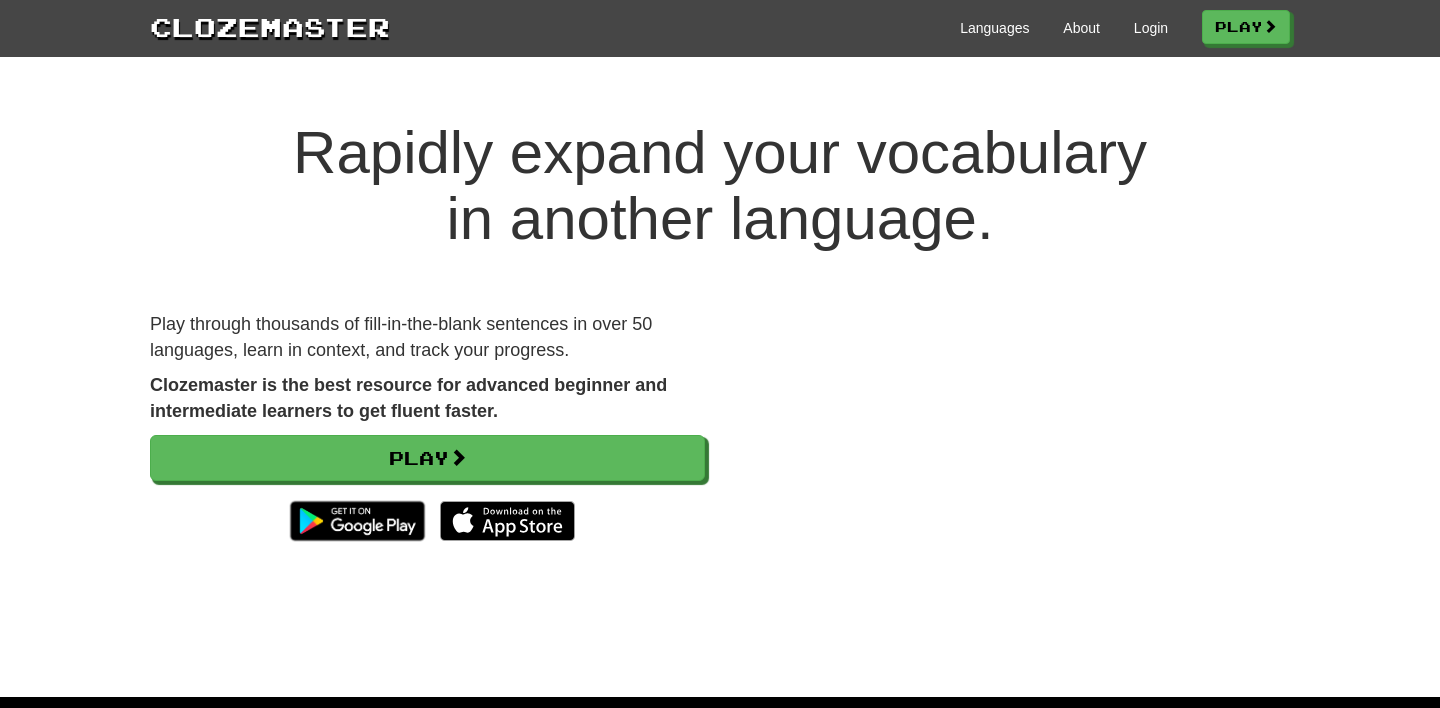 scroll, scrollTop: 0, scrollLeft: 0, axis: both 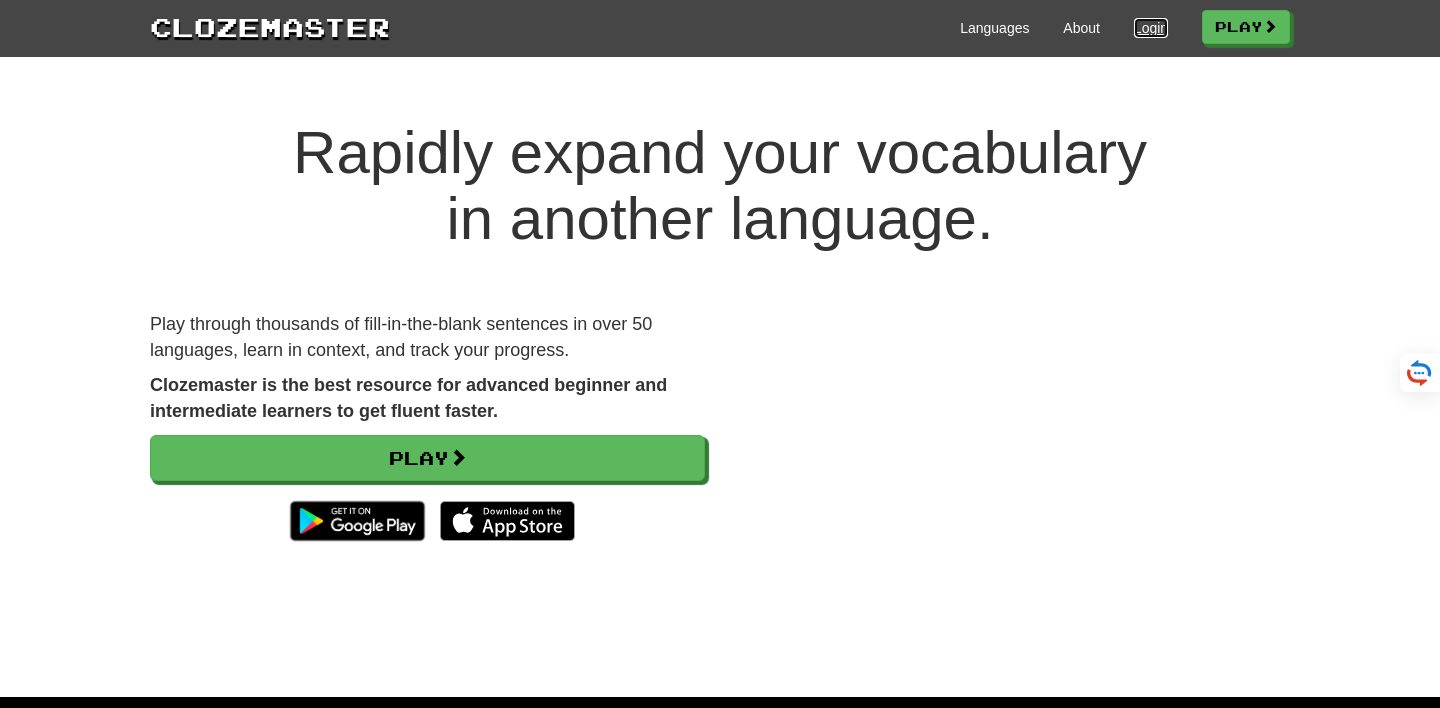 click on "Login" at bounding box center [1151, 28] 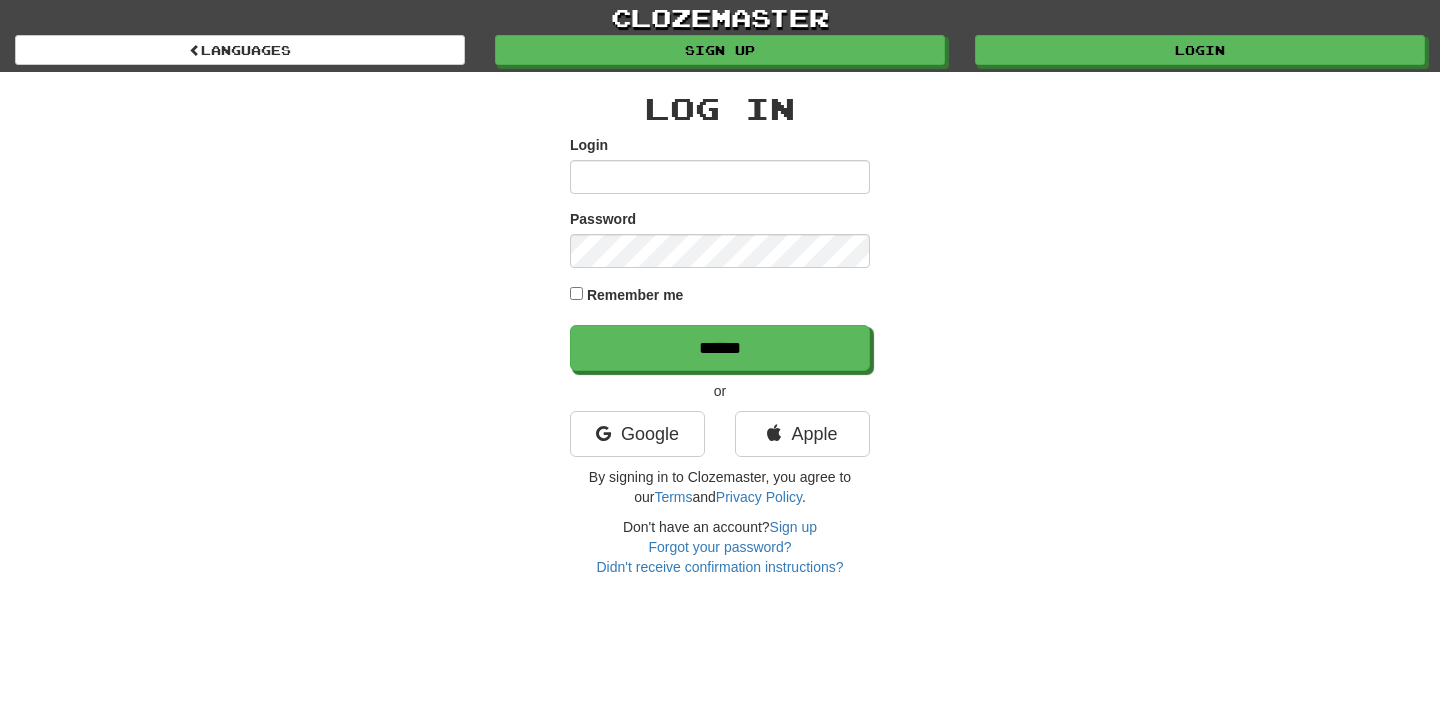 scroll, scrollTop: 0, scrollLeft: 0, axis: both 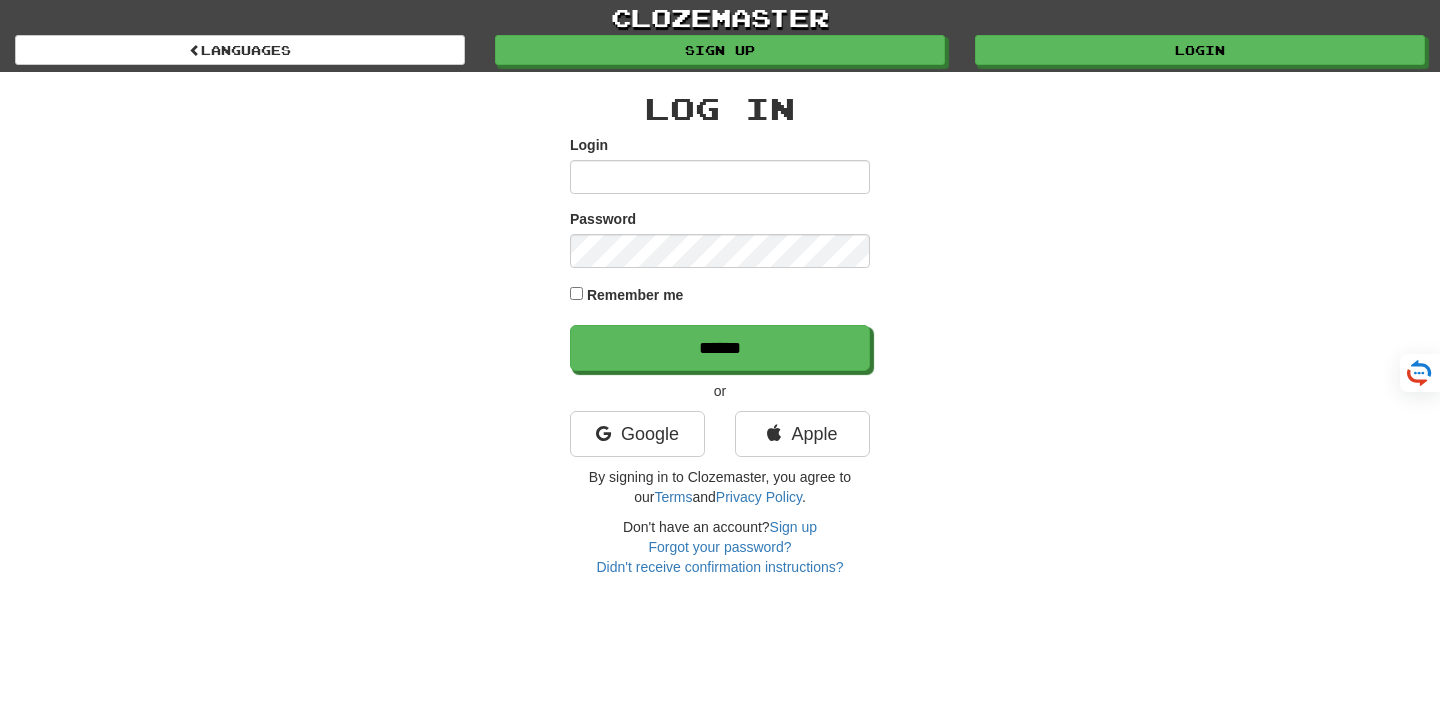 click on "Login" at bounding box center [720, 164] 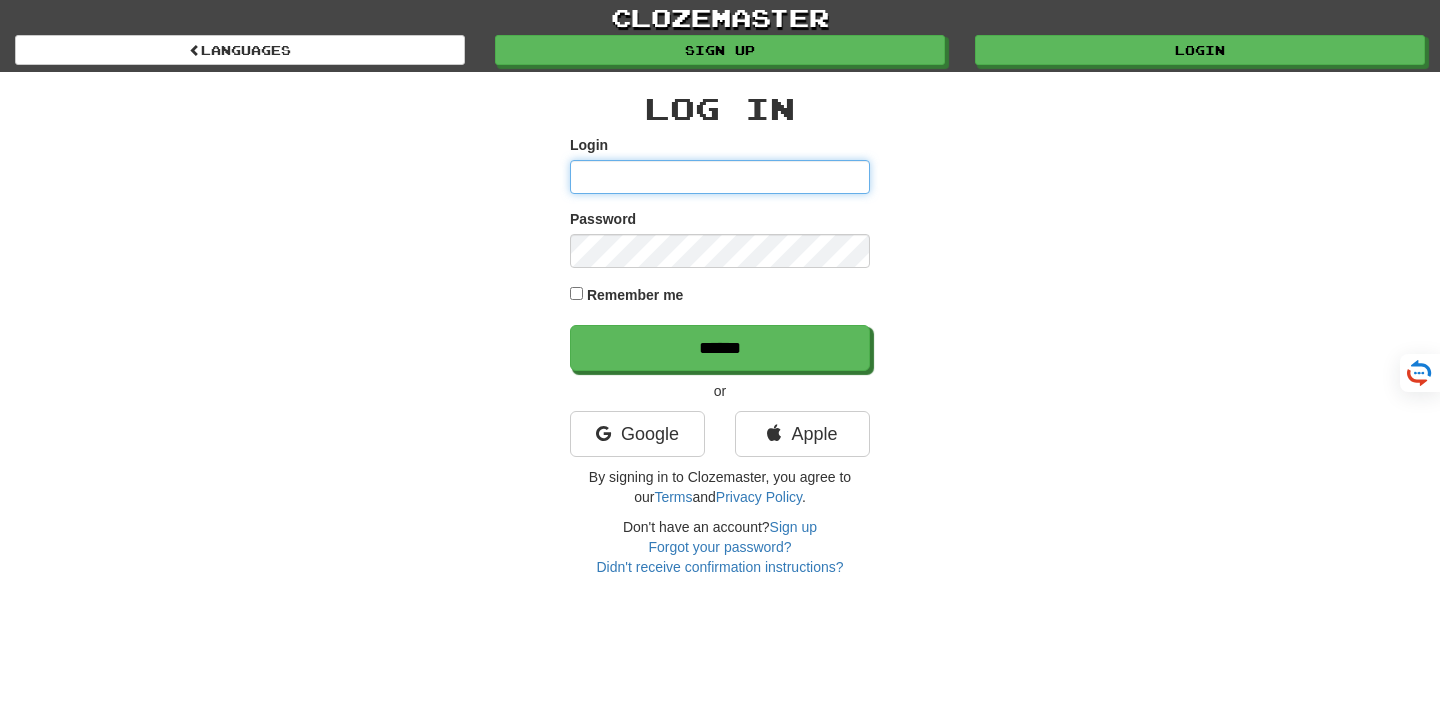 click on "Login" at bounding box center [720, 177] 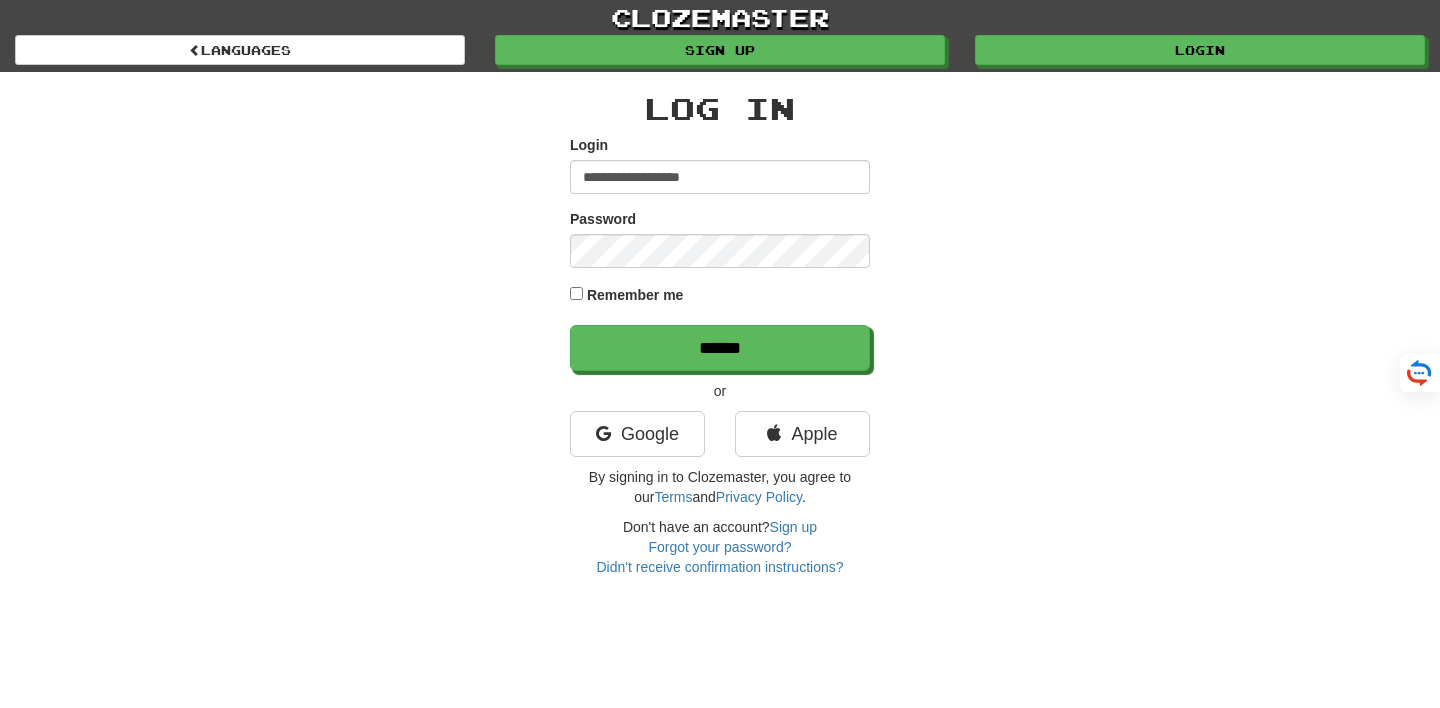 click on "Password" at bounding box center (720, 238) 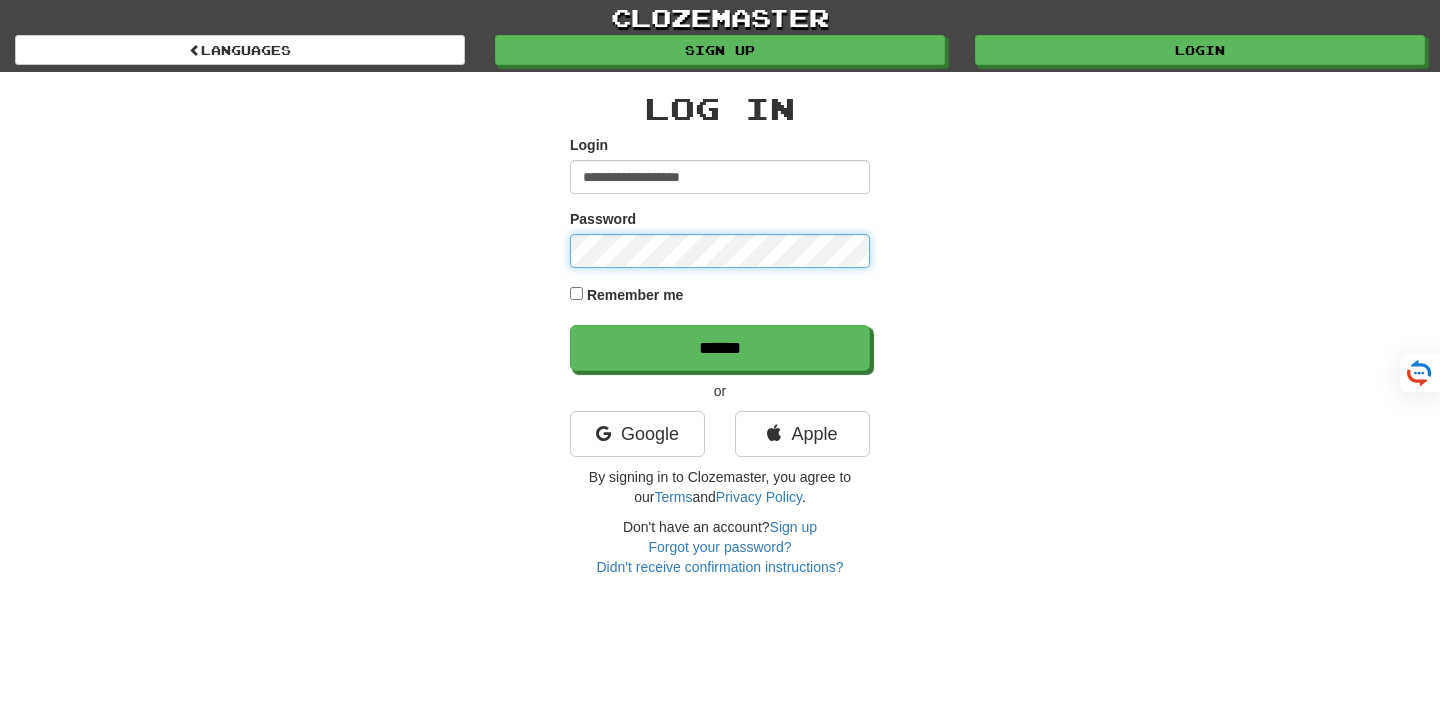 click on "******" at bounding box center (720, 348) 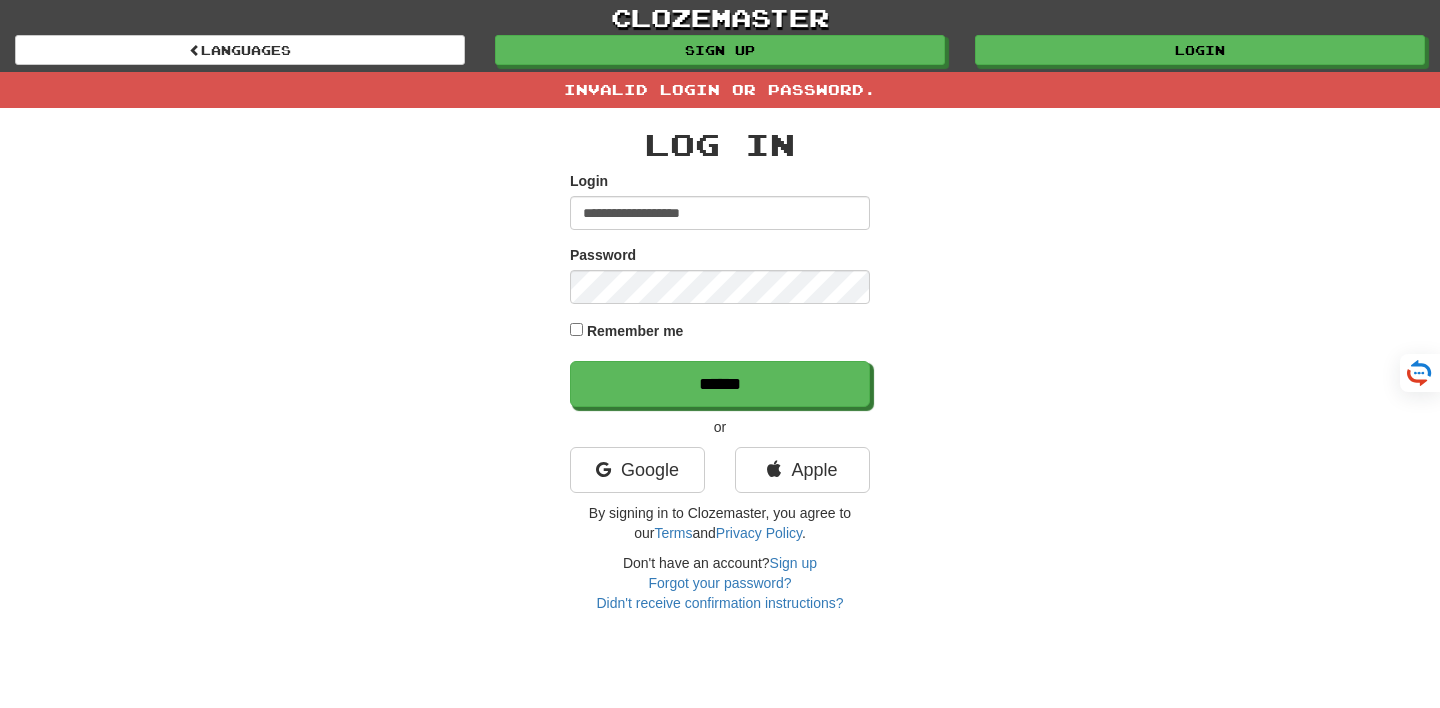 scroll, scrollTop: 0, scrollLeft: 0, axis: both 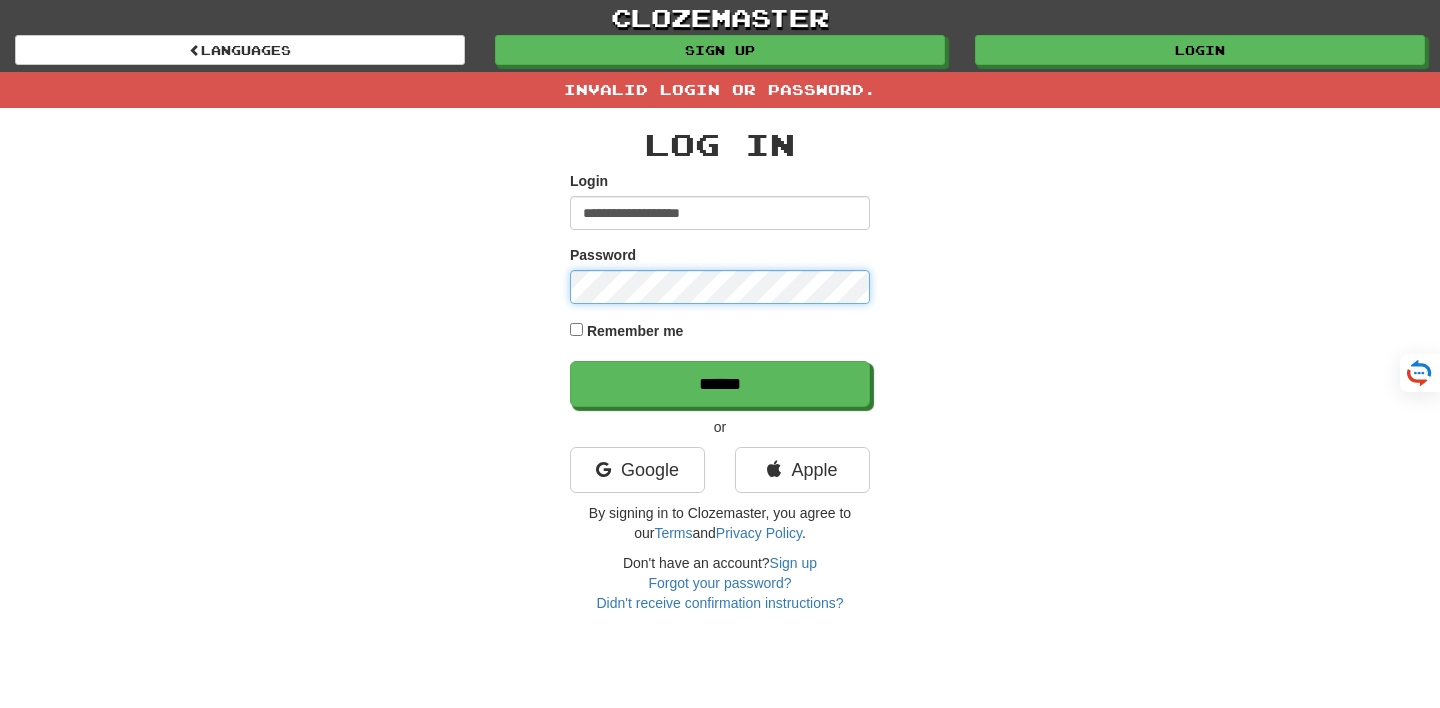 click on "******" at bounding box center [720, 384] 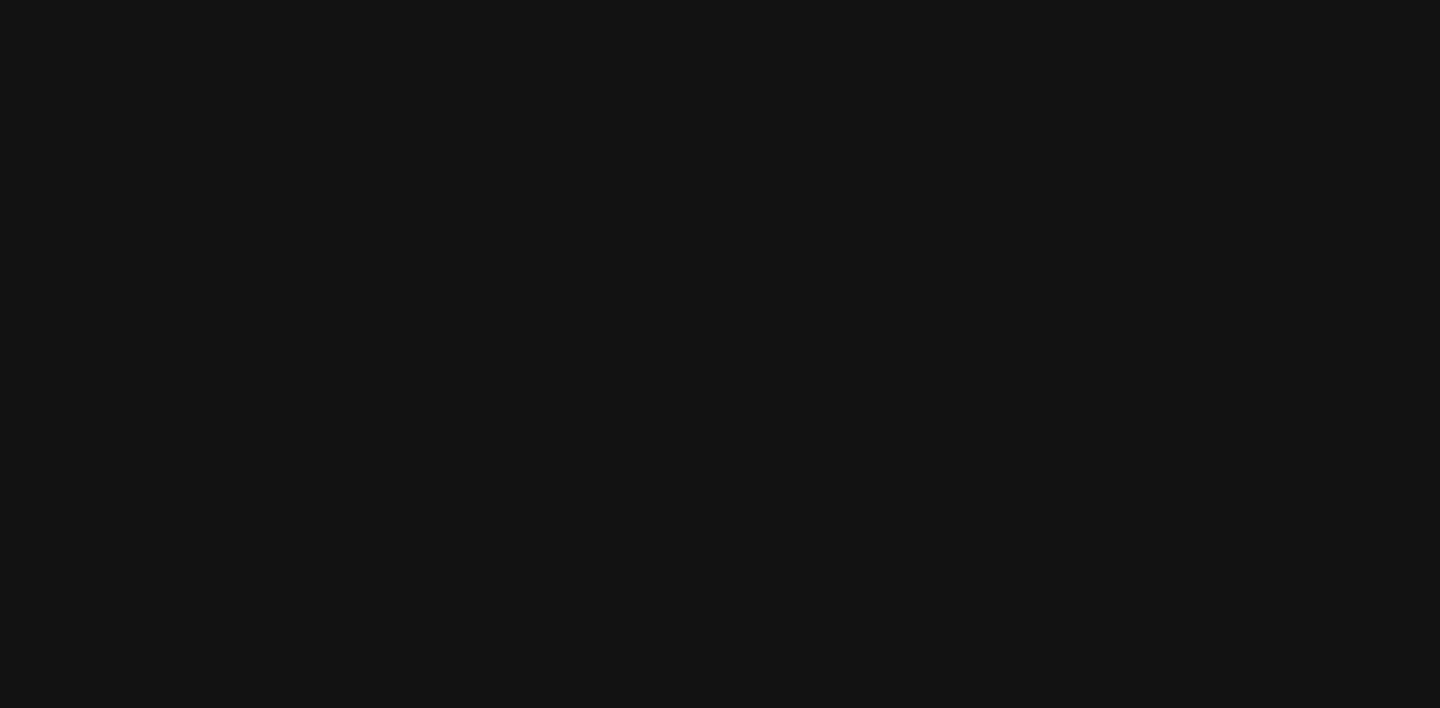 scroll, scrollTop: 0, scrollLeft: 0, axis: both 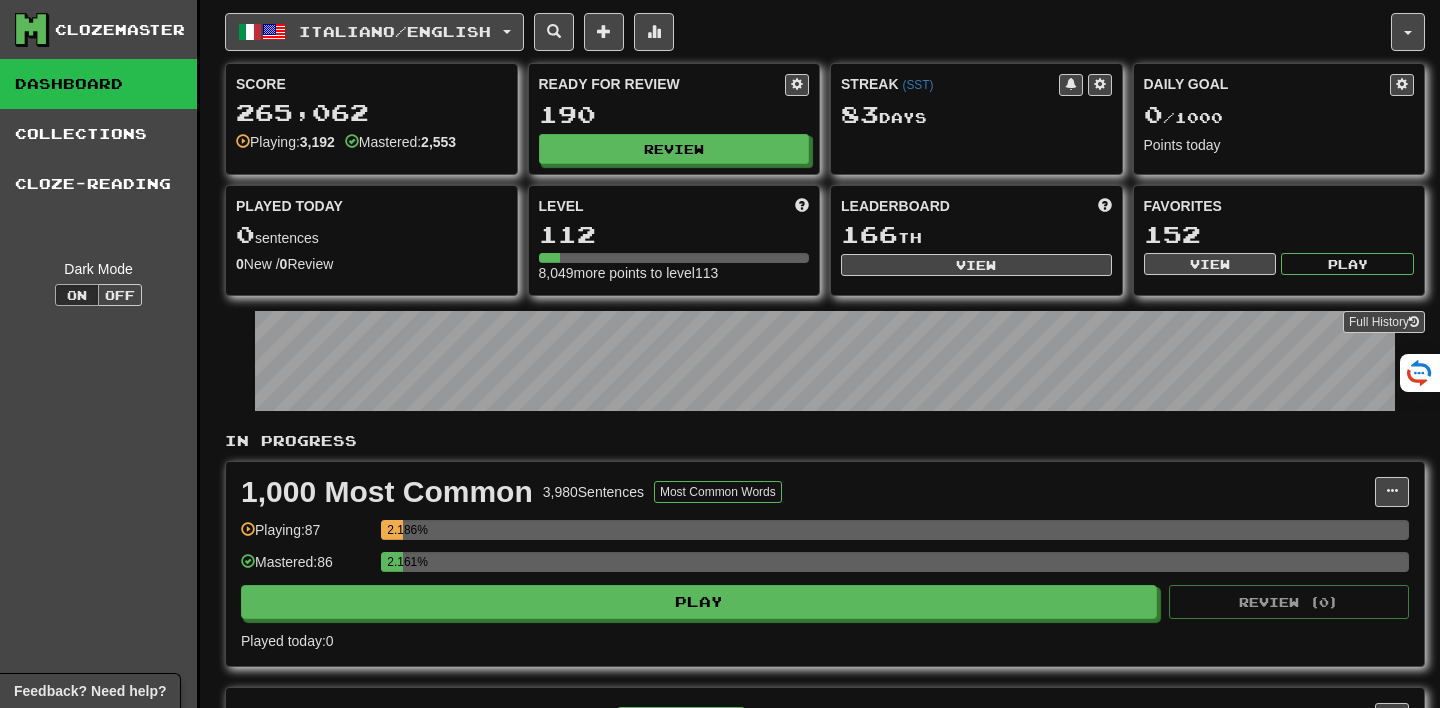 click on "Ready for Review 190   Review" at bounding box center (674, 119) 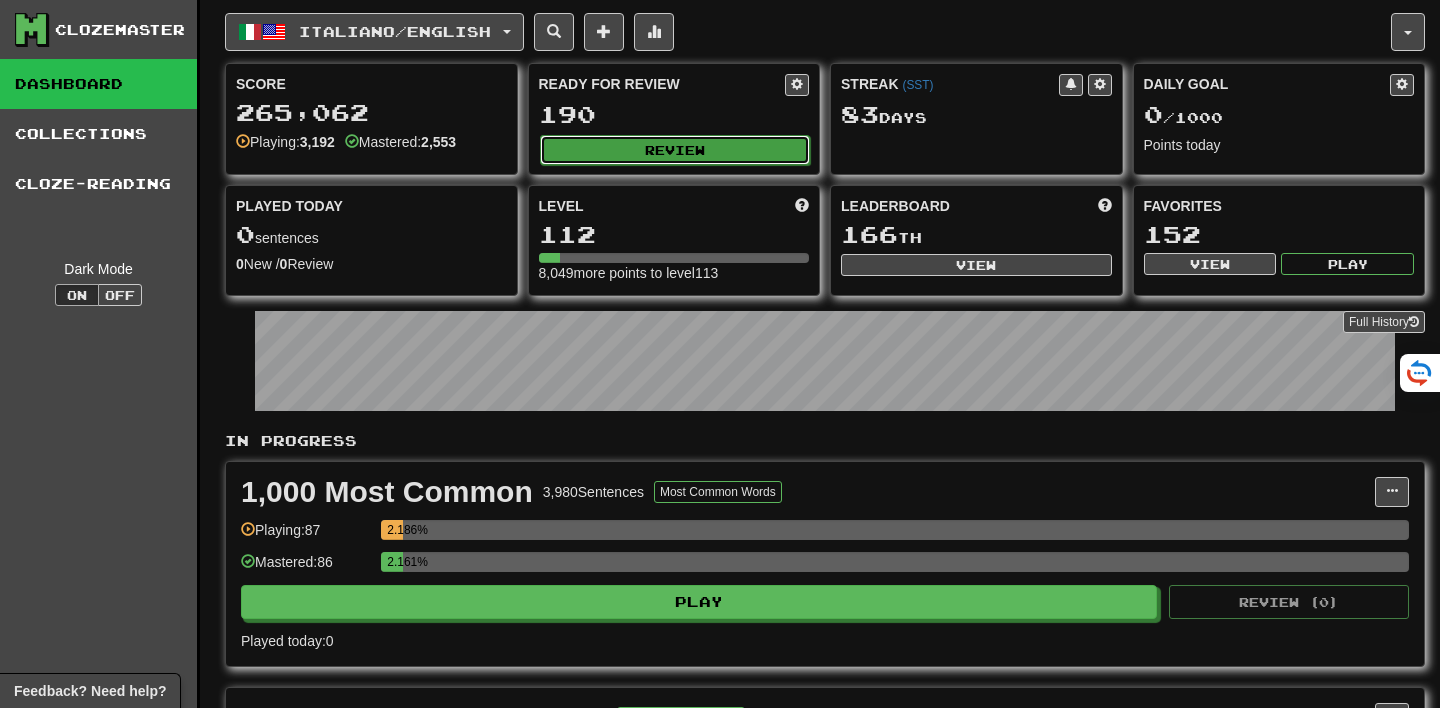 click on "Review" at bounding box center (675, 150) 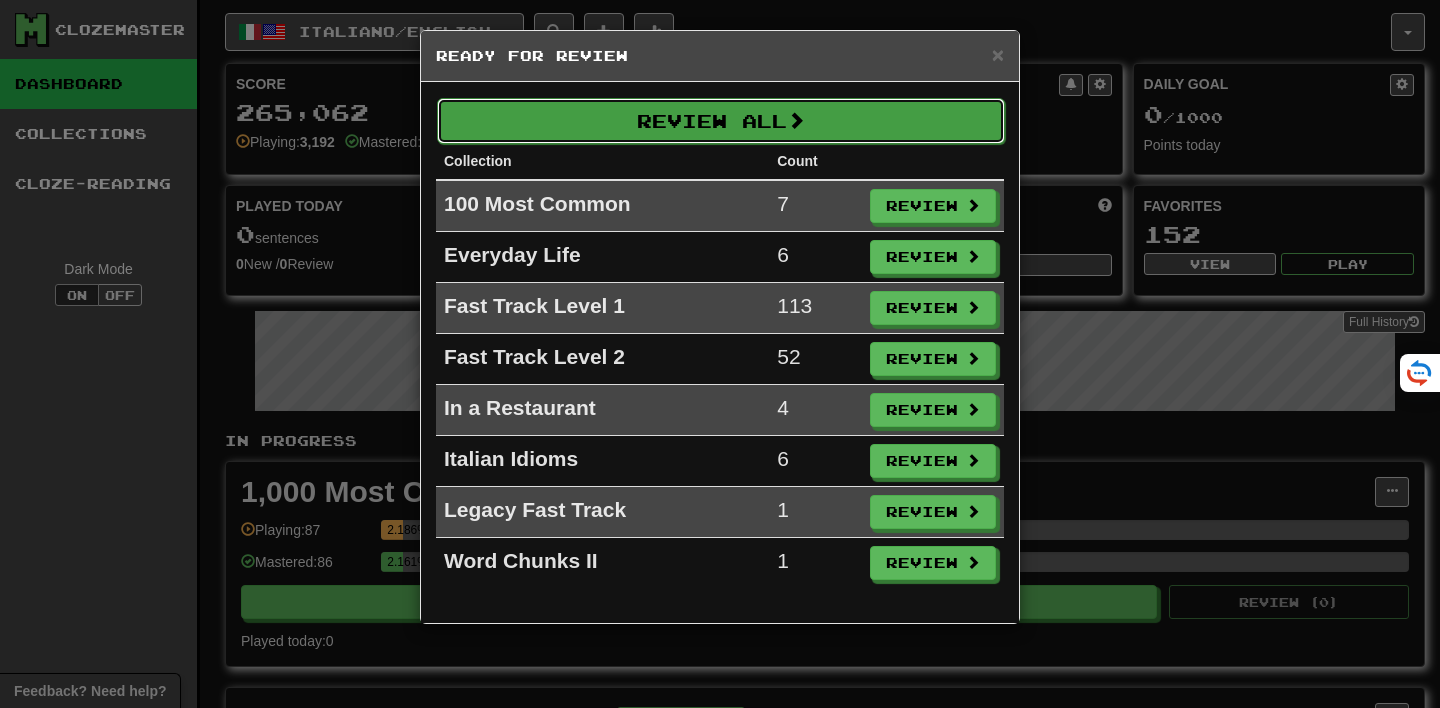 click on "Review All" at bounding box center [721, 121] 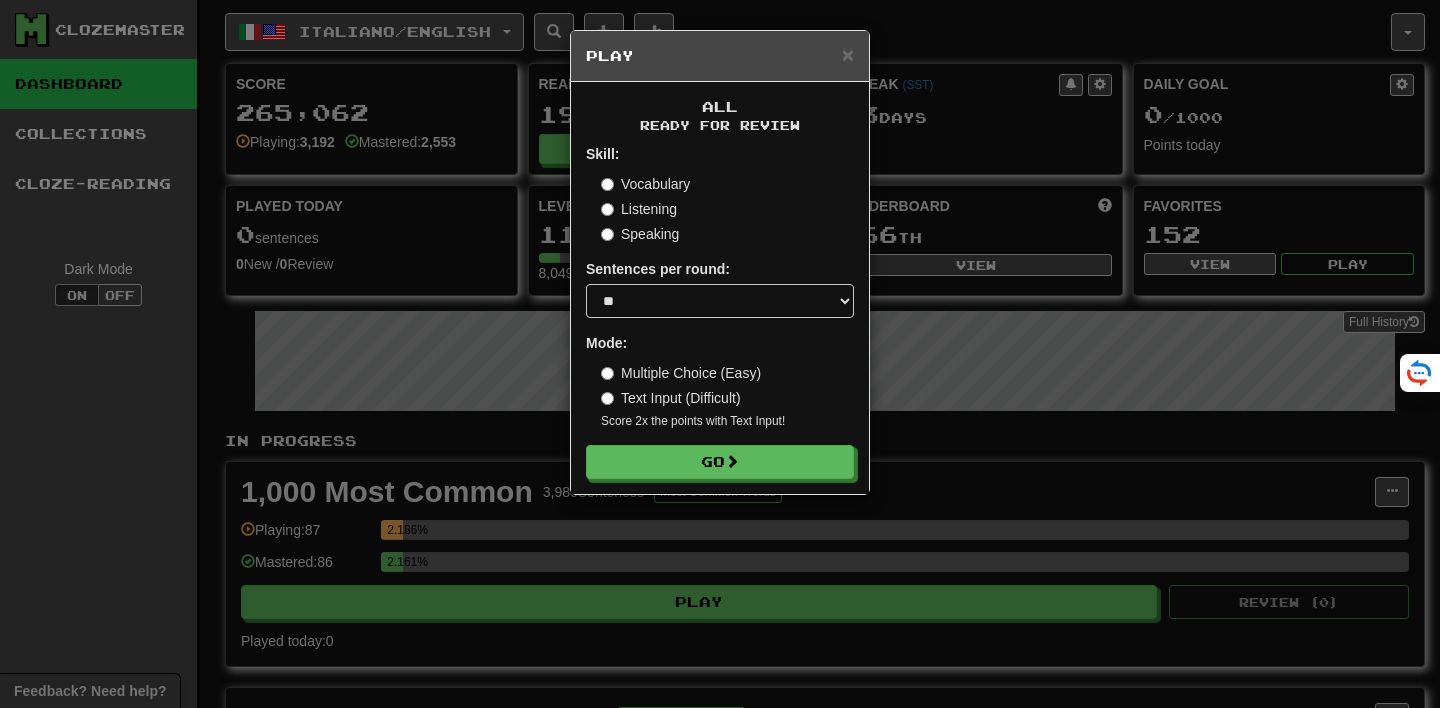 click on "Multiple Choice (Easy)" at bounding box center (681, 373) 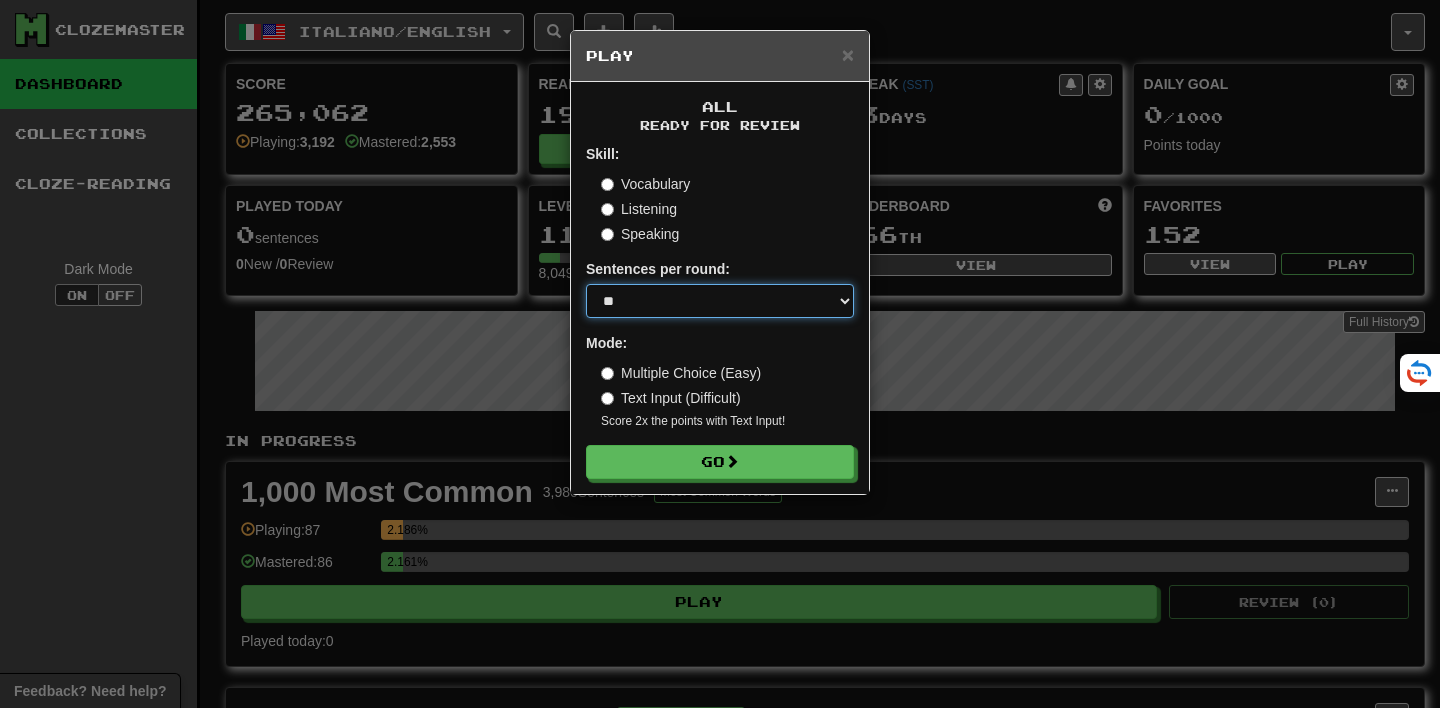 click on "* ** ** ** ** ** *** ********" at bounding box center (720, 301) 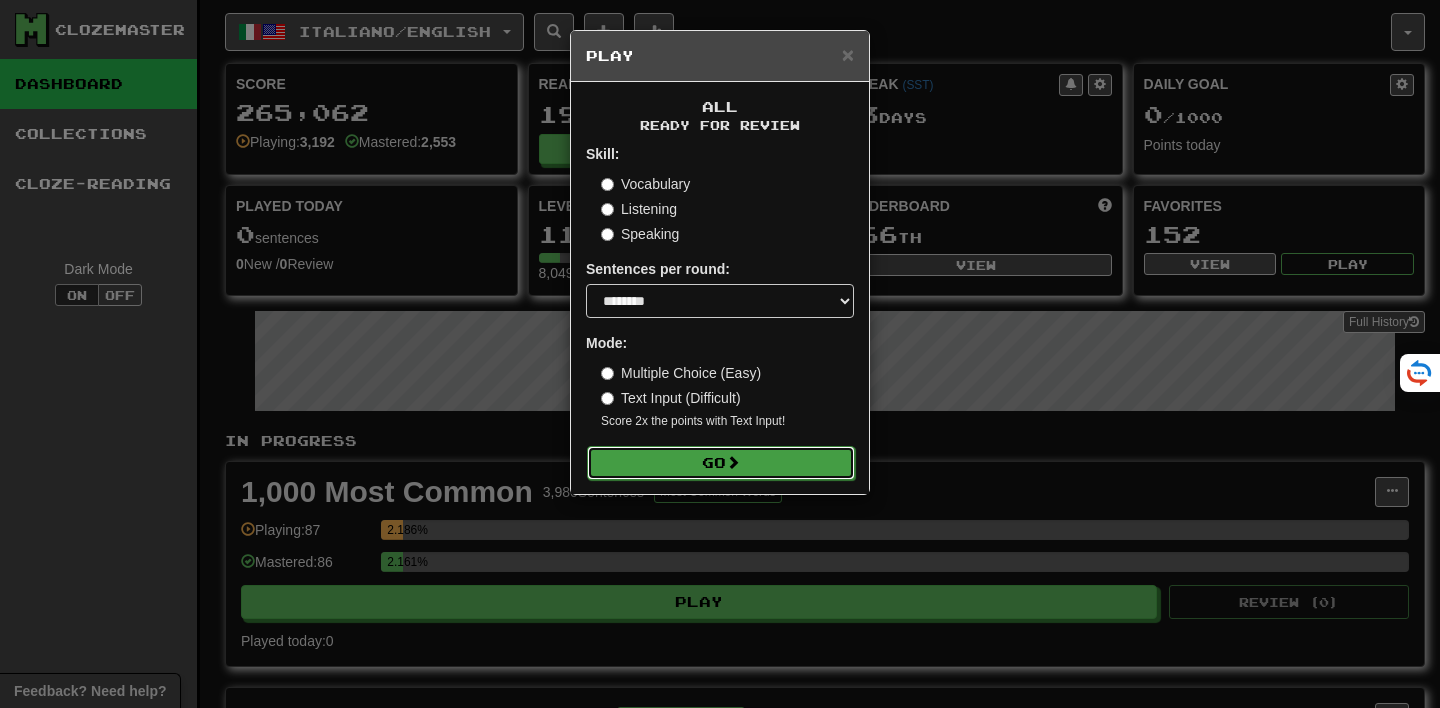 click on "Go" at bounding box center [721, 463] 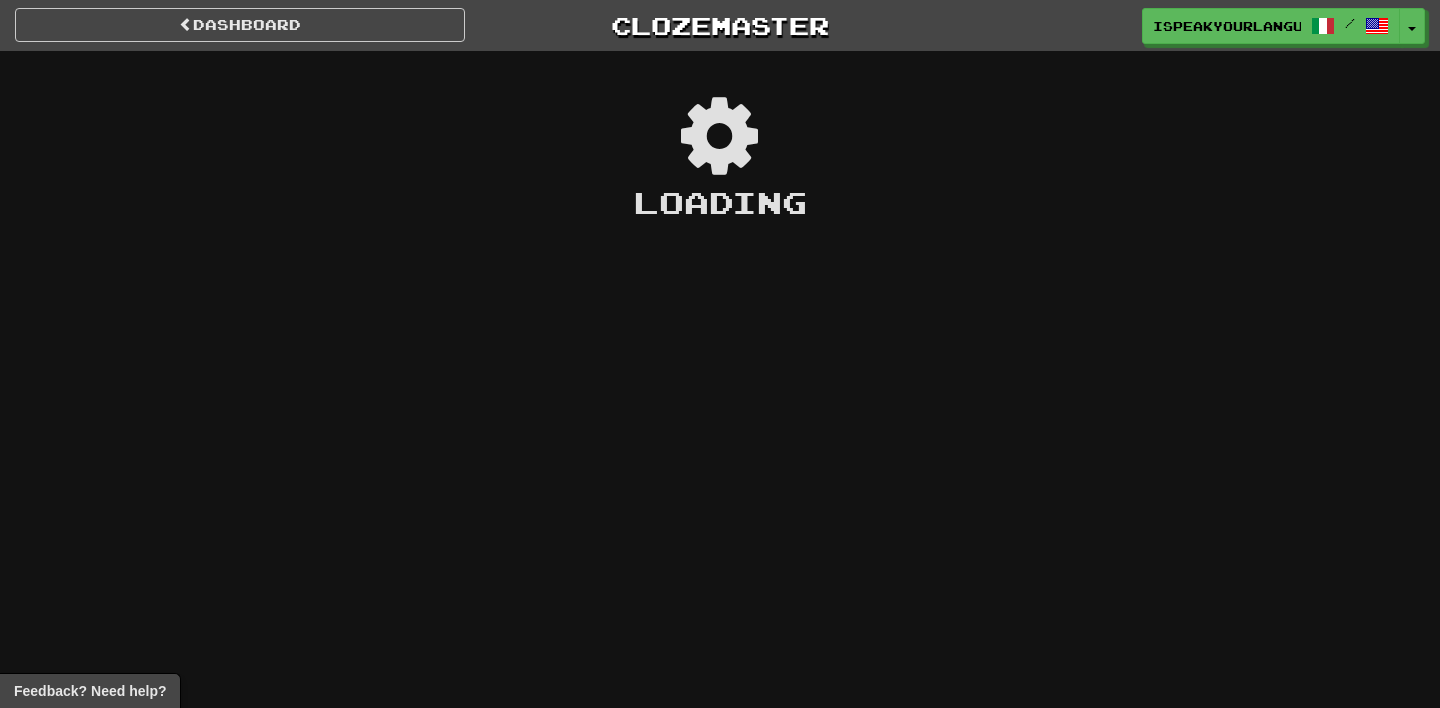 scroll, scrollTop: 0, scrollLeft: 0, axis: both 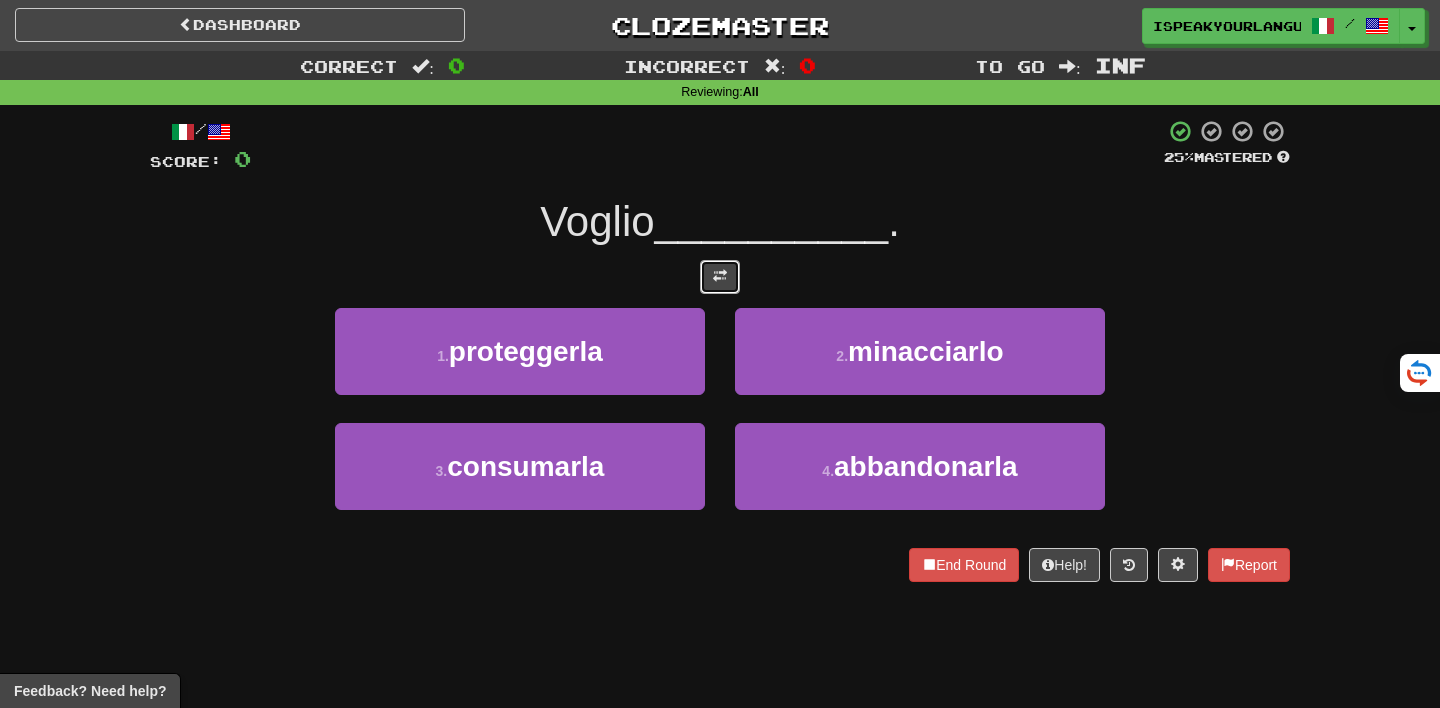 click at bounding box center [720, 277] 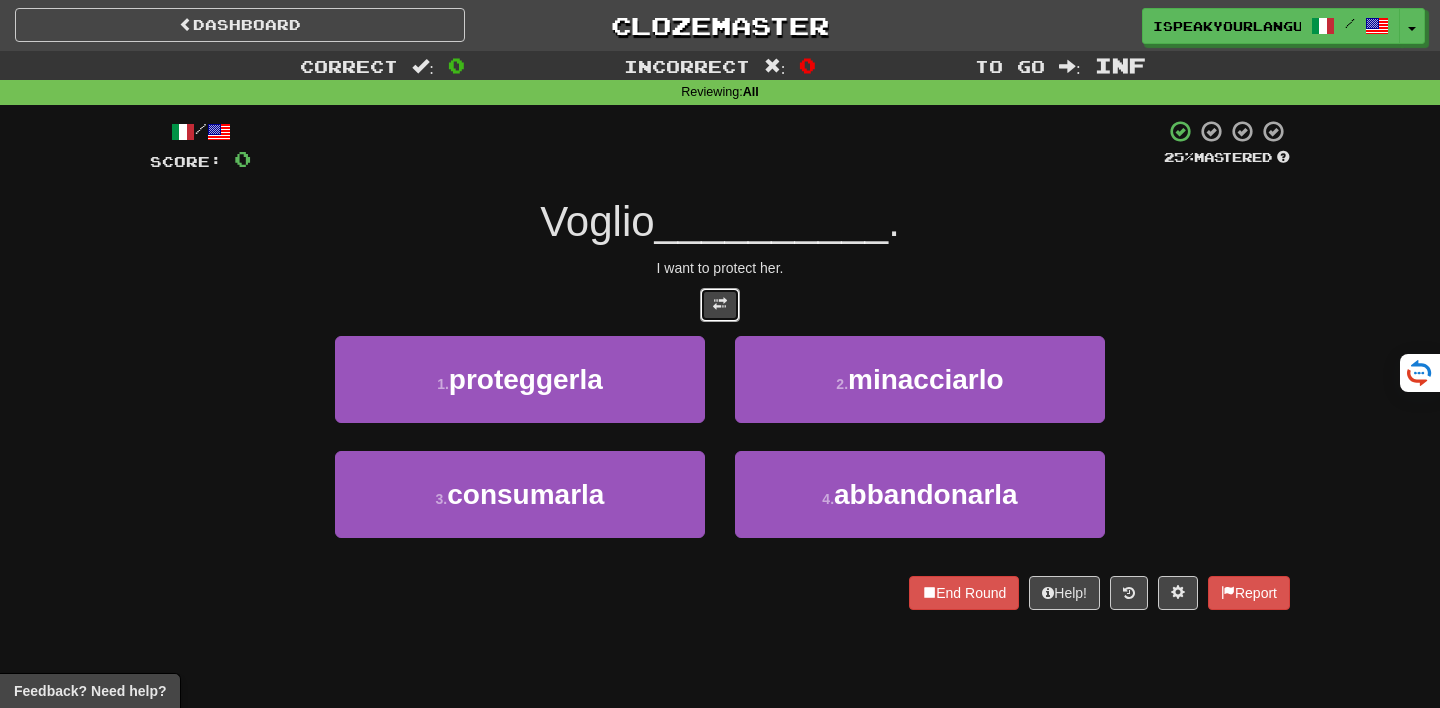click at bounding box center [720, 304] 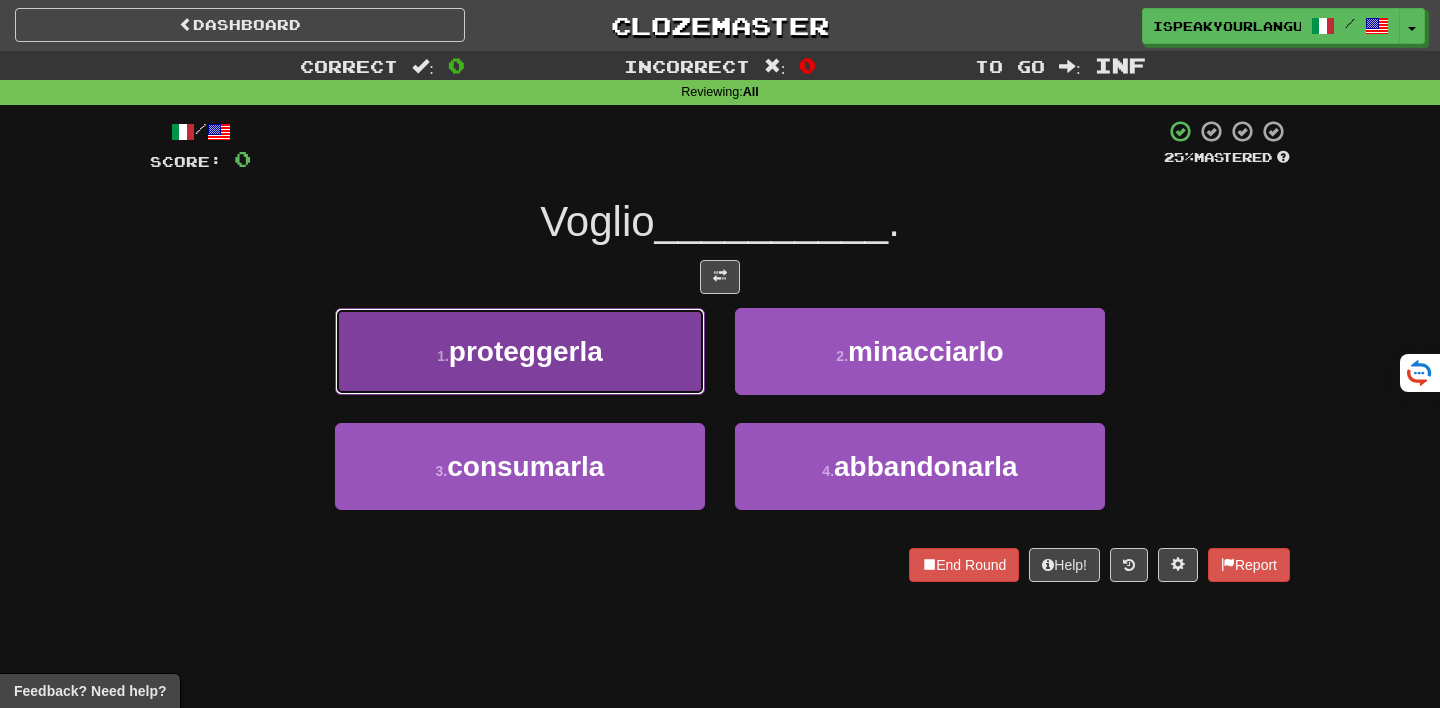 click on "1 .  proteggerla" at bounding box center (520, 351) 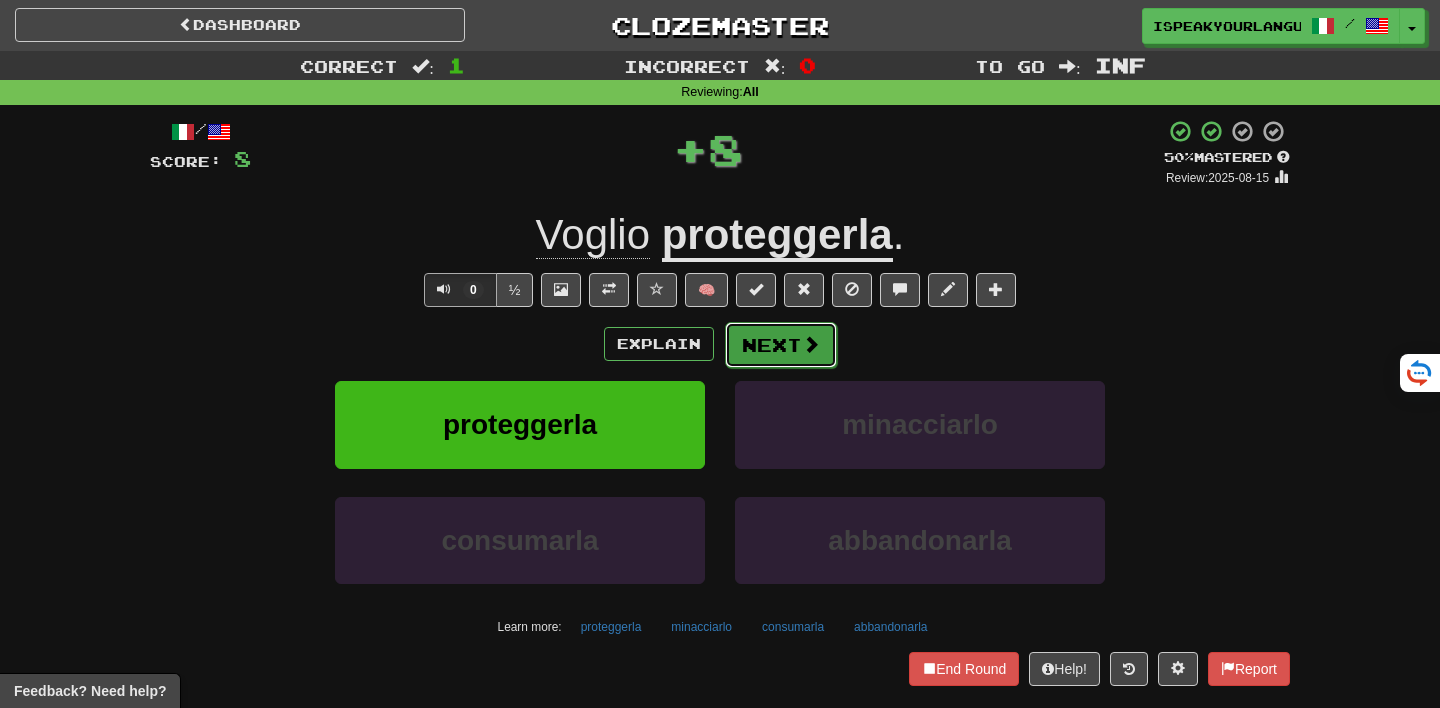 click on "Next" at bounding box center (781, 345) 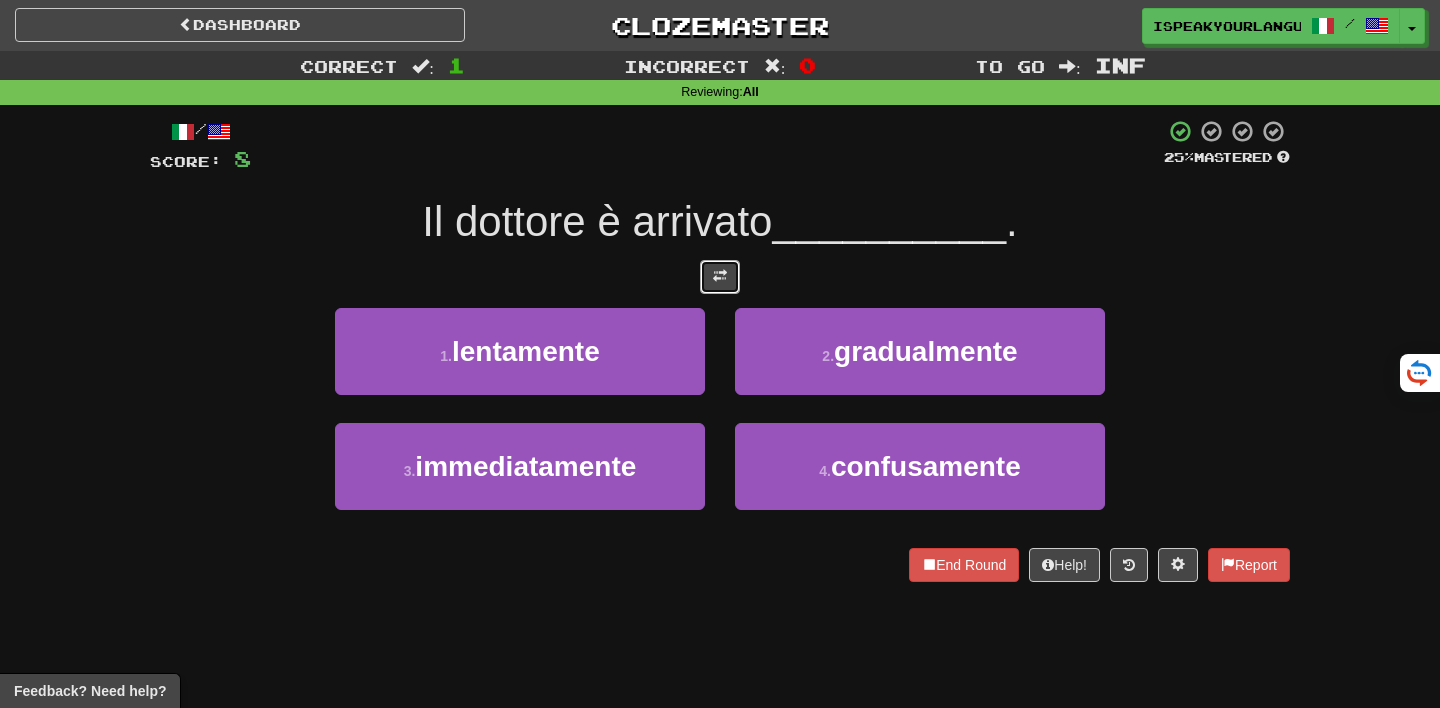 click at bounding box center (720, 277) 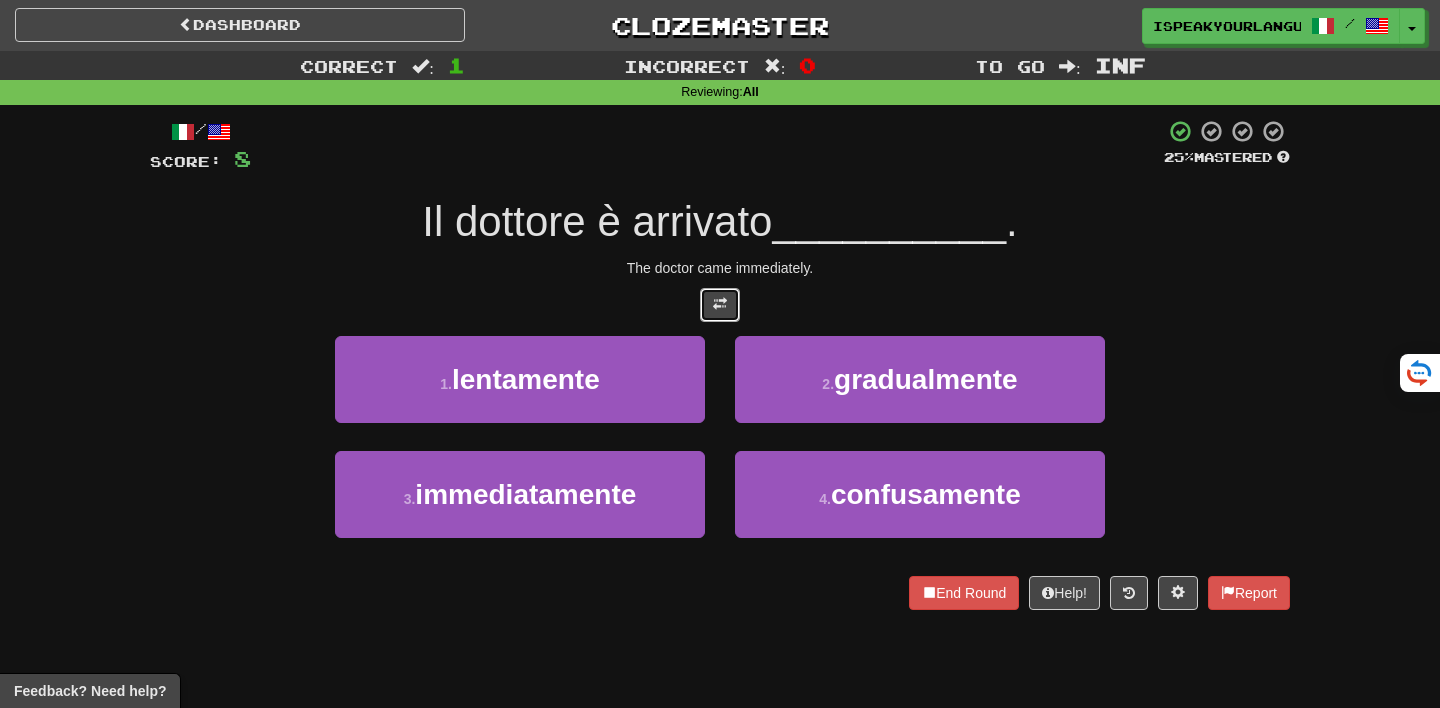 click at bounding box center [720, 305] 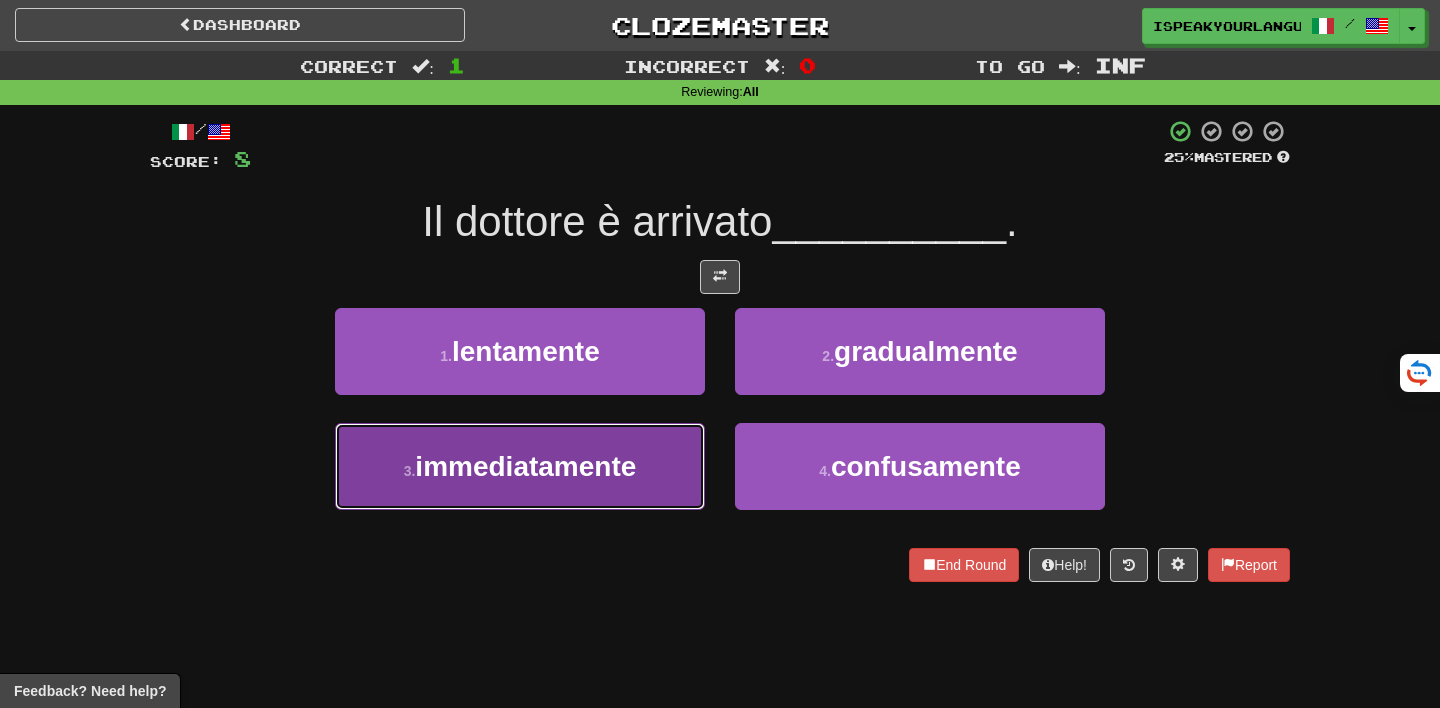 click on "immediatamente" at bounding box center (525, 466) 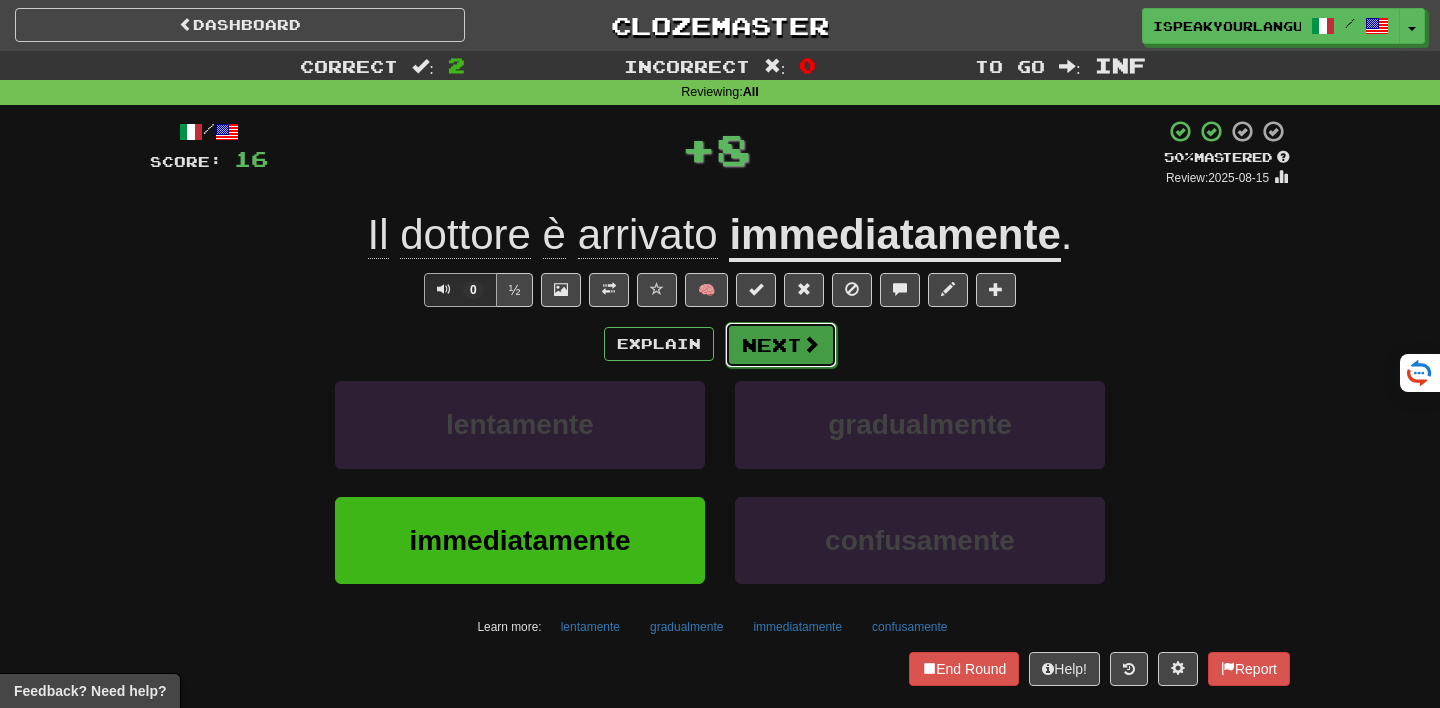 click on "Next" at bounding box center [781, 345] 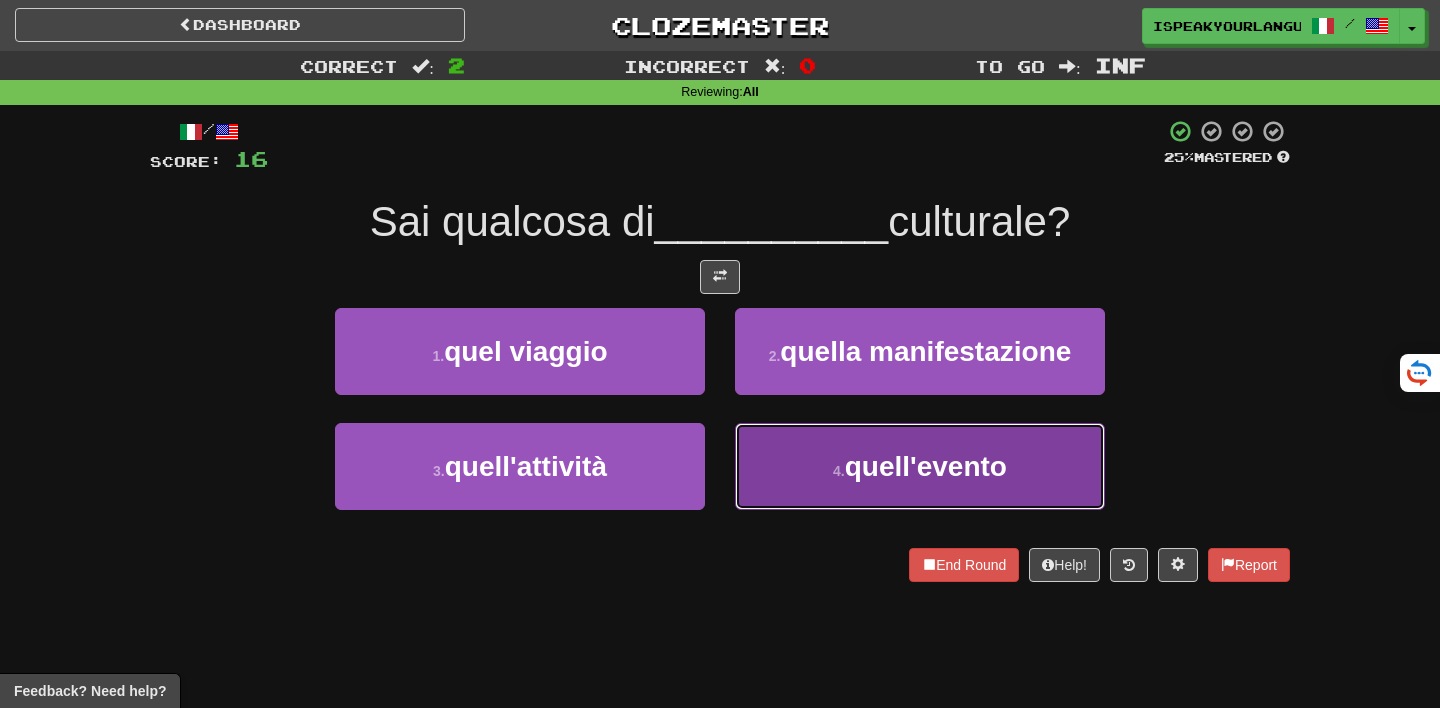 click on "4 .  quell'evento" at bounding box center [920, 466] 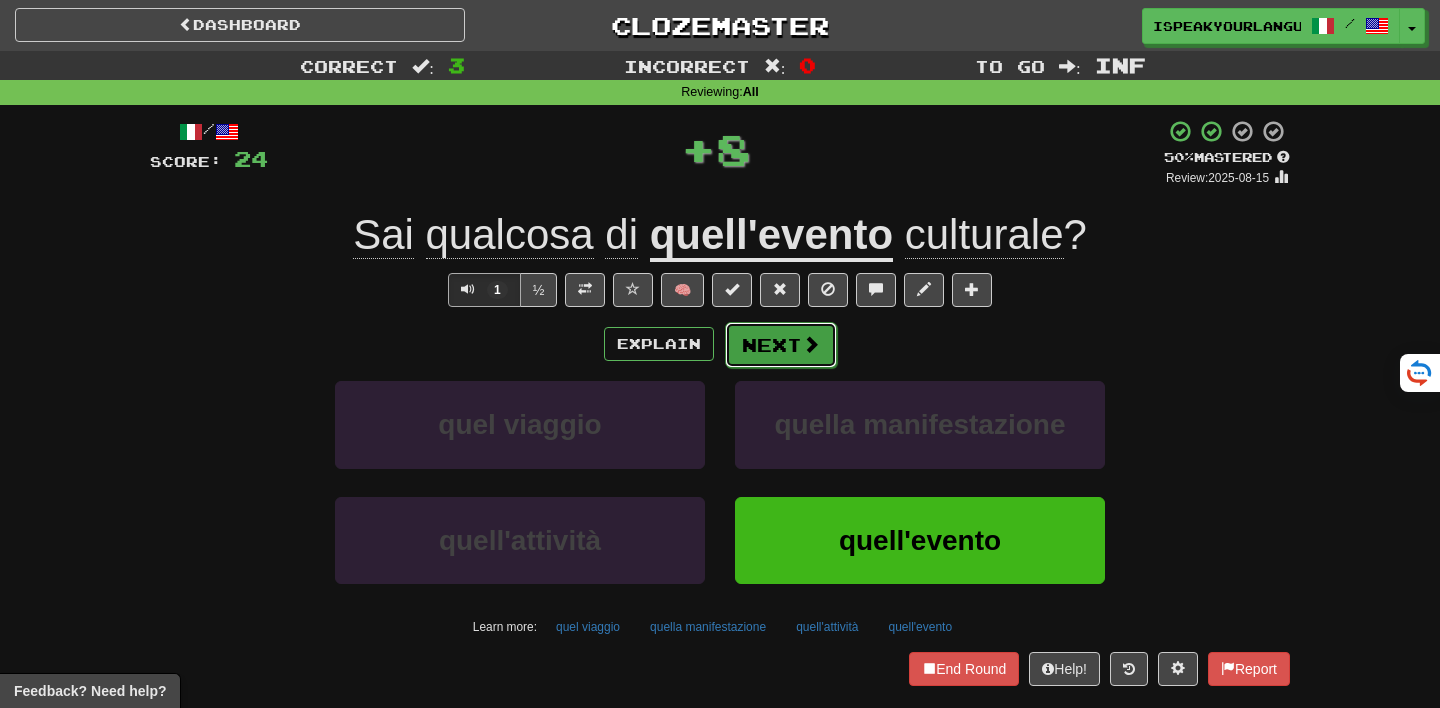 click on "Next" at bounding box center [781, 345] 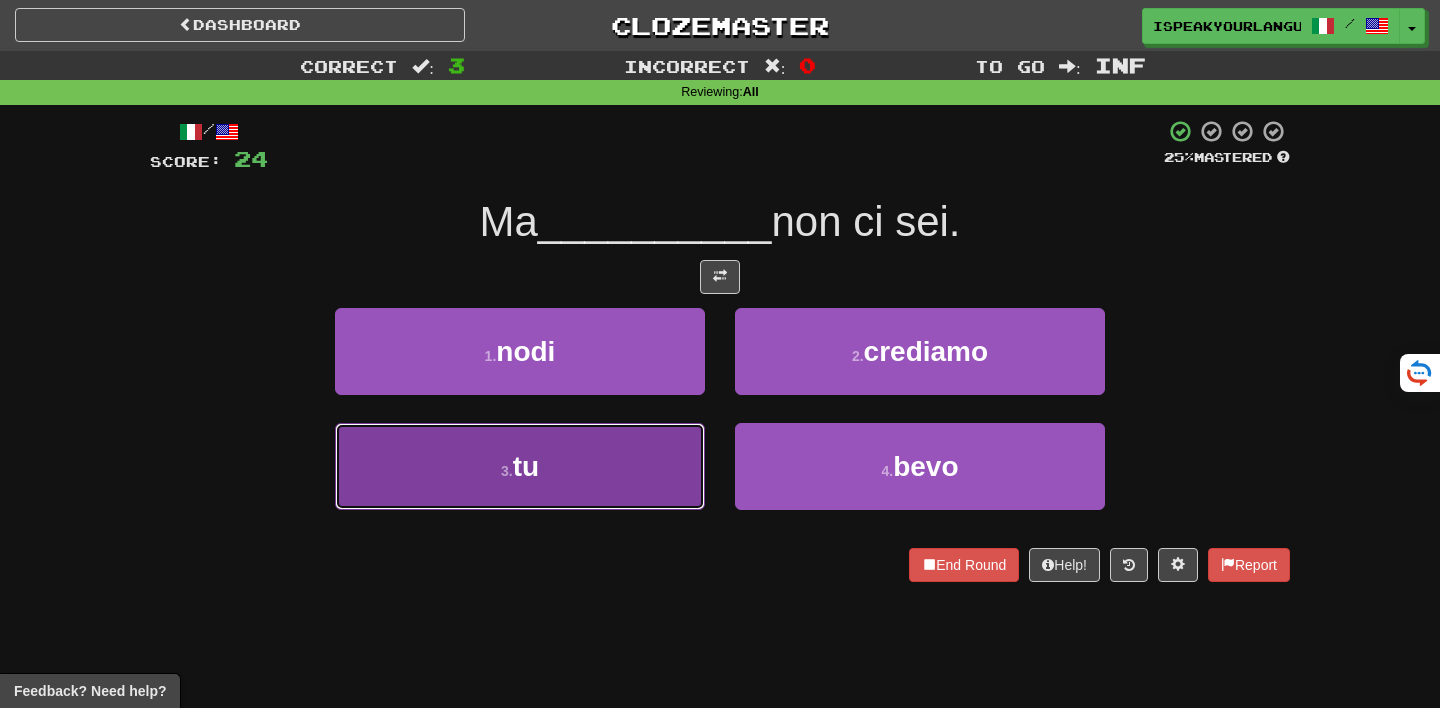 click on "3 .  tu" at bounding box center (520, 466) 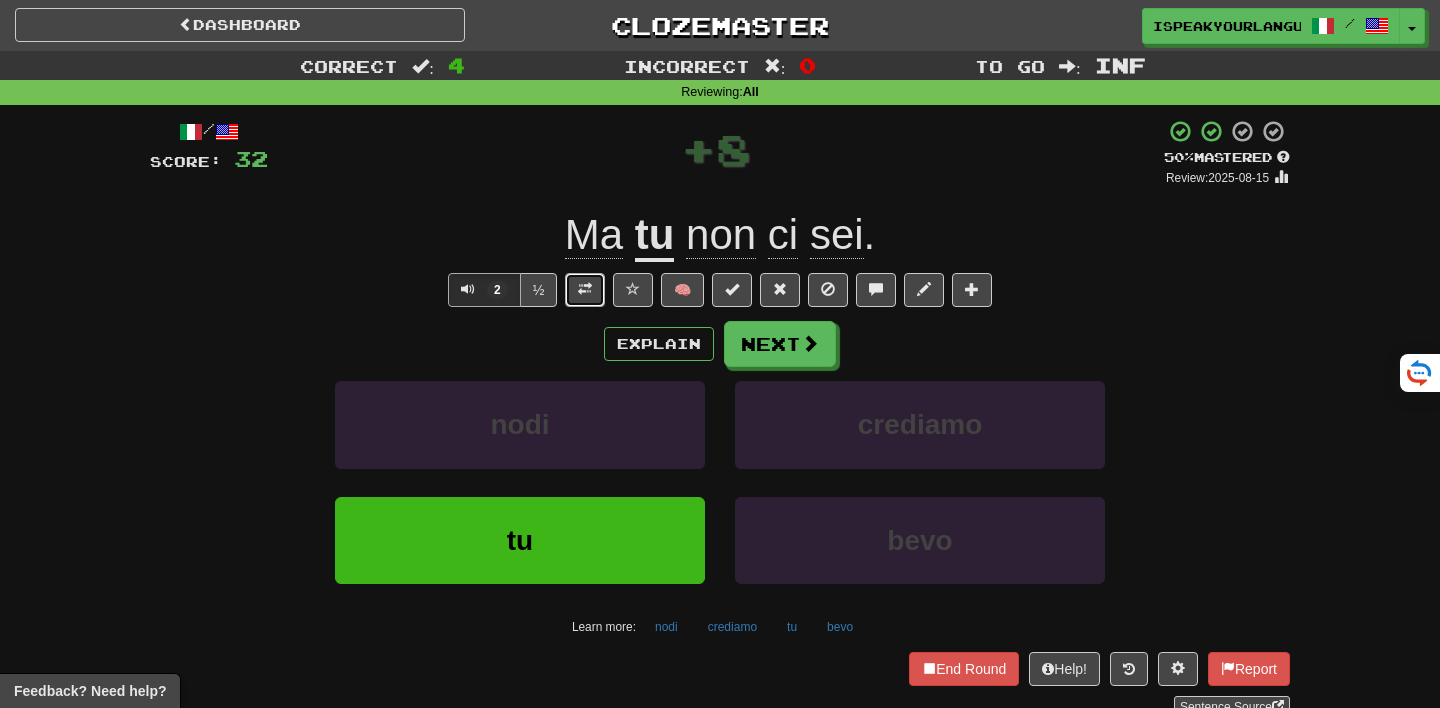 click at bounding box center [585, 290] 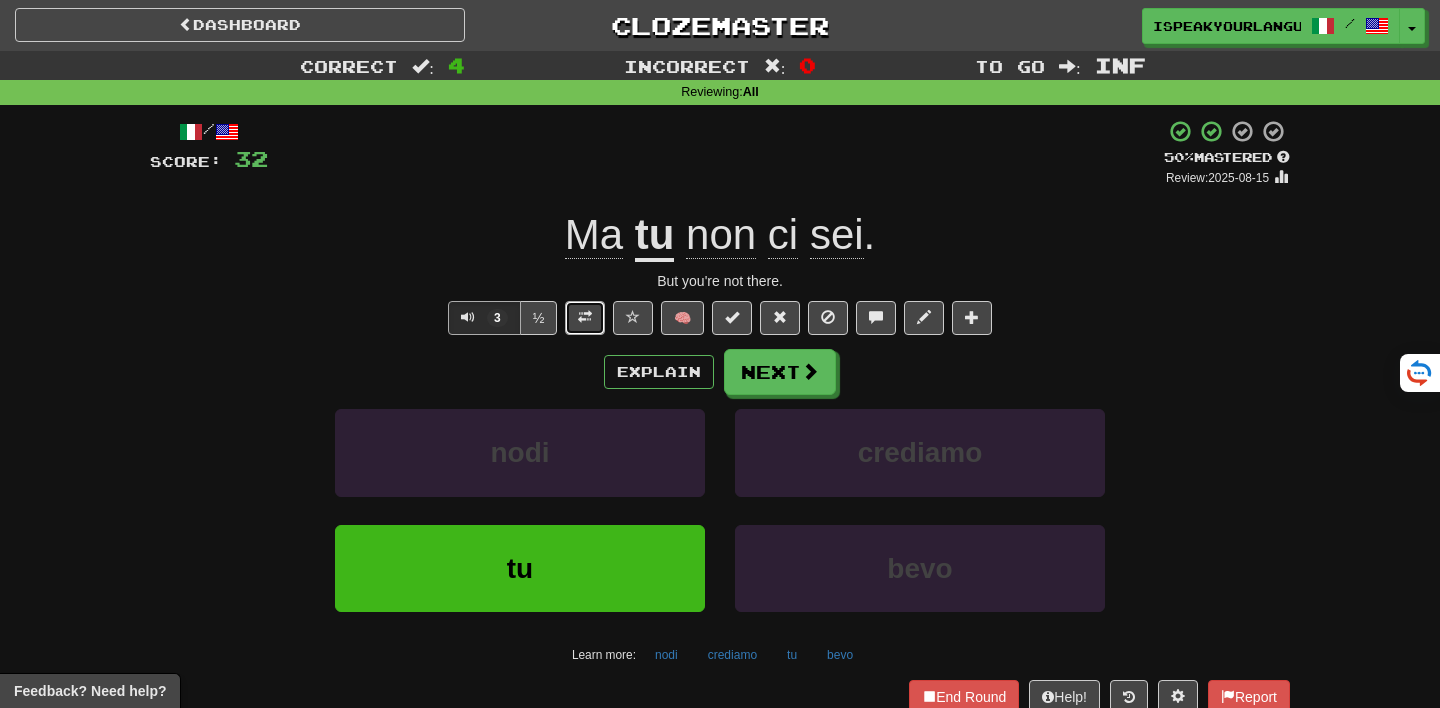 click at bounding box center [585, 318] 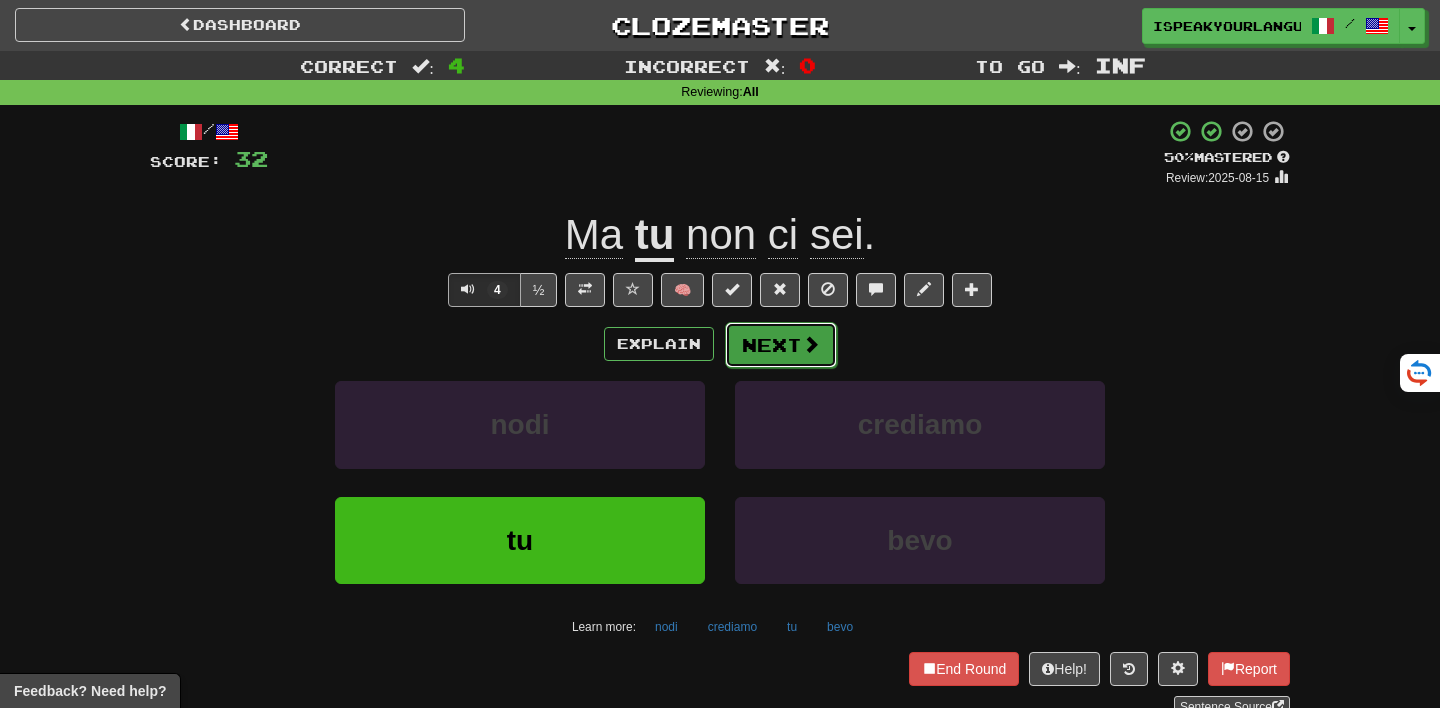 click on "Next" at bounding box center [781, 345] 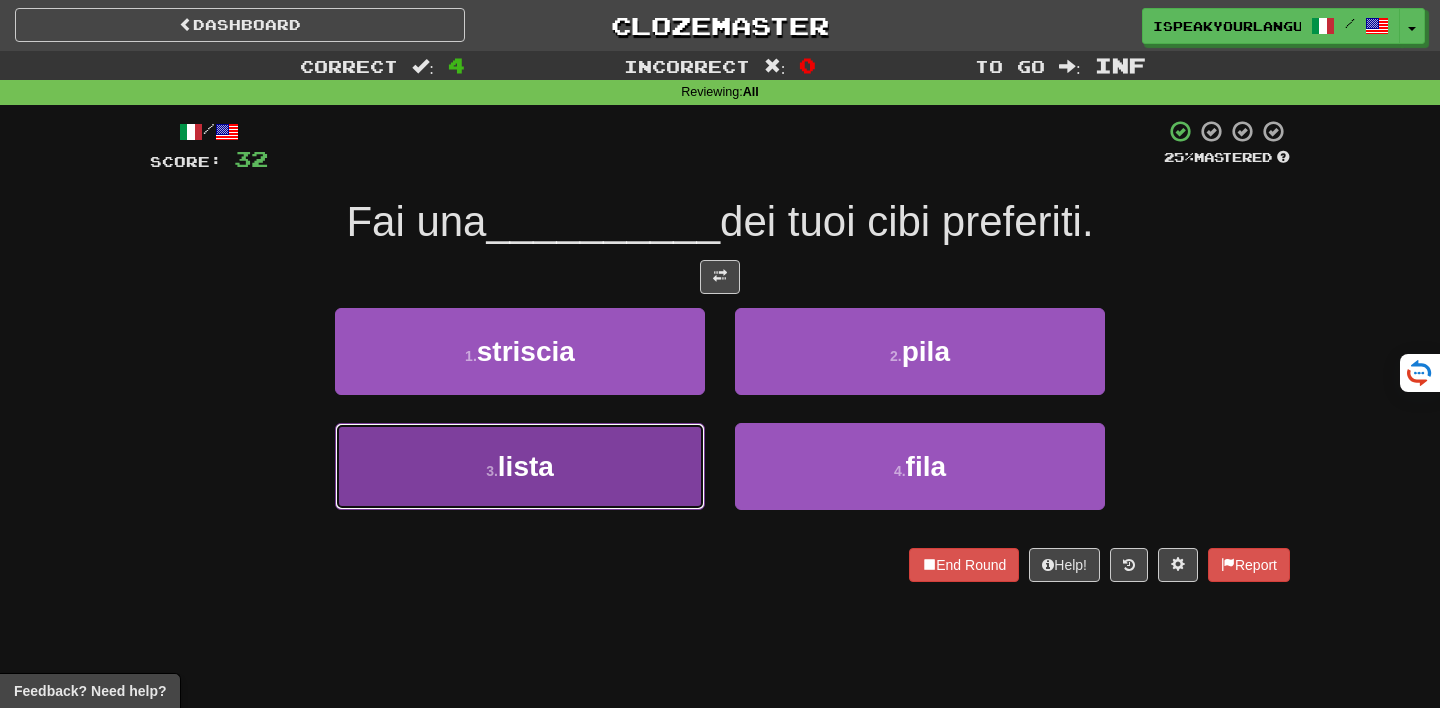 click on "3 .  lista" at bounding box center (520, 466) 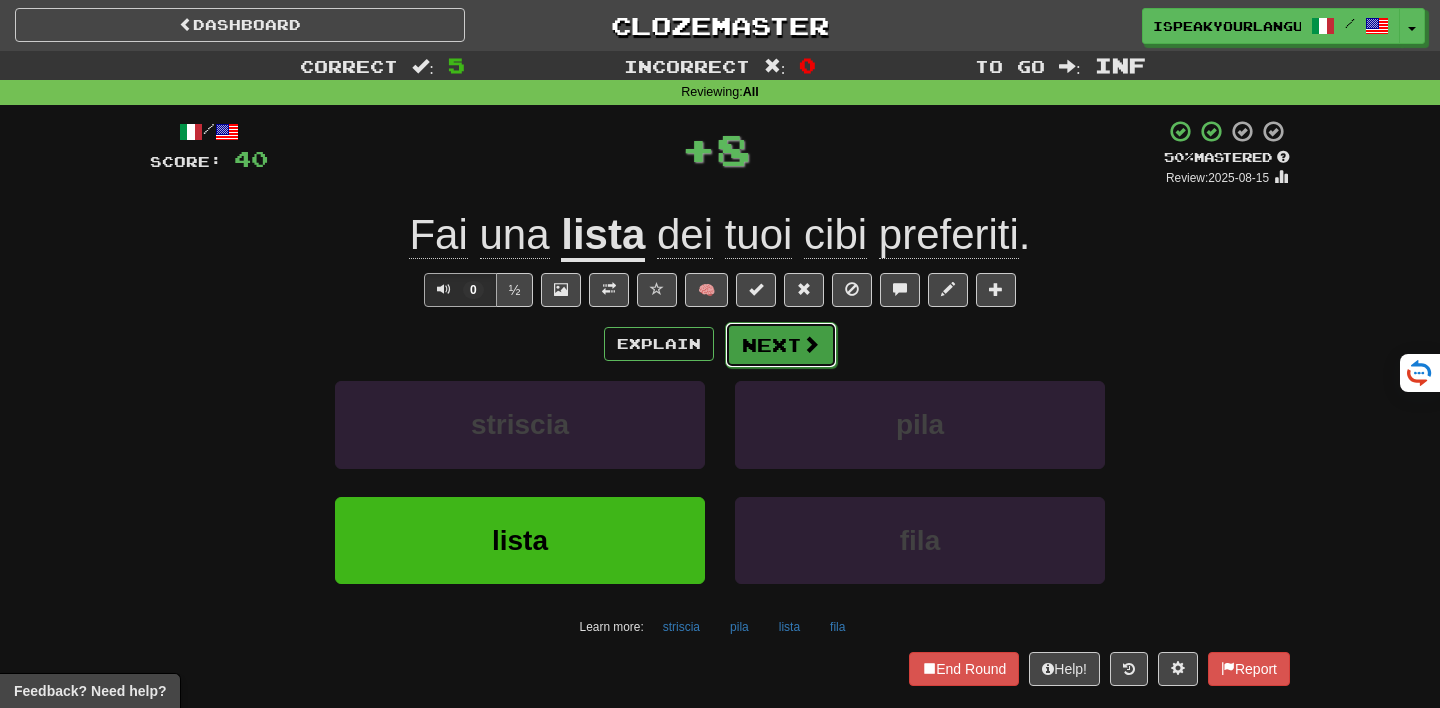 click on "Next" at bounding box center [781, 345] 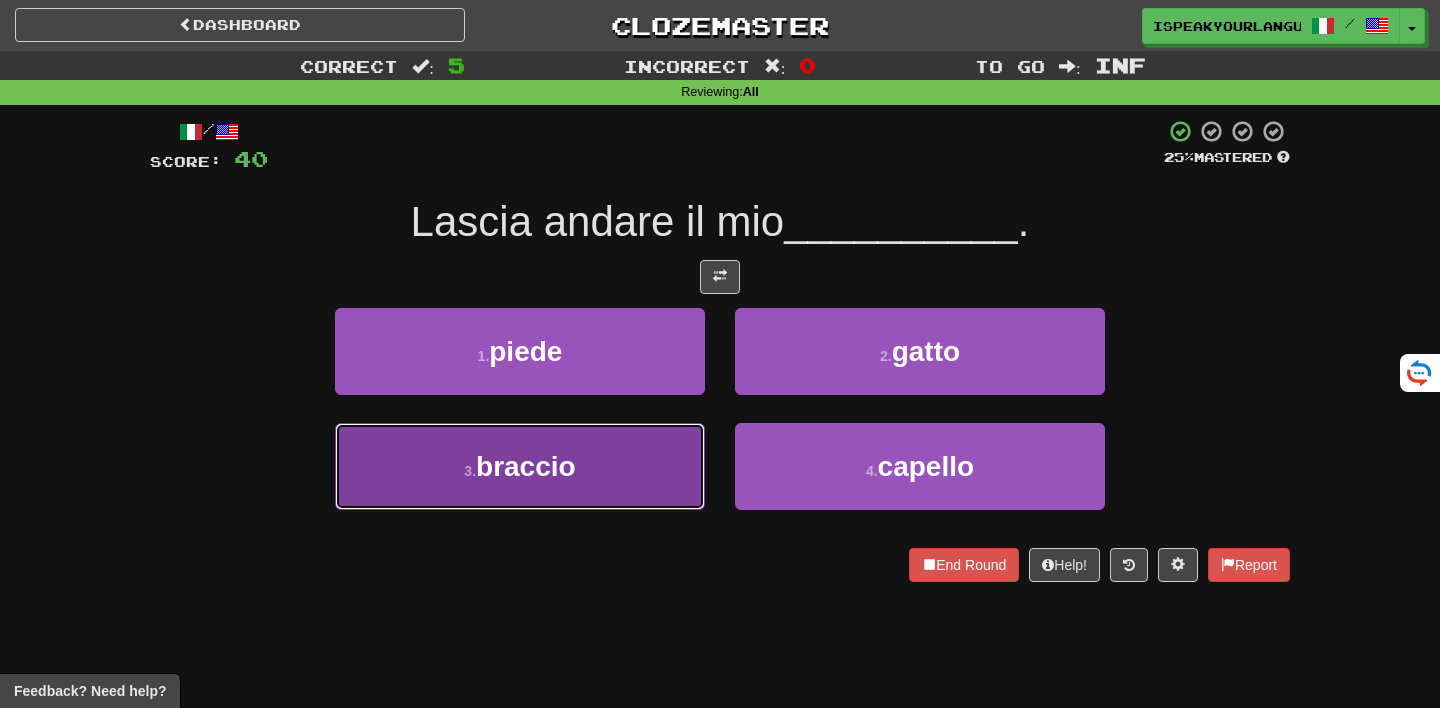 click on "3 .  braccio" at bounding box center [520, 466] 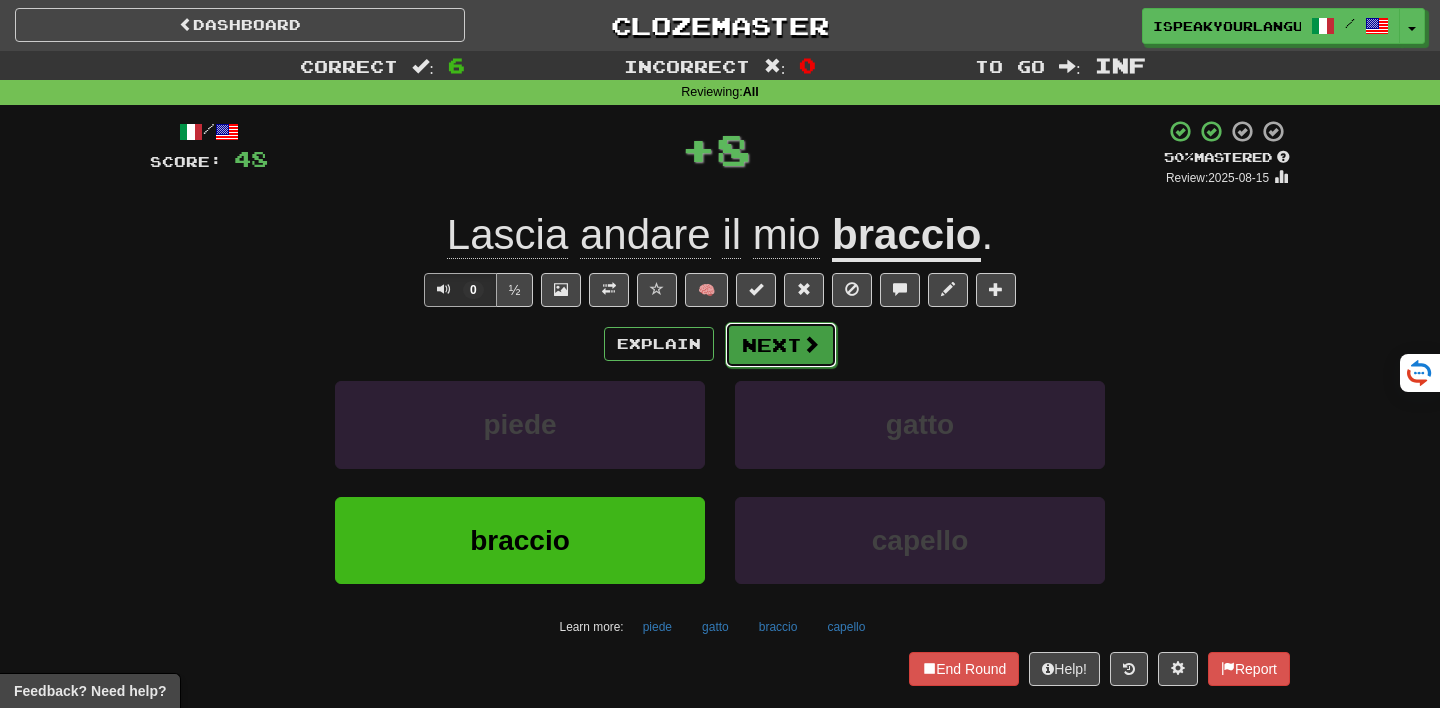 click on "Next" at bounding box center (781, 345) 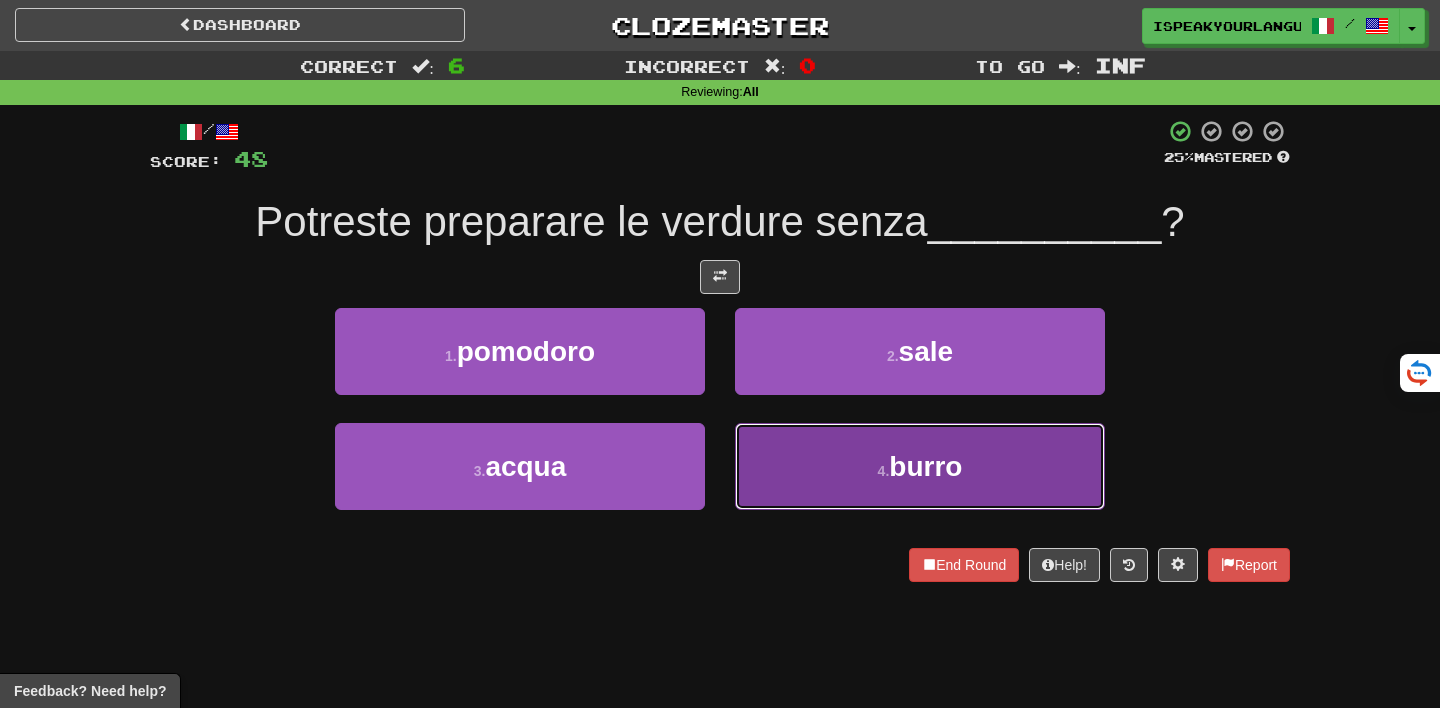 click on "4 .  burro" at bounding box center (920, 466) 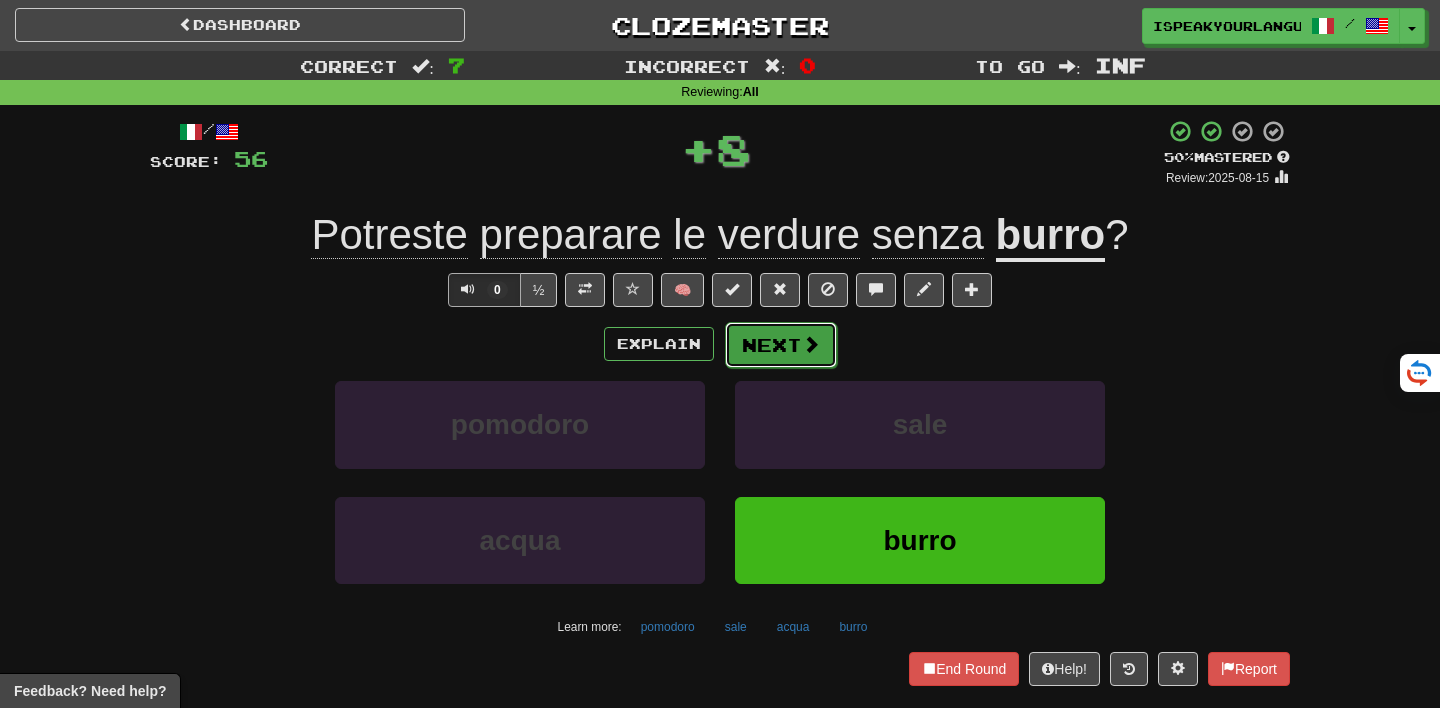 click on "Next" at bounding box center [781, 345] 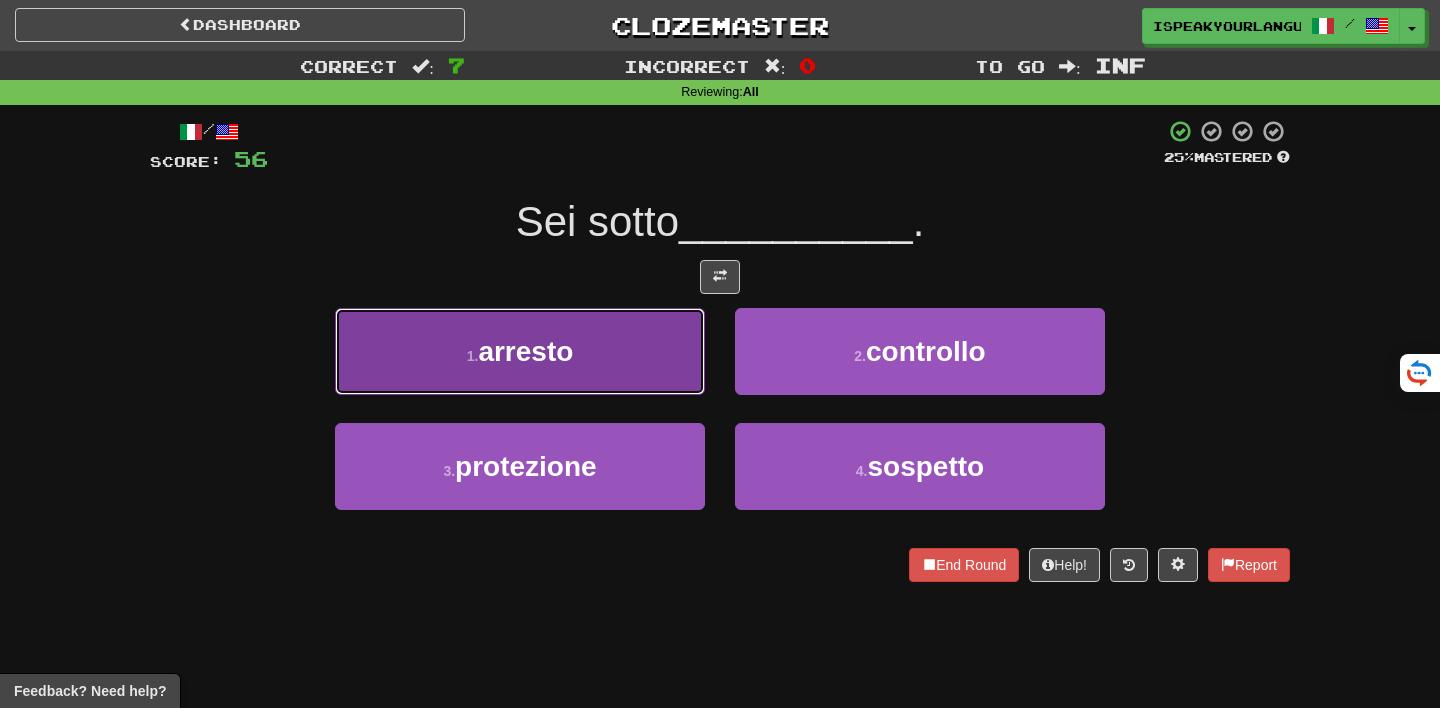 click on "1 .  arresto" at bounding box center [520, 351] 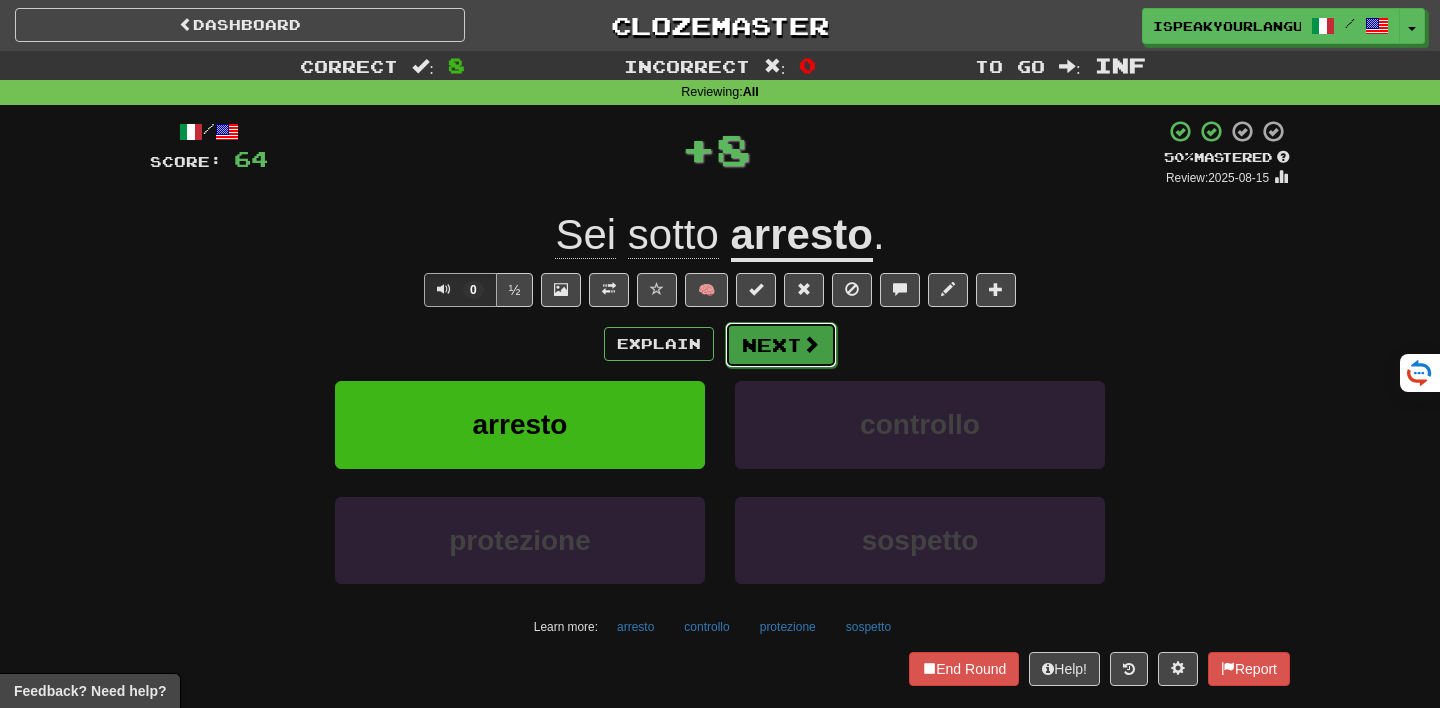 click on "Next" at bounding box center [781, 345] 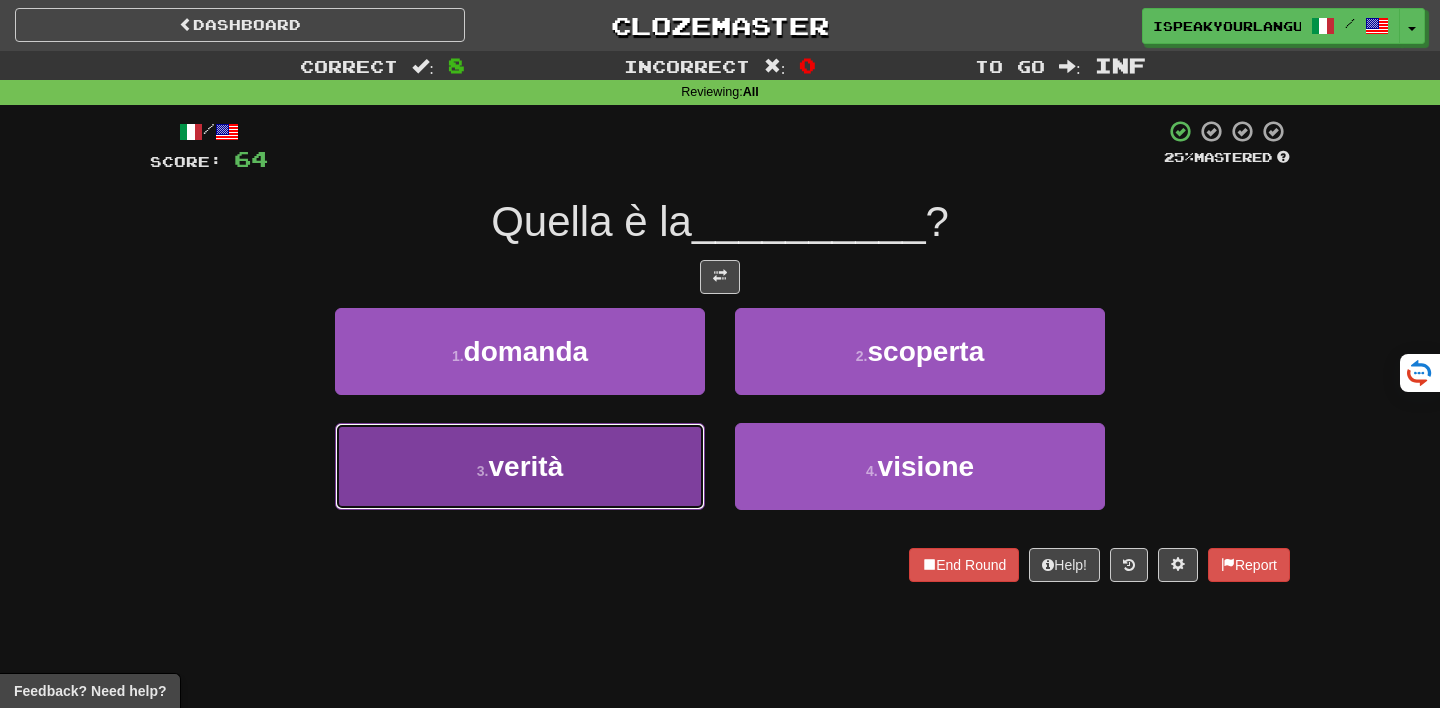 click on "3 .  verità" at bounding box center (520, 466) 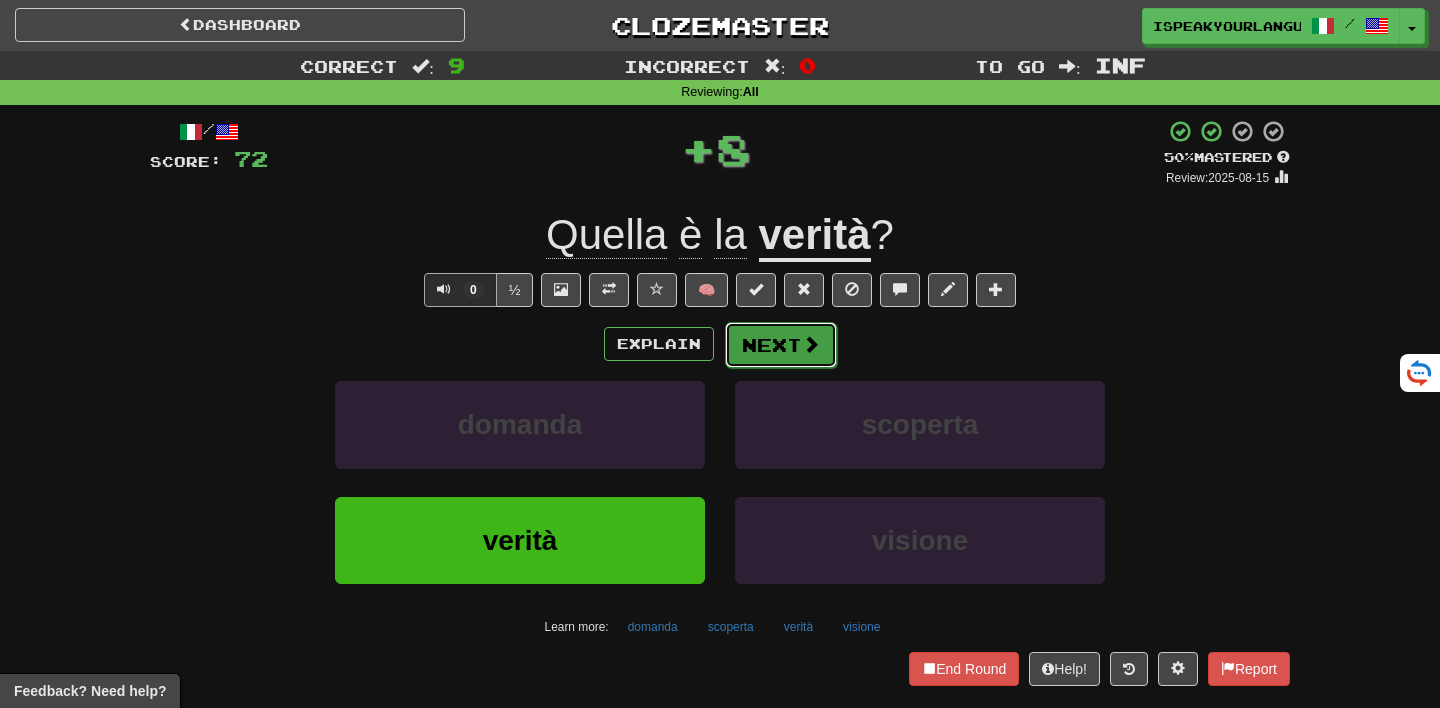 click on "Next" at bounding box center (781, 345) 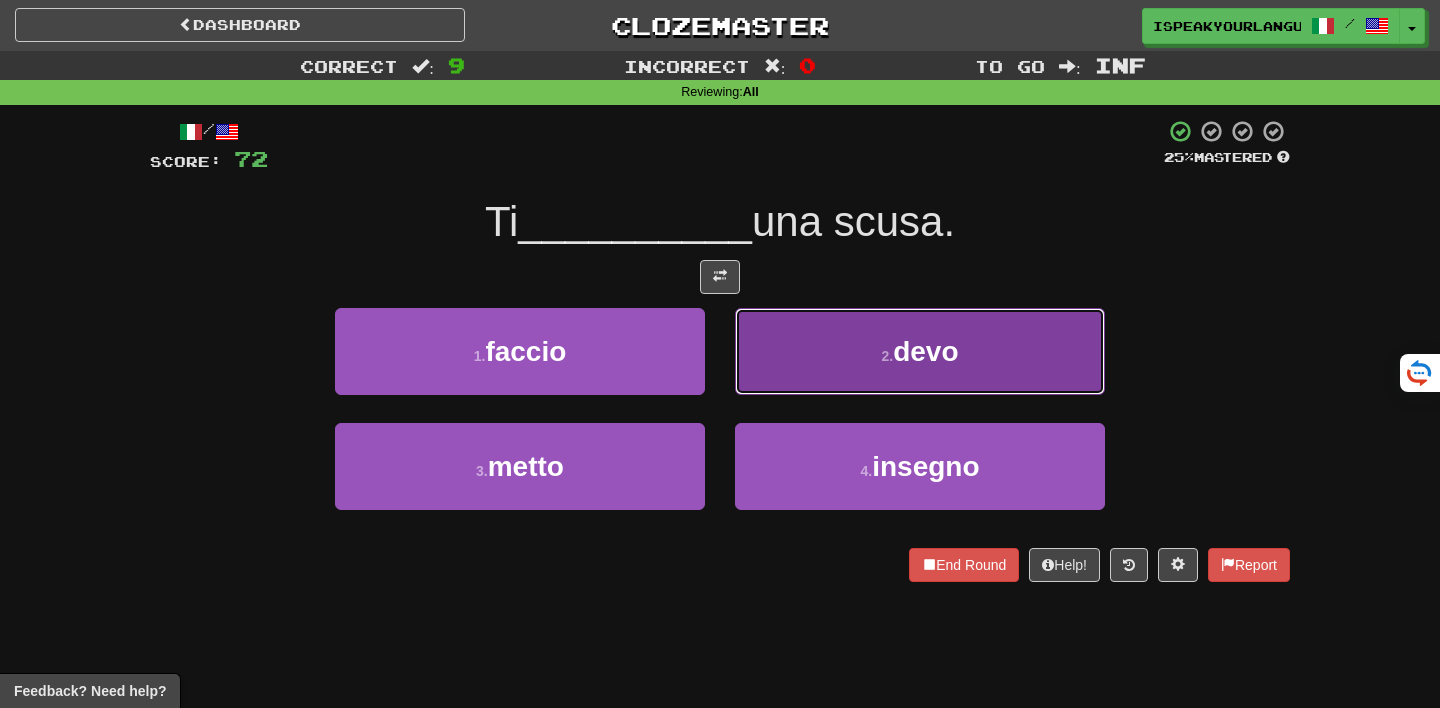 click on "2 .  devo" at bounding box center (920, 351) 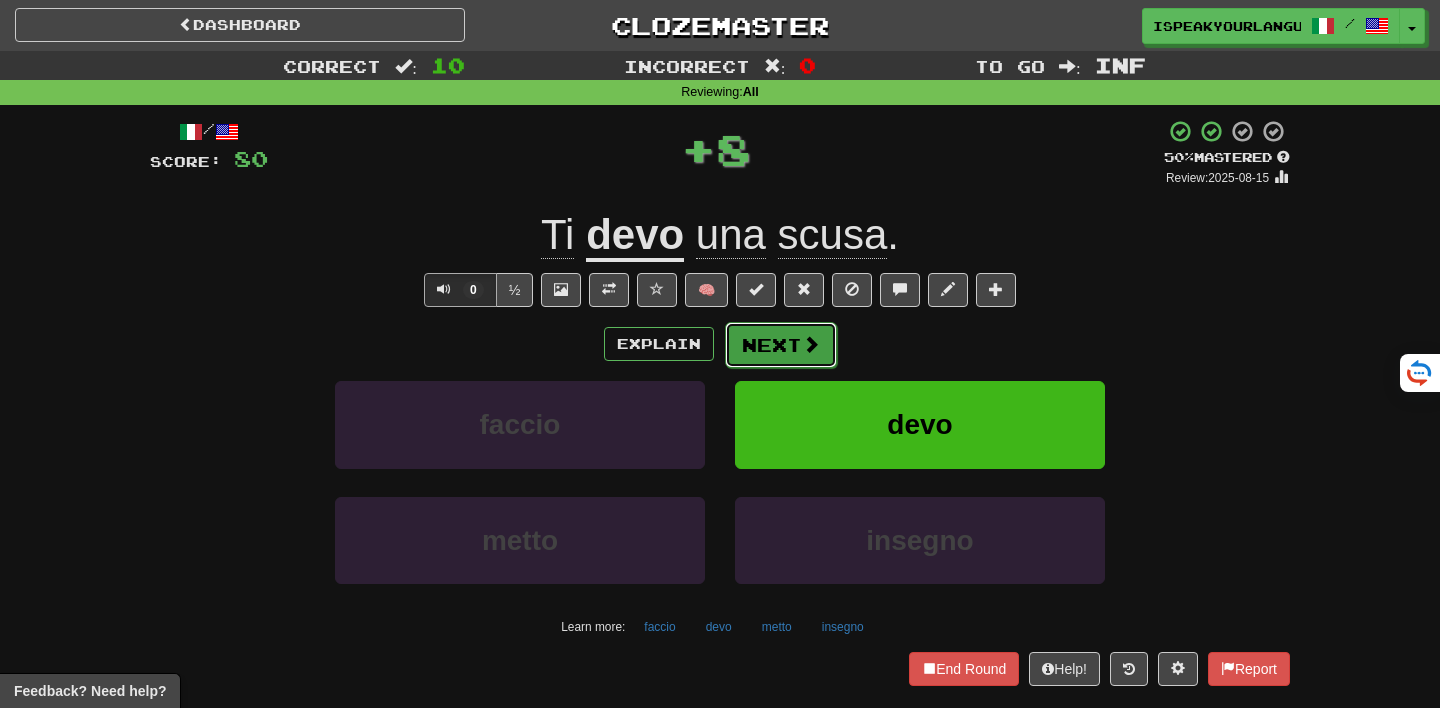click on "Next" at bounding box center (781, 345) 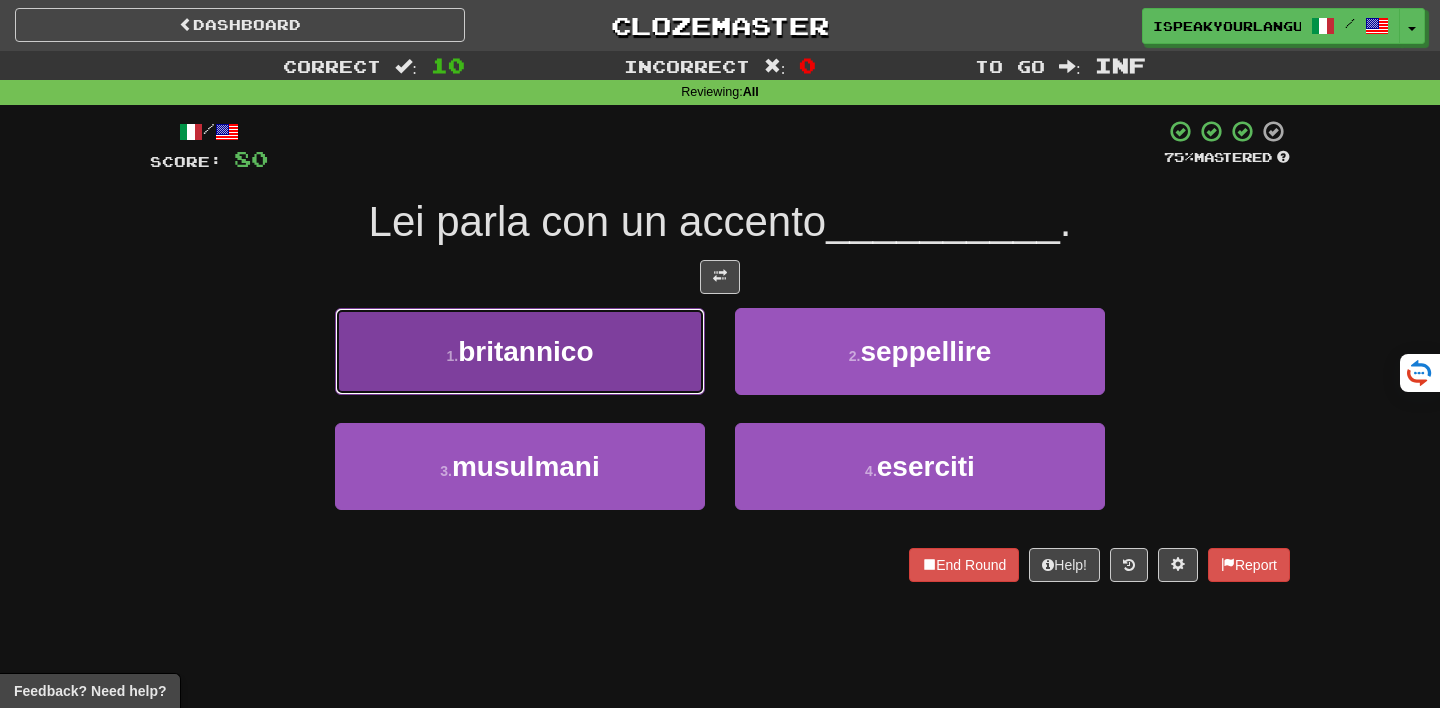 click on "1 .  britannico" at bounding box center (520, 351) 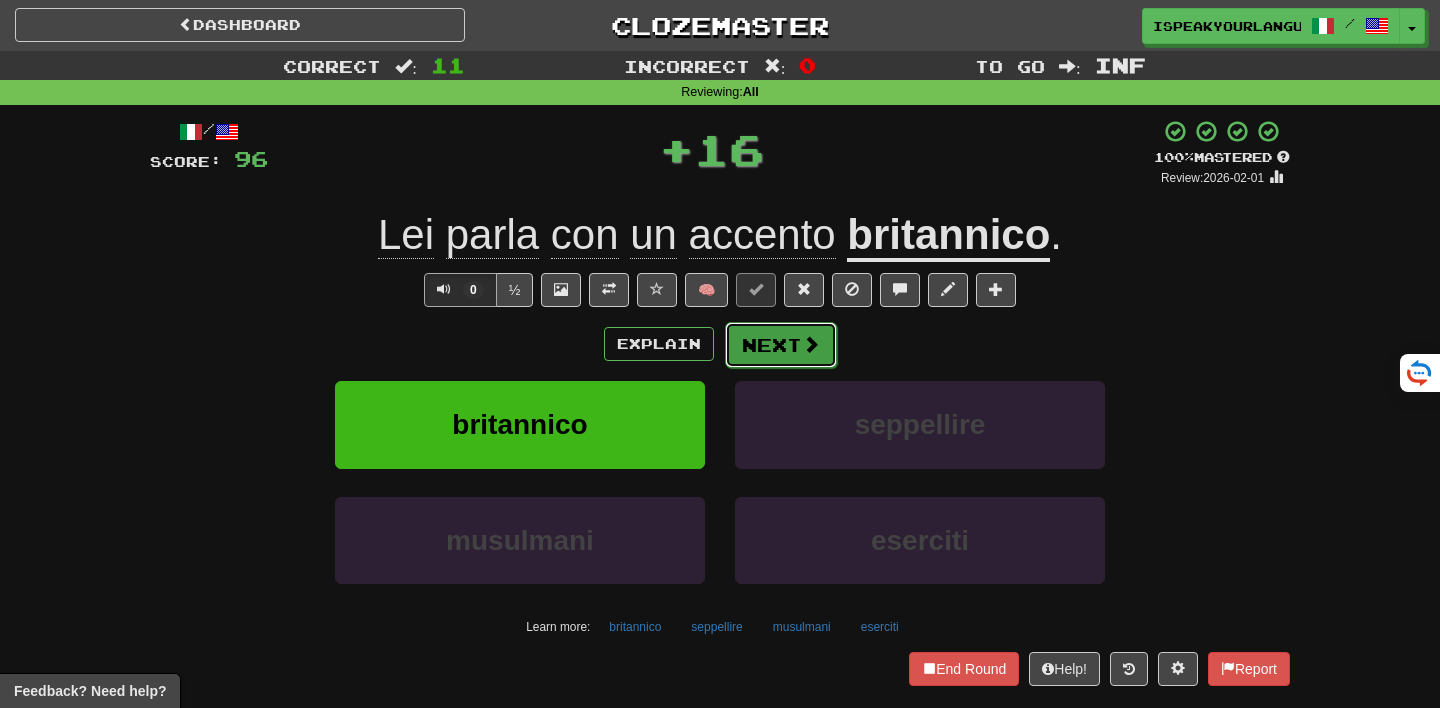 click on "Next" at bounding box center [781, 345] 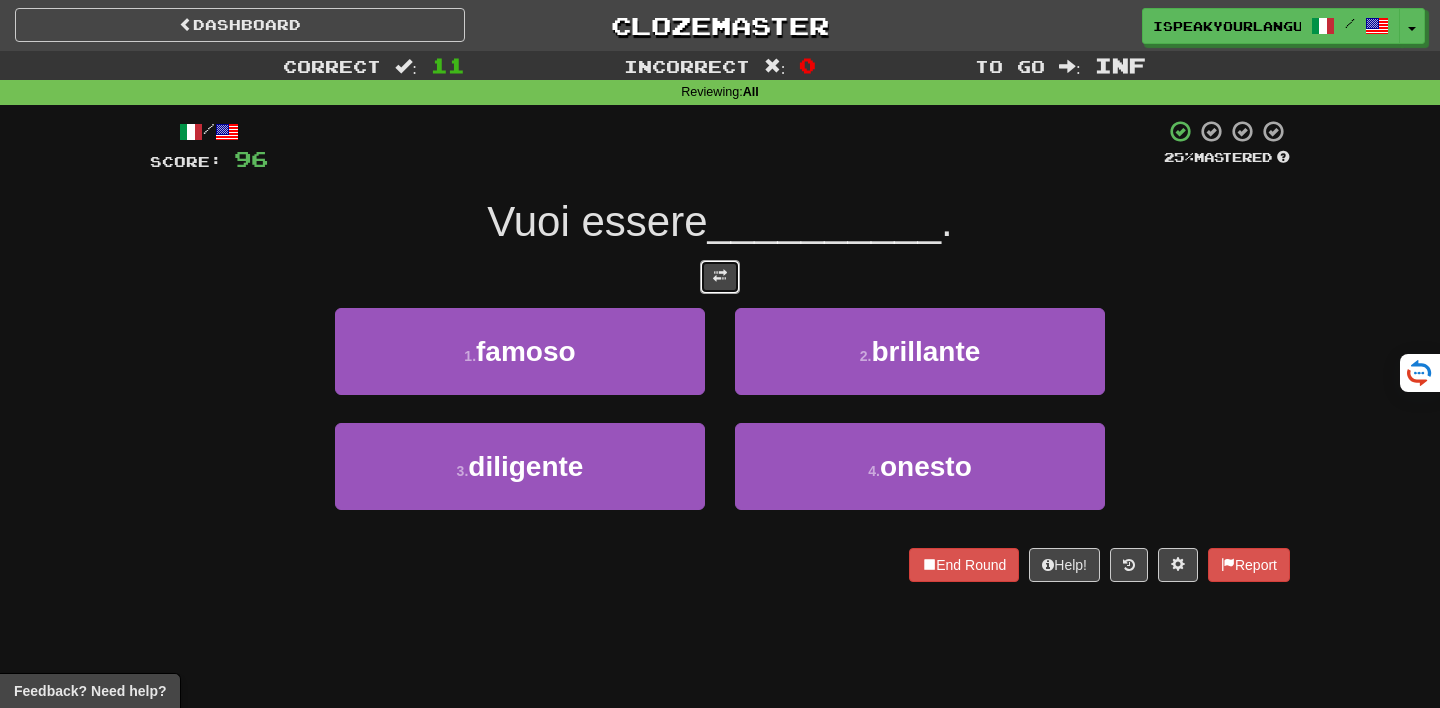 click at bounding box center [720, 277] 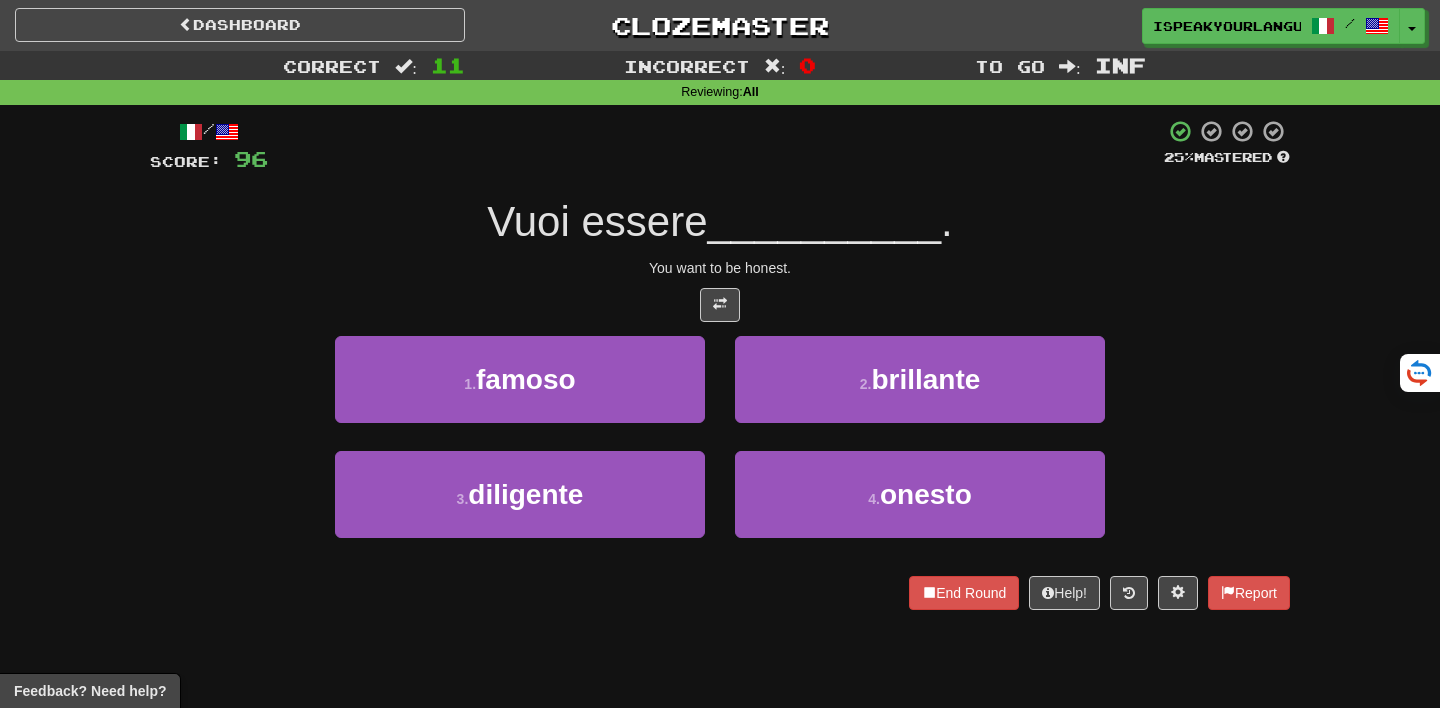 click on "/  Score:   96 25 %  Mastered Vuoi essere  __________ . You want to be honest. 1 .  famoso 2 .  brillante 3 .  diligente 4 .  onesto  End Round  Help!  Report" at bounding box center (720, 364) 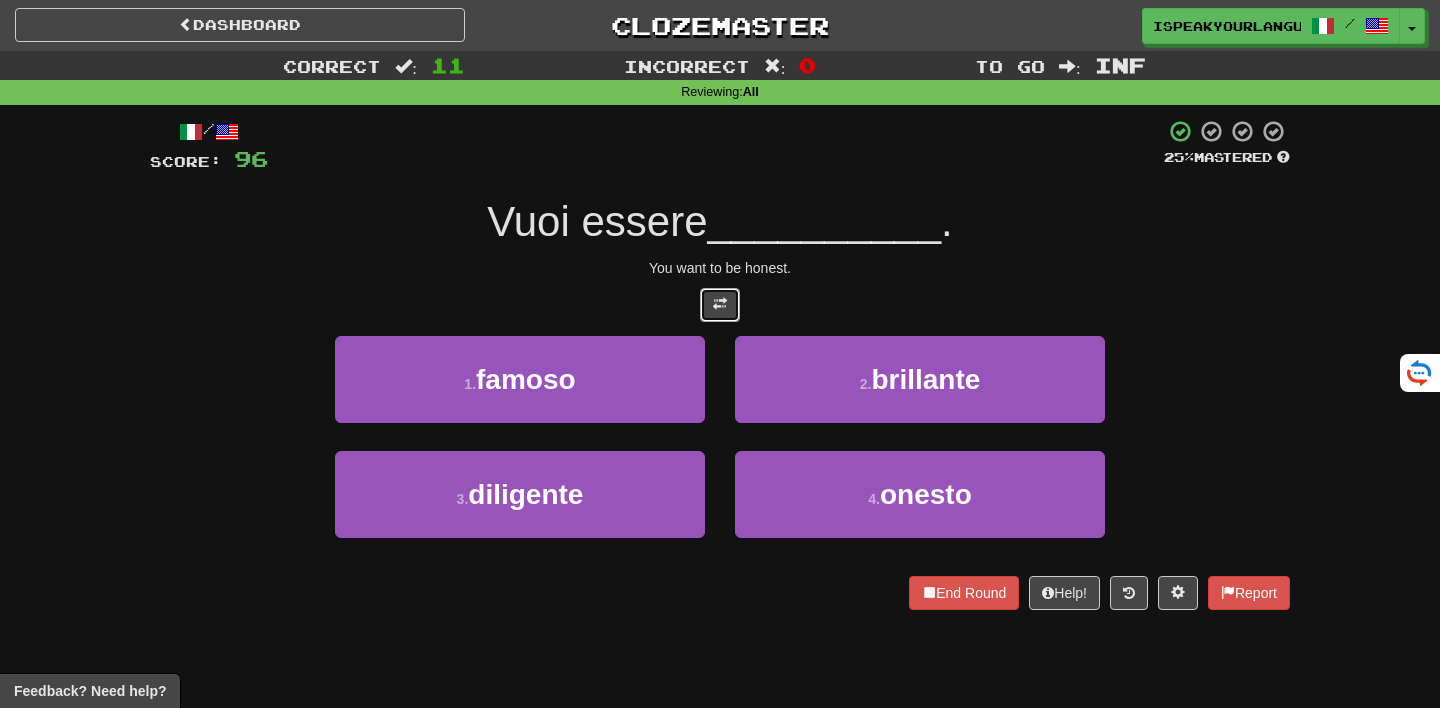 click at bounding box center (720, 305) 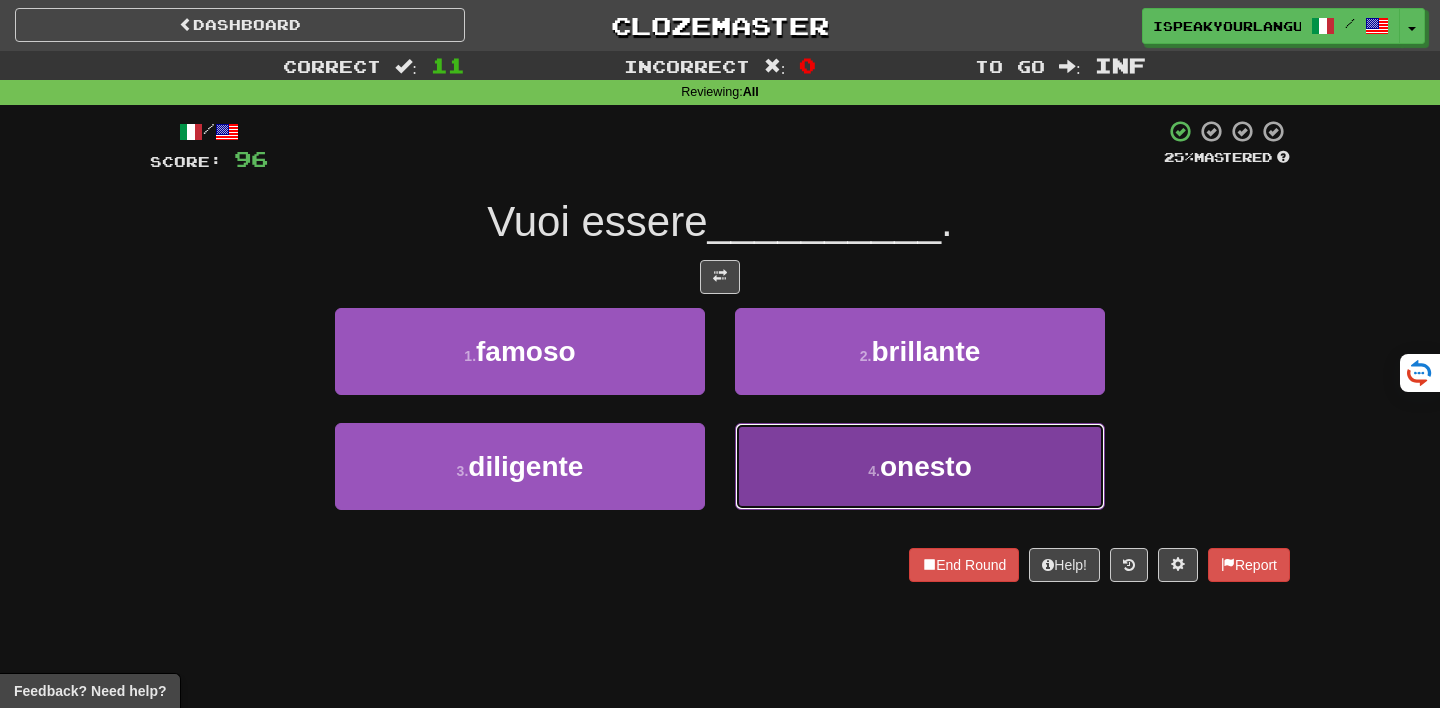 click on "4 .  onesto" at bounding box center (920, 466) 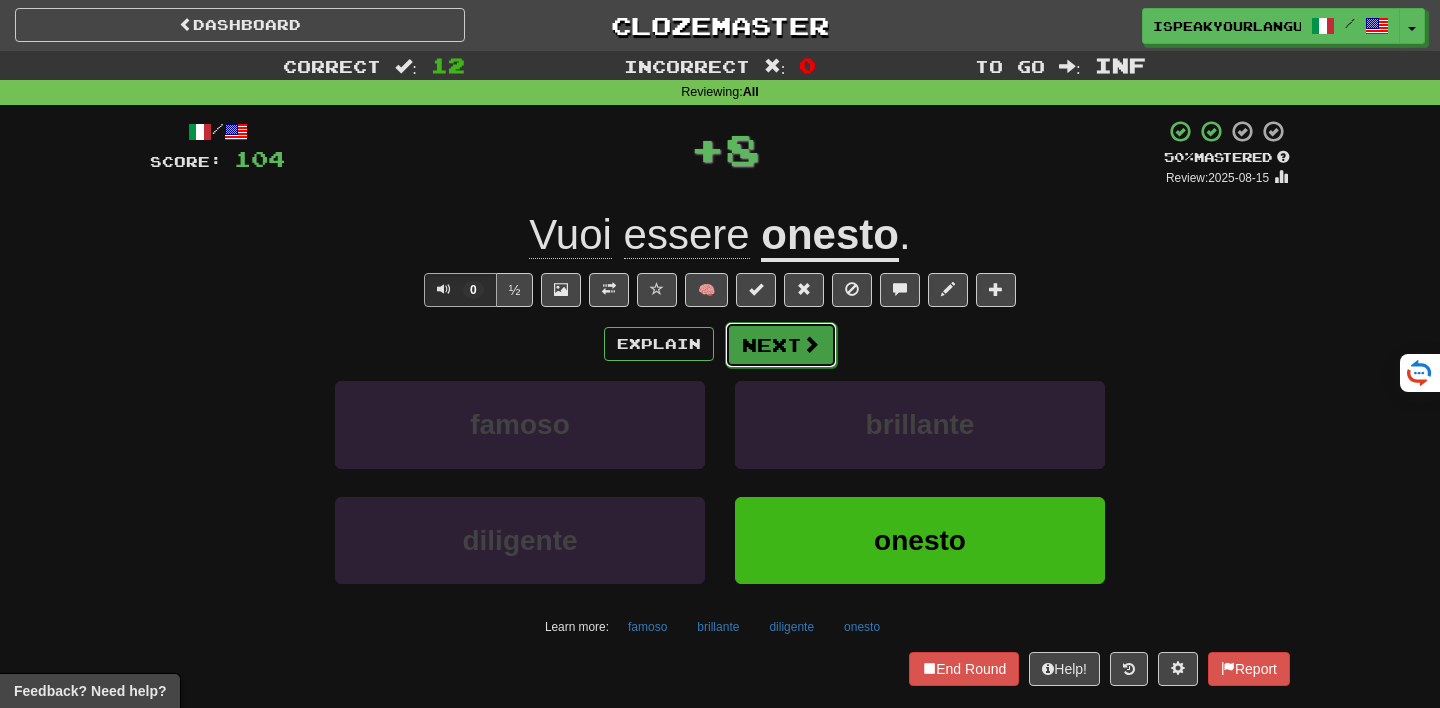 click on "Next" at bounding box center (781, 345) 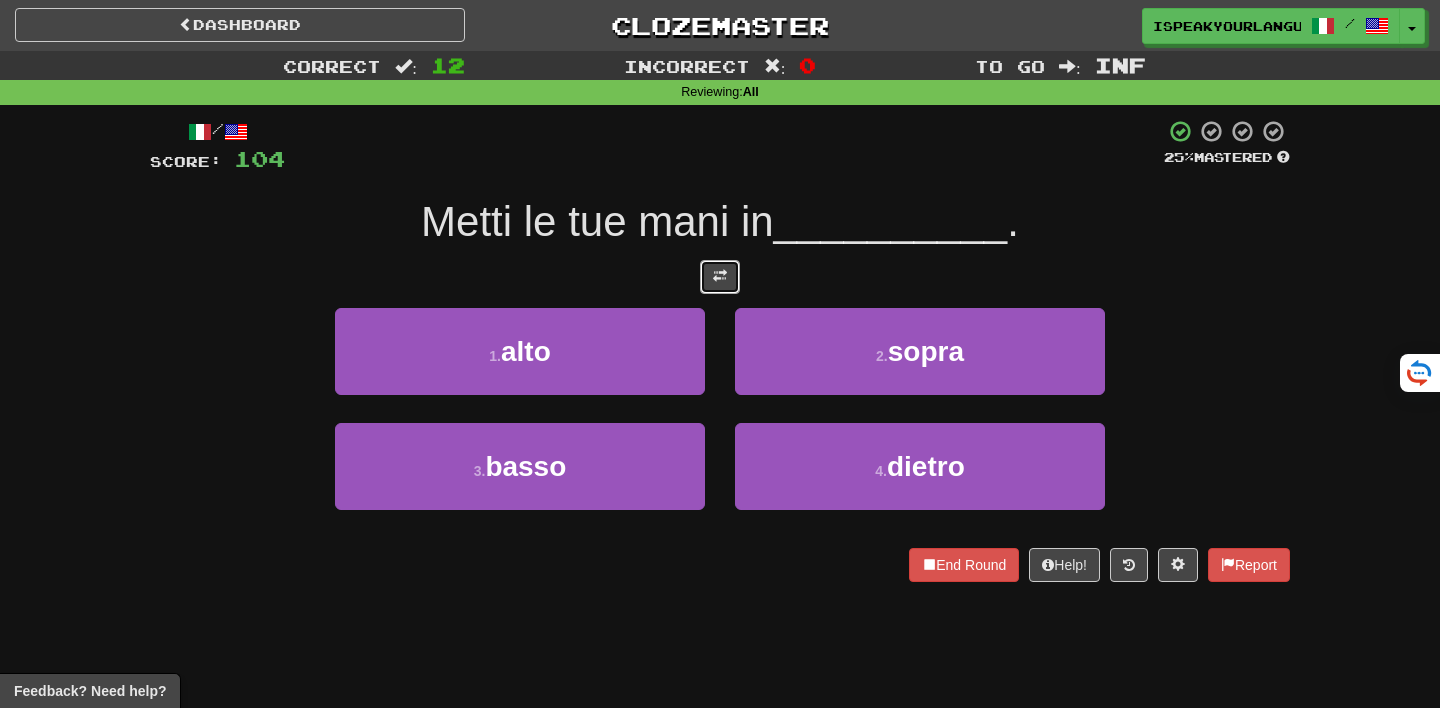 click at bounding box center [720, 277] 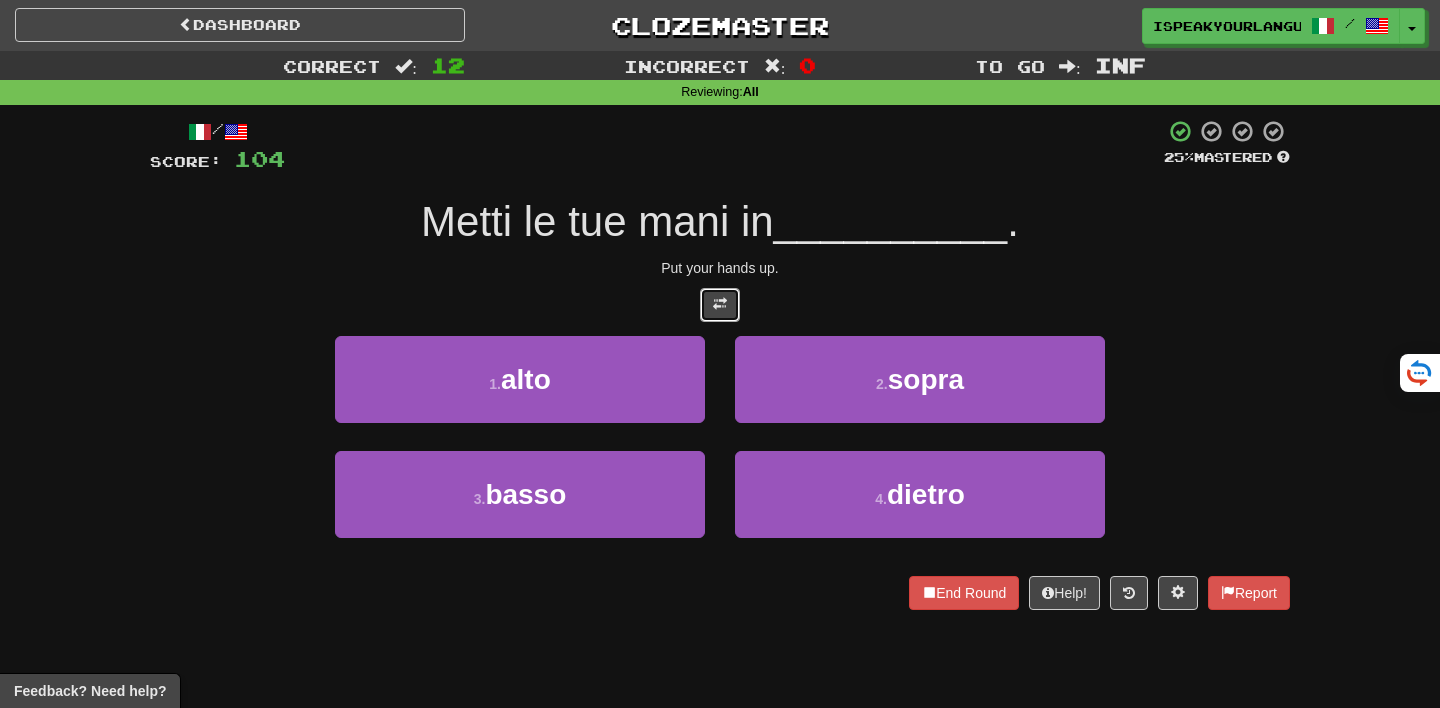 click at bounding box center [720, 304] 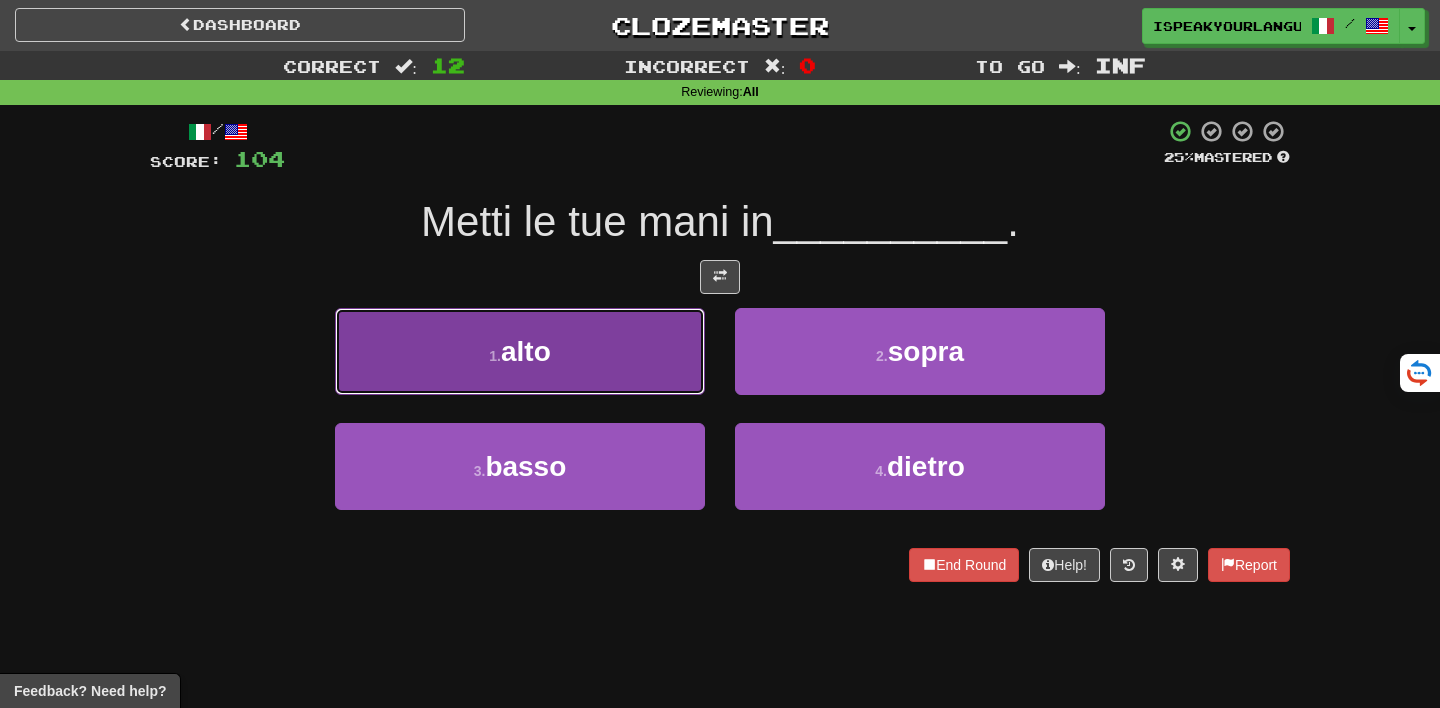 click on "1 .  alto" at bounding box center (520, 351) 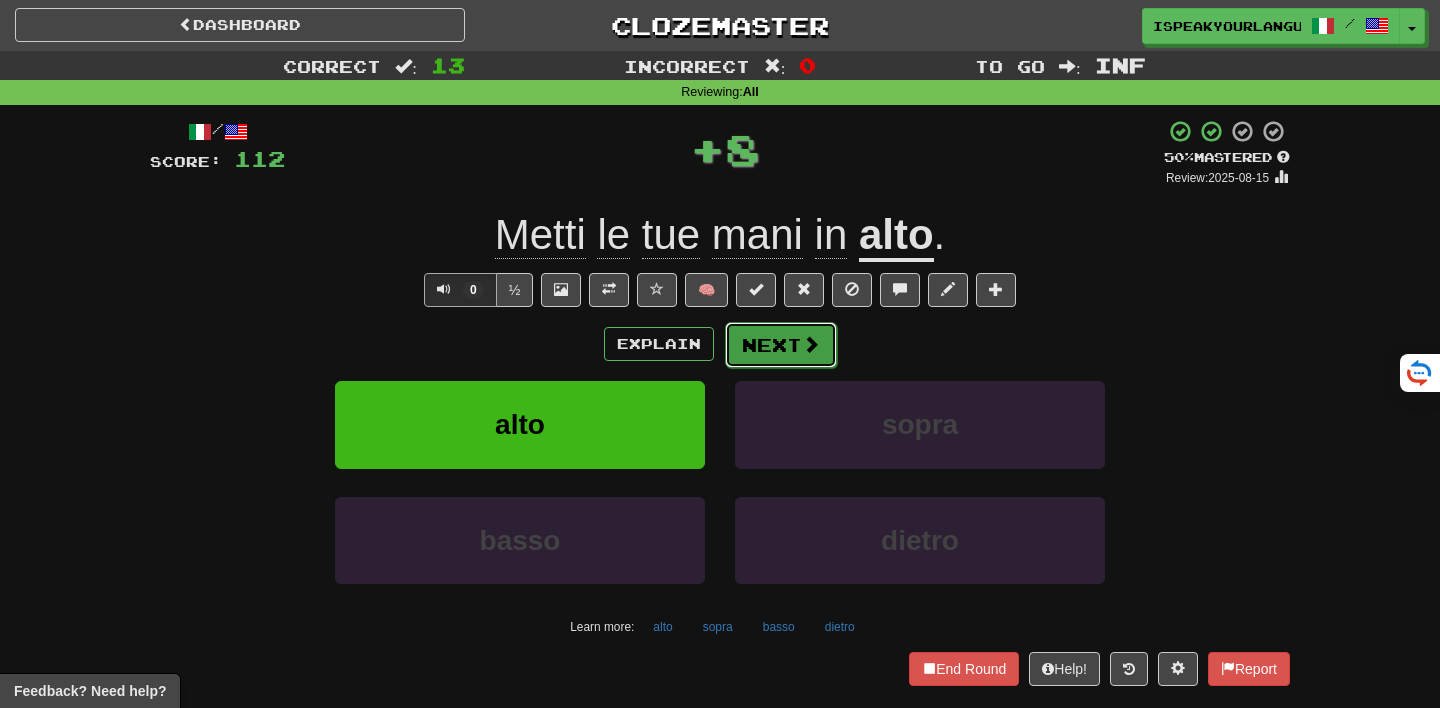 click on "Next" at bounding box center [781, 345] 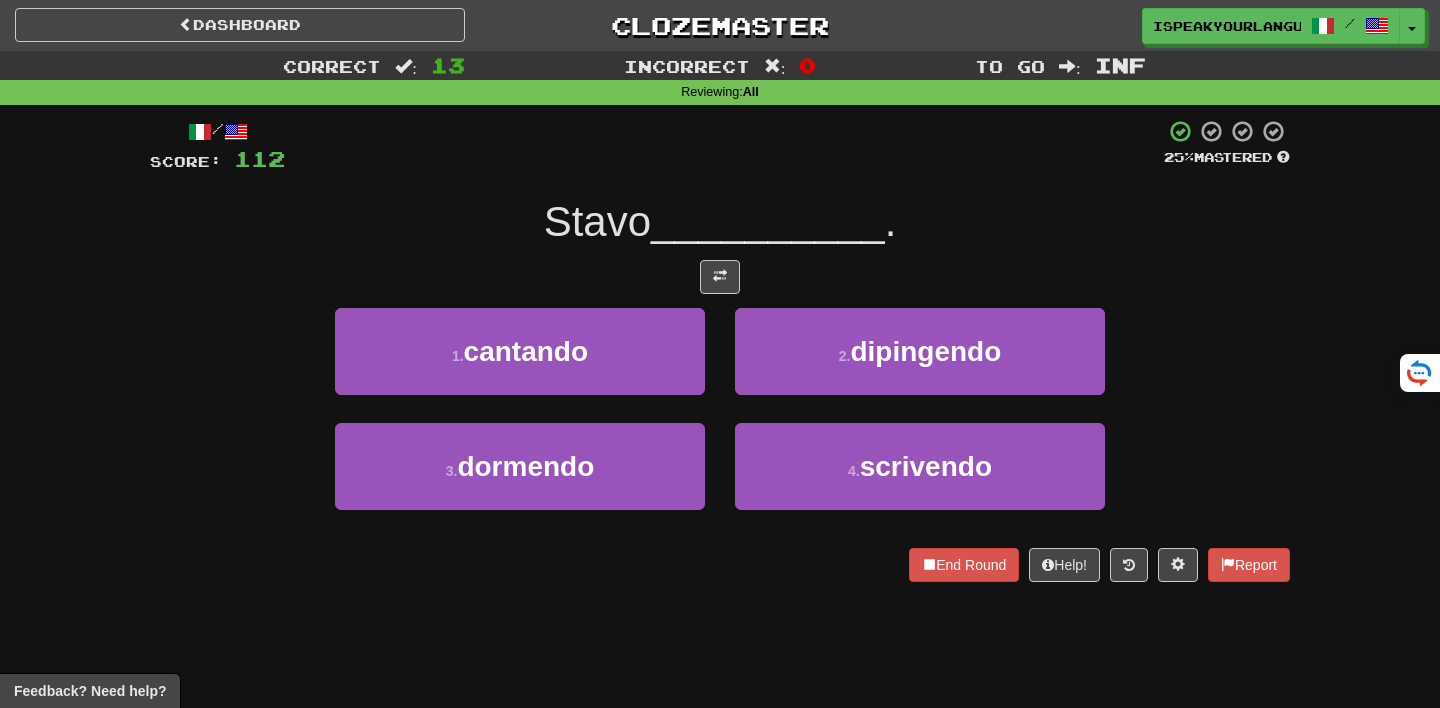 click at bounding box center [720, 277] 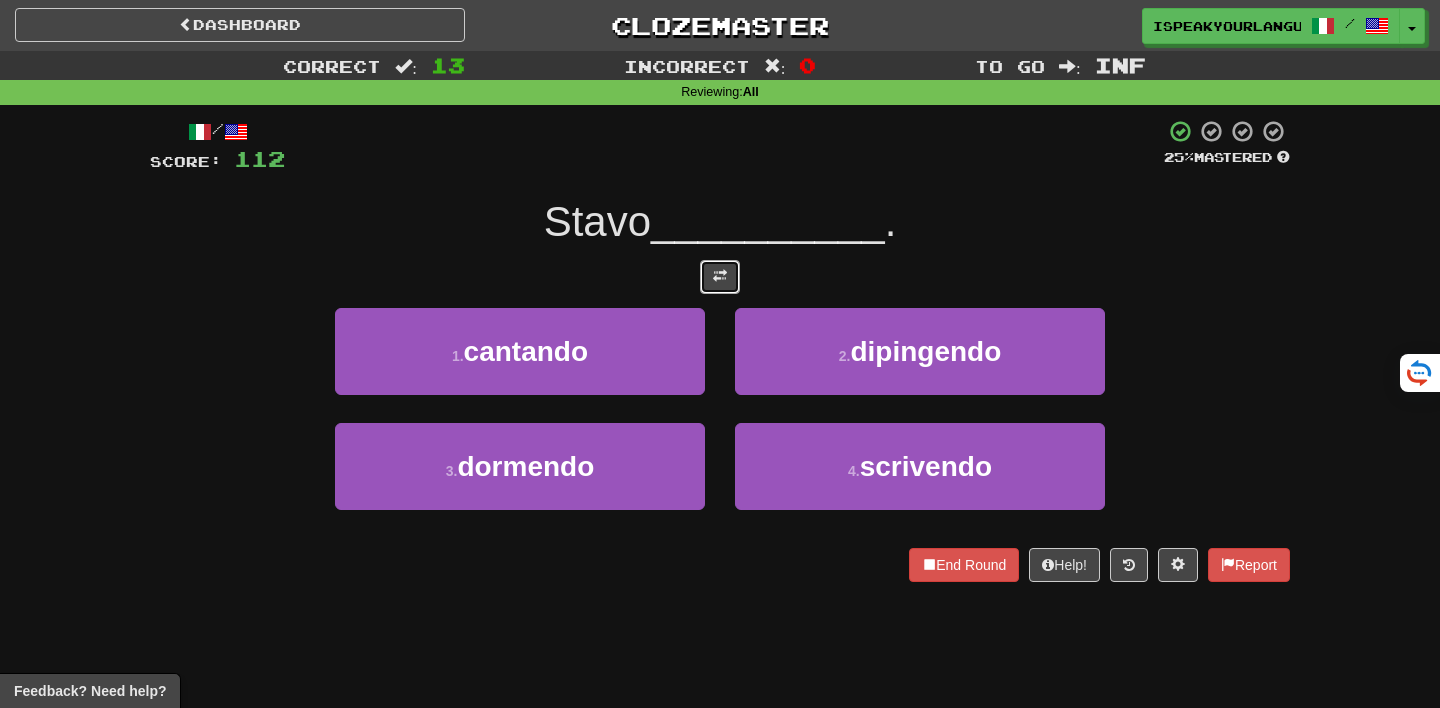 click at bounding box center (720, 277) 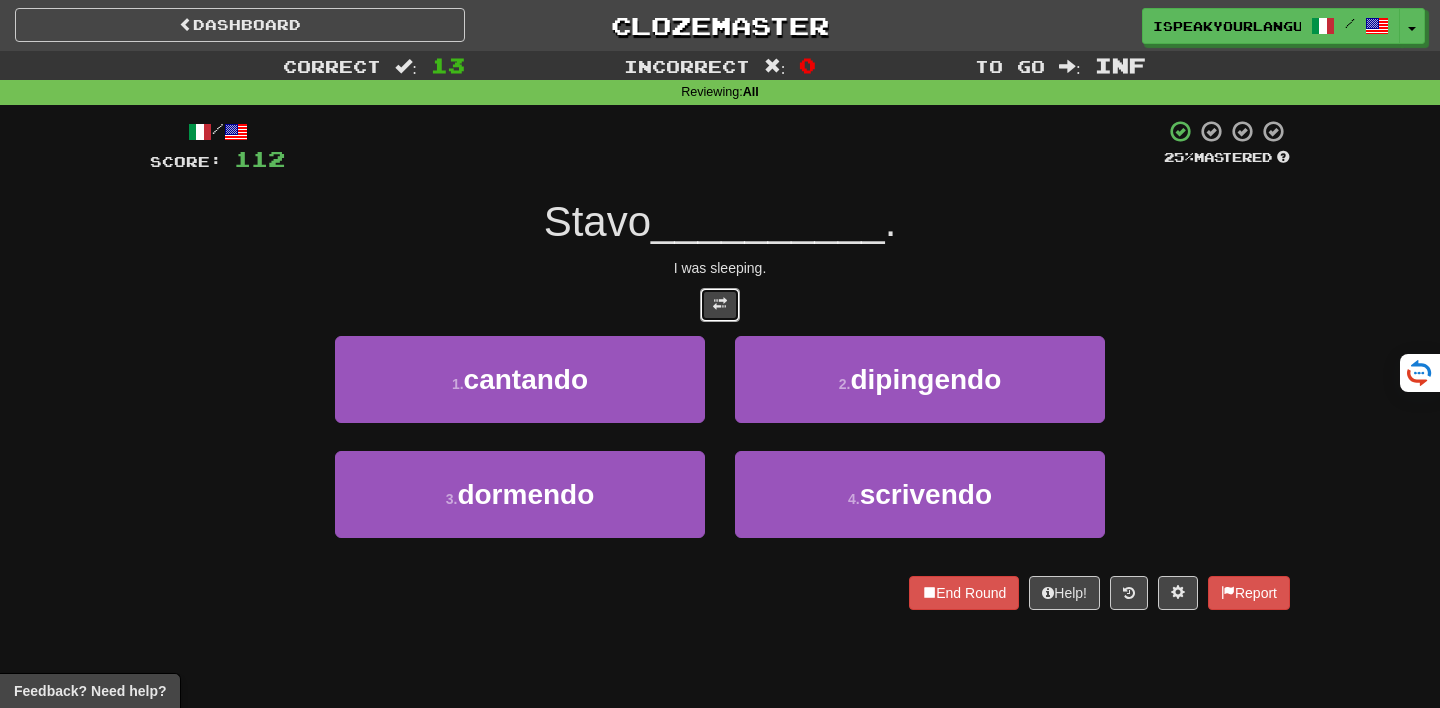 click at bounding box center (720, 304) 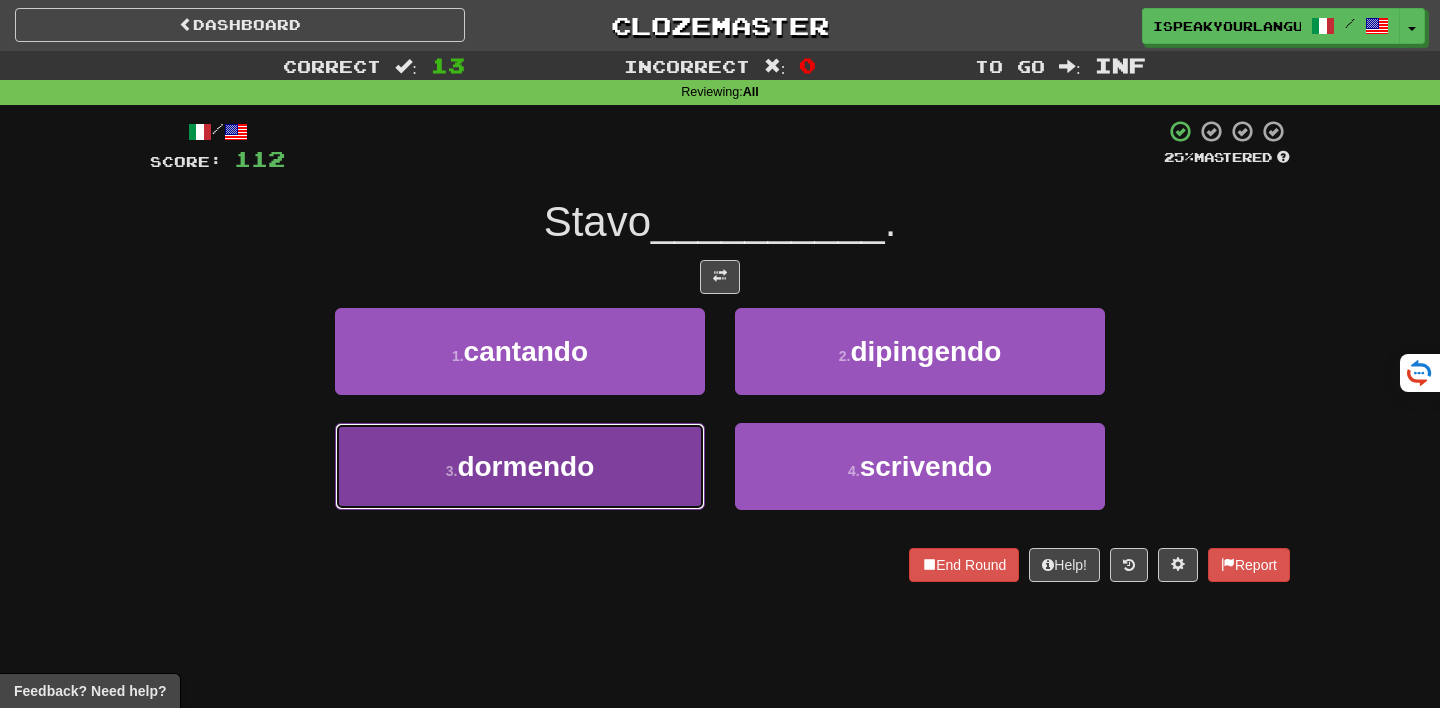 click on "3 .  dormendo" at bounding box center [520, 466] 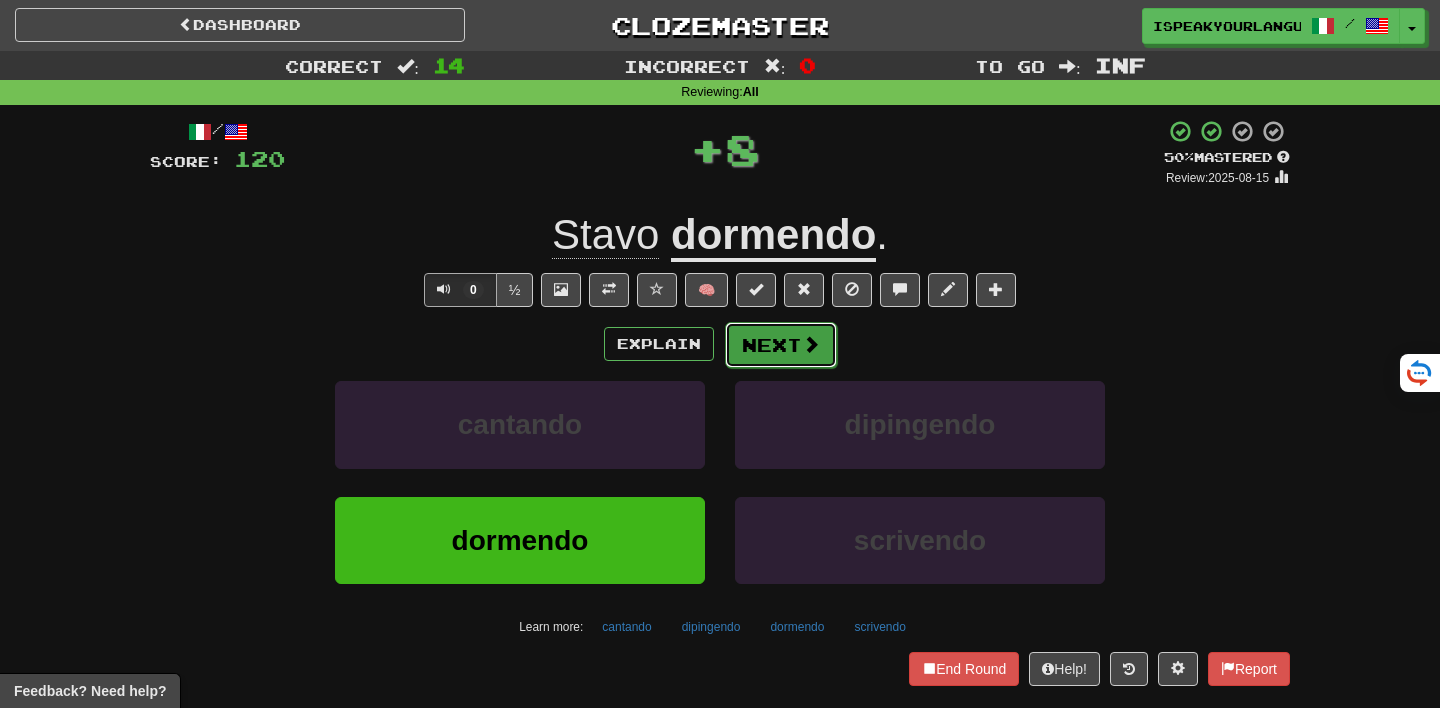 click on "Next" at bounding box center (781, 345) 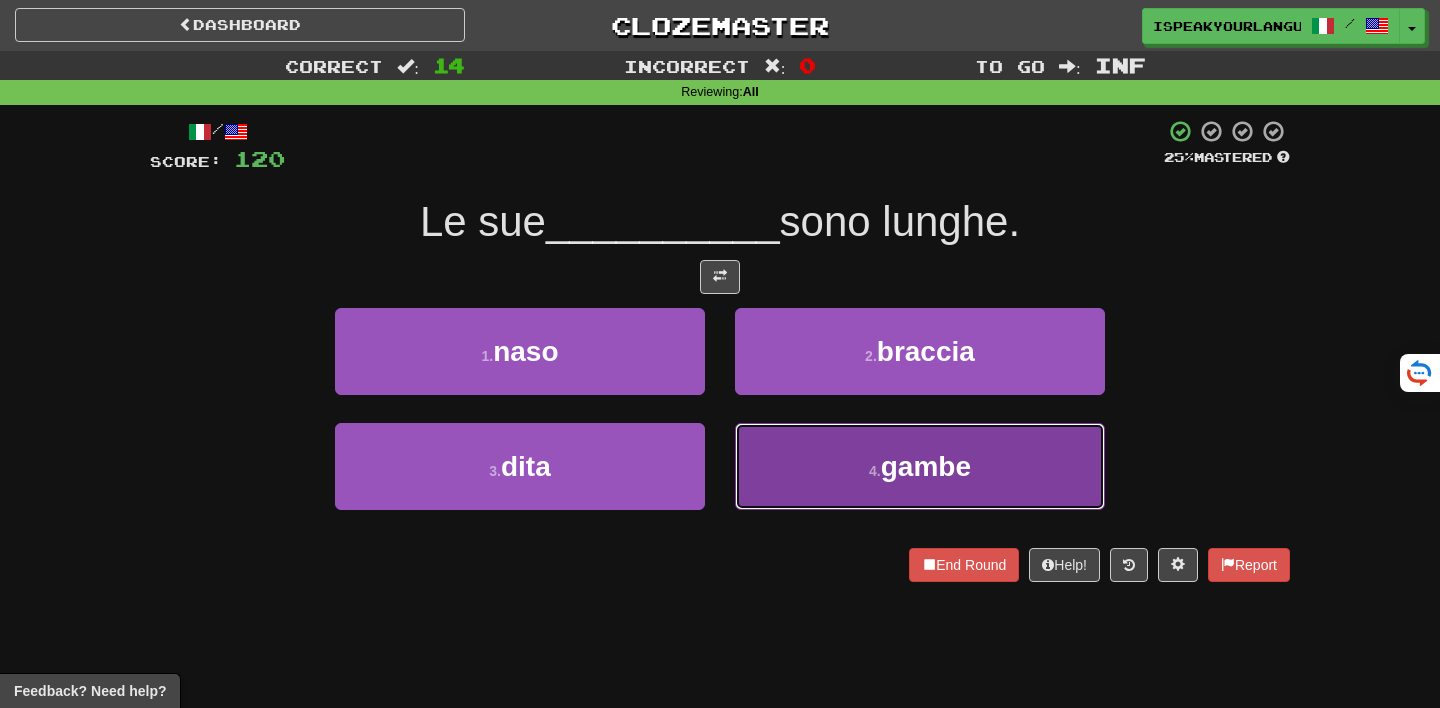 click on "4 .  gambe" at bounding box center [920, 466] 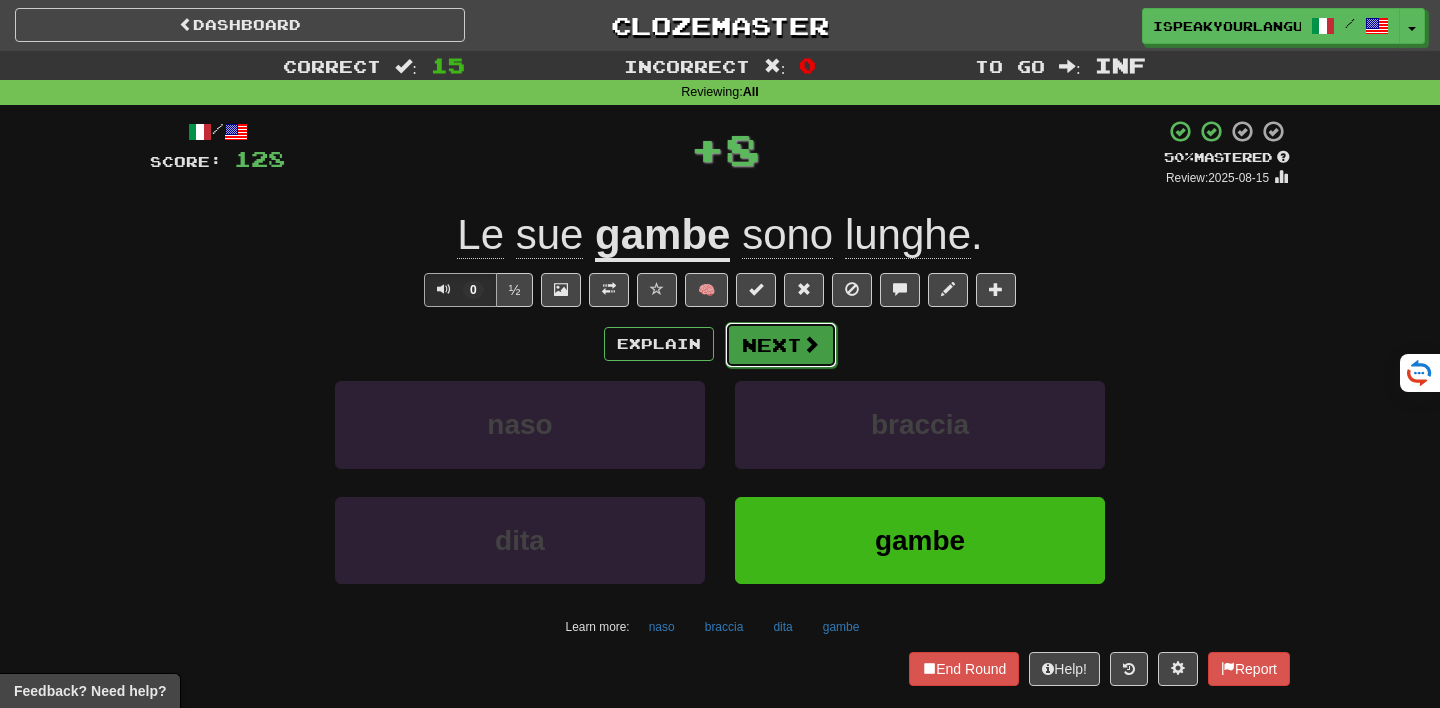 click on "Next" at bounding box center [781, 345] 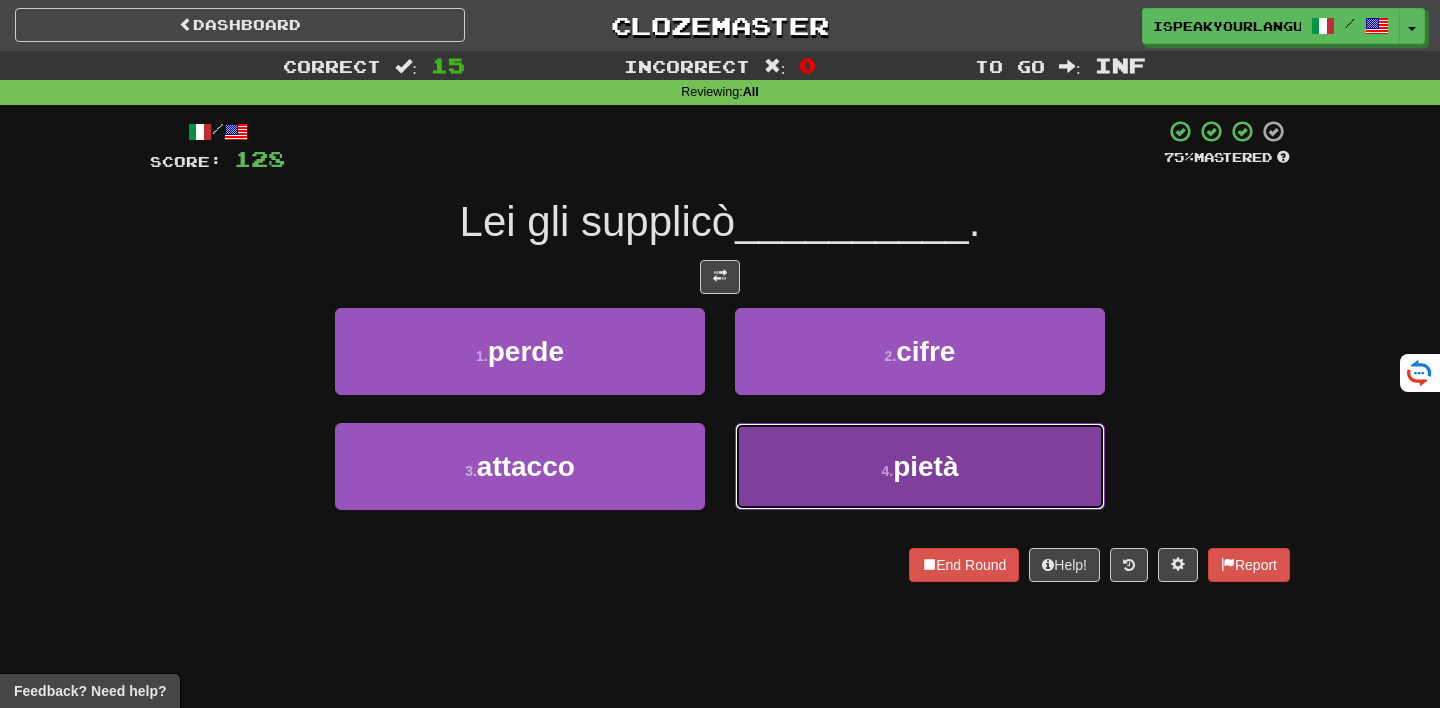 click on "4 .  pietà" at bounding box center [920, 466] 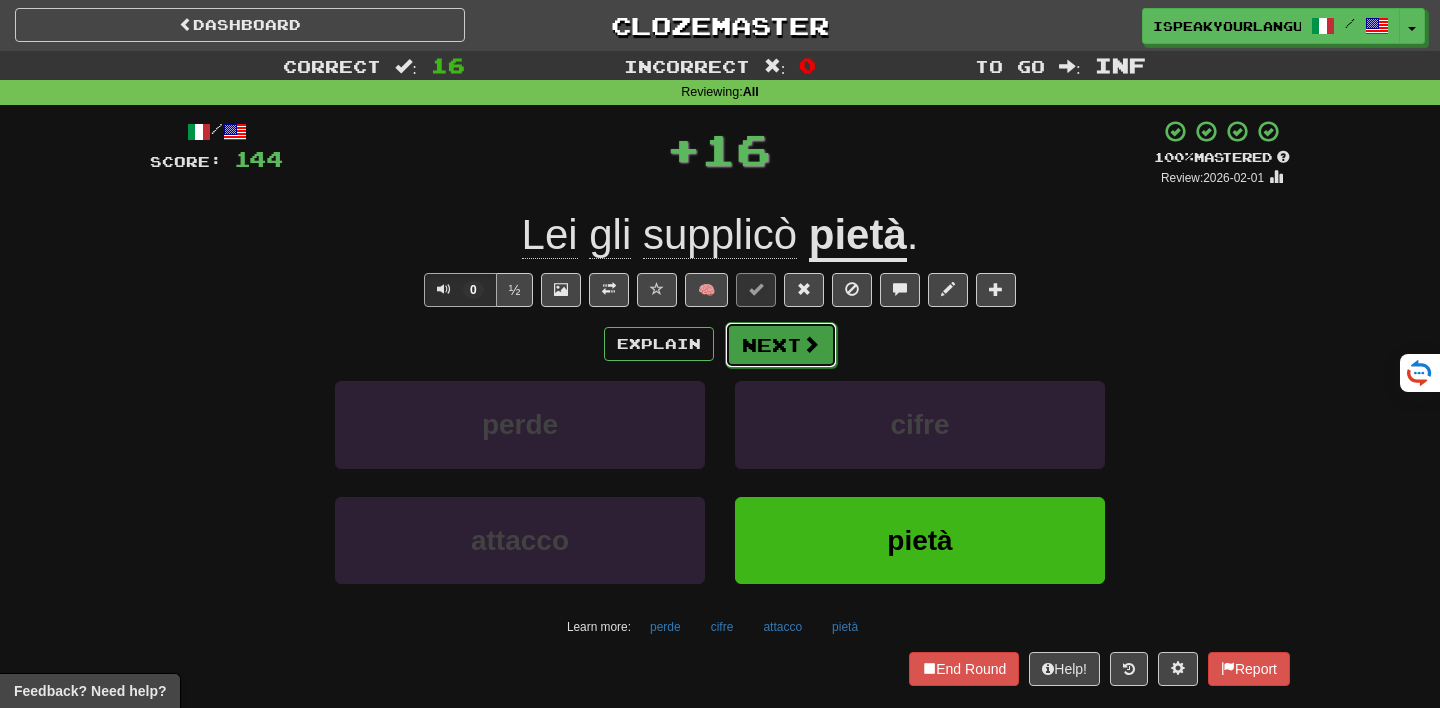 click on "Next" at bounding box center [781, 345] 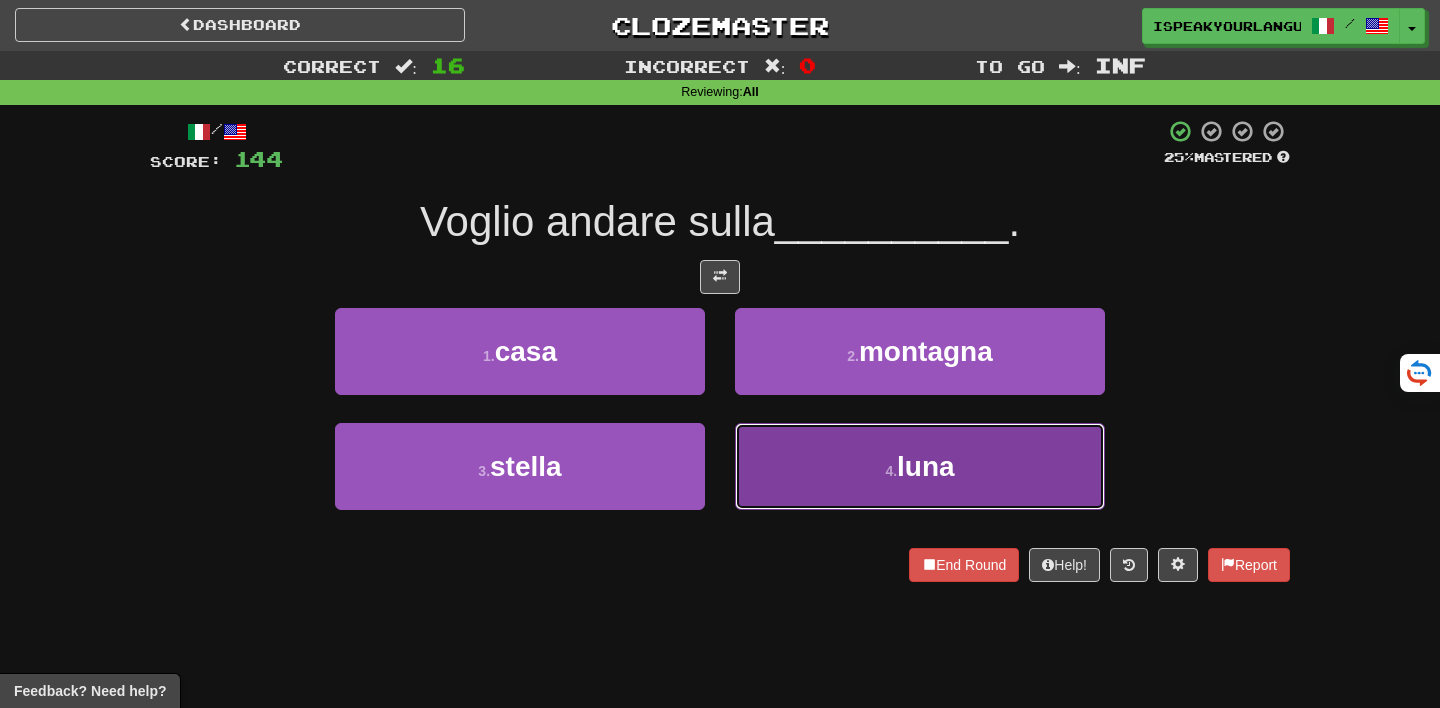 click on "4 .  luna" at bounding box center [920, 466] 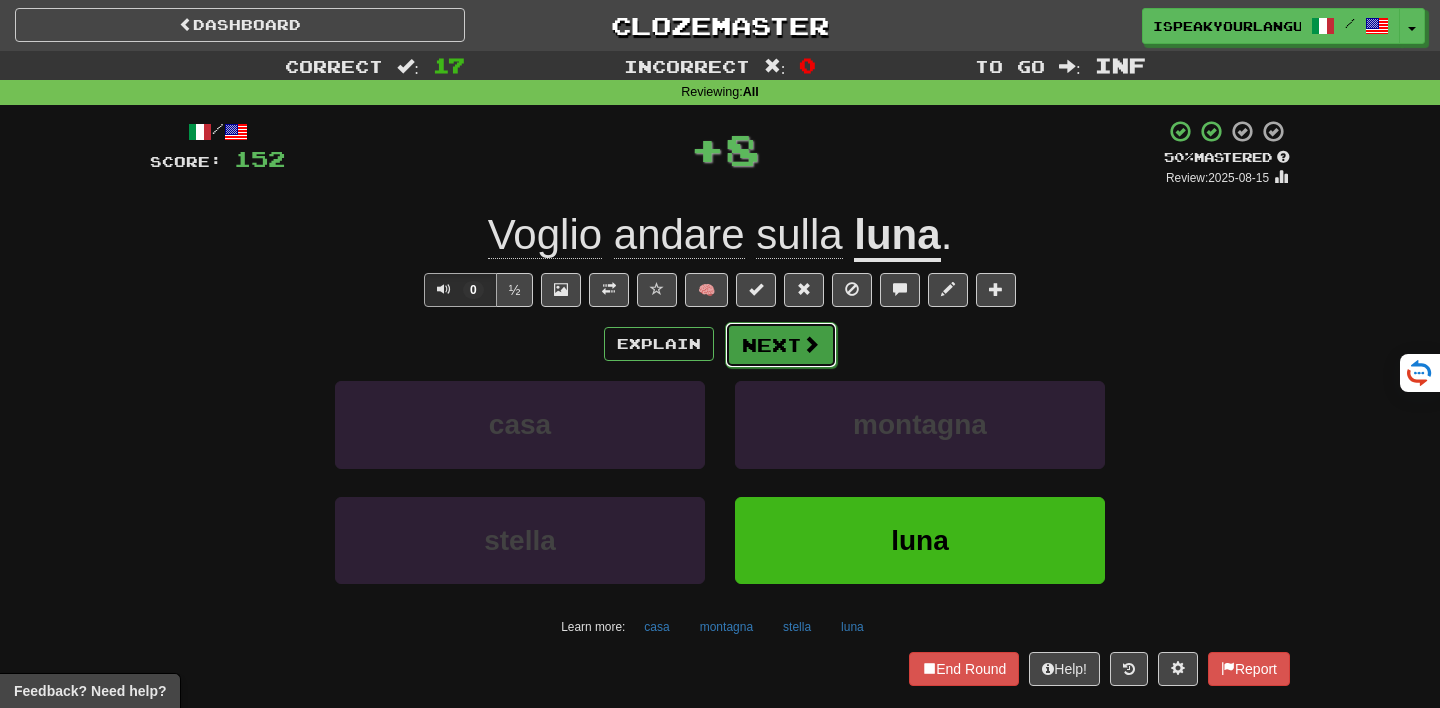 click on "Next" at bounding box center [781, 345] 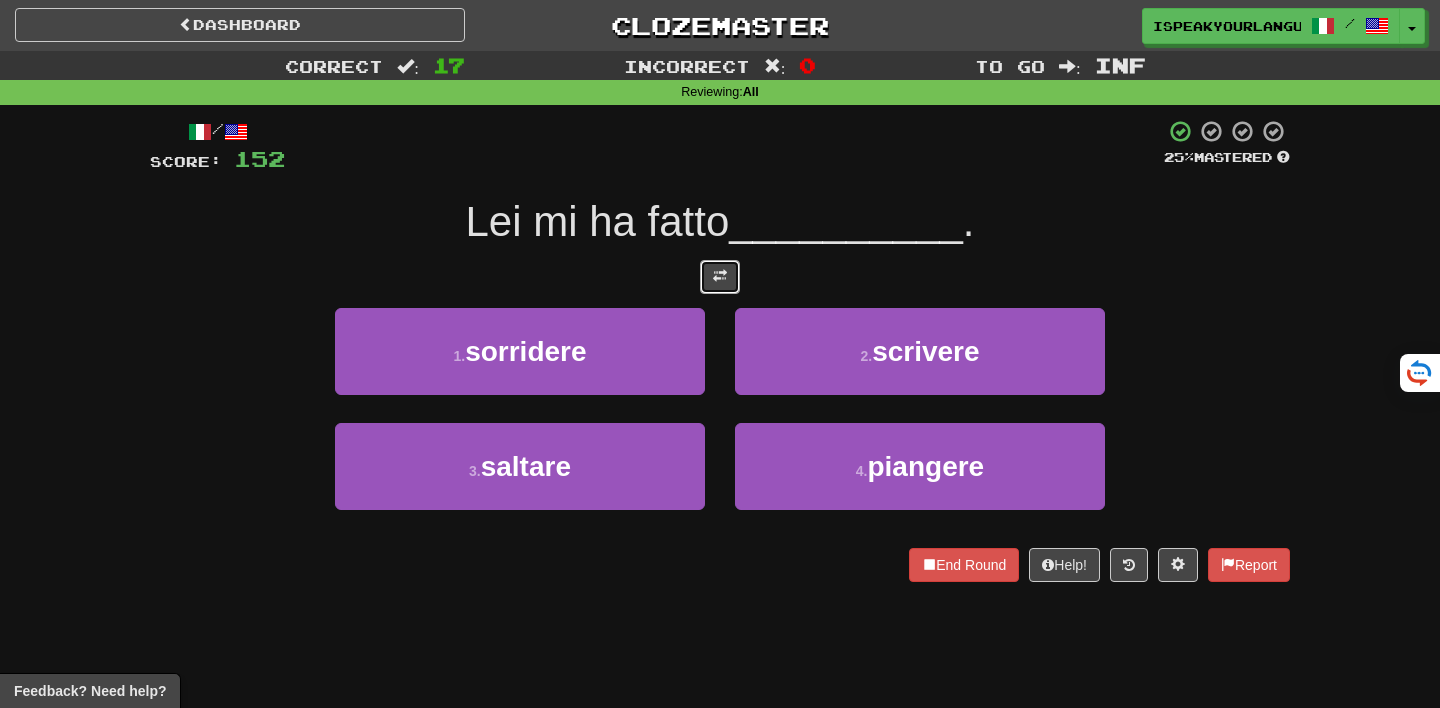 click at bounding box center (720, 277) 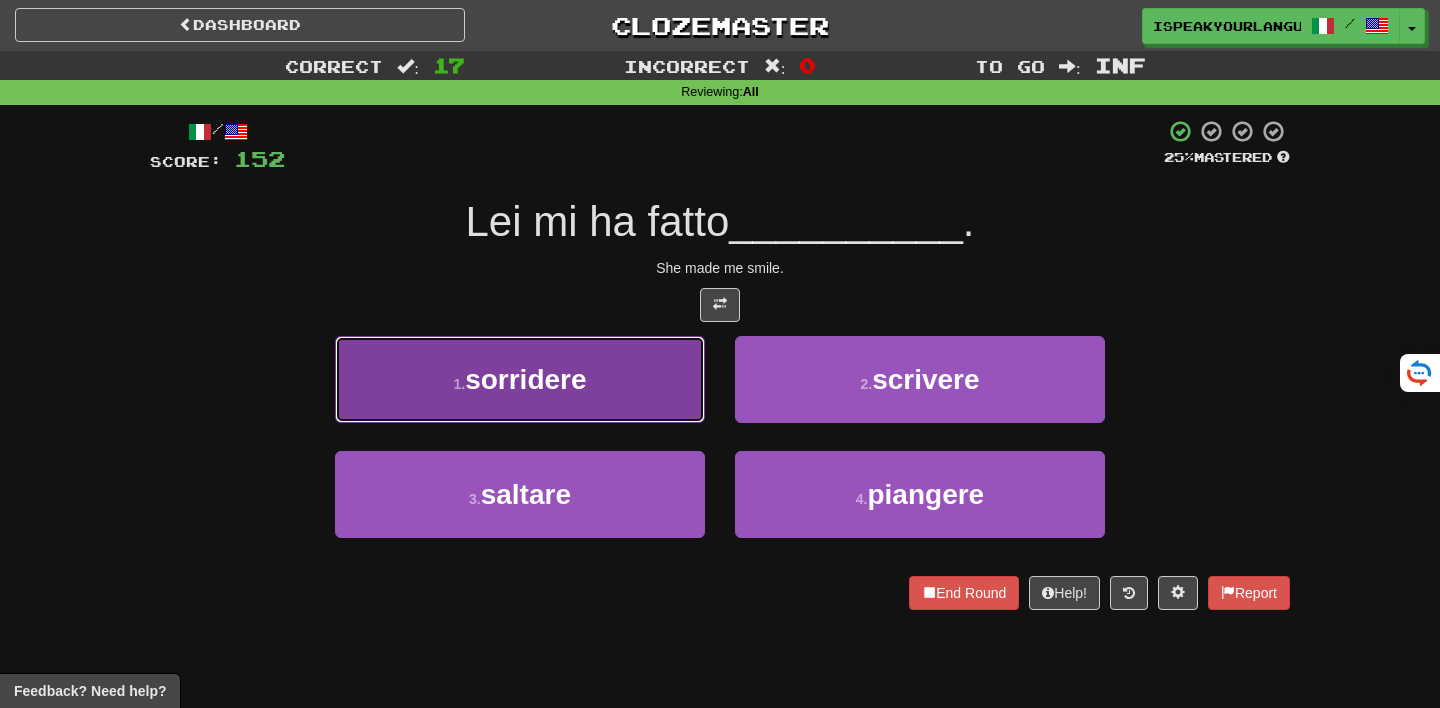 click on "1 .  sorridere" at bounding box center (520, 379) 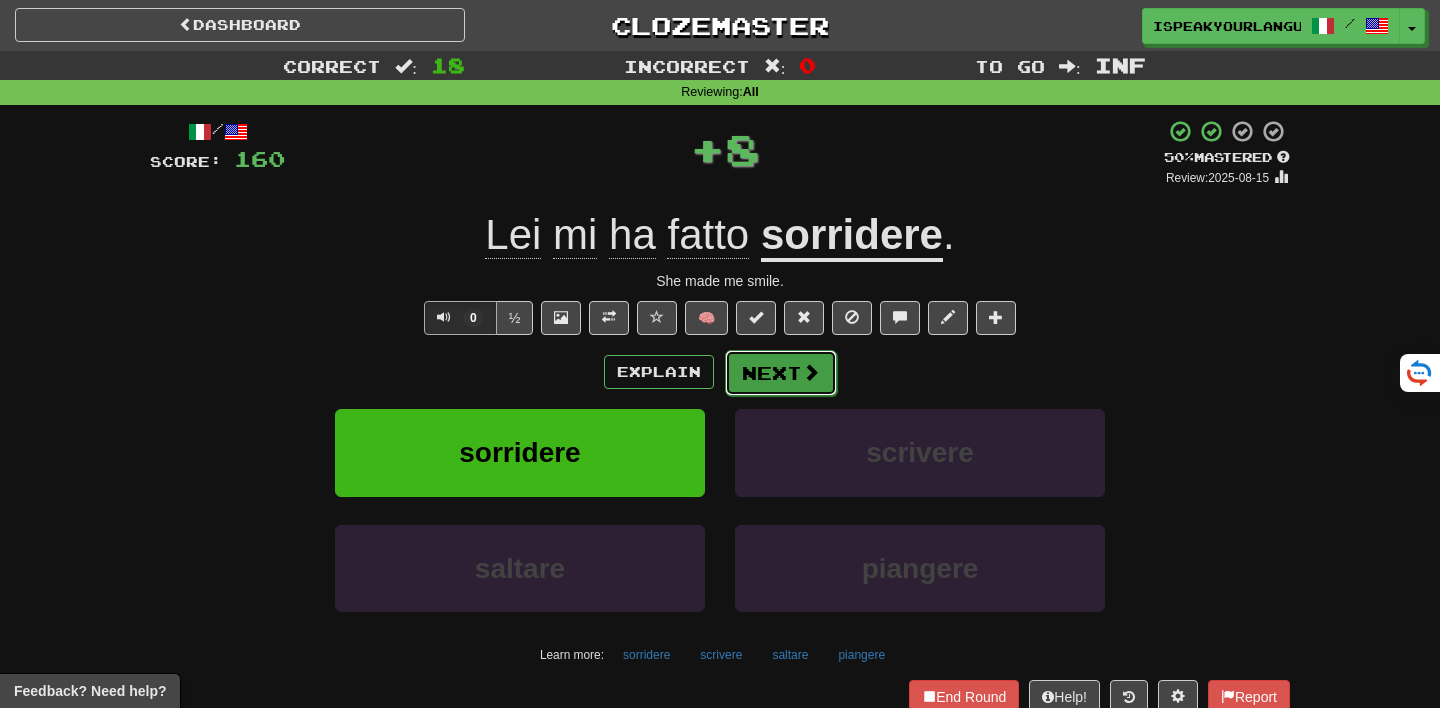 click on "Next" at bounding box center (781, 373) 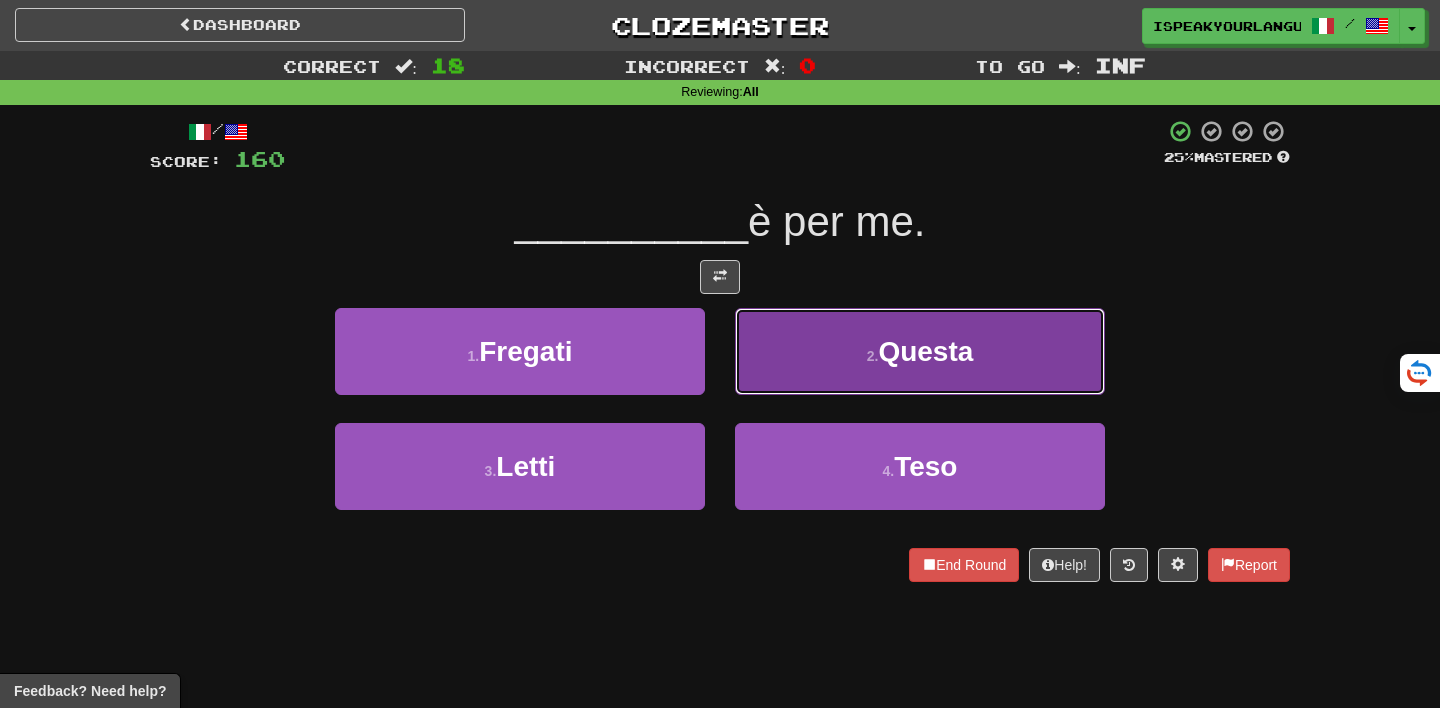 click on "2 .  Questa" at bounding box center [920, 351] 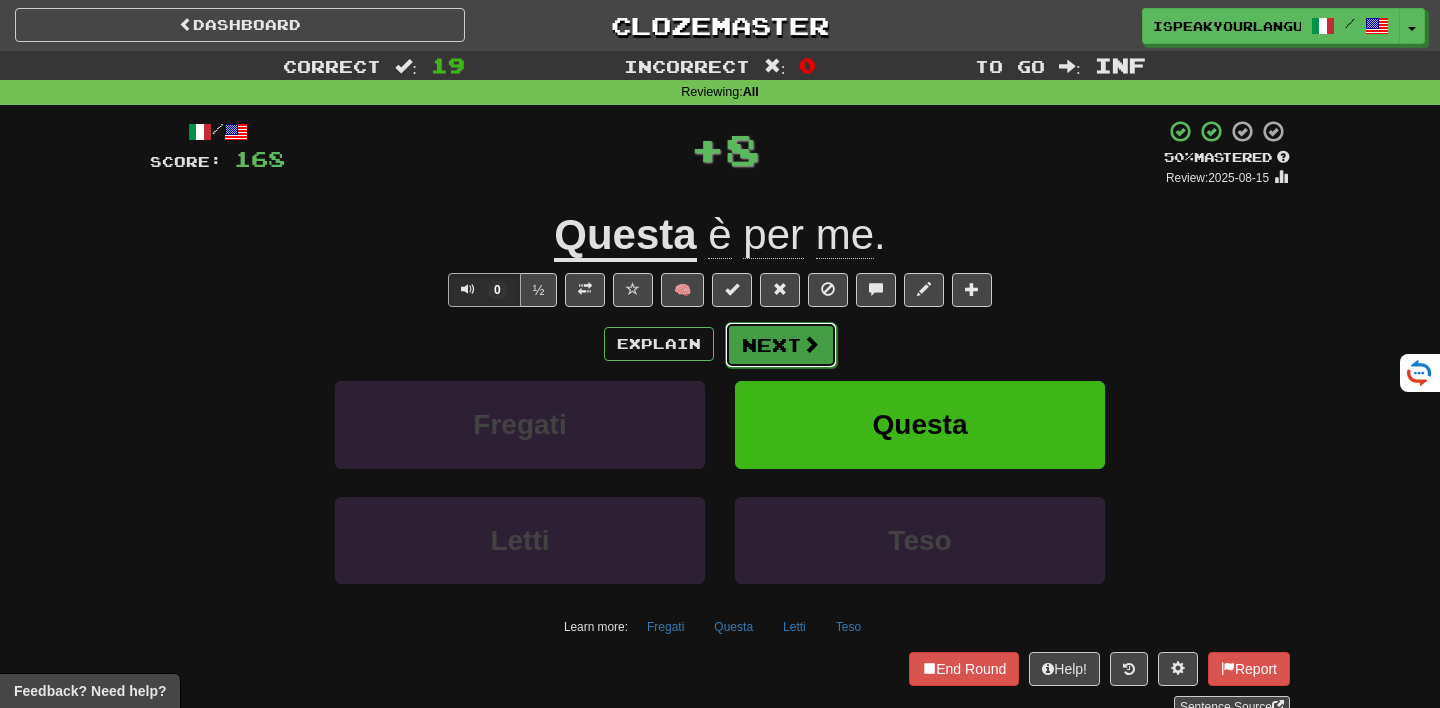 click on "Next" at bounding box center [781, 345] 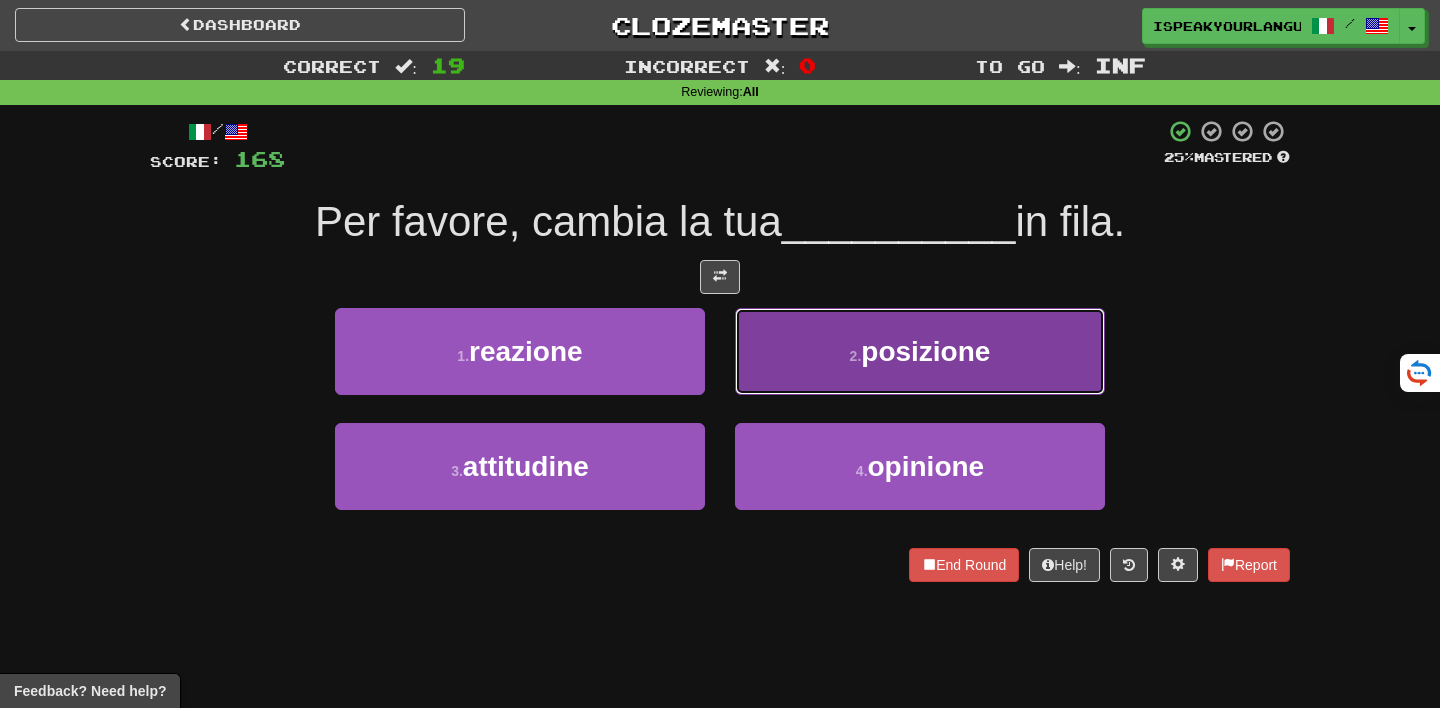click on "2 .  posizione" at bounding box center (920, 351) 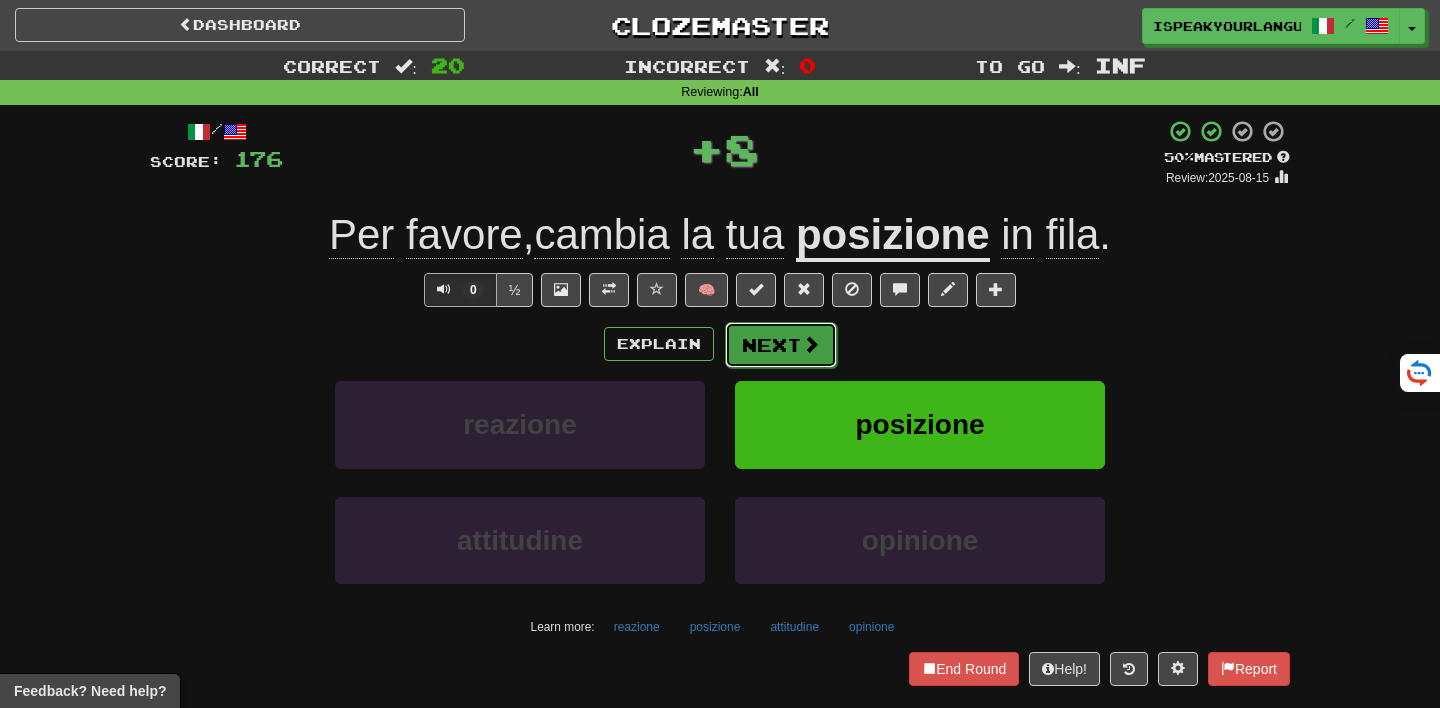 click on "Next" at bounding box center [781, 345] 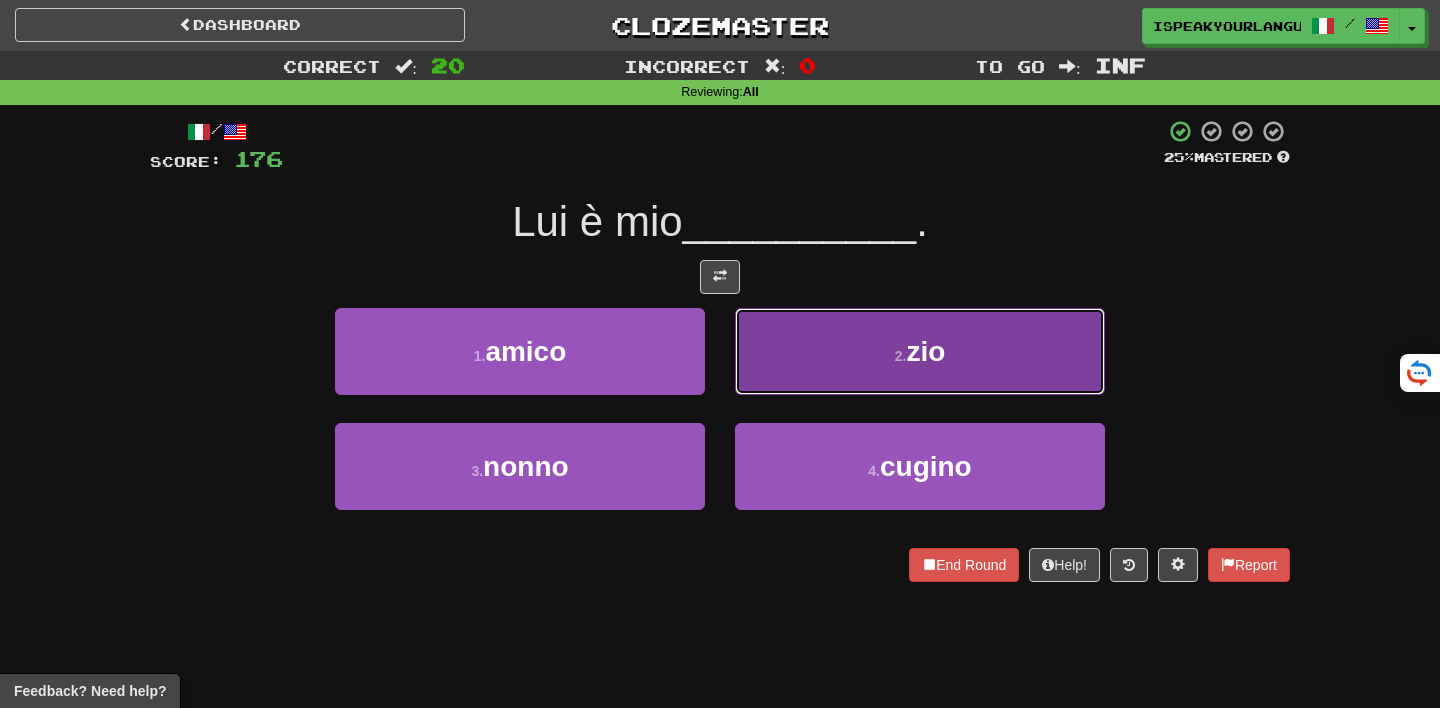 click on "2 .  zio" at bounding box center (920, 351) 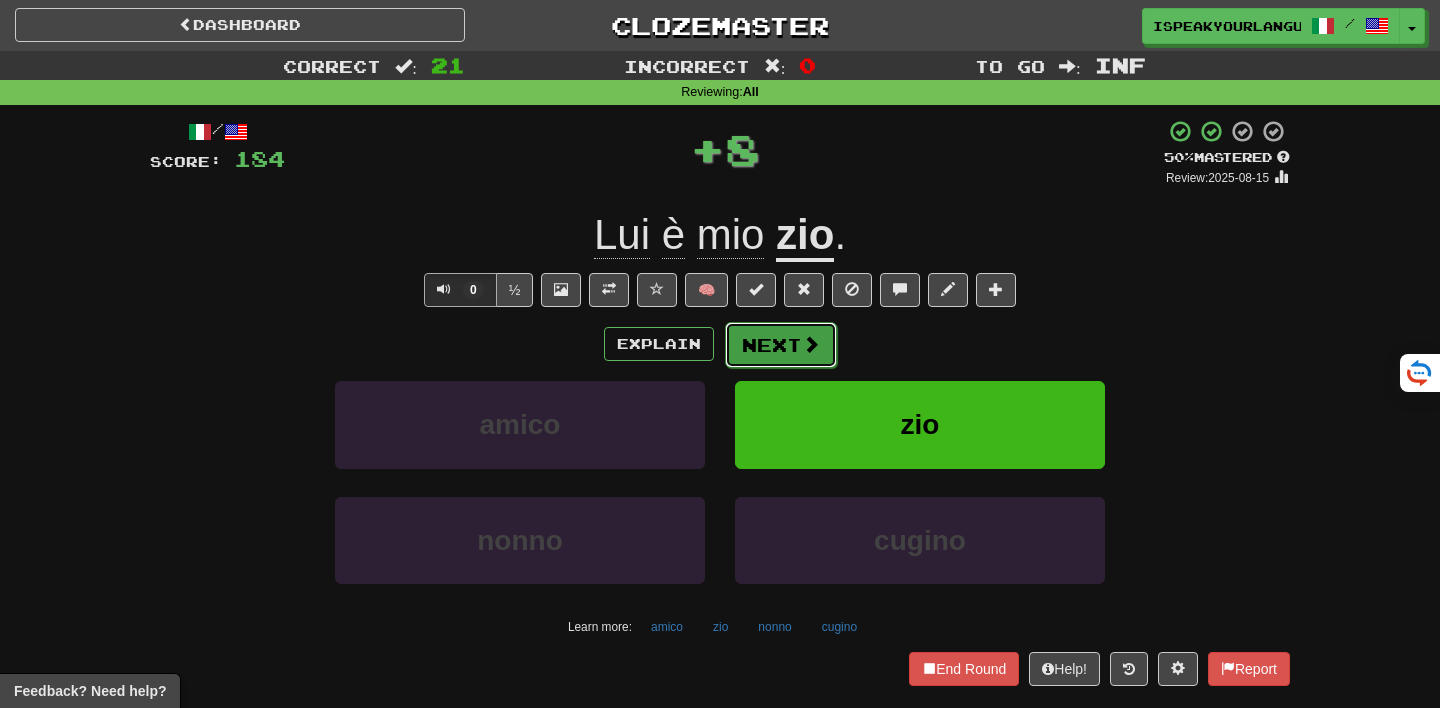 click on "Next" at bounding box center [781, 345] 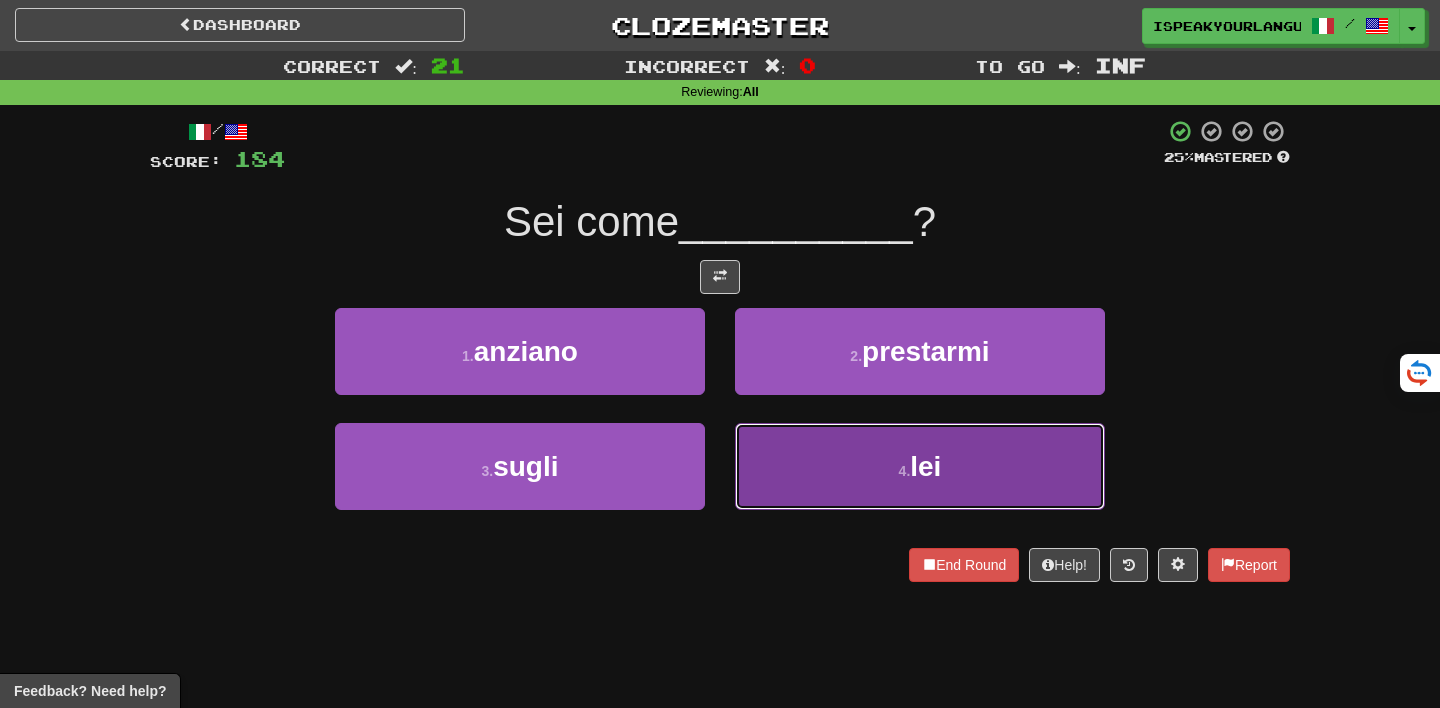 click on "4 .  lei" at bounding box center [920, 466] 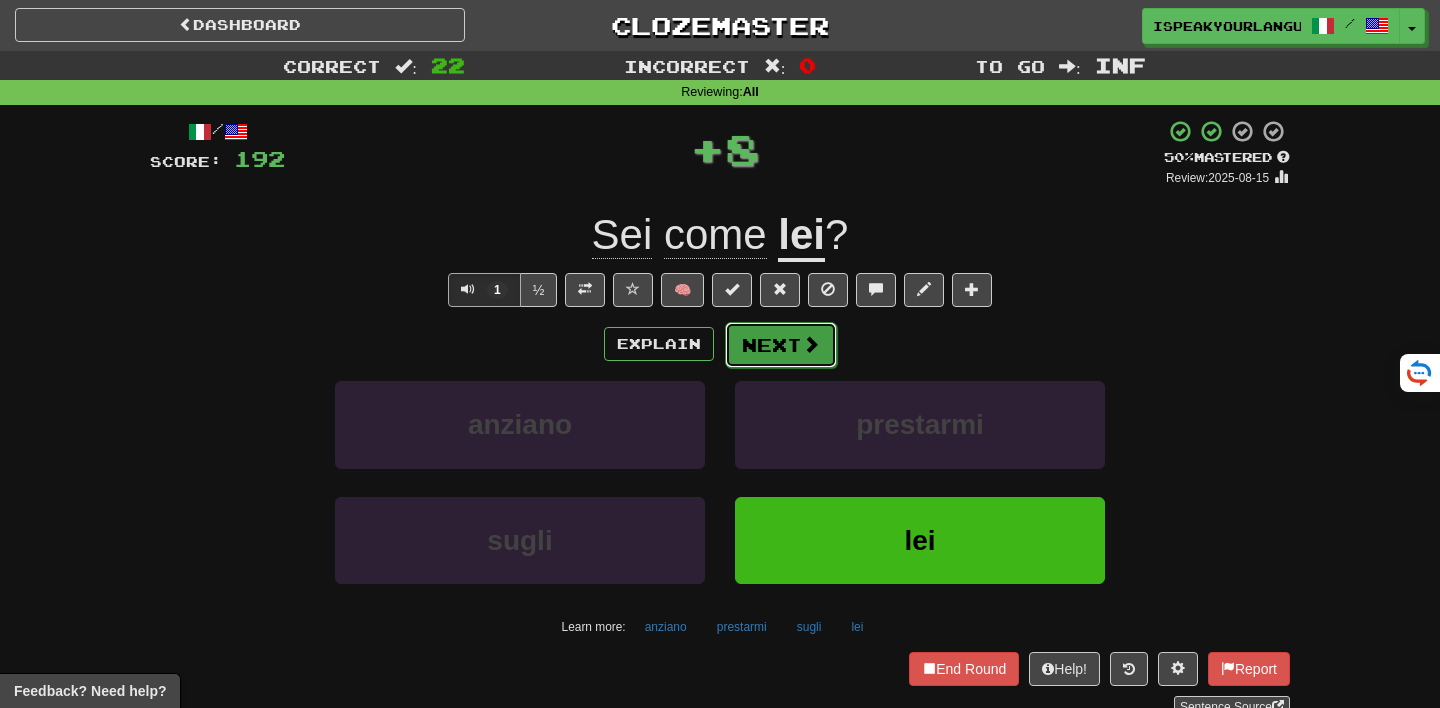 click on "Next" at bounding box center (781, 345) 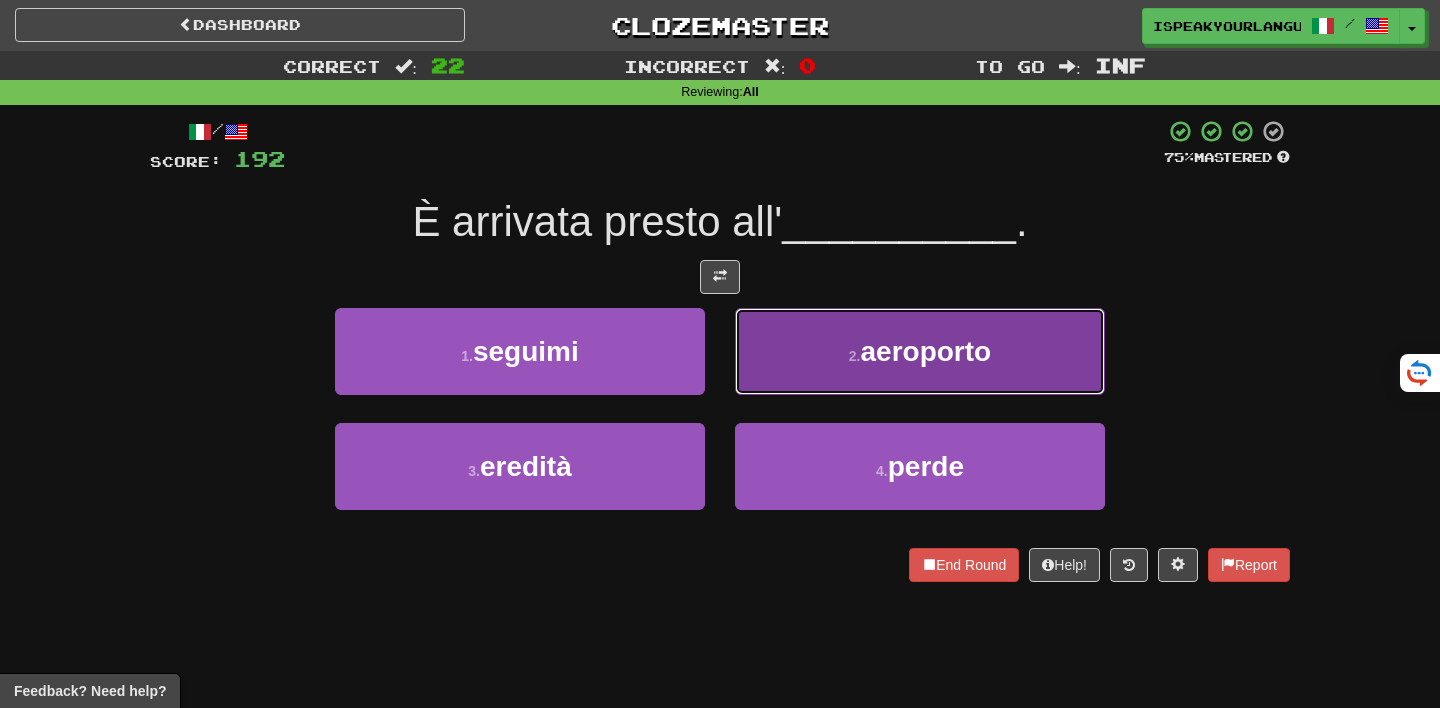 click on "2 .  aeroporto" at bounding box center [920, 351] 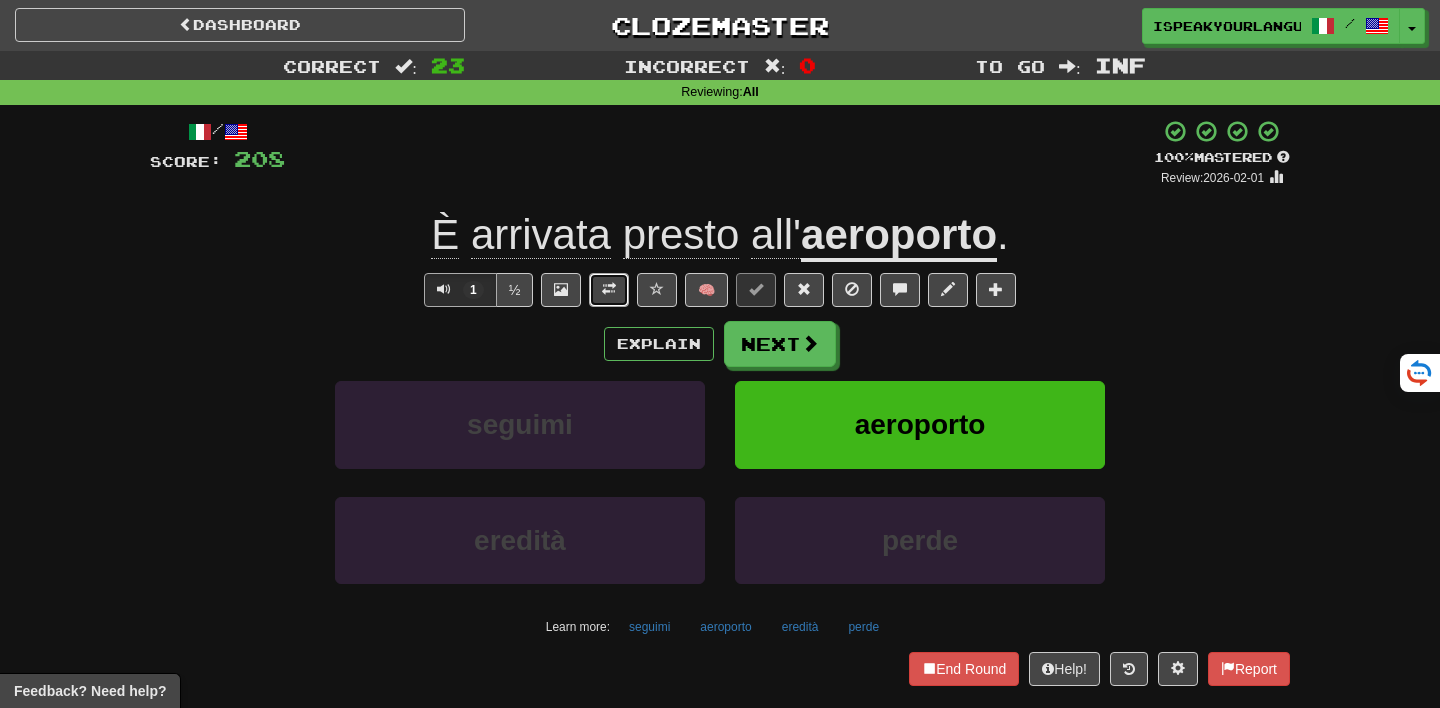 click at bounding box center (609, 289) 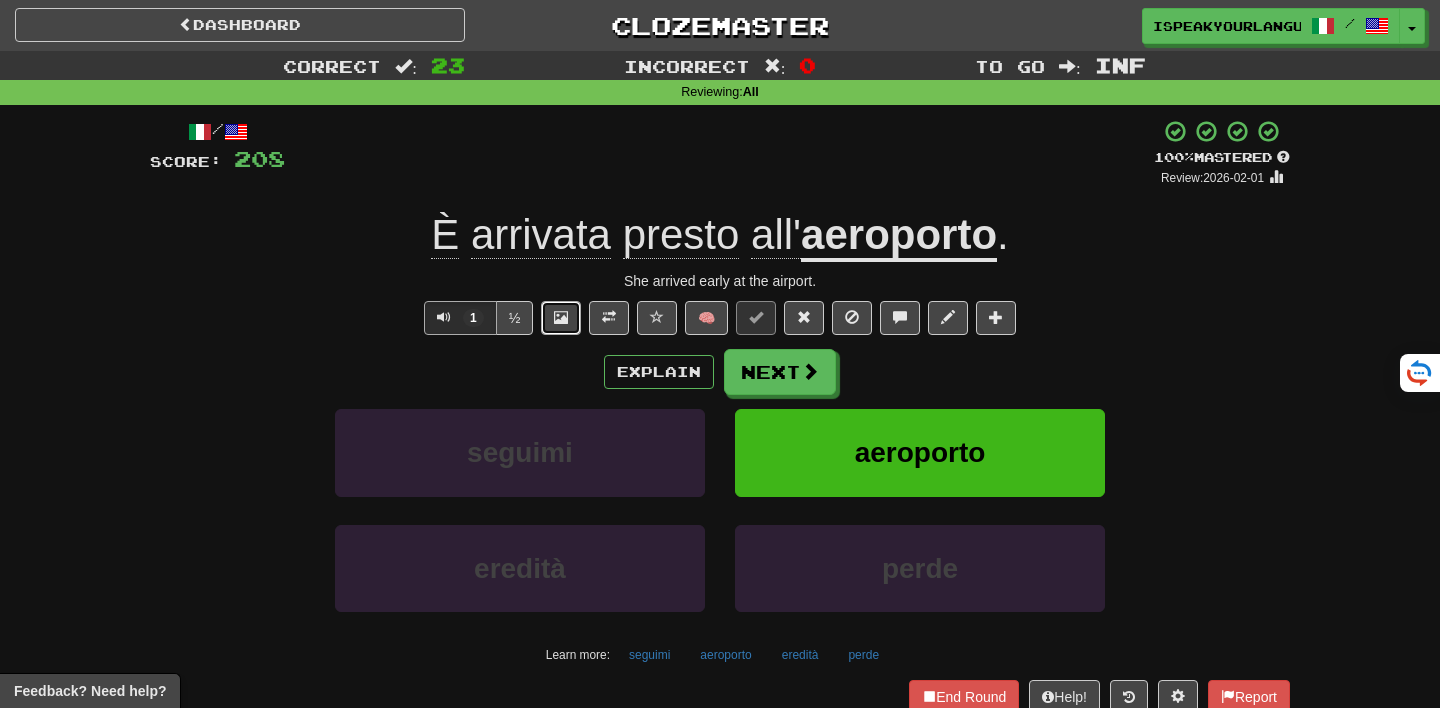click at bounding box center [561, 317] 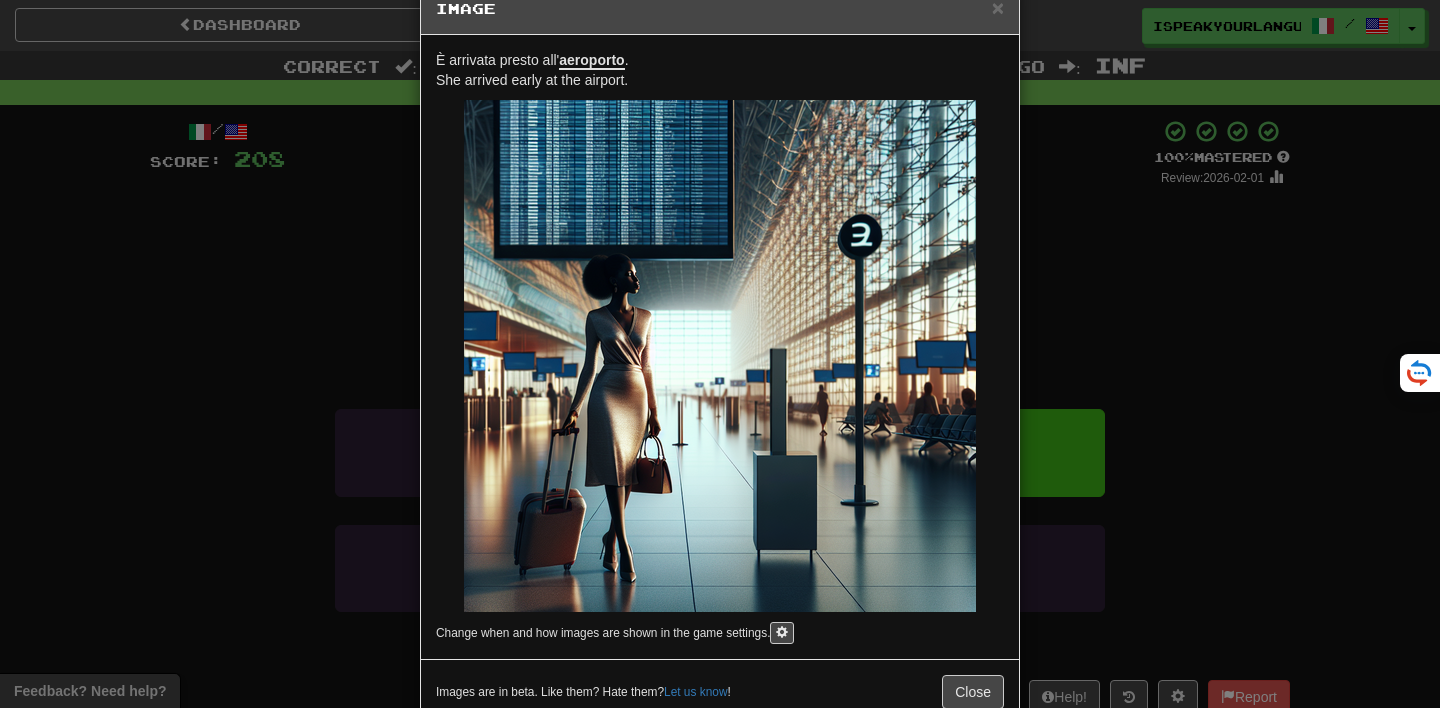 scroll, scrollTop: 0, scrollLeft: 0, axis: both 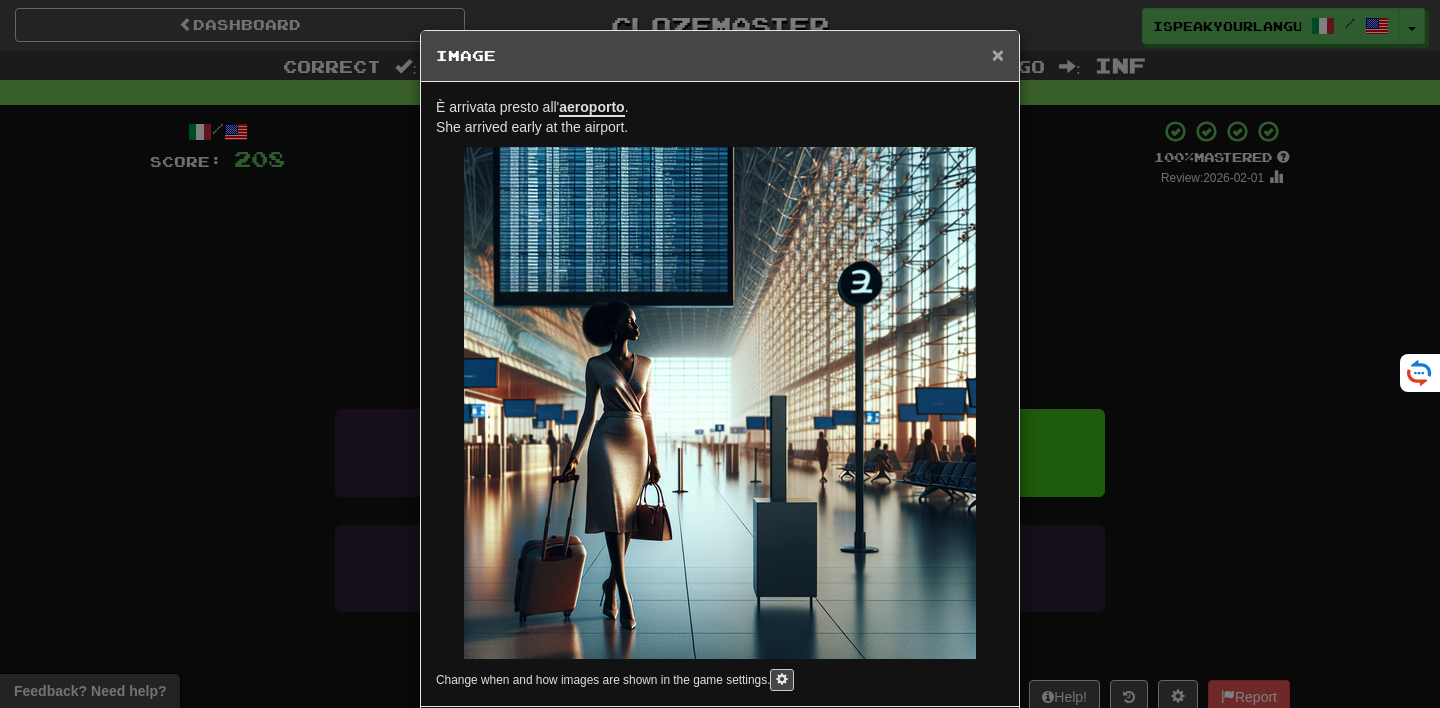 click on "×" at bounding box center (998, 54) 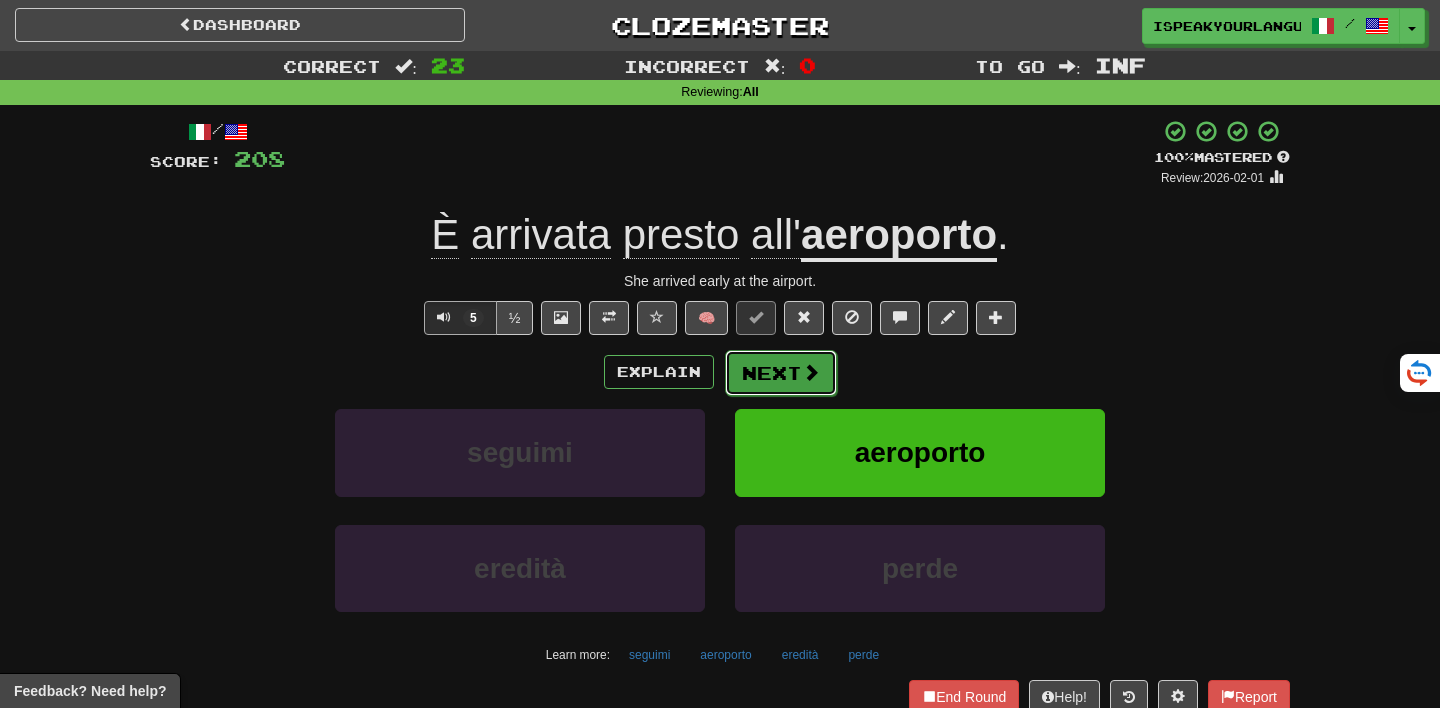 click at bounding box center (811, 372) 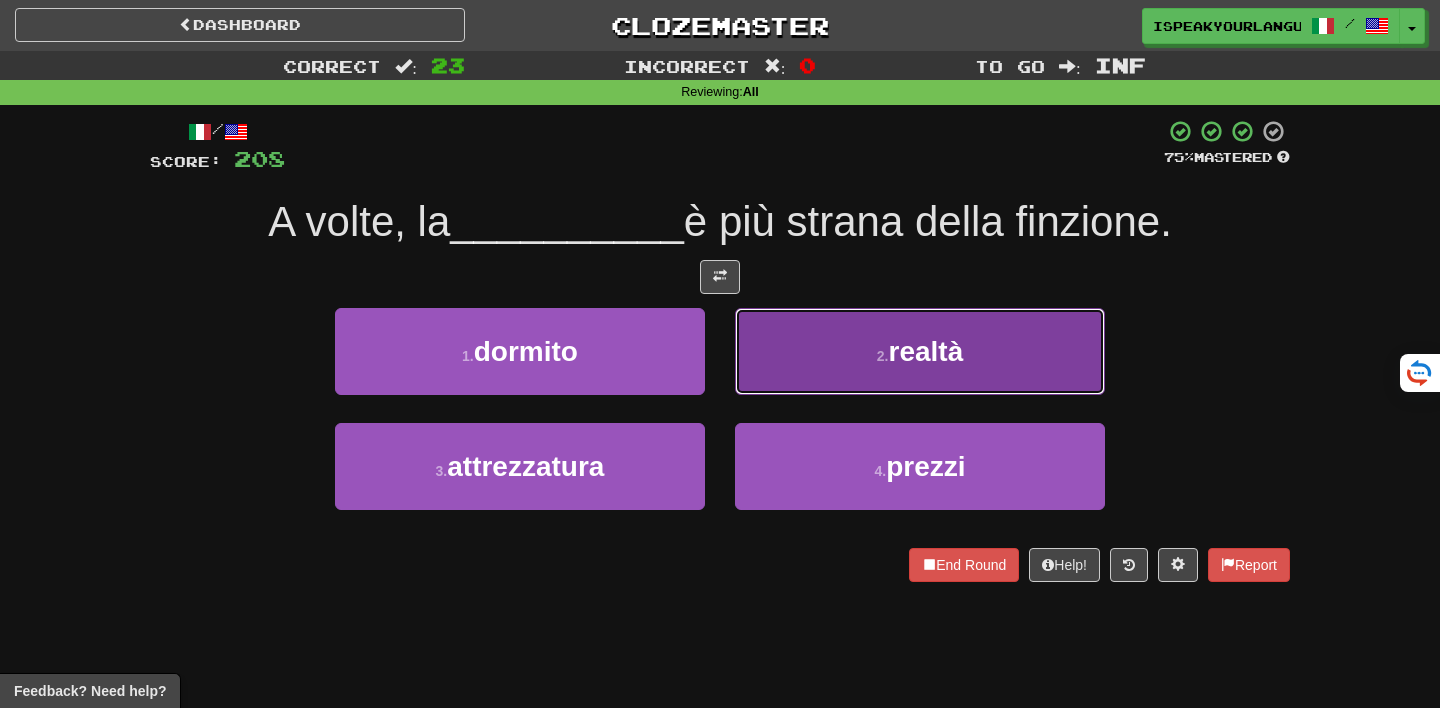 click on "2 .  realtà" at bounding box center [920, 351] 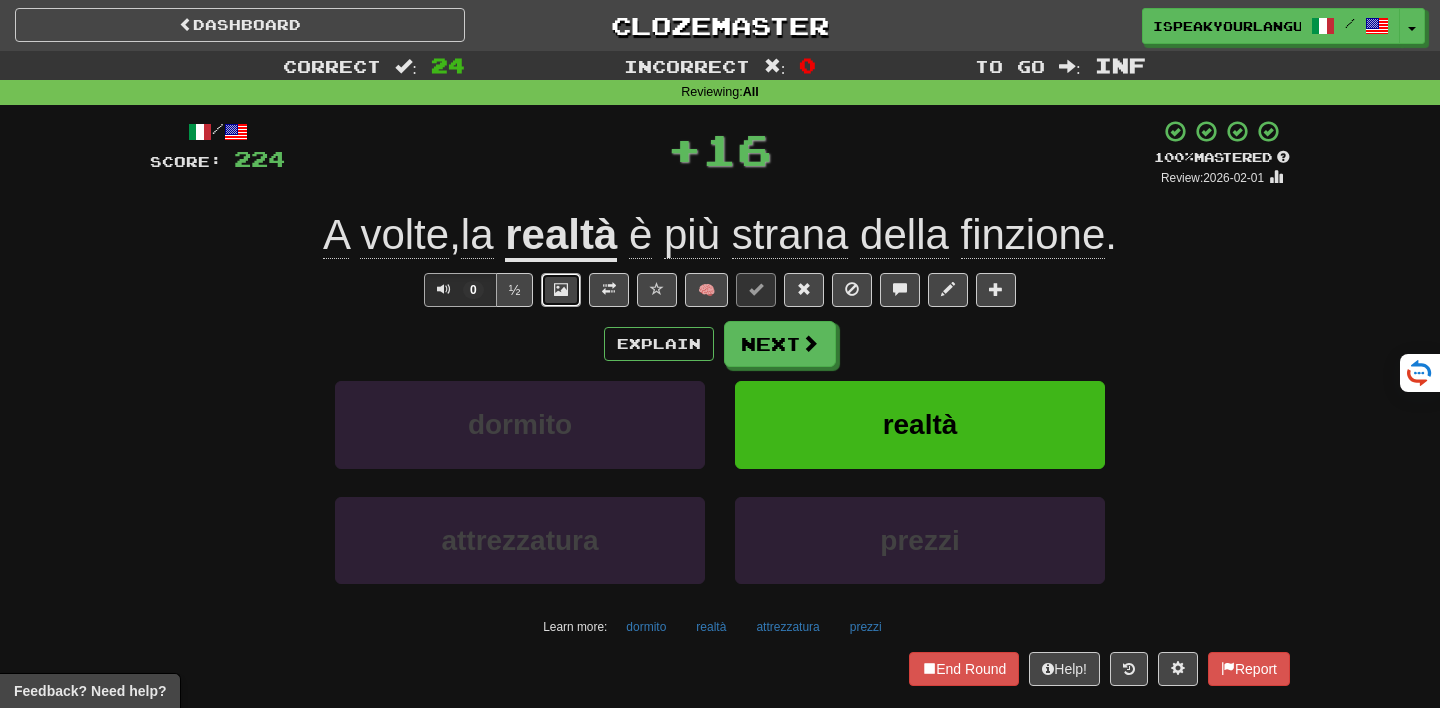 click at bounding box center (561, 289) 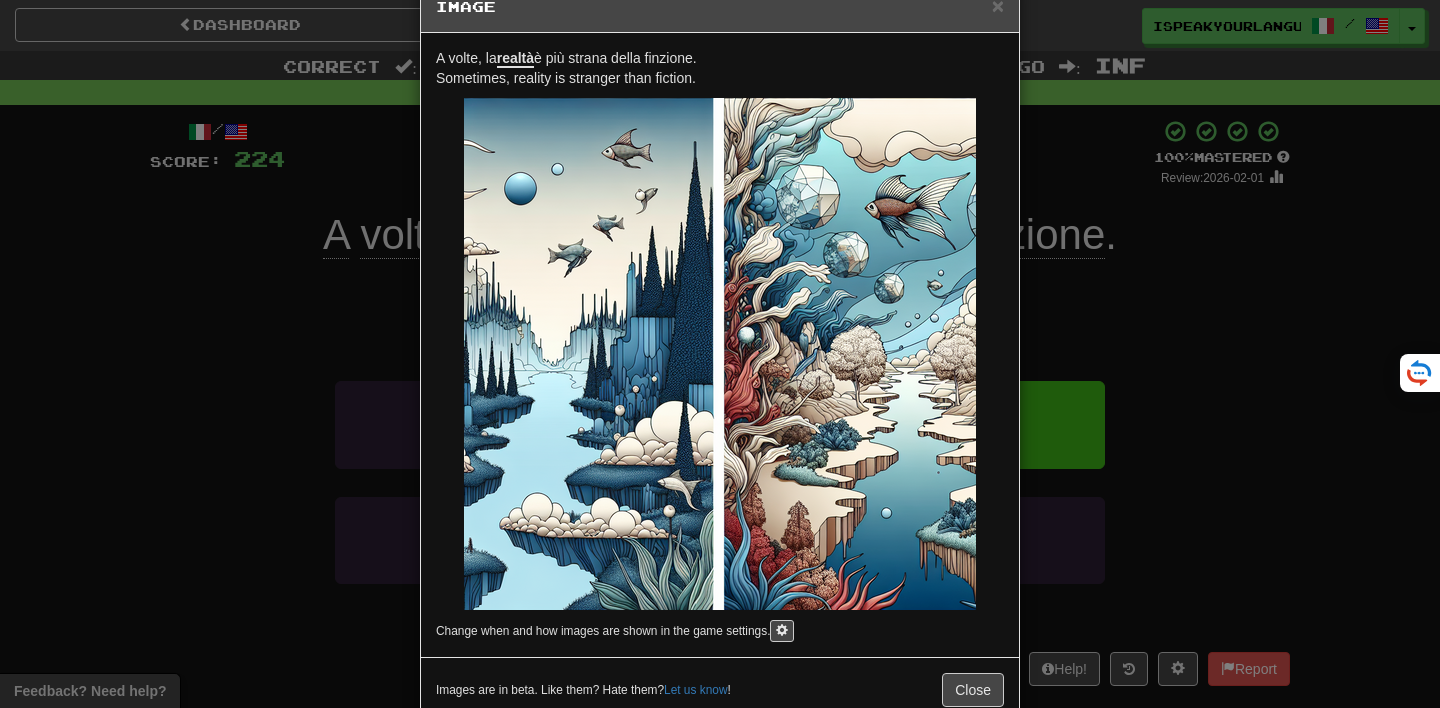 scroll, scrollTop: 56, scrollLeft: 0, axis: vertical 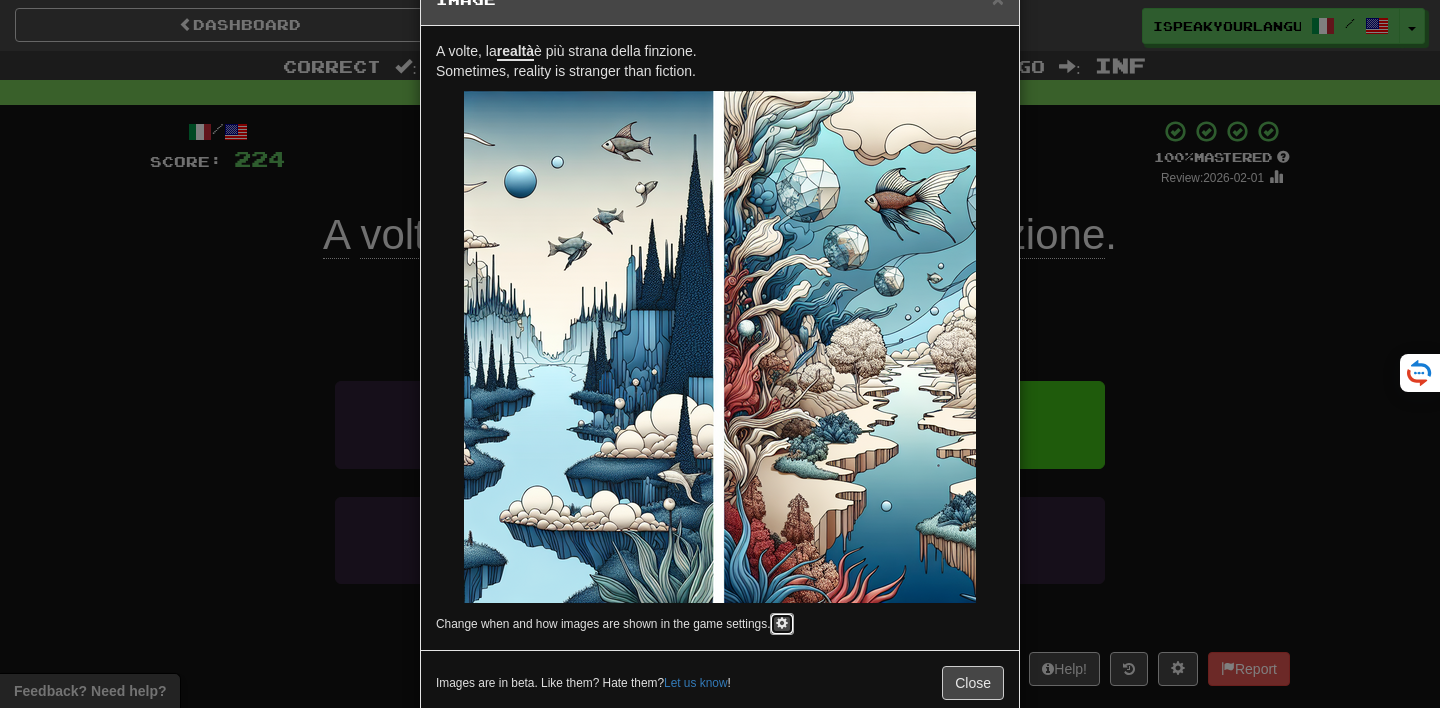 click at bounding box center (782, 623) 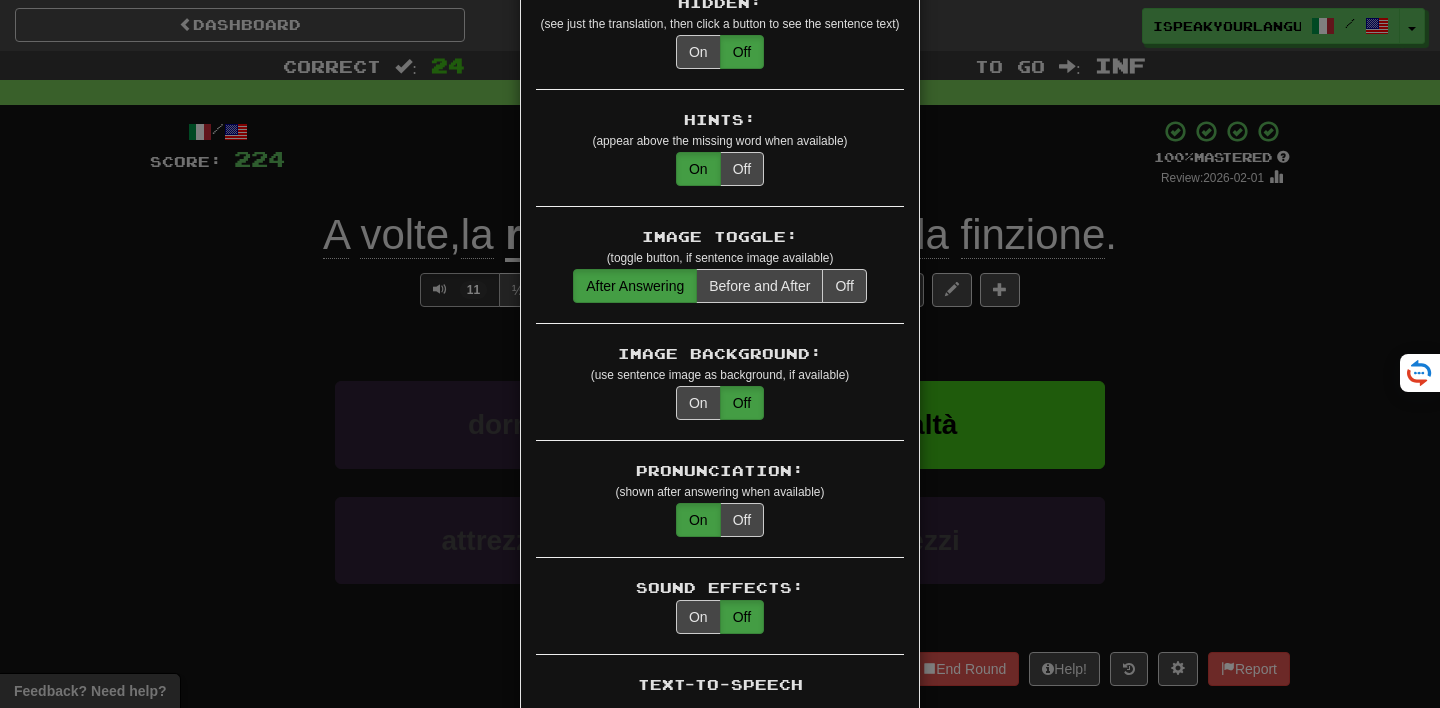 scroll, scrollTop: 0, scrollLeft: 0, axis: both 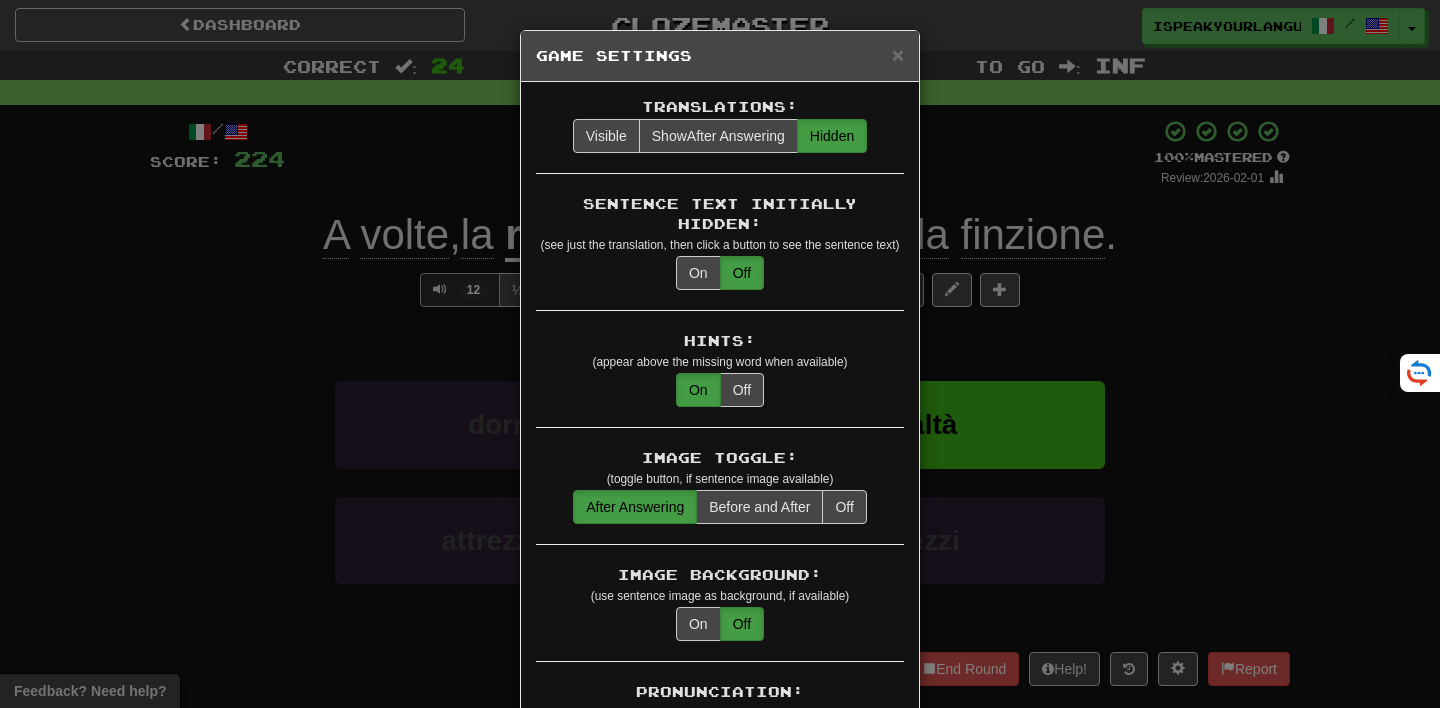 click on "× Game Settings" at bounding box center (720, 56) 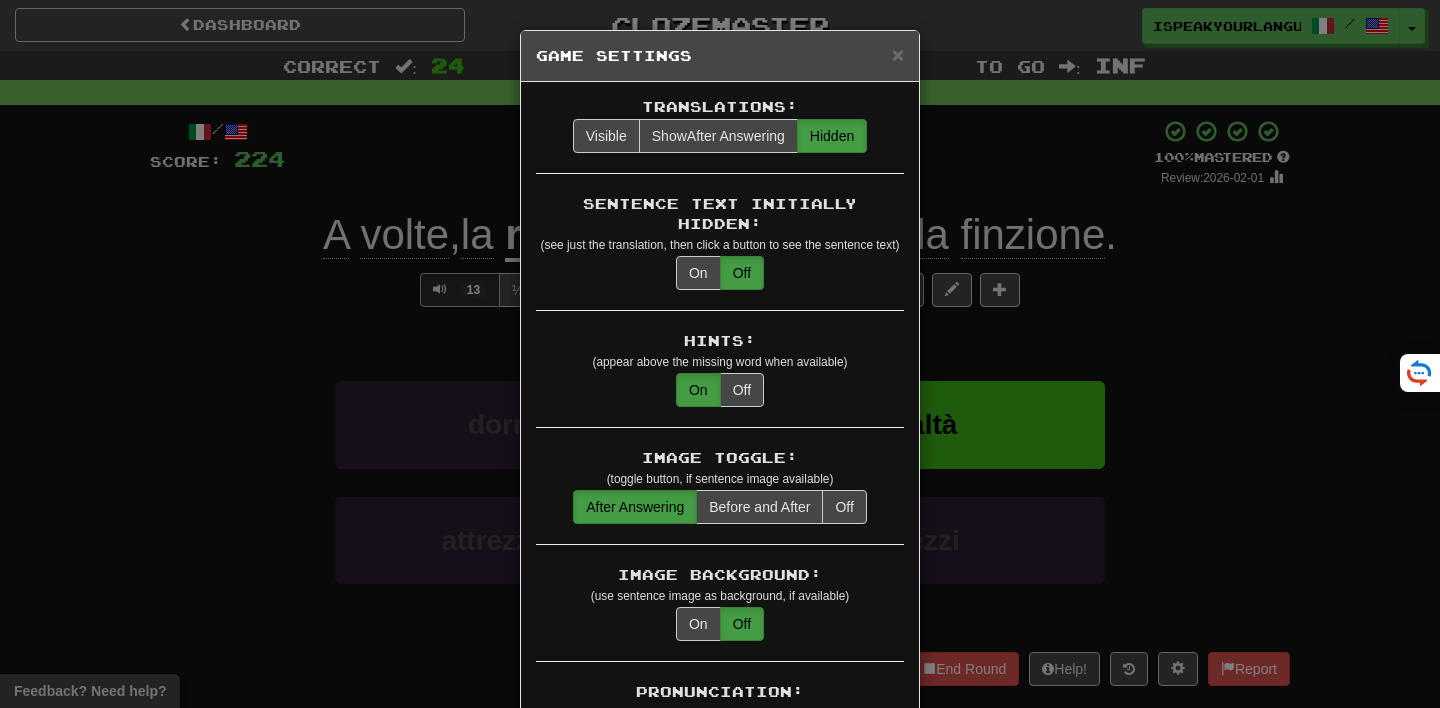 click on "× Game Settings" at bounding box center (720, 56) 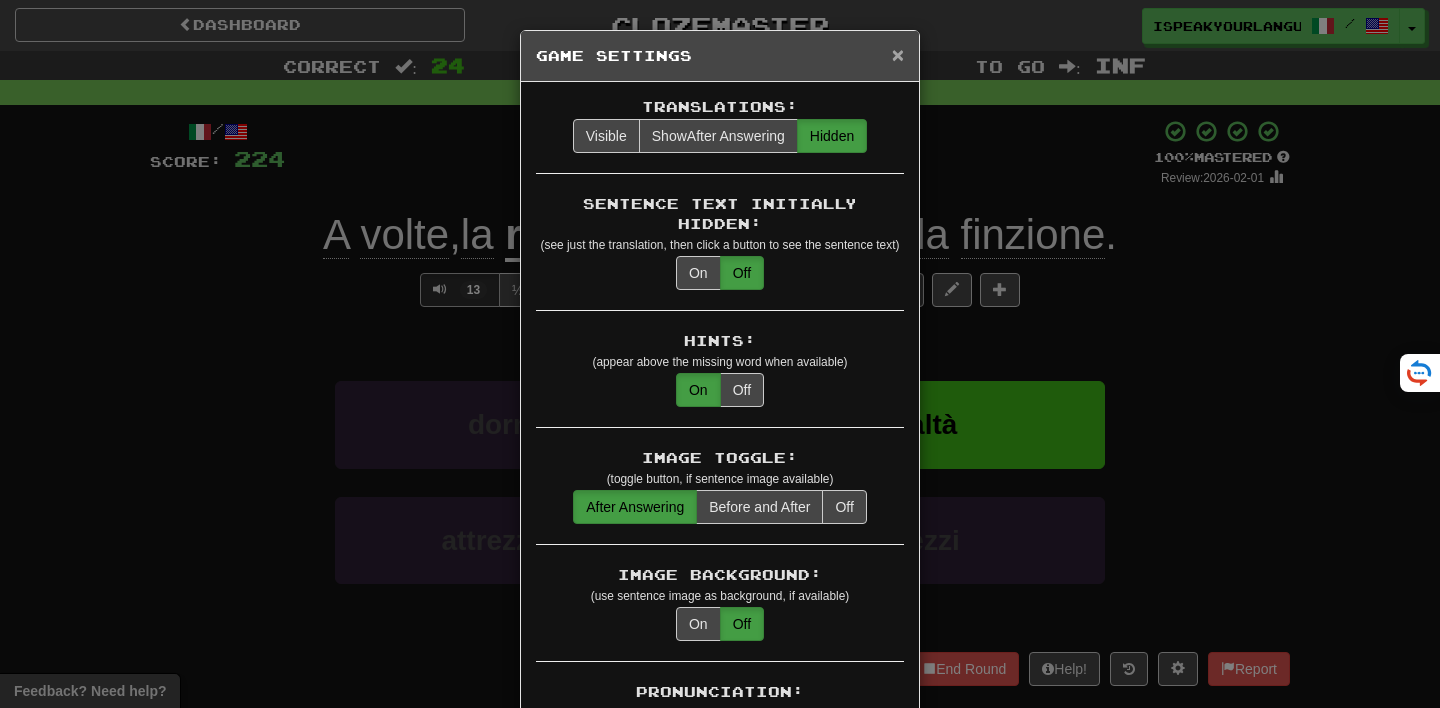 click on "×" at bounding box center (898, 54) 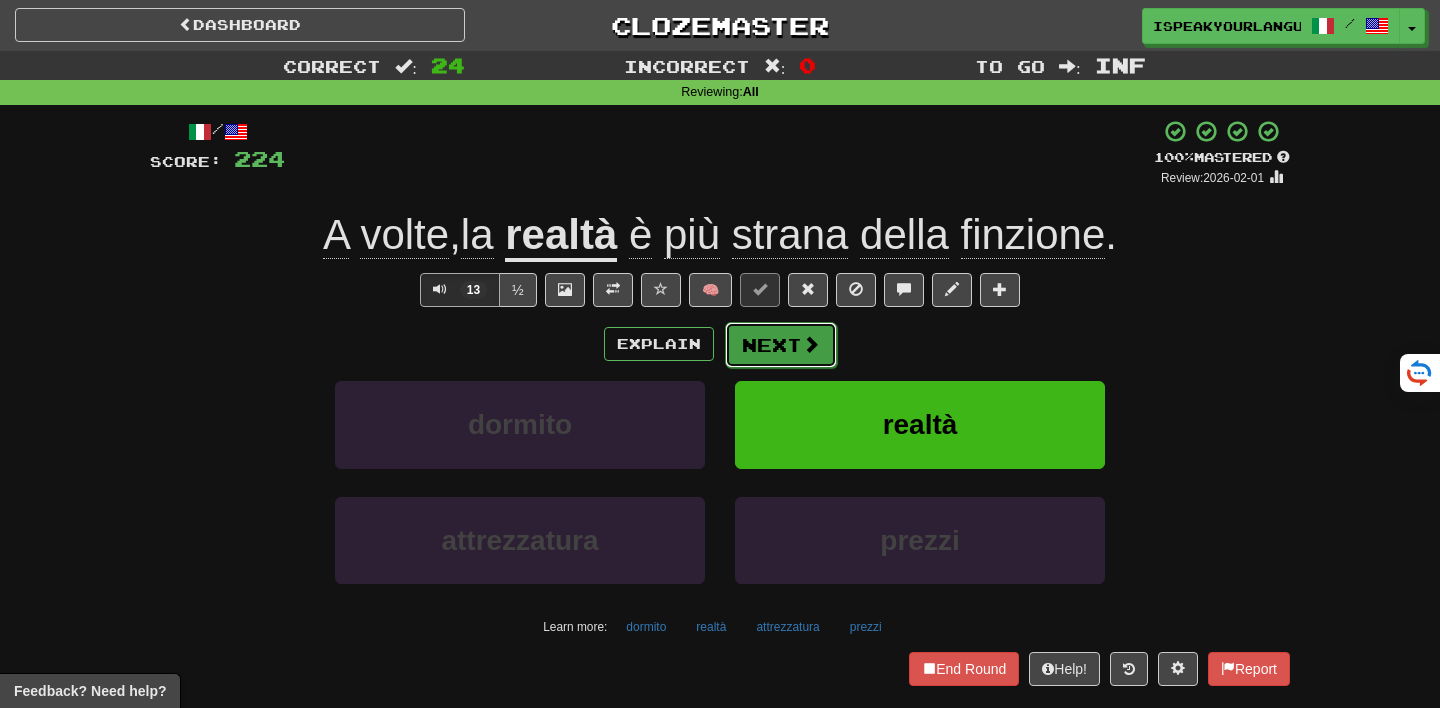 click on "Next" at bounding box center [781, 345] 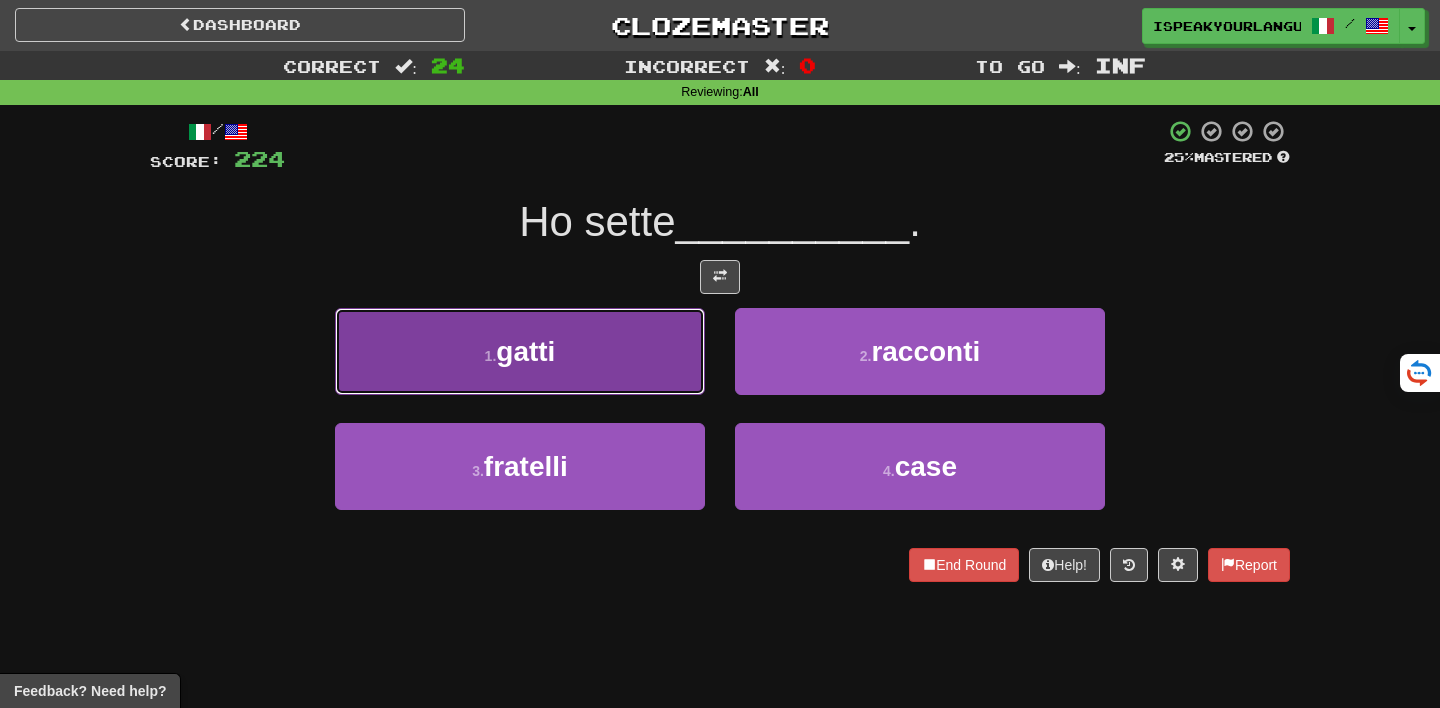 click on "1 .  gatti" at bounding box center (520, 351) 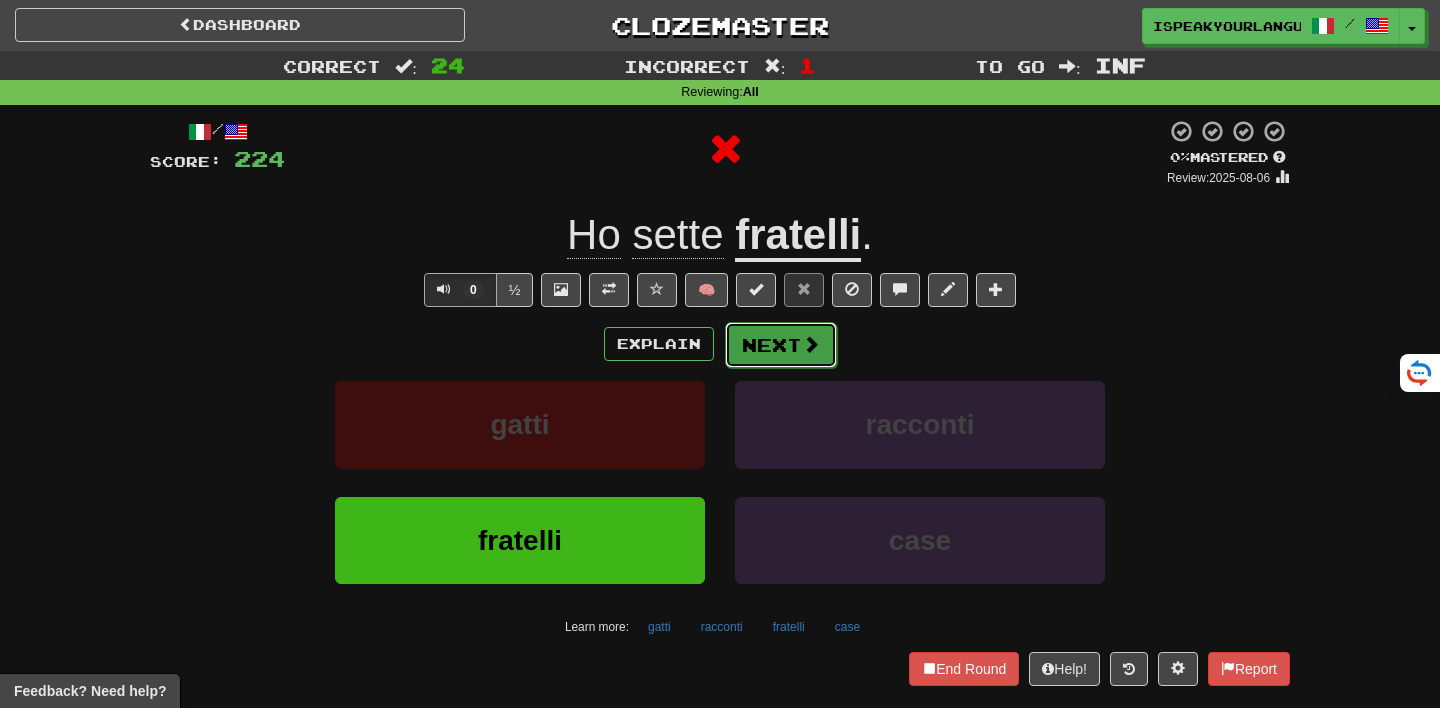 click on "Next" at bounding box center [781, 345] 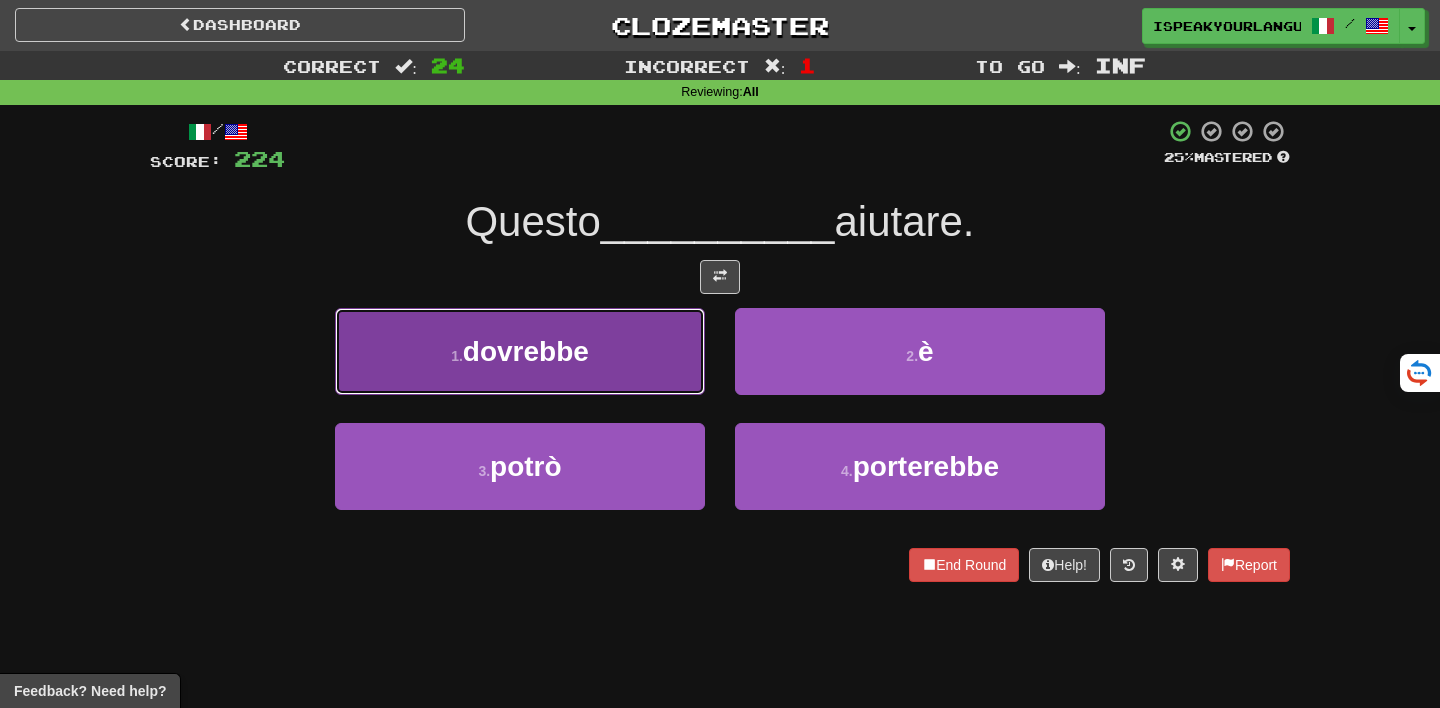 click on "1 .  dovrebbe" at bounding box center (520, 351) 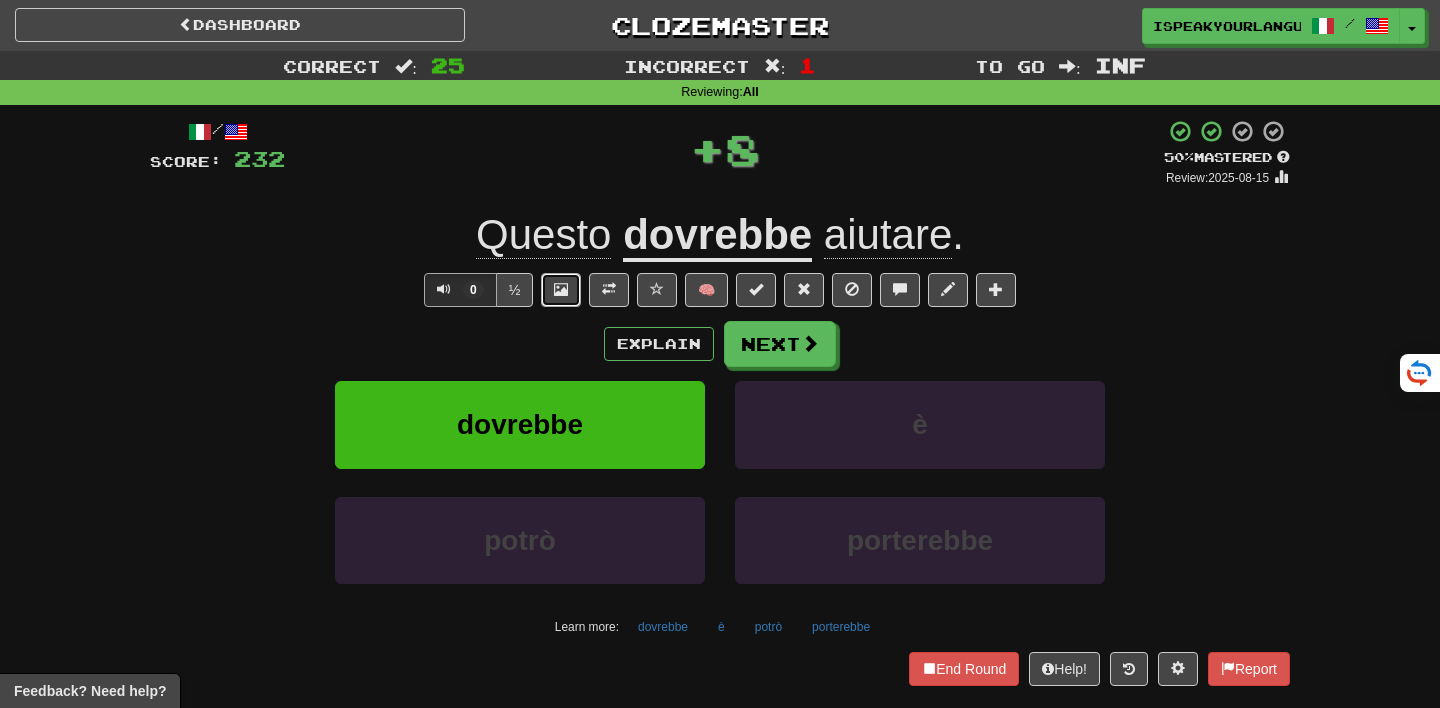 click at bounding box center [561, 289] 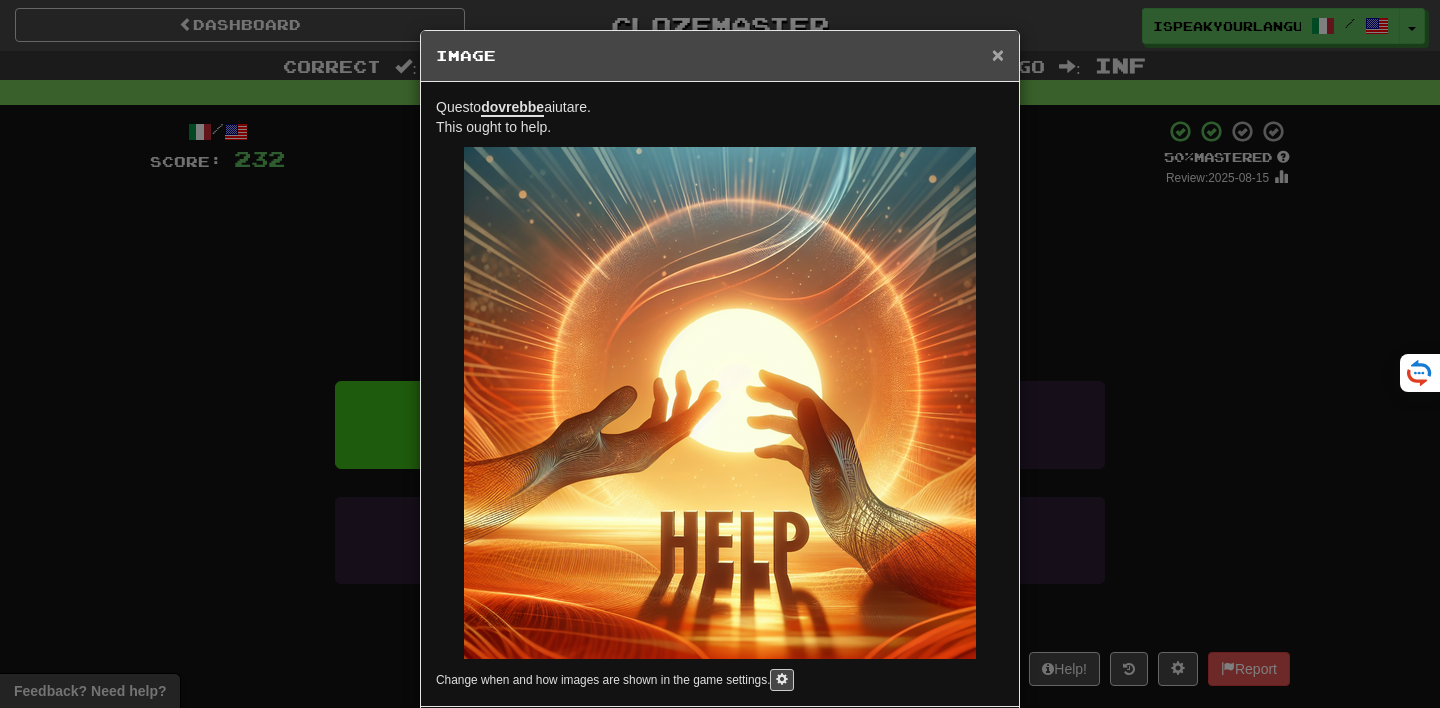 click on "×" at bounding box center (998, 54) 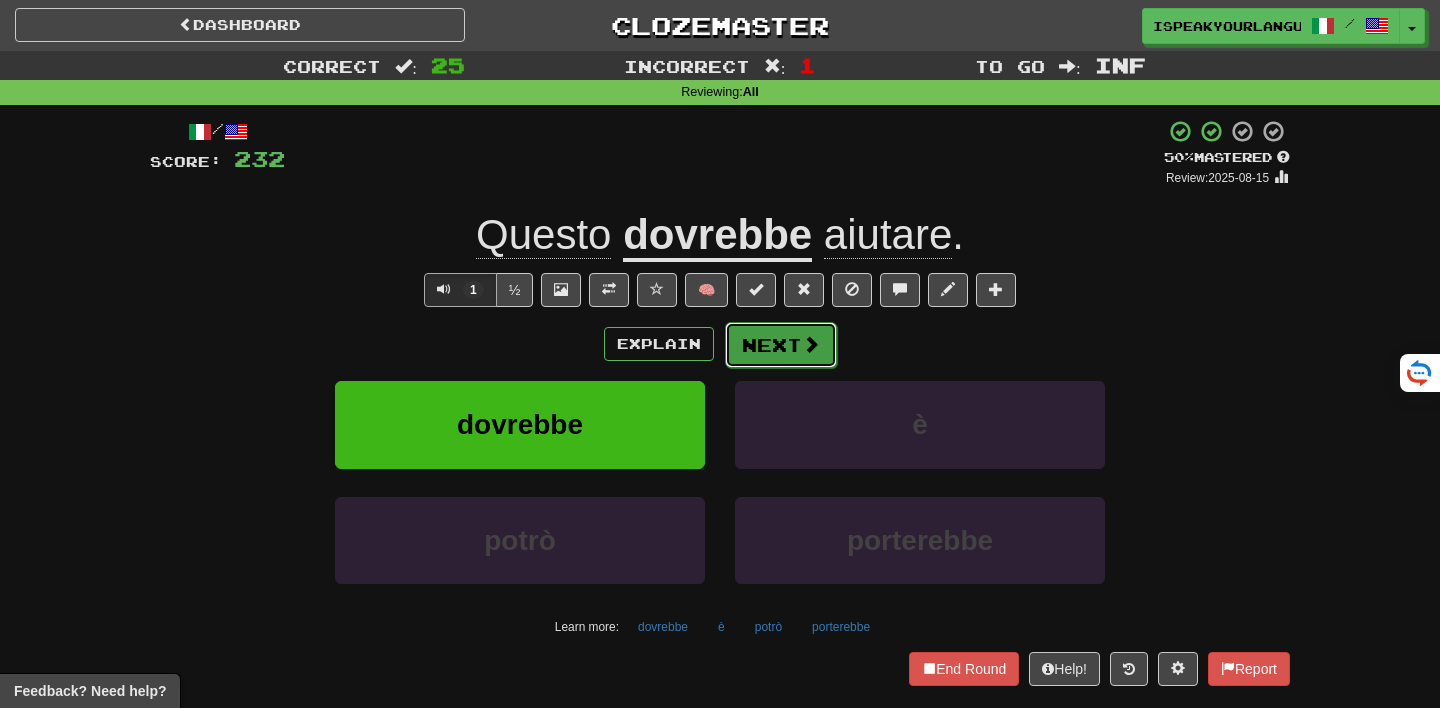 click on "Next" at bounding box center [781, 345] 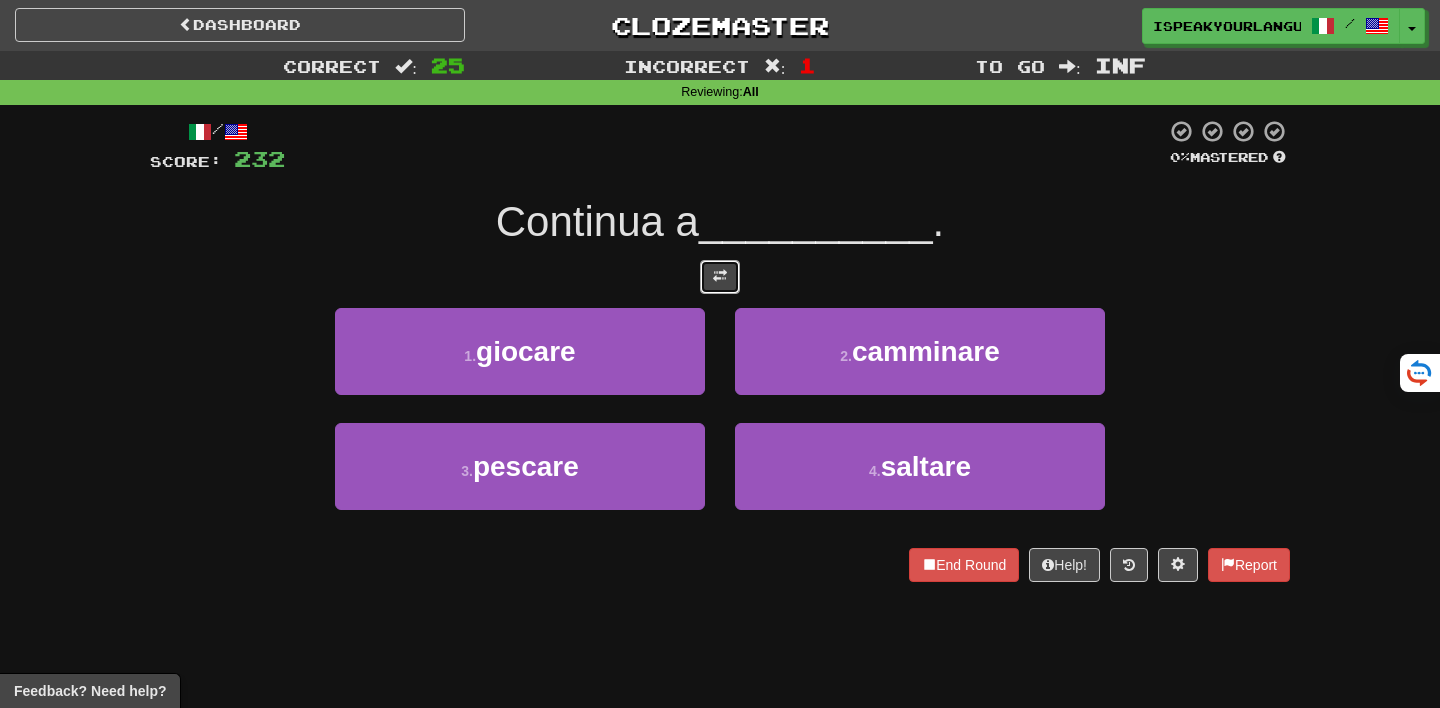 click at bounding box center [720, 277] 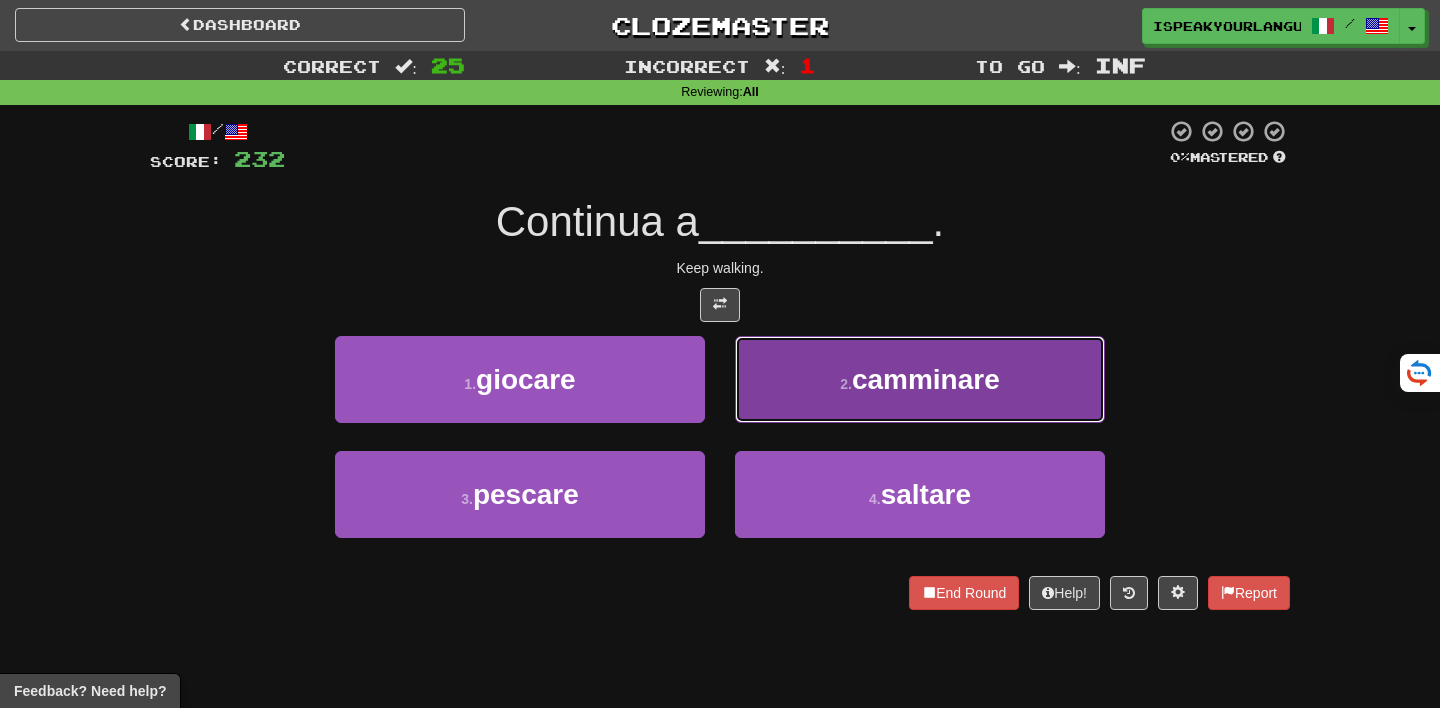 click on "2 .  camminare" at bounding box center [920, 379] 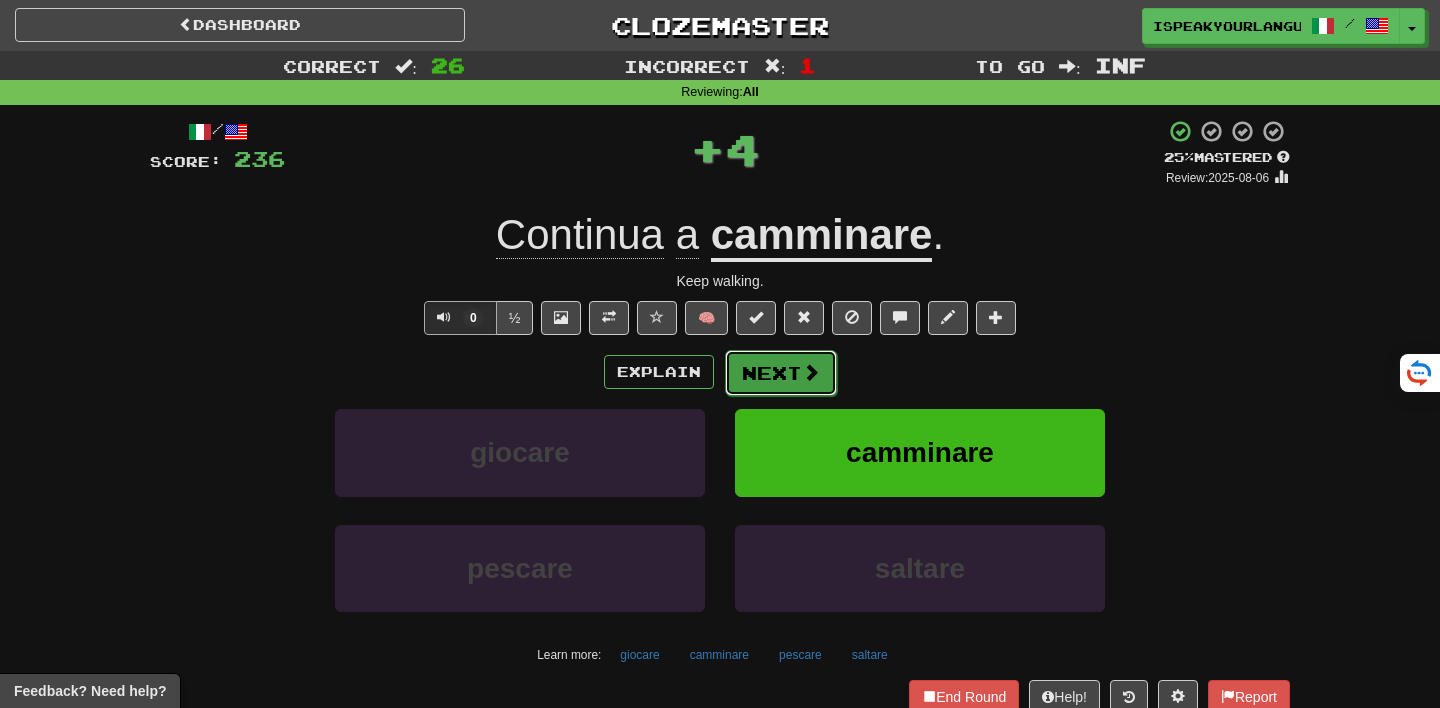 click on "Next" at bounding box center (781, 373) 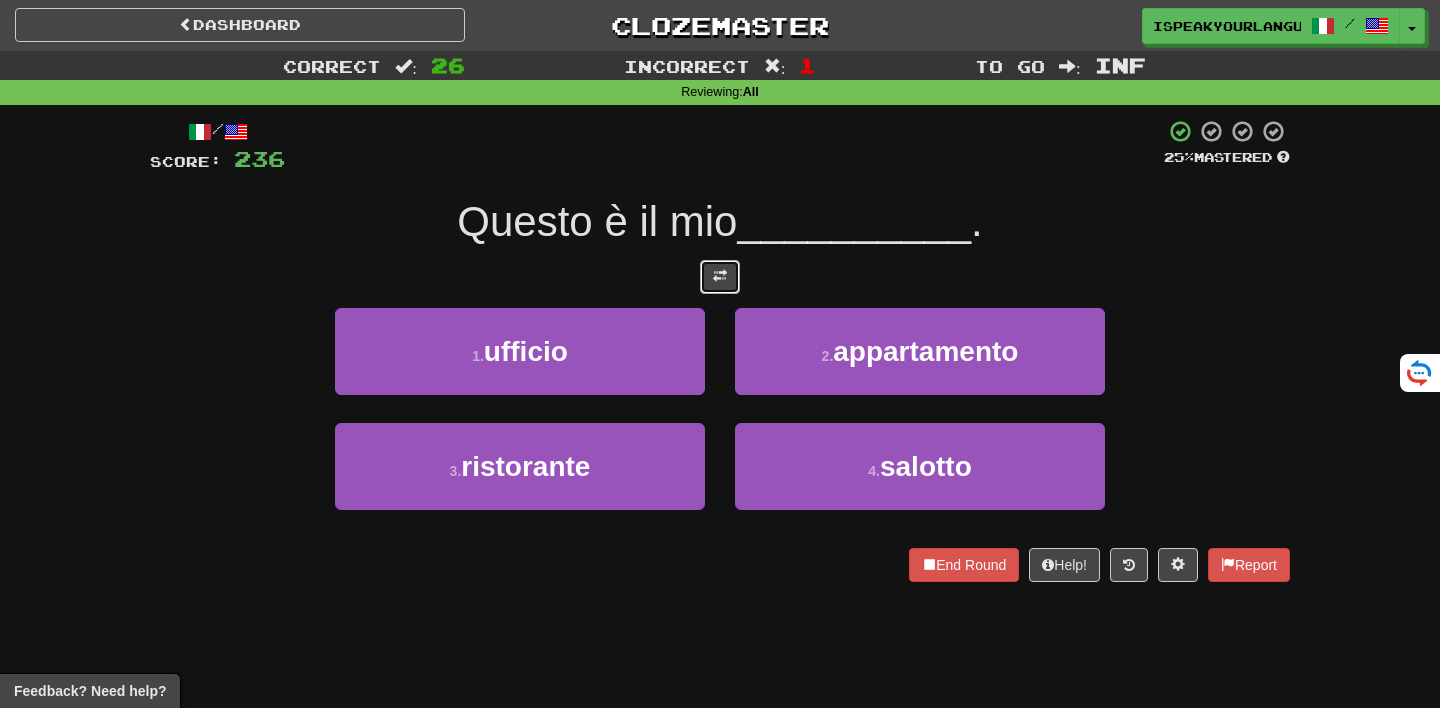 click at bounding box center [720, 277] 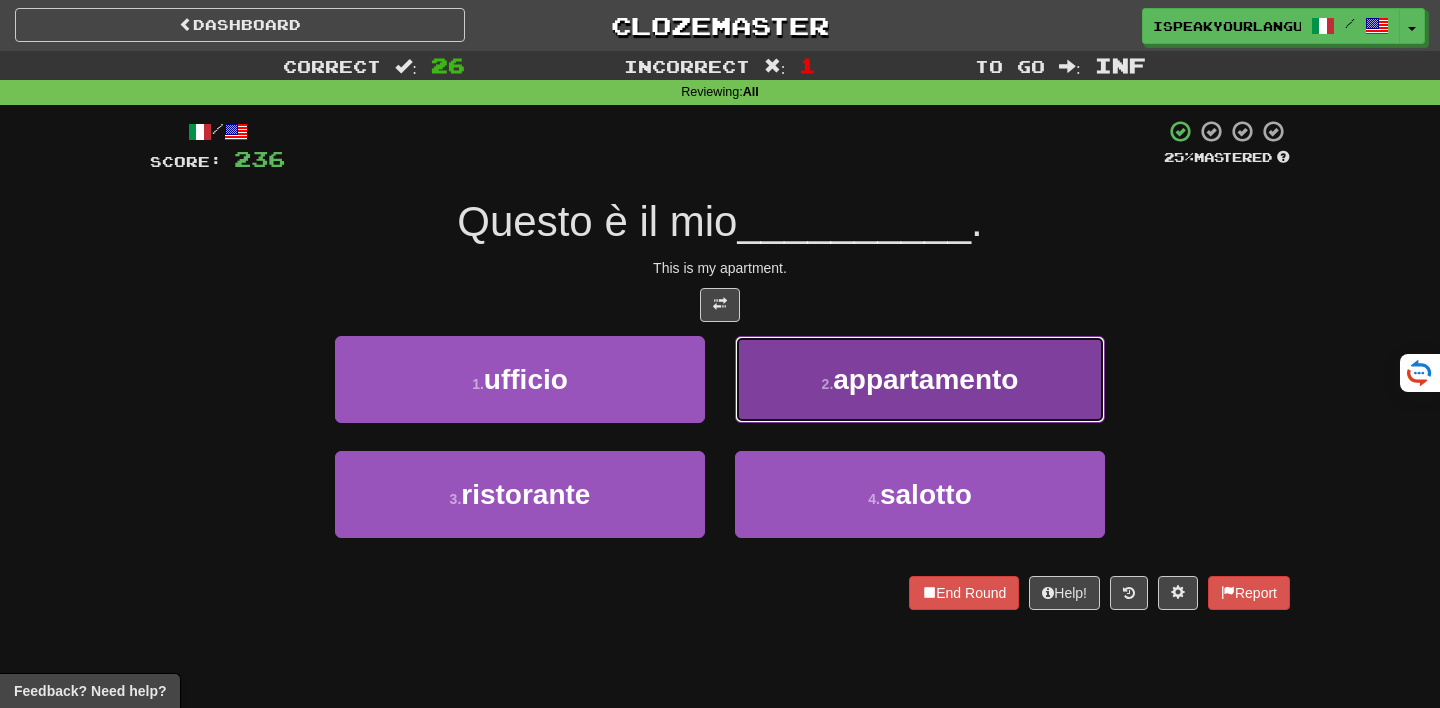 click on "2 .  appartamento" at bounding box center [920, 379] 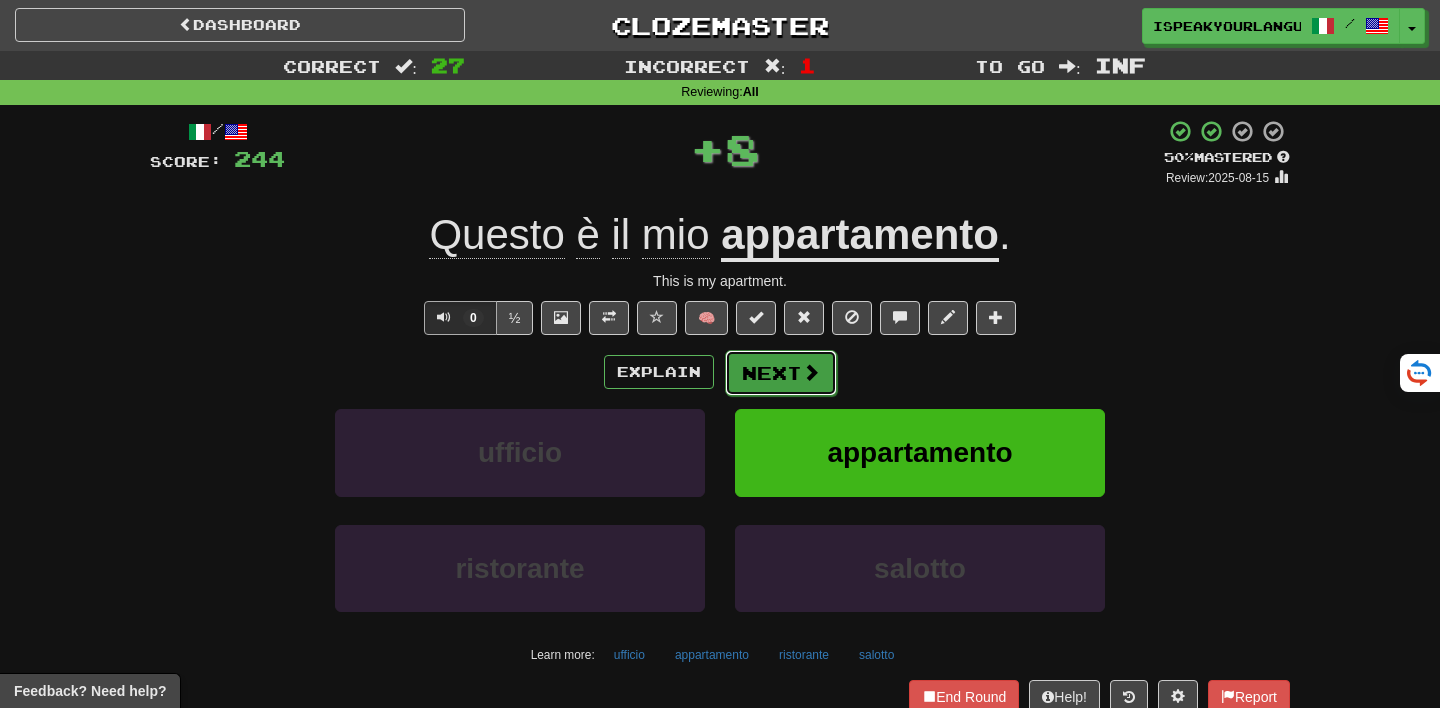 click on "Next" at bounding box center [781, 373] 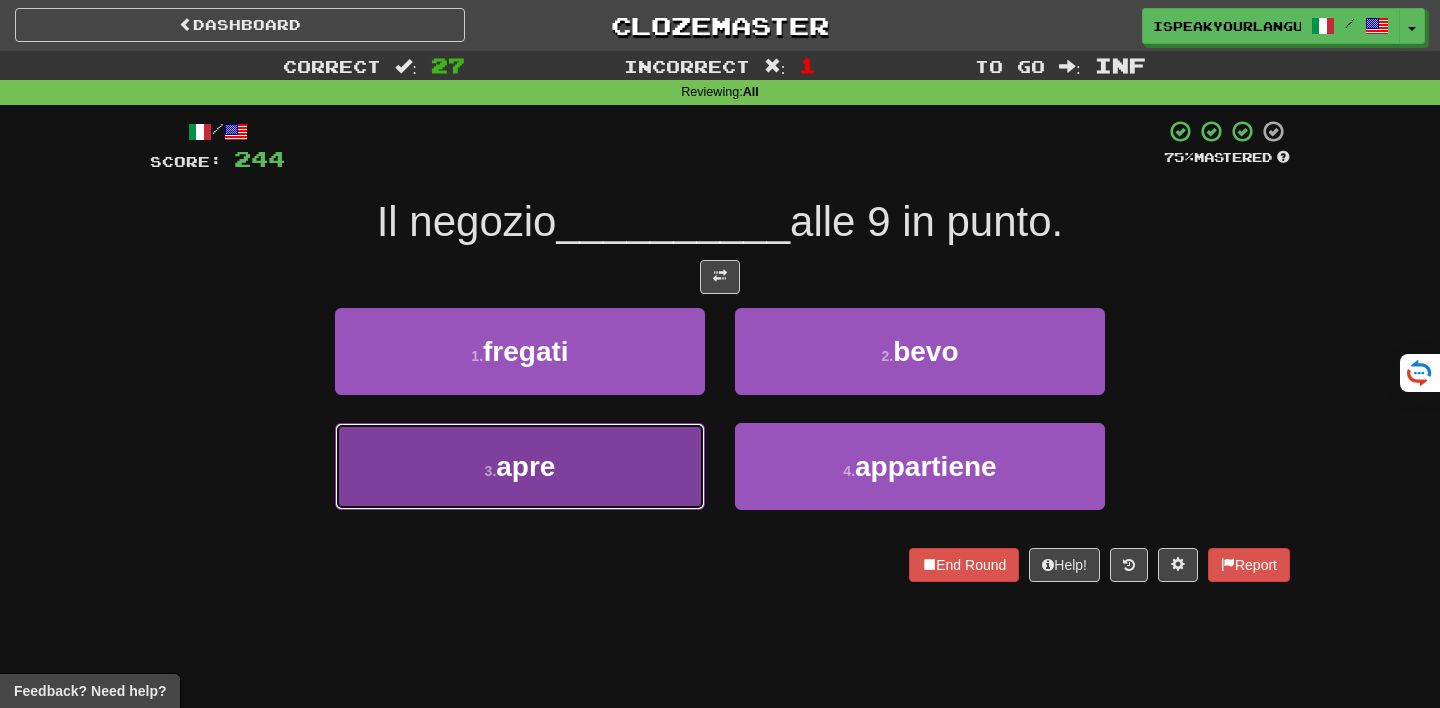 click on "3 .  apre" at bounding box center [520, 466] 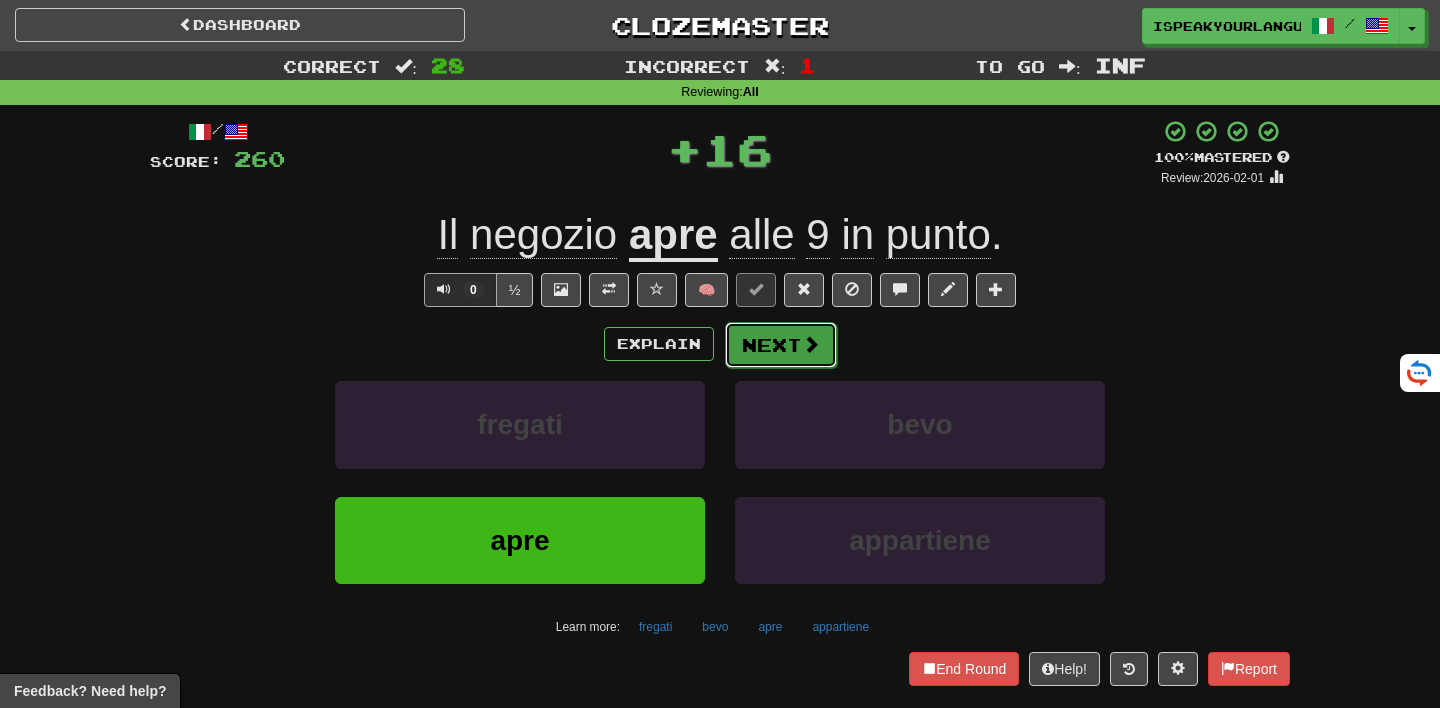 click on "Next" at bounding box center [781, 345] 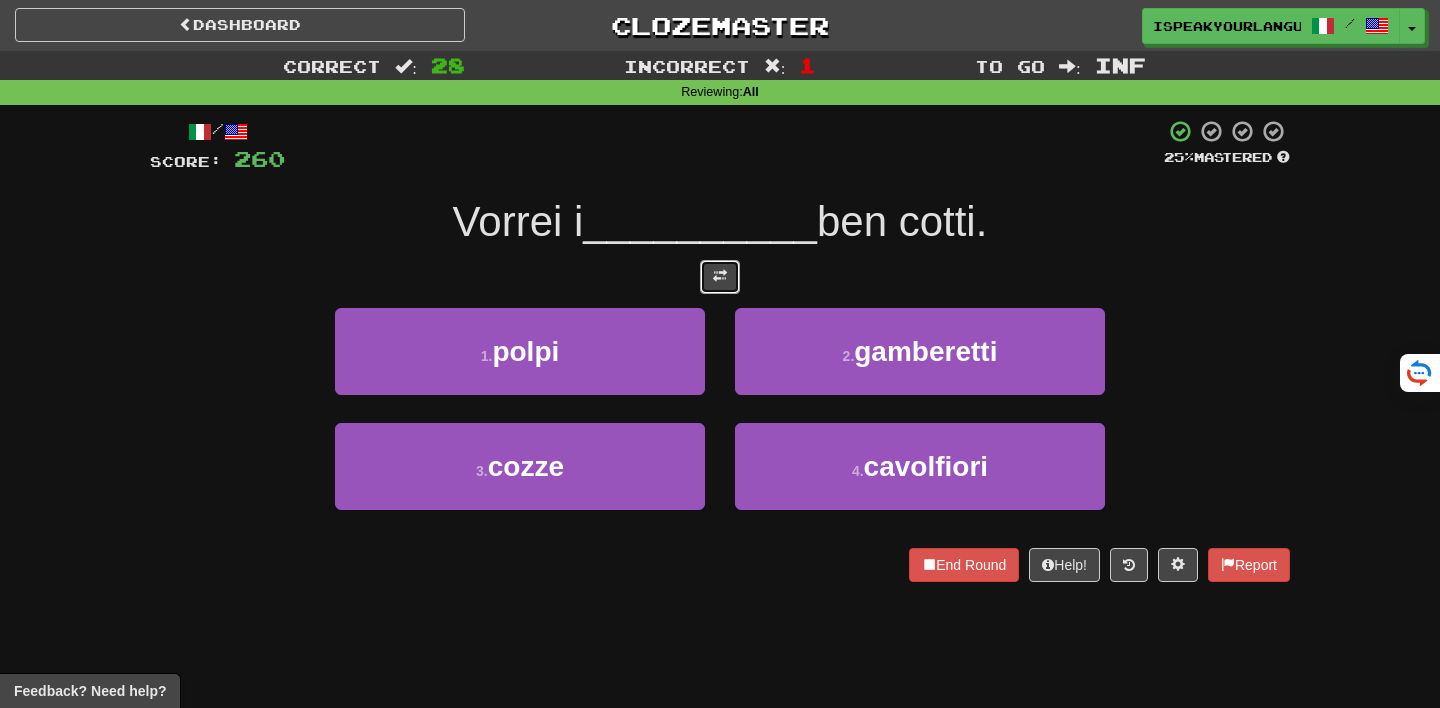 click at bounding box center (720, 276) 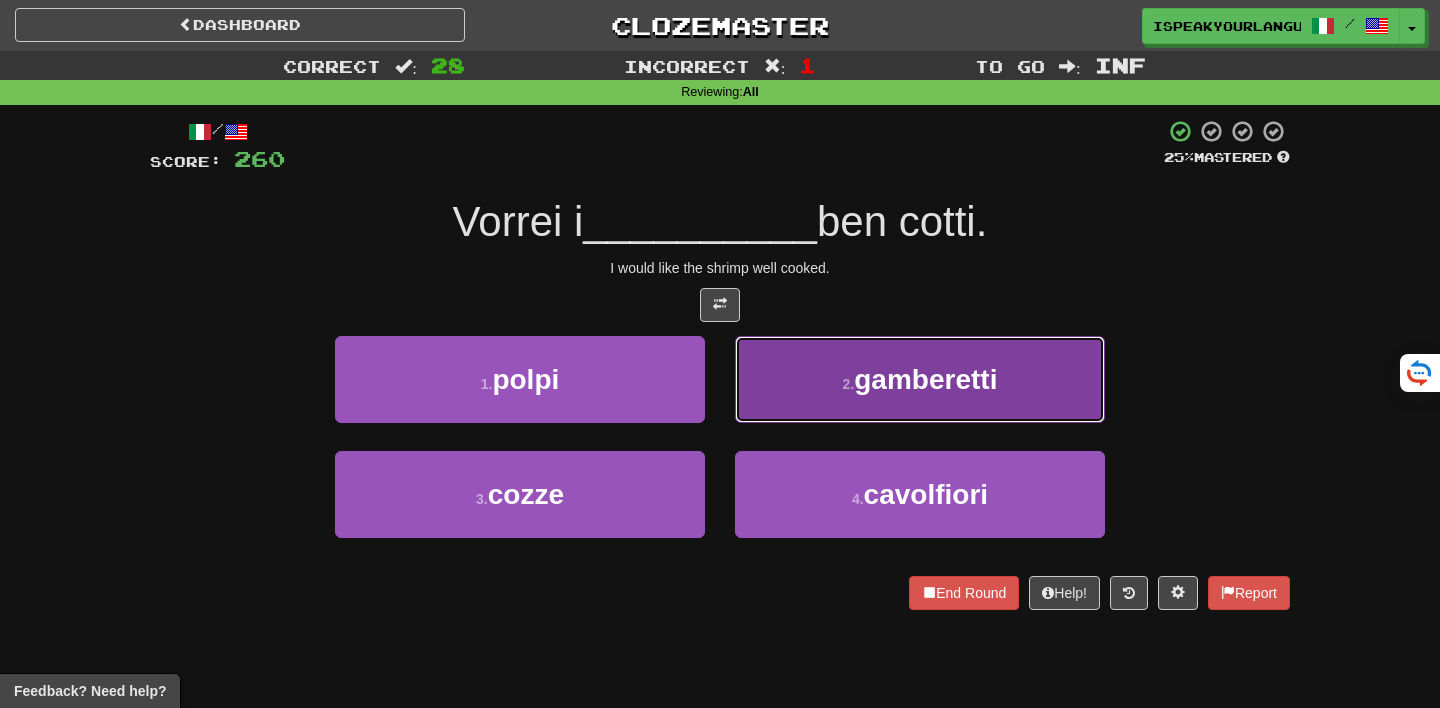 click on "2 .  gamberetti" at bounding box center (920, 379) 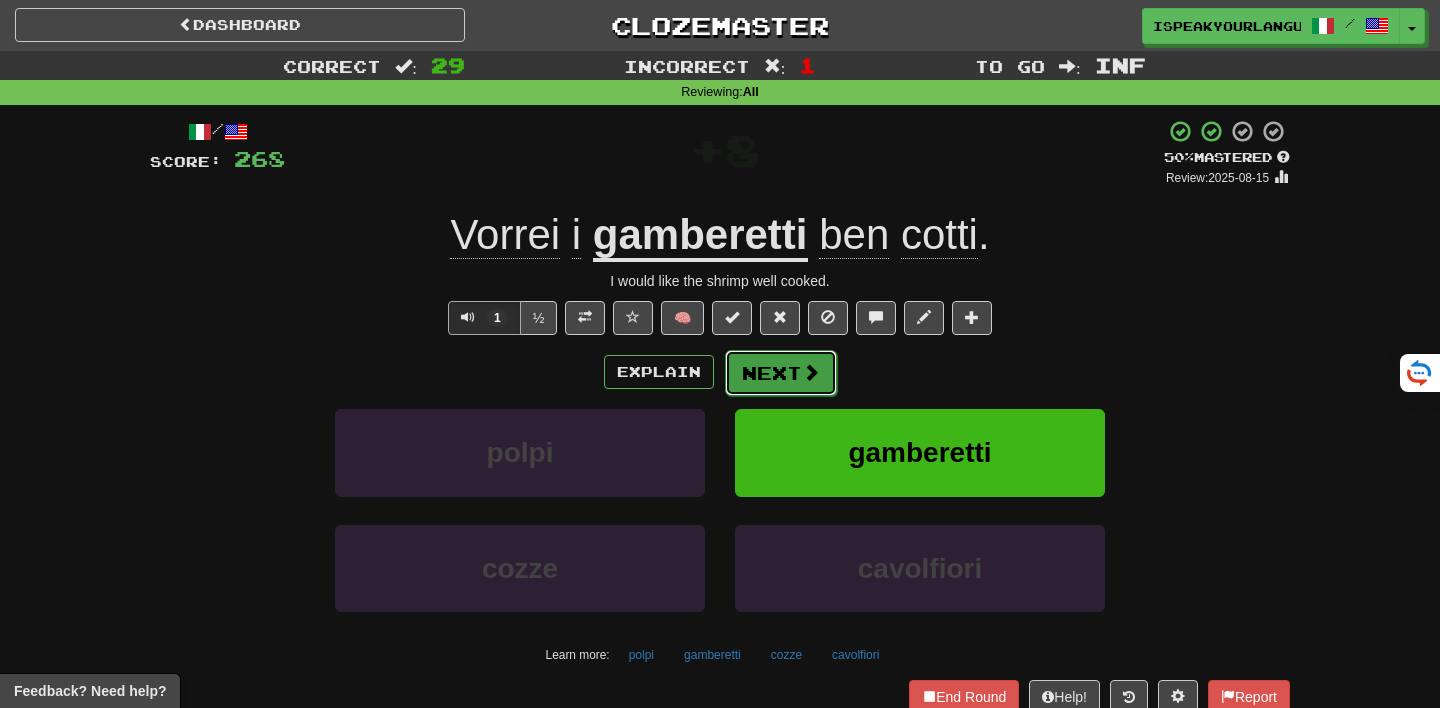 click on "Next" at bounding box center [781, 373] 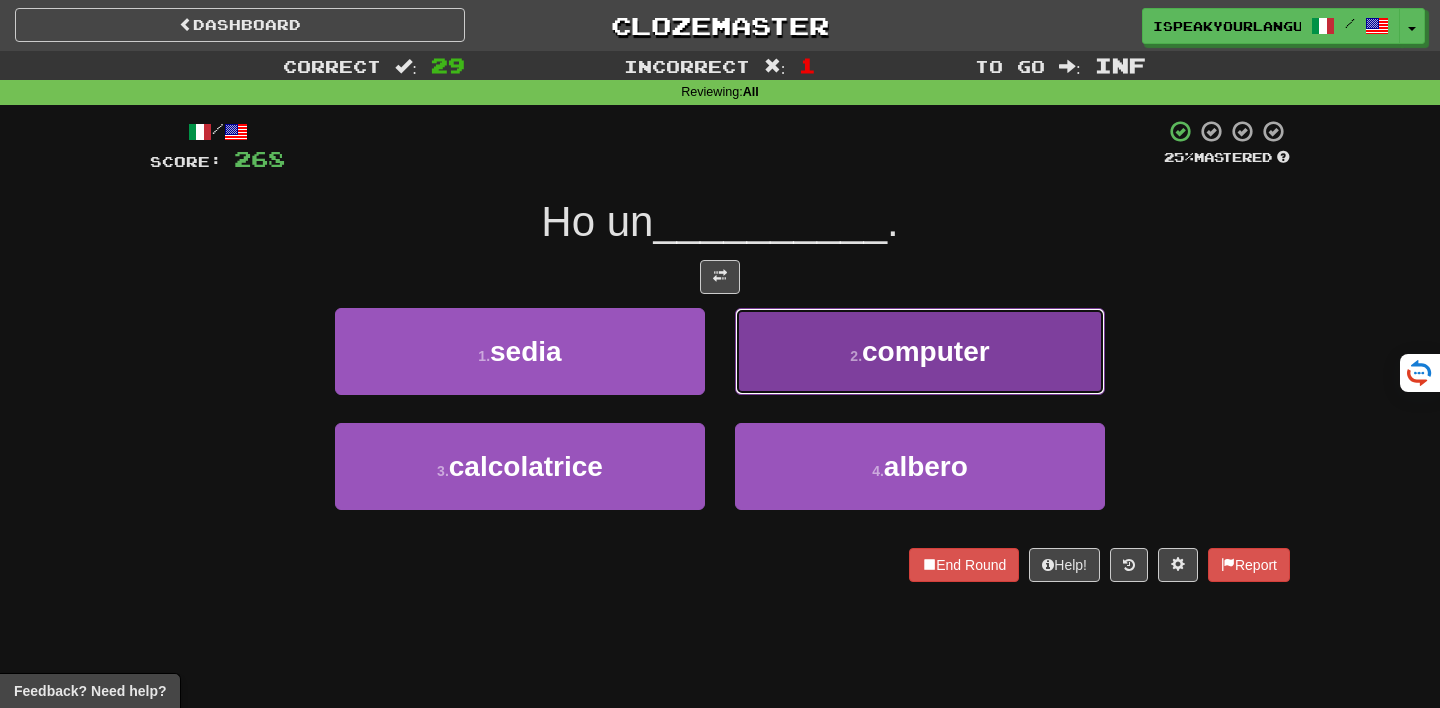 click on "2 .  computer" at bounding box center [920, 351] 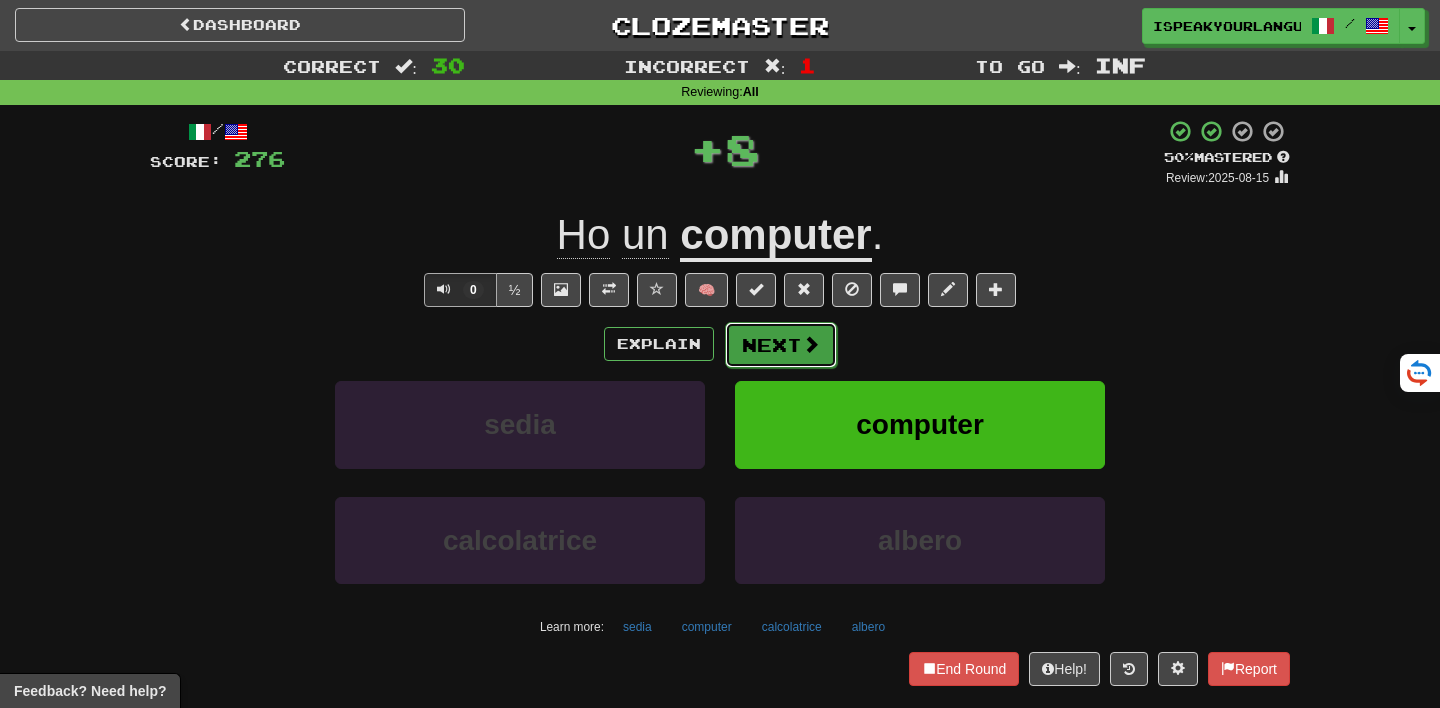 click on "Next" at bounding box center [781, 345] 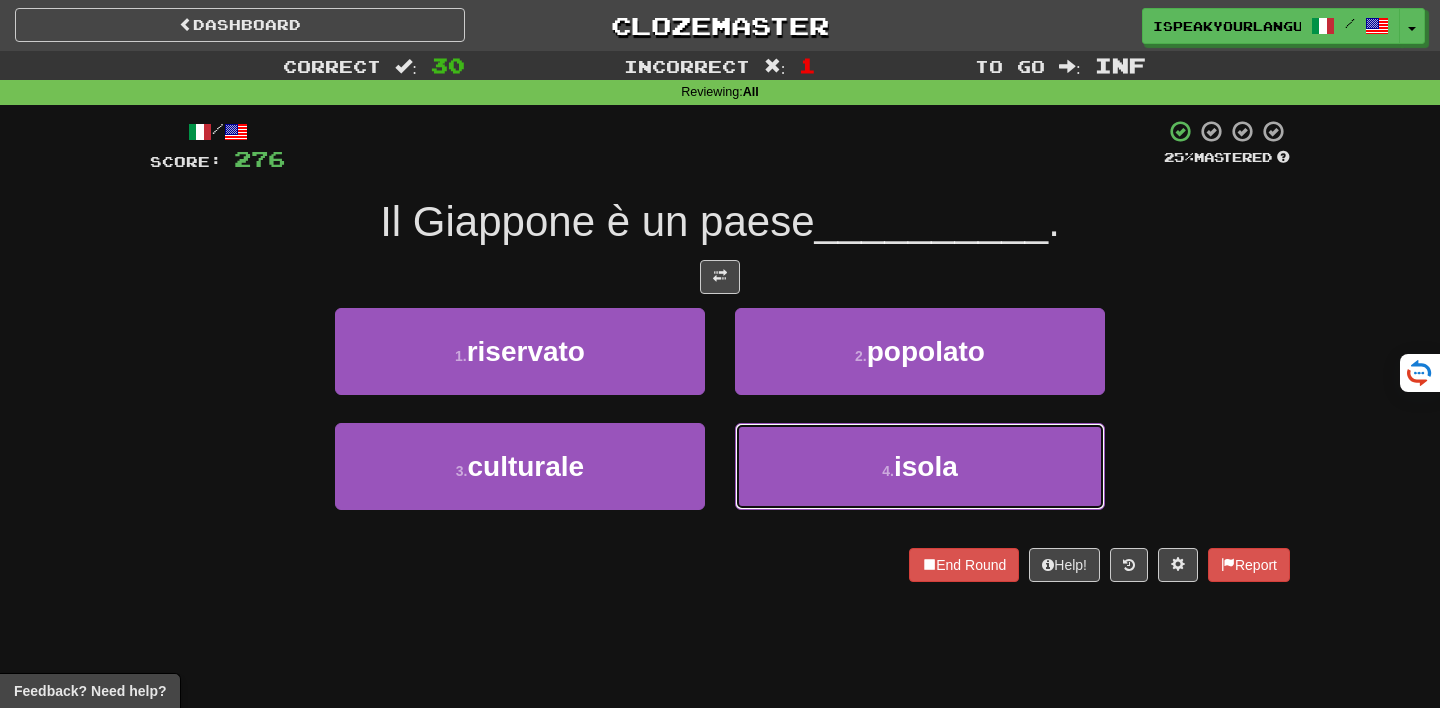 click on "4 .  isola" at bounding box center (920, 466) 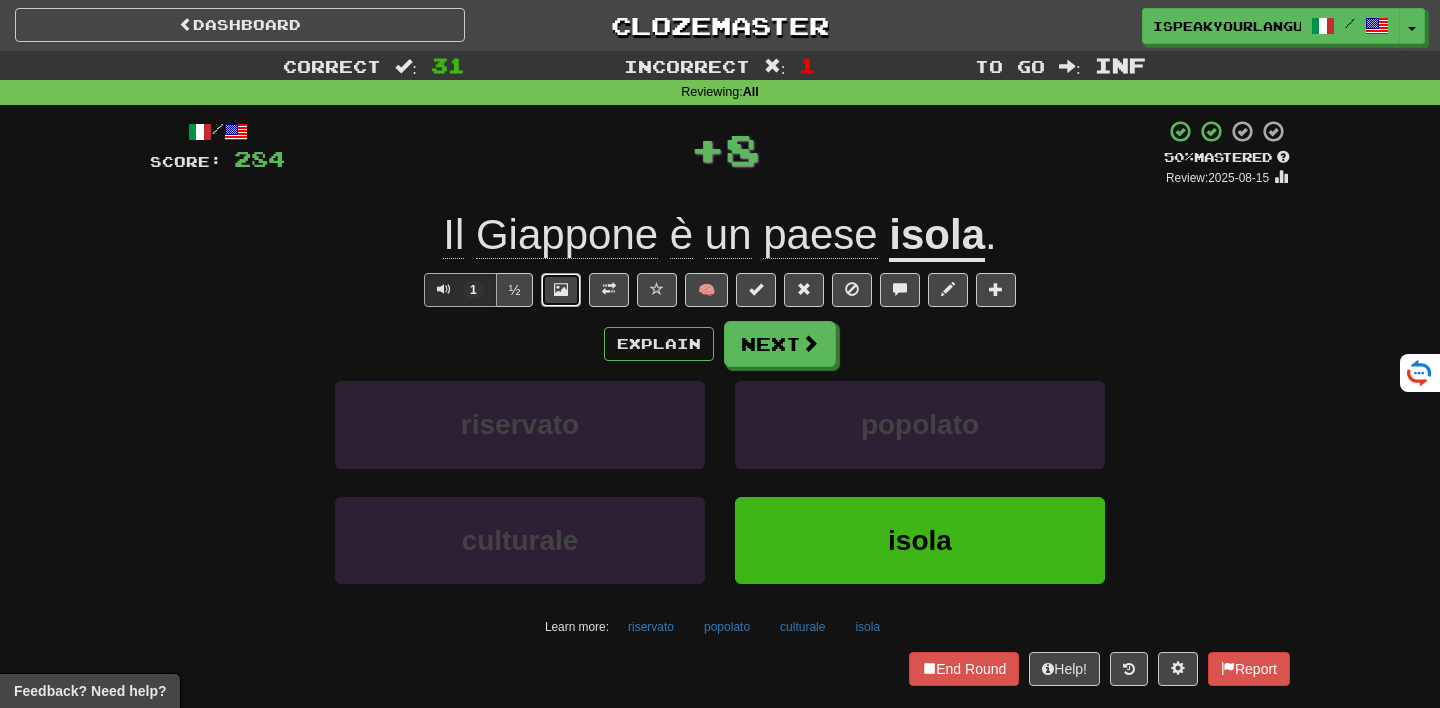 click at bounding box center (561, 290) 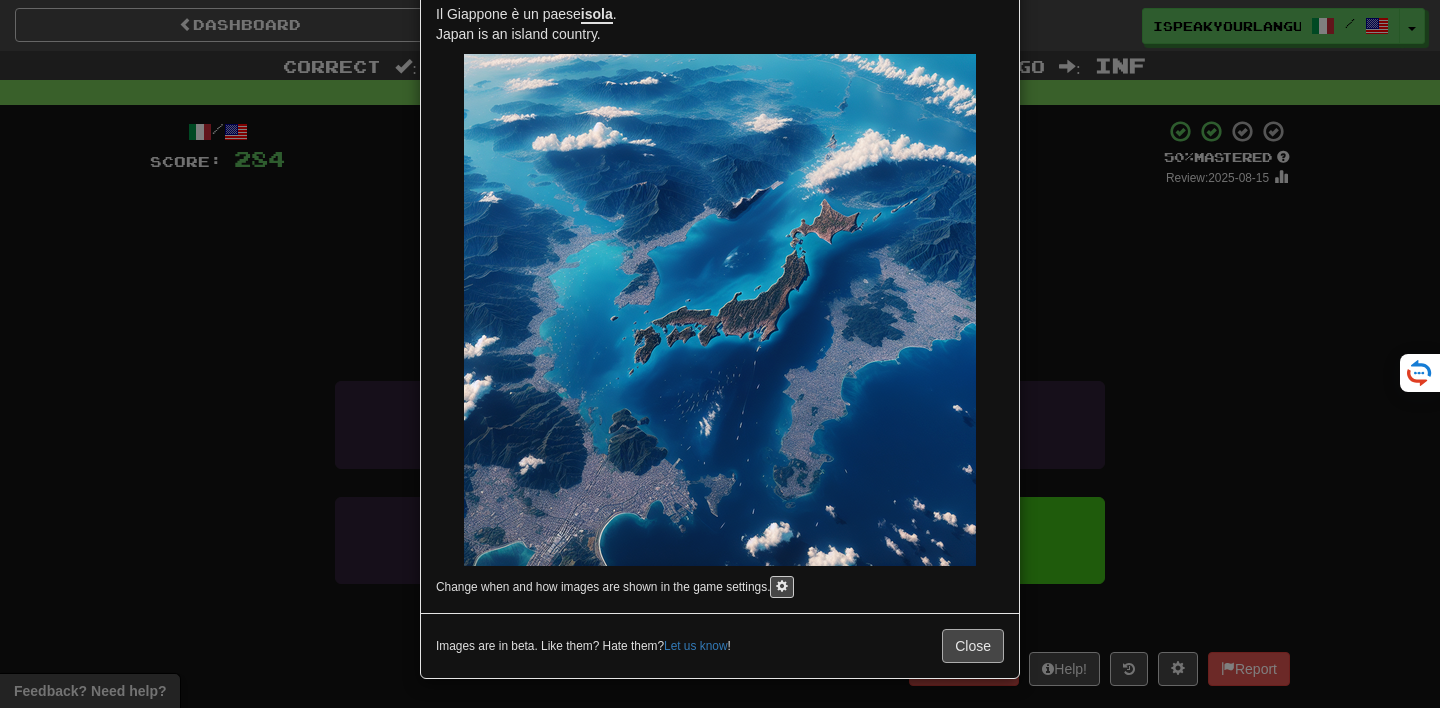 scroll, scrollTop: 0, scrollLeft: 0, axis: both 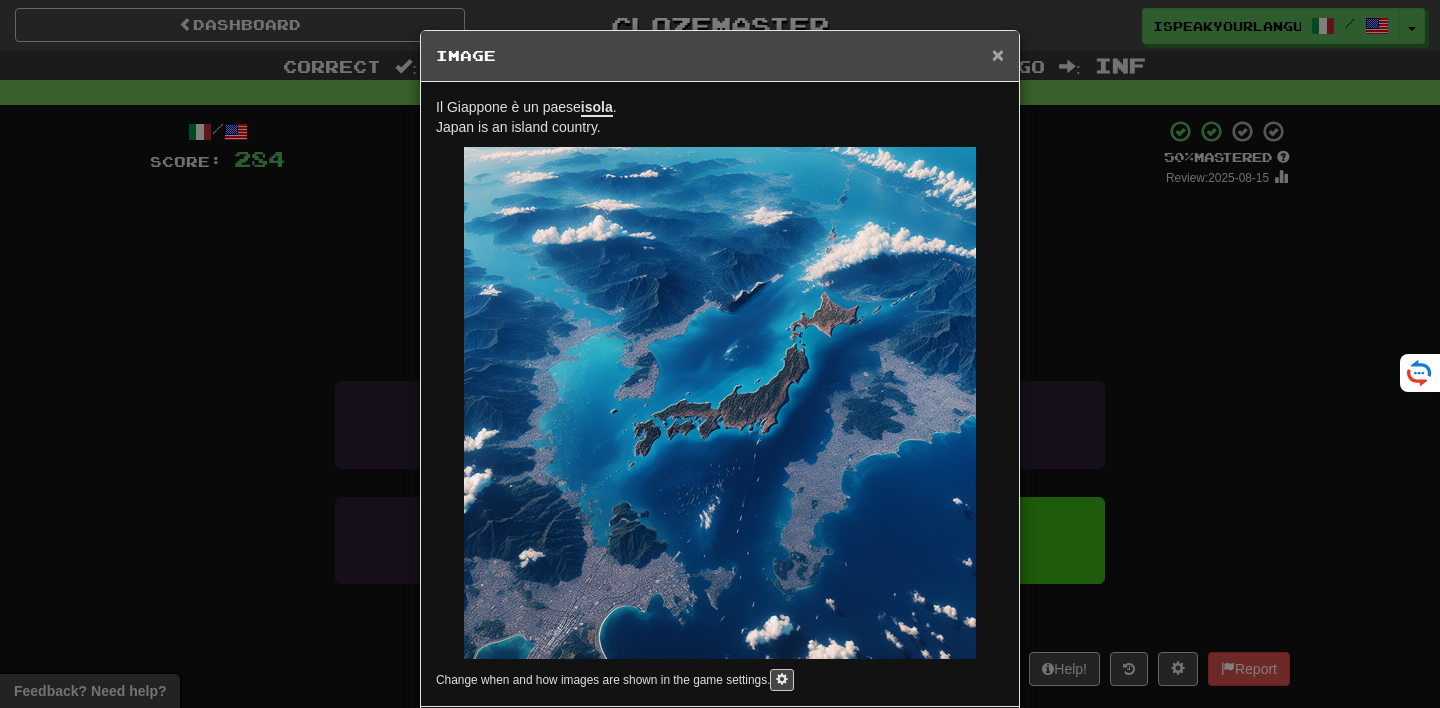 click on "×" at bounding box center [998, 54] 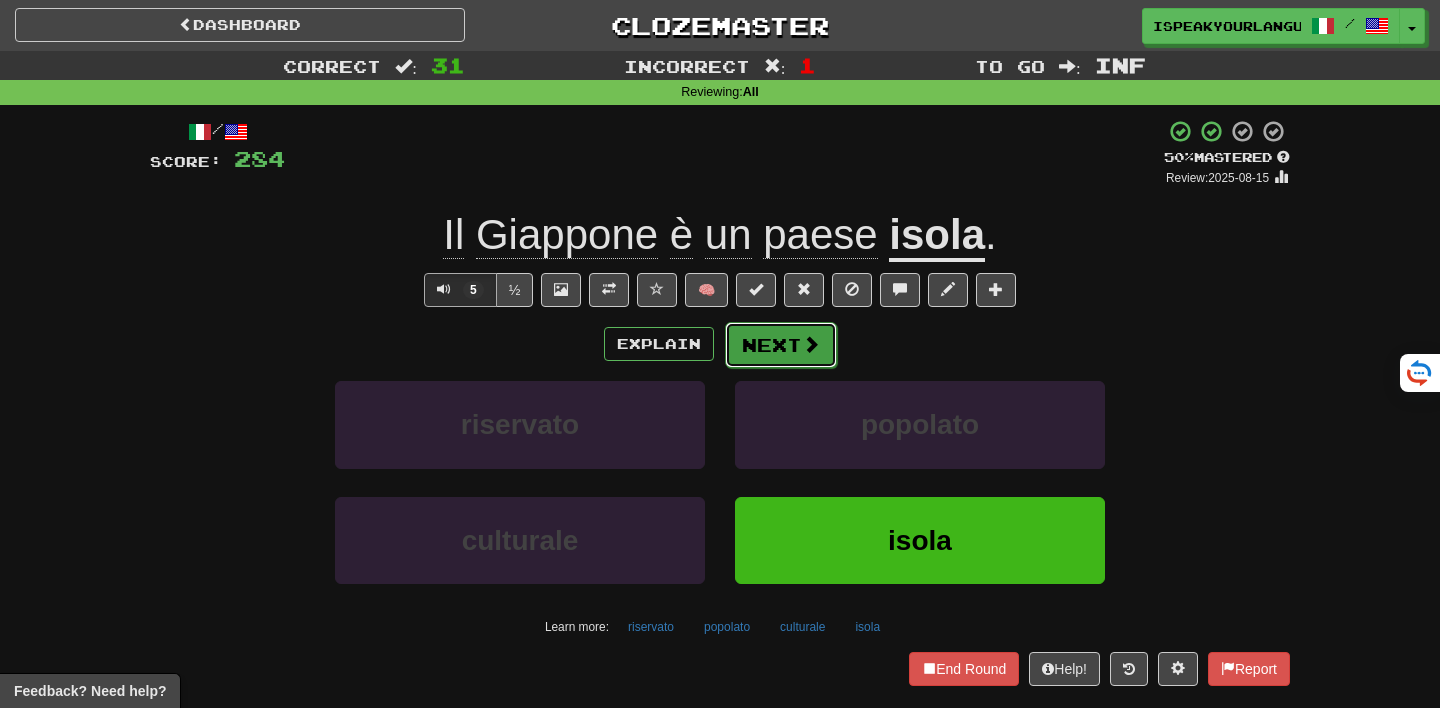 click on "Next" at bounding box center (781, 345) 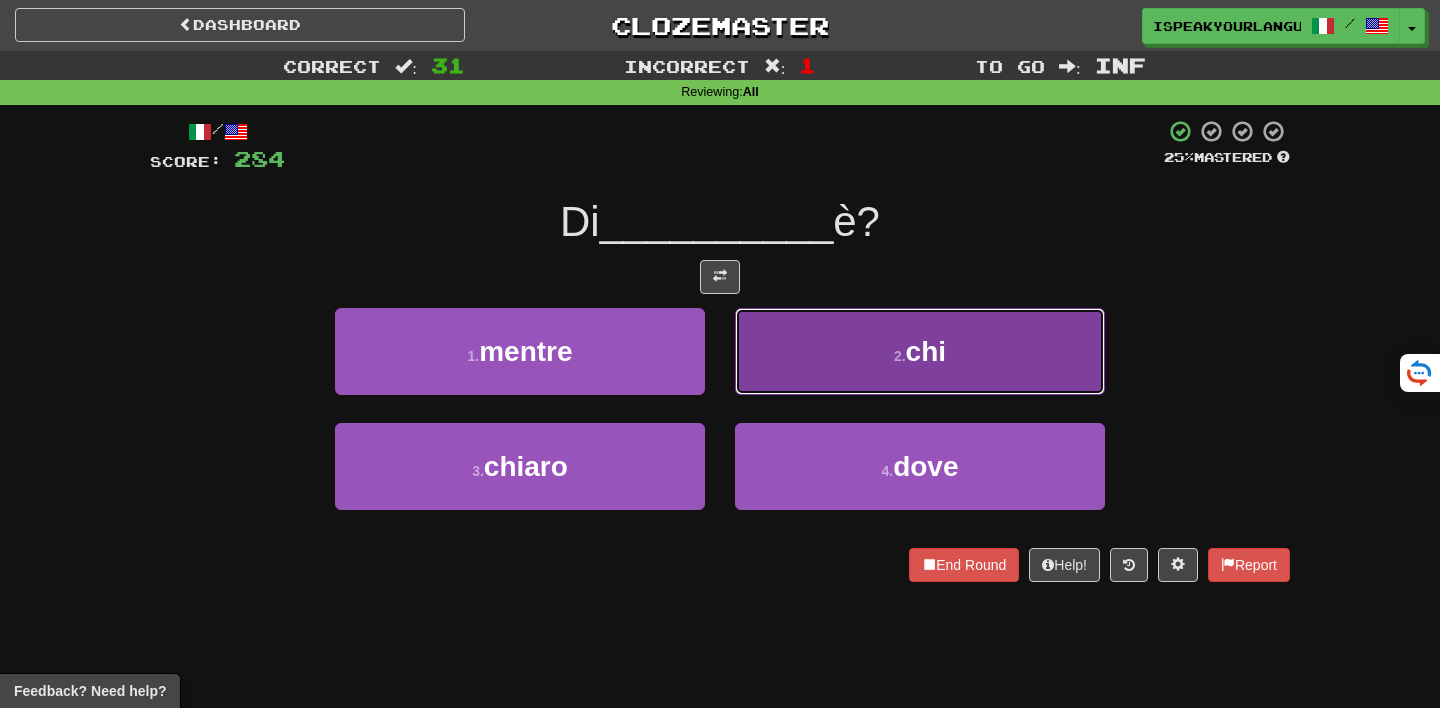 click on "2 .  chi" at bounding box center (920, 351) 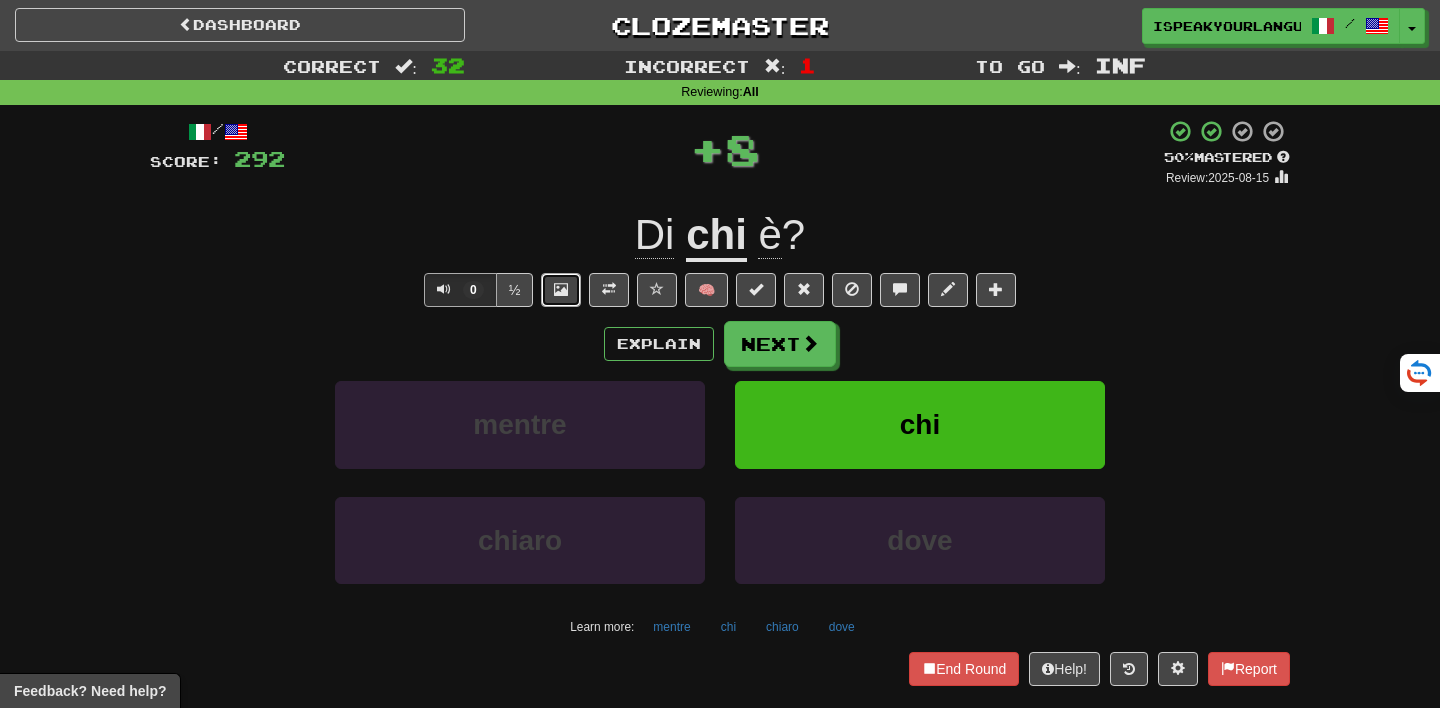 click at bounding box center (561, 290) 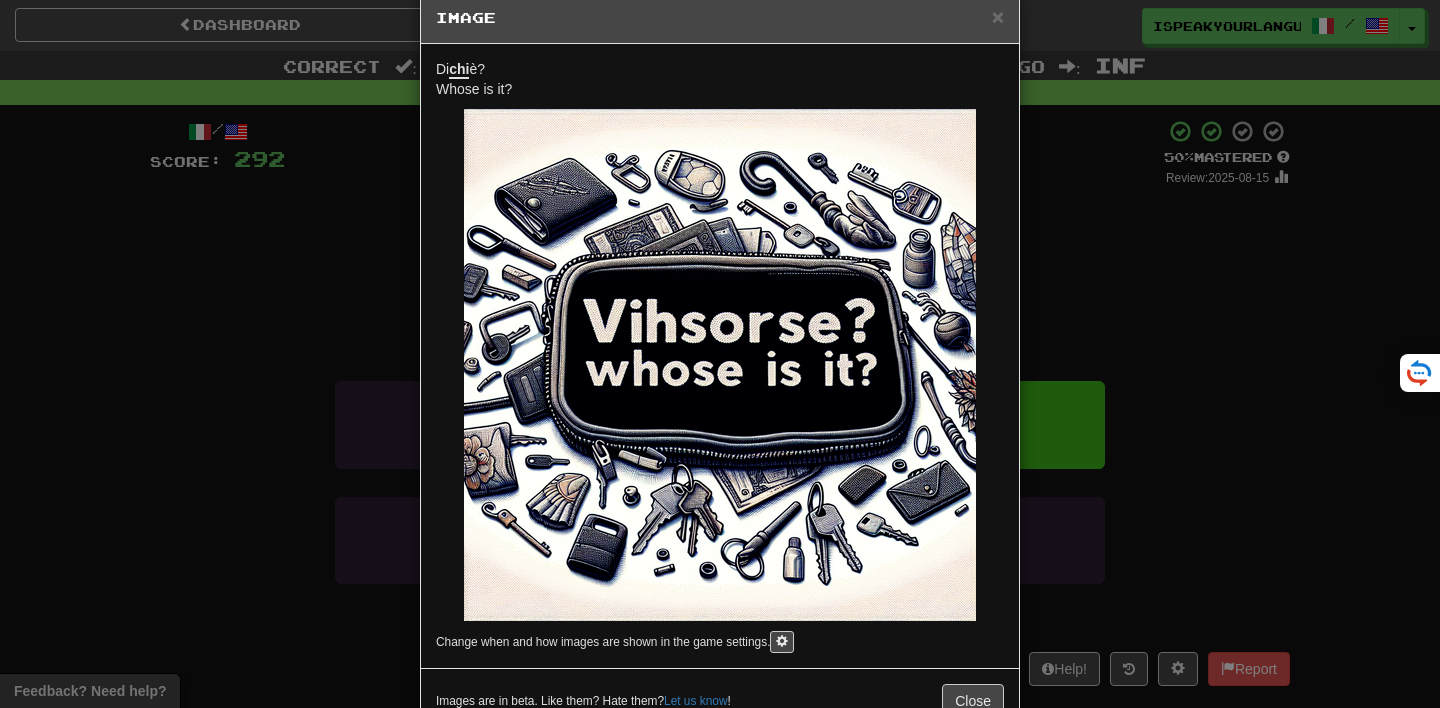 scroll, scrollTop: 35, scrollLeft: 0, axis: vertical 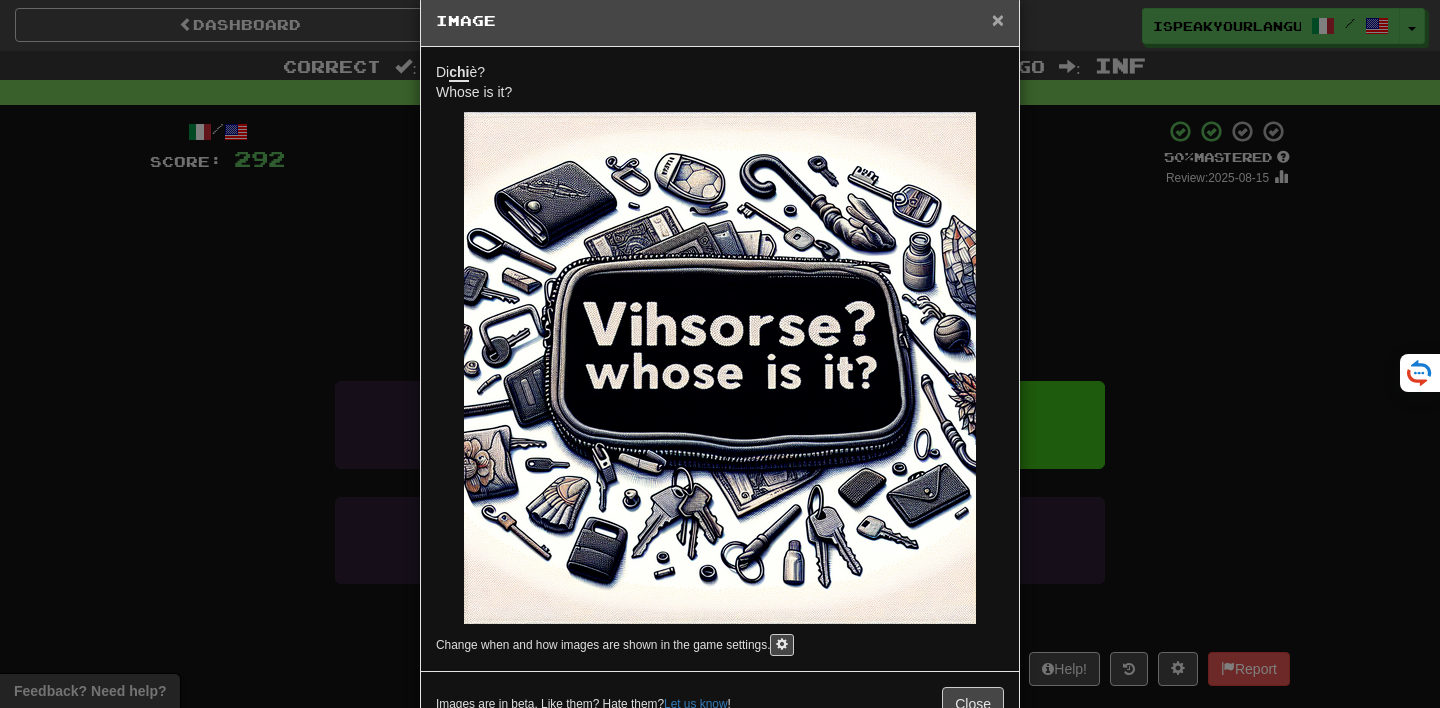 click on "×" at bounding box center (998, 19) 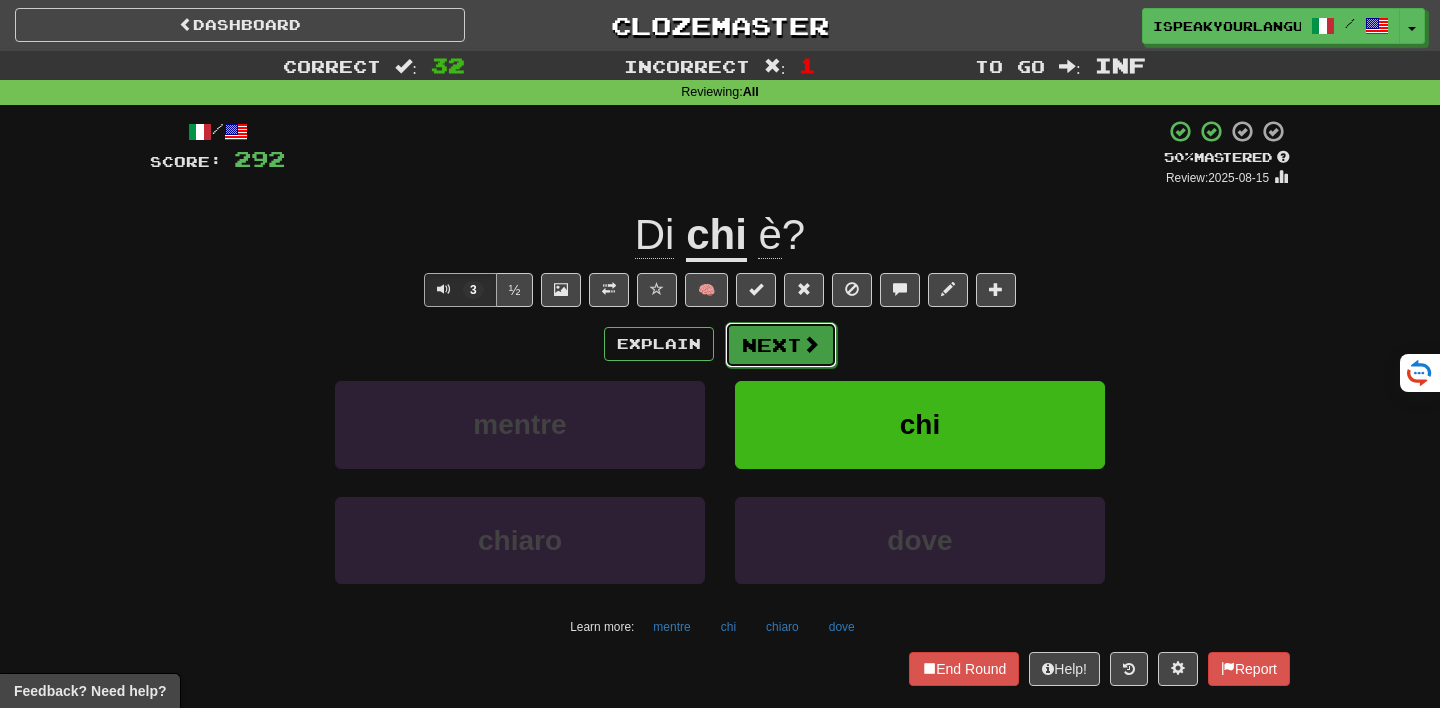 click on "Next" at bounding box center (781, 345) 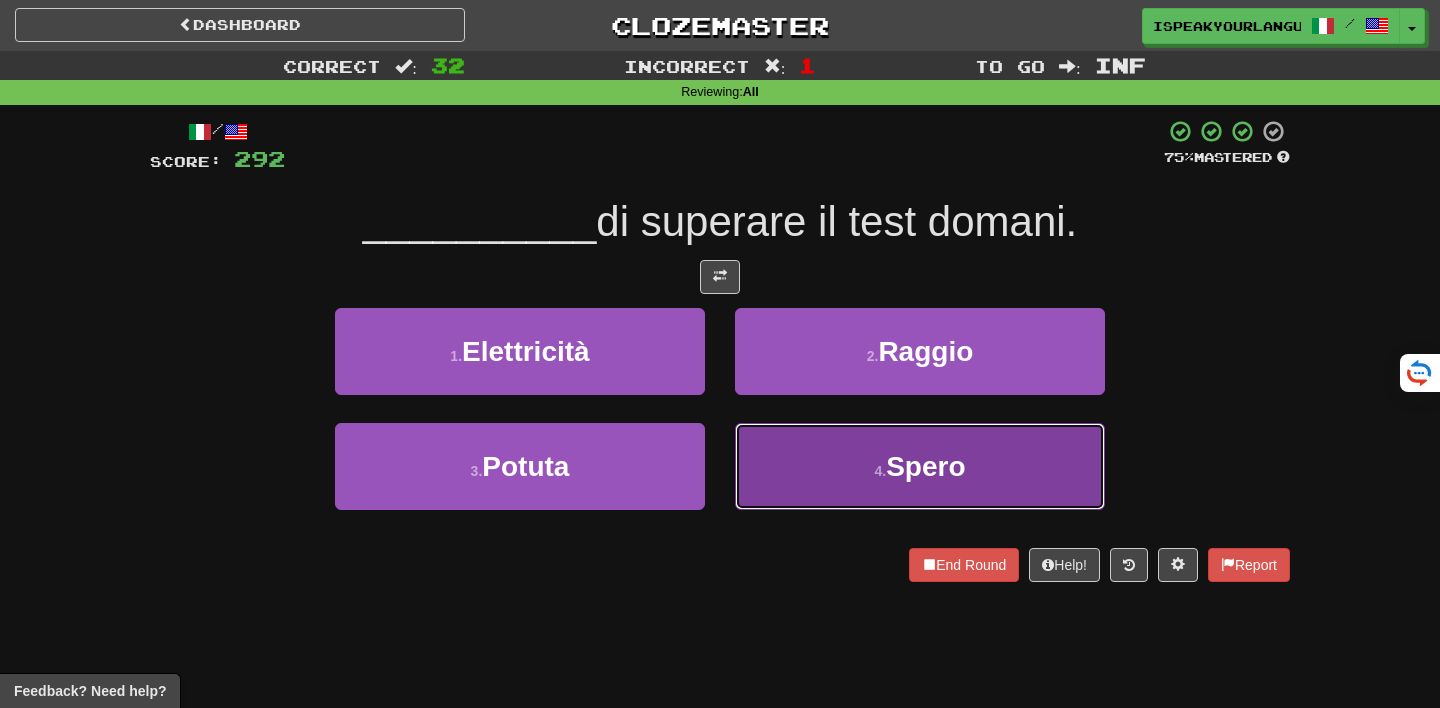 click on "4 .  Spero" at bounding box center (920, 466) 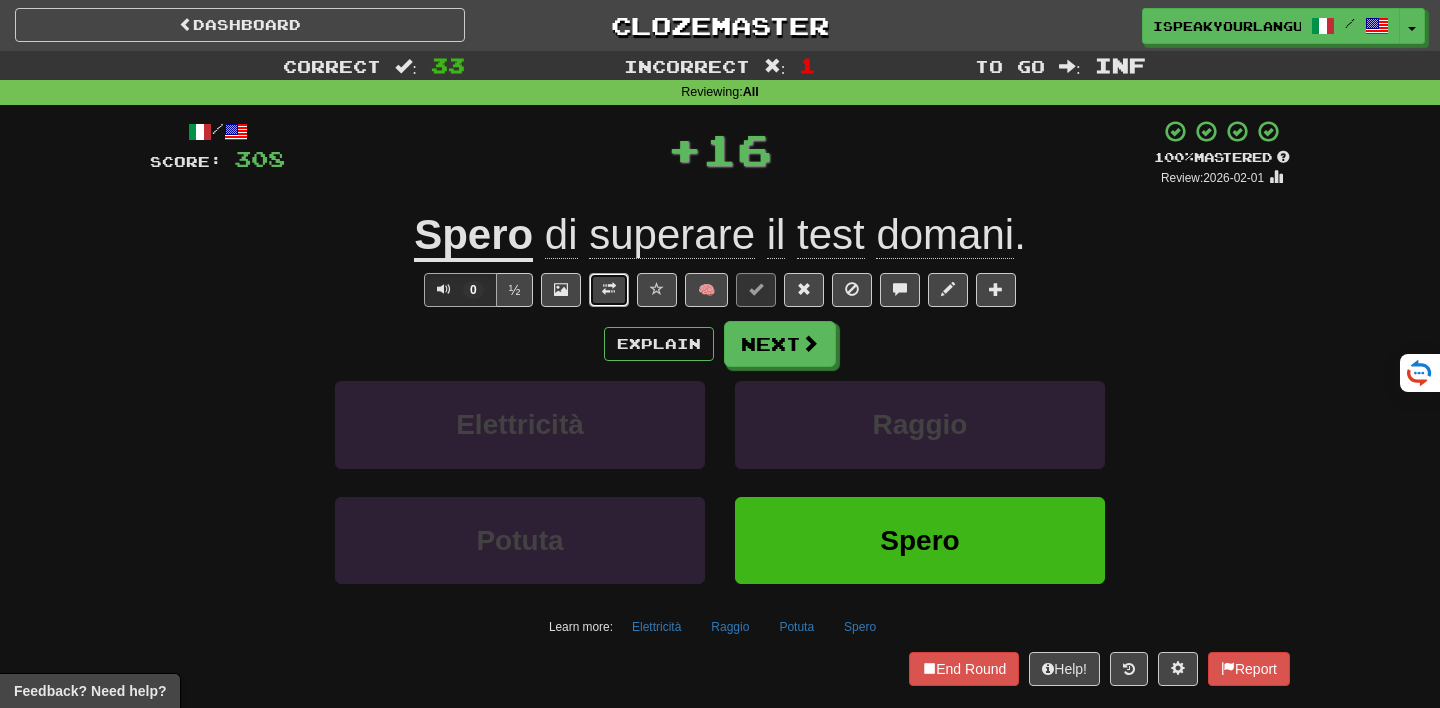 click at bounding box center [609, 289] 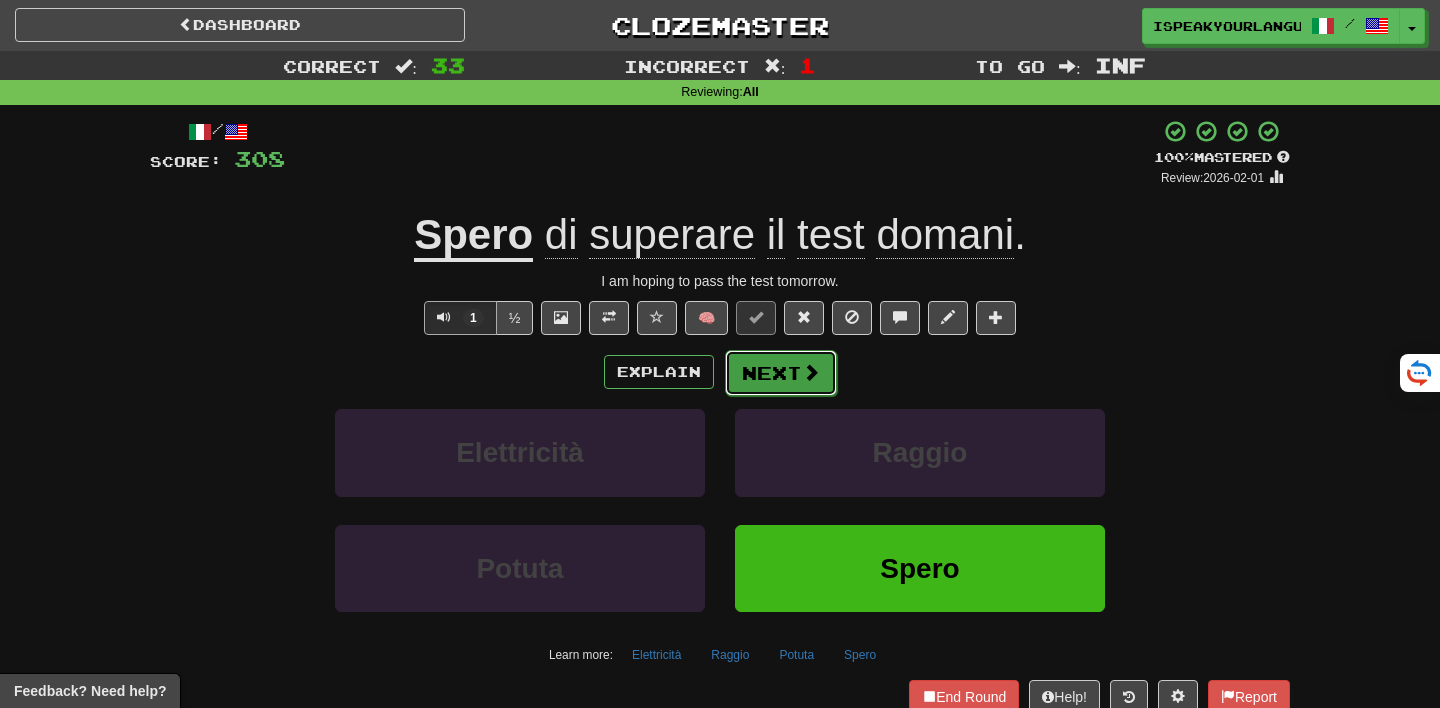 click on "Next" at bounding box center (781, 373) 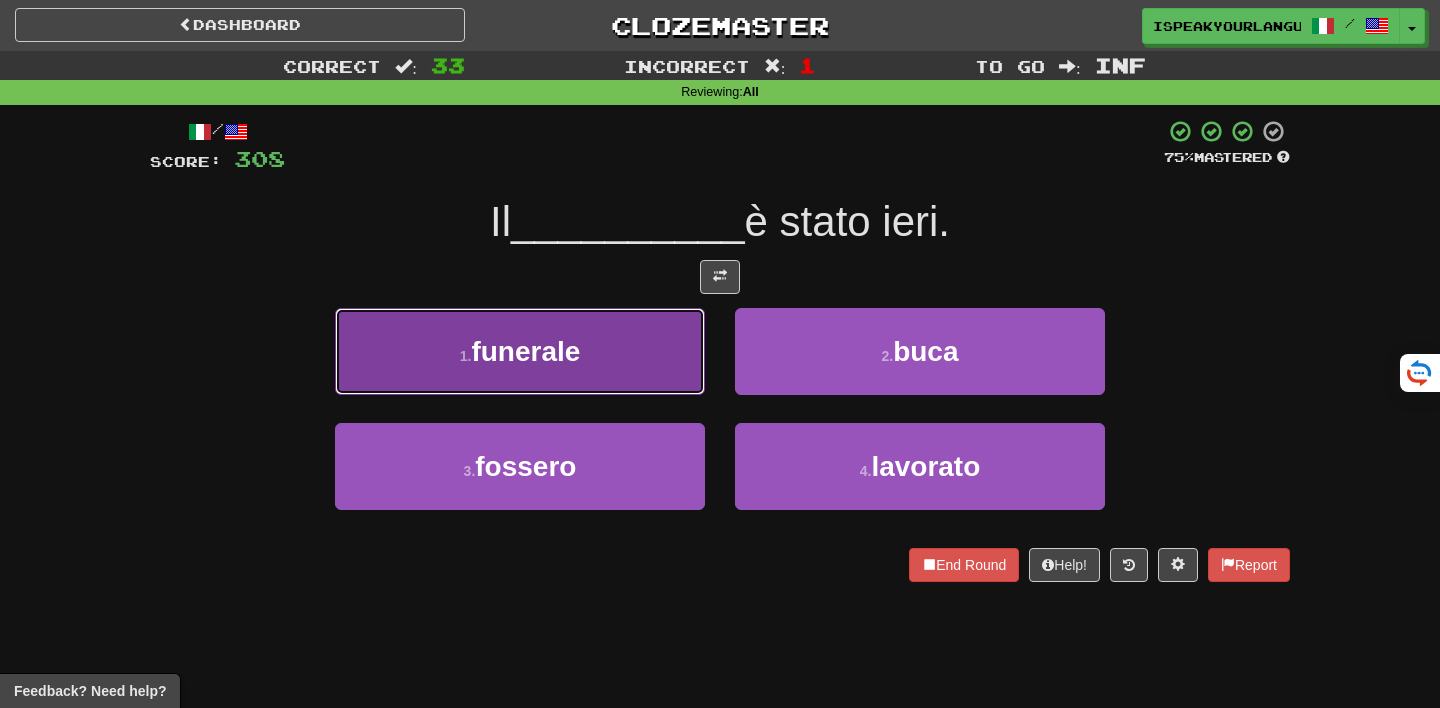 click on "1 .  funerale" at bounding box center [520, 351] 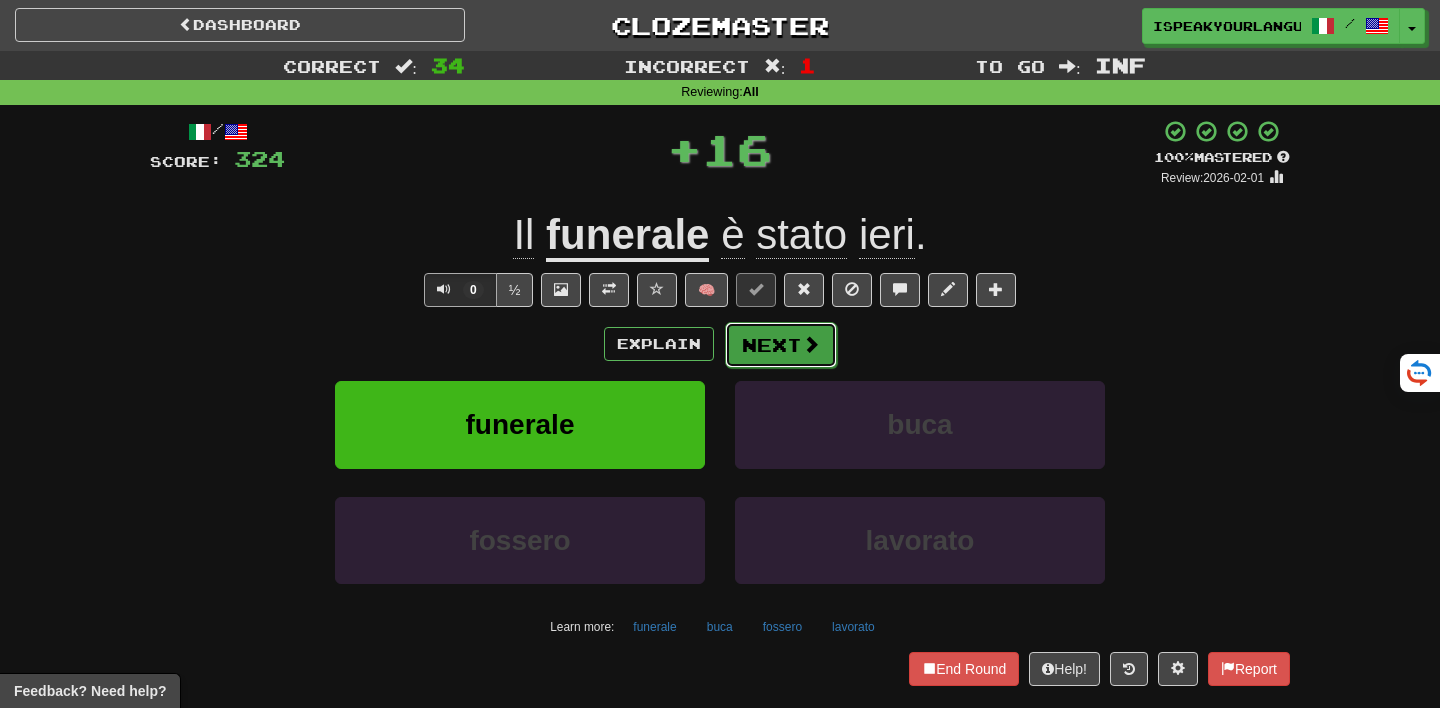 click on "Next" at bounding box center [781, 345] 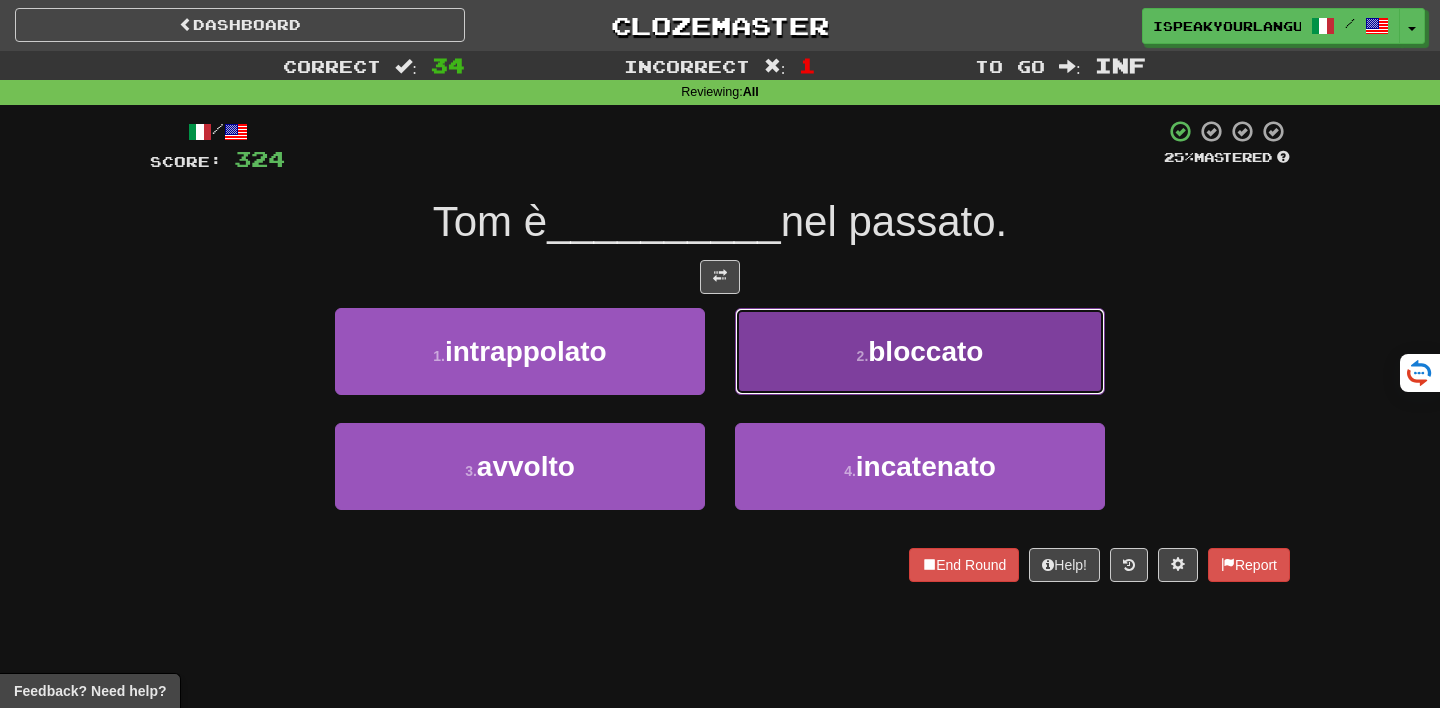 click on "2 .  bloccato" at bounding box center [920, 351] 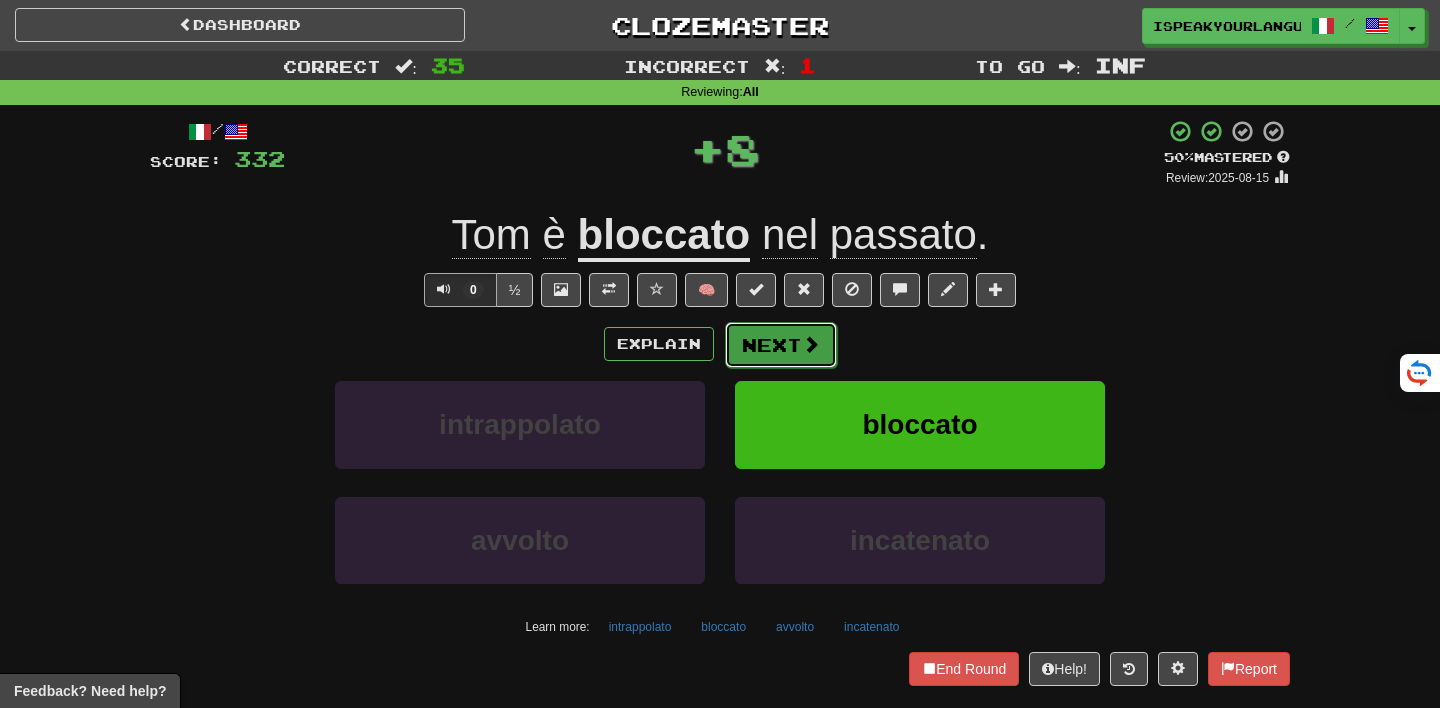 click on "Next" at bounding box center (781, 345) 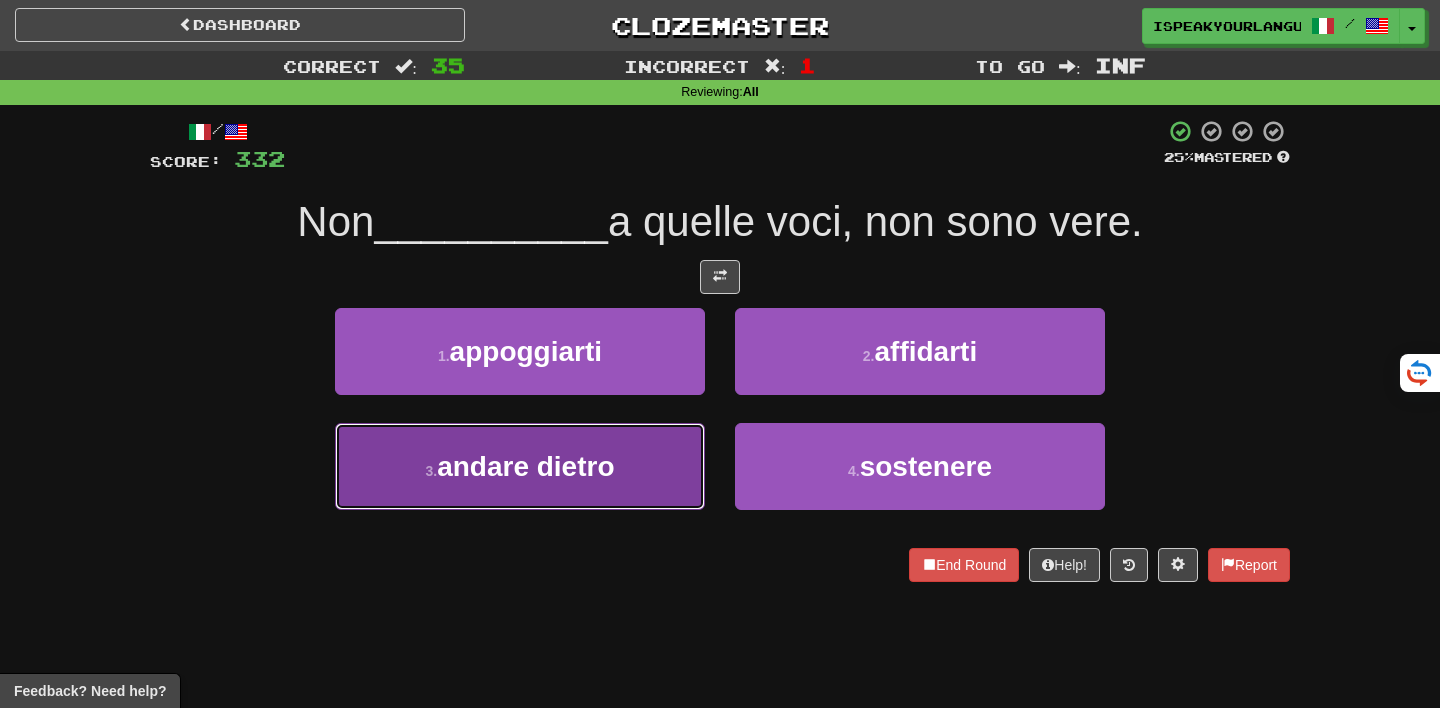 click on "3 .  andare dietro" at bounding box center [520, 466] 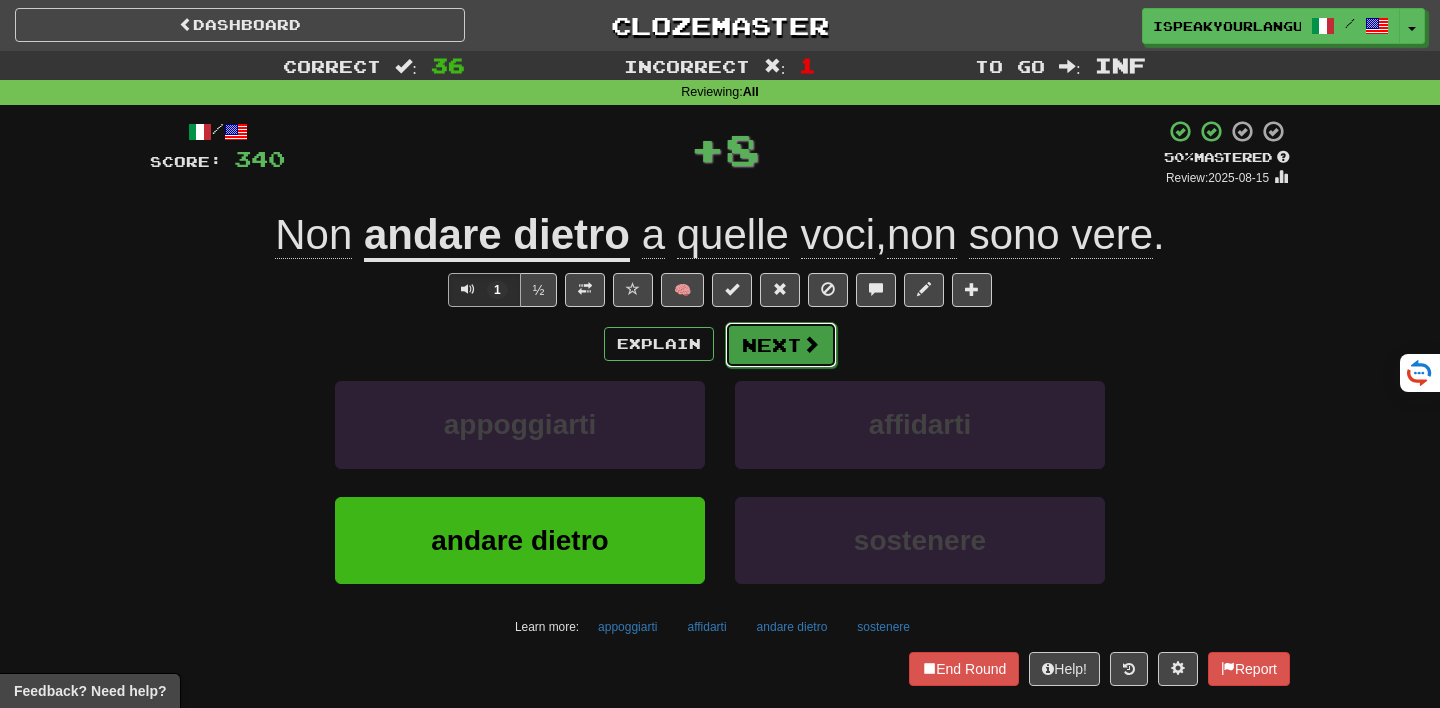 click on "Next" at bounding box center (781, 345) 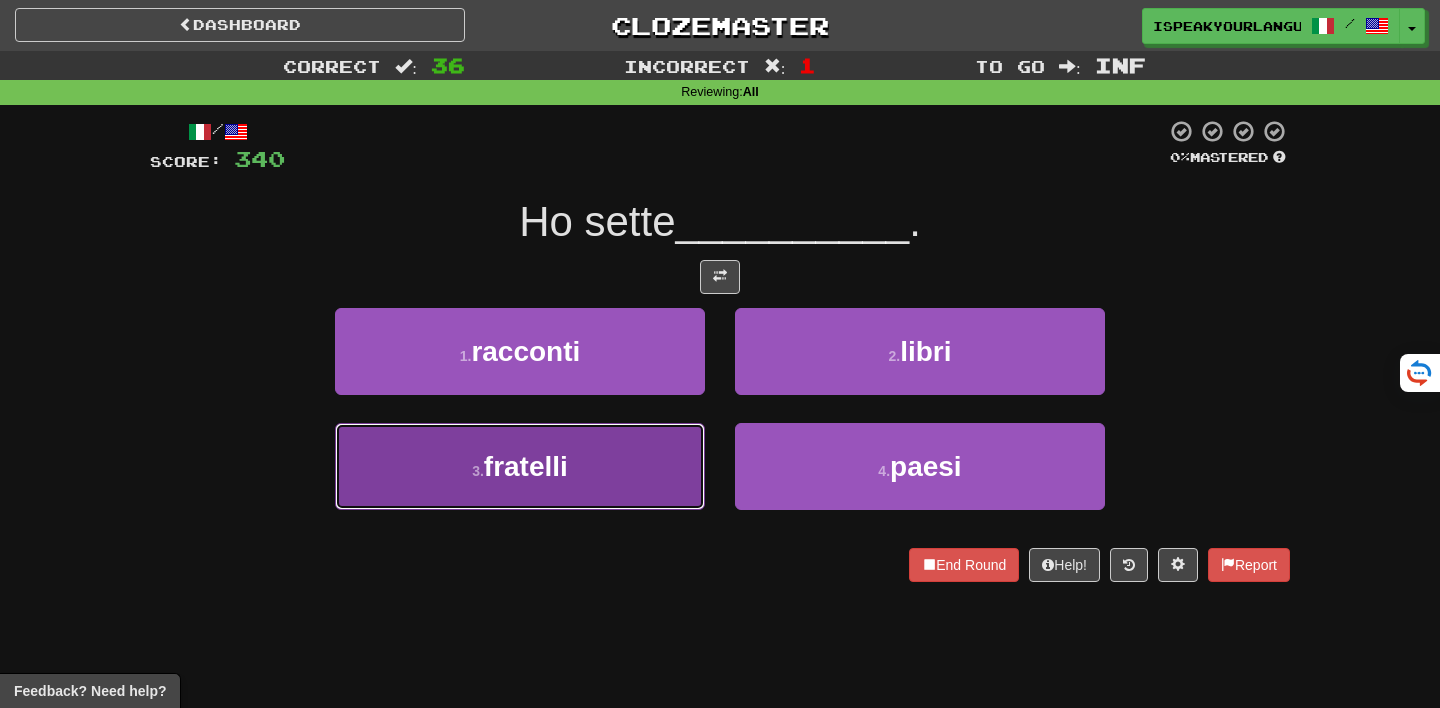 click on "3 .  fratelli" at bounding box center (520, 466) 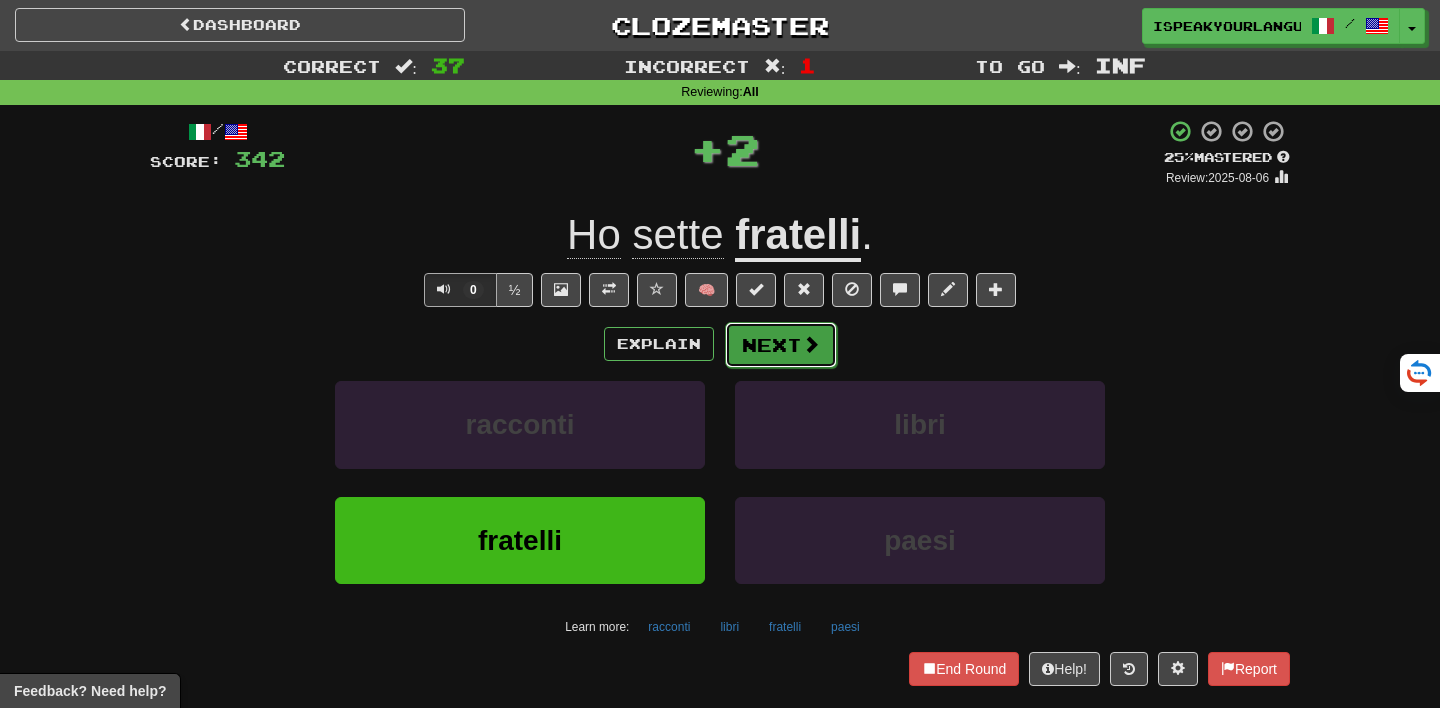 click at bounding box center (811, 344) 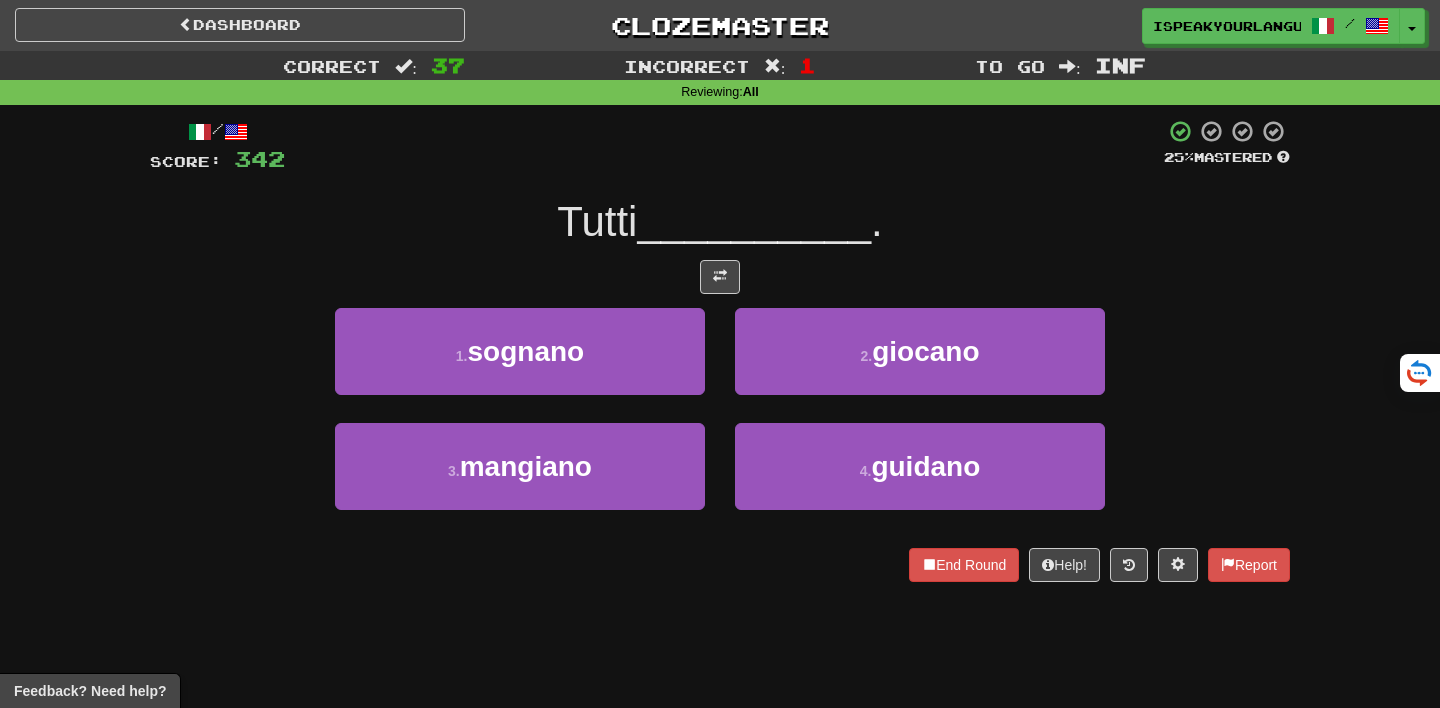 click on "/  Score:   342 25 %  Mastered Tutti  __________ . 1 .  sognano 2 .  giocano 3 .  mangiano 4 .  guidano  End Round  Help!  Report" at bounding box center (720, 350) 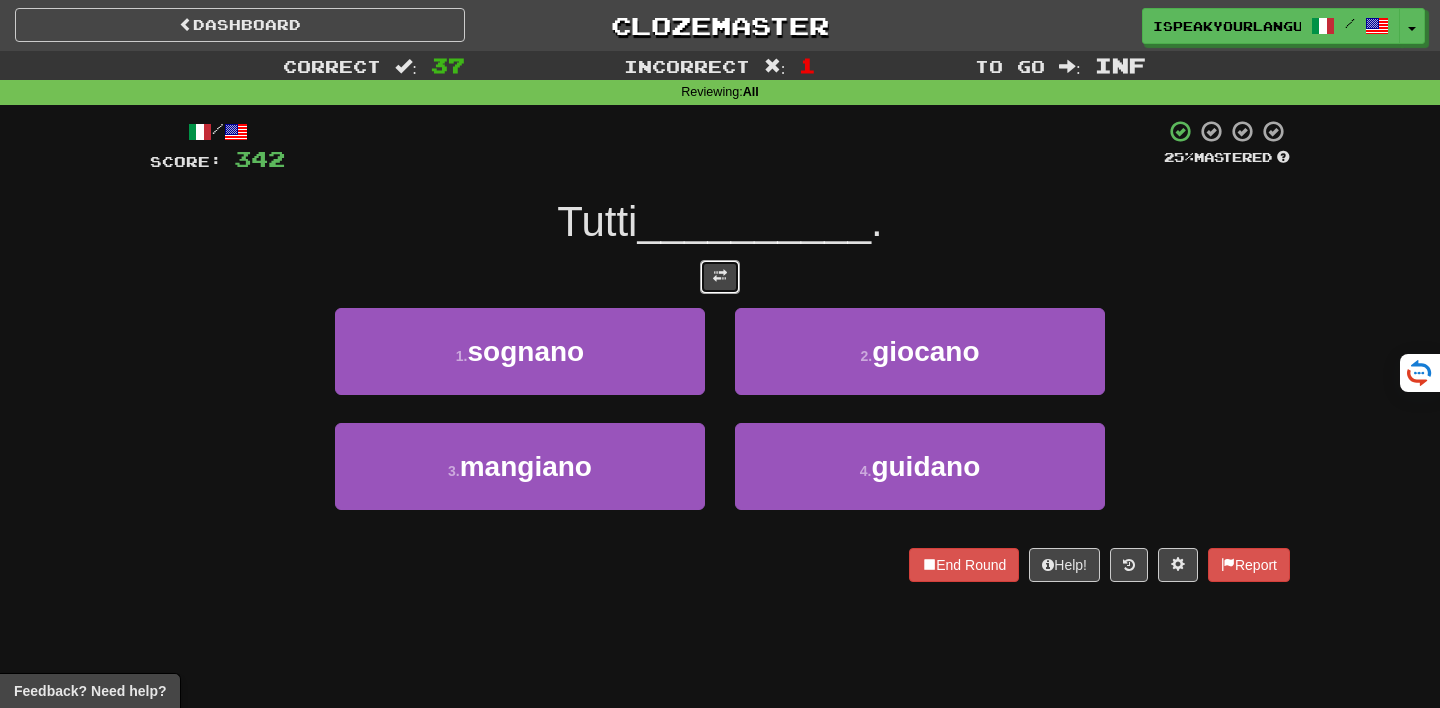 click at bounding box center [720, 277] 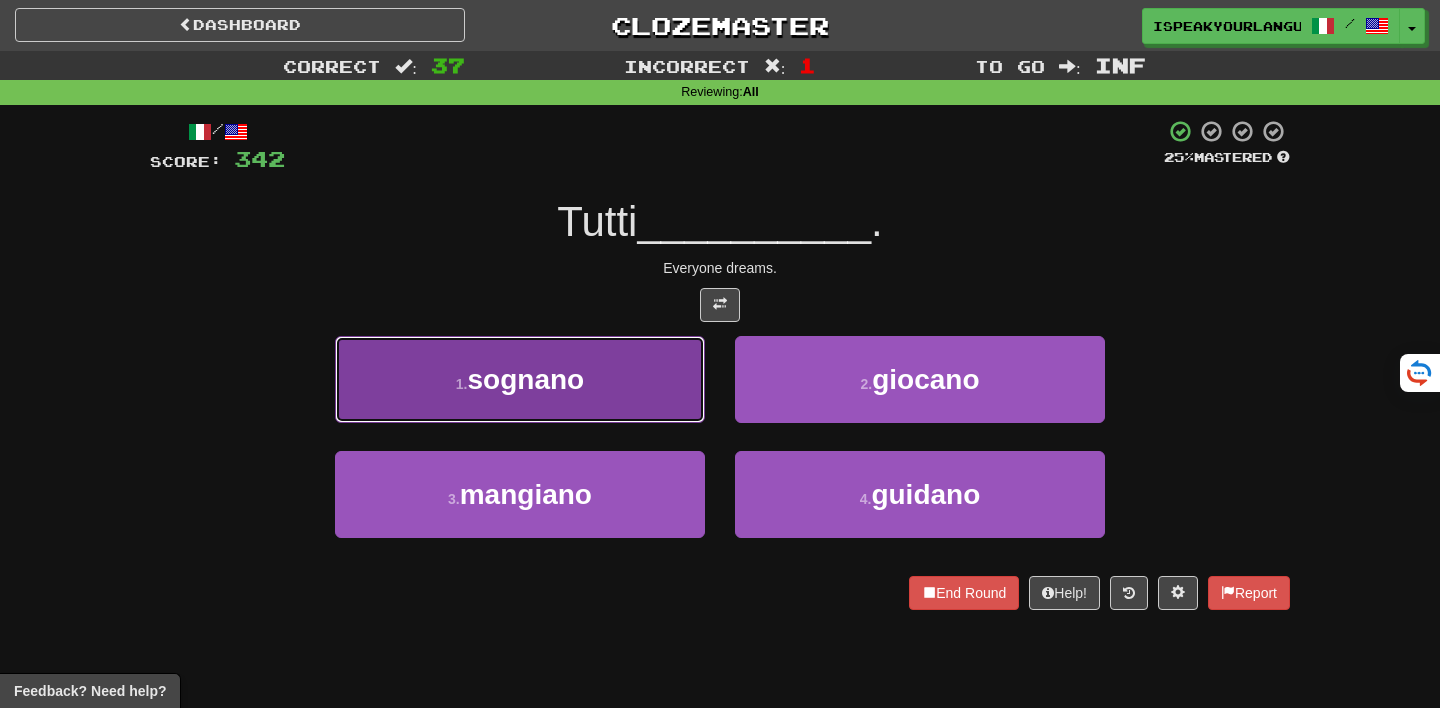 click on "1 .  sognano" at bounding box center (520, 379) 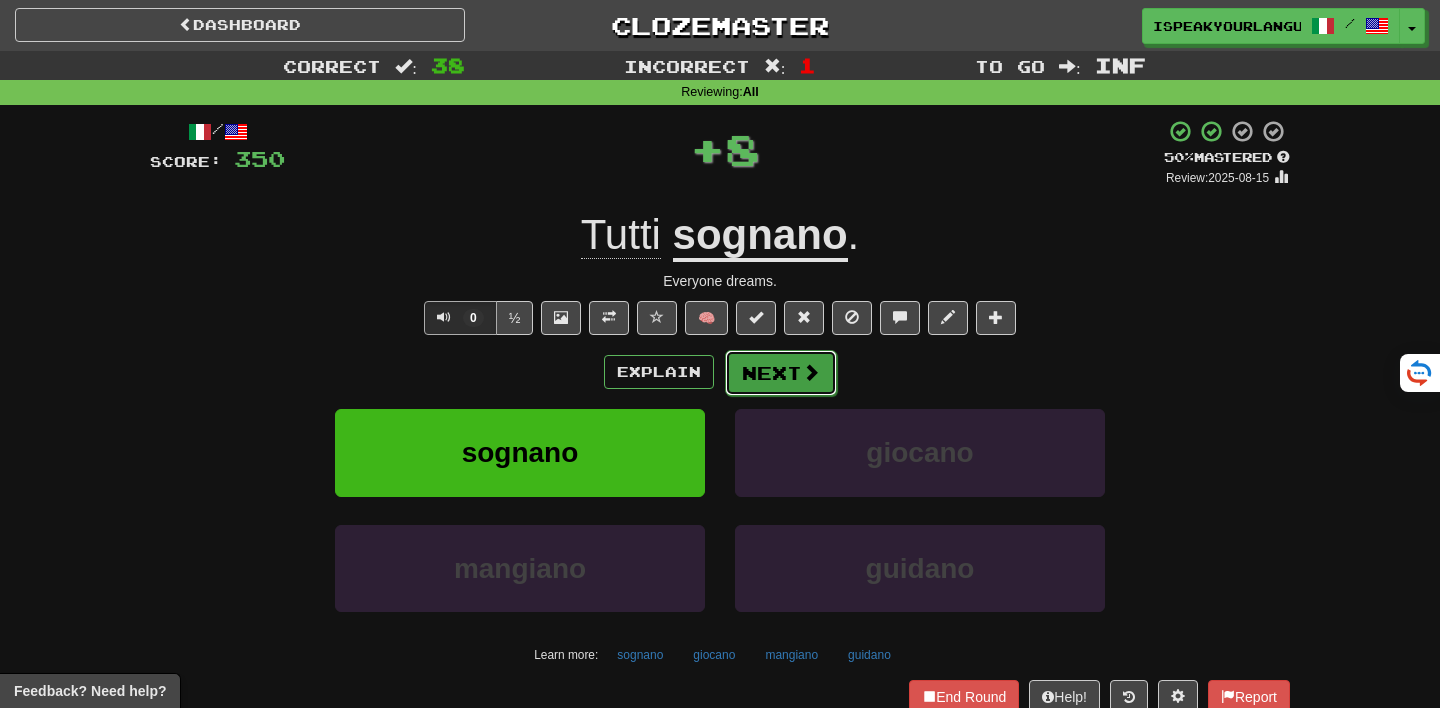 click at bounding box center (811, 372) 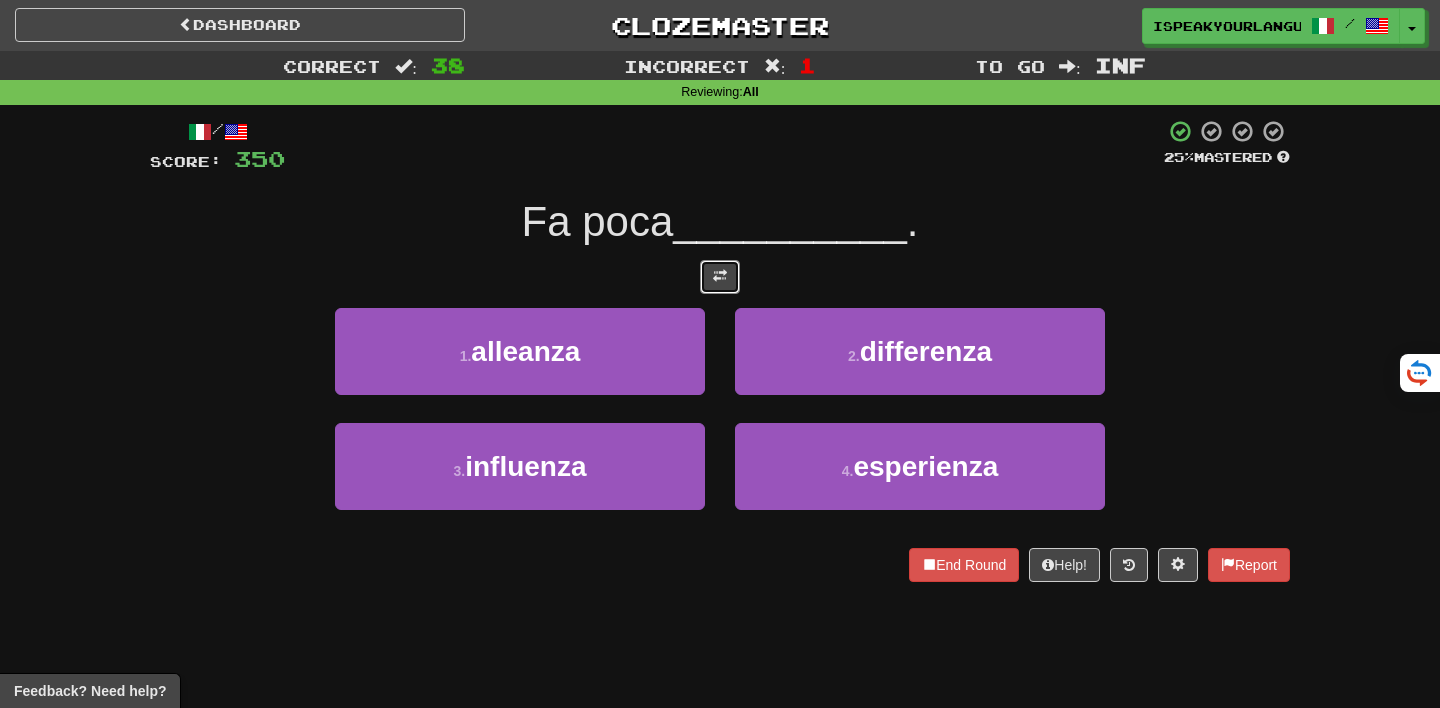 click at bounding box center [720, 276] 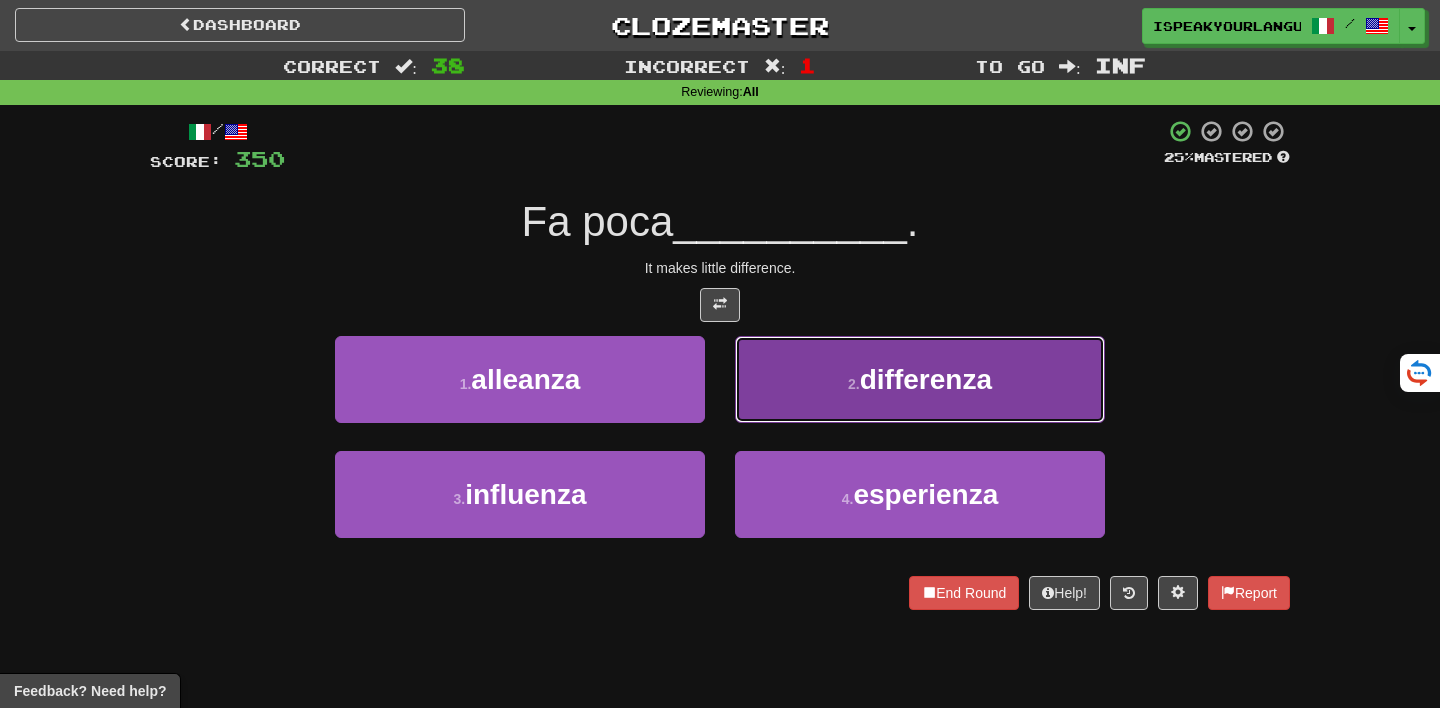 click on "2 .  differenza" at bounding box center (920, 379) 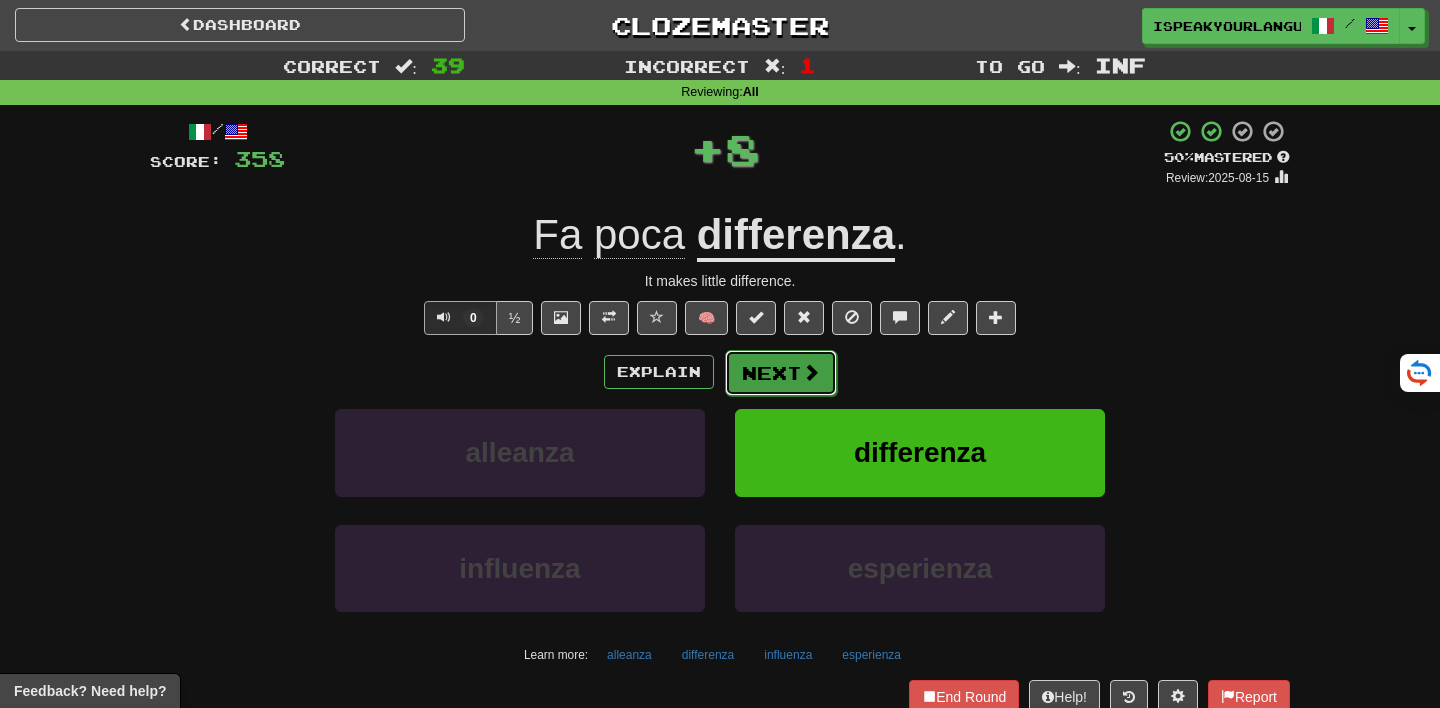 click on "Next" at bounding box center (781, 373) 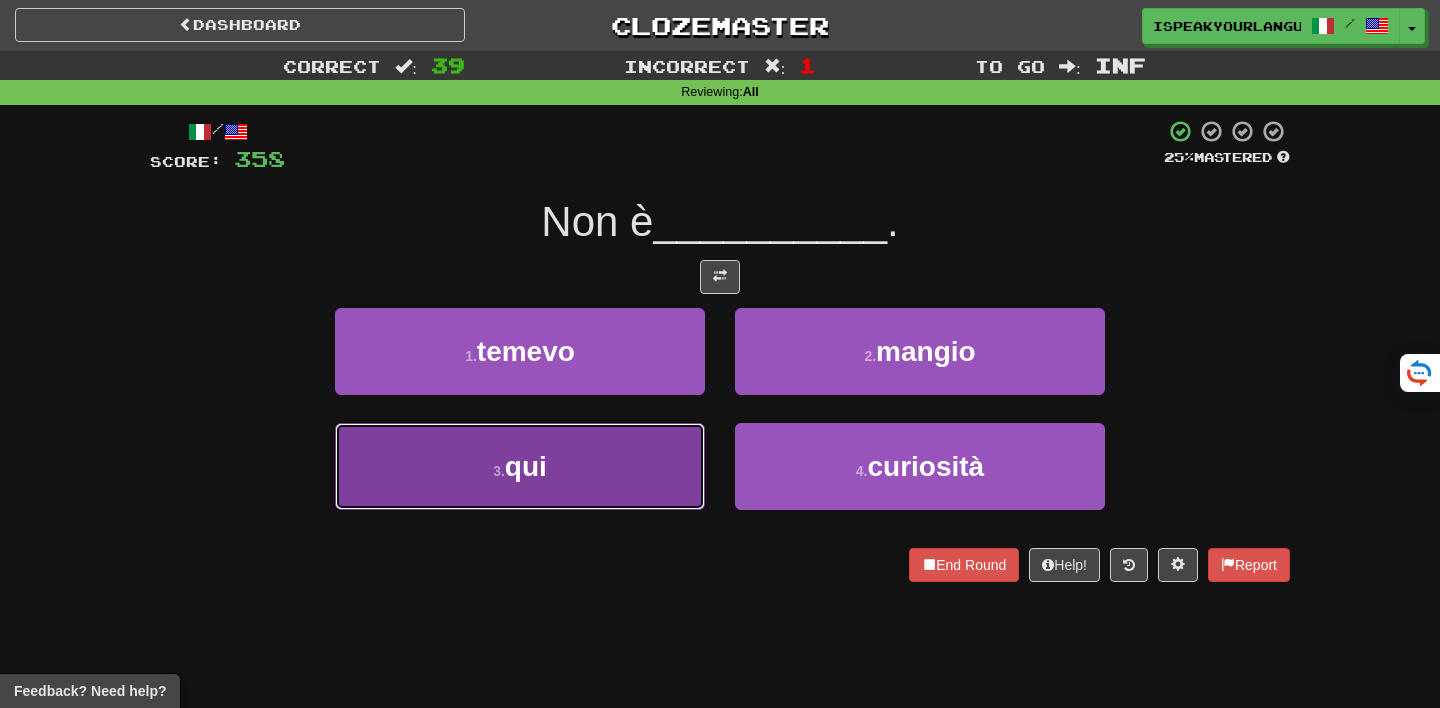 click on "3 .  qui" at bounding box center (520, 466) 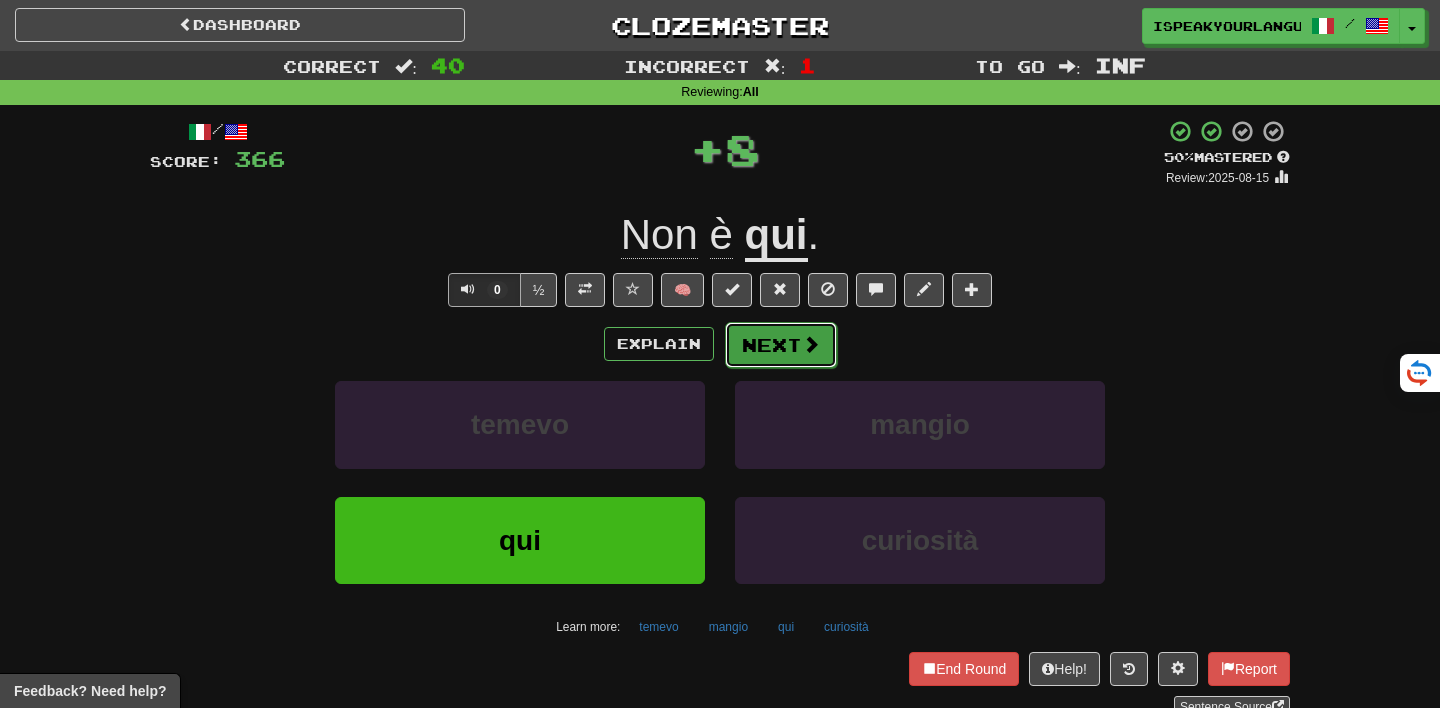 click on "Next" at bounding box center (781, 345) 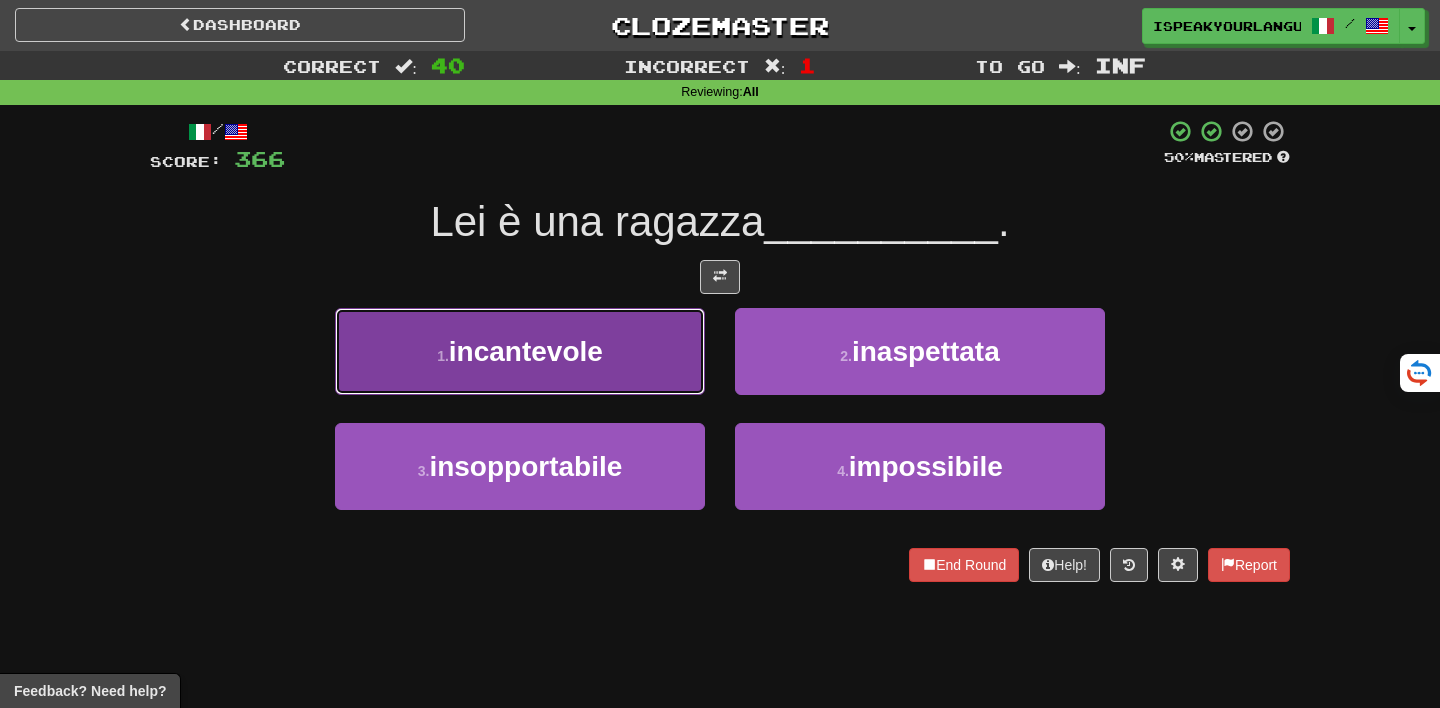 click on "1 .  incantevole" at bounding box center (520, 351) 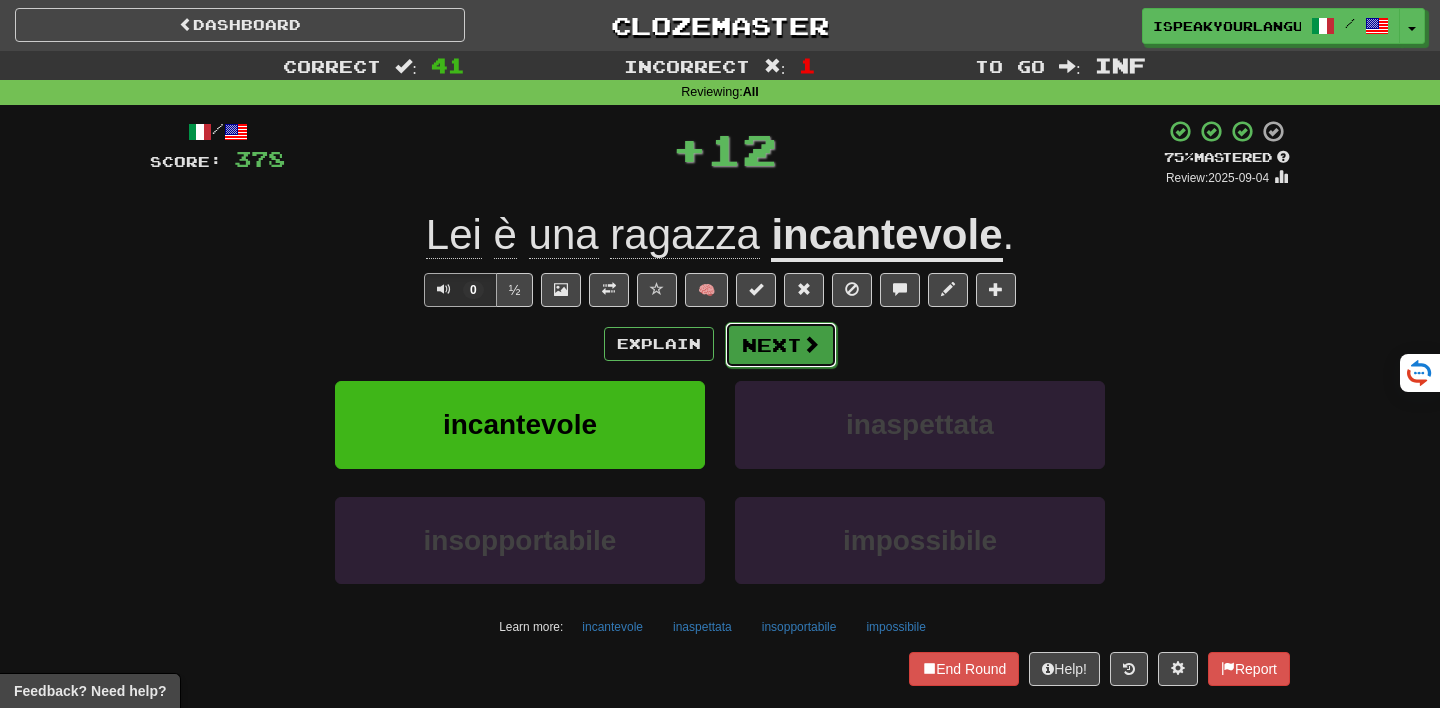 click on "Next" at bounding box center (781, 345) 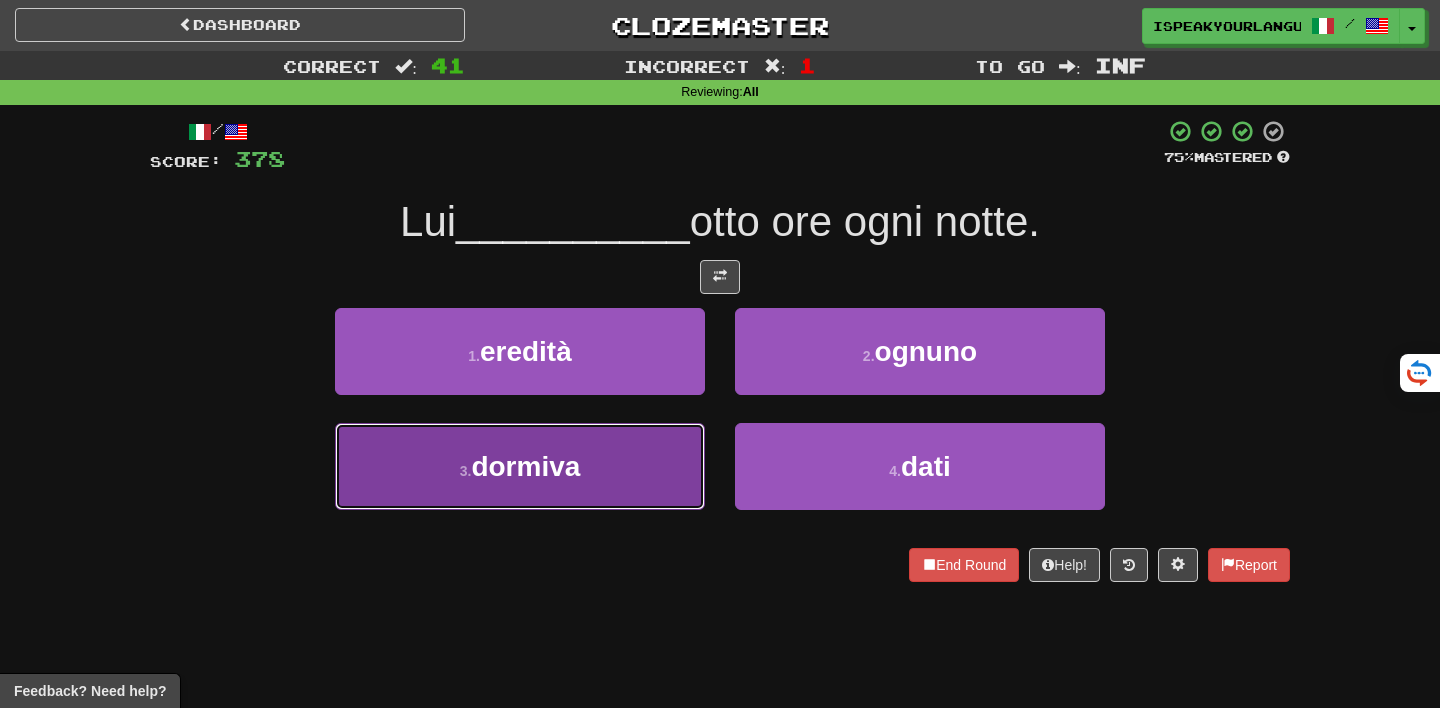 click on "3 .  dormiva" at bounding box center (520, 466) 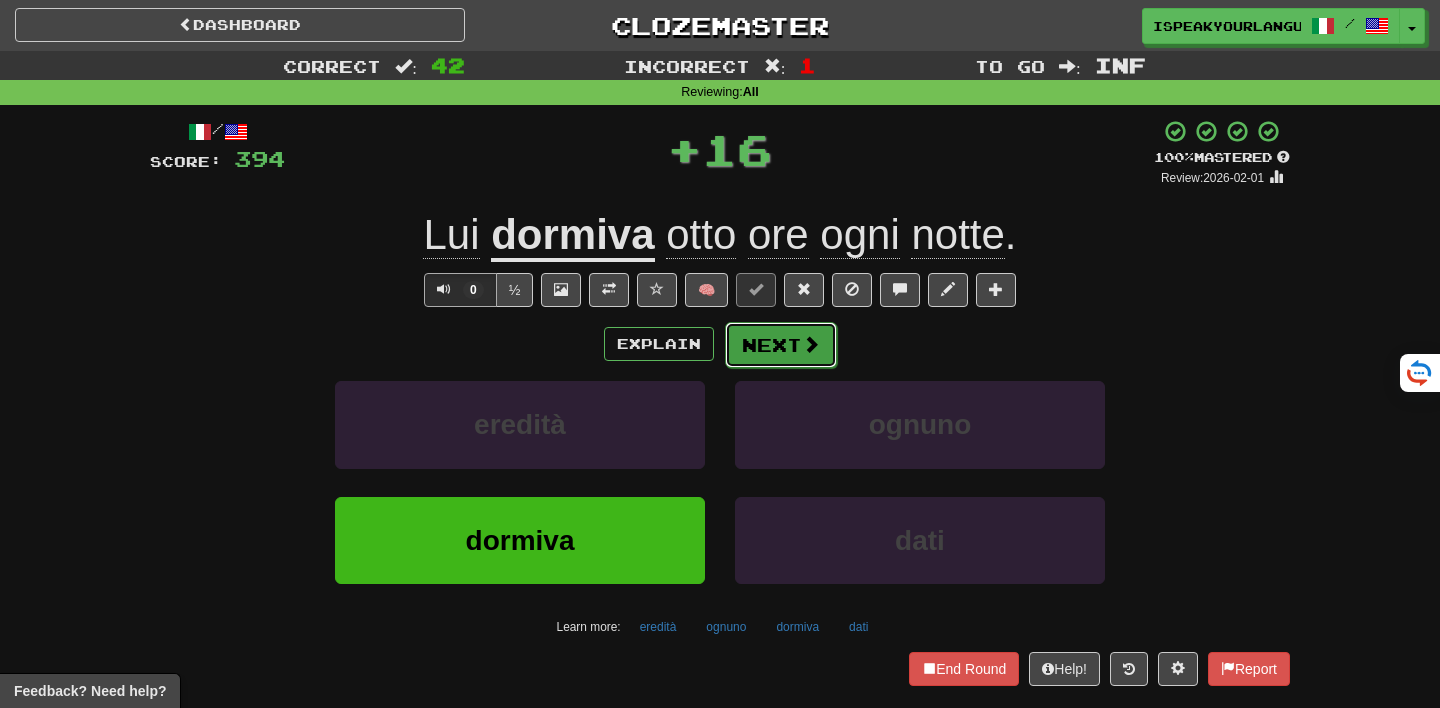 click on "Next" at bounding box center (781, 345) 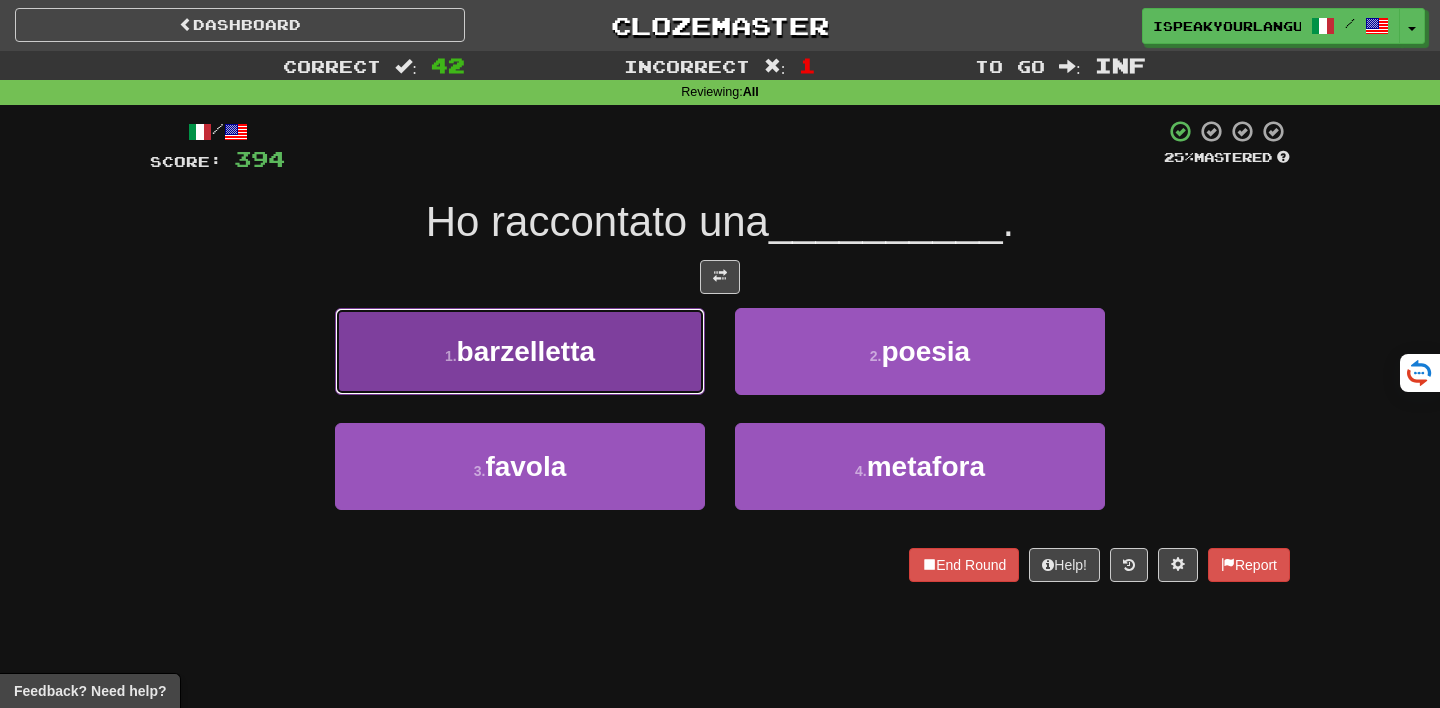click on "1 .  barzelletta" at bounding box center [520, 351] 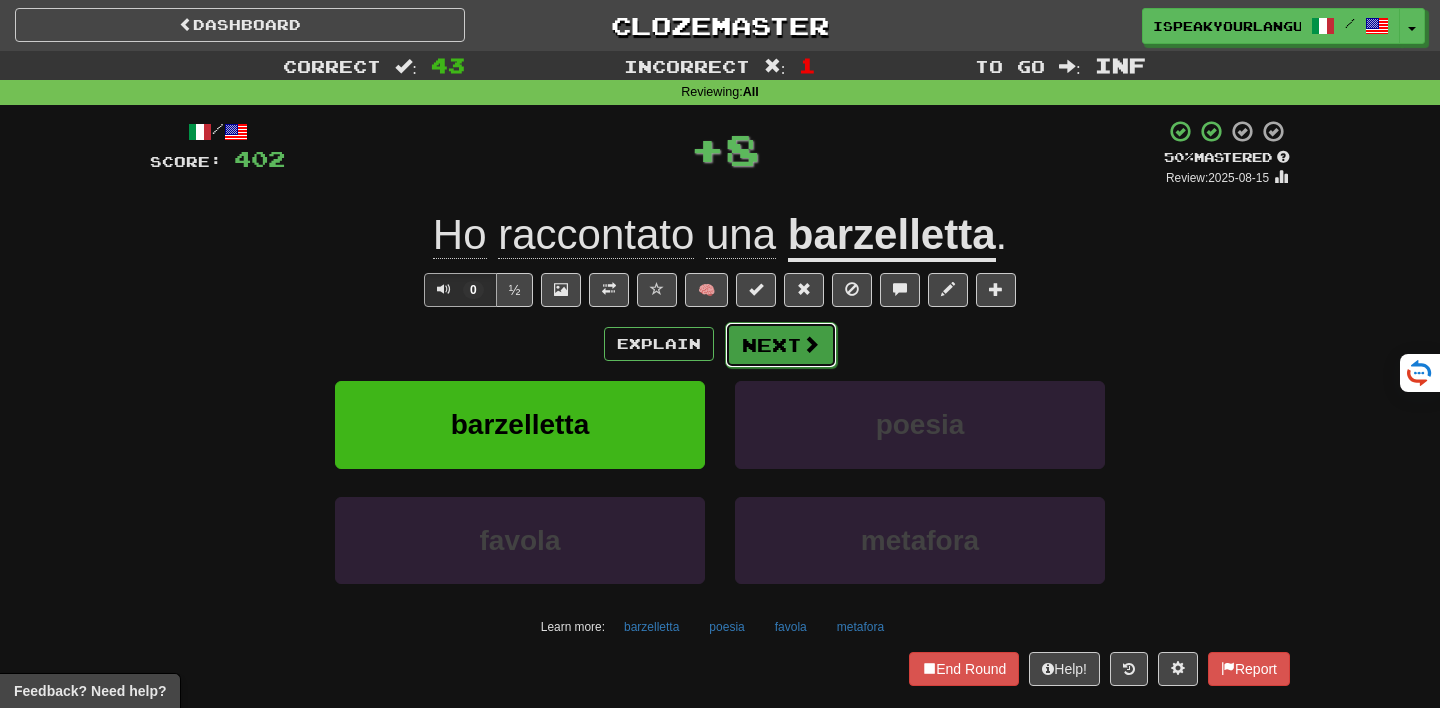 click on "Next" at bounding box center (781, 345) 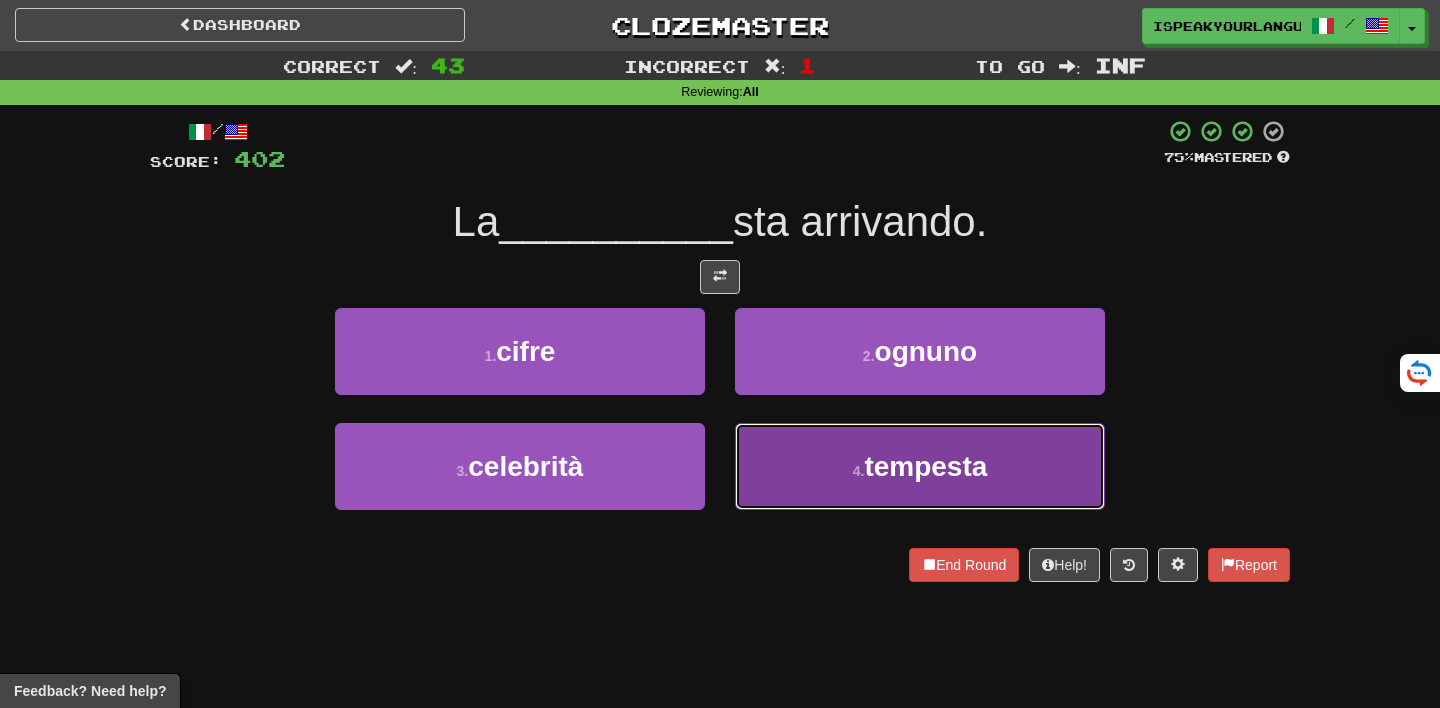 click on "4 .  tempesta" at bounding box center [920, 466] 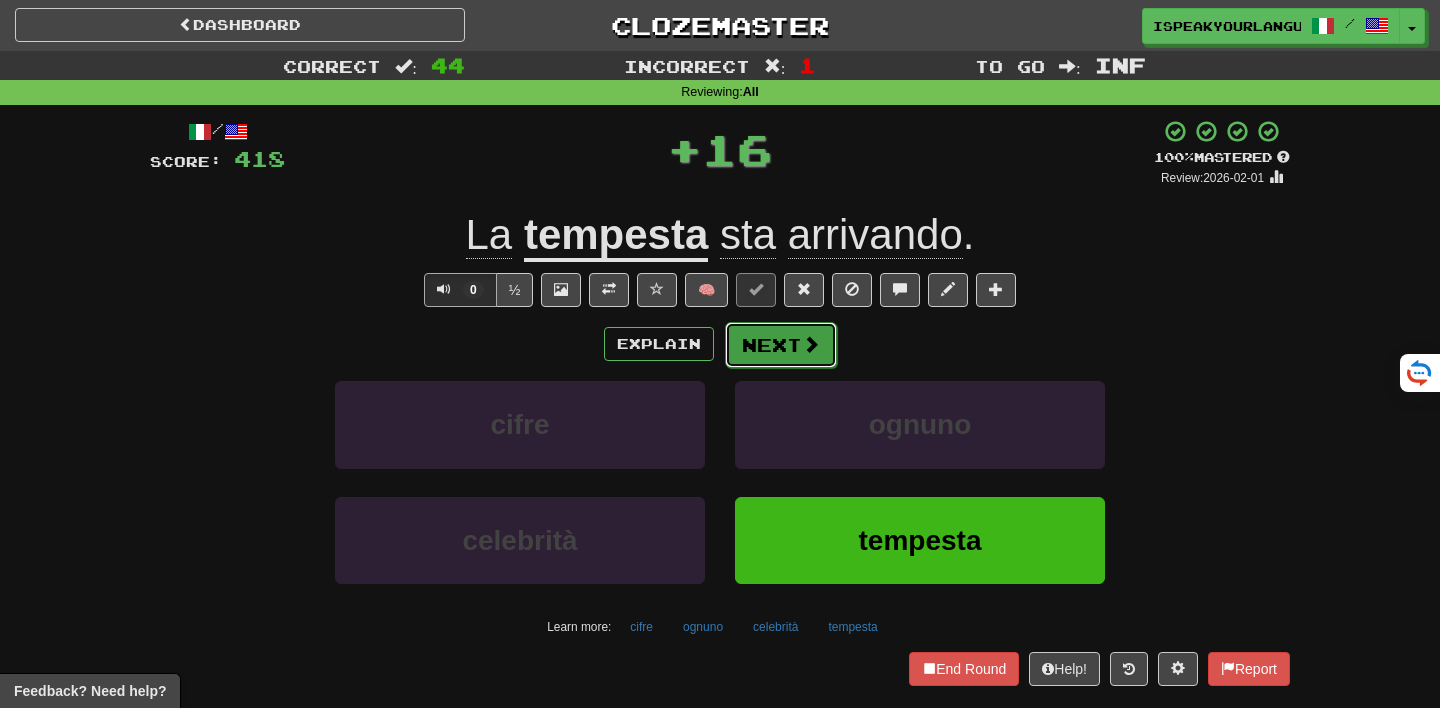 click on "Next" at bounding box center [781, 345] 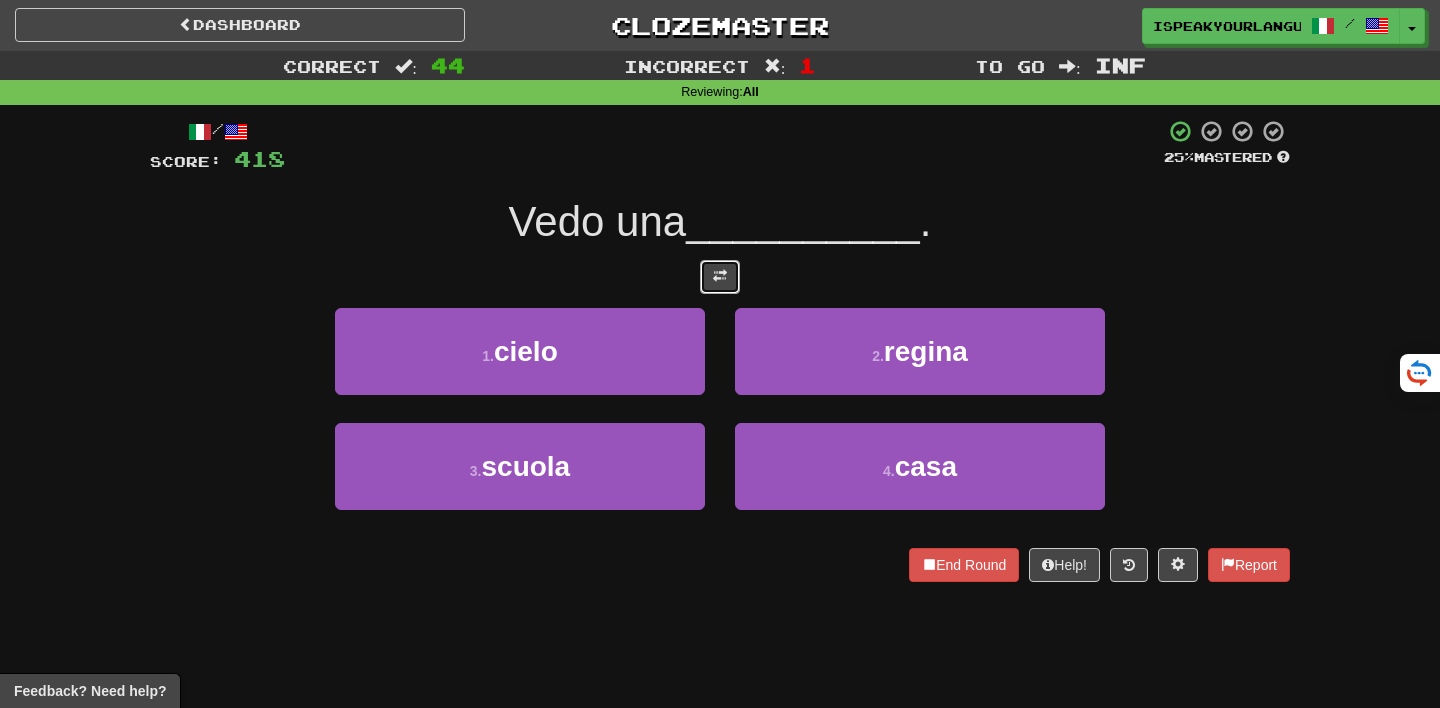 click at bounding box center [720, 277] 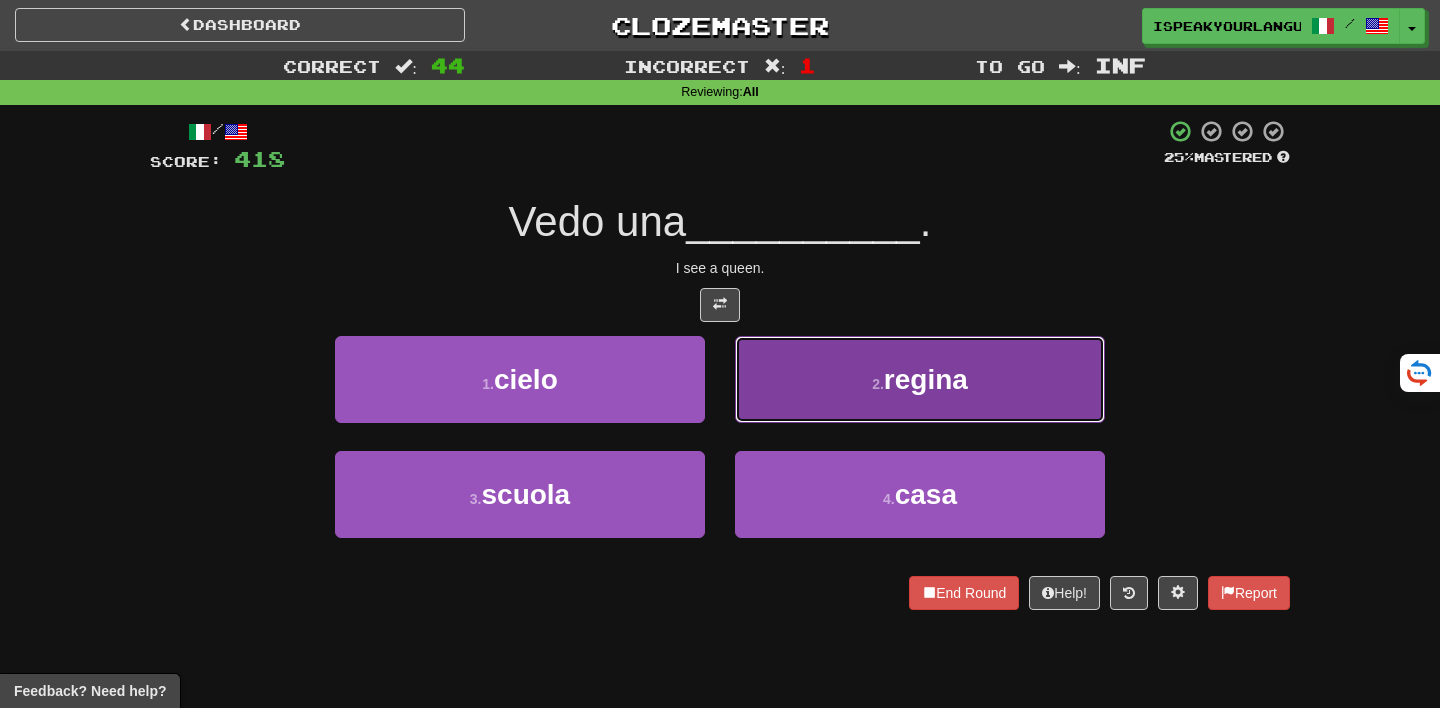 click on "2 .  regina" at bounding box center [920, 379] 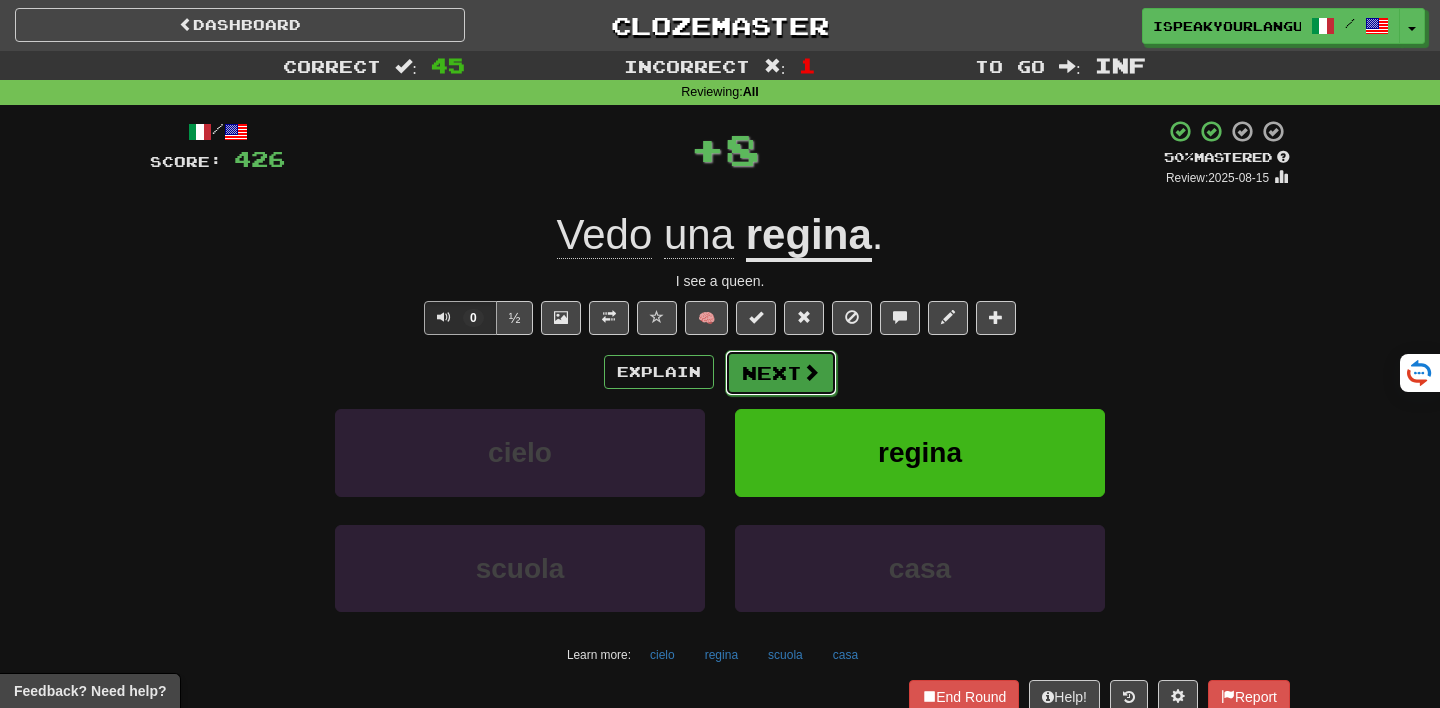 click on "Next" at bounding box center (781, 373) 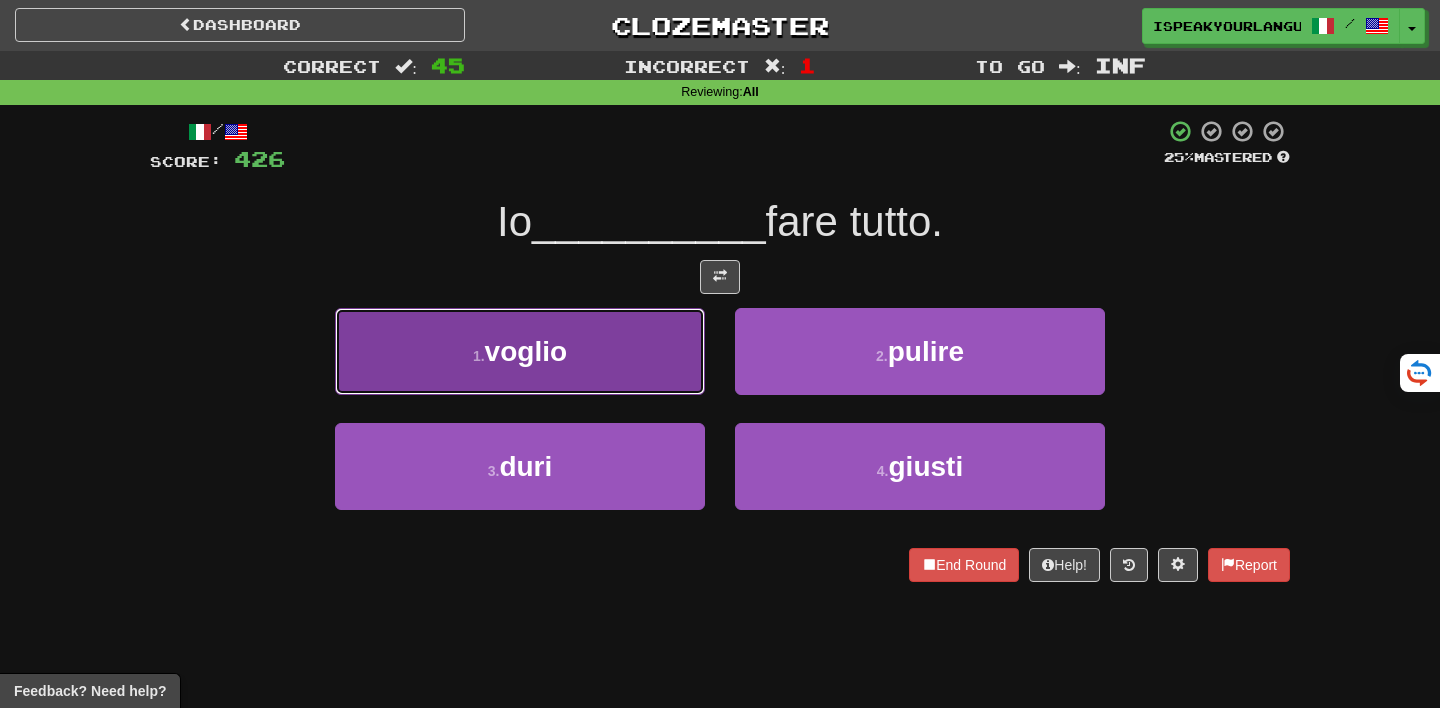 click on "1 .  voglio" at bounding box center (520, 351) 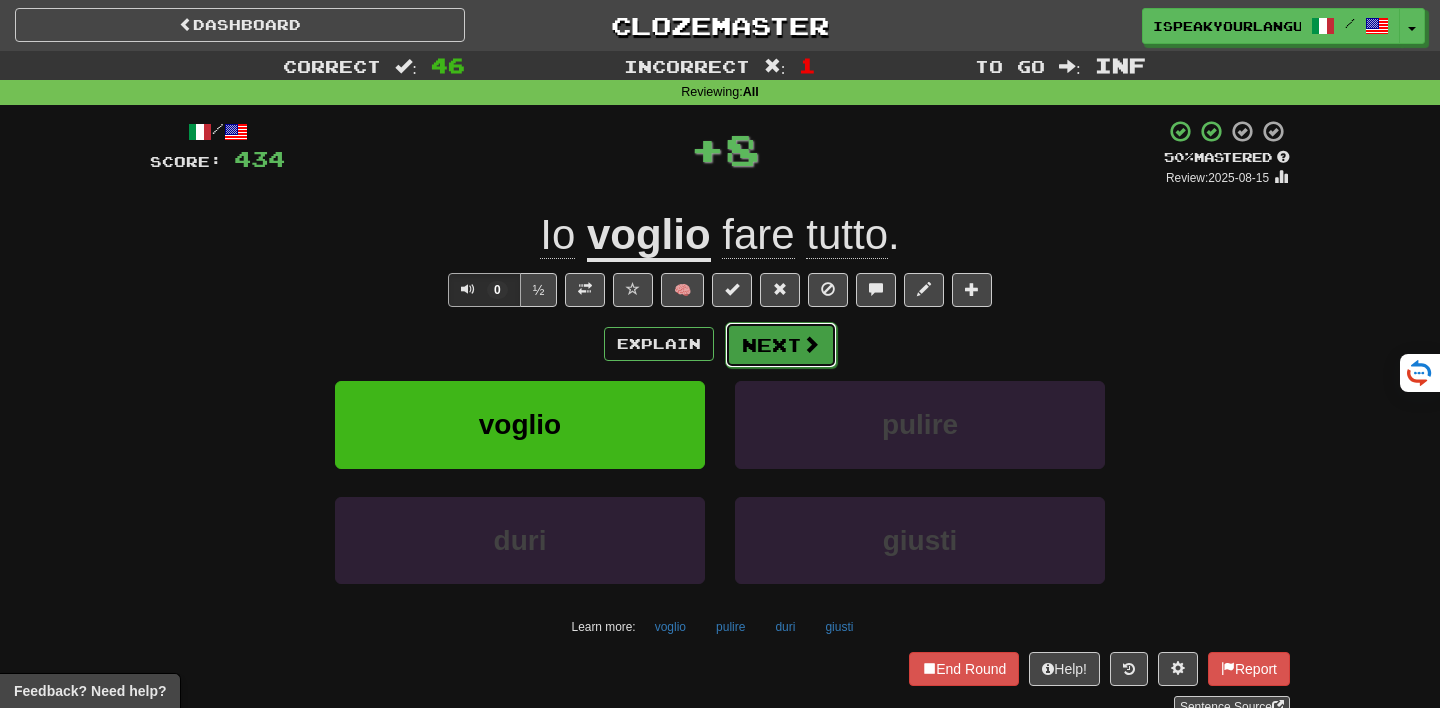 click on "Next" at bounding box center [781, 345] 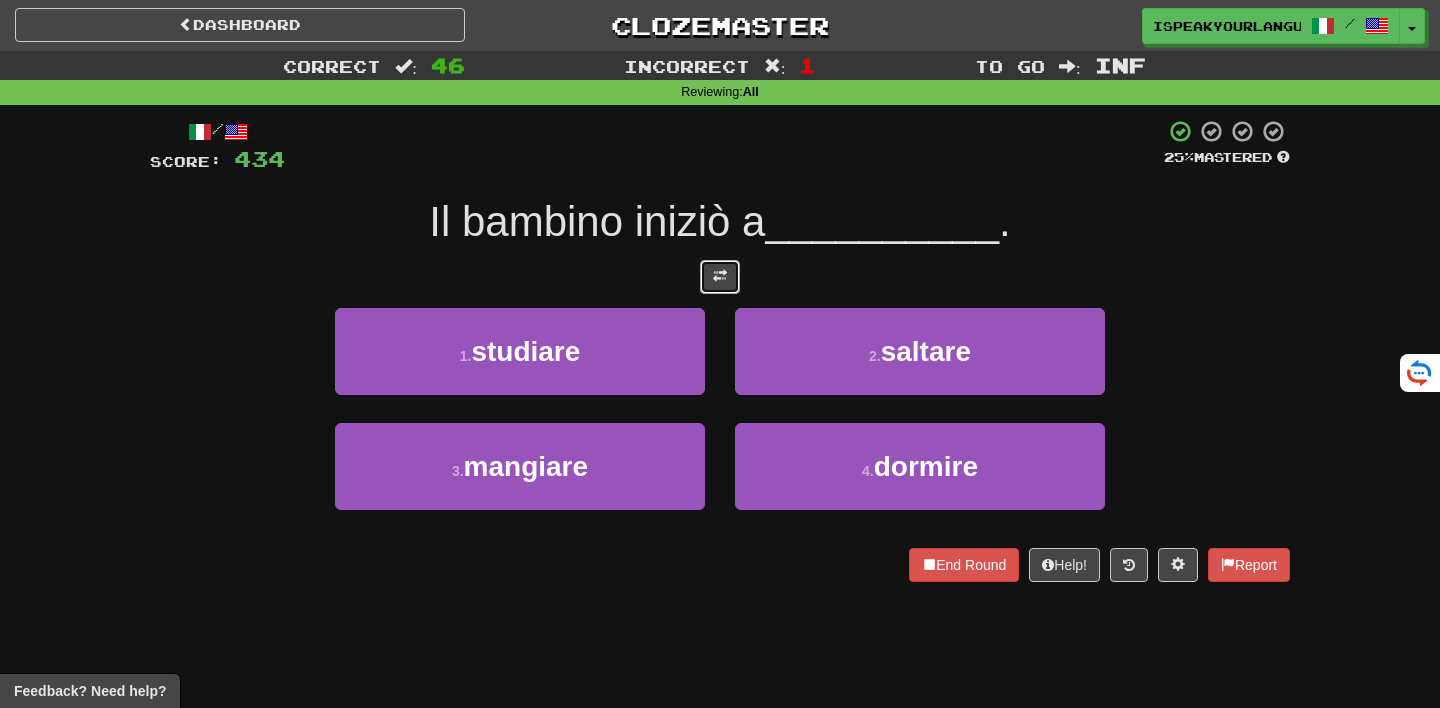 click at bounding box center [720, 276] 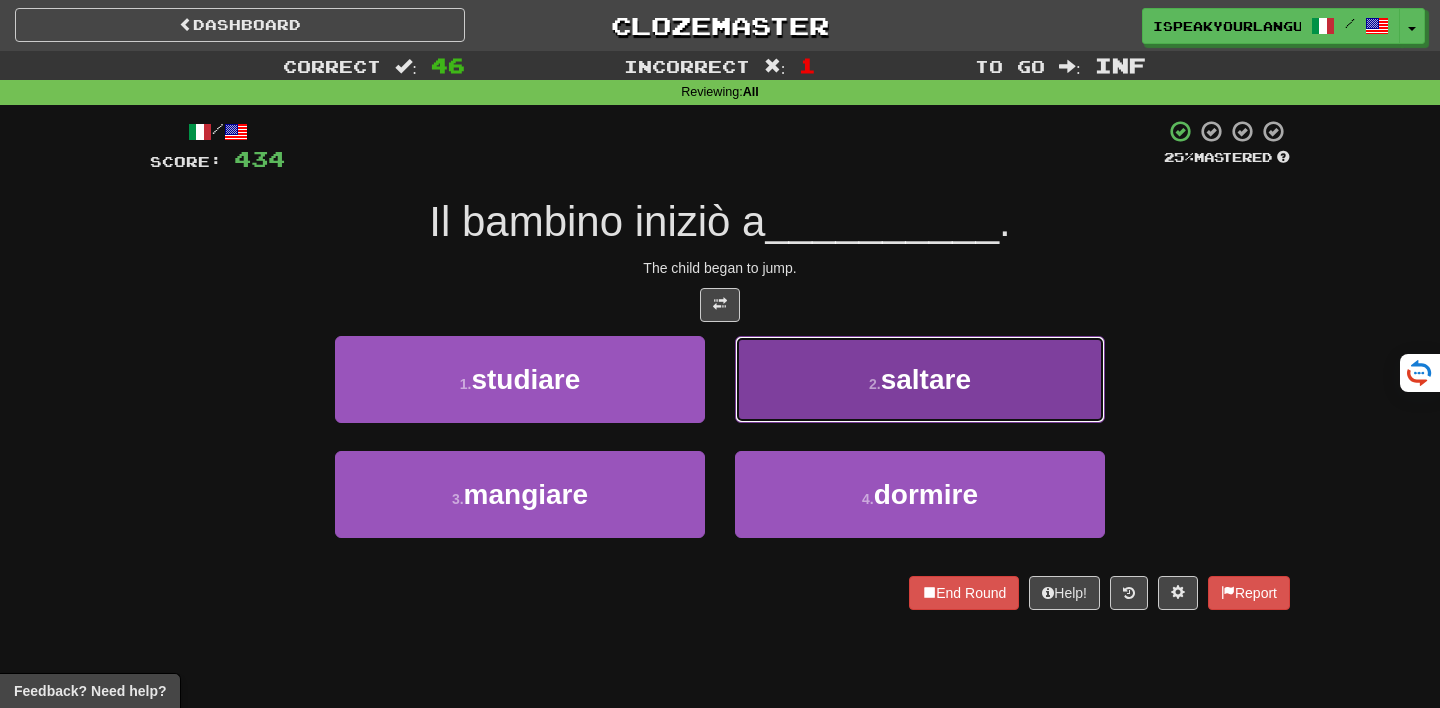 click on "2 .  saltare" at bounding box center (920, 379) 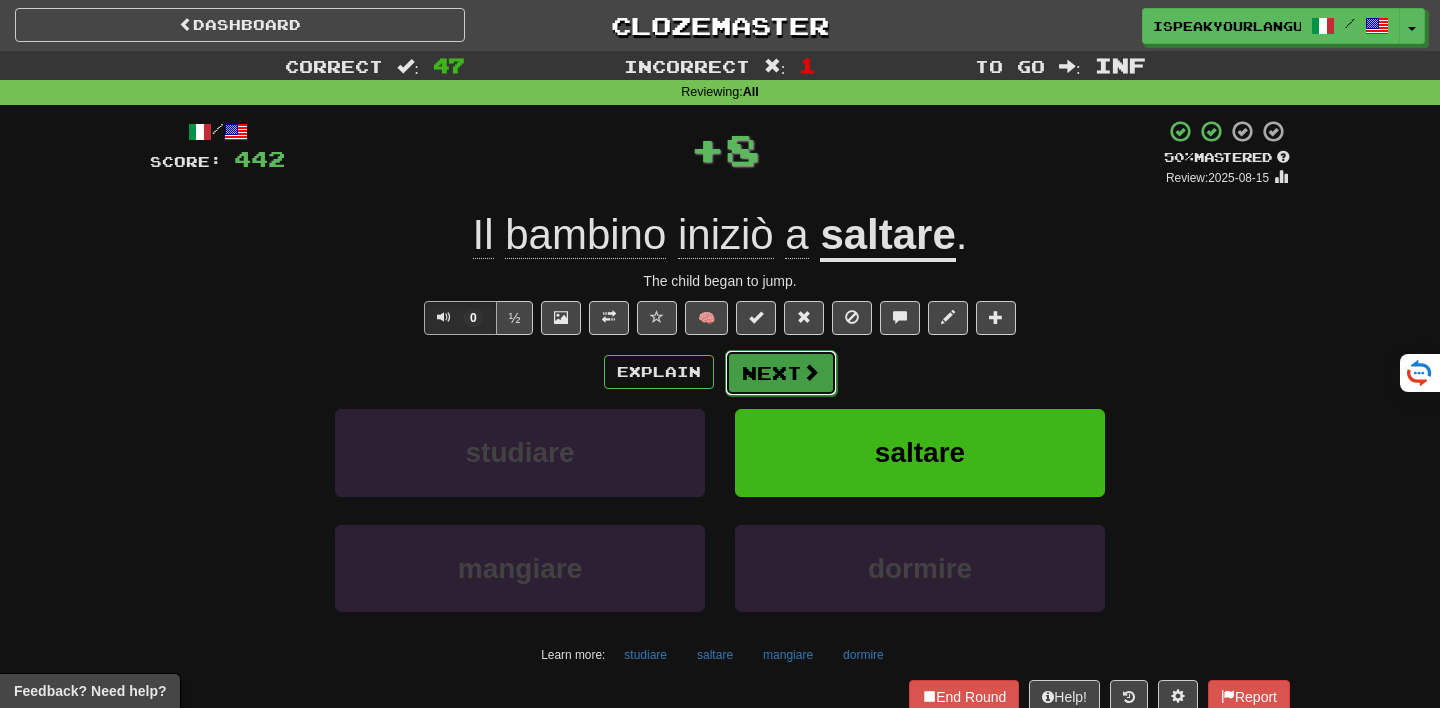 click on "Next" at bounding box center [781, 373] 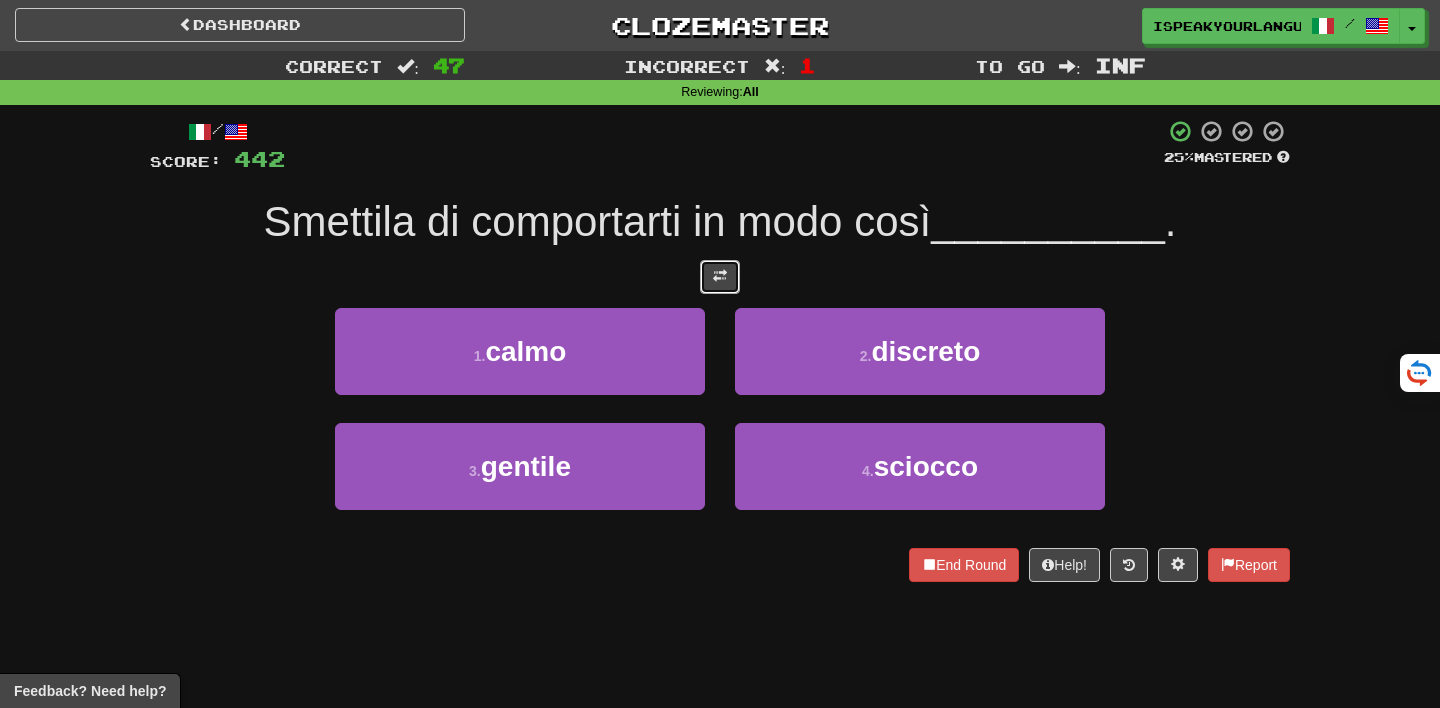 click at bounding box center (720, 276) 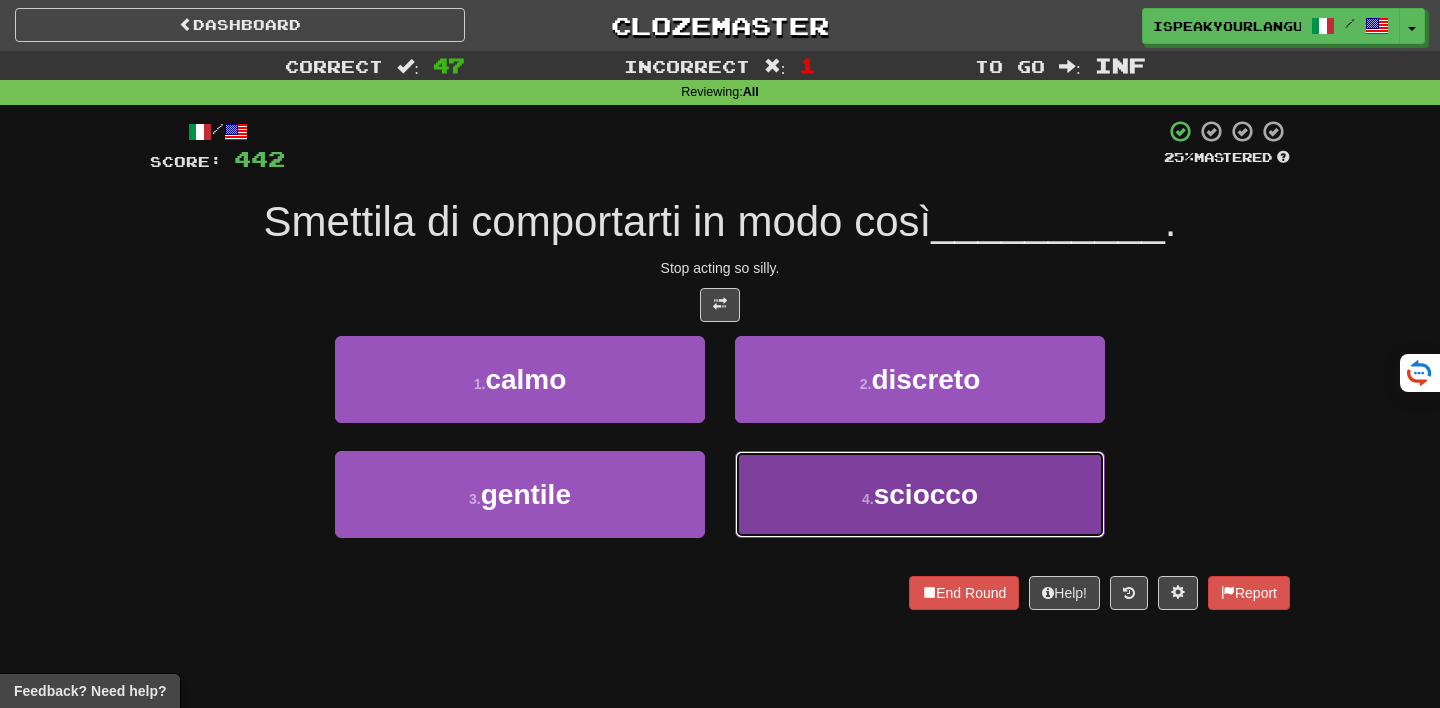 click on "4 .  sciocco" at bounding box center [920, 494] 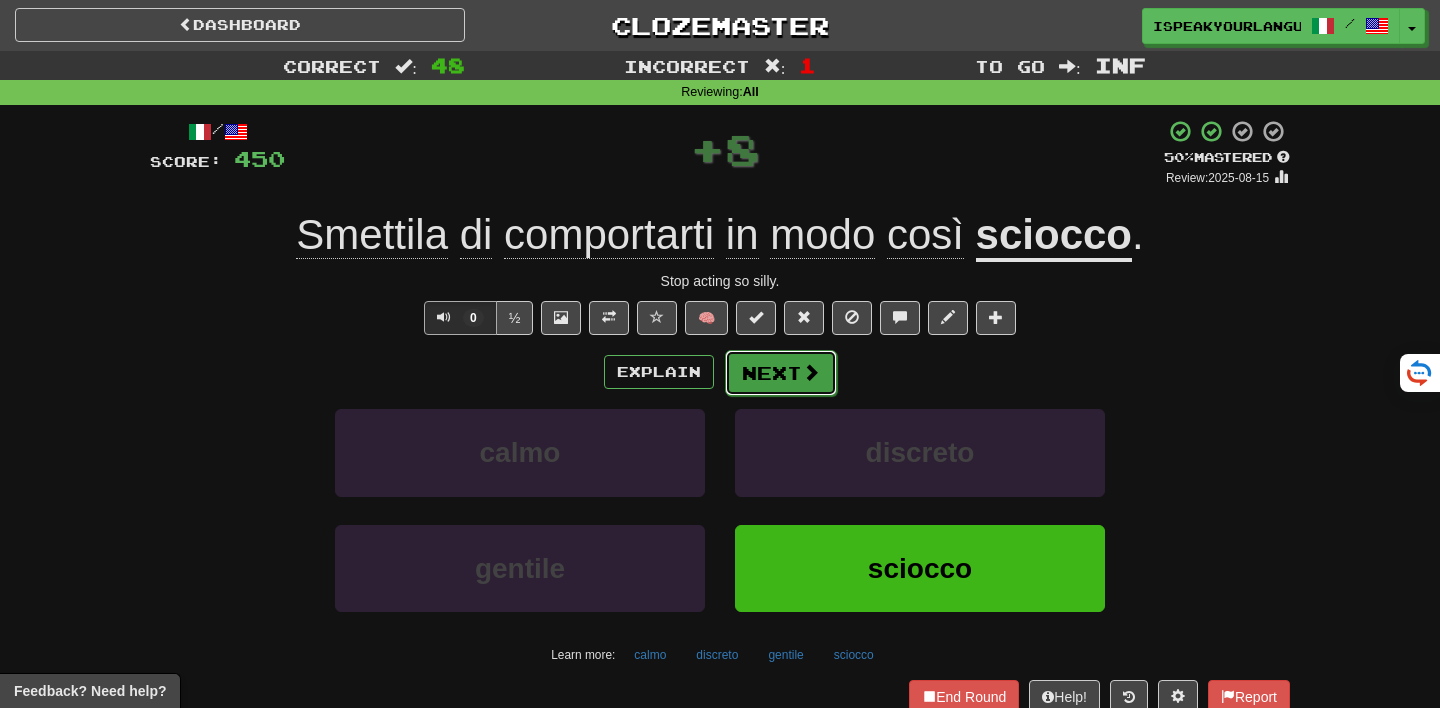 click on "Next" at bounding box center (781, 373) 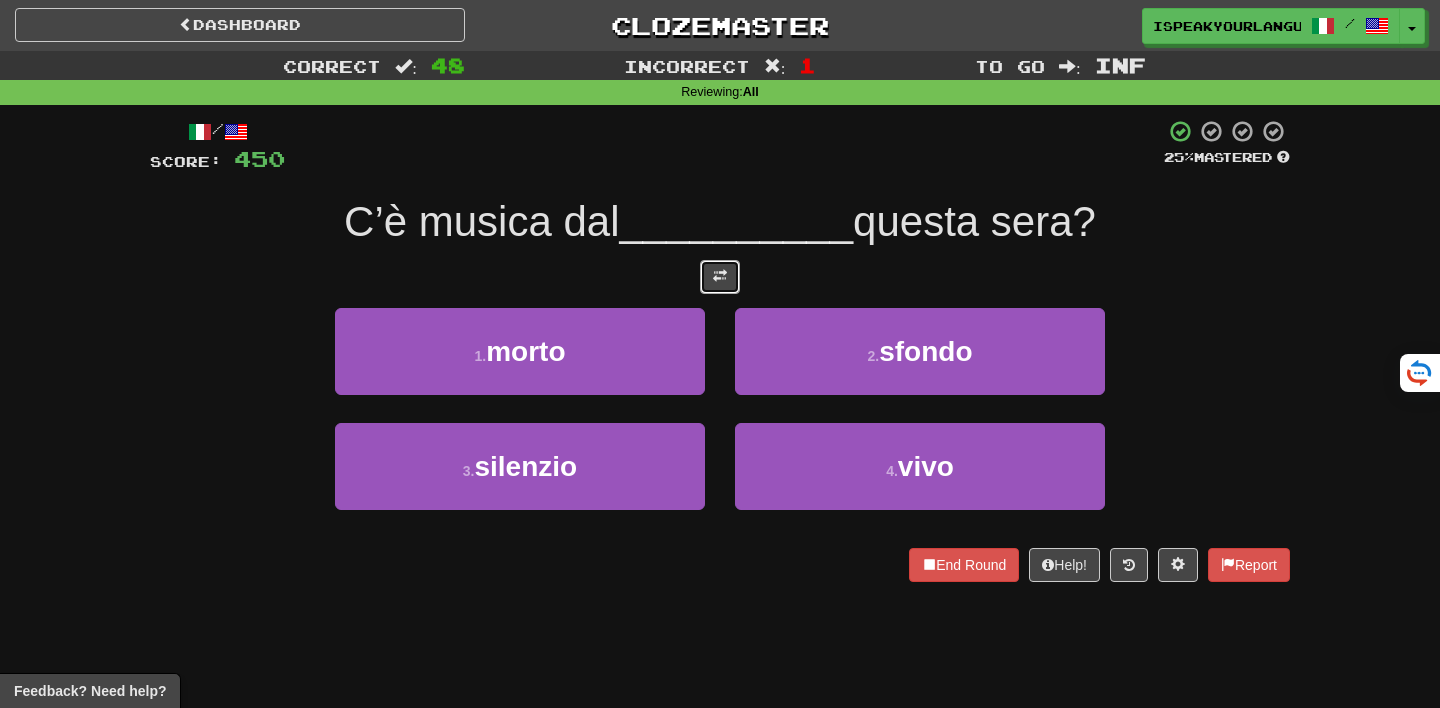 click at bounding box center (720, 277) 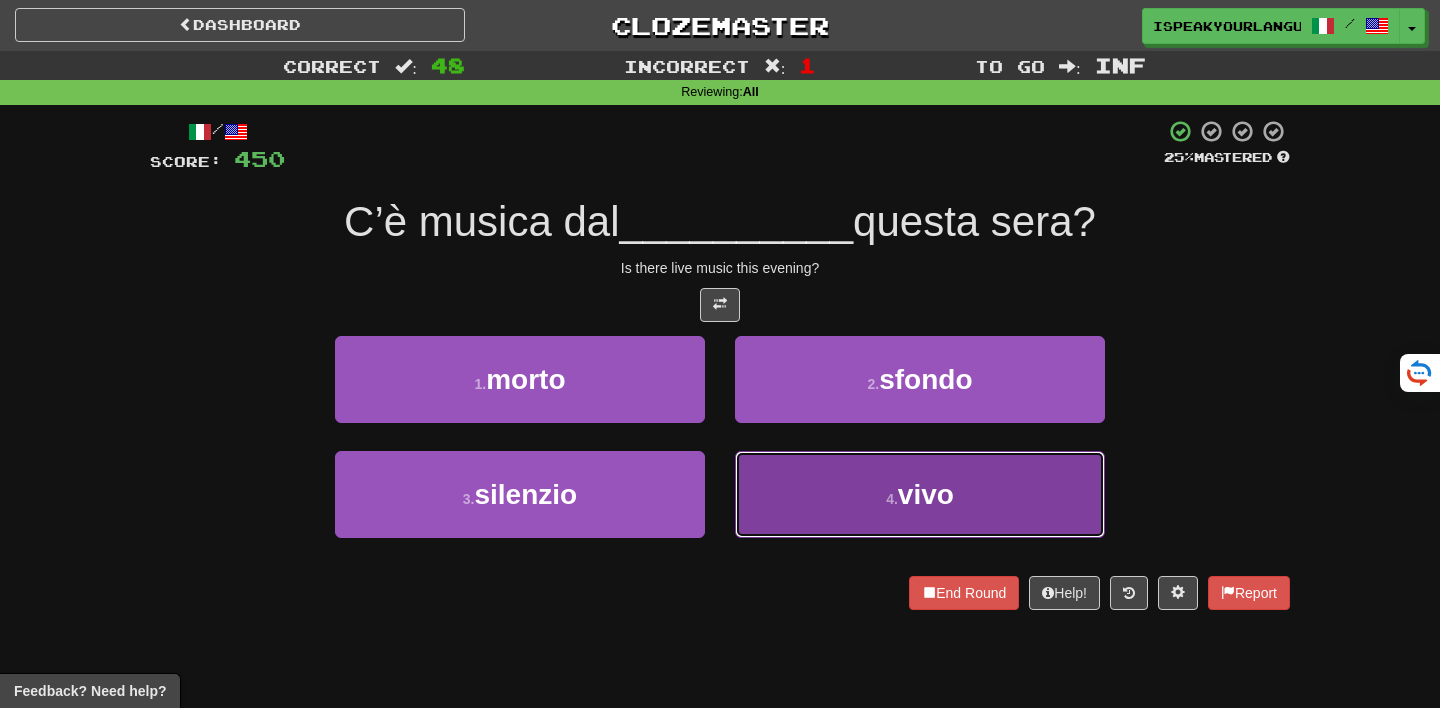 click on "4 .  vivo" at bounding box center (920, 494) 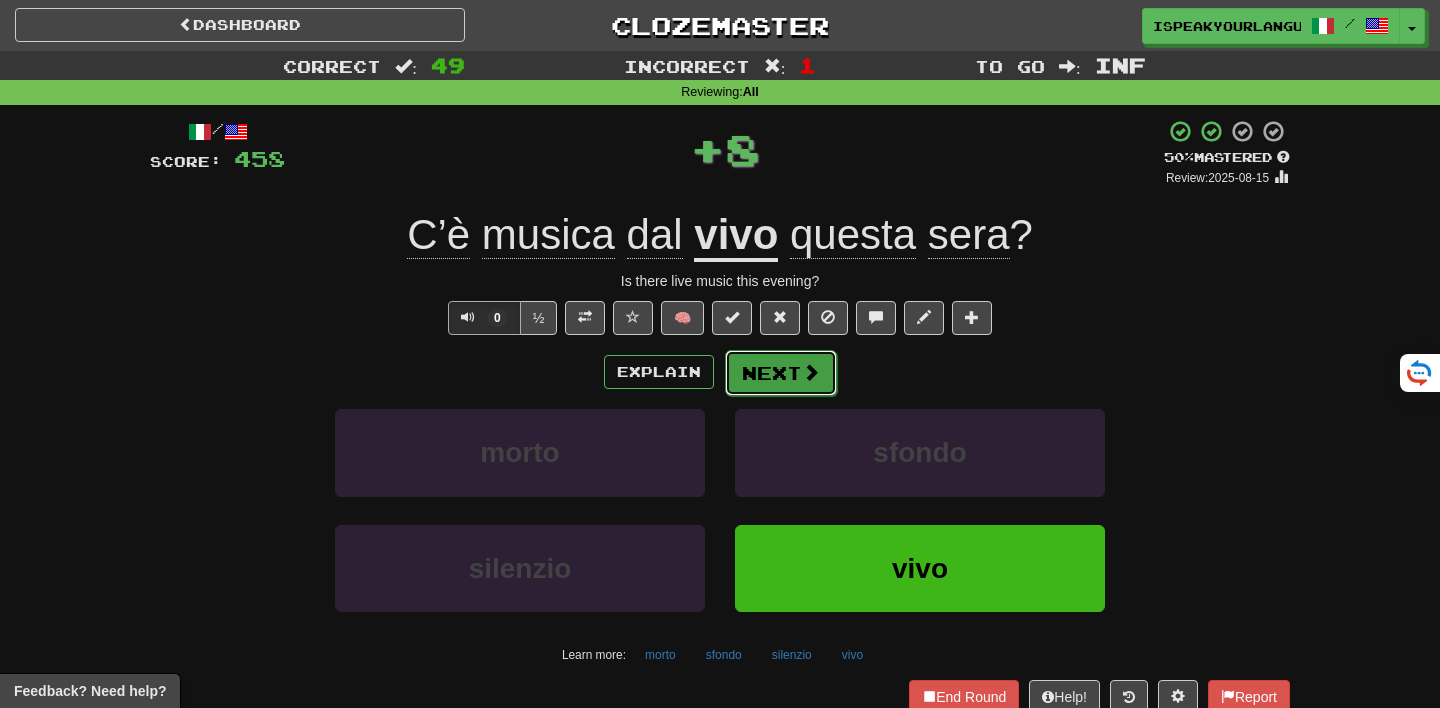 click on "Next" at bounding box center [781, 373] 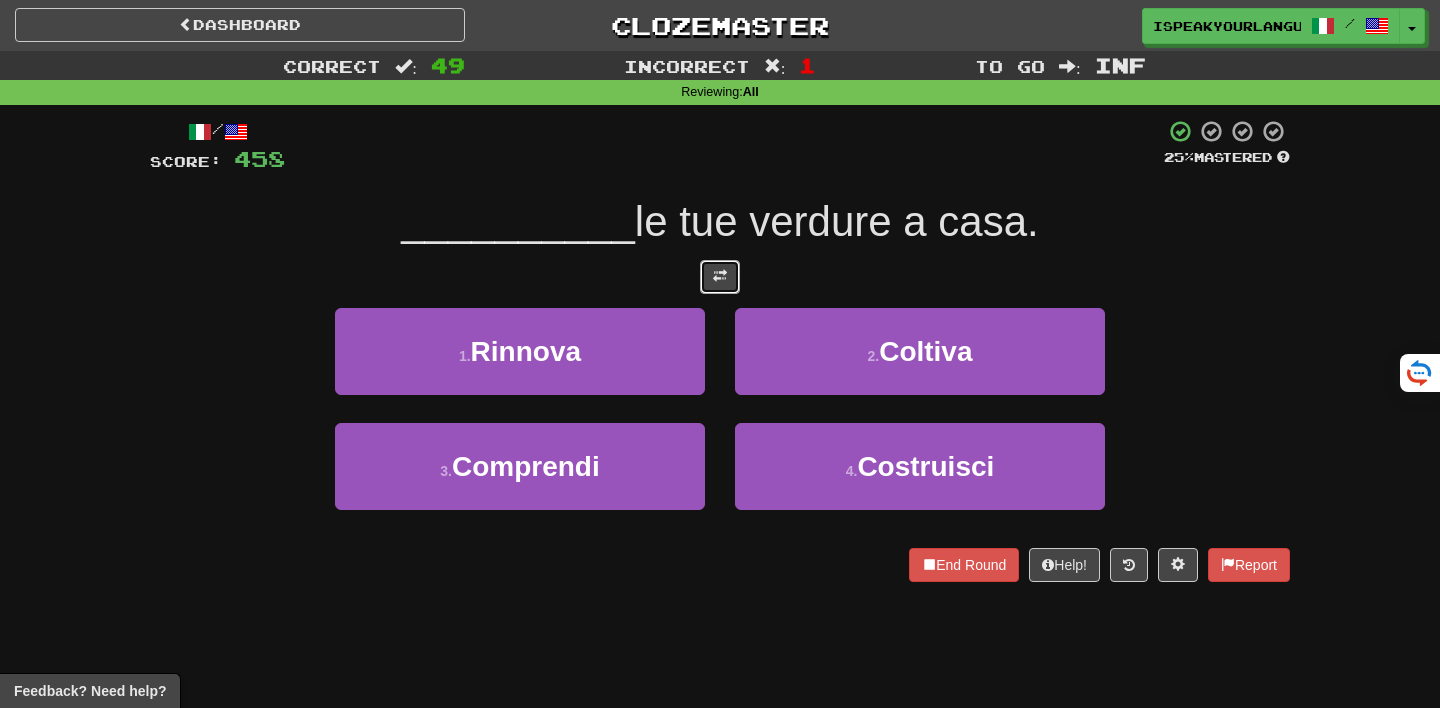 click at bounding box center [720, 277] 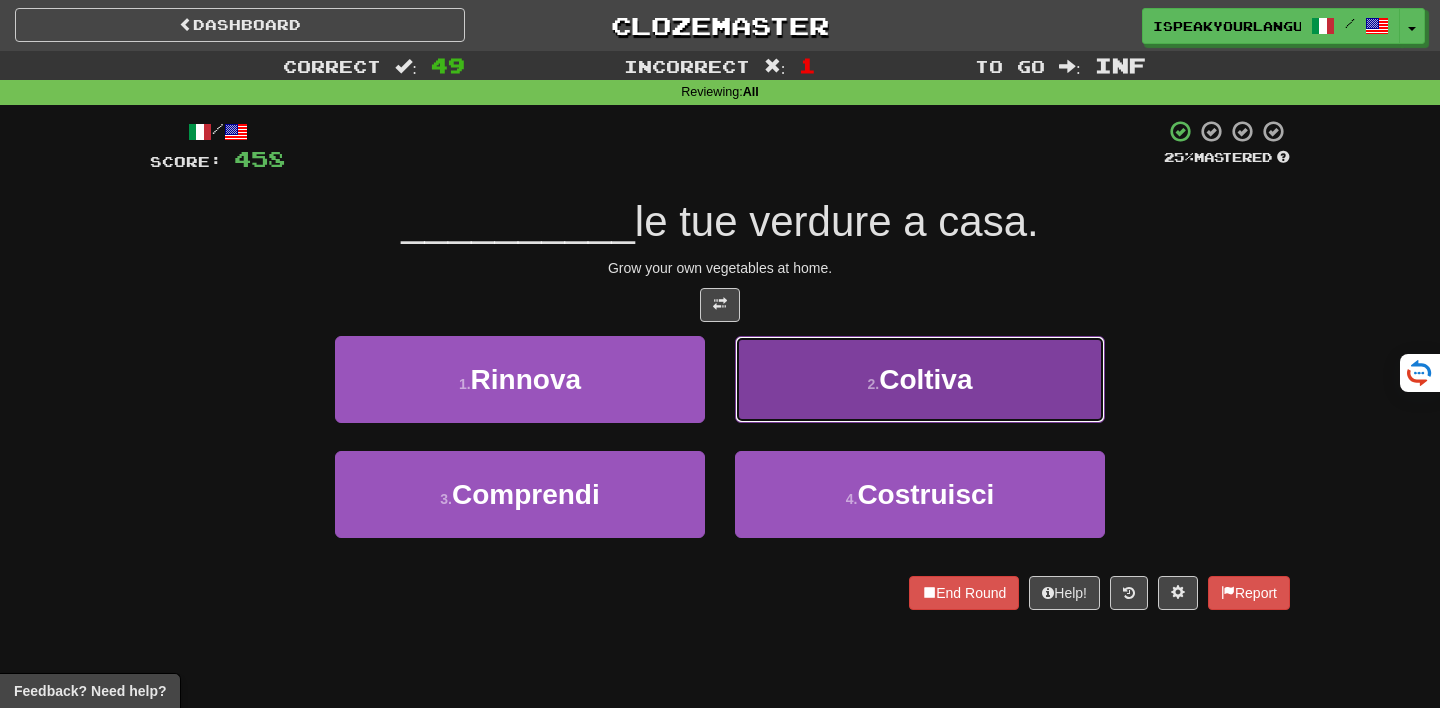 click on "2 .  Coltiva" at bounding box center [920, 379] 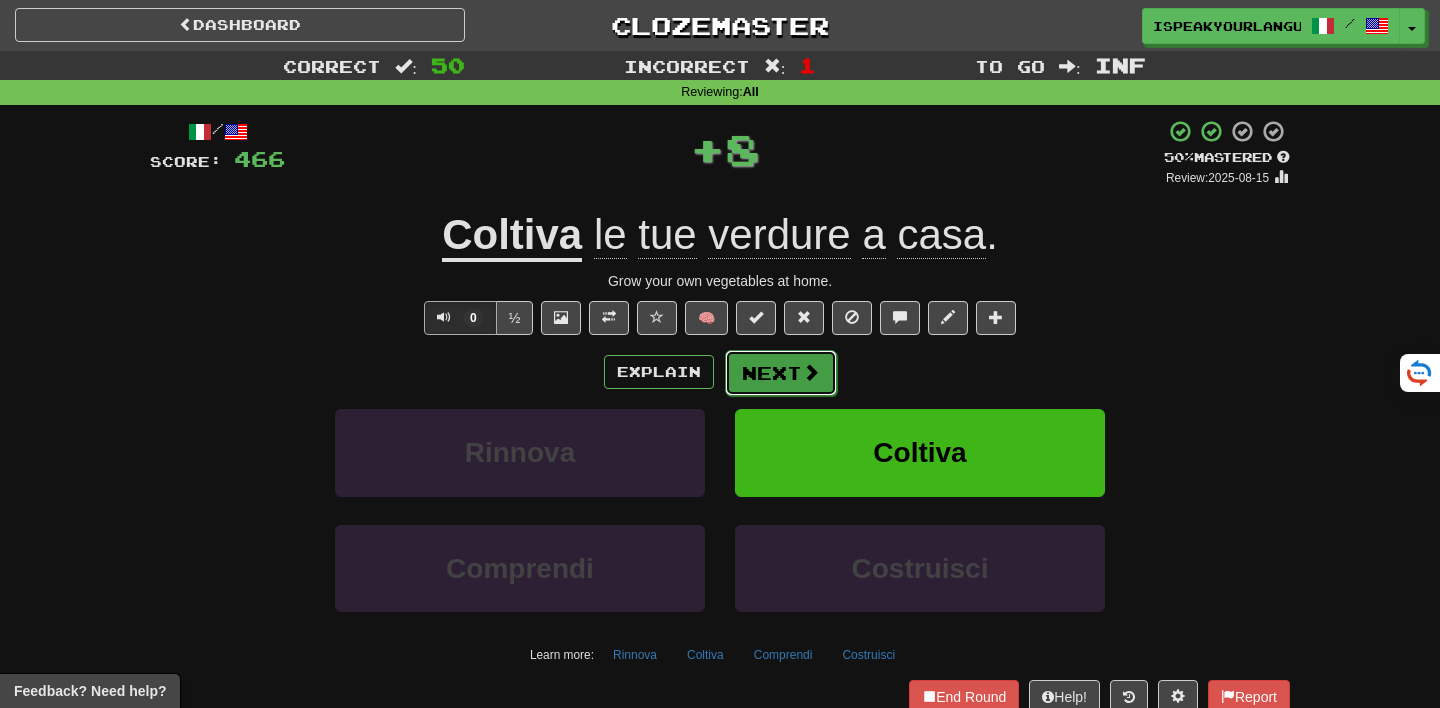 click on "Next" at bounding box center (781, 373) 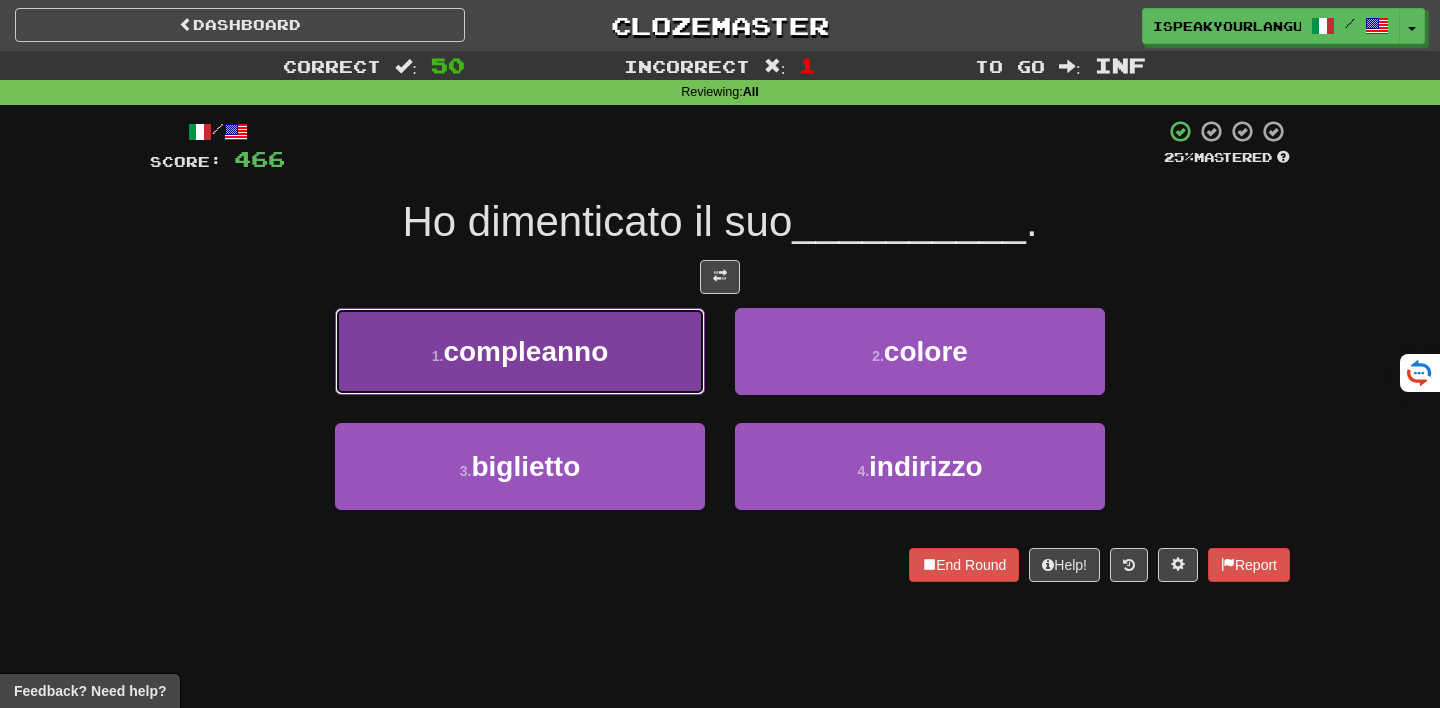 click on "1 .  compleanno" at bounding box center (520, 351) 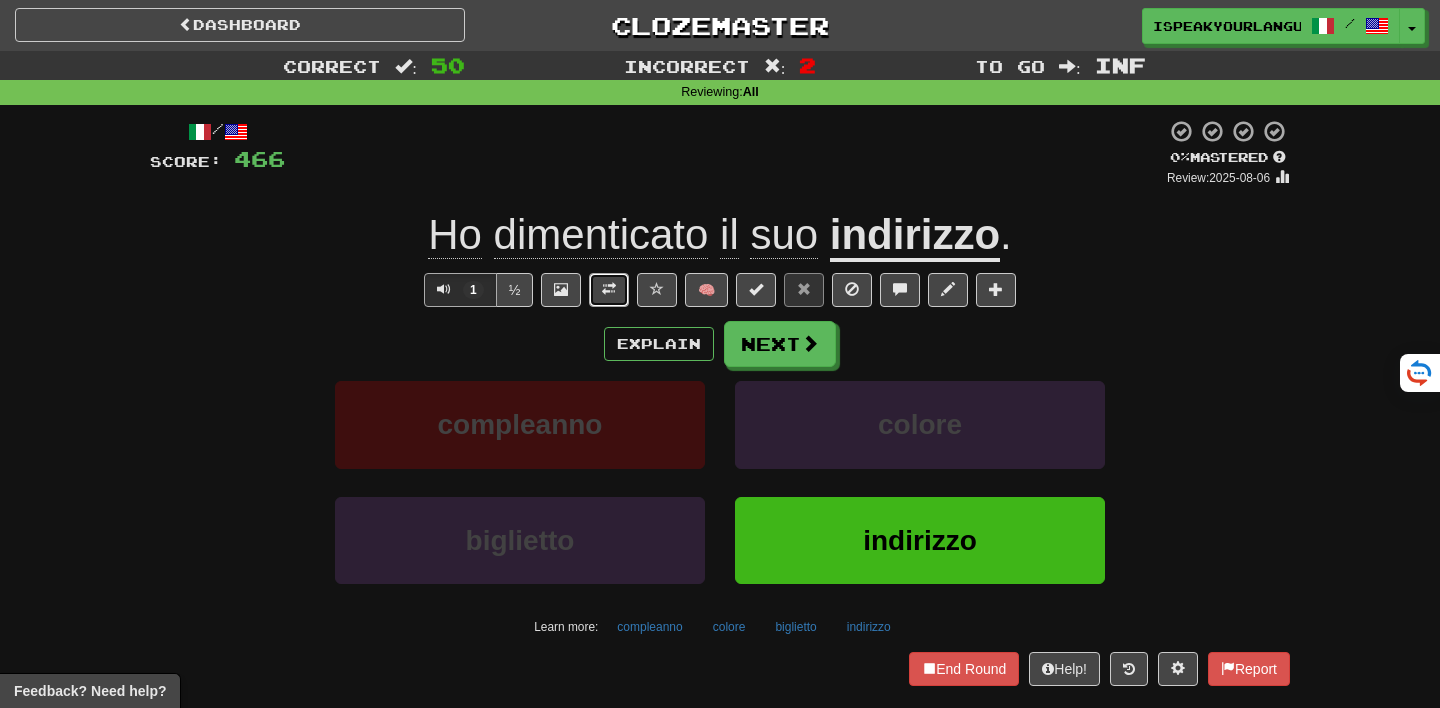 click at bounding box center (609, 290) 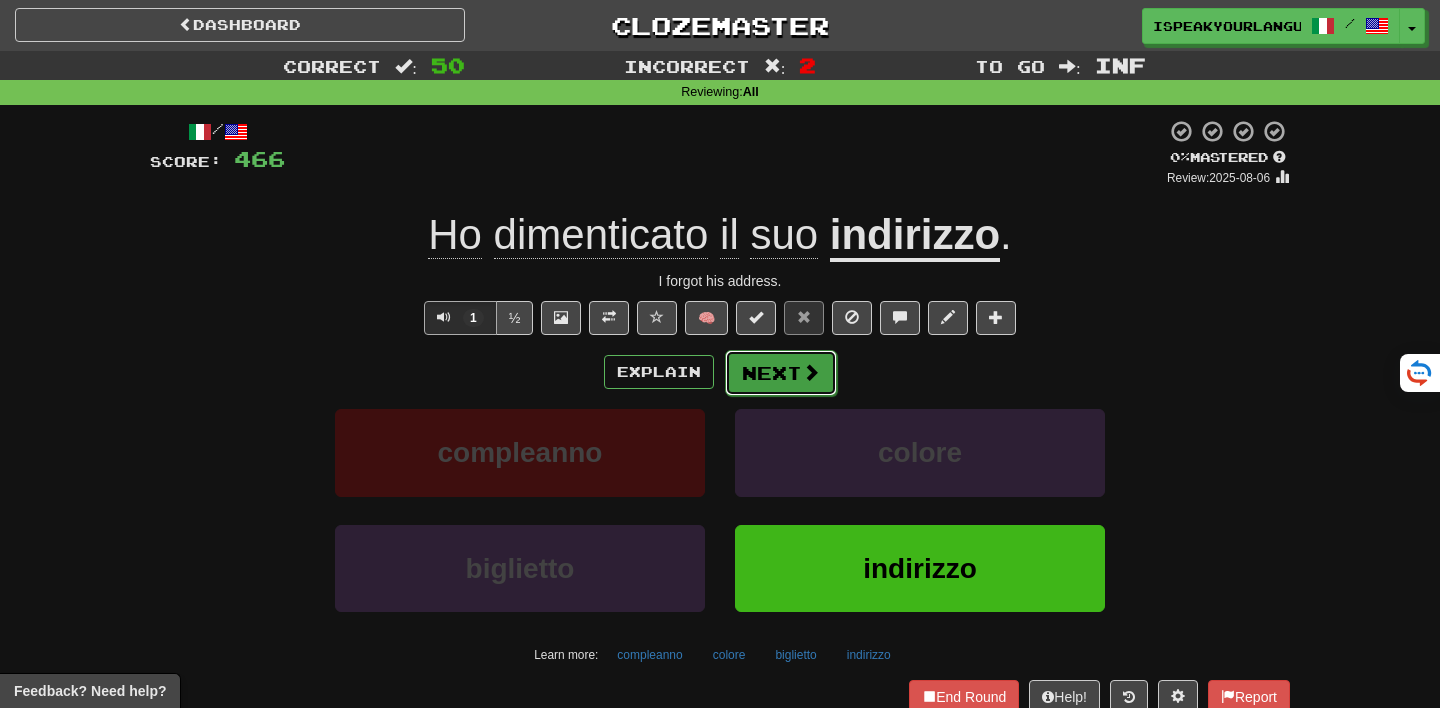 click on "Next" at bounding box center (781, 373) 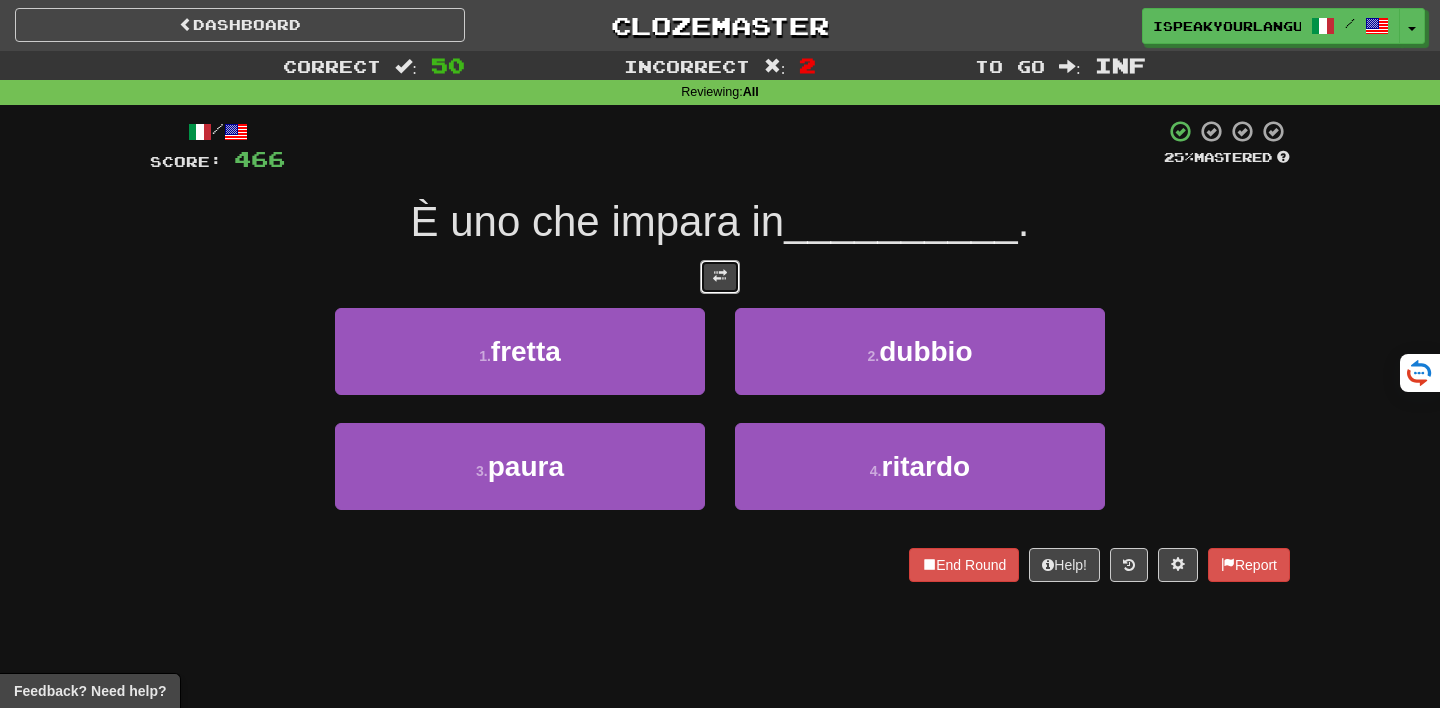 click at bounding box center [720, 277] 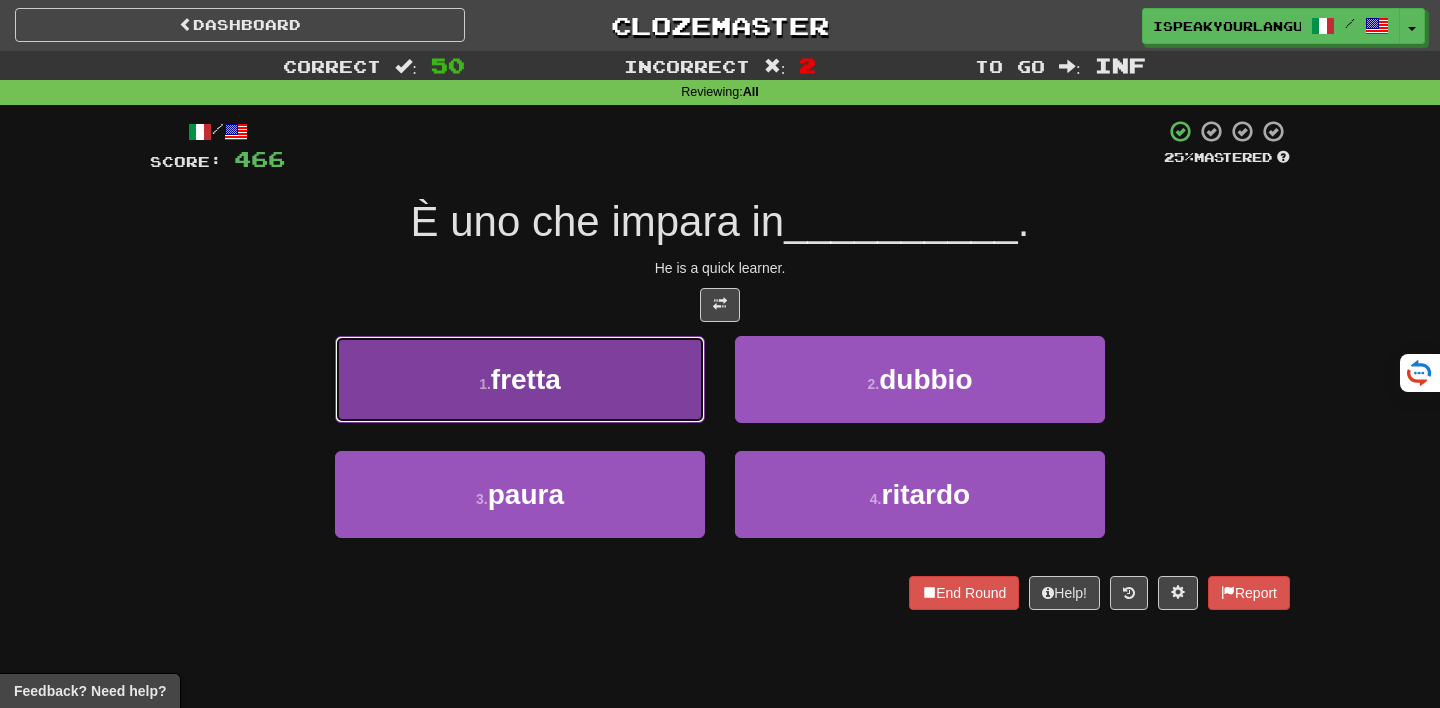 click on "1 .  fretta" at bounding box center (520, 379) 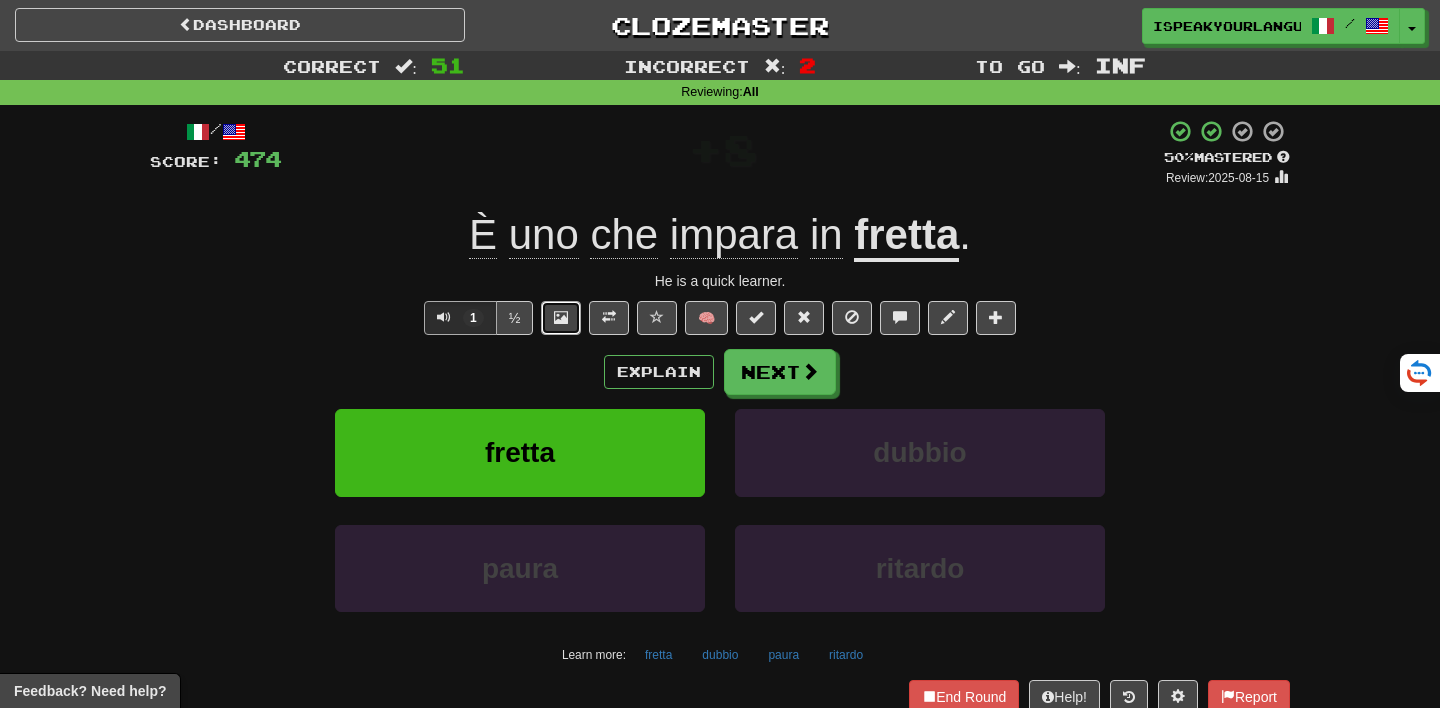 click at bounding box center [561, 317] 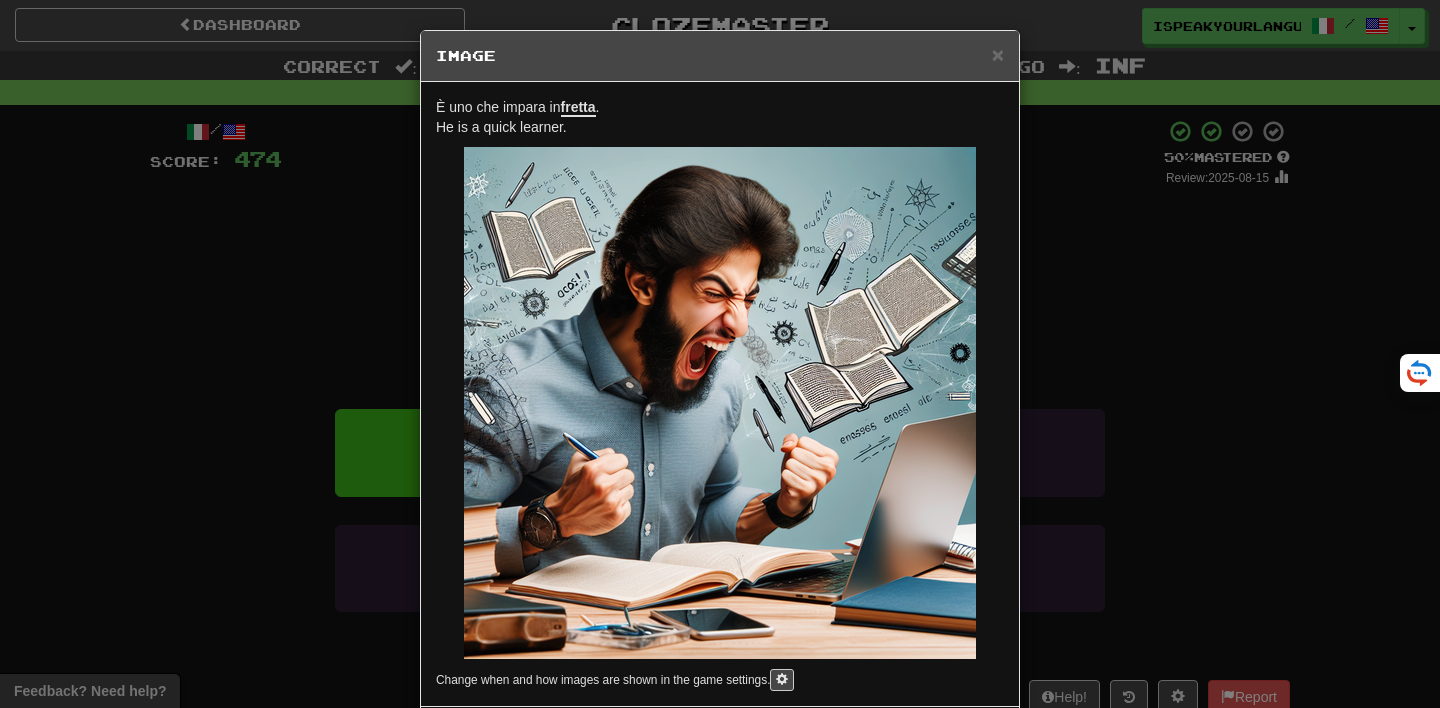 click on "× Image" at bounding box center (720, 56) 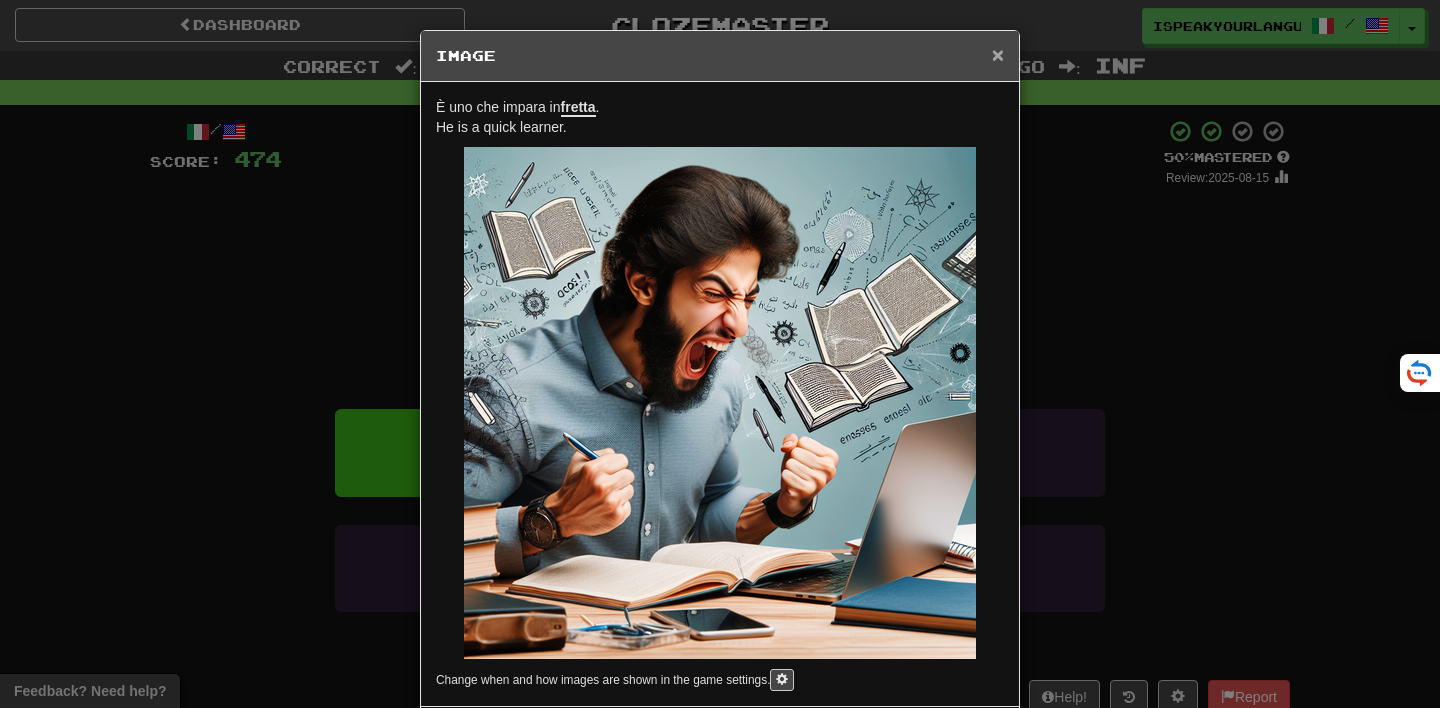 click on "×" at bounding box center [998, 54] 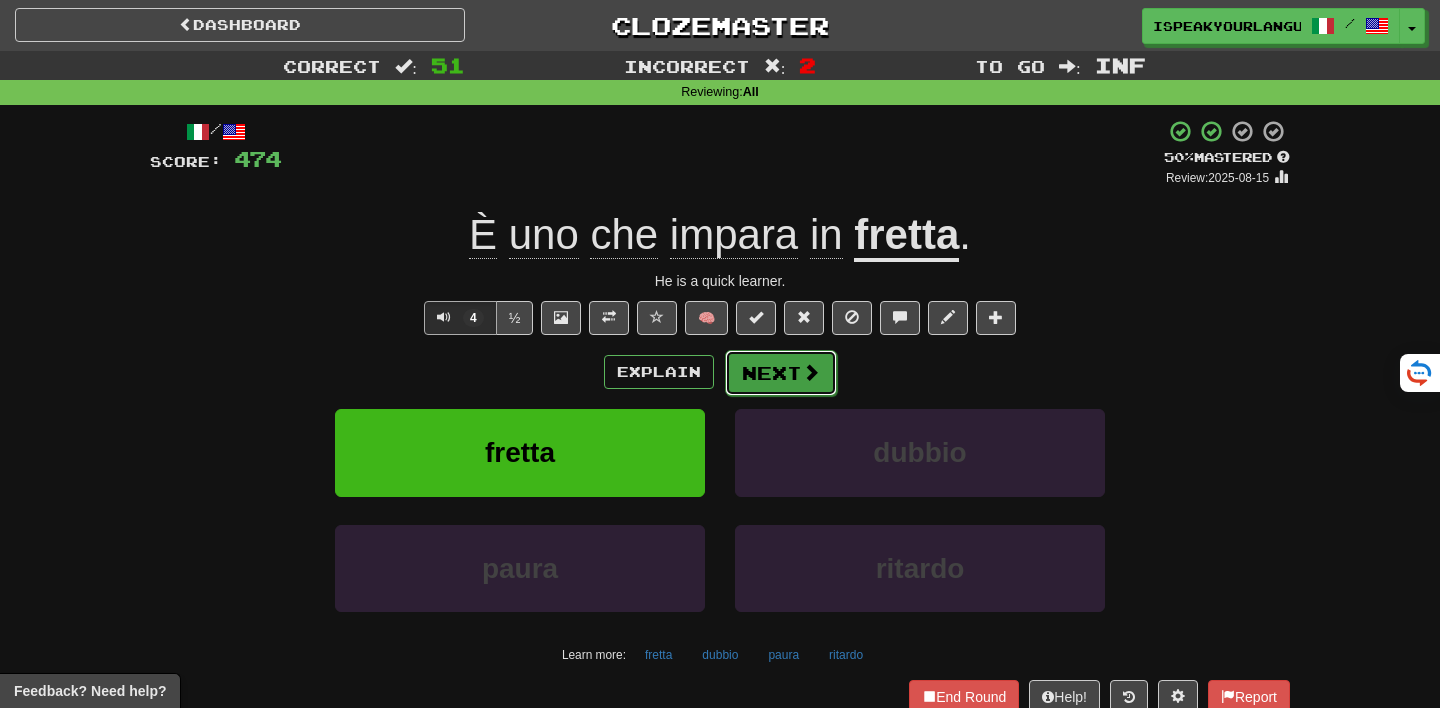 click on "Next" at bounding box center (781, 373) 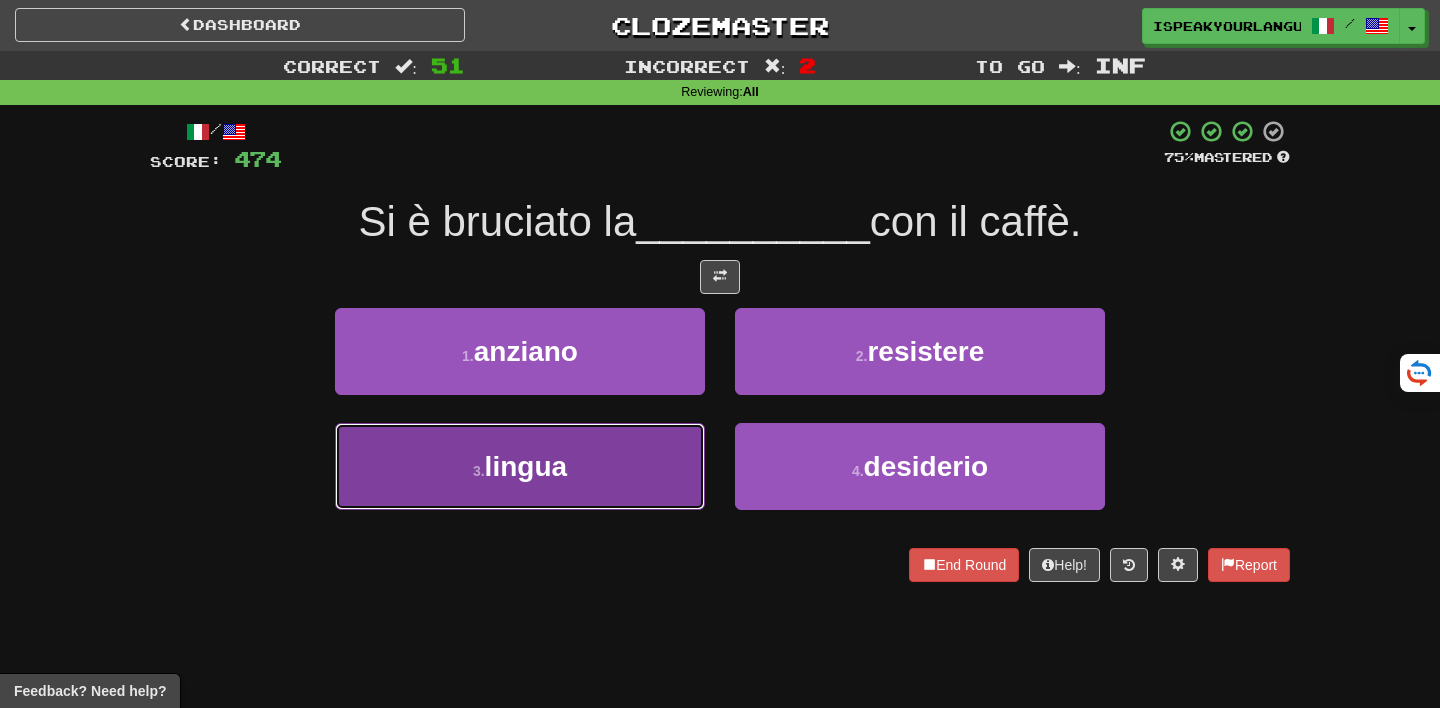 click on "3 .  lingua" at bounding box center [520, 466] 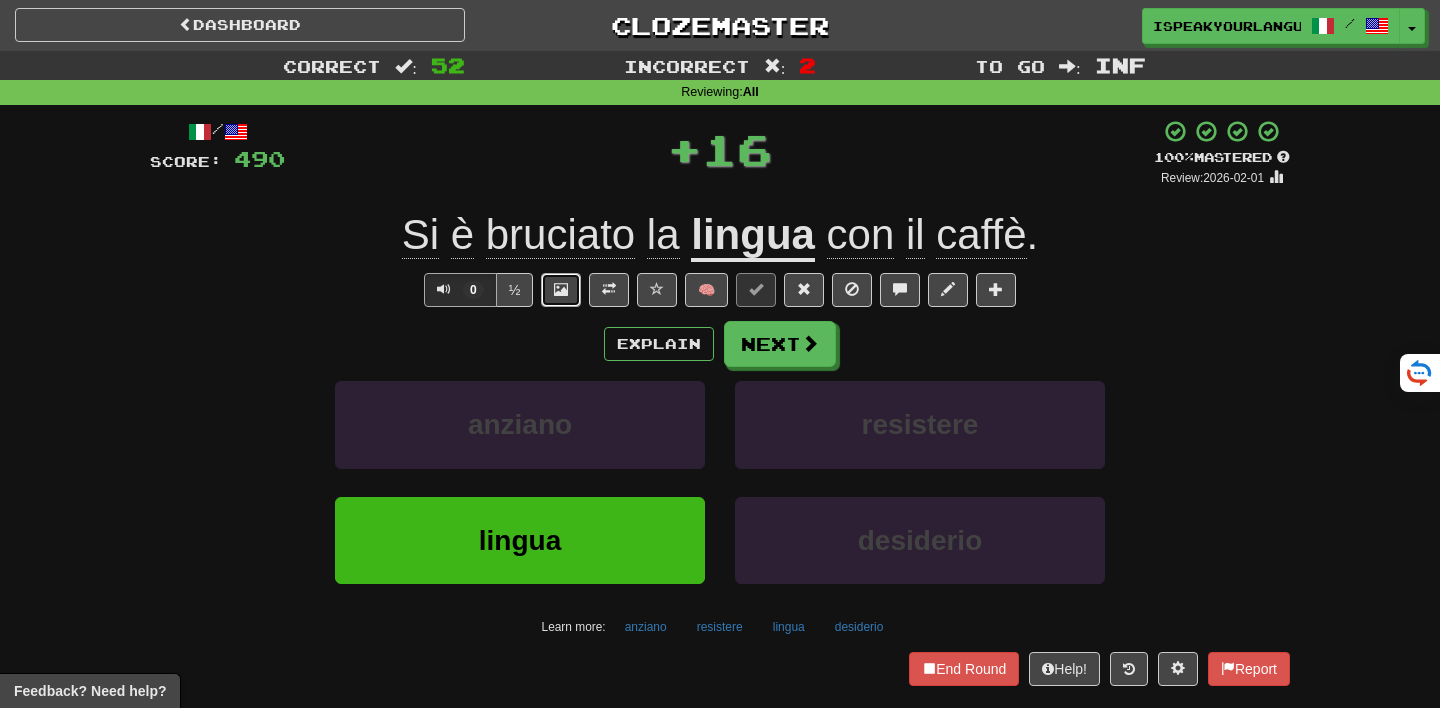 click at bounding box center [561, 289] 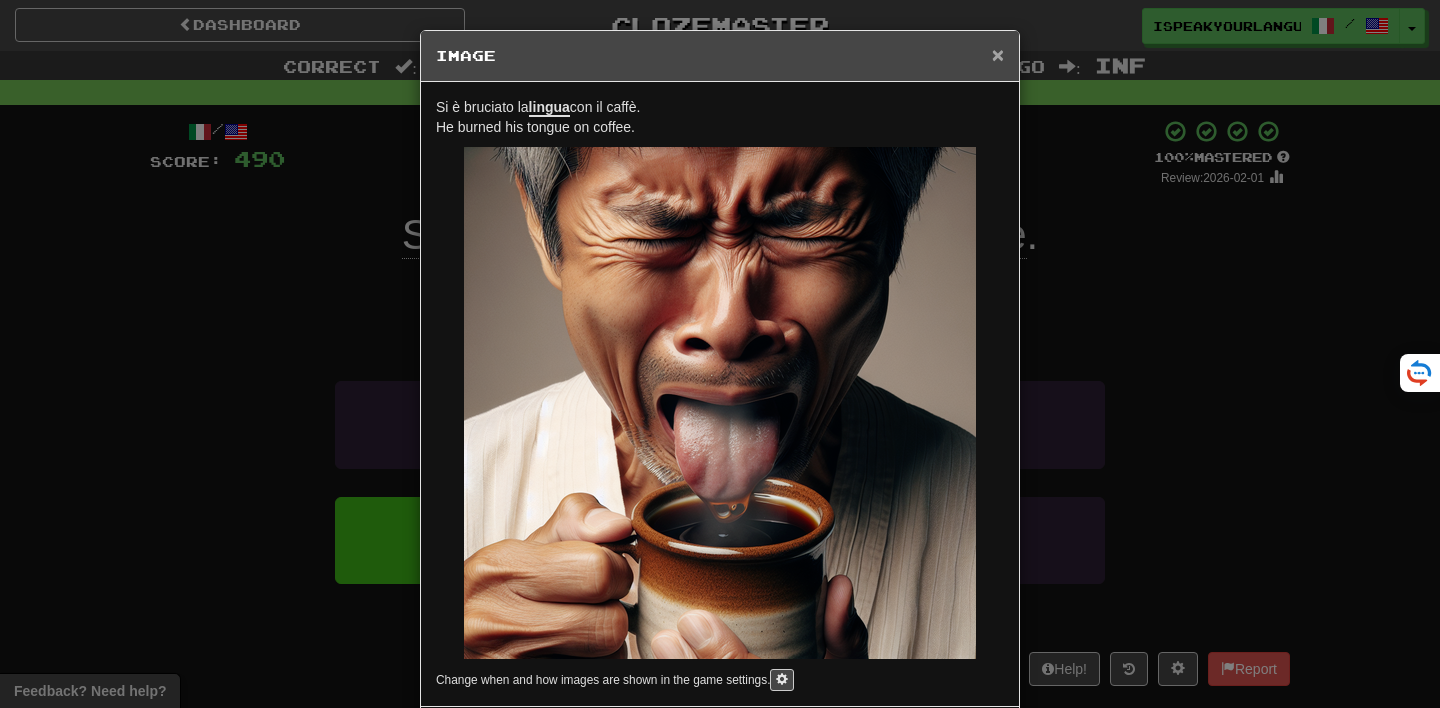 click on "×" at bounding box center (998, 54) 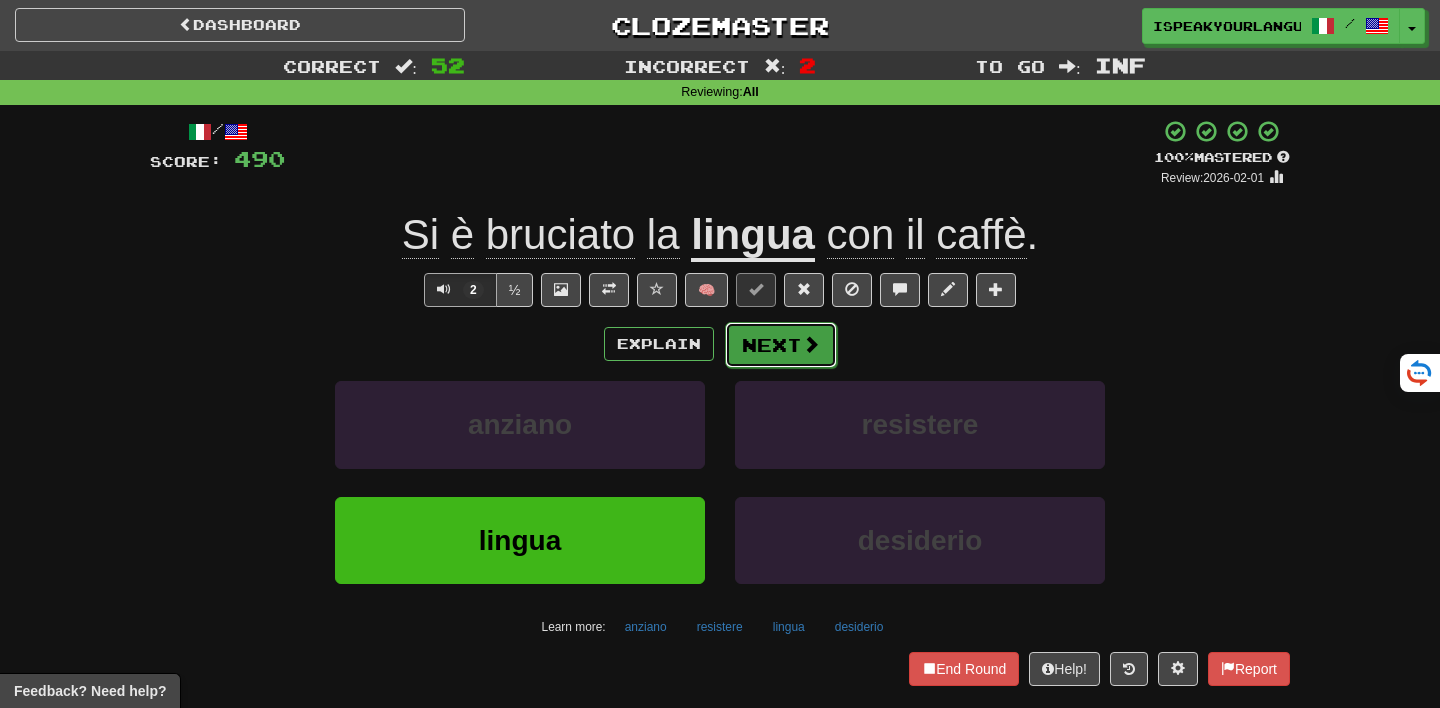 click on "Next" at bounding box center (781, 345) 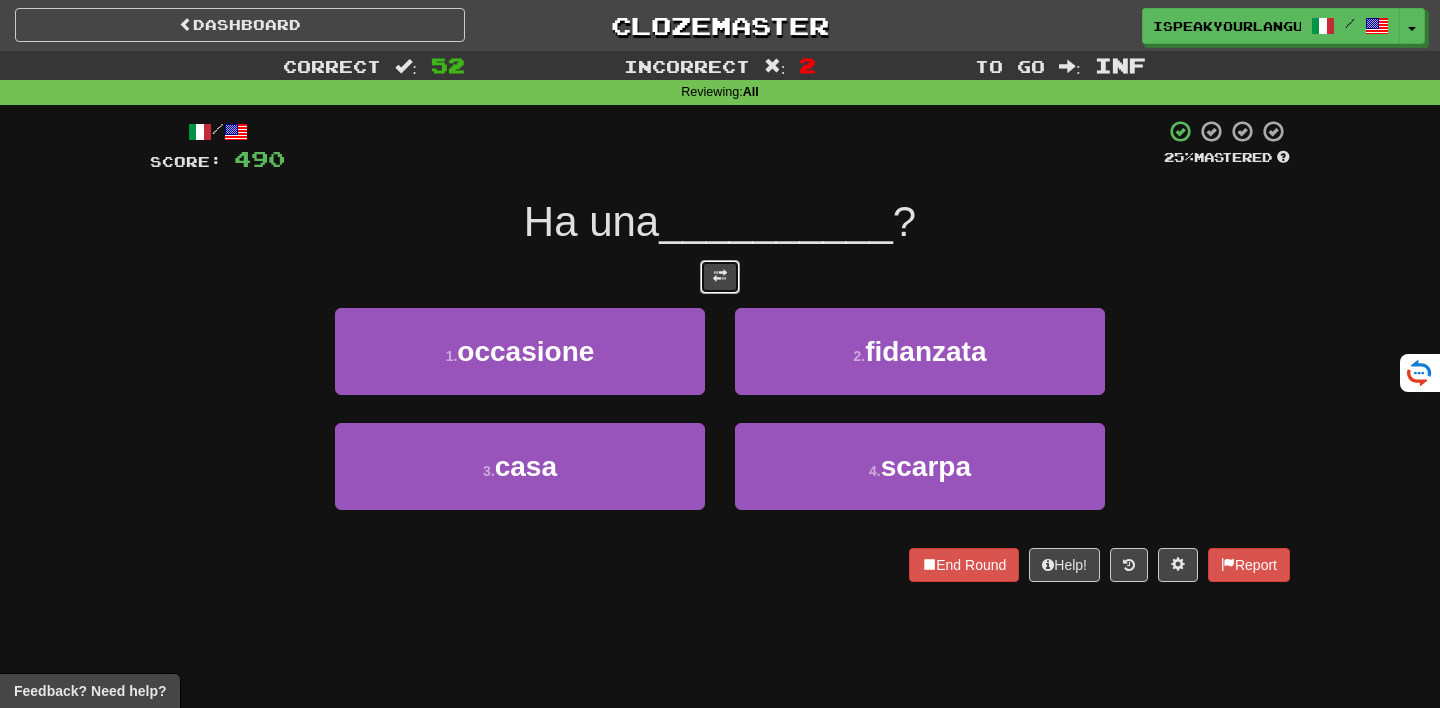 click at bounding box center [720, 277] 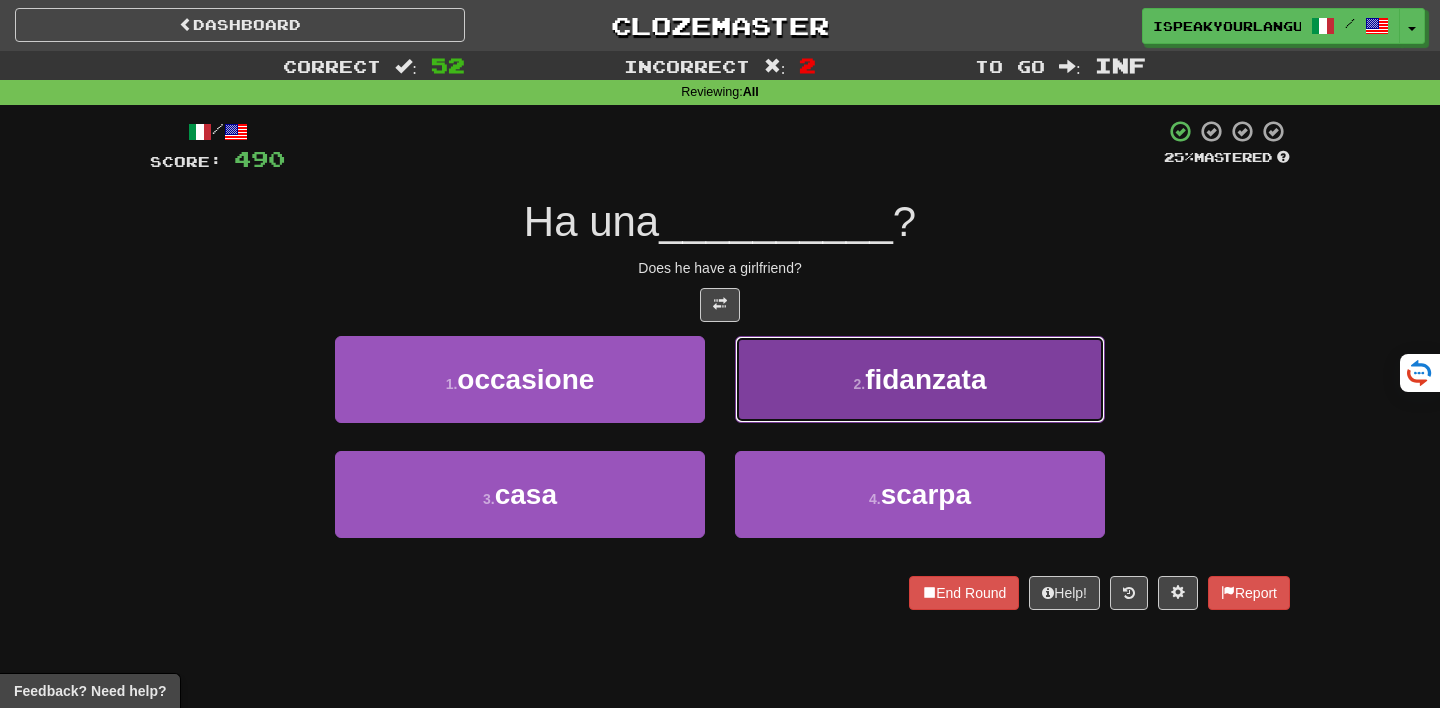 click on "2 .  fidanzata" at bounding box center (920, 379) 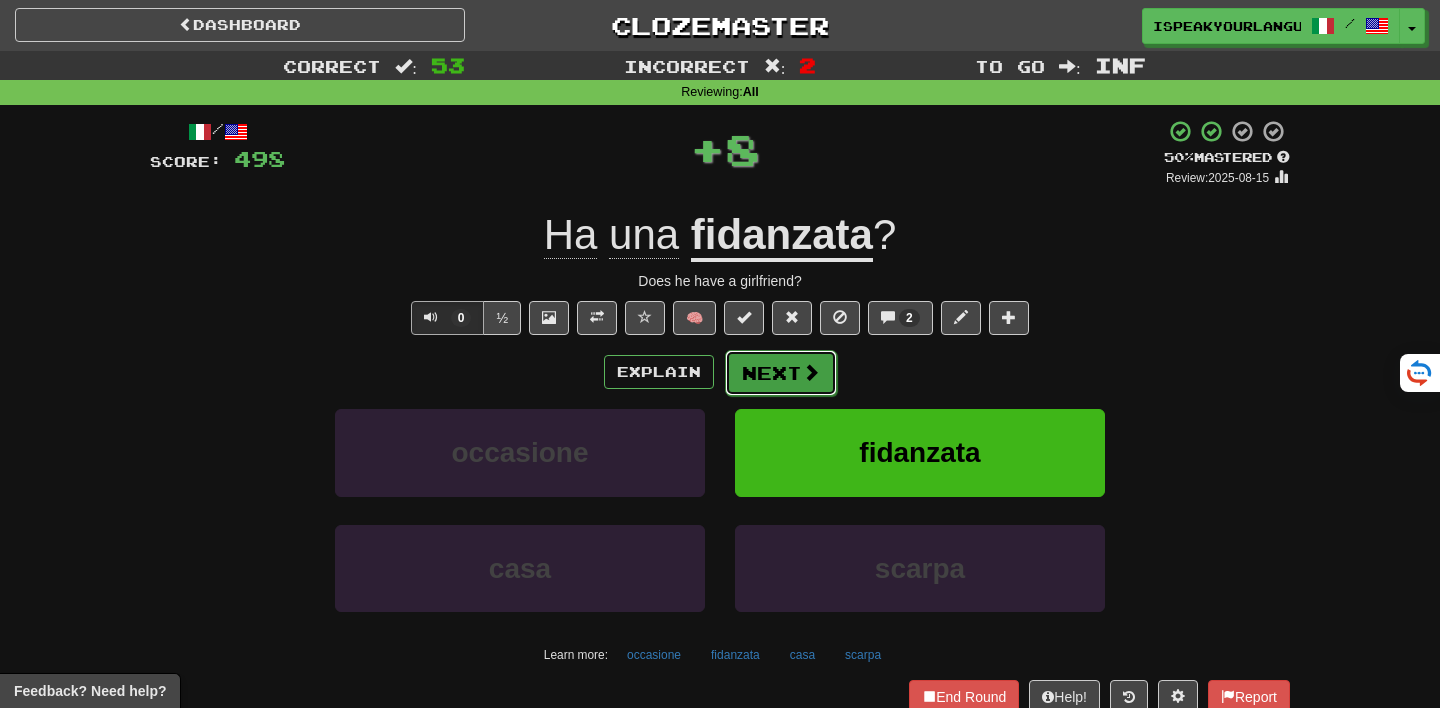 click on "Next" at bounding box center (781, 373) 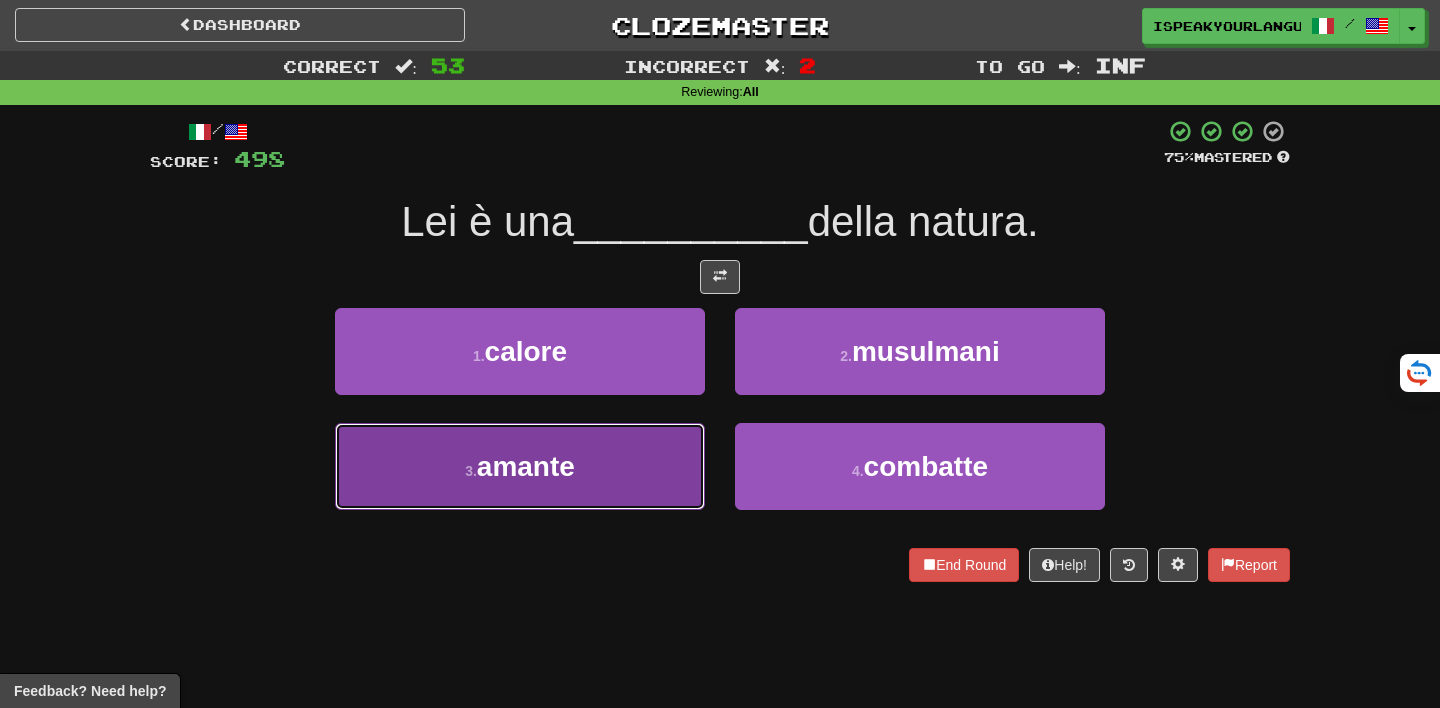 click on "3 .  amante" at bounding box center (520, 466) 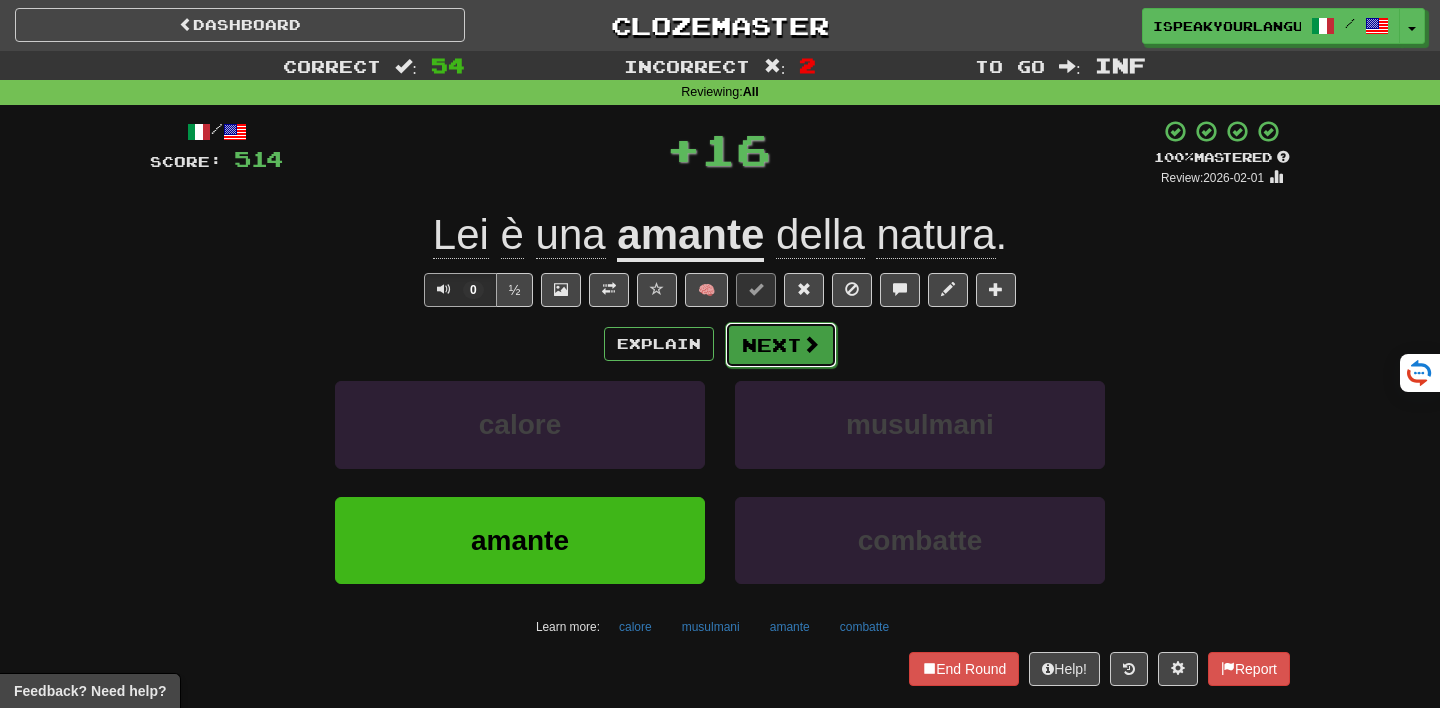 click on "Next" at bounding box center (781, 345) 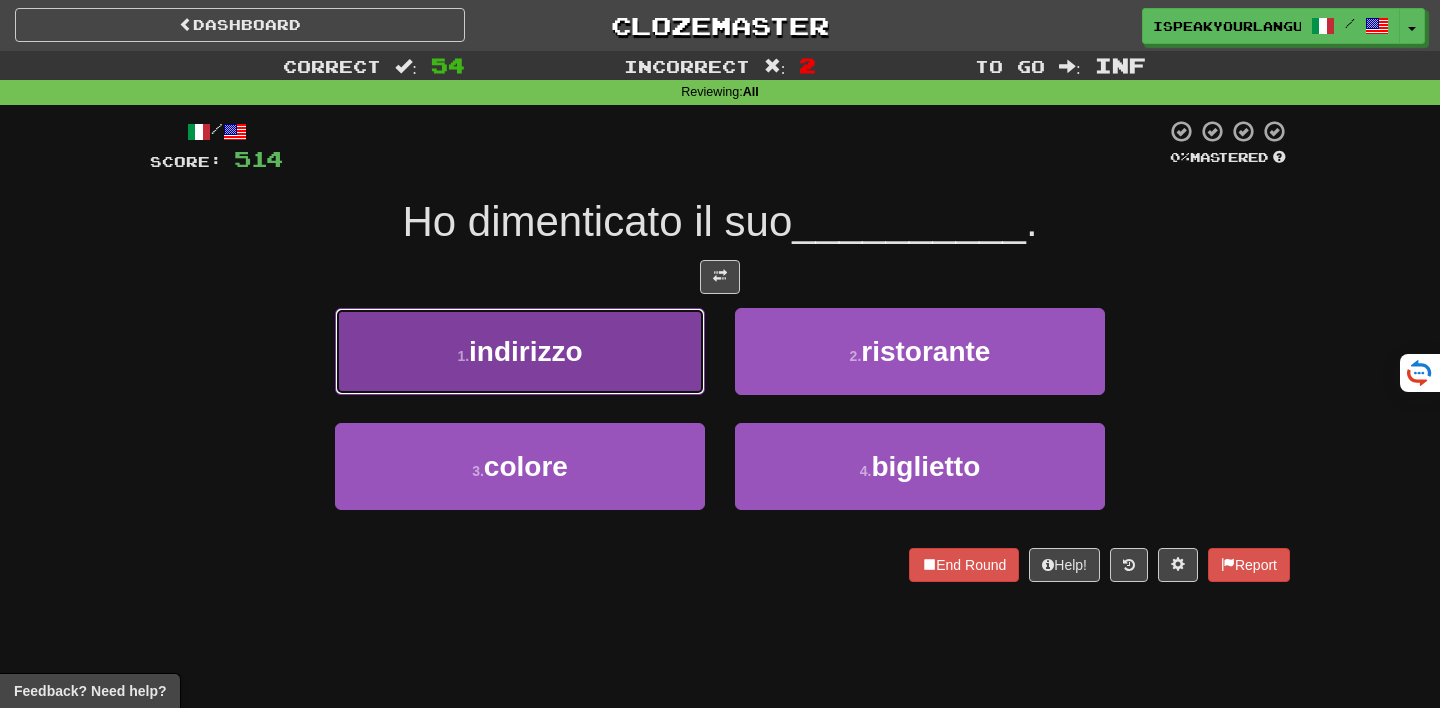 click on "1 .  indirizzo" at bounding box center (520, 351) 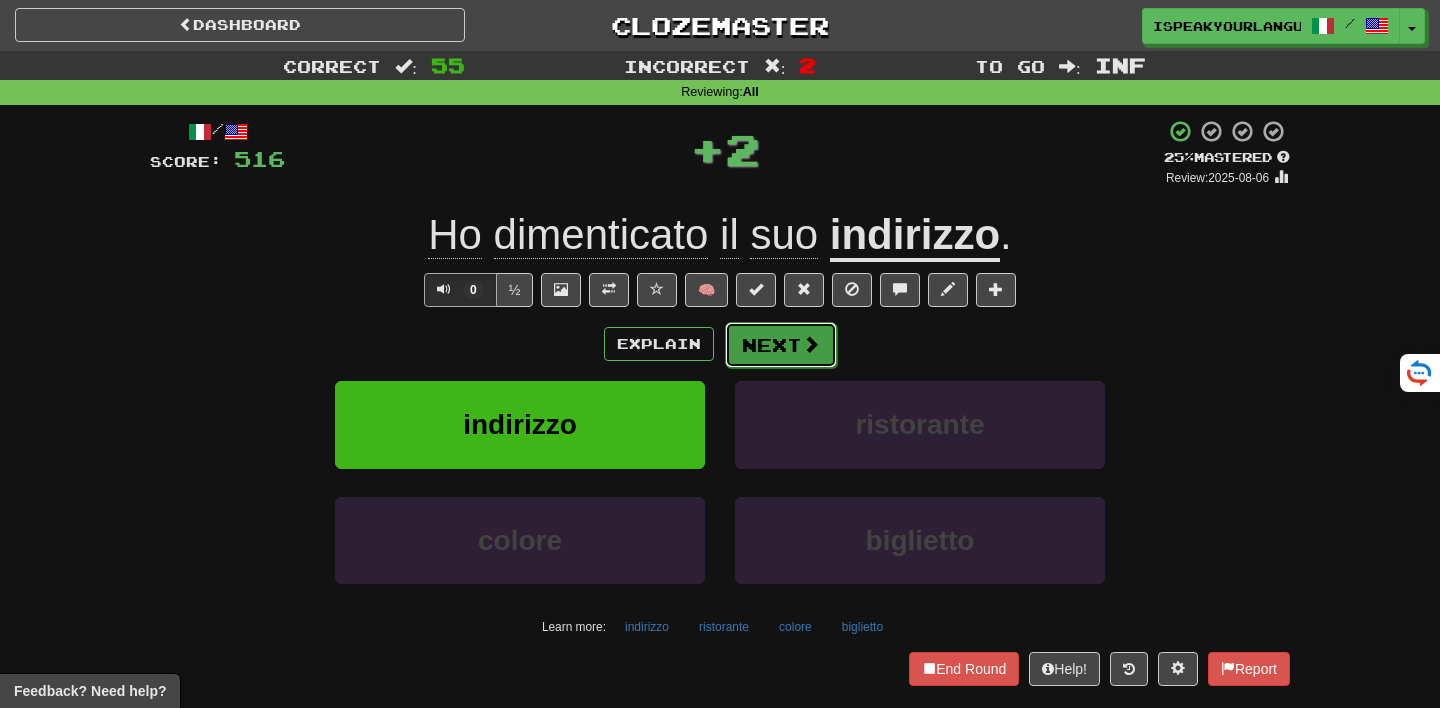 click at bounding box center [811, 344] 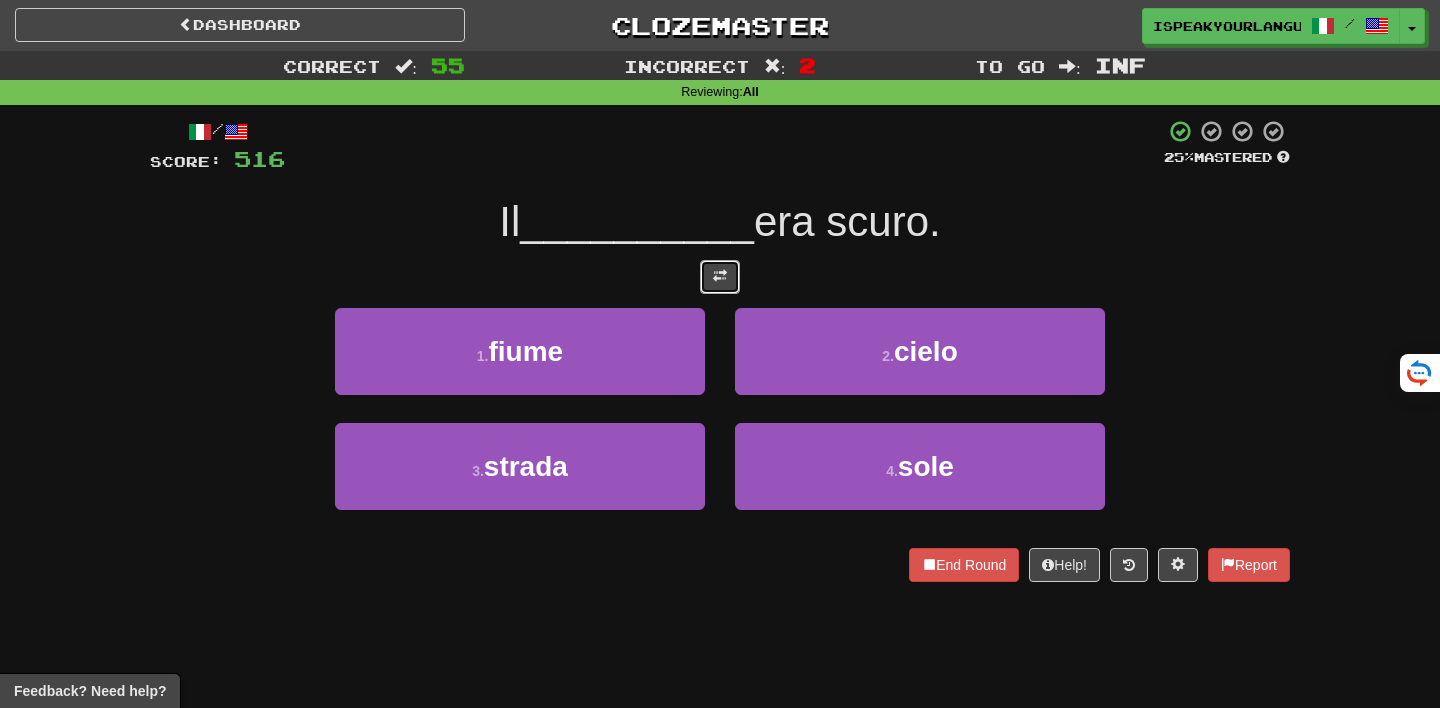 click at bounding box center [720, 276] 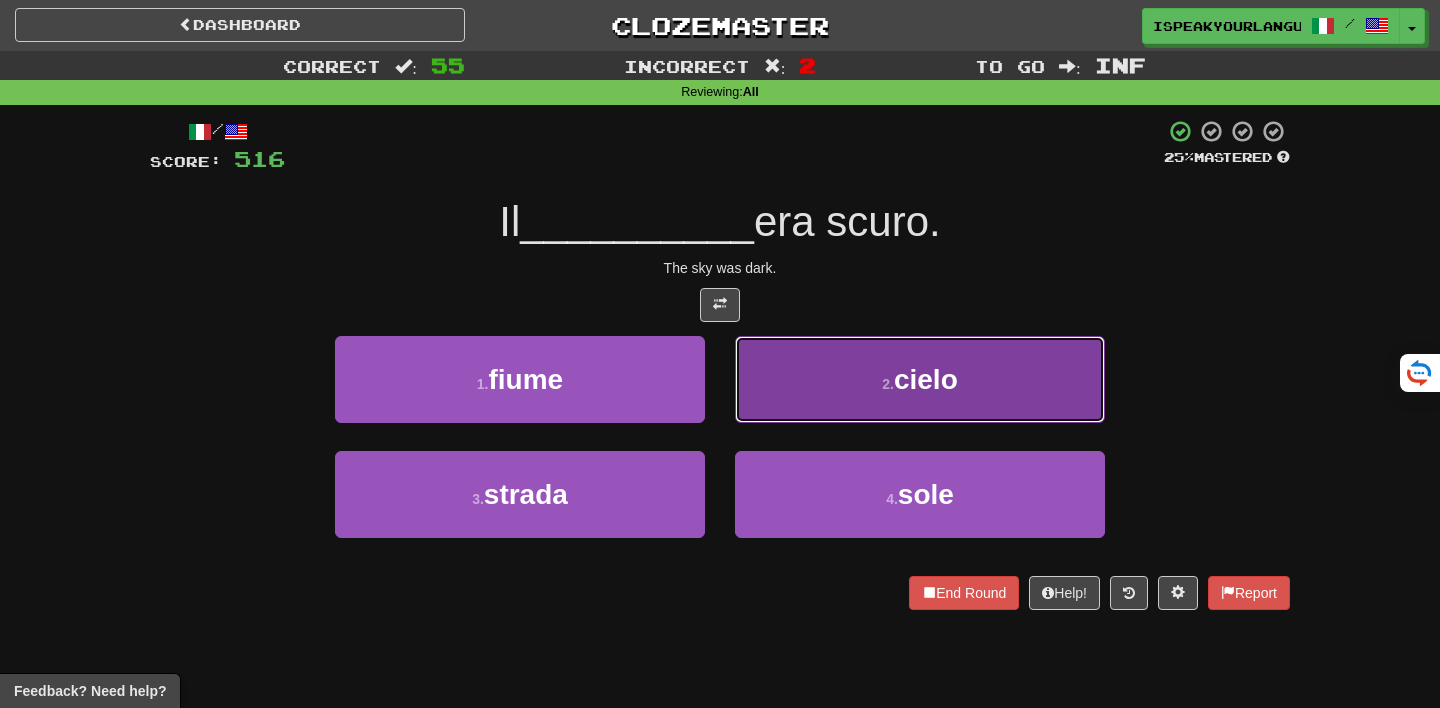 click on "2 .  cielo" at bounding box center (920, 379) 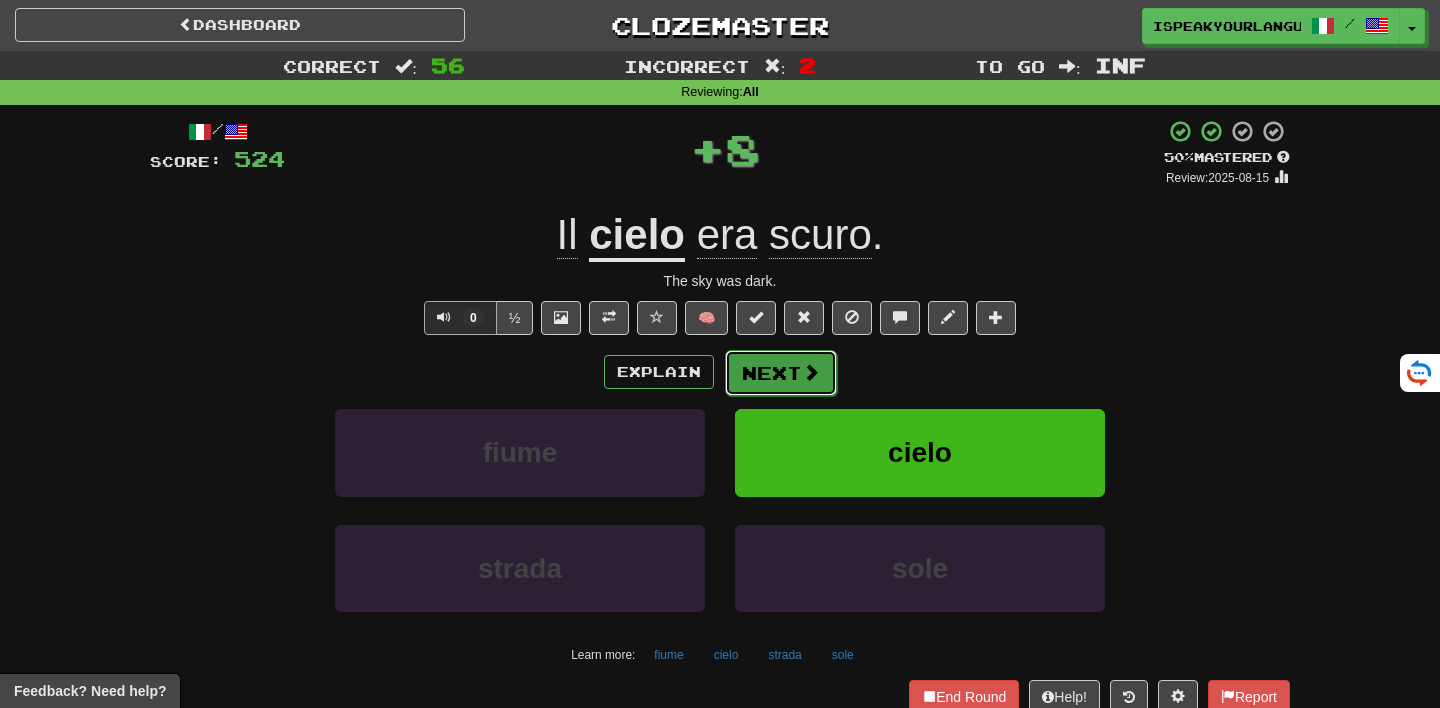 click on "Next" at bounding box center (781, 373) 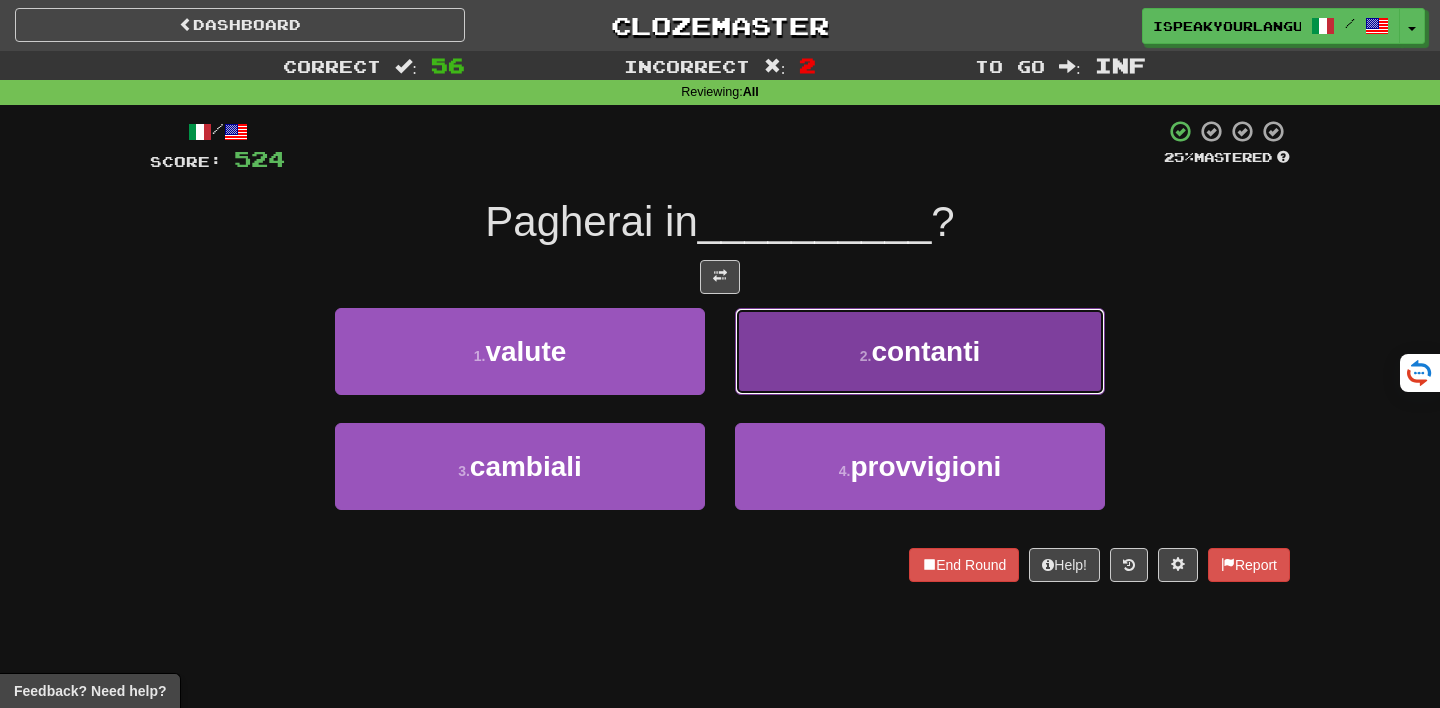 click on "2 .  contanti" at bounding box center [920, 351] 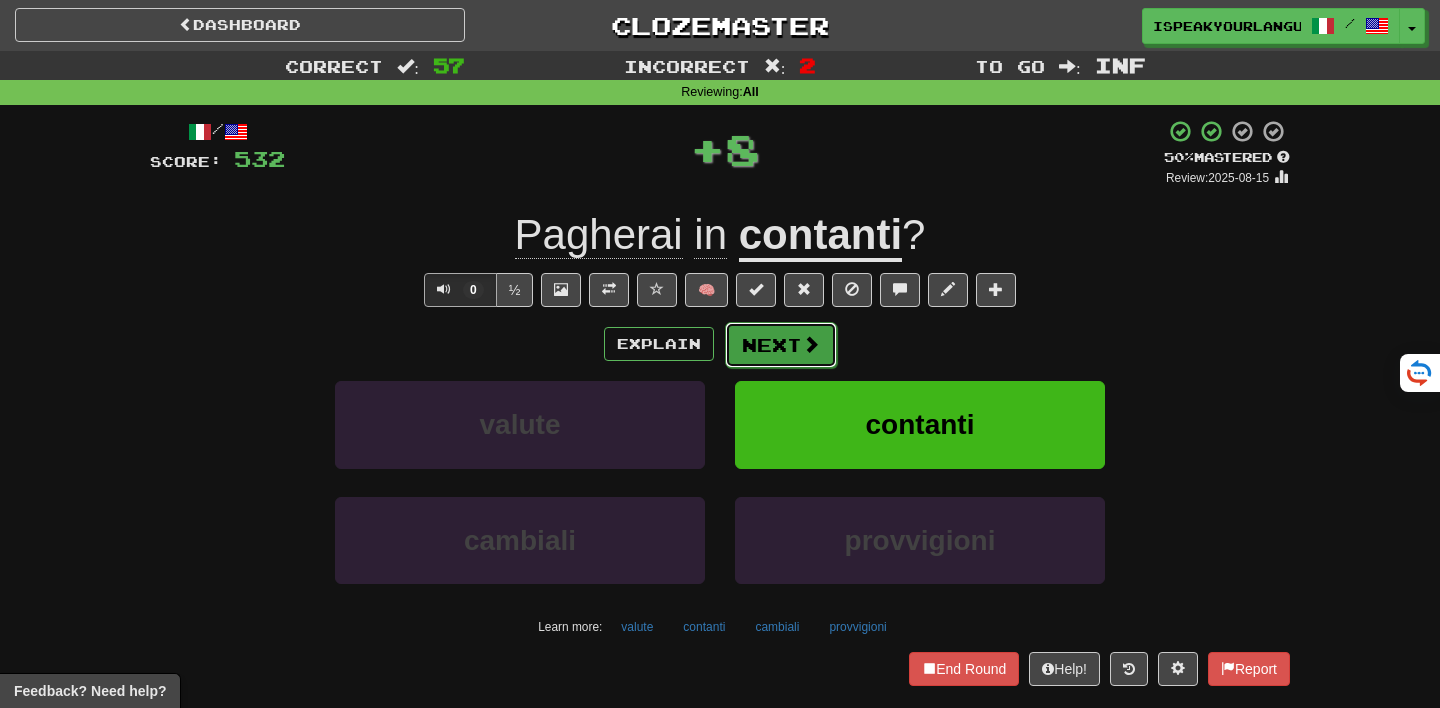 click on "Next" at bounding box center (781, 345) 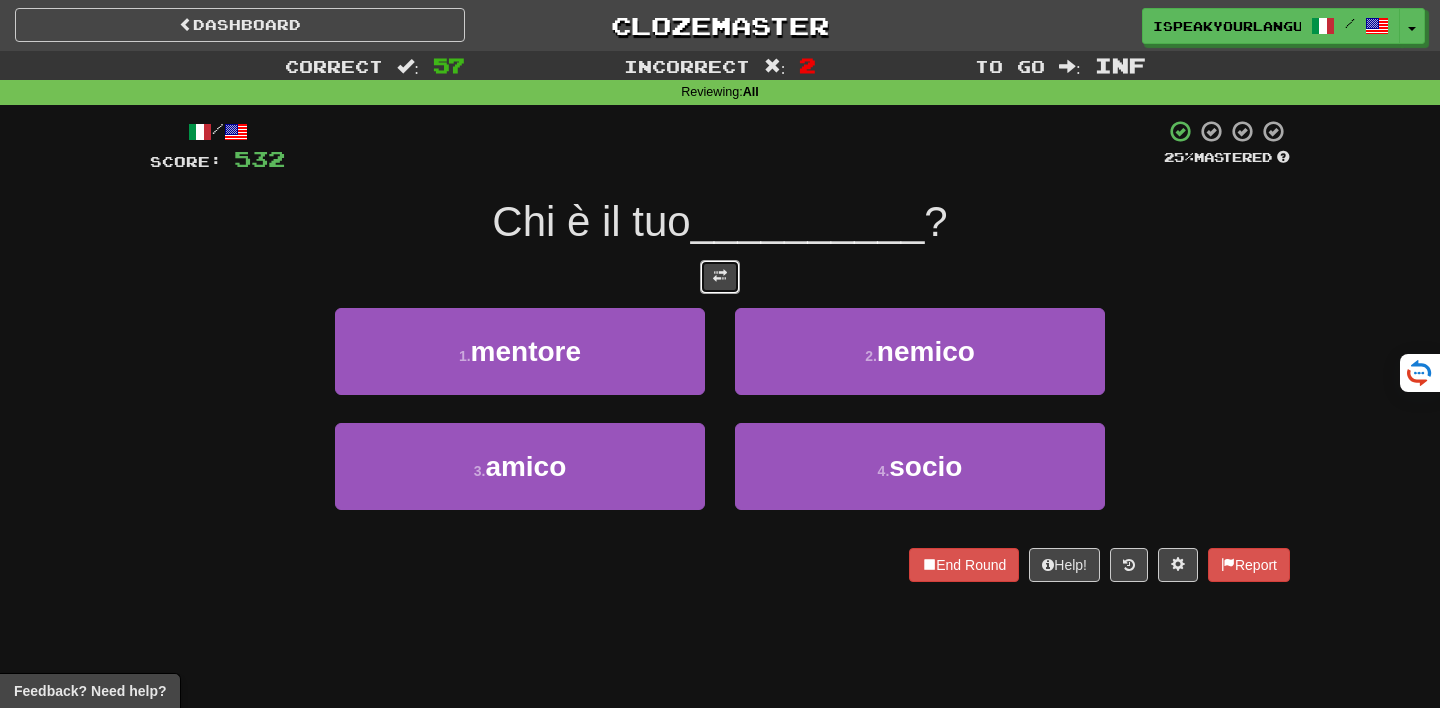 click at bounding box center (720, 277) 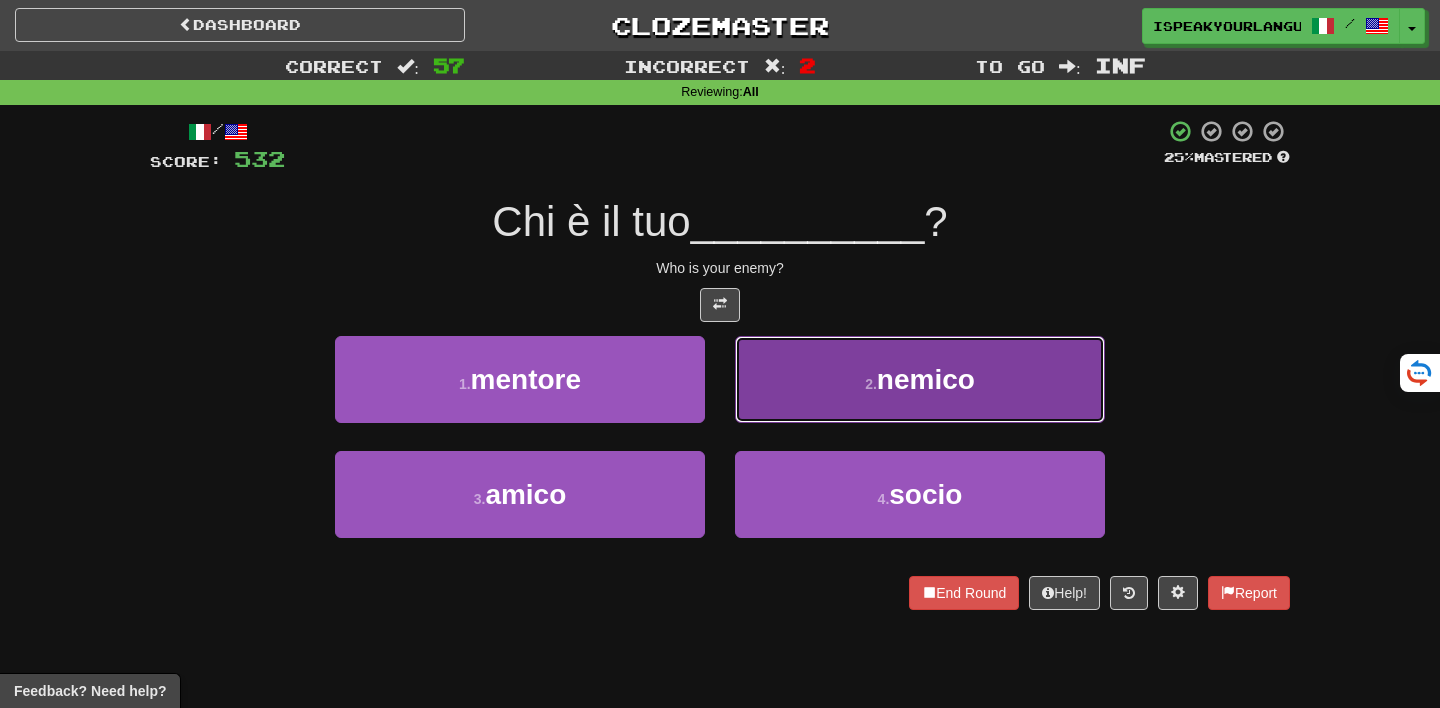 click on "2 .  nemico" at bounding box center [920, 379] 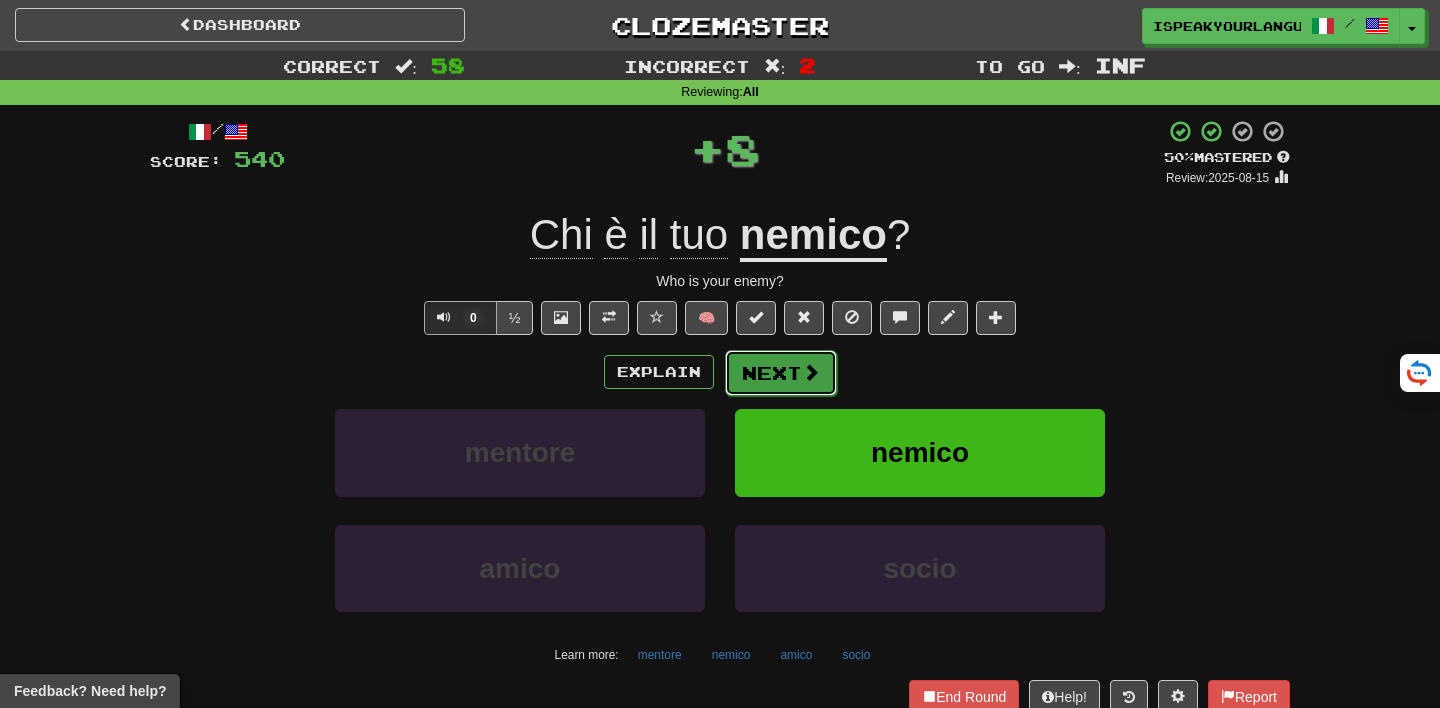 click on "Next" at bounding box center [781, 373] 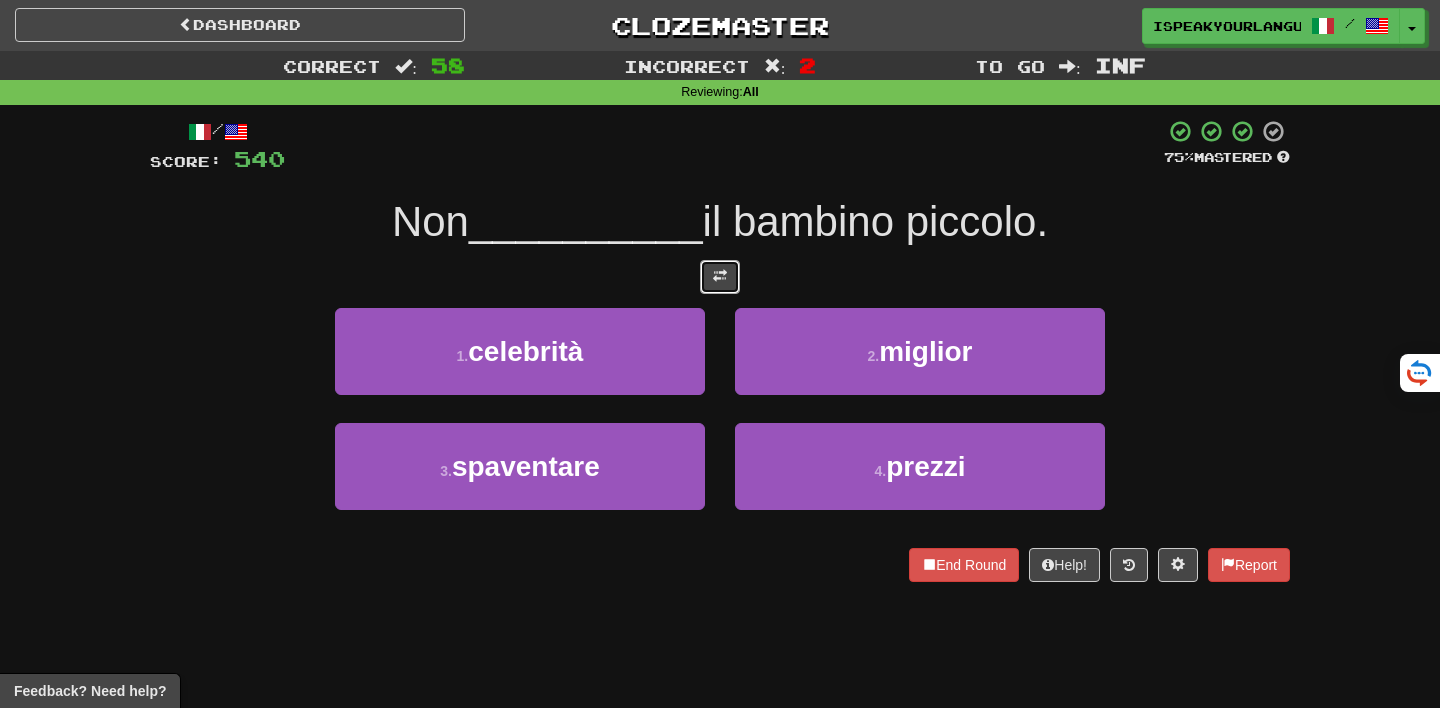 click at bounding box center (720, 277) 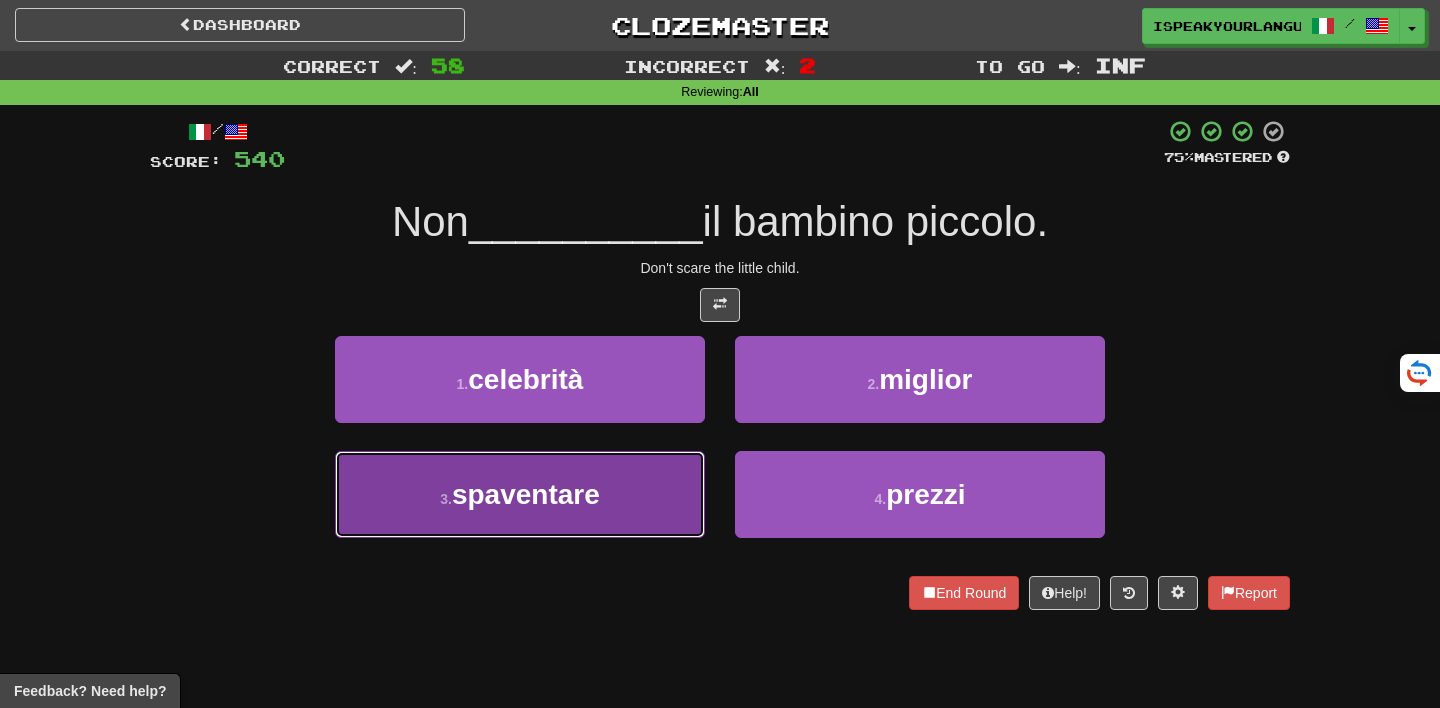 click on "spaventare" at bounding box center [526, 494] 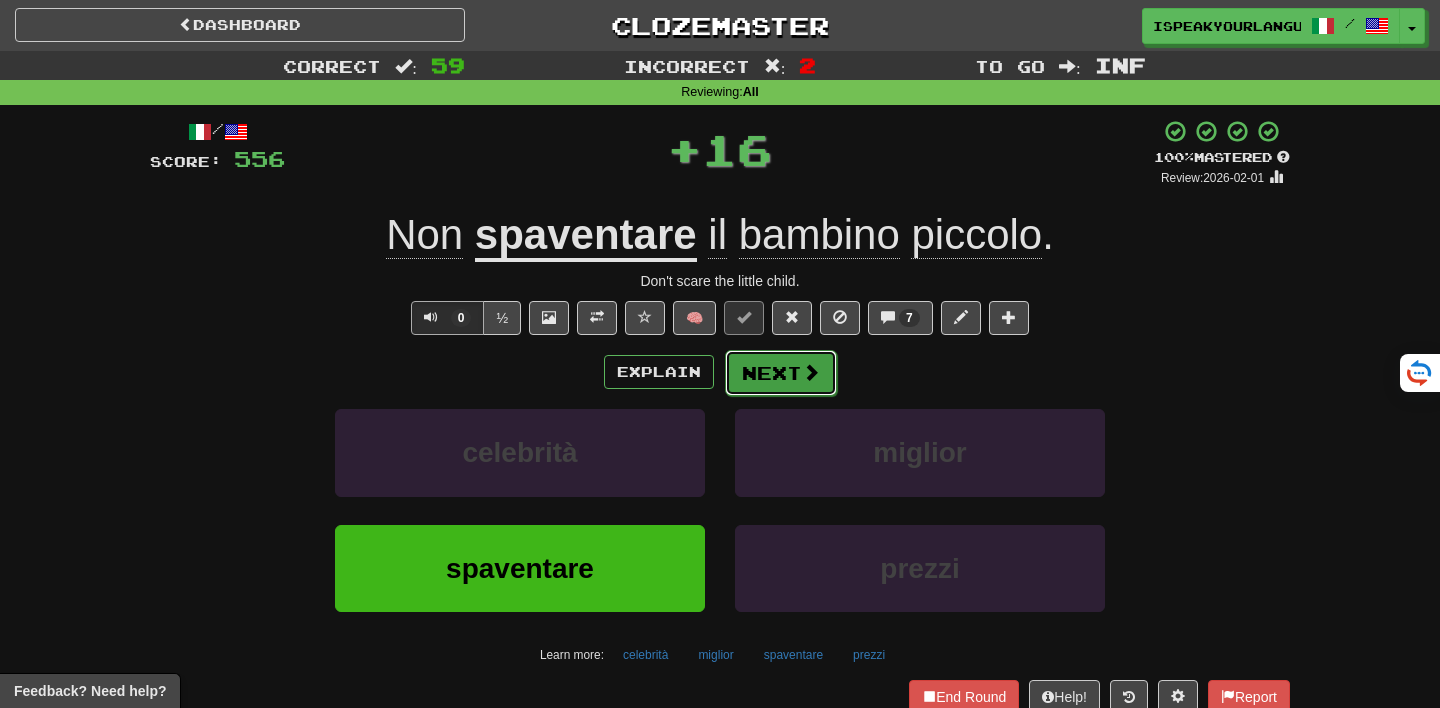 click on "Next" at bounding box center [781, 373] 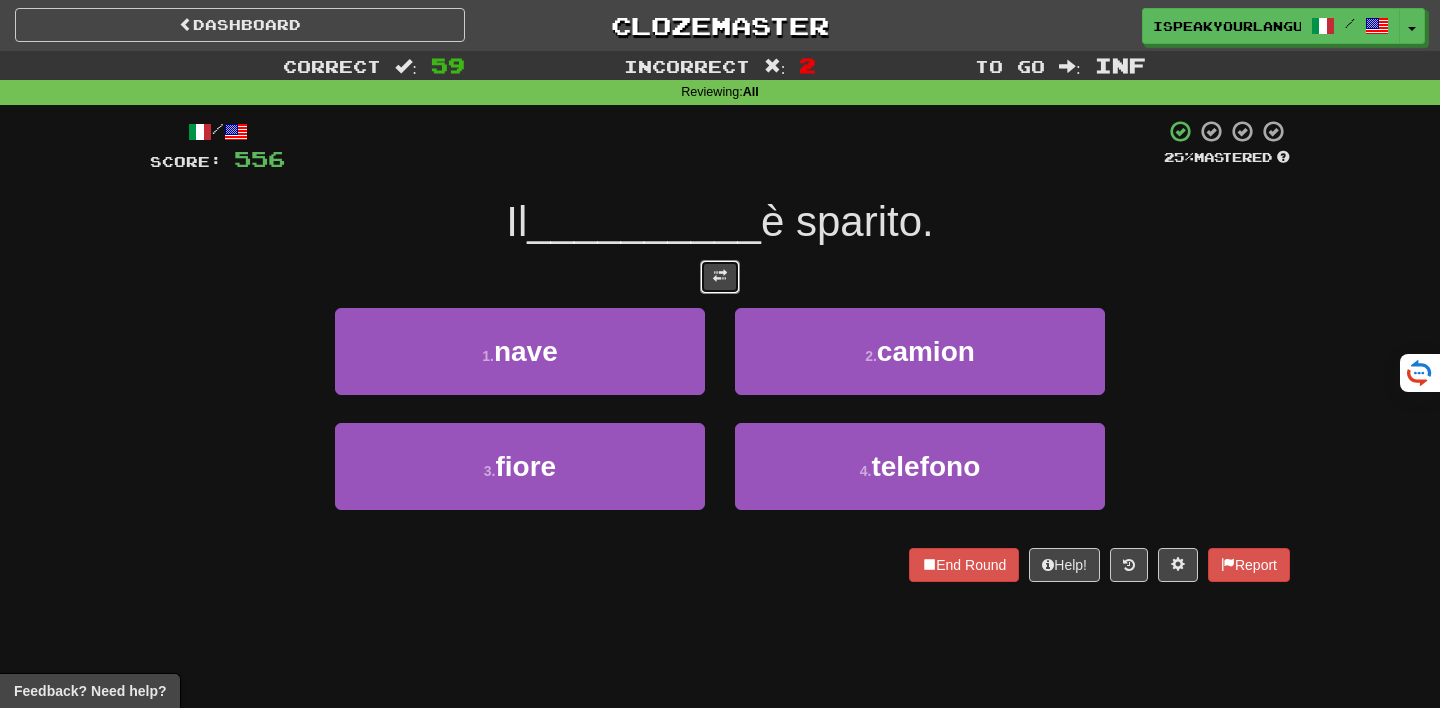 click at bounding box center [720, 277] 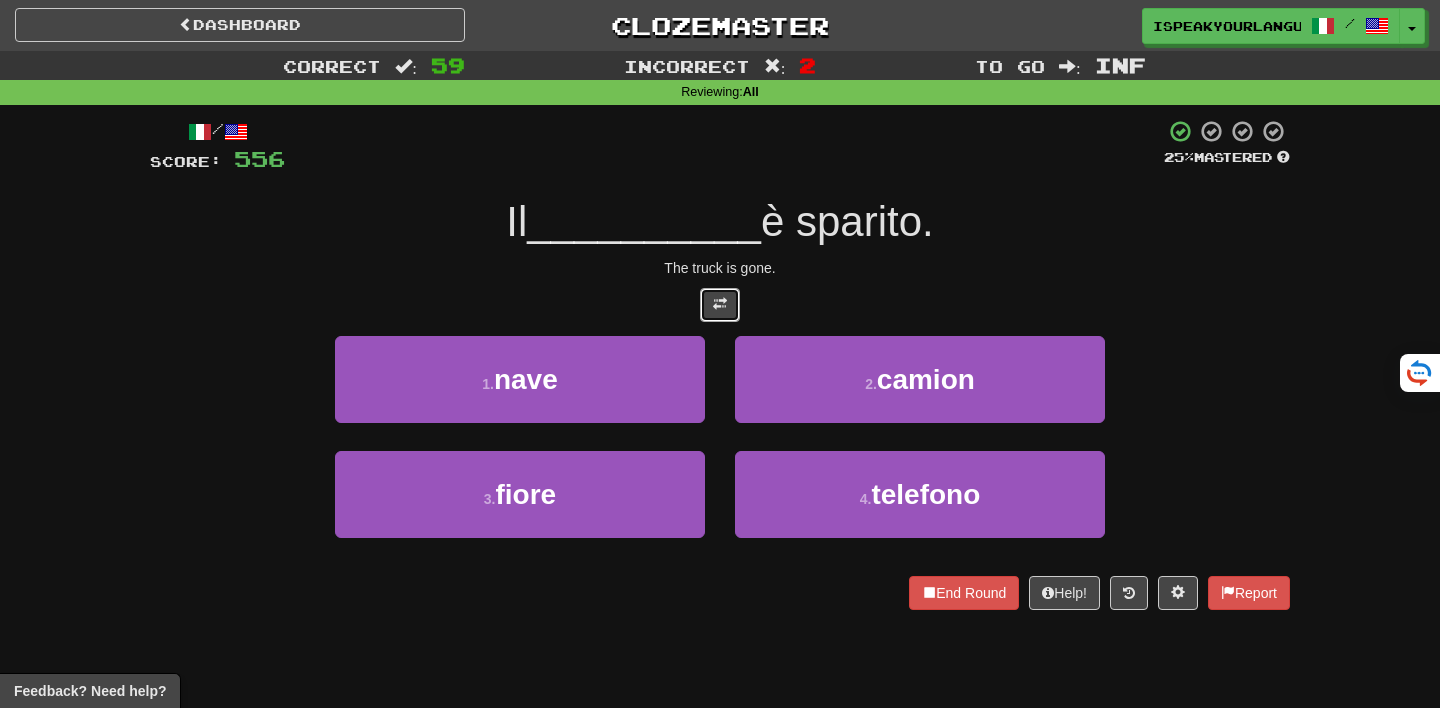 click at bounding box center (720, 304) 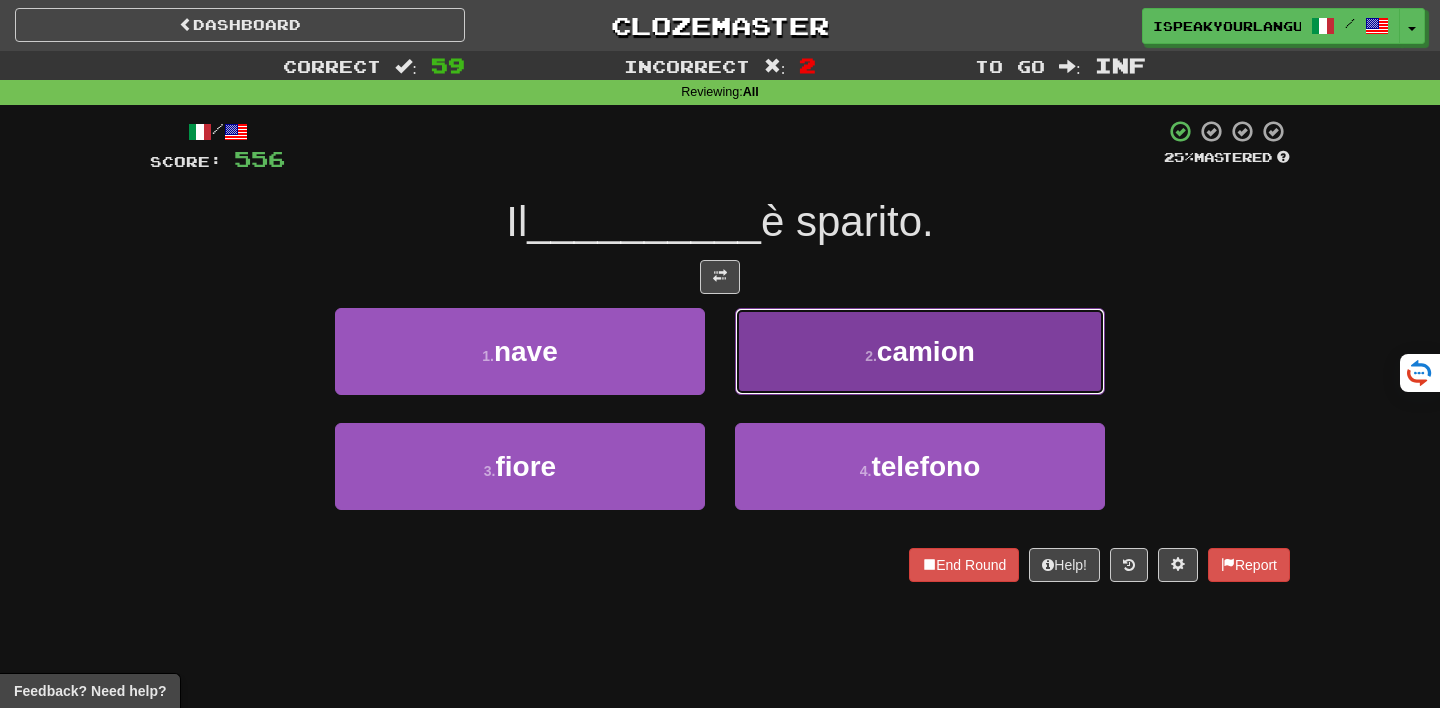 click on "2 .  camion" at bounding box center (920, 351) 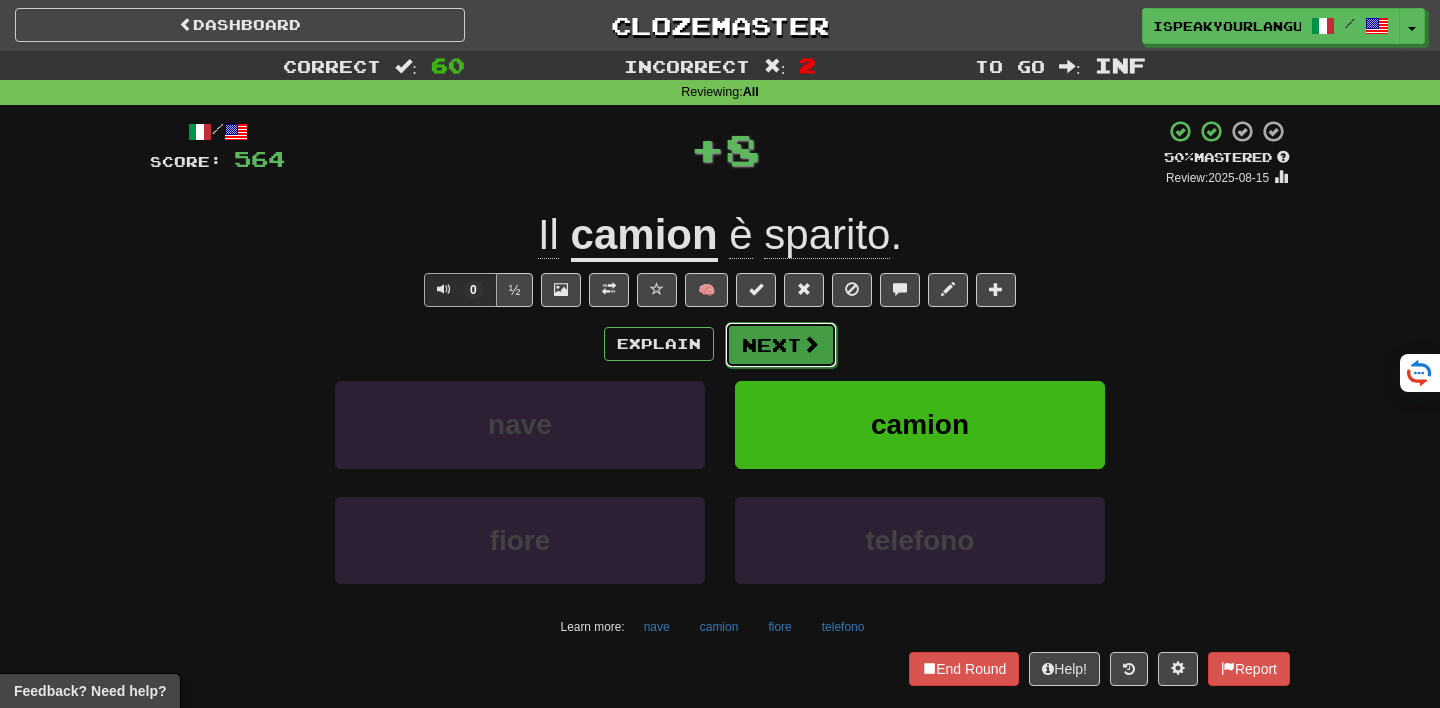 click on "Next" at bounding box center [781, 345] 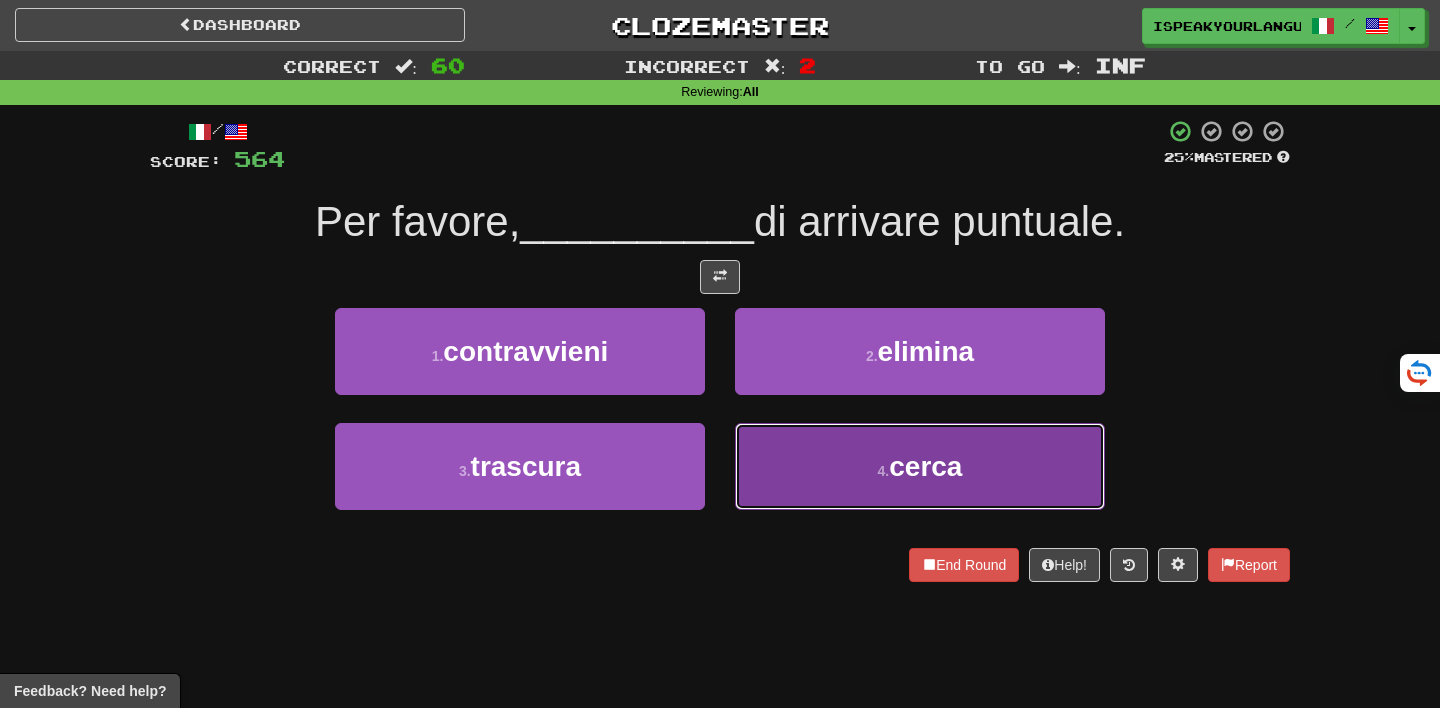 click on "4 .  cerca" at bounding box center (920, 466) 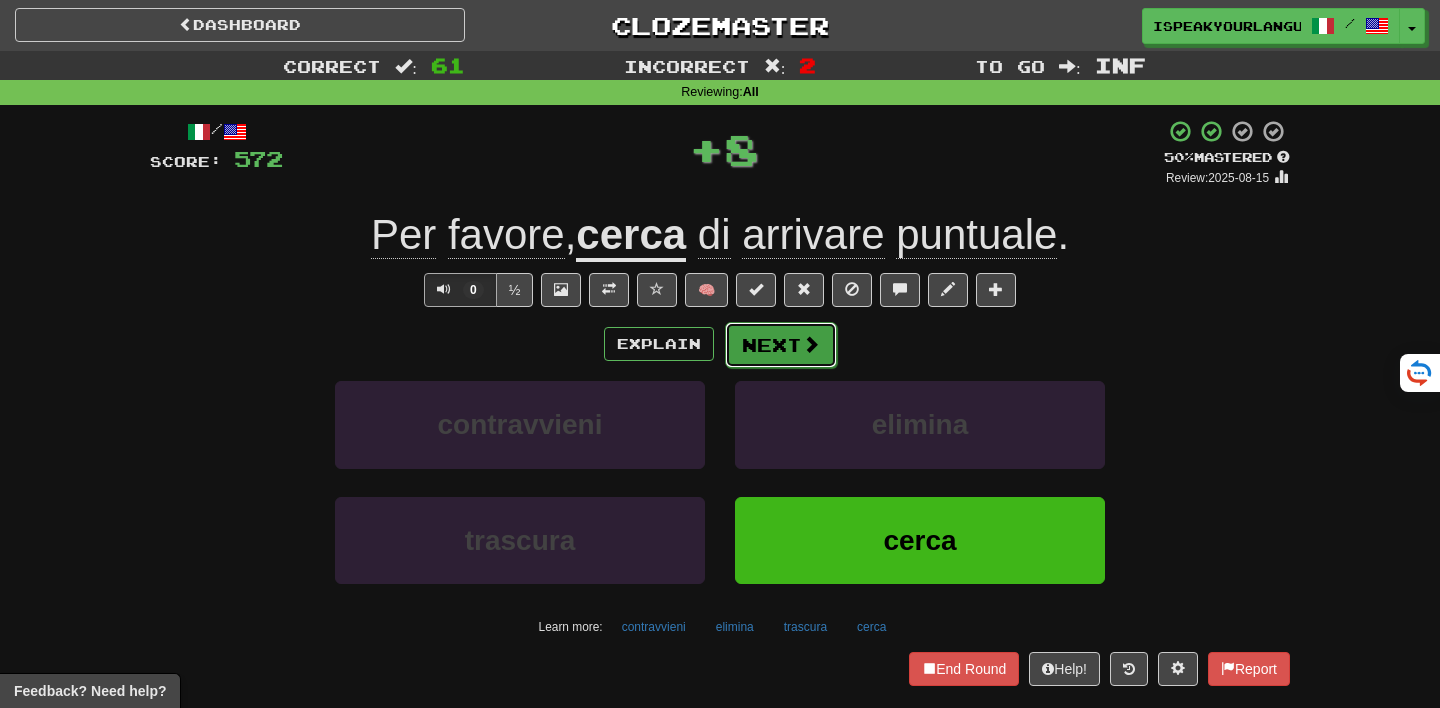 click on "Next" at bounding box center [781, 345] 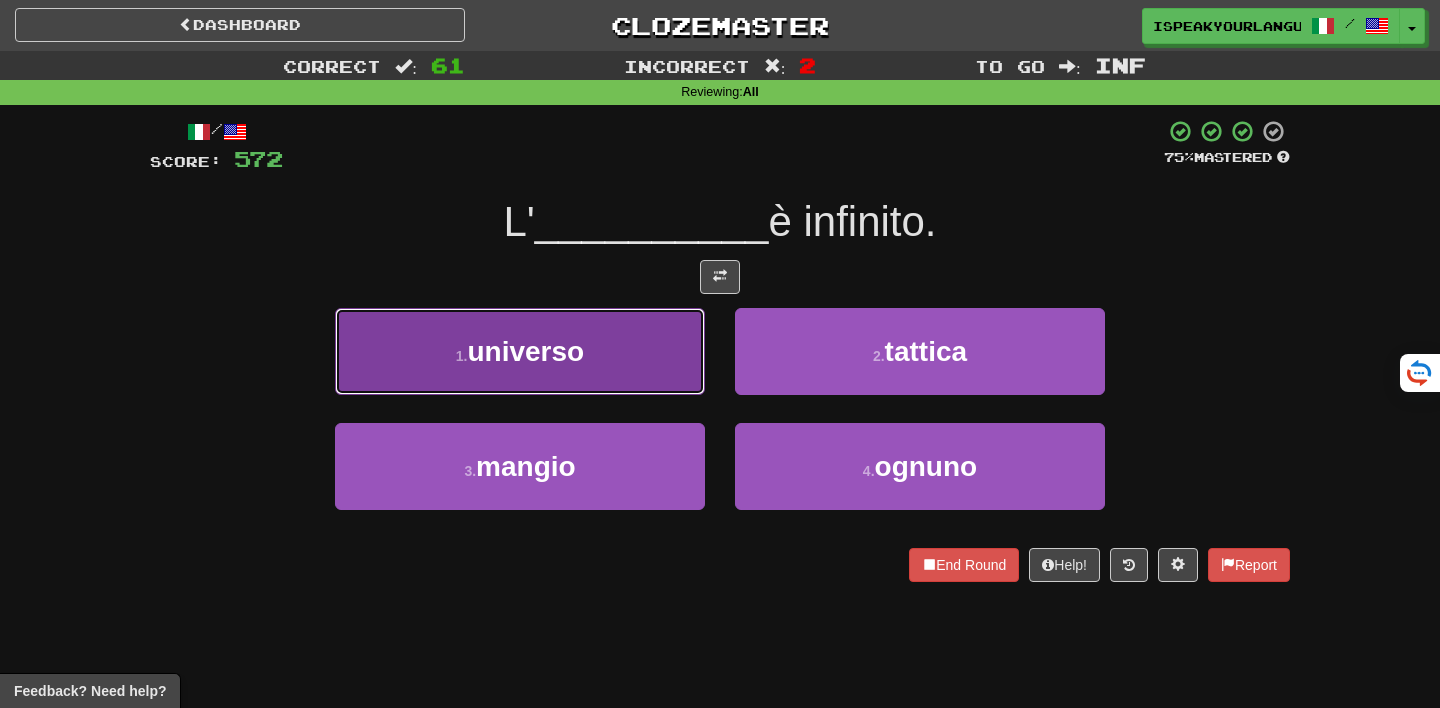 click on "1 .  universo" at bounding box center [520, 351] 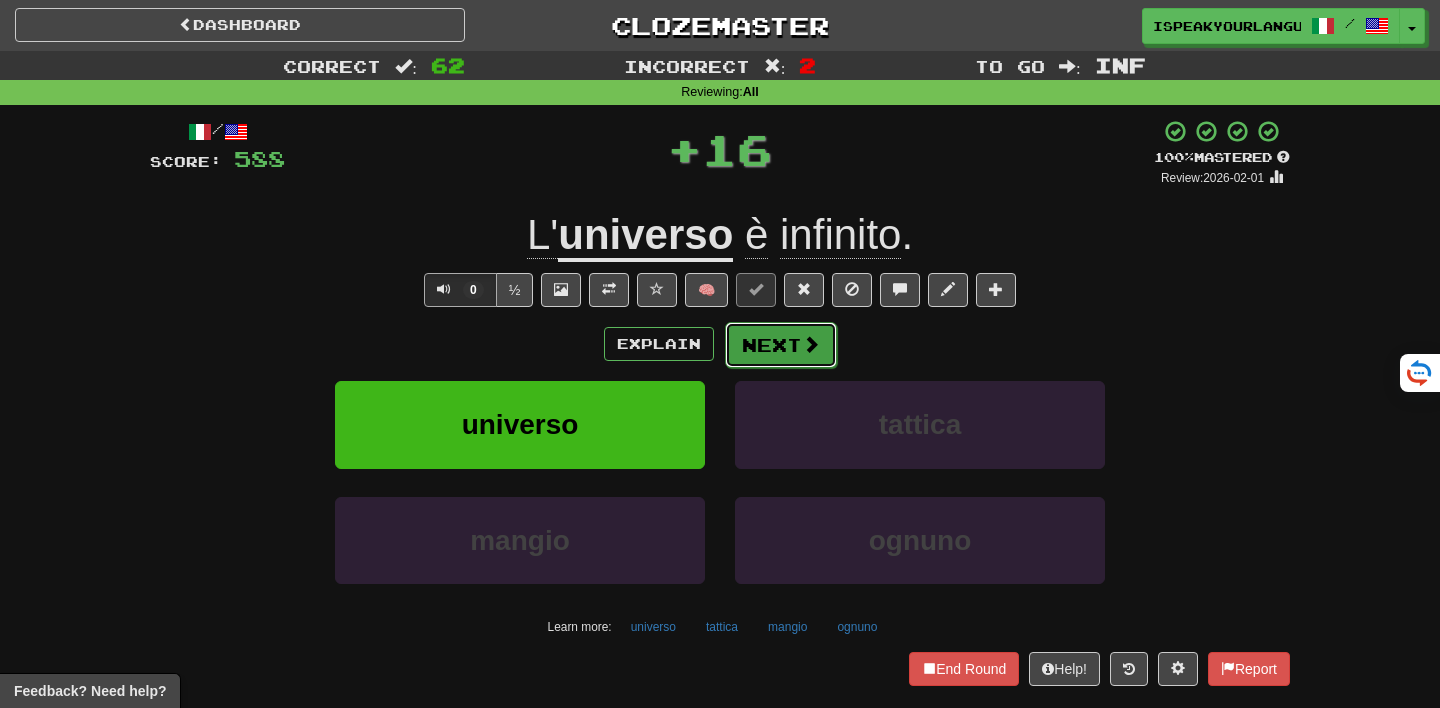 click on "Next" at bounding box center [781, 345] 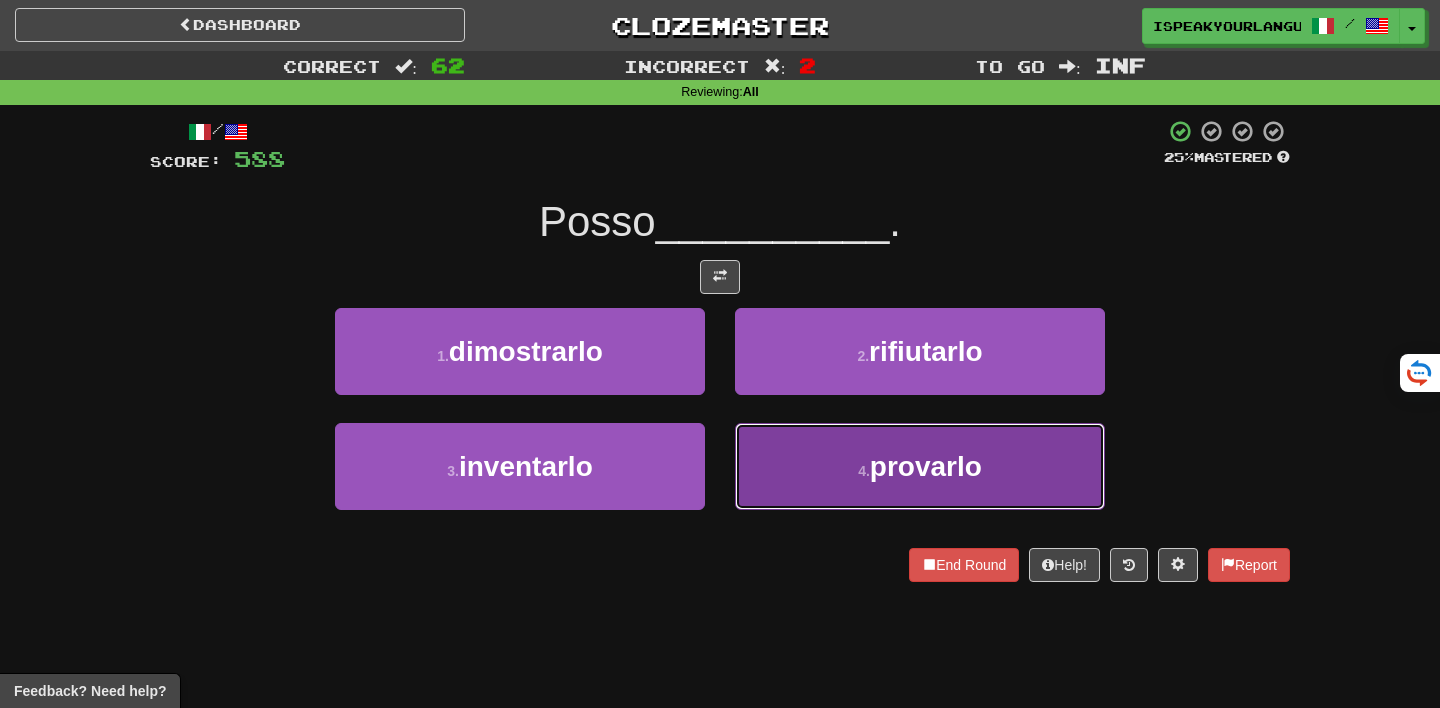 click on "4 .  provarlo" at bounding box center [920, 466] 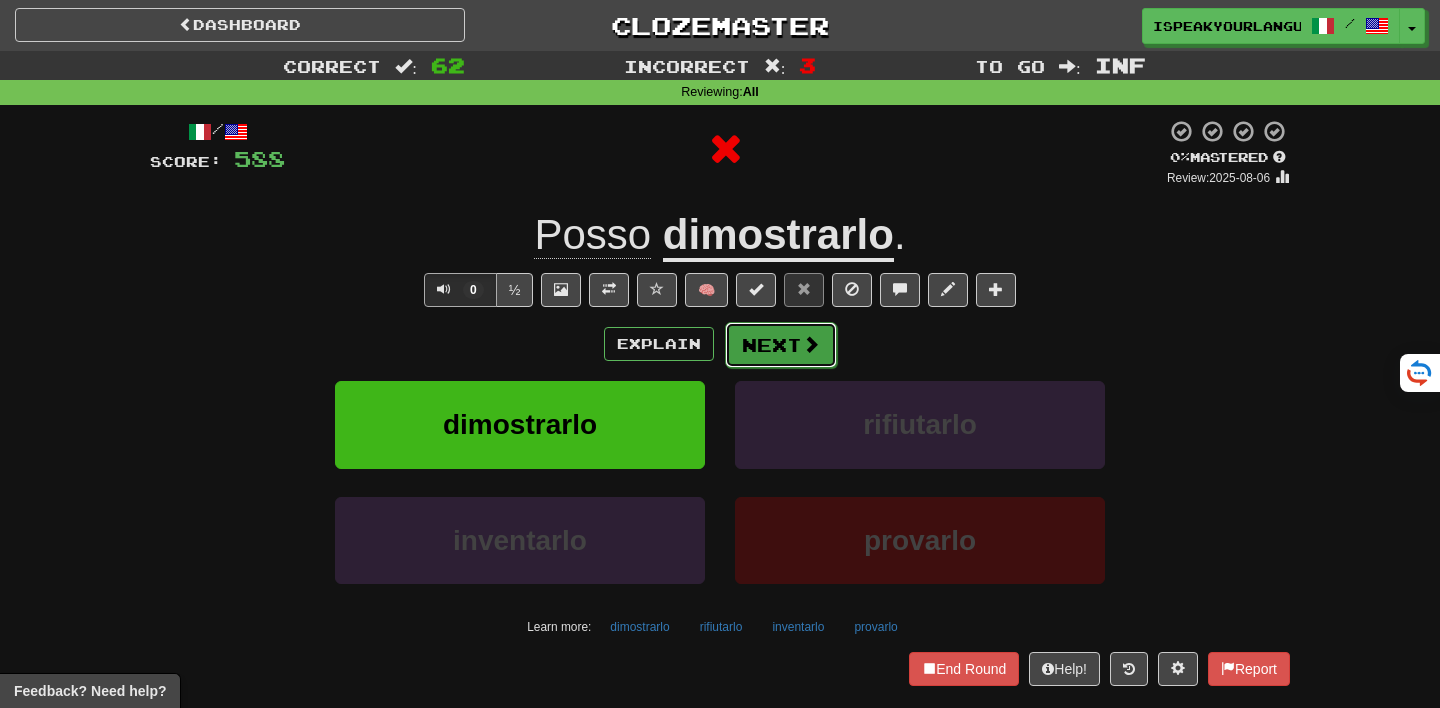 click on "Next" at bounding box center [781, 345] 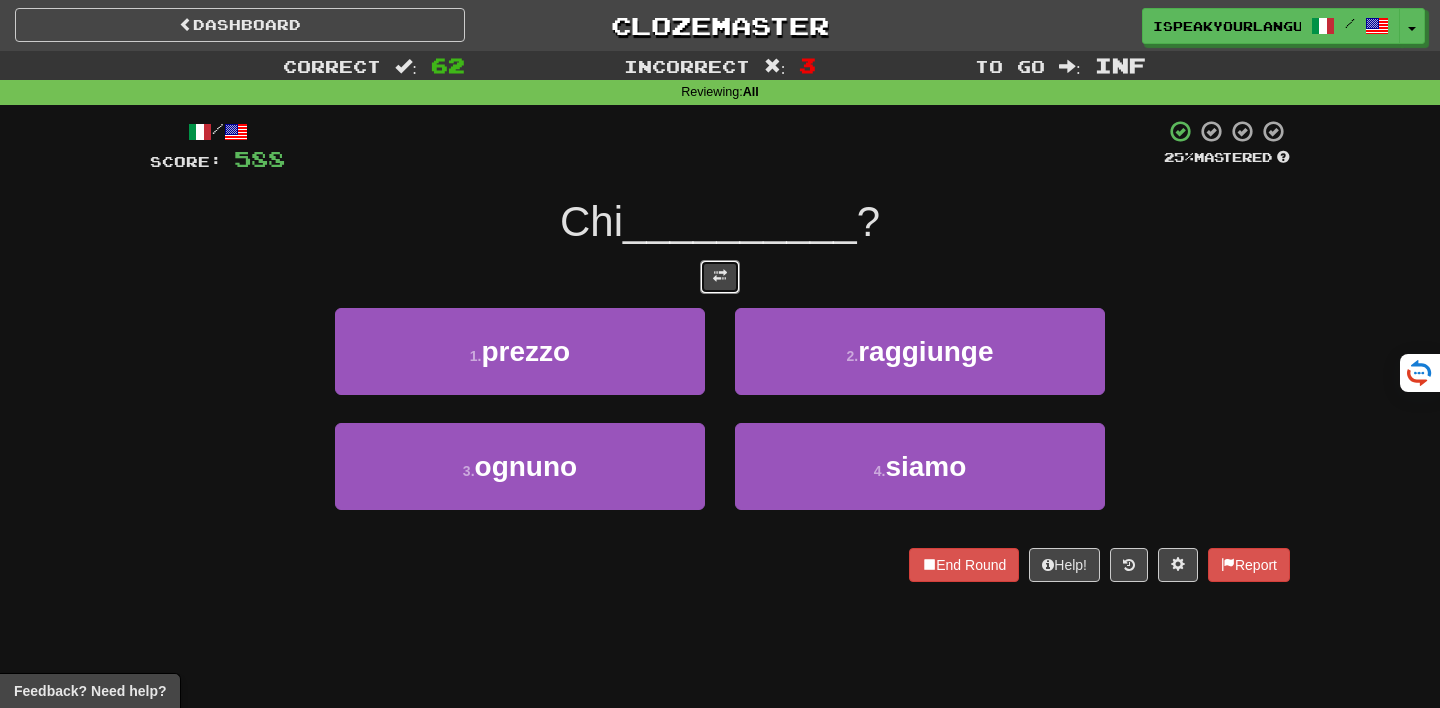 click at bounding box center [720, 277] 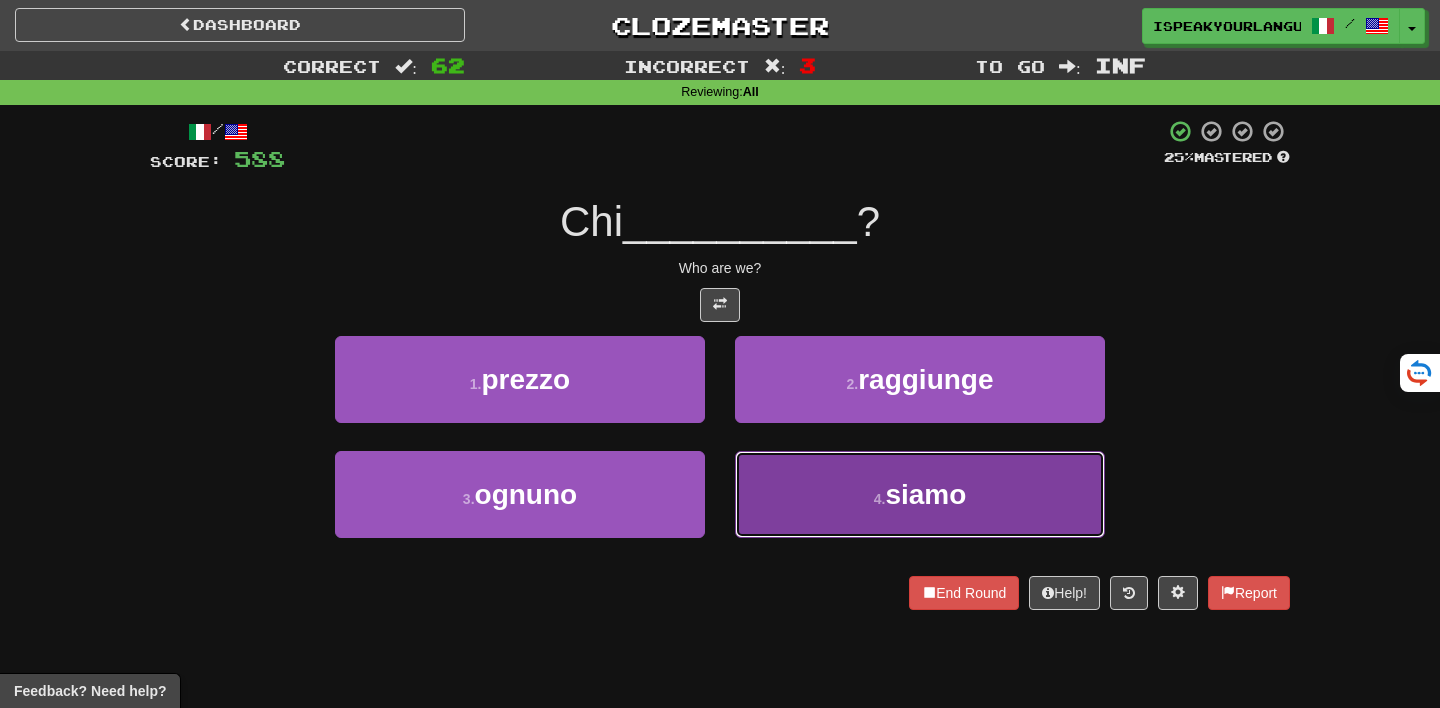 click on "4 .  siamo" at bounding box center [920, 494] 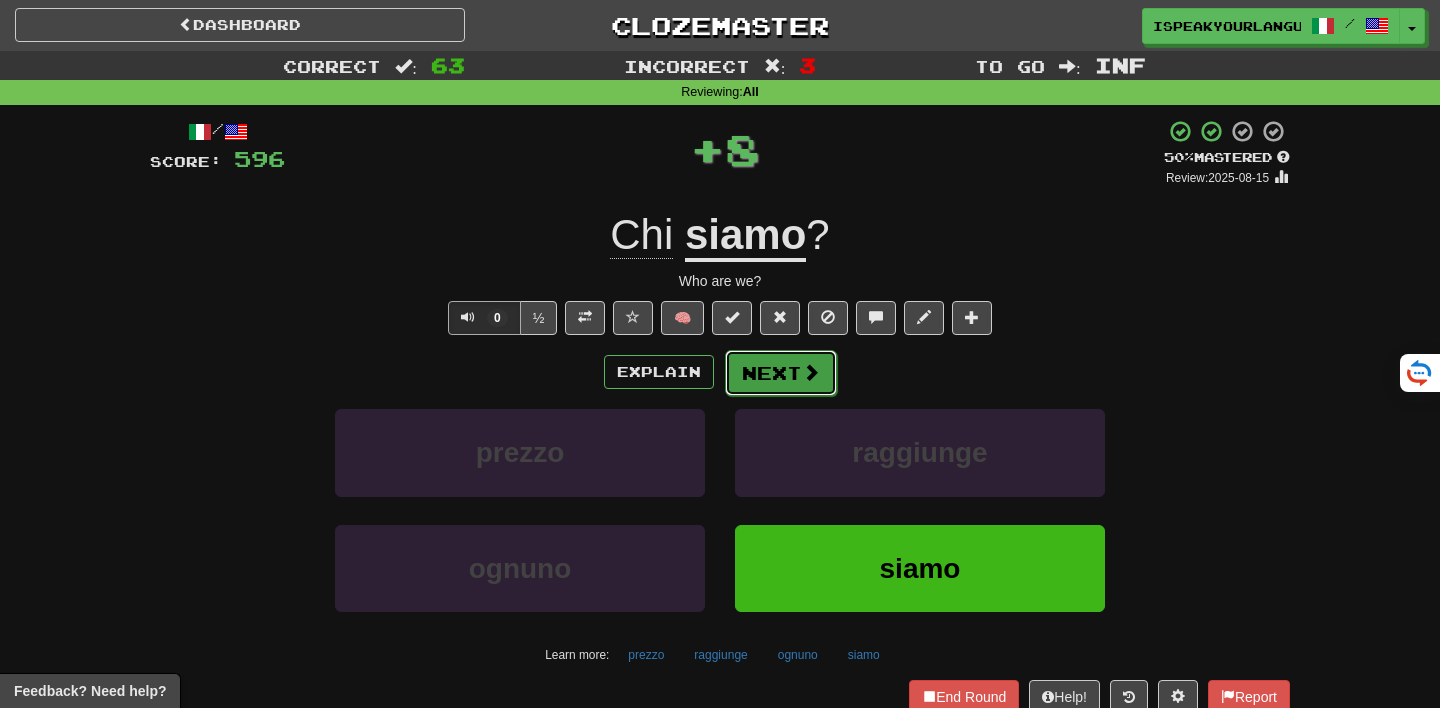 click on "Next" at bounding box center [781, 373] 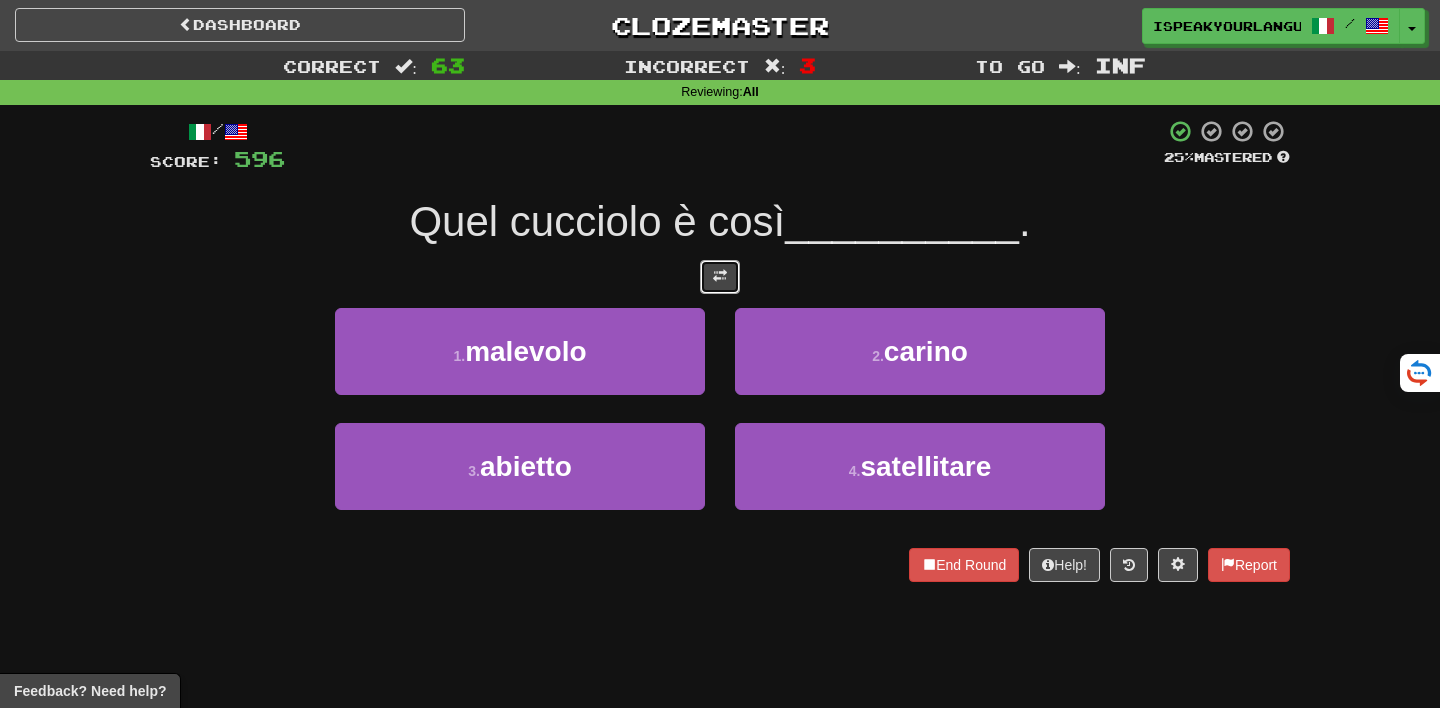 click at bounding box center [720, 276] 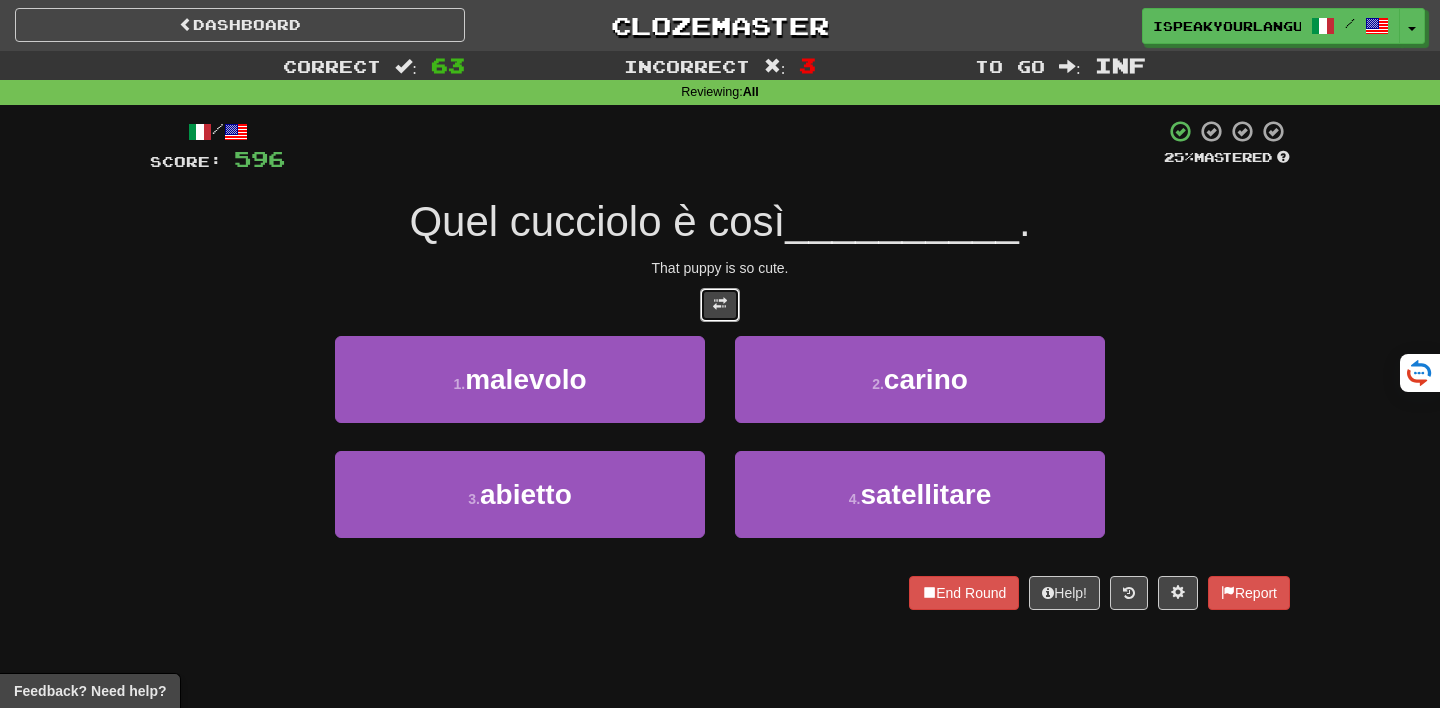 click at bounding box center (720, 304) 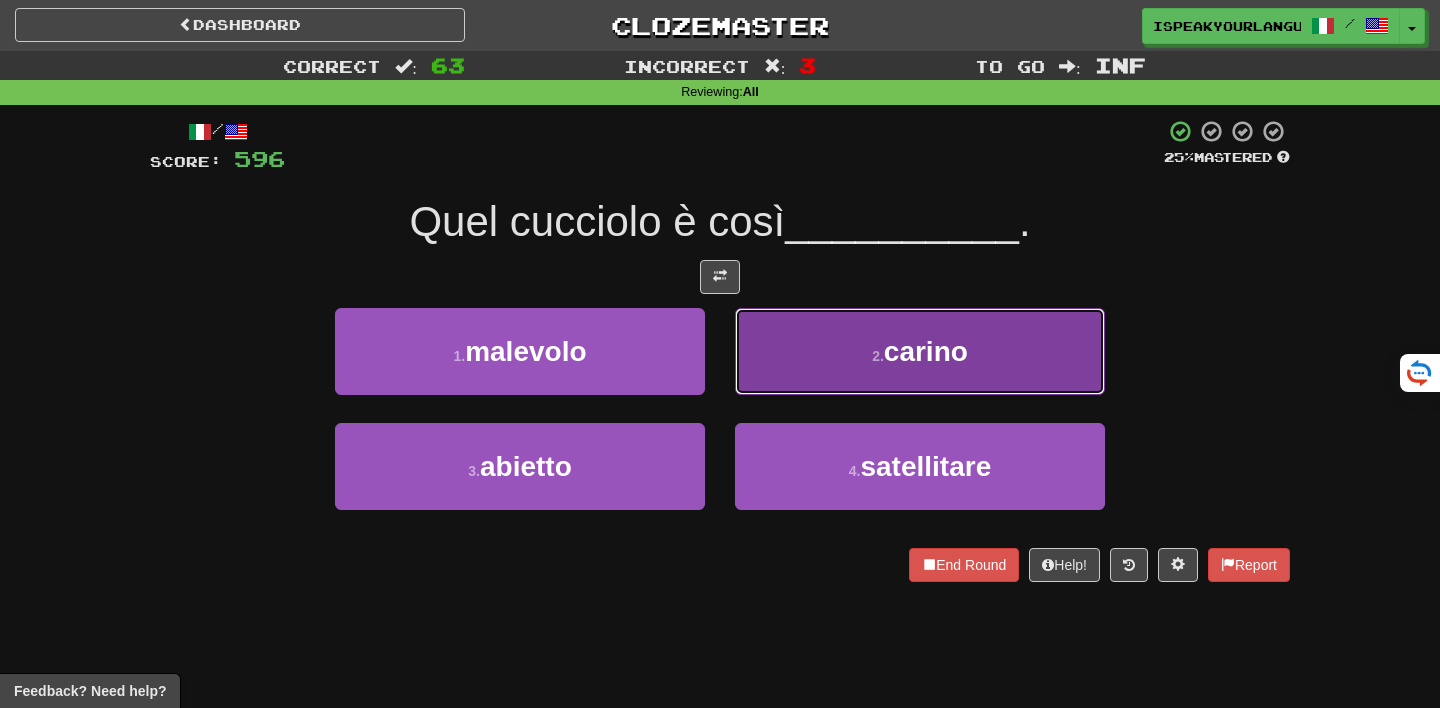 click on "2 .  carino" at bounding box center (920, 351) 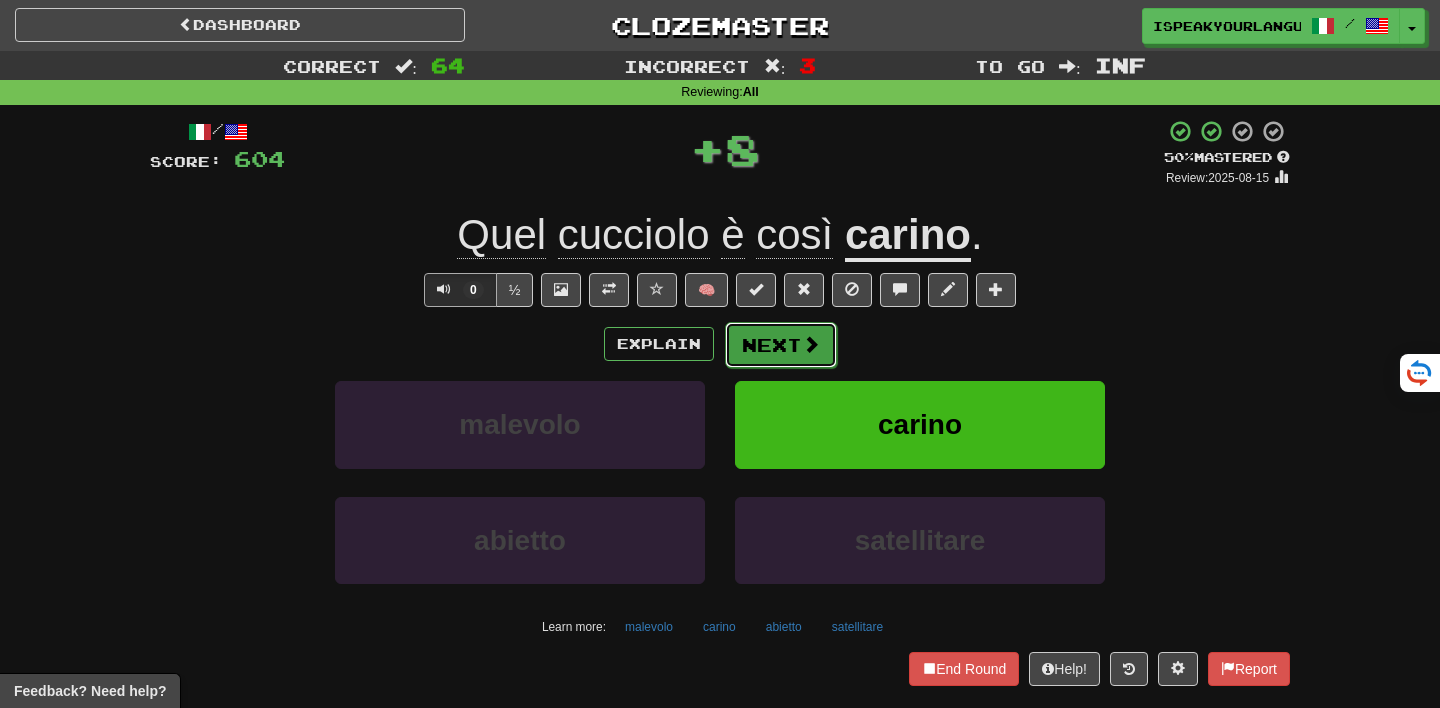 click on "Next" at bounding box center (781, 345) 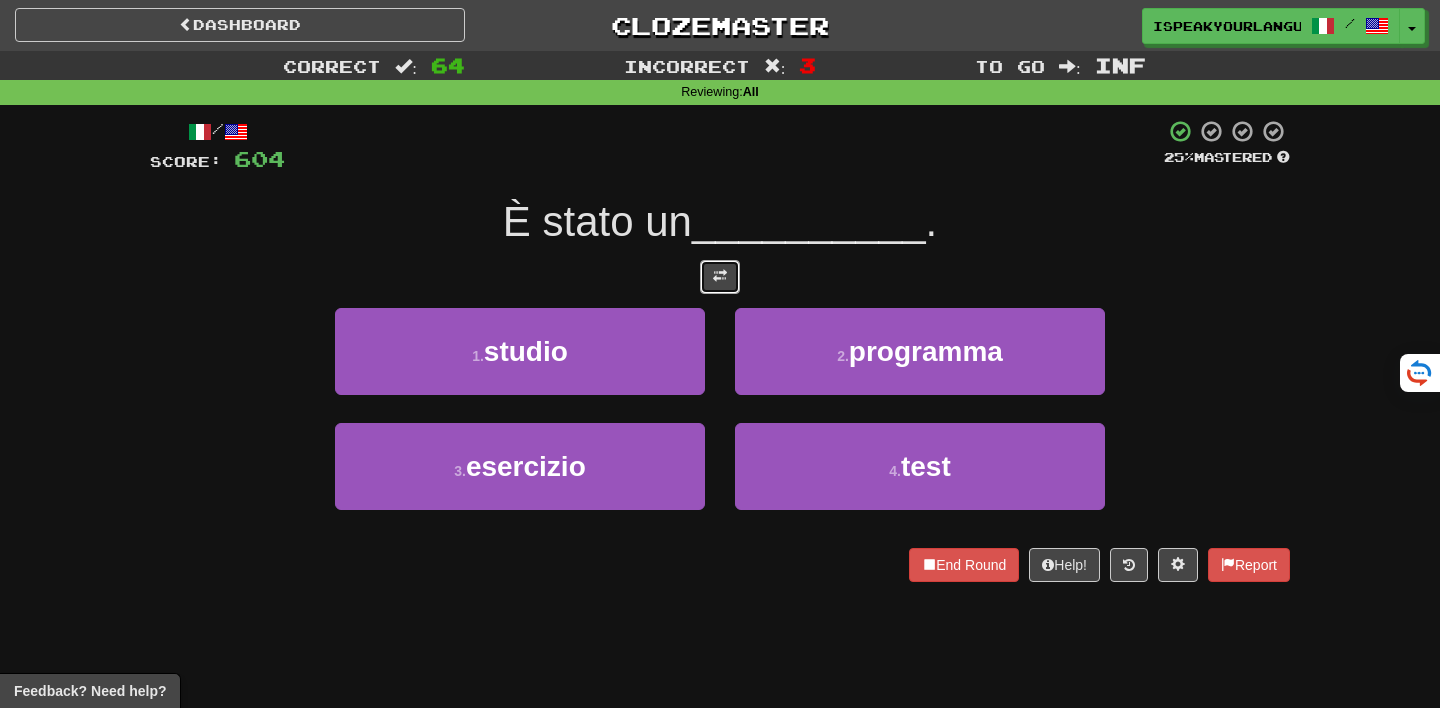 click at bounding box center (720, 277) 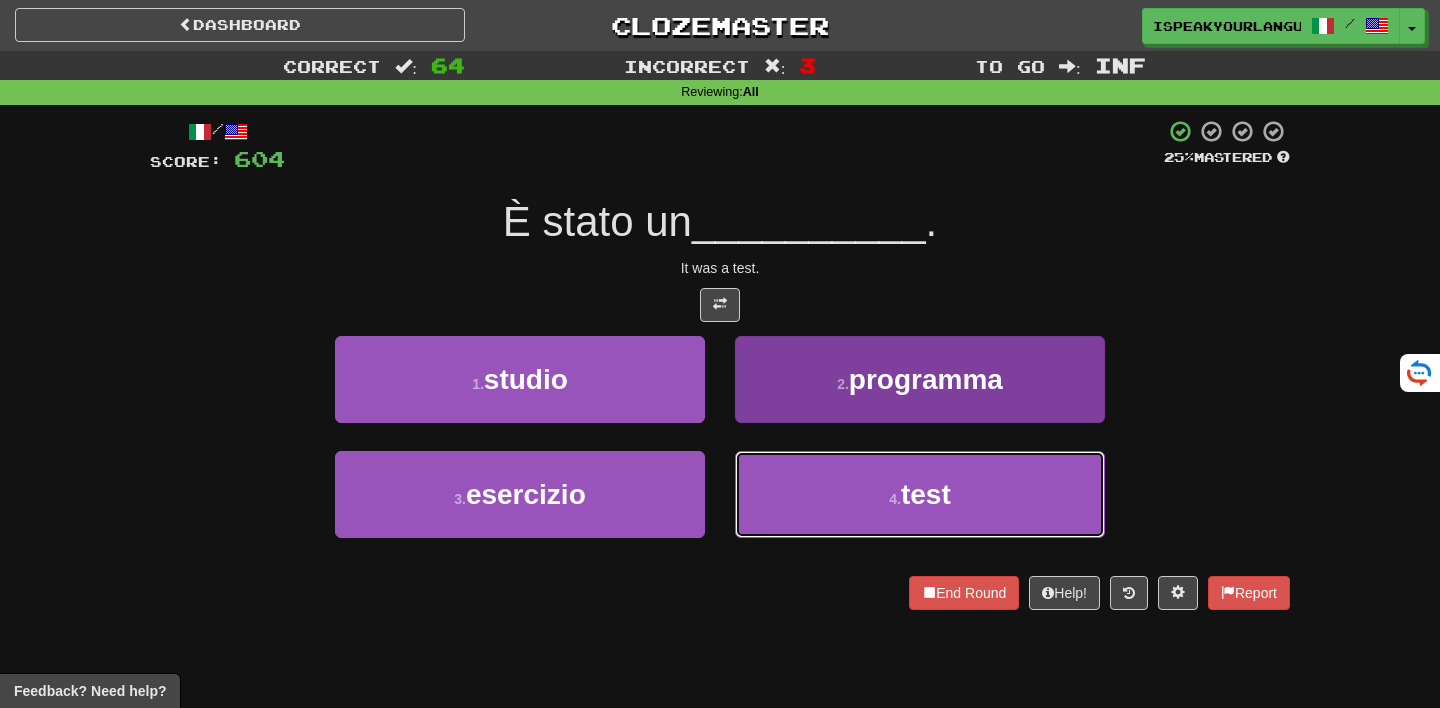 click on "4 .  test" at bounding box center (920, 494) 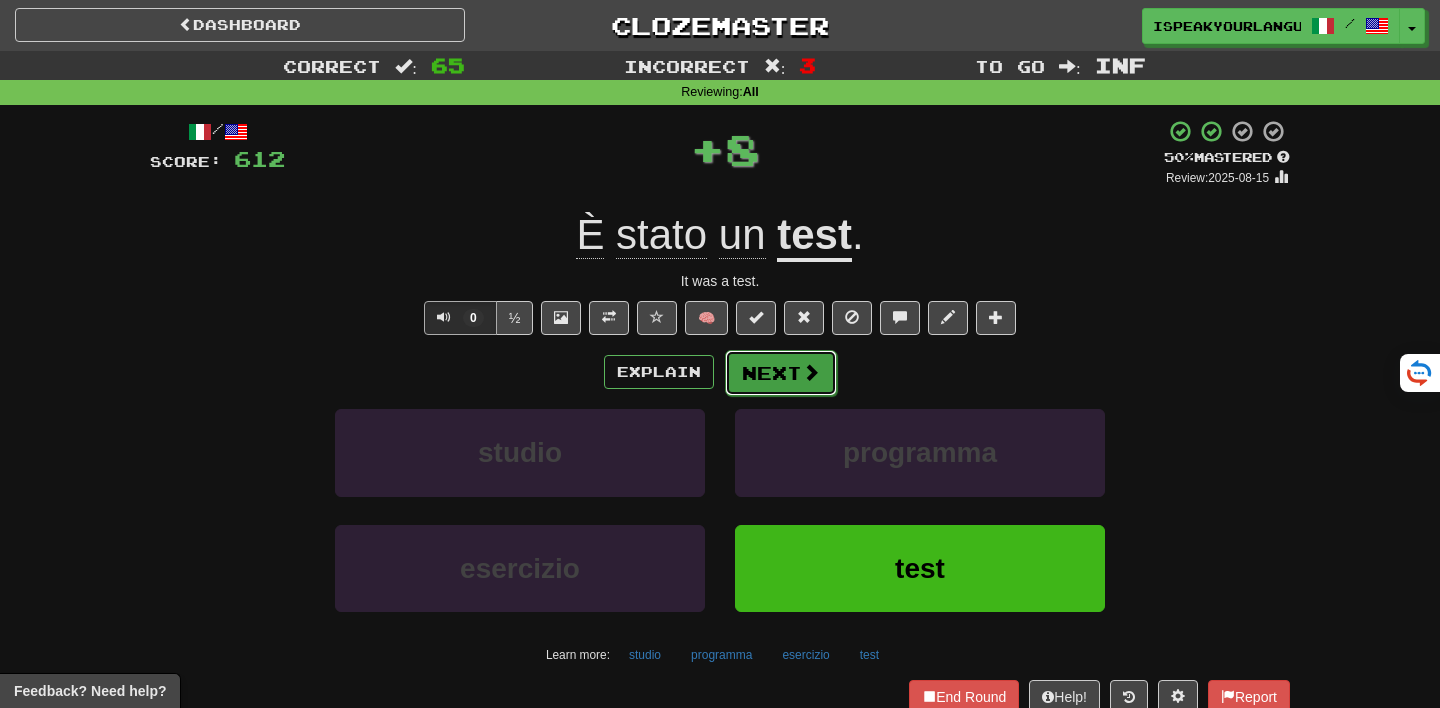 click on "Next" at bounding box center (781, 373) 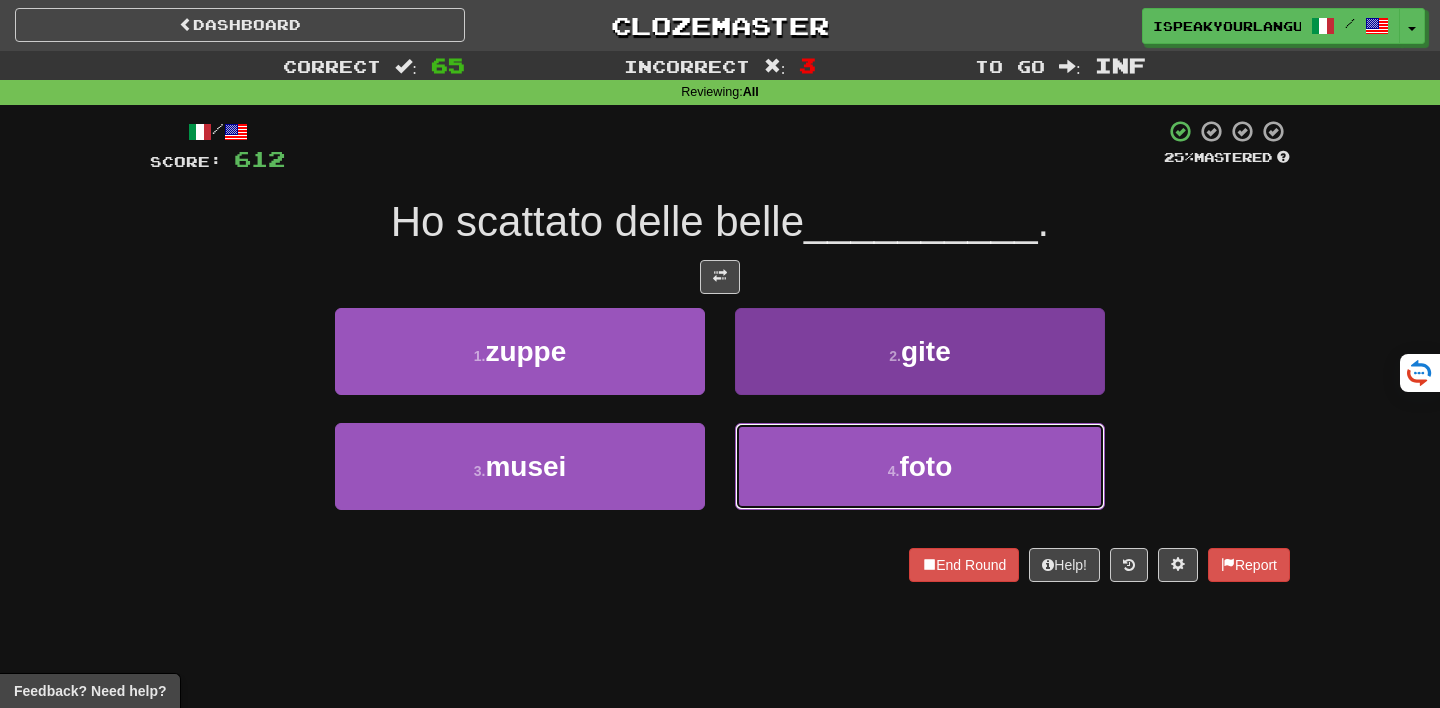 click on "4 .  foto" at bounding box center (920, 466) 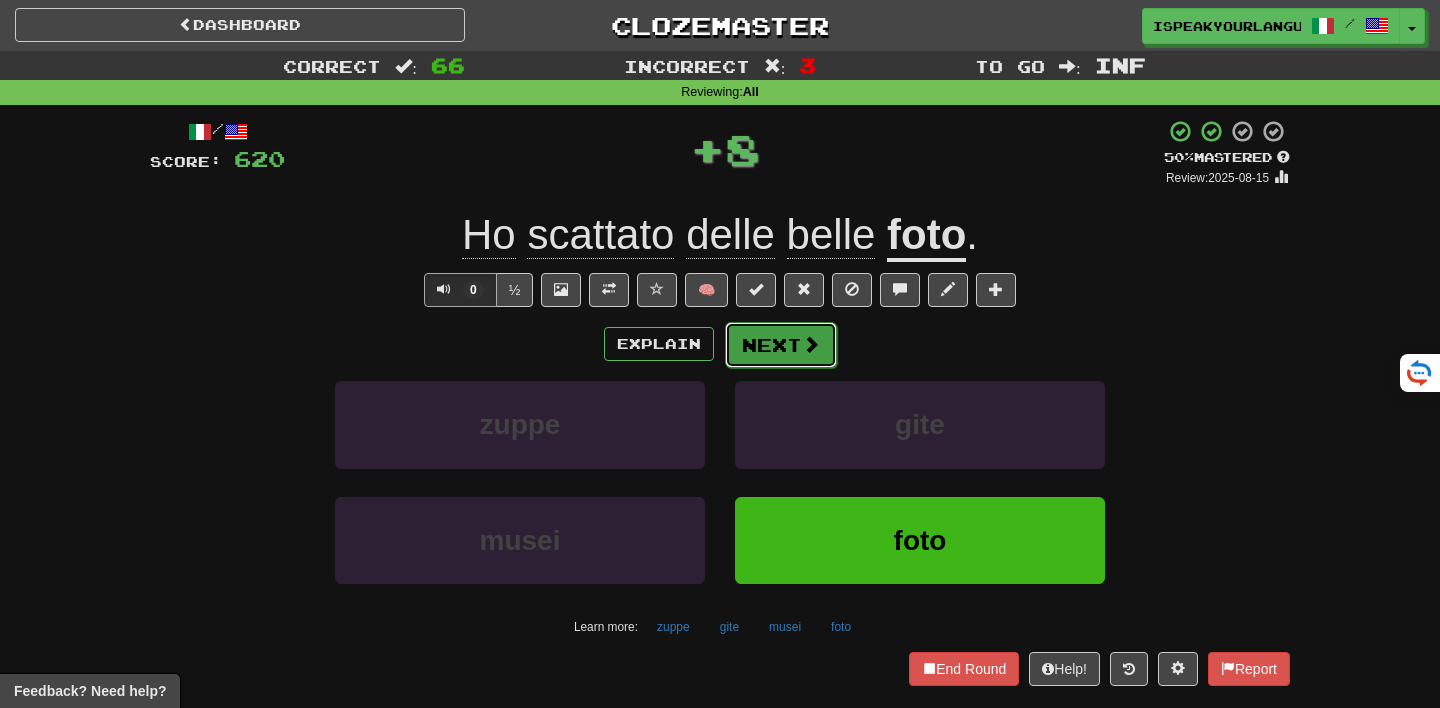 click on "Next" at bounding box center (781, 345) 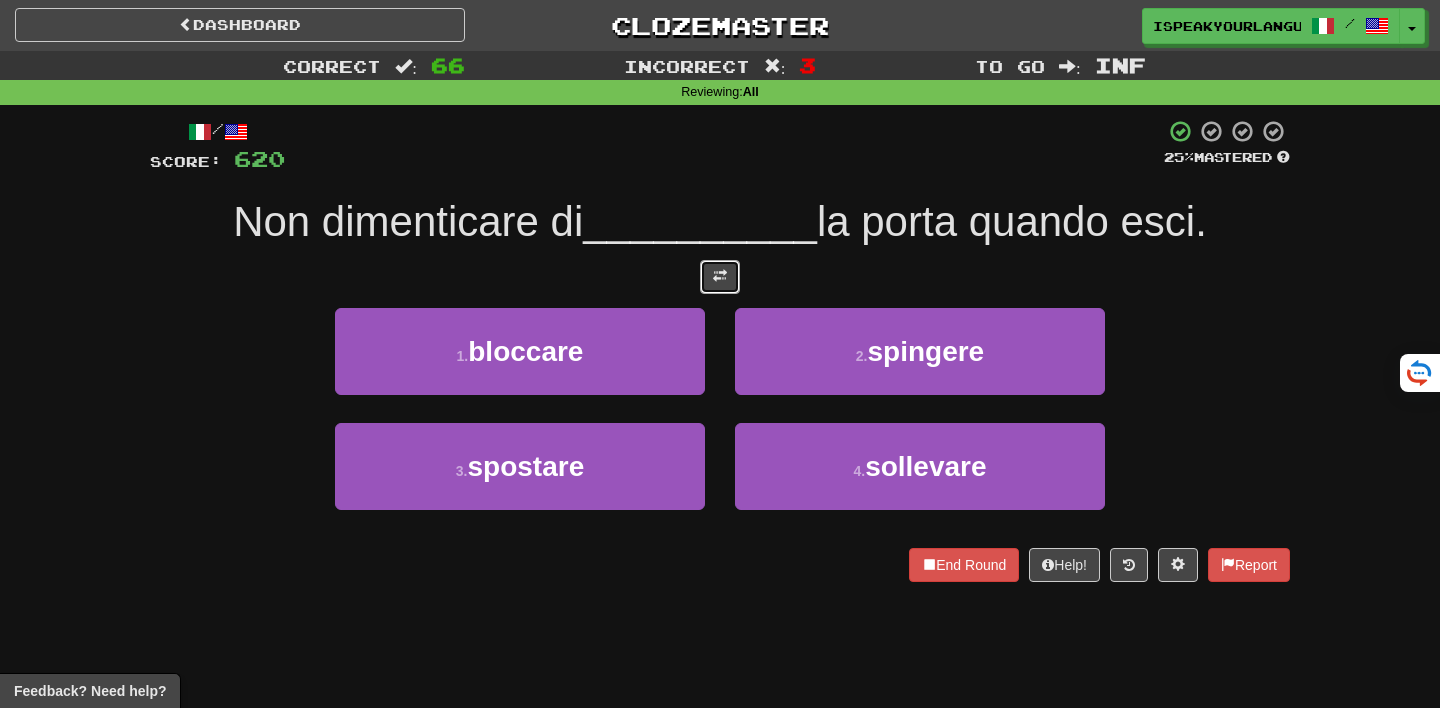 click at bounding box center [720, 277] 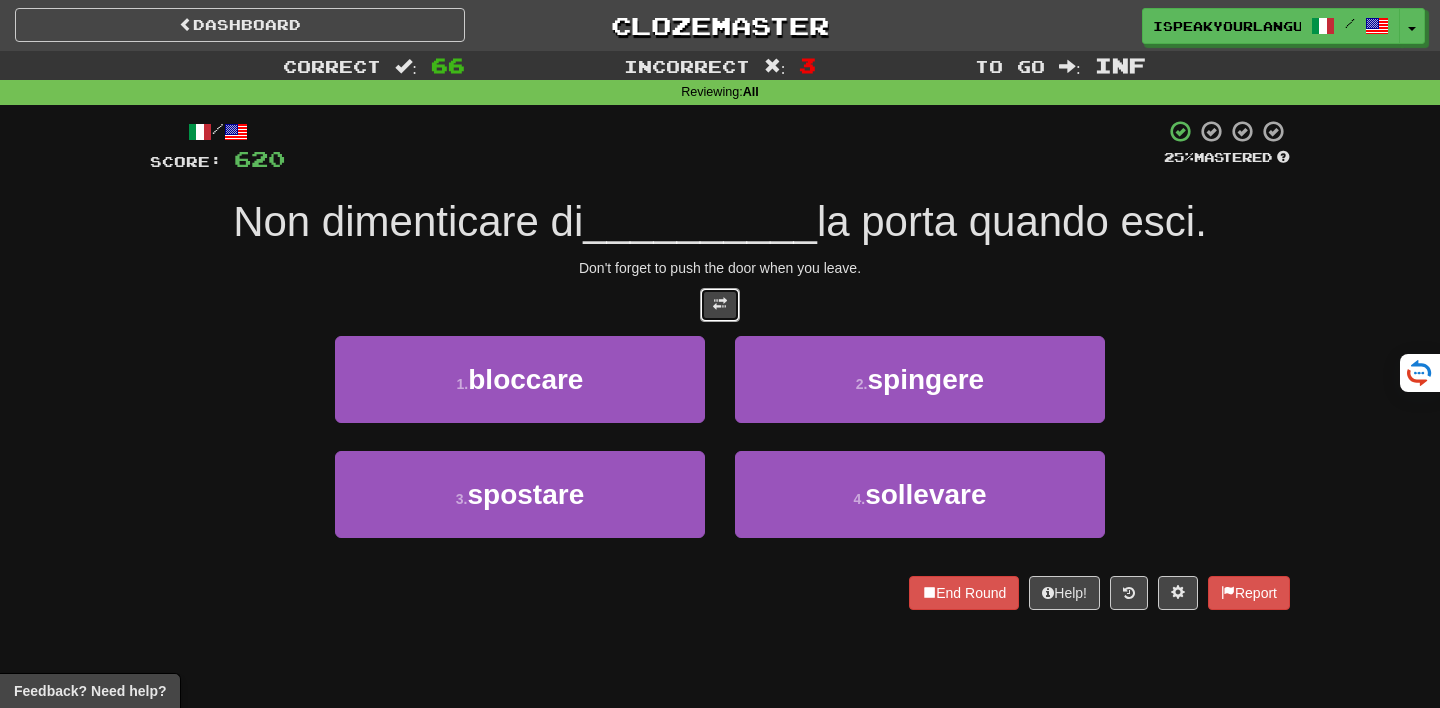 click at bounding box center (720, 304) 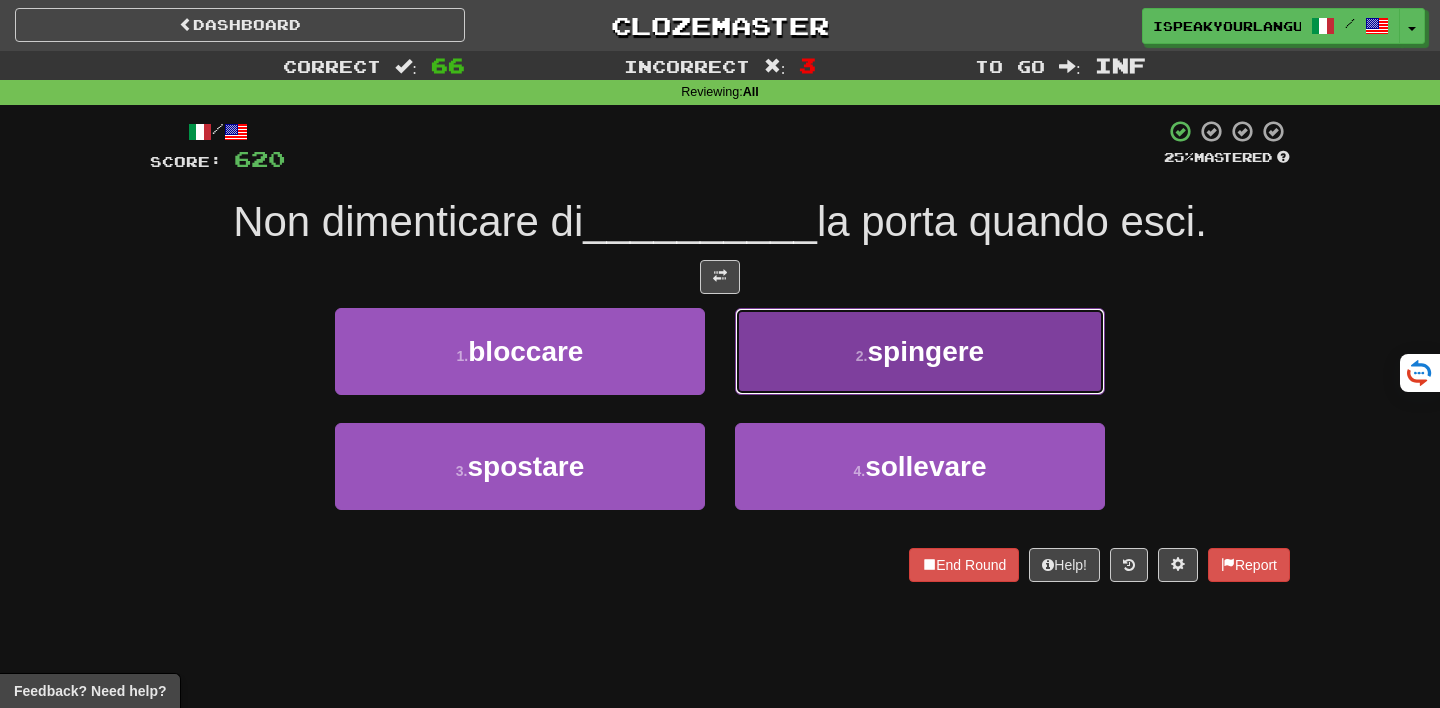 click on "2 .  spingere" at bounding box center [920, 351] 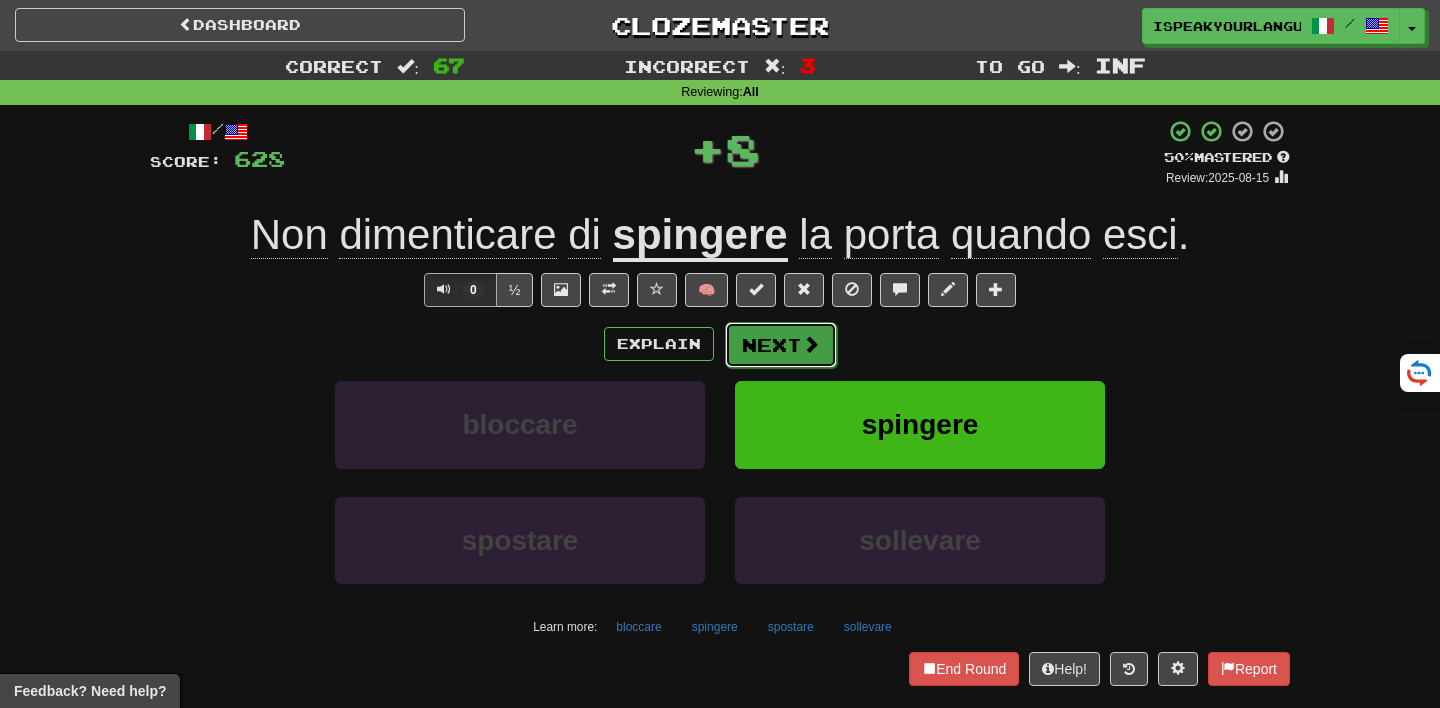 click on "Next" at bounding box center [781, 345] 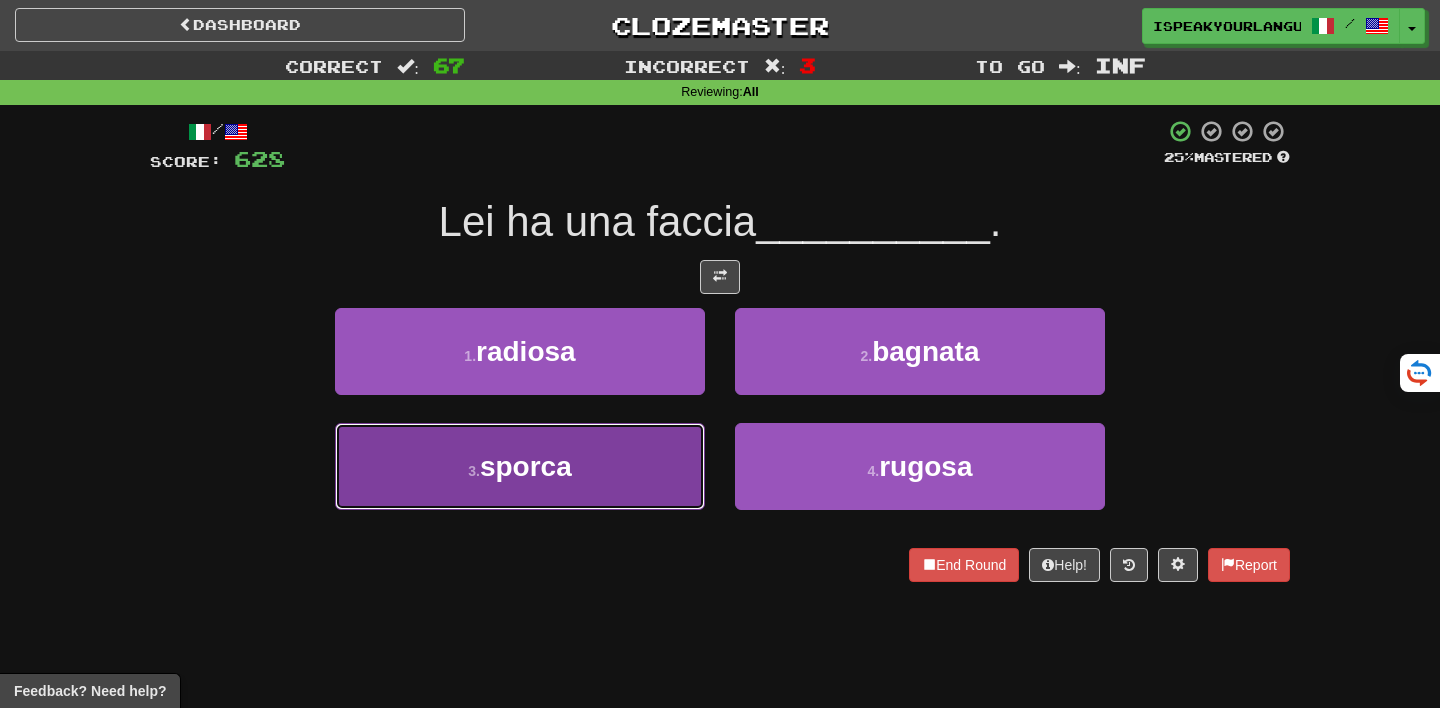 click on "3 .  sporca" at bounding box center (520, 466) 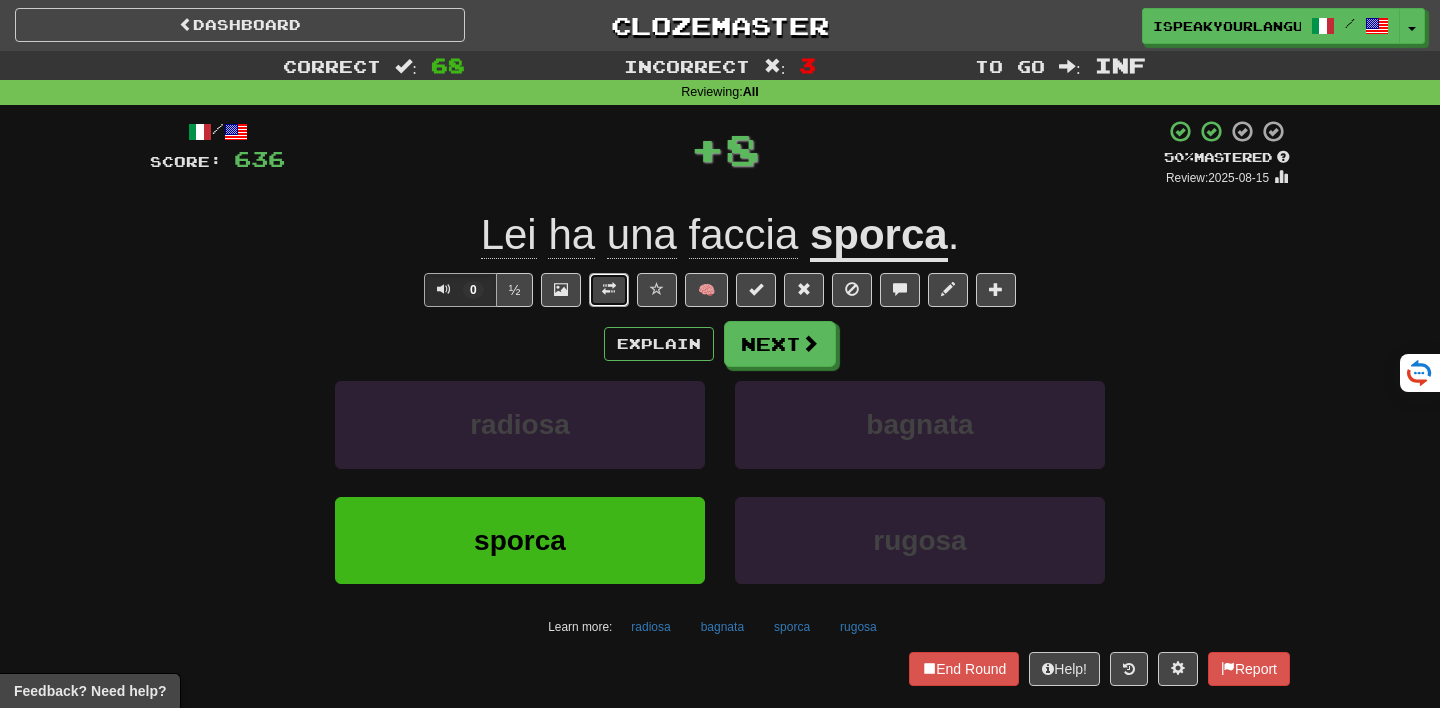 click at bounding box center [609, 290] 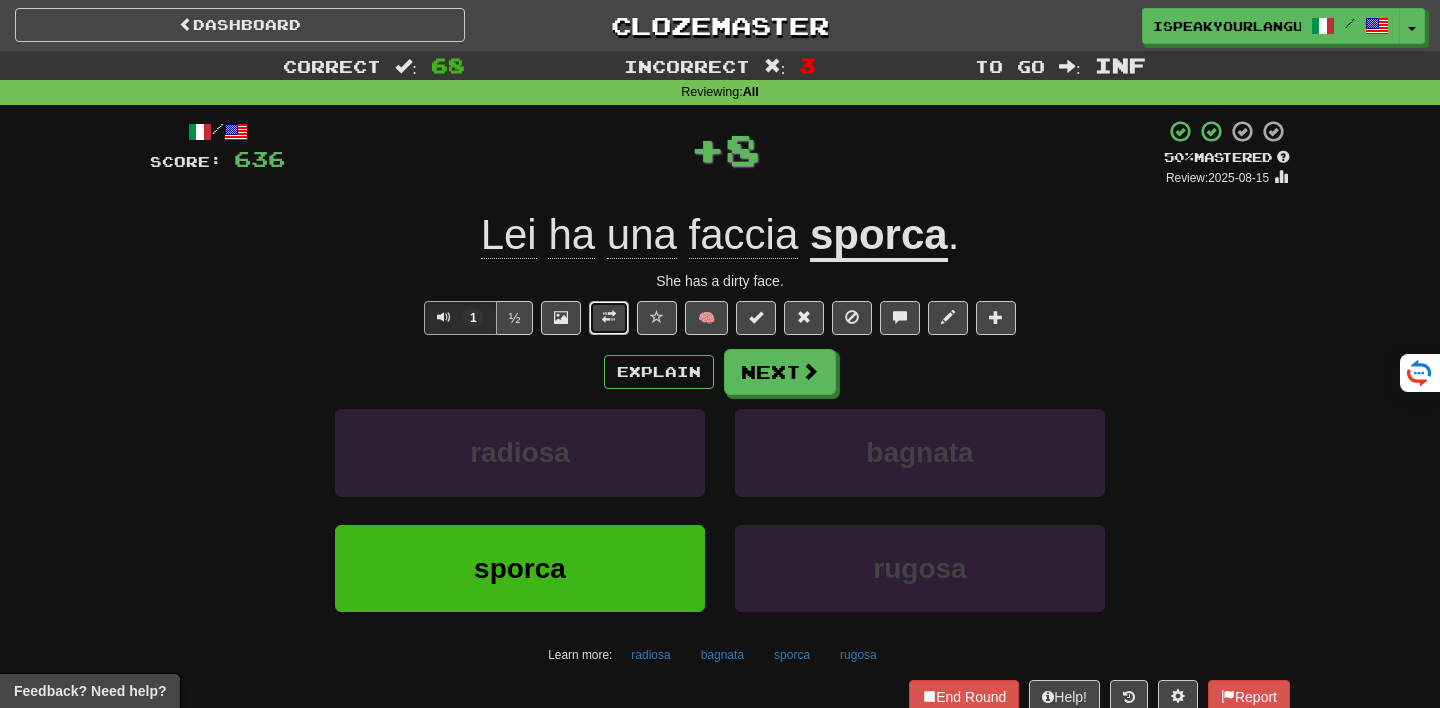 click at bounding box center (609, 318) 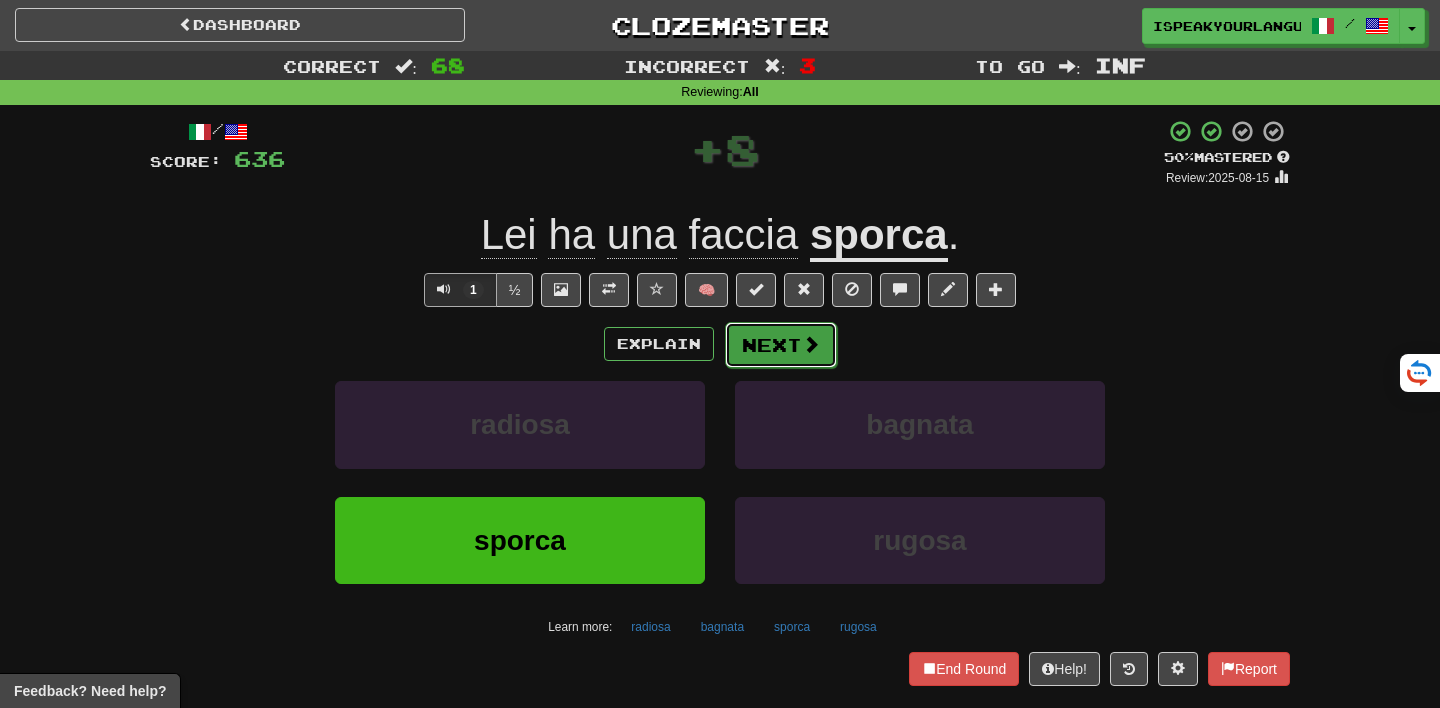 click on "Next" at bounding box center [781, 345] 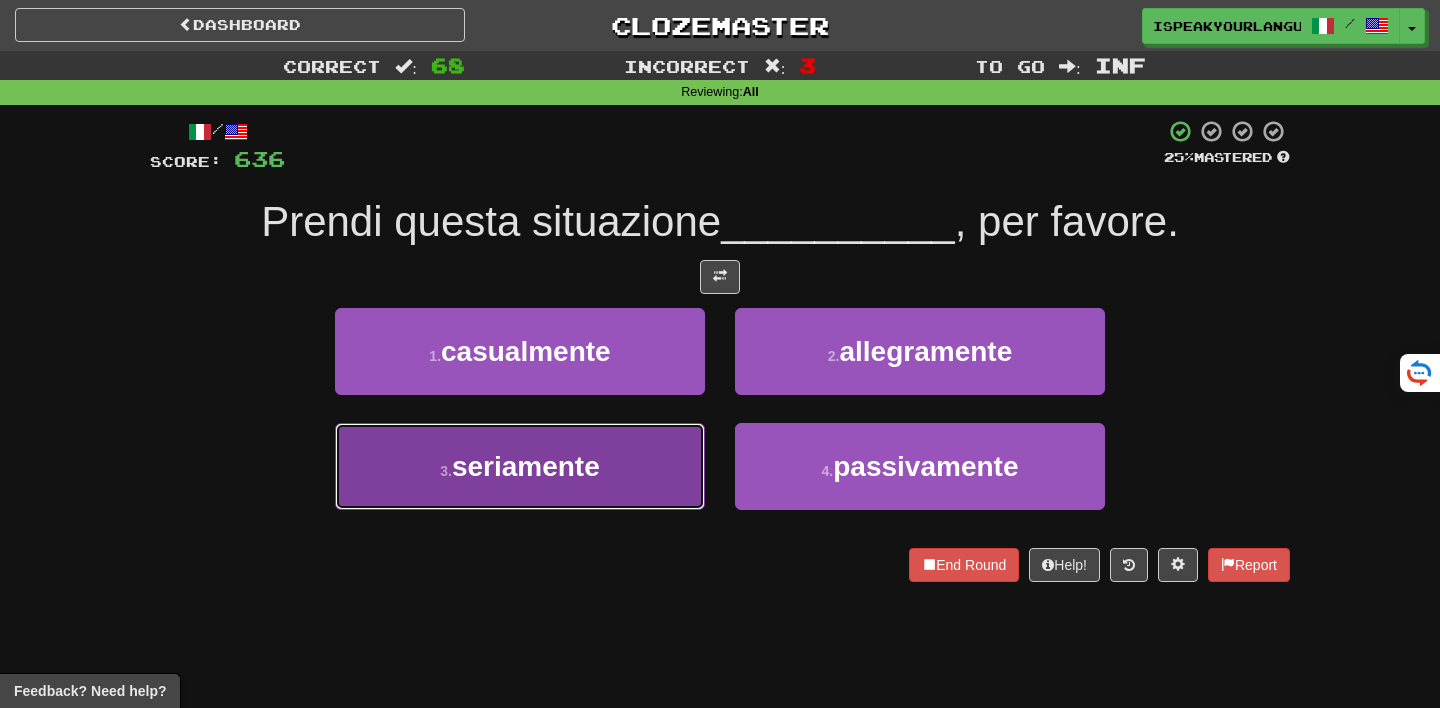 click on "3 .  seriamente" at bounding box center [520, 466] 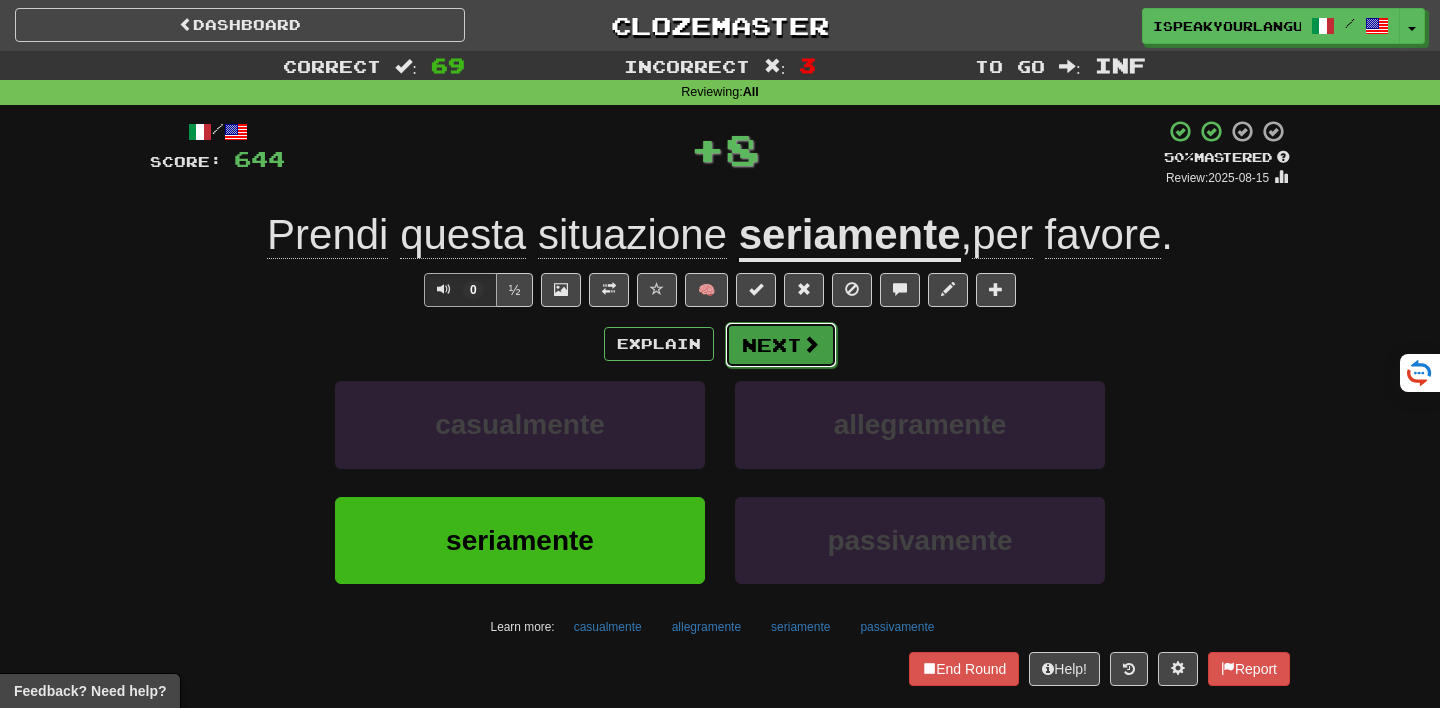 click on "Next" at bounding box center [781, 345] 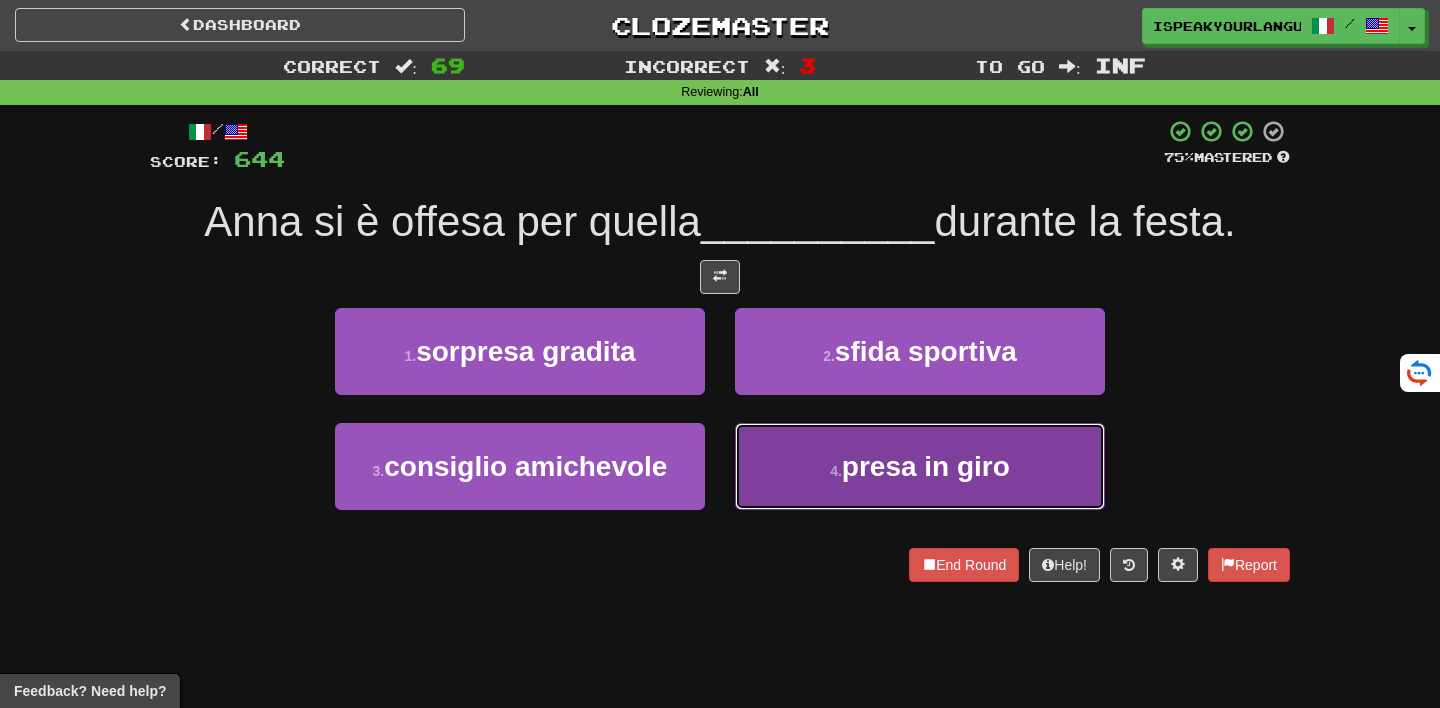 click on "4 .  presa in giro" at bounding box center [920, 466] 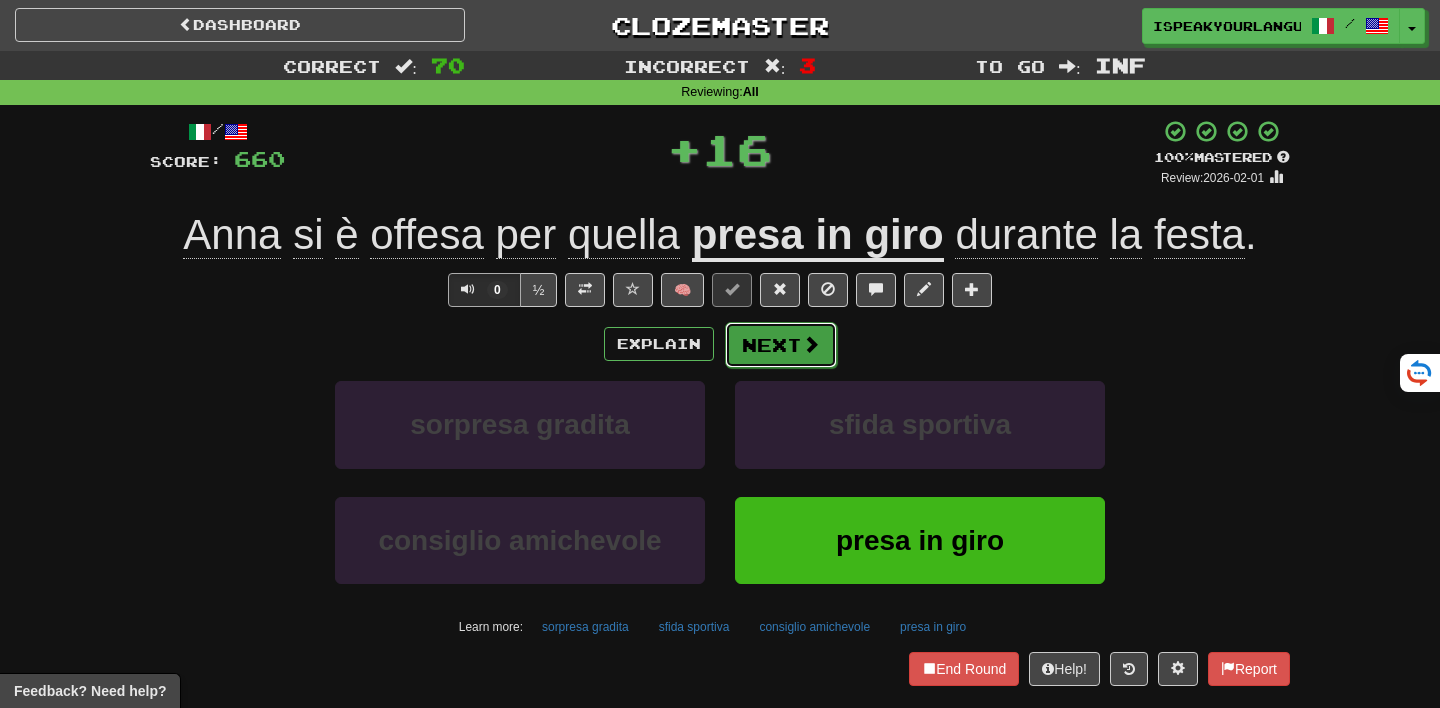 click on "Next" at bounding box center [781, 345] 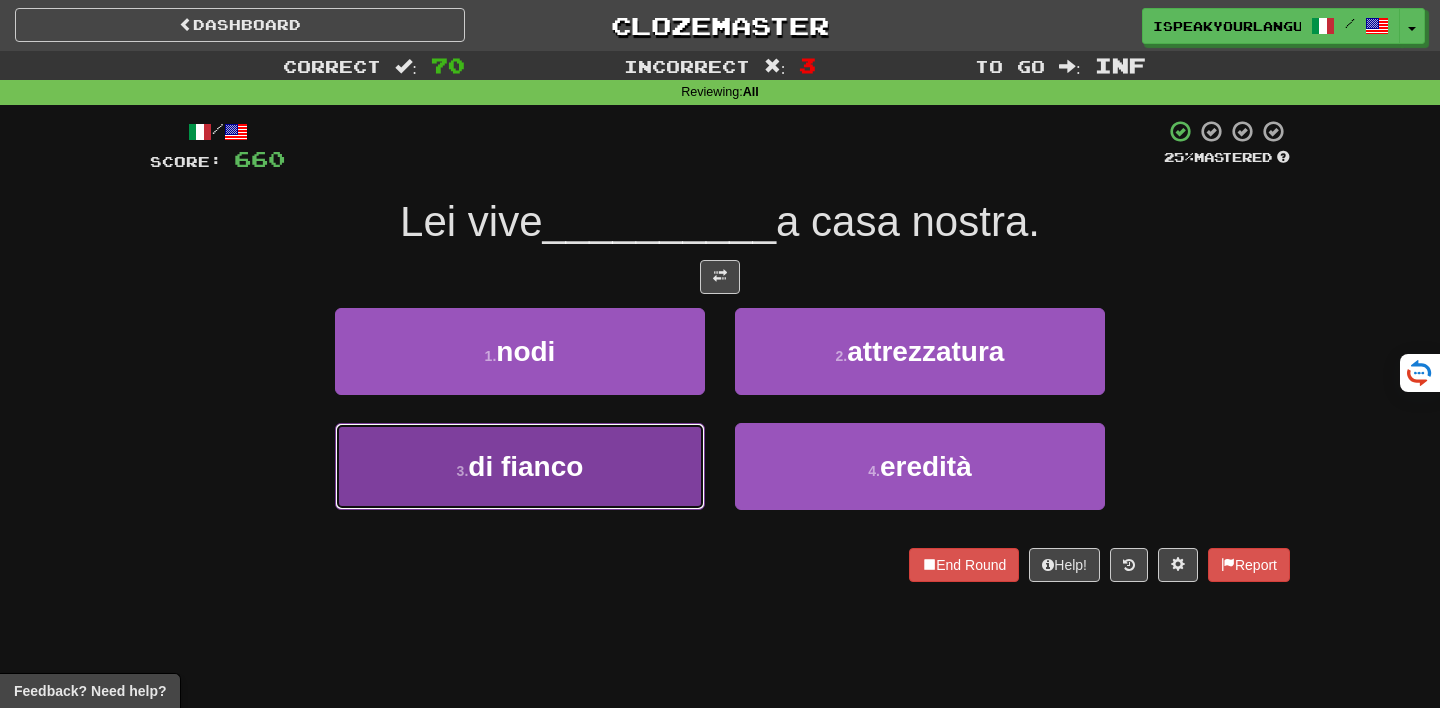 click on "3 .  di fianco" at bounding box center [520, 466] 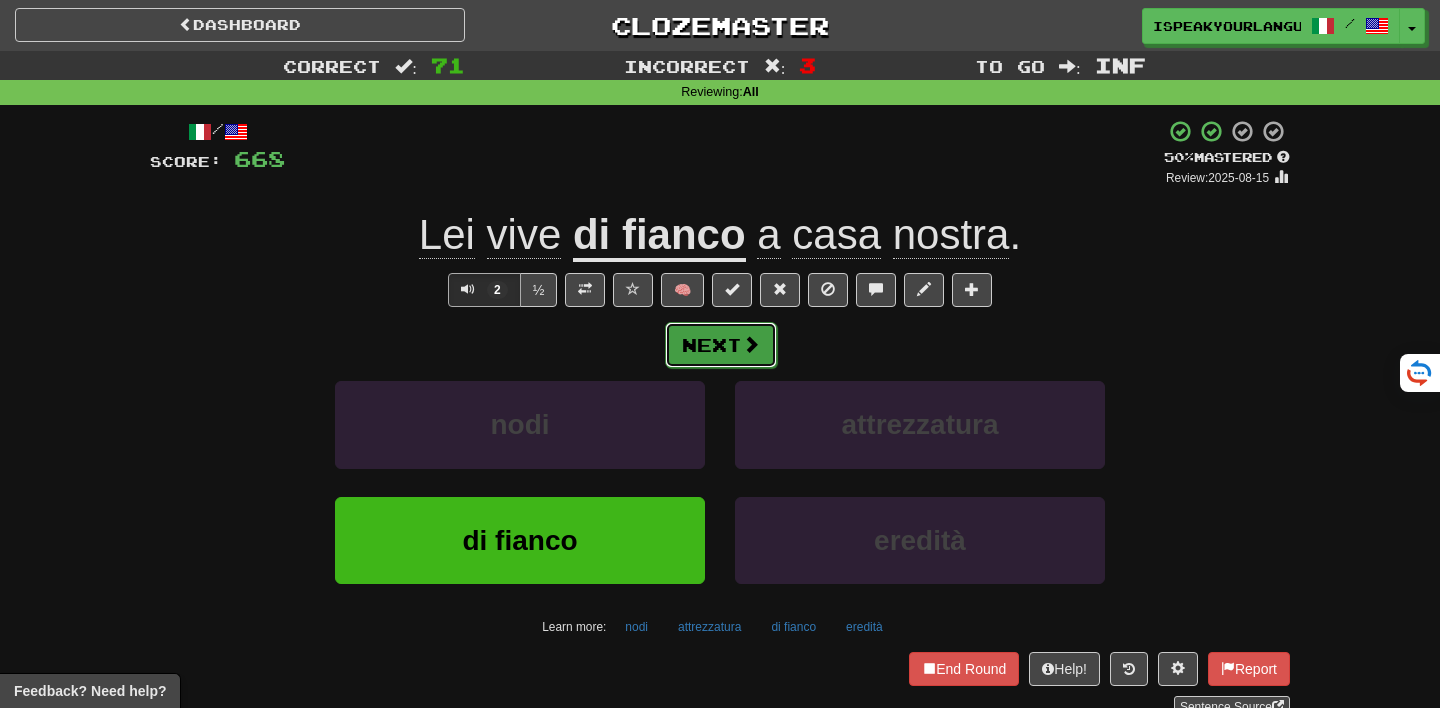 click at bounding box center [751, 344] 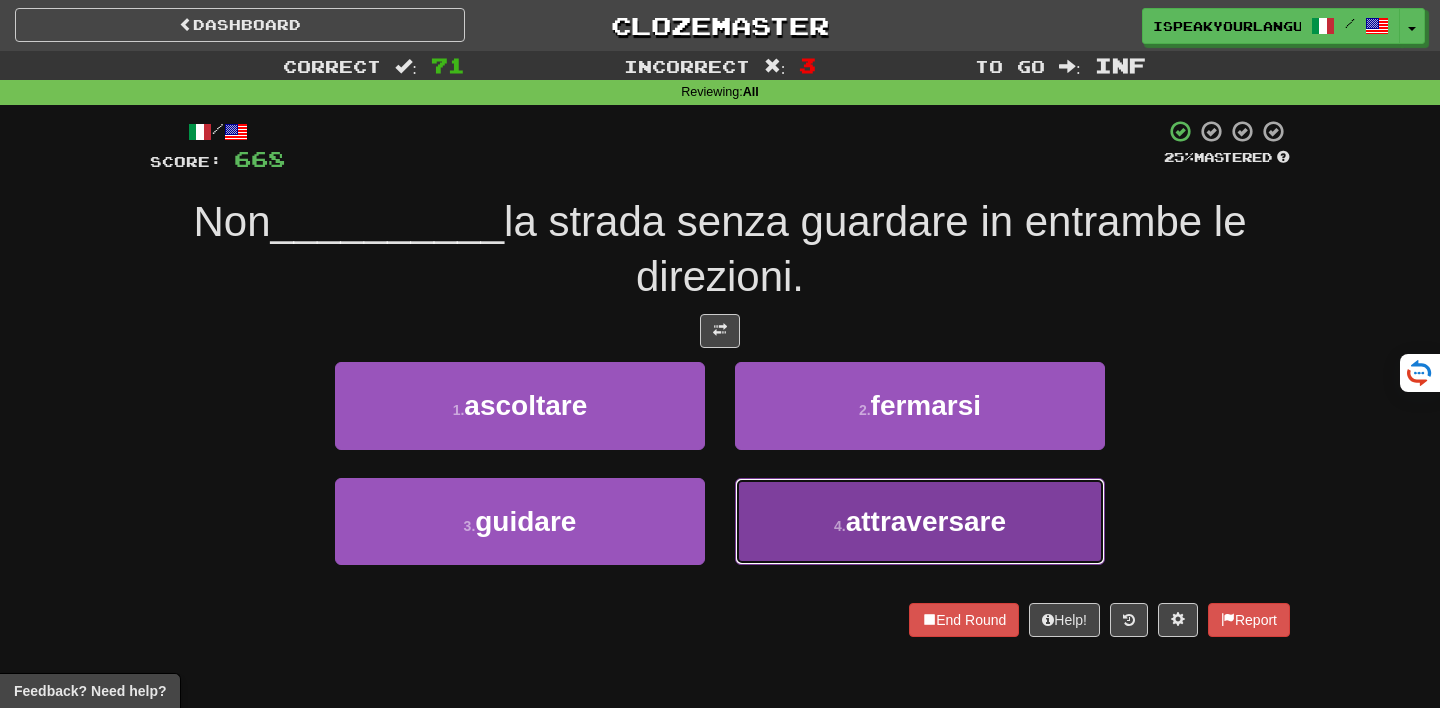 click on "4 .  attraversare" at bounding box center (920, 521) 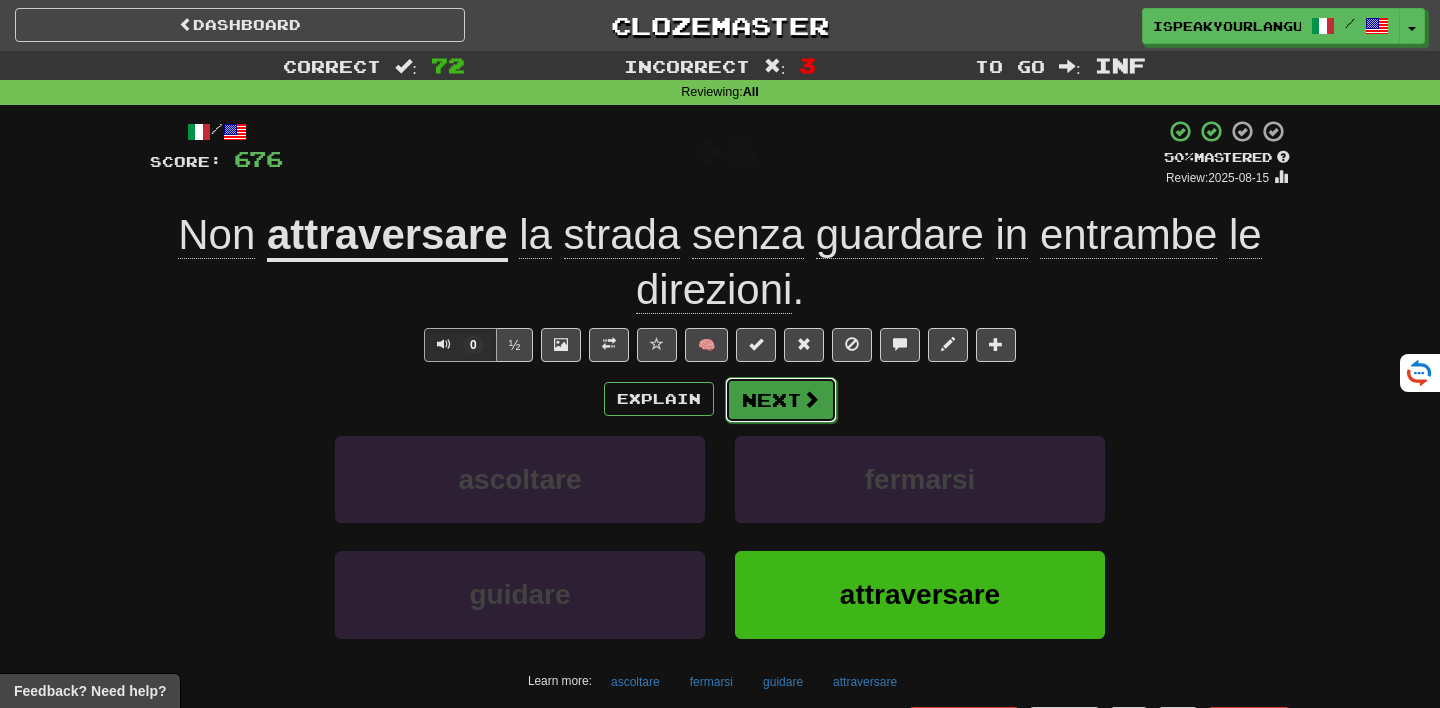 click on "Next" at bounding box center [781, 400] 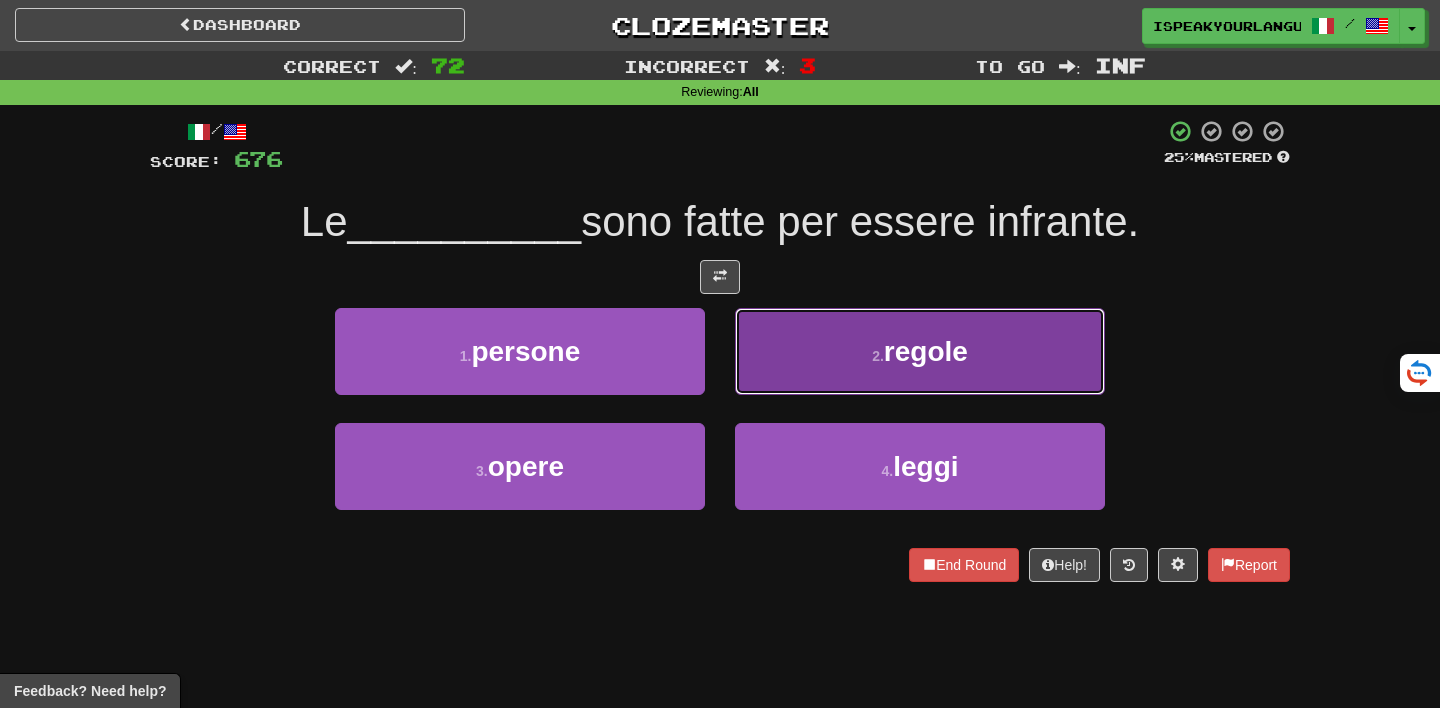 click on "2 .  regole" at bounding box center (920, 351) 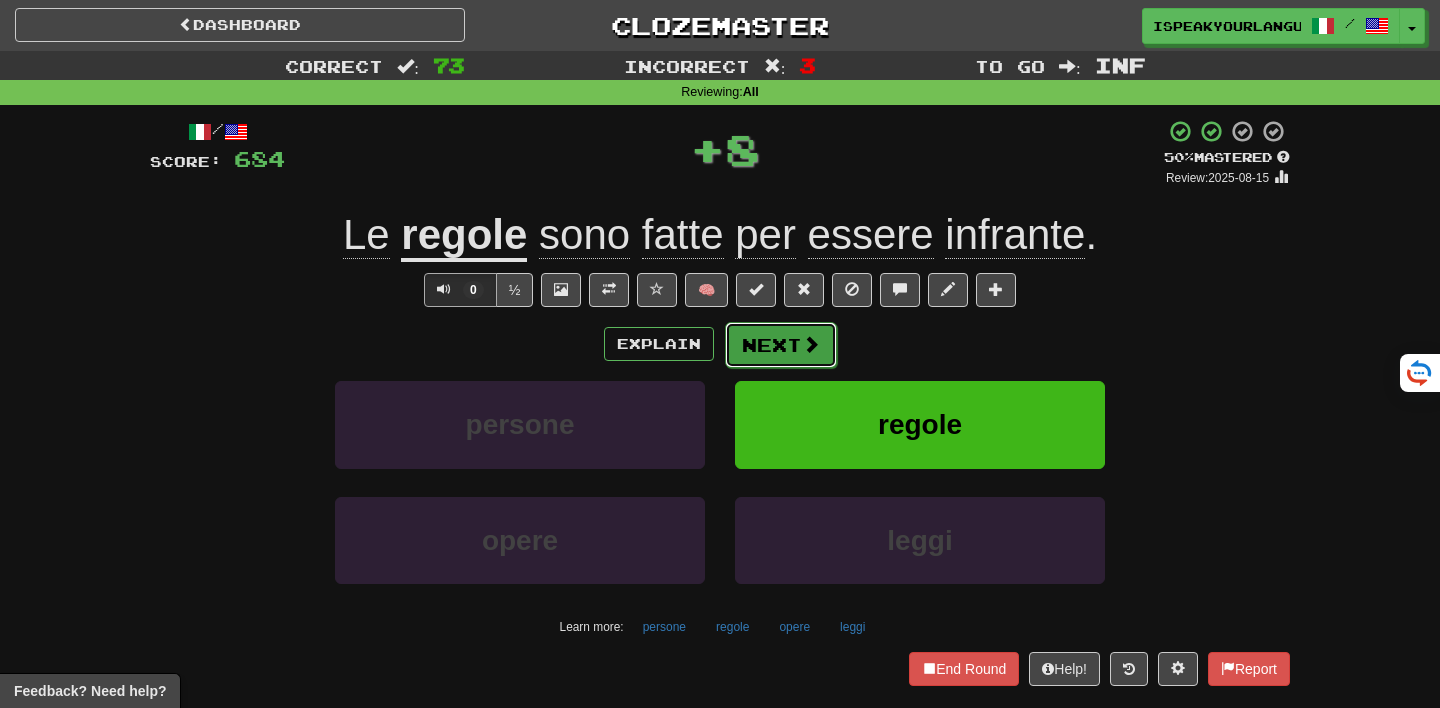click on "Next" at bounding box center (781, 345) 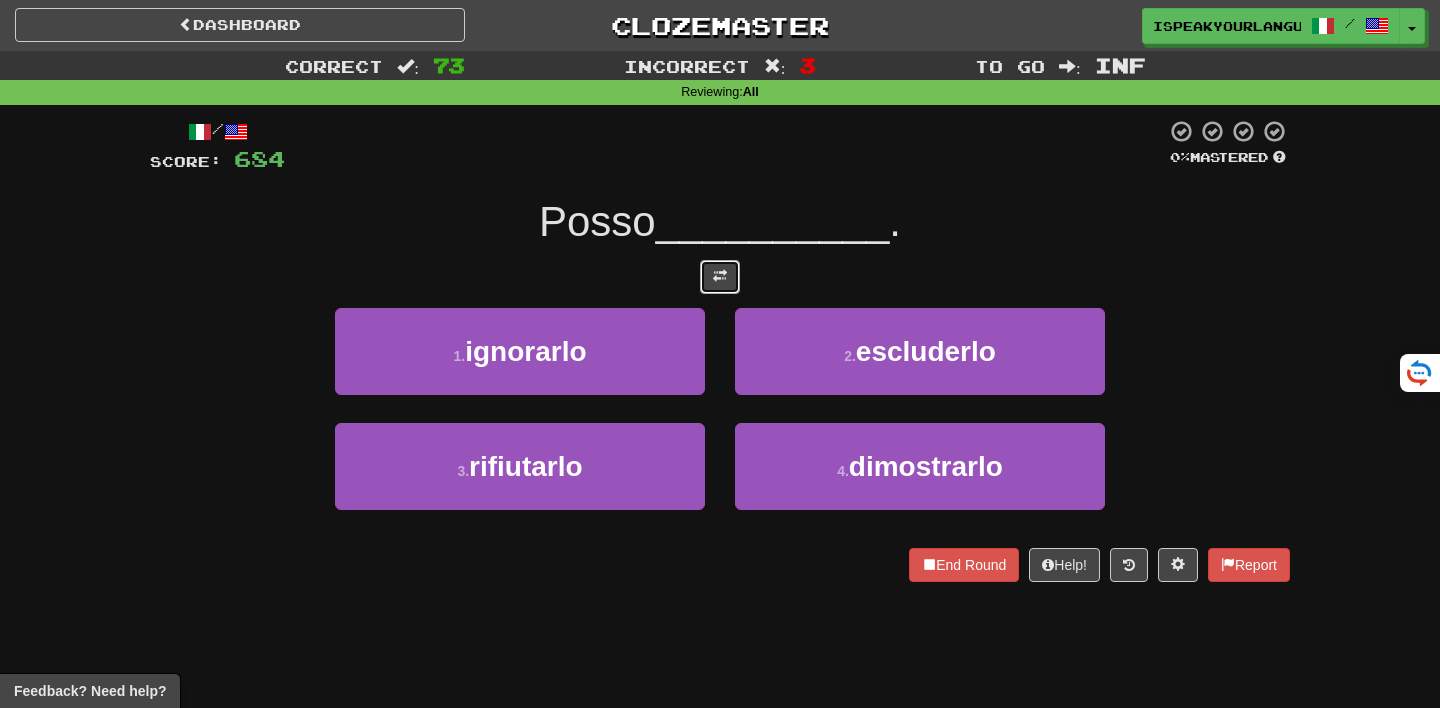 click at bounding box center (720, 277) 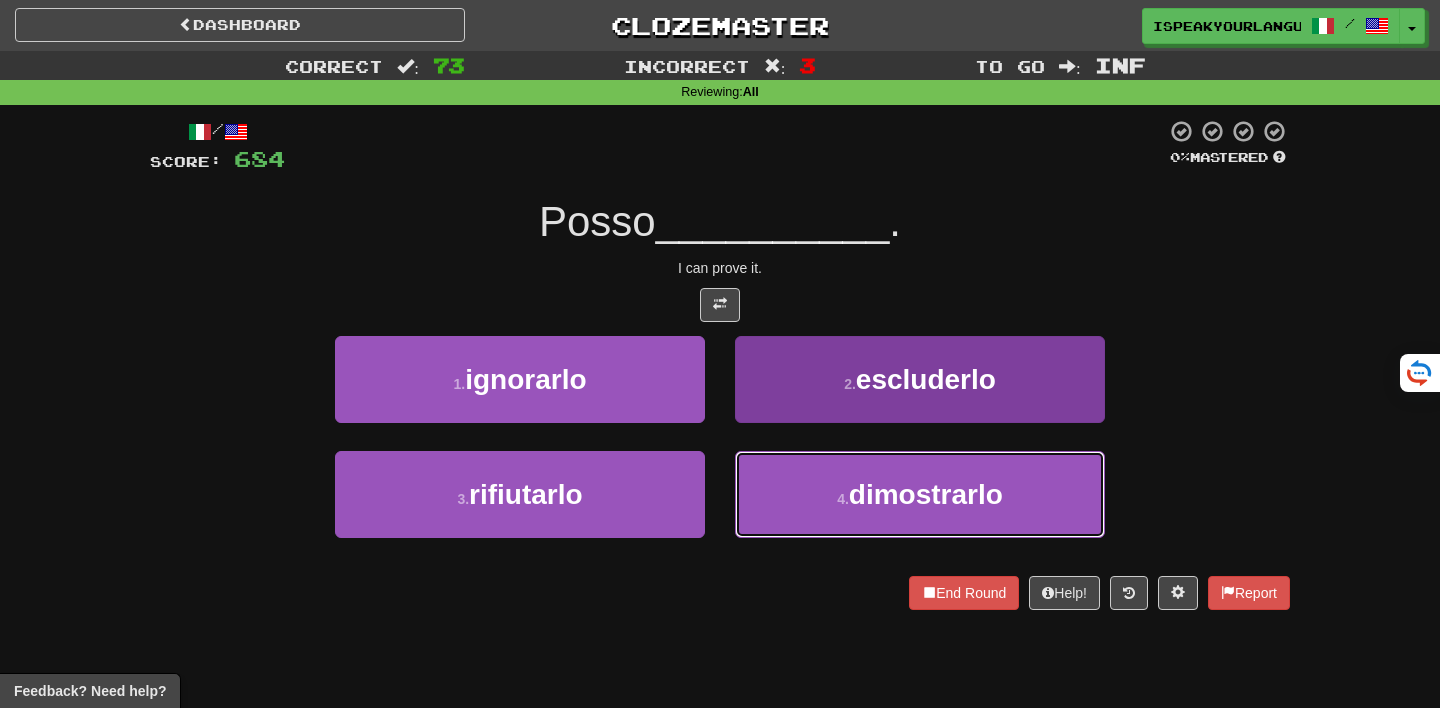 click on "4 .  dimostrarlo" at bounding box center [920, 494] 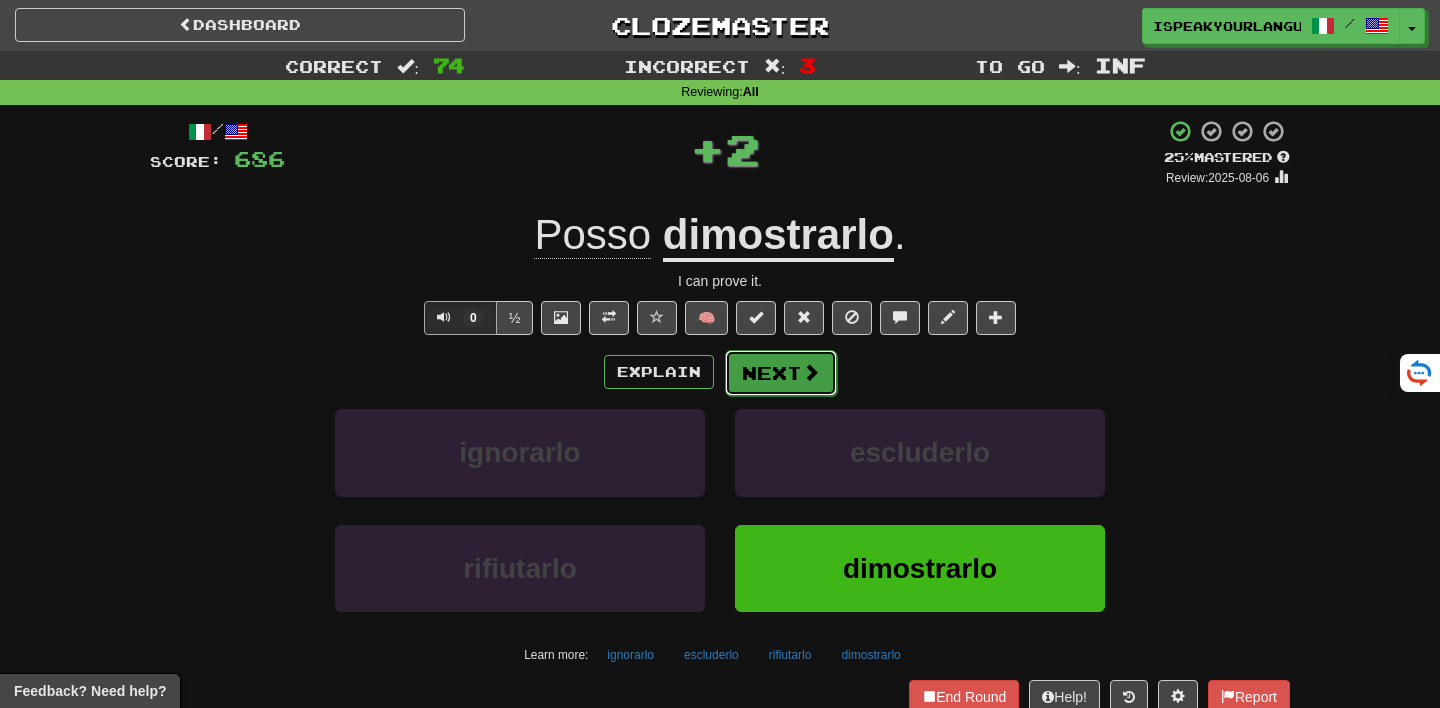 click on "Next" at bounding box center (781, 373) 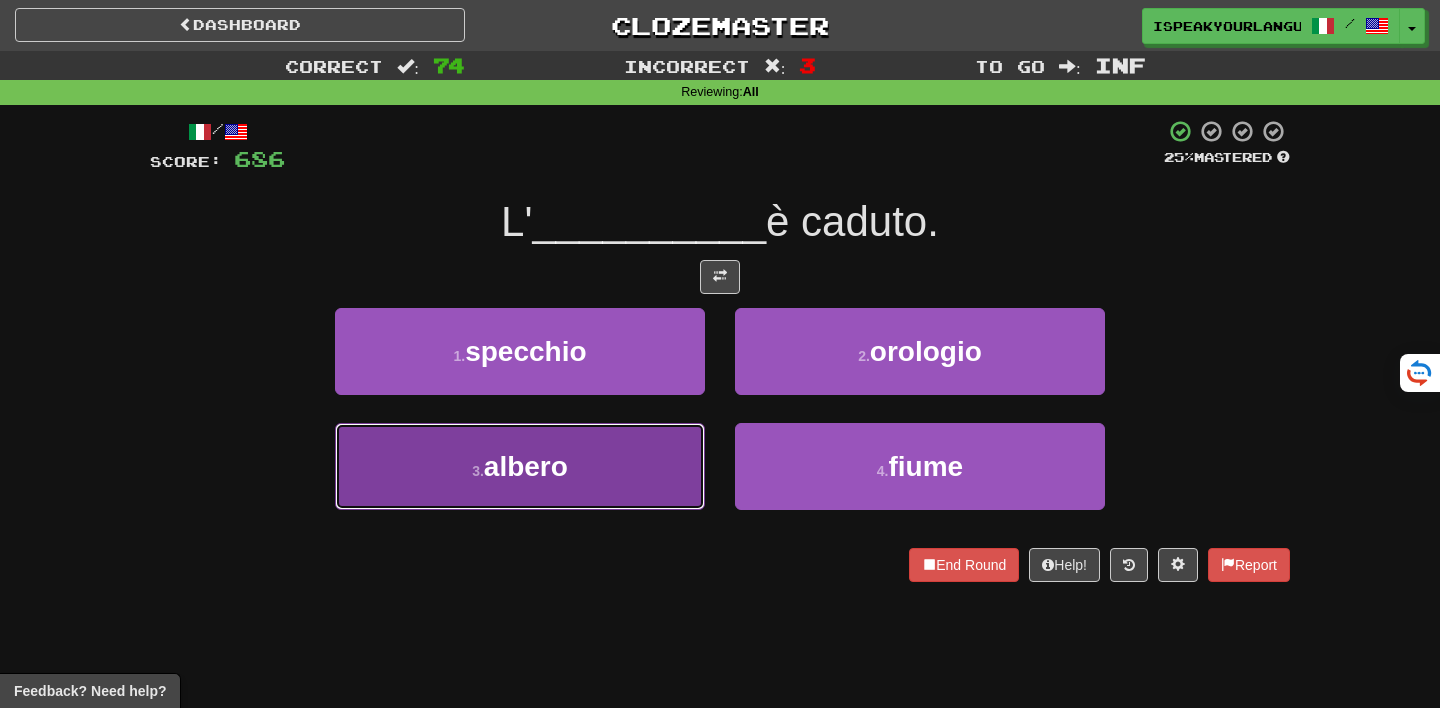 click on "3 .  albero" at bounding box center [520, 466] 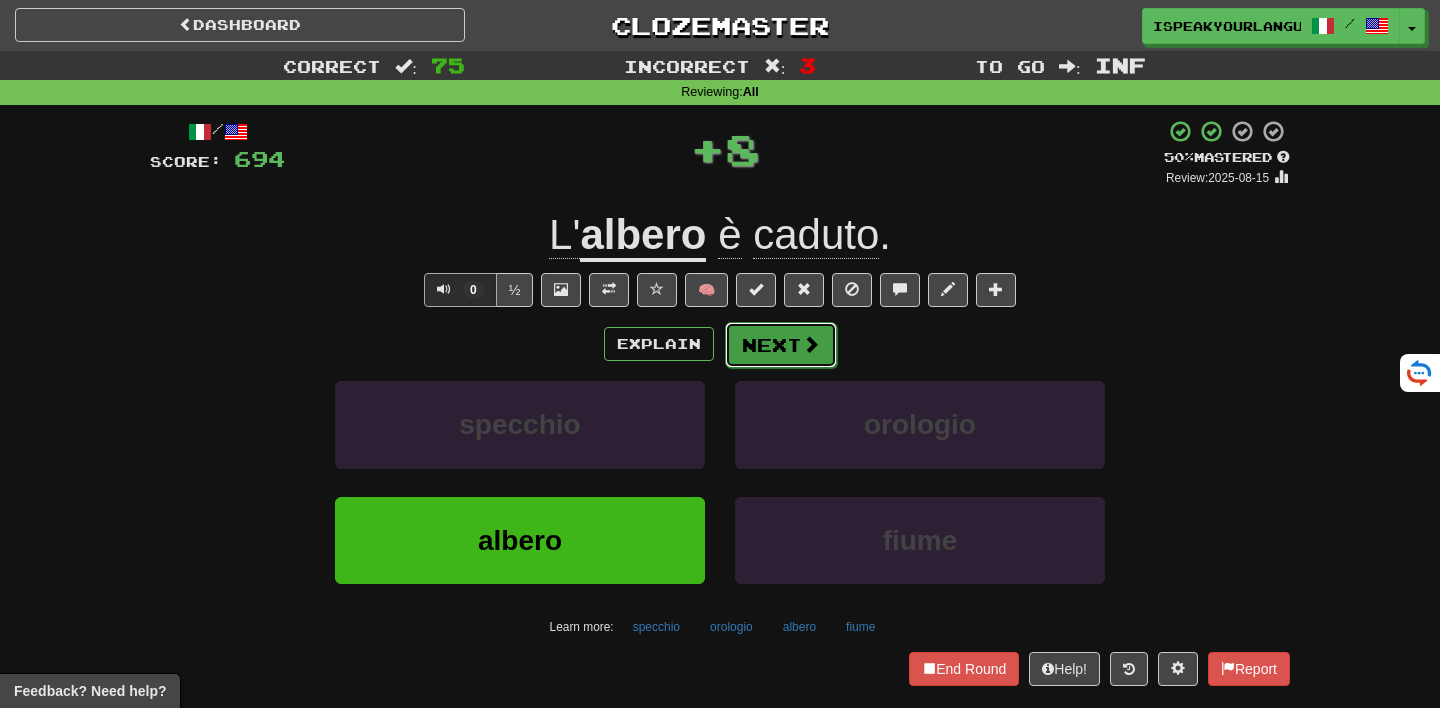 click on "Next" at bounding box center (781, 345) 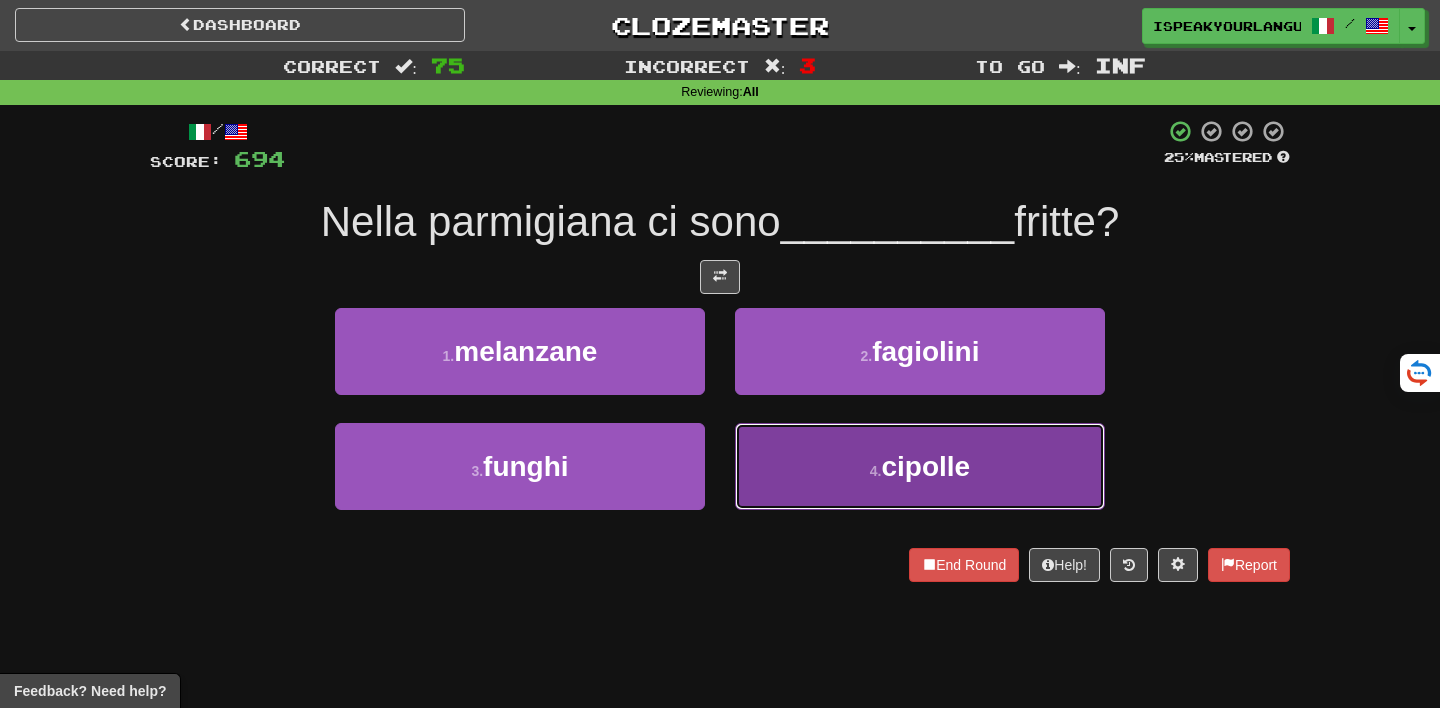 click on "4 .  cipolle" at bounding box center [920, 466] 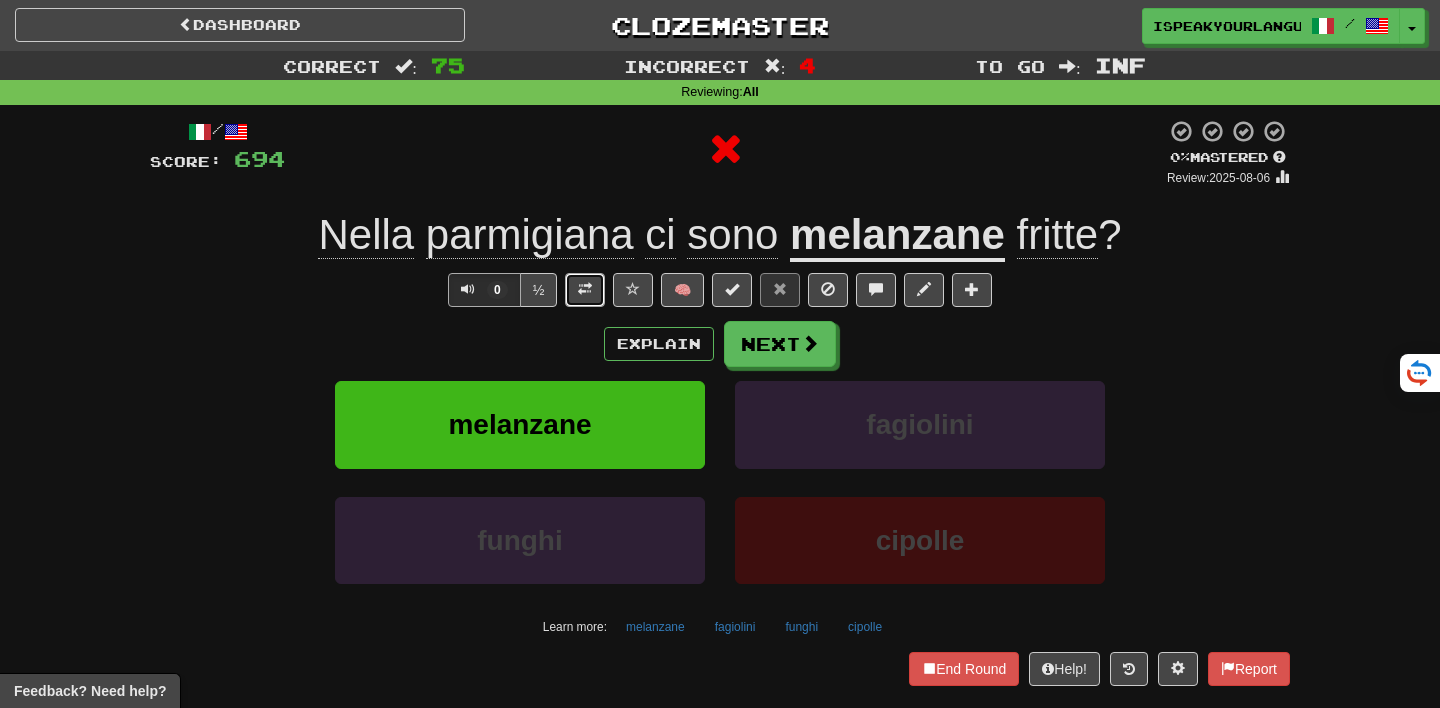 click at bounding box center [585, 290] 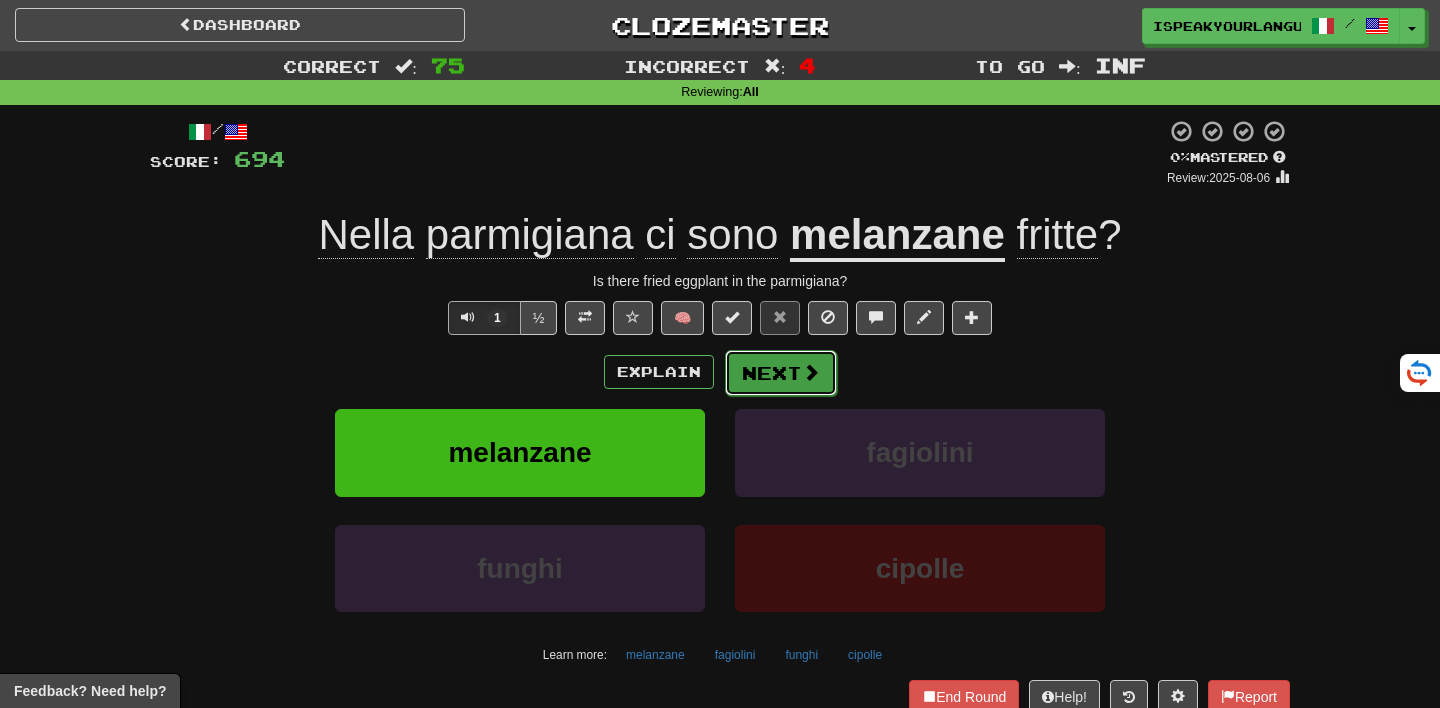 click on "Next" at bounding box center [781, 373] 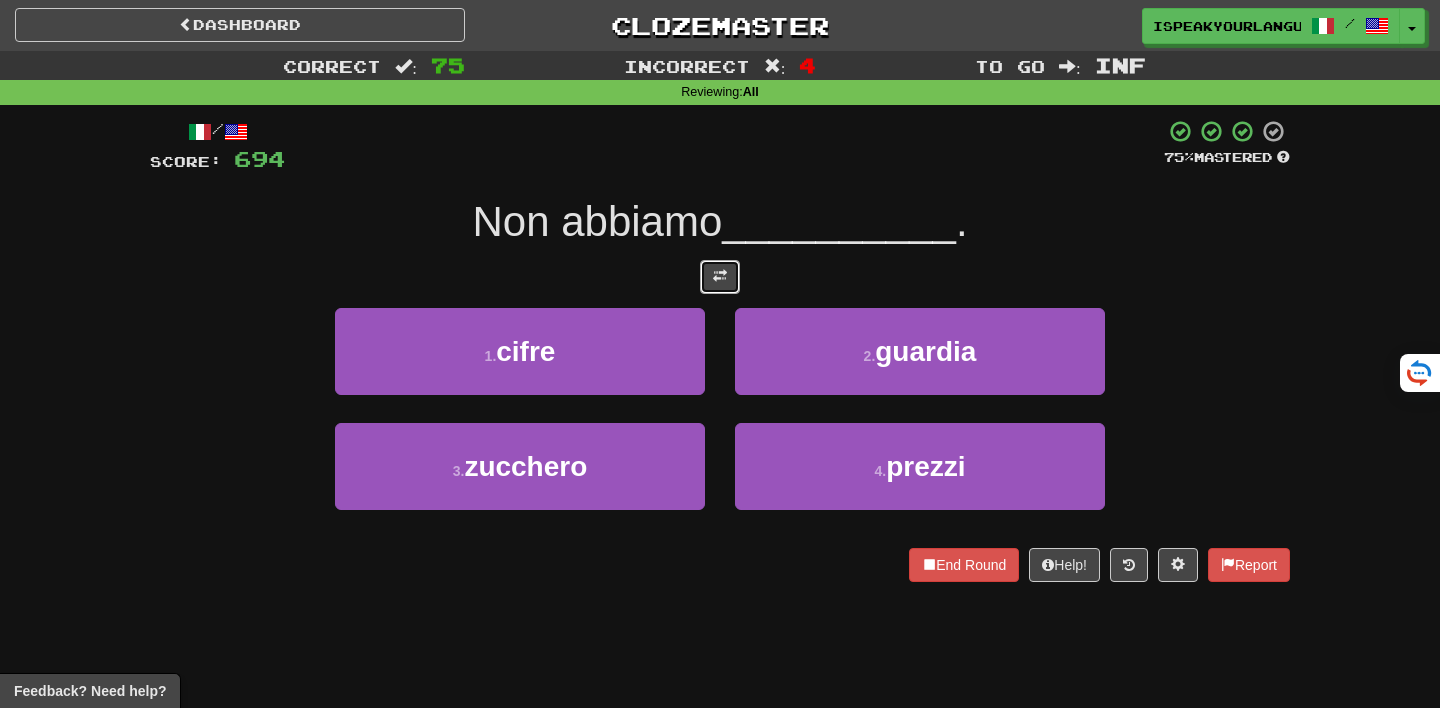 click at bounding box center [720, 276] 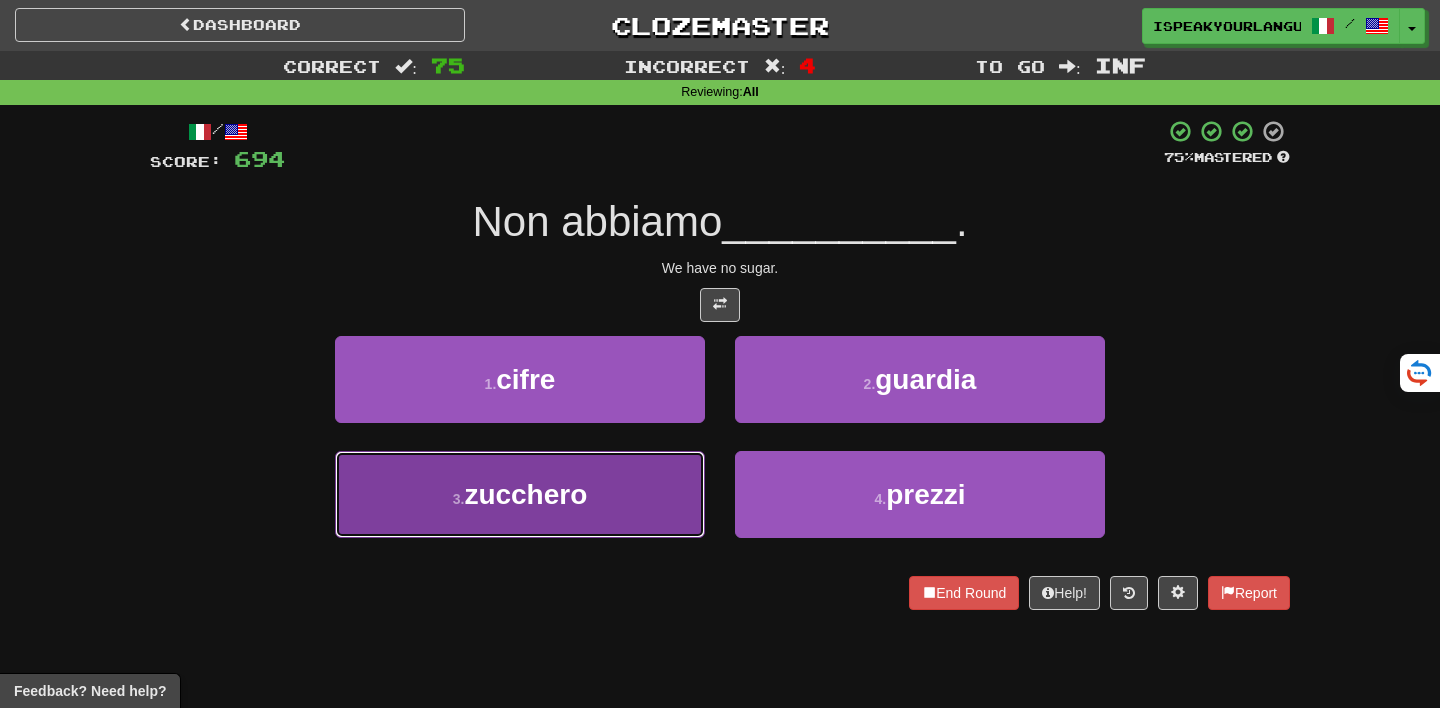 click on "3 .  zucchero" at bounding box center [520, 494] 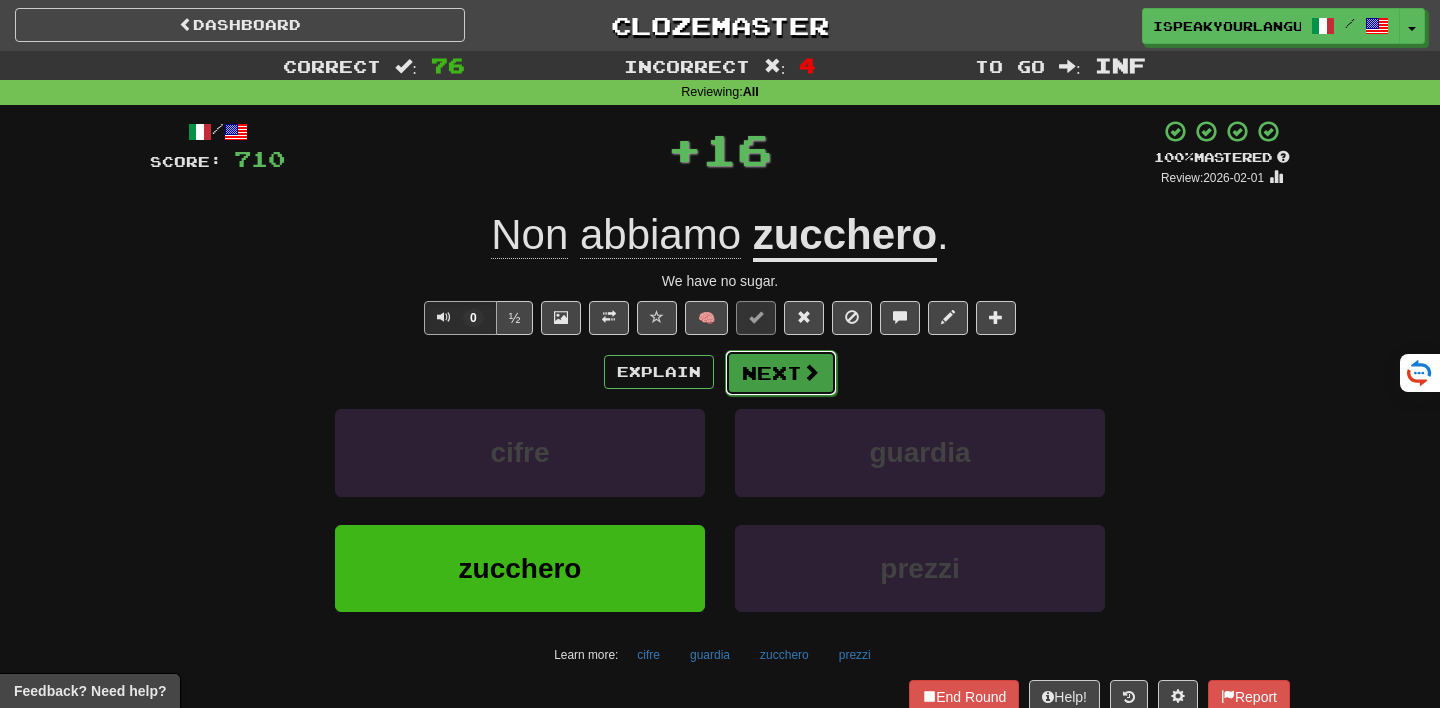 click on "Next" at bounding box center (781, 373) 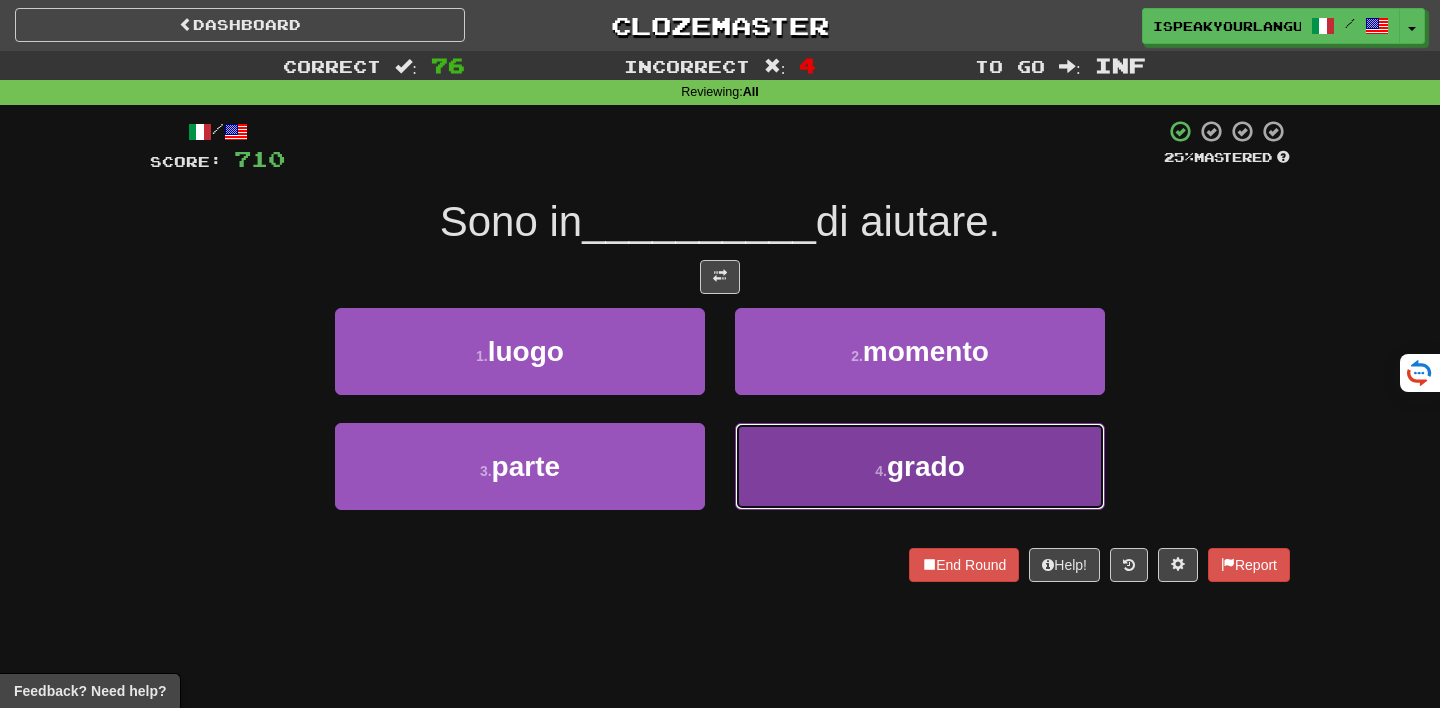 click on "4 .  grado" at bounding box center (920, 466) 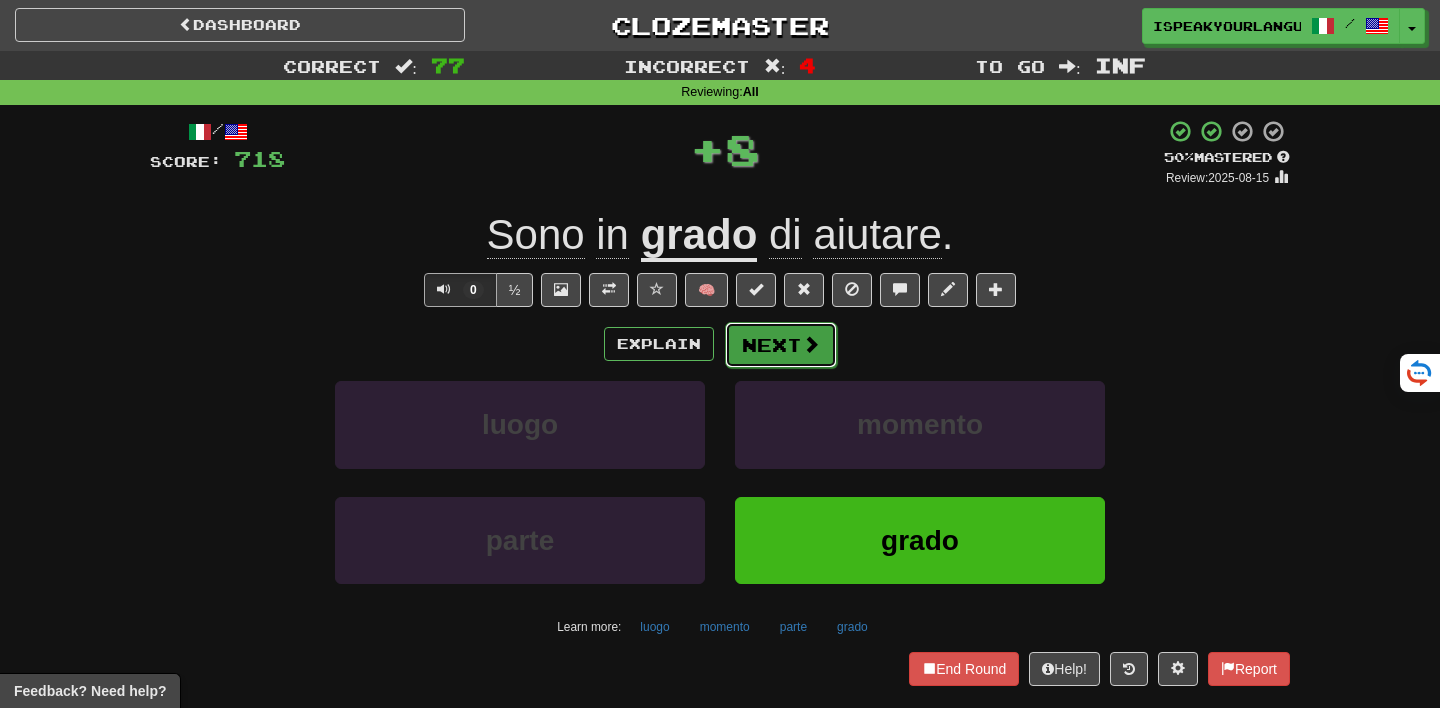 click on "Next" at bounding box center [781, 345] 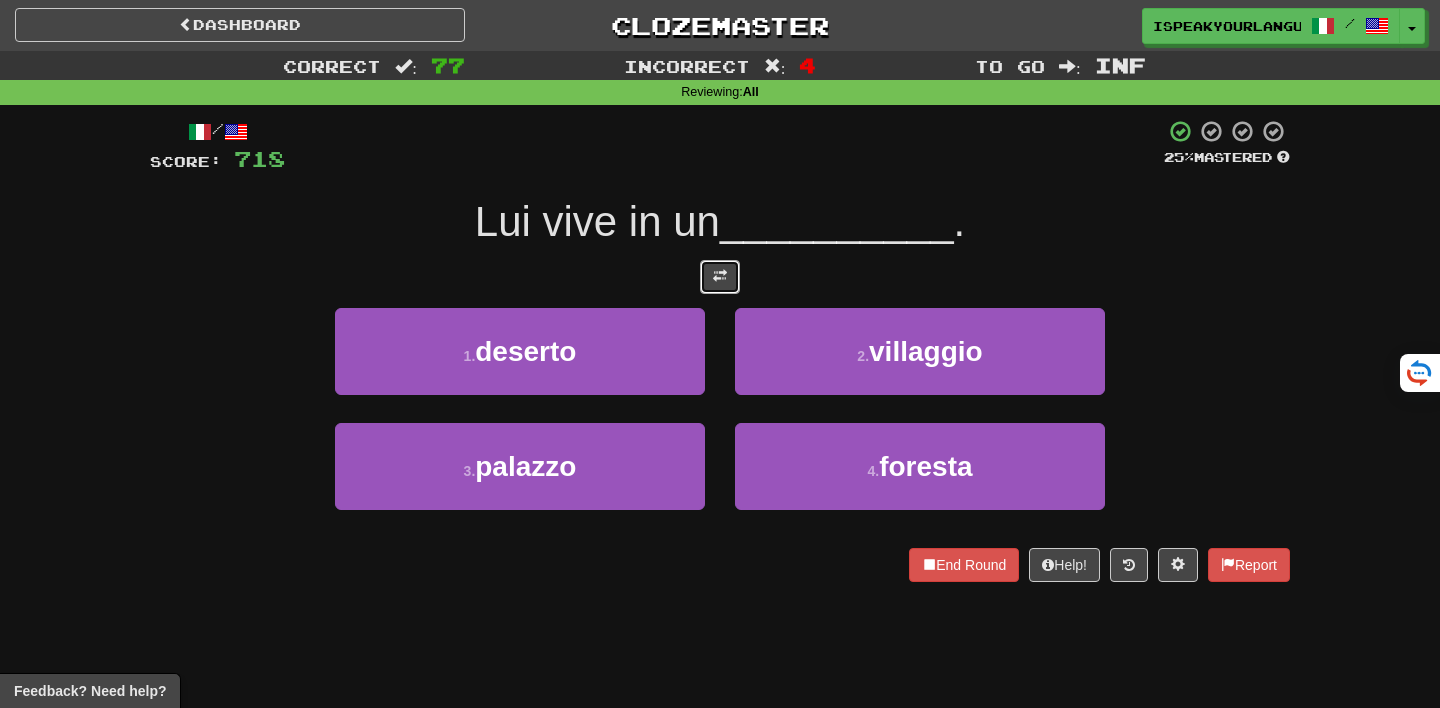 click at bounding box center [720, 276] 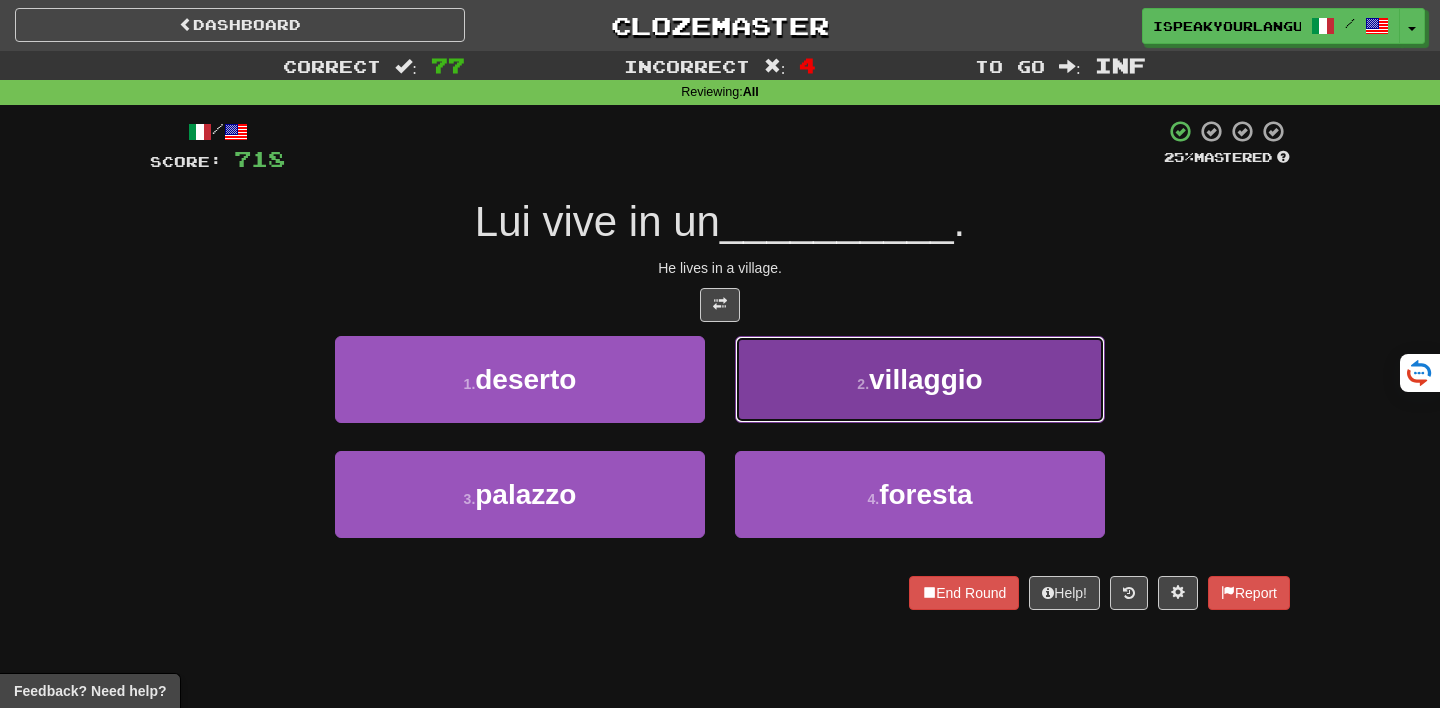 click on "2 .  villaggio" at bounding box center (920, 379) 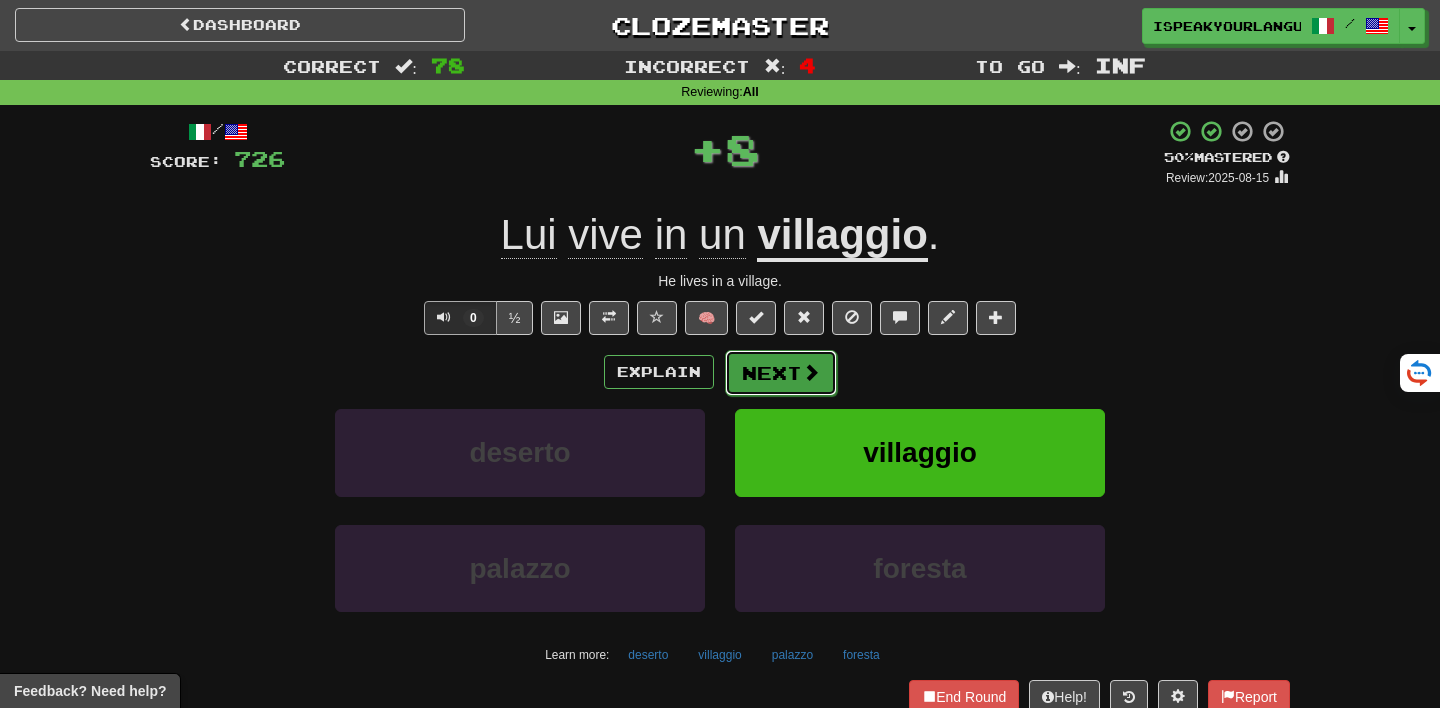 click on "Next" at bounding box center (781, 373) 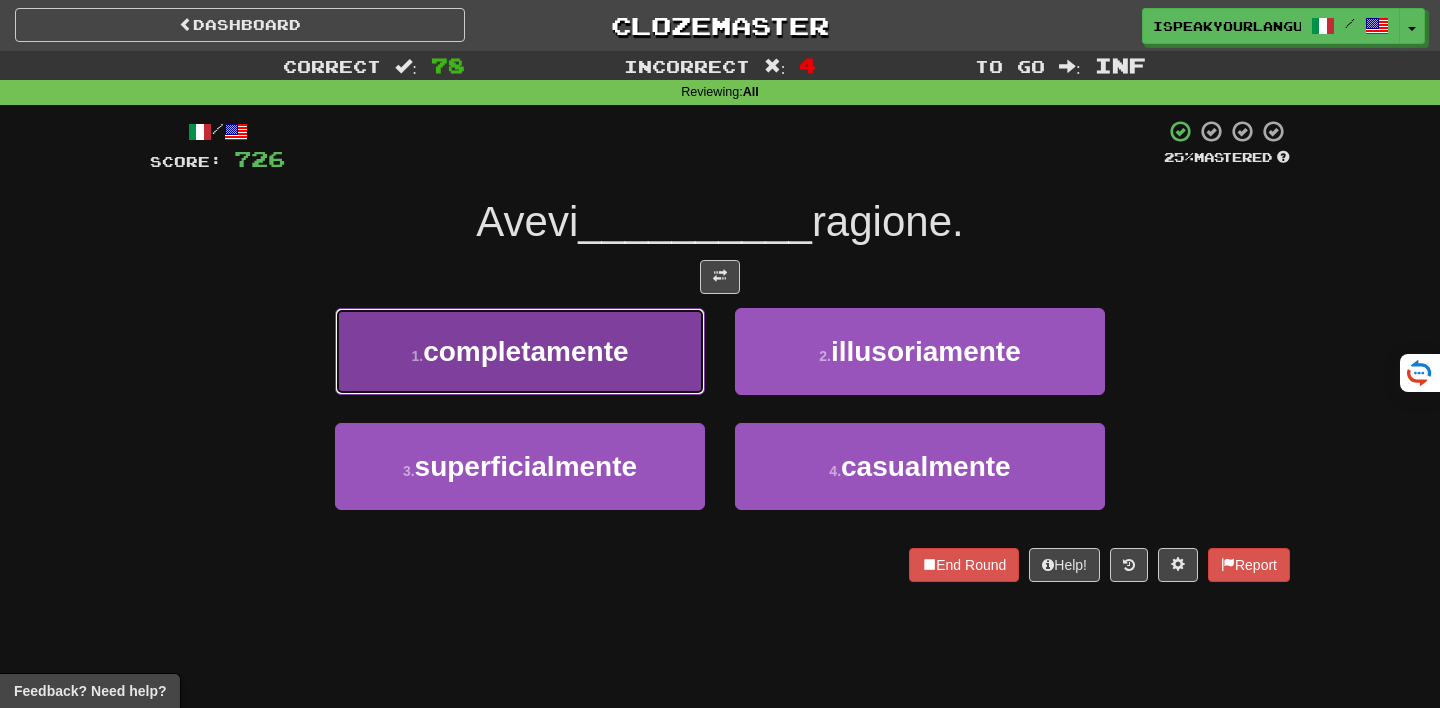 click on "1 .  completamente" at bounding box center (520, 351) 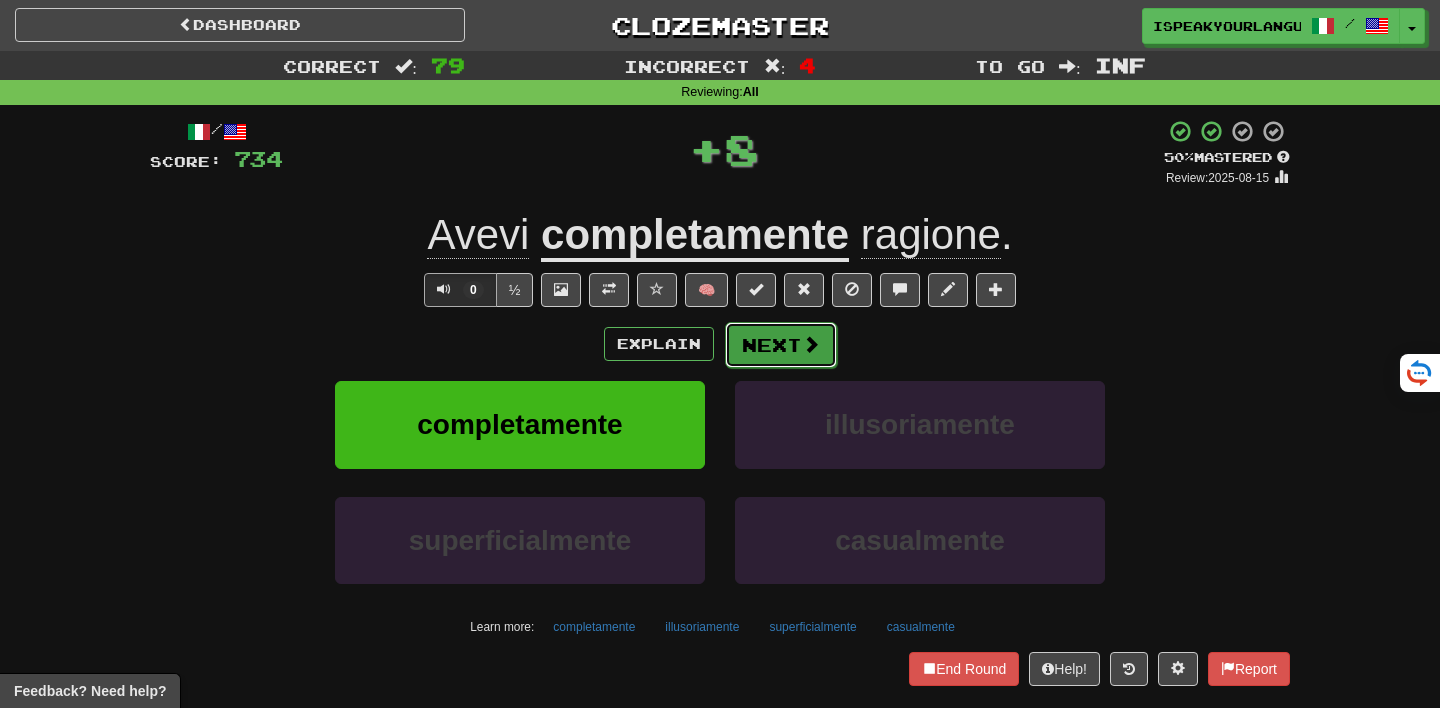 click on "Next" at bounding box center (781, 345) 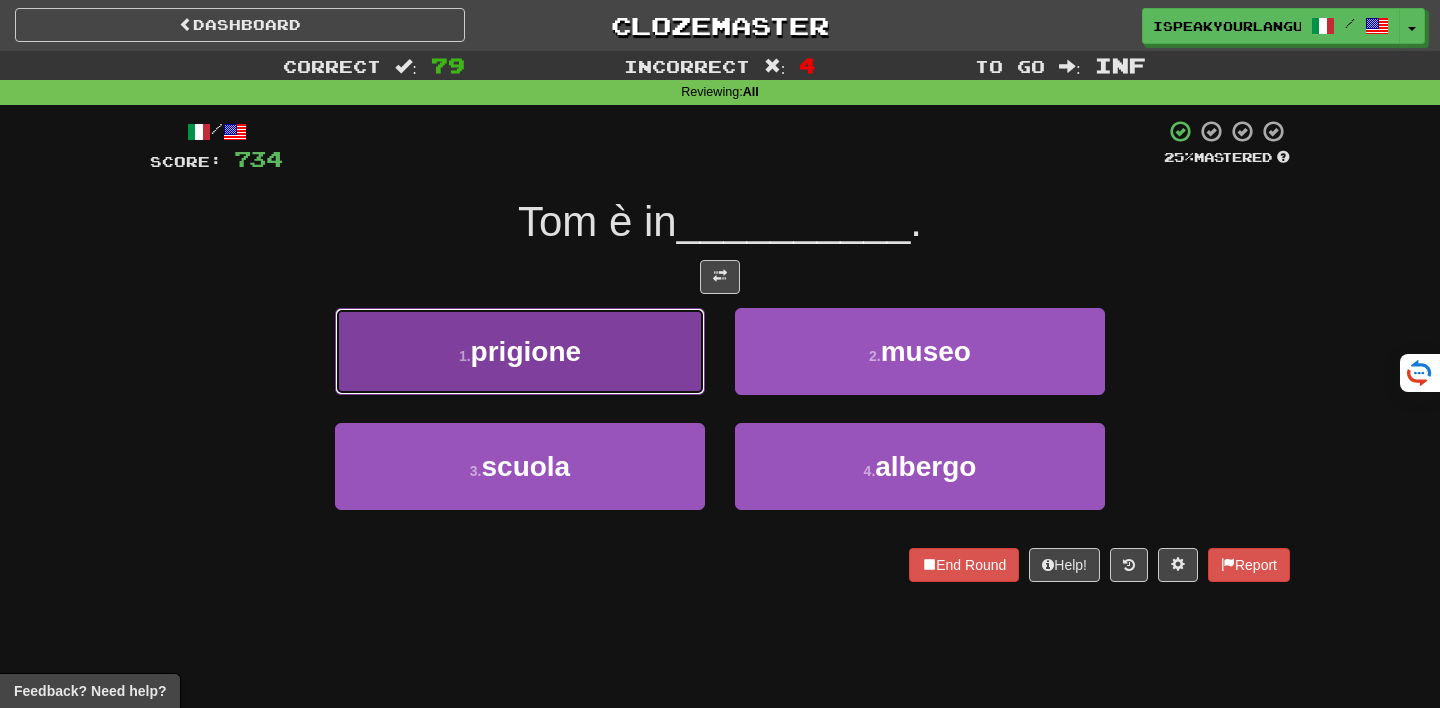 click on "1 .  prigione" at bounding box center (520, 351) 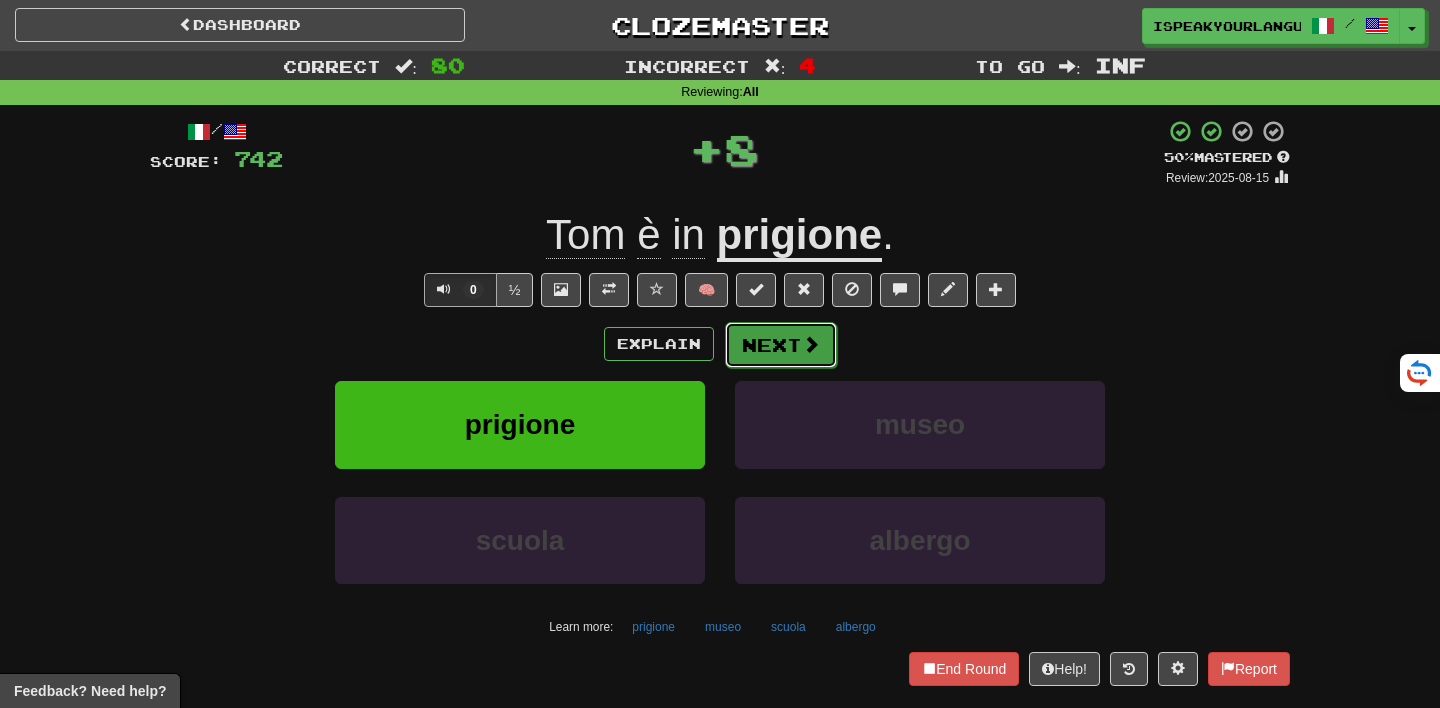 click on "Next" at bounding box center (781, 345) 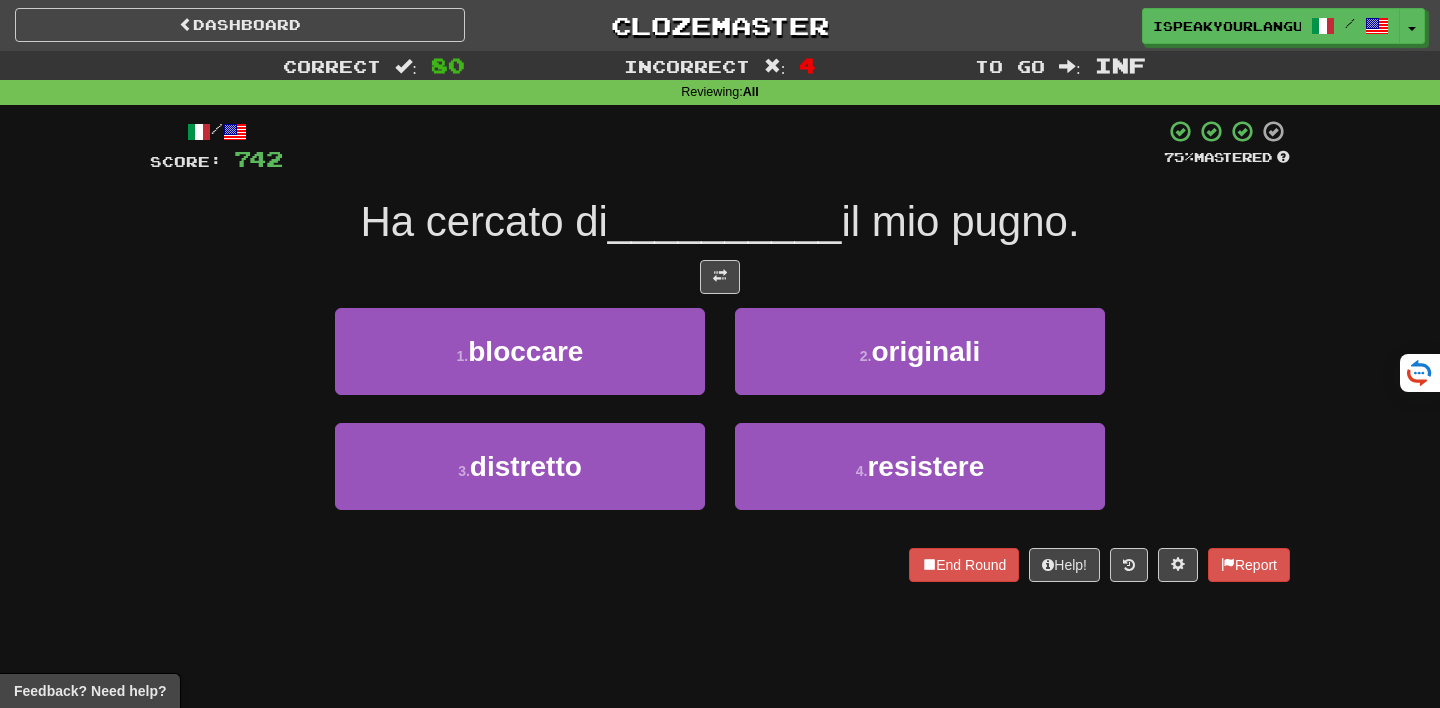 click on "/  Score:   742 75 %  Mastered Ha cercato di  __________  il mio pugno. 1 .  bloccare 2 .  originali 3 .  distretto 4 .  resistere  End Round  Help!  Report" at bounding box center (720, 350) 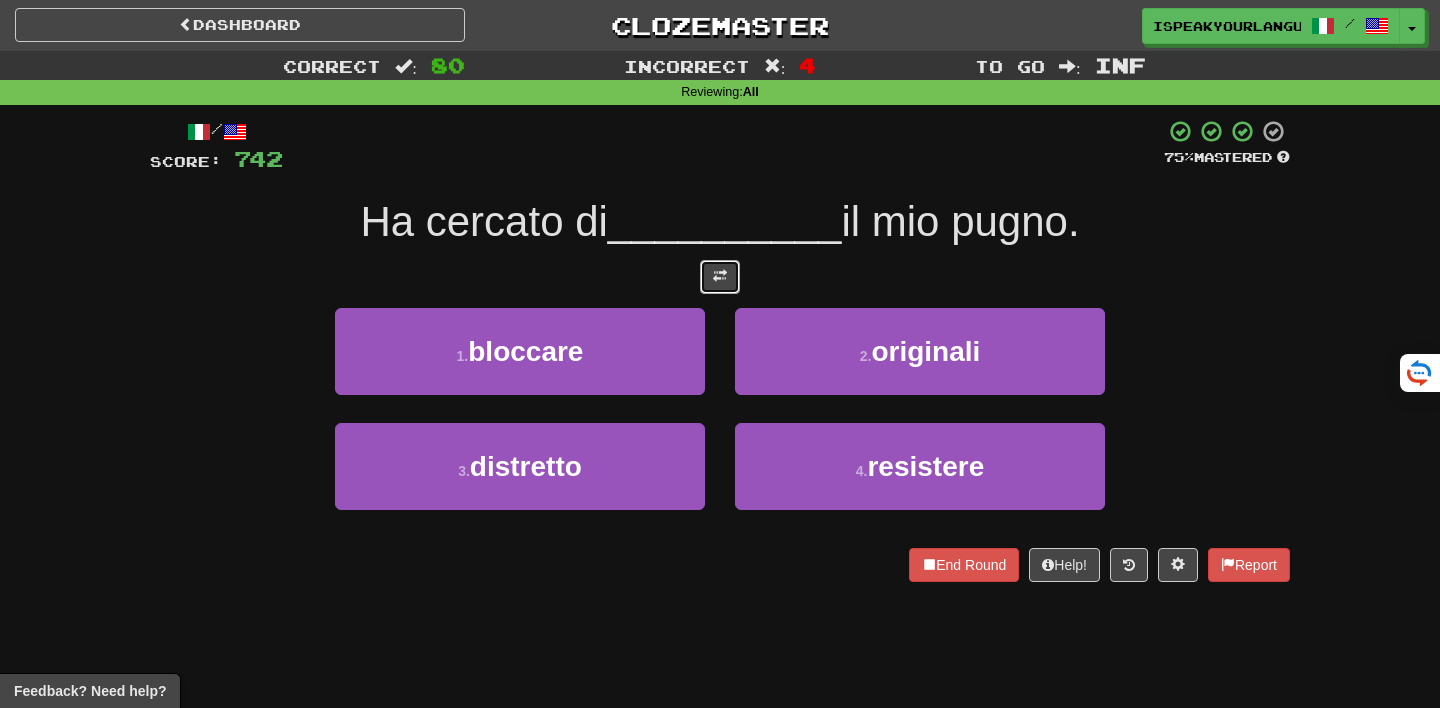 click at bounding box center [720, 277] 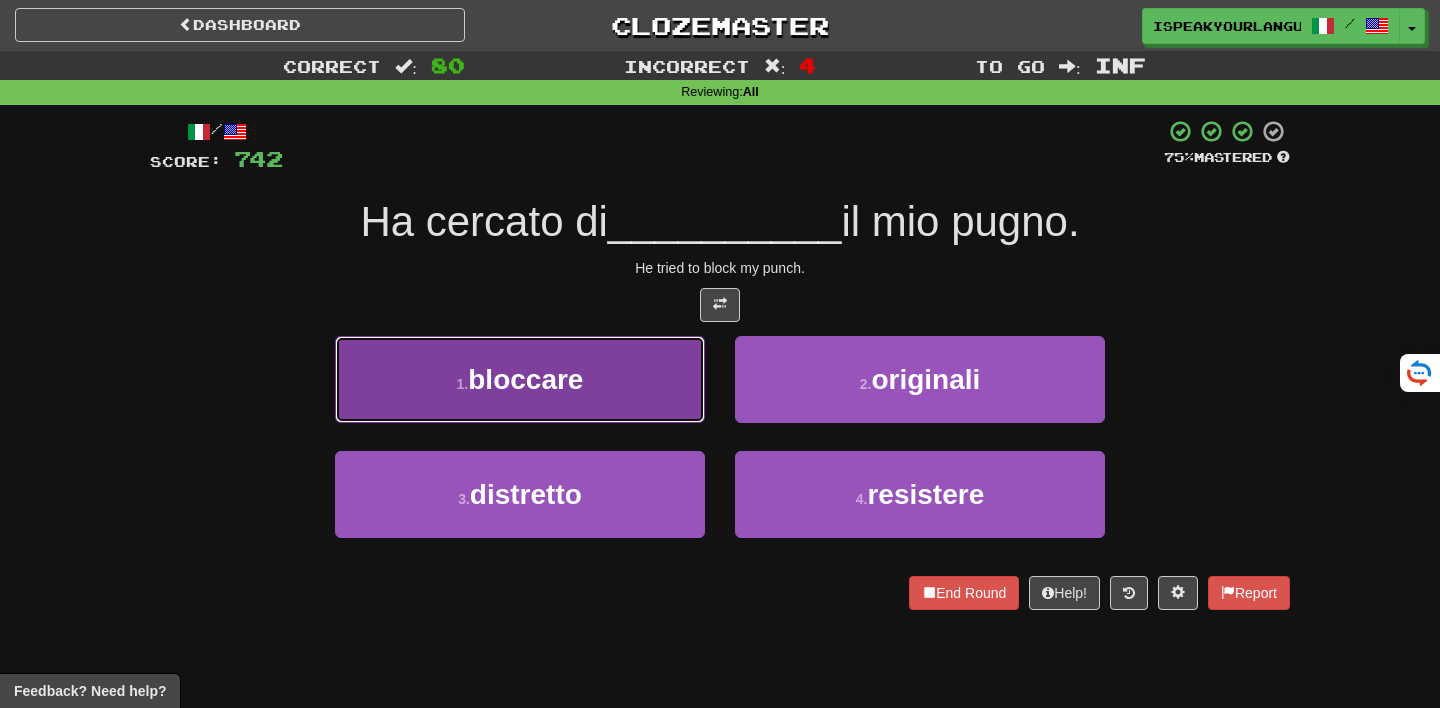 click on "1 .  bloccare" at bounding box center (520, 379) 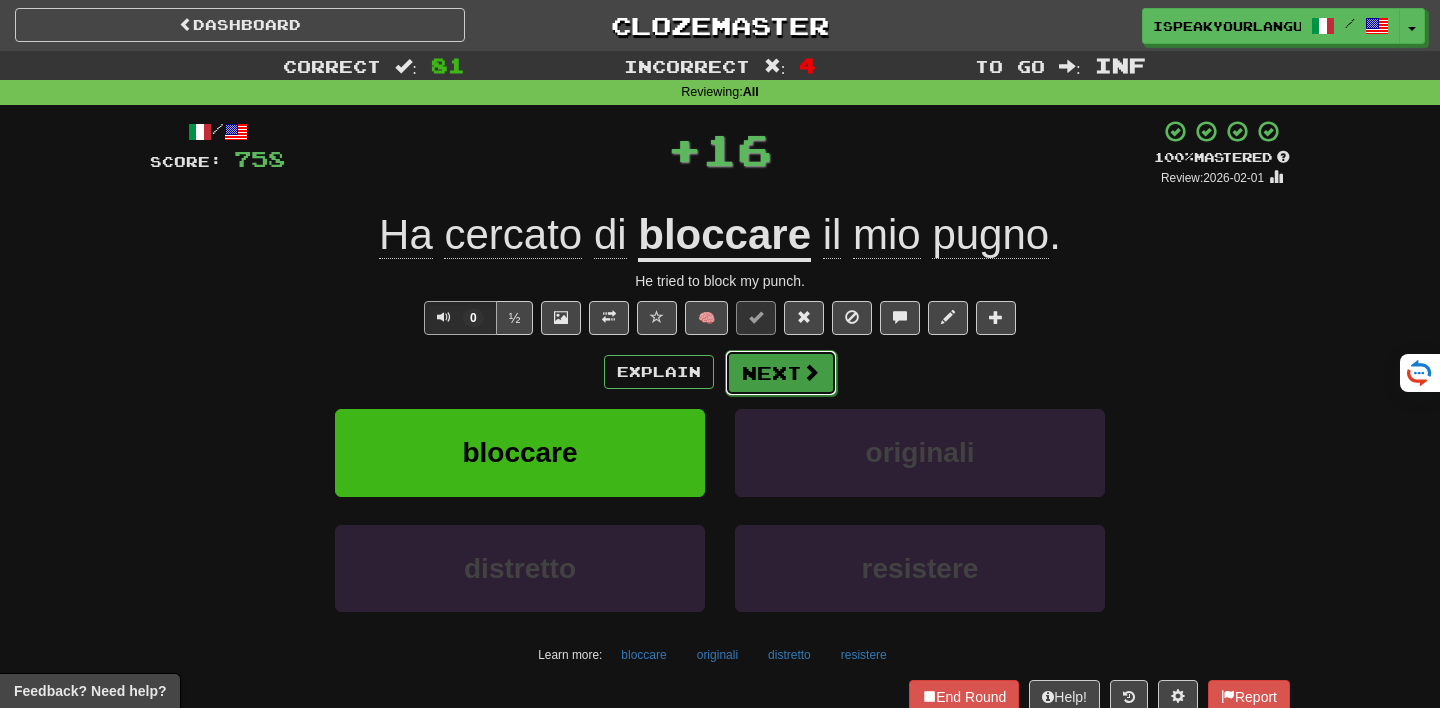 click on "Next" at bounding box center (781, 373) 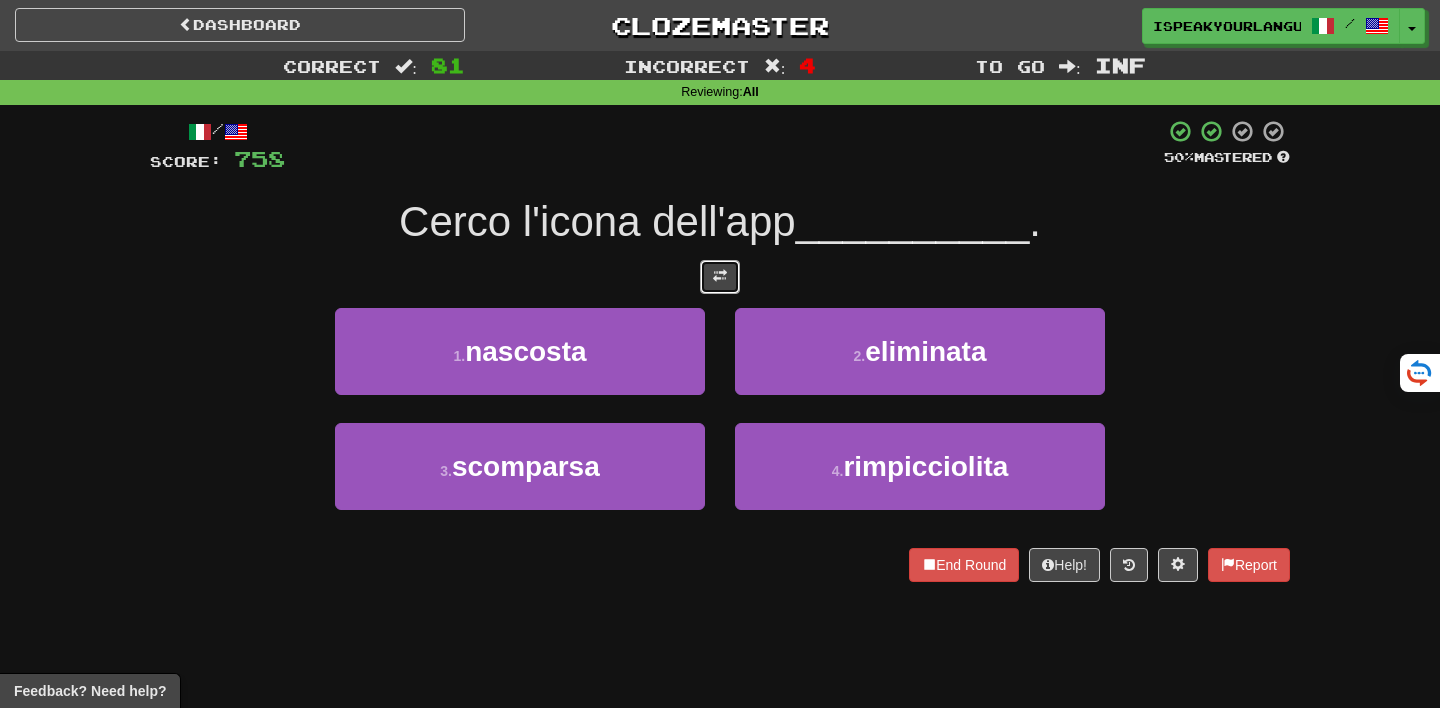 click at bounding box center [720, 276] 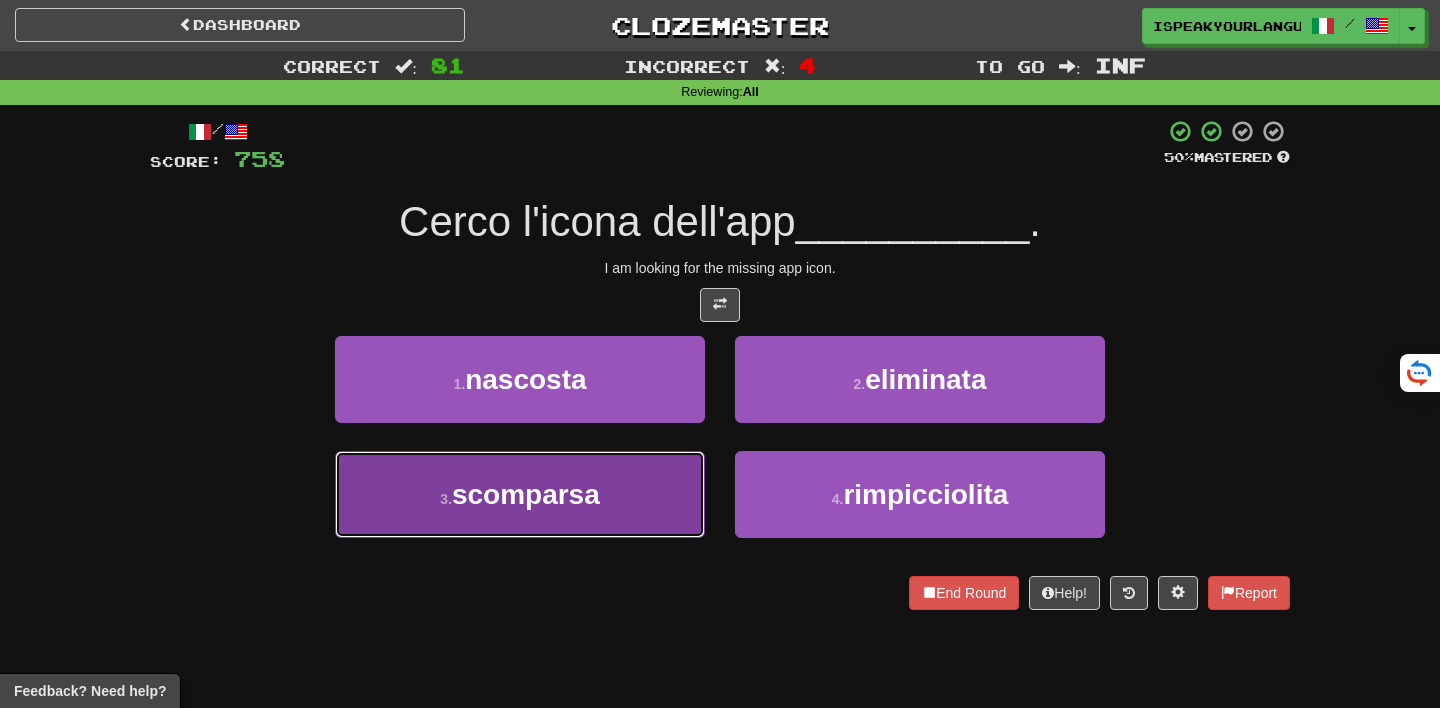 click on "3 .  scomparsa" at bounding box center [520, 494] 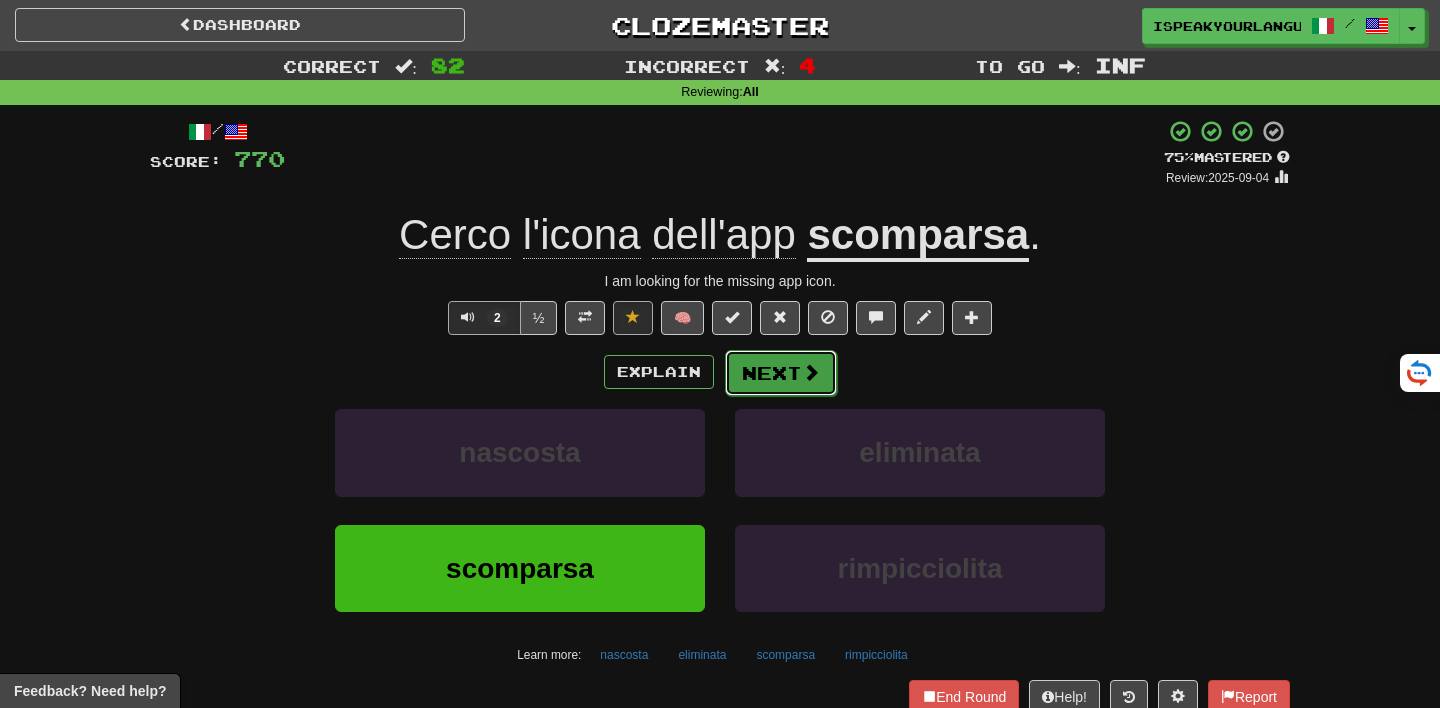 click on "Next" at bounding box center (781, 373) 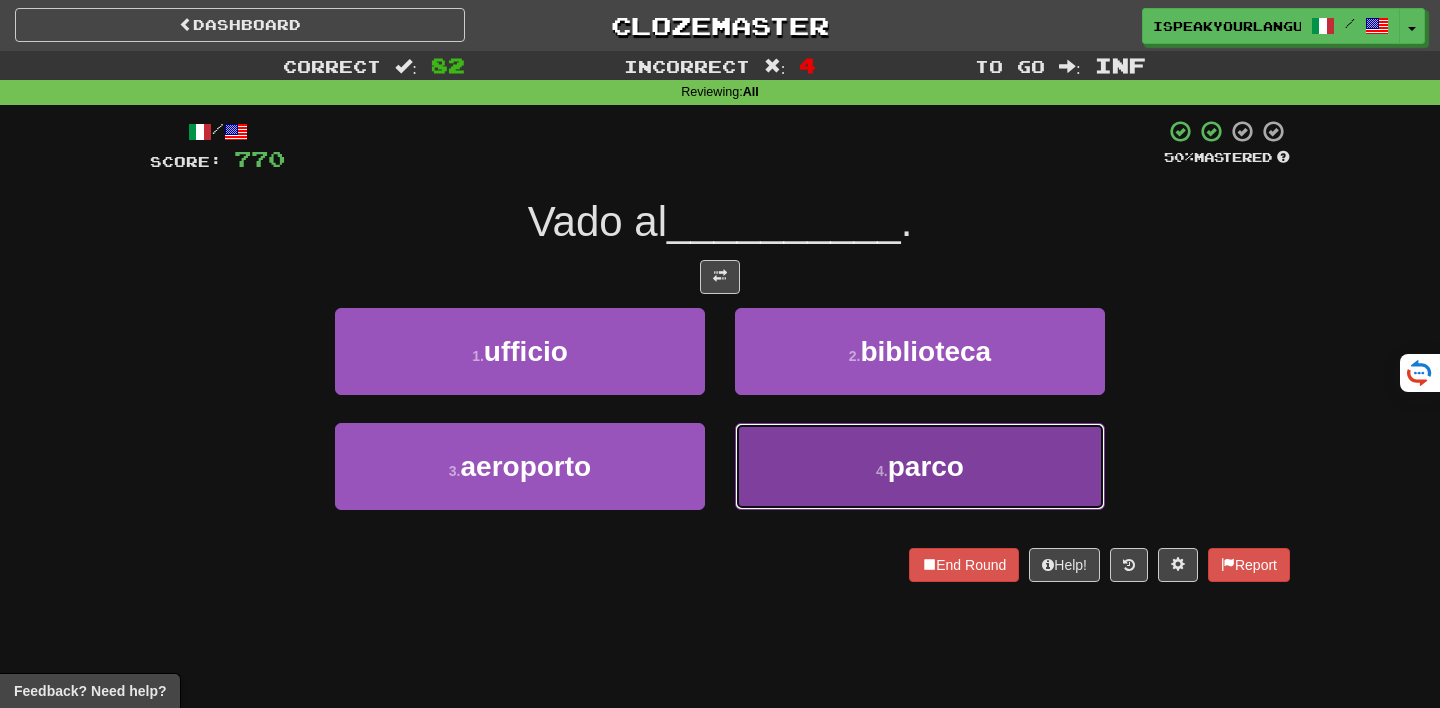 click on "4 .  parco" at bounding box center [920, 466] 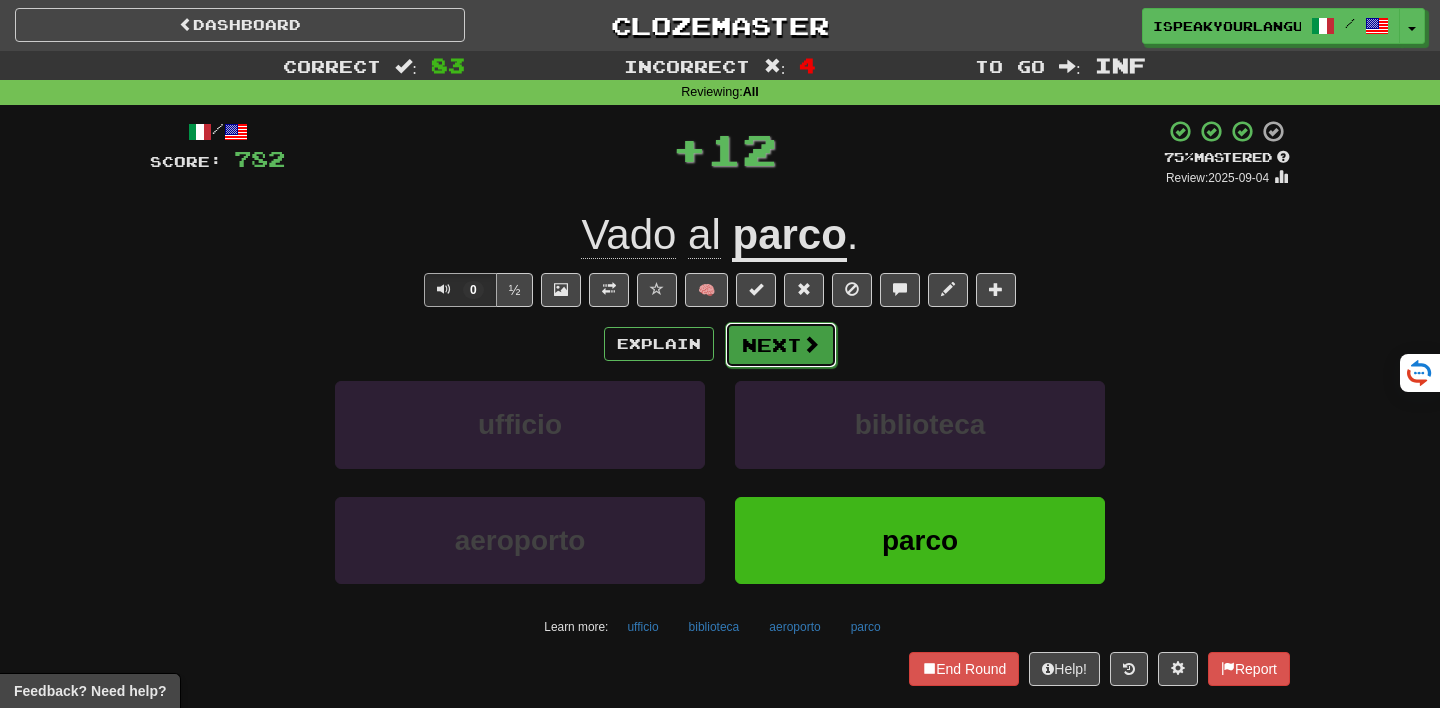 click on "Next" at bounding box center (781, 345) 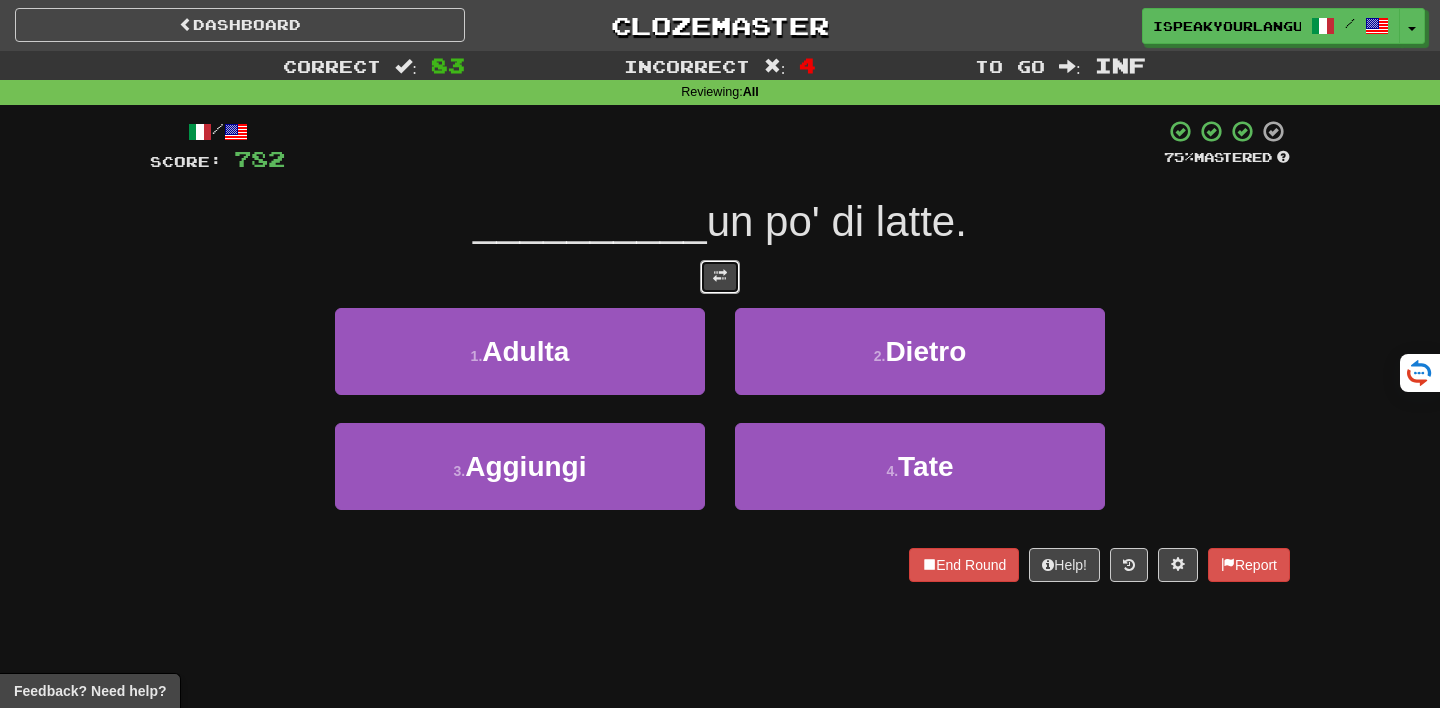 click at bounding box center (720, 277) 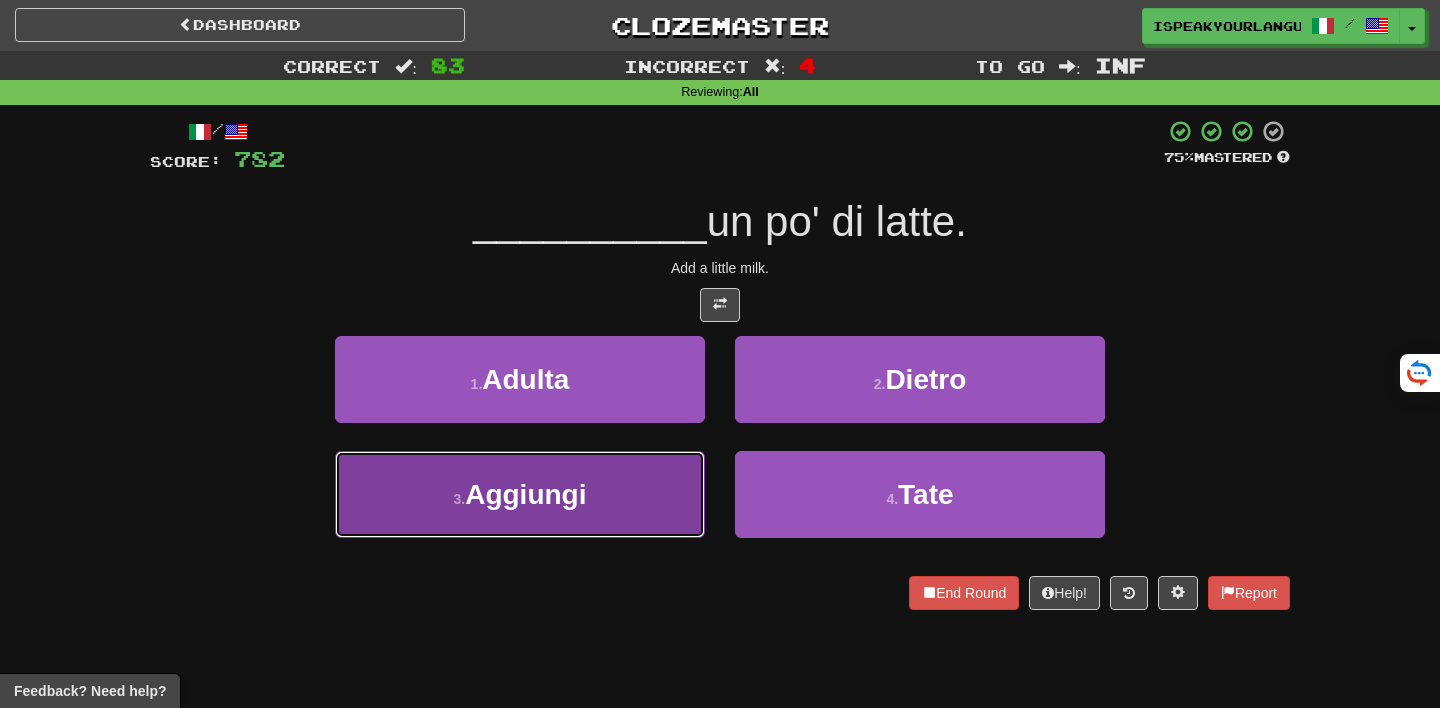 click on "3 .  Aggiungi" at bounding box center (520, 494) 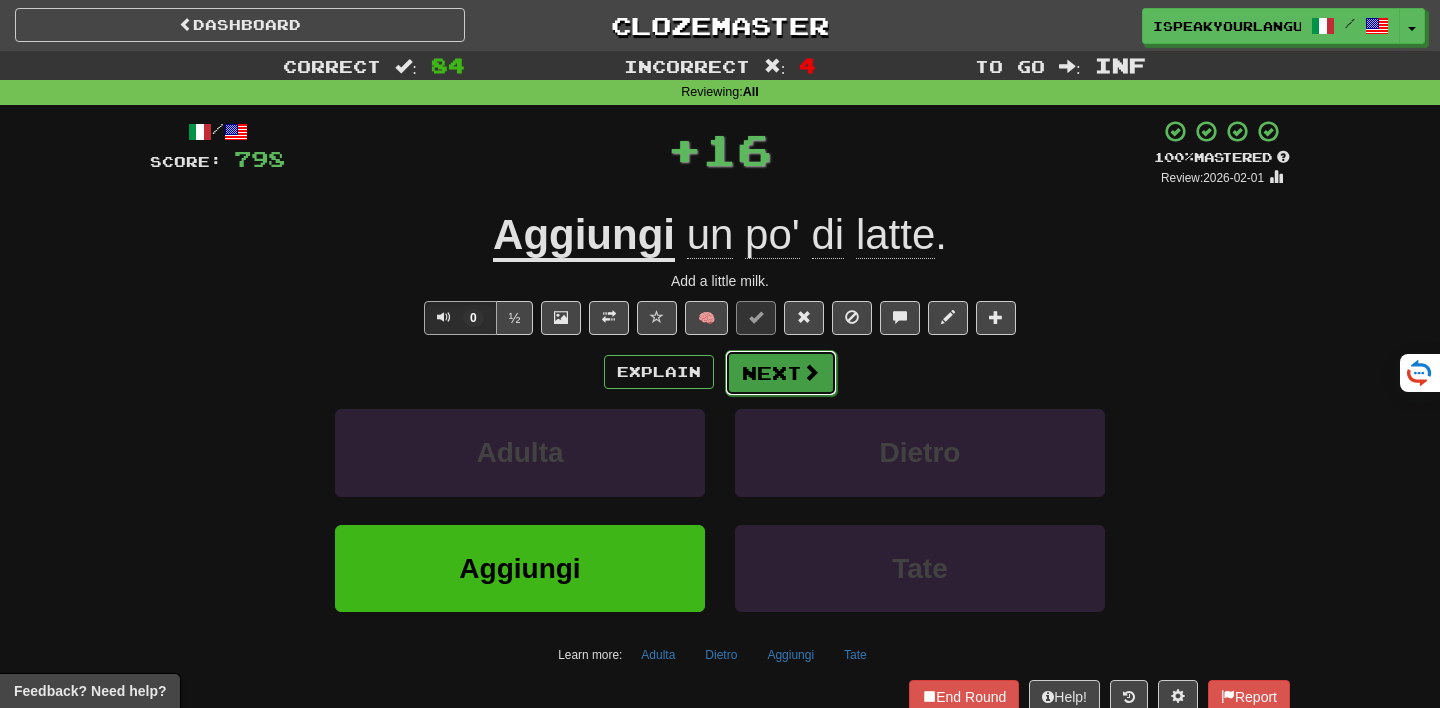 click at bounding box center [811, 372] 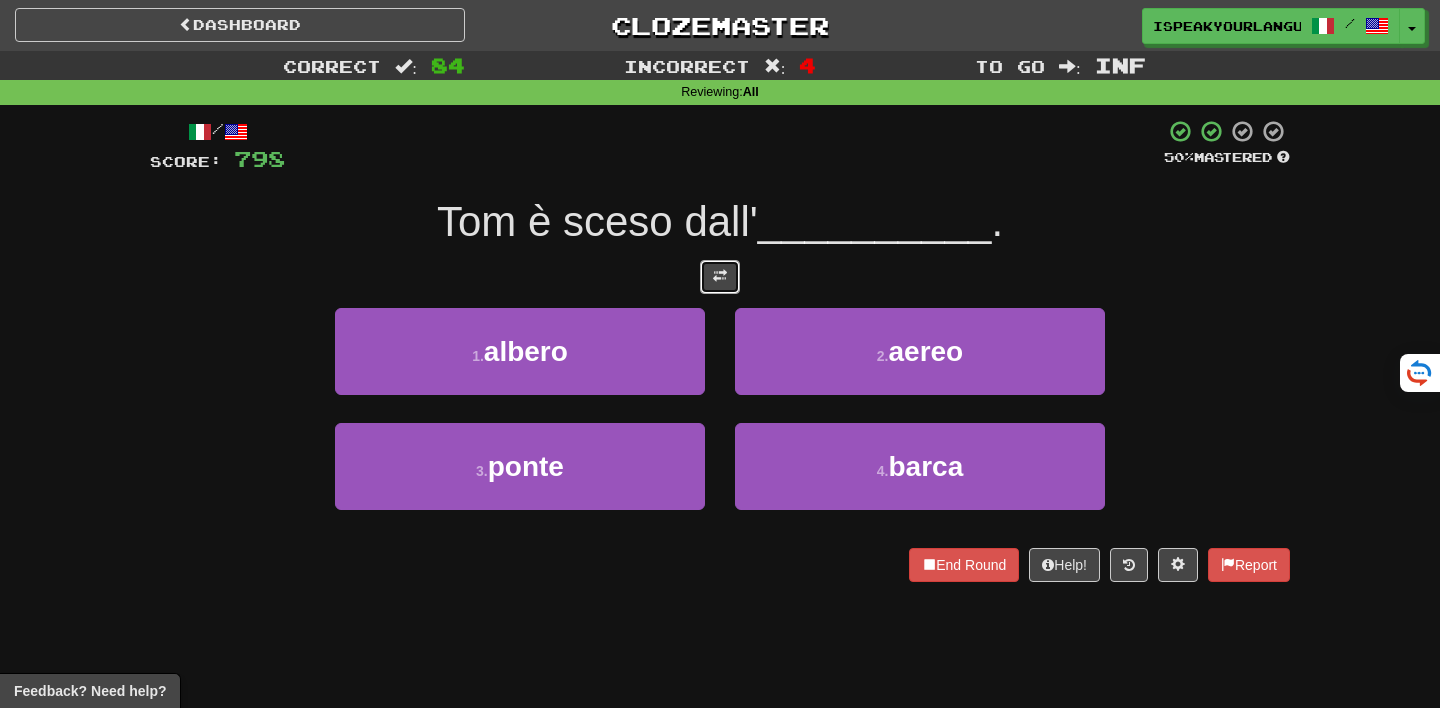 click at bounding box center [720, 277] 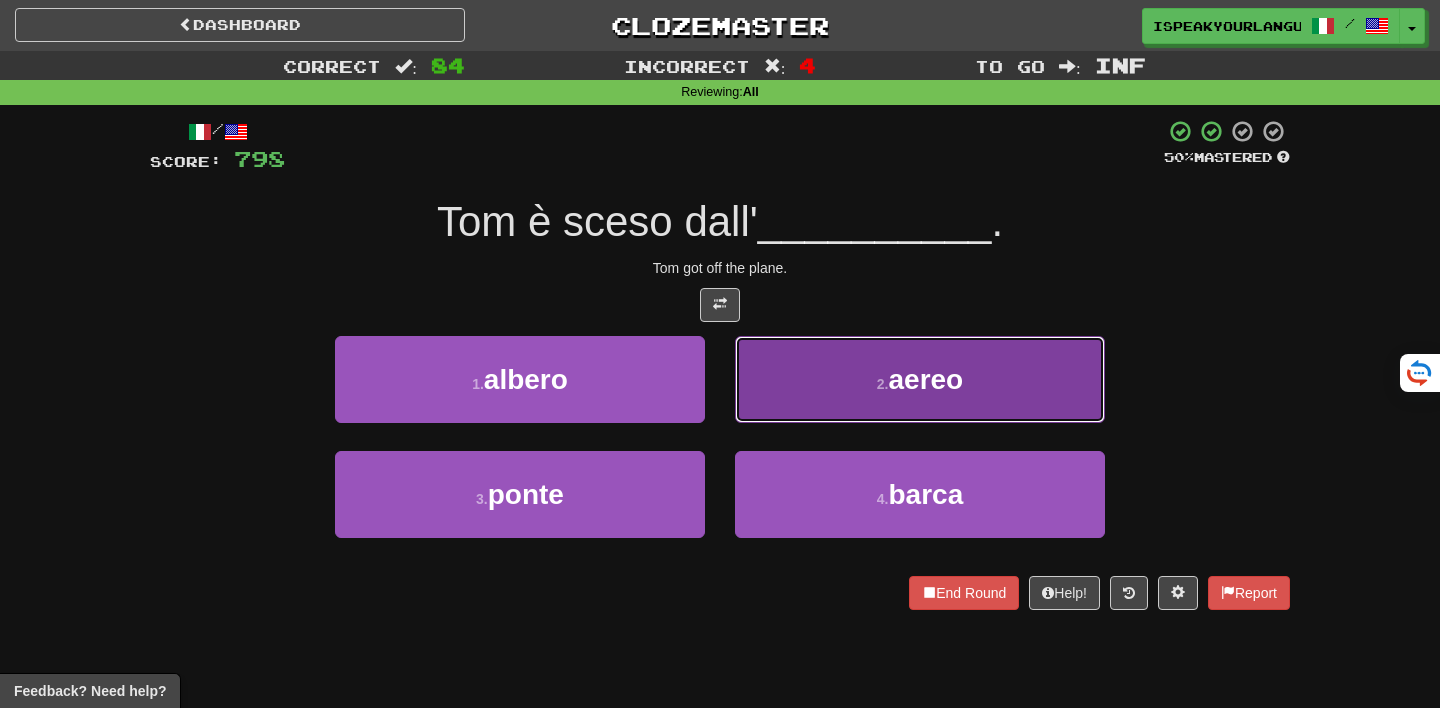 click on "2 .  aereo" at bounding box center [920, 379] 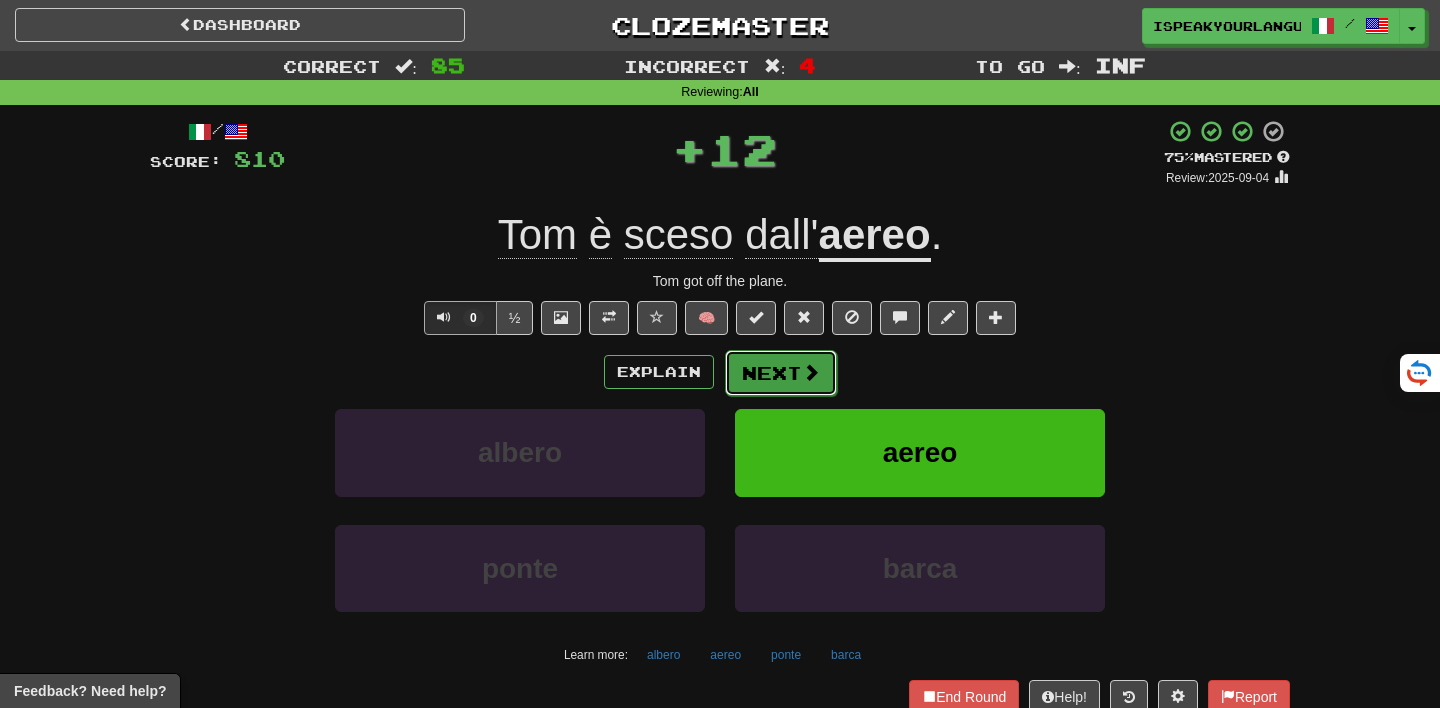 click on "Next" at bounding box center [781, 373] 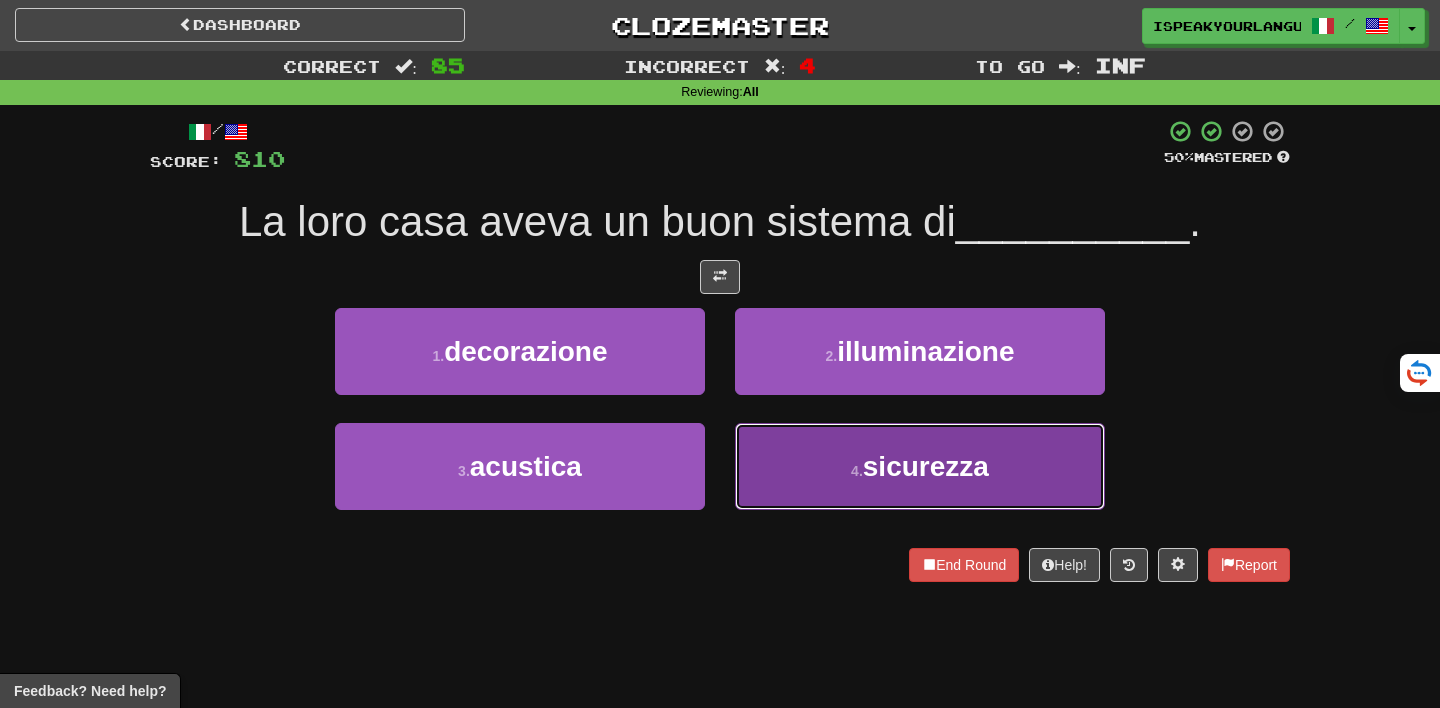click on "4 .  sicurezza" at bounding box center (920, 466) 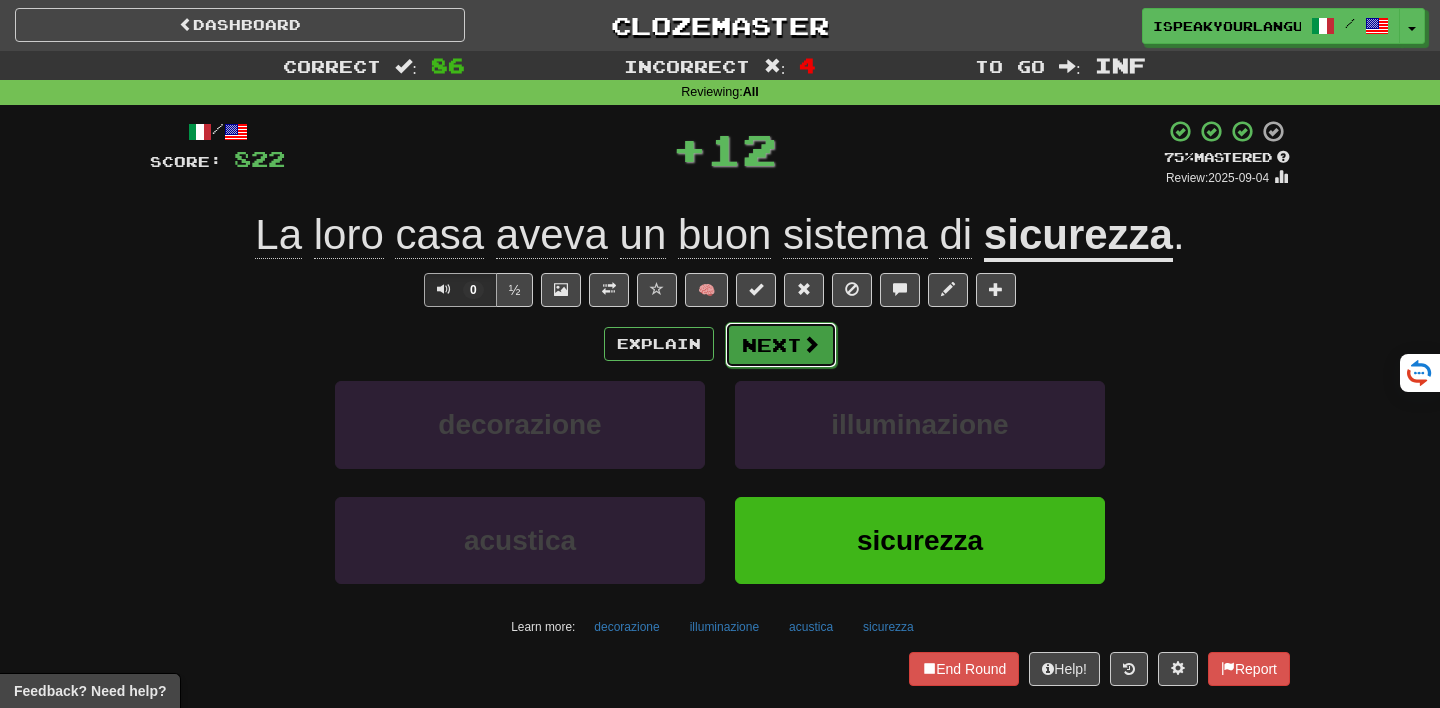click on "Next" at bounding box center (781, 345) 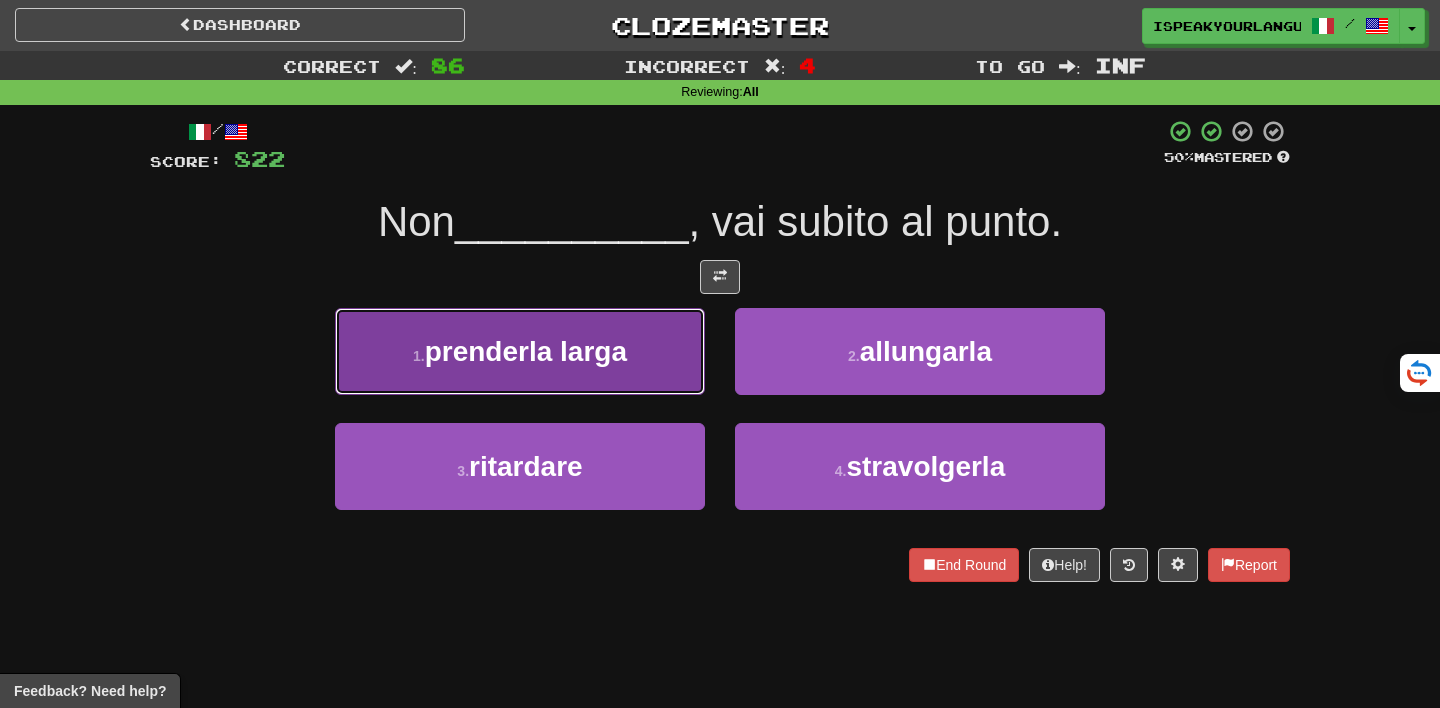 click on "1 .  prenderla larga" at bounding box center (520, 351) 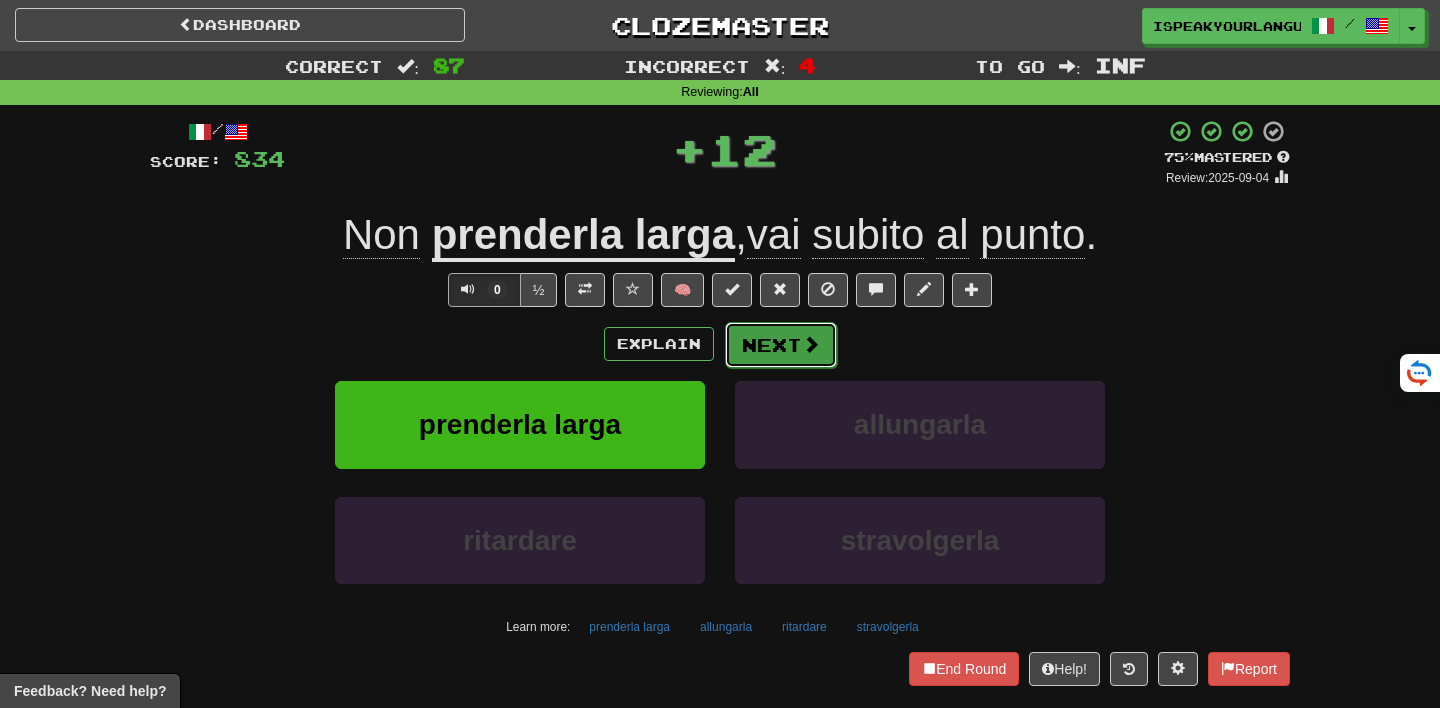 click on "Next" at bounding box center [781, 345] 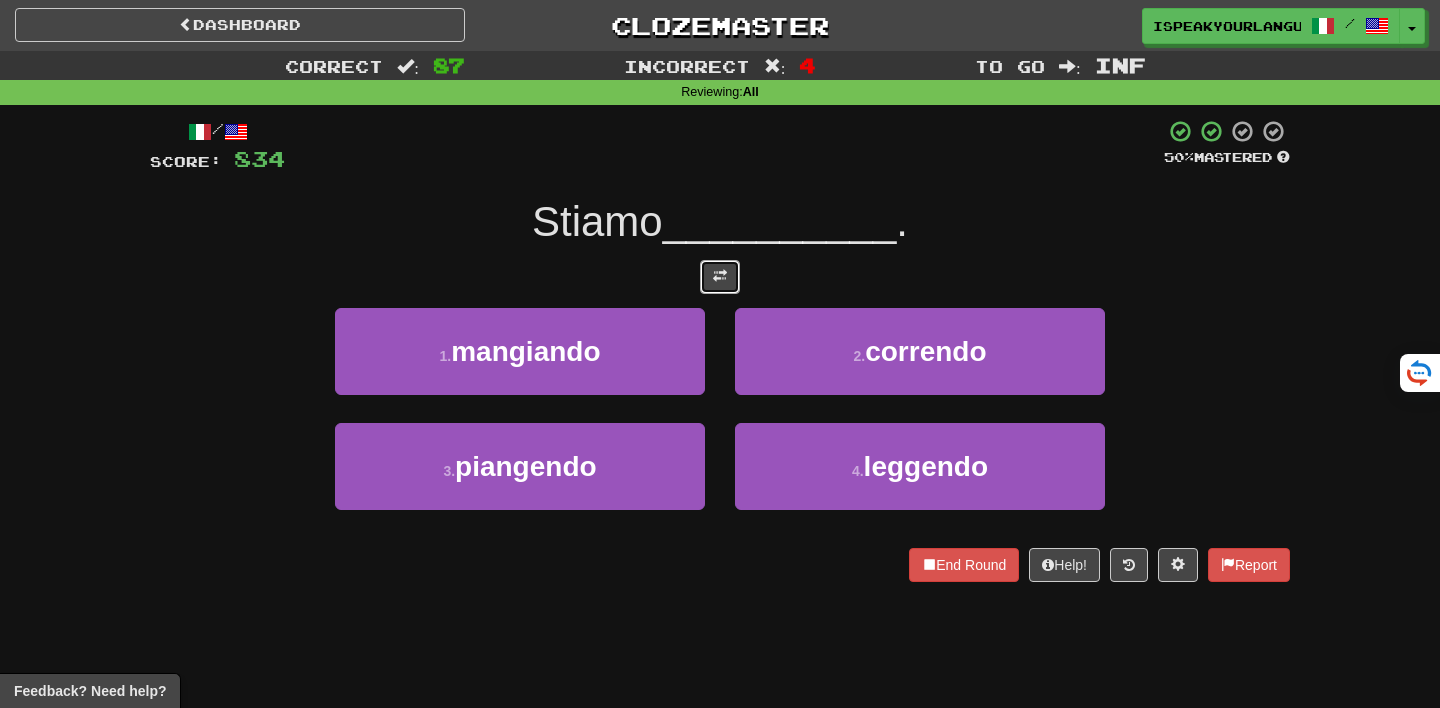 click at bounding box center [720, 277] 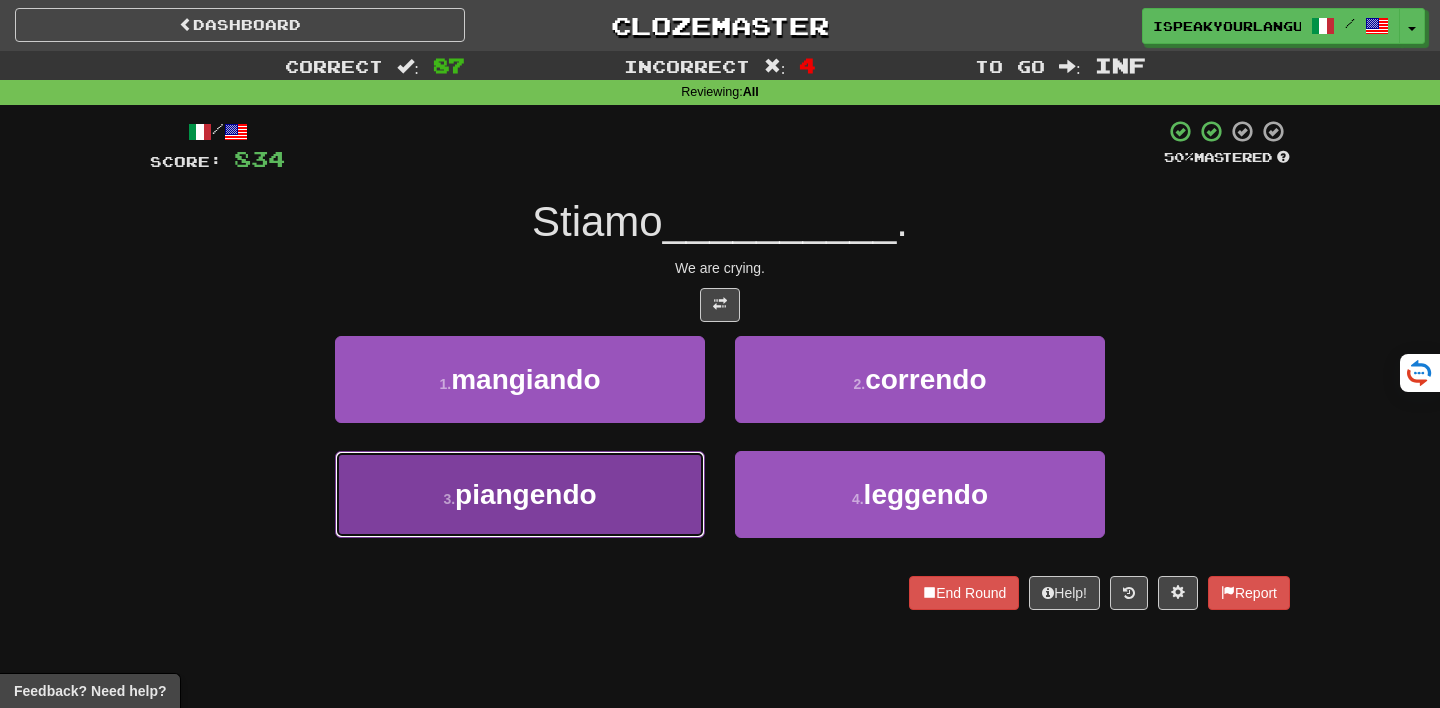 click on "piangendo" at bounding box center (526, 494) 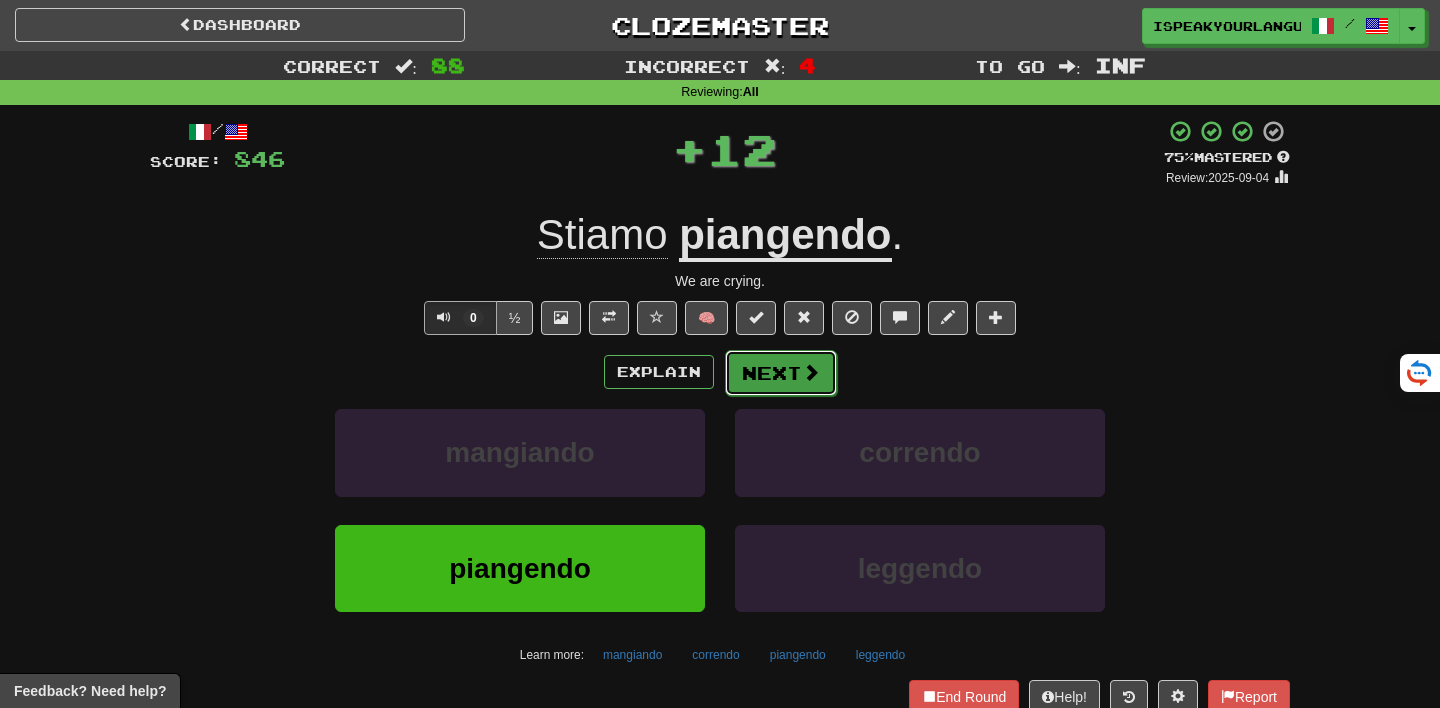 click on "Next" at bounding box center [781, 373] 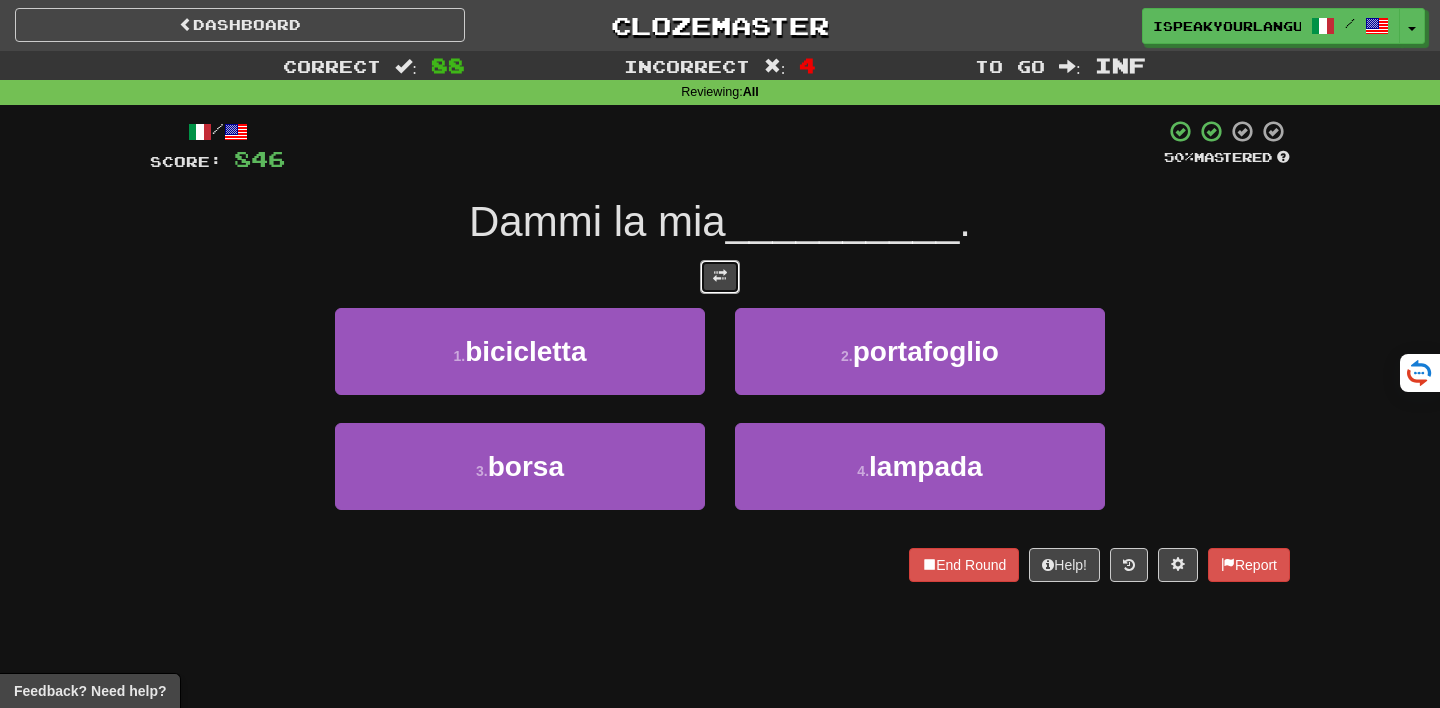 click at bounding box center [720, 277] 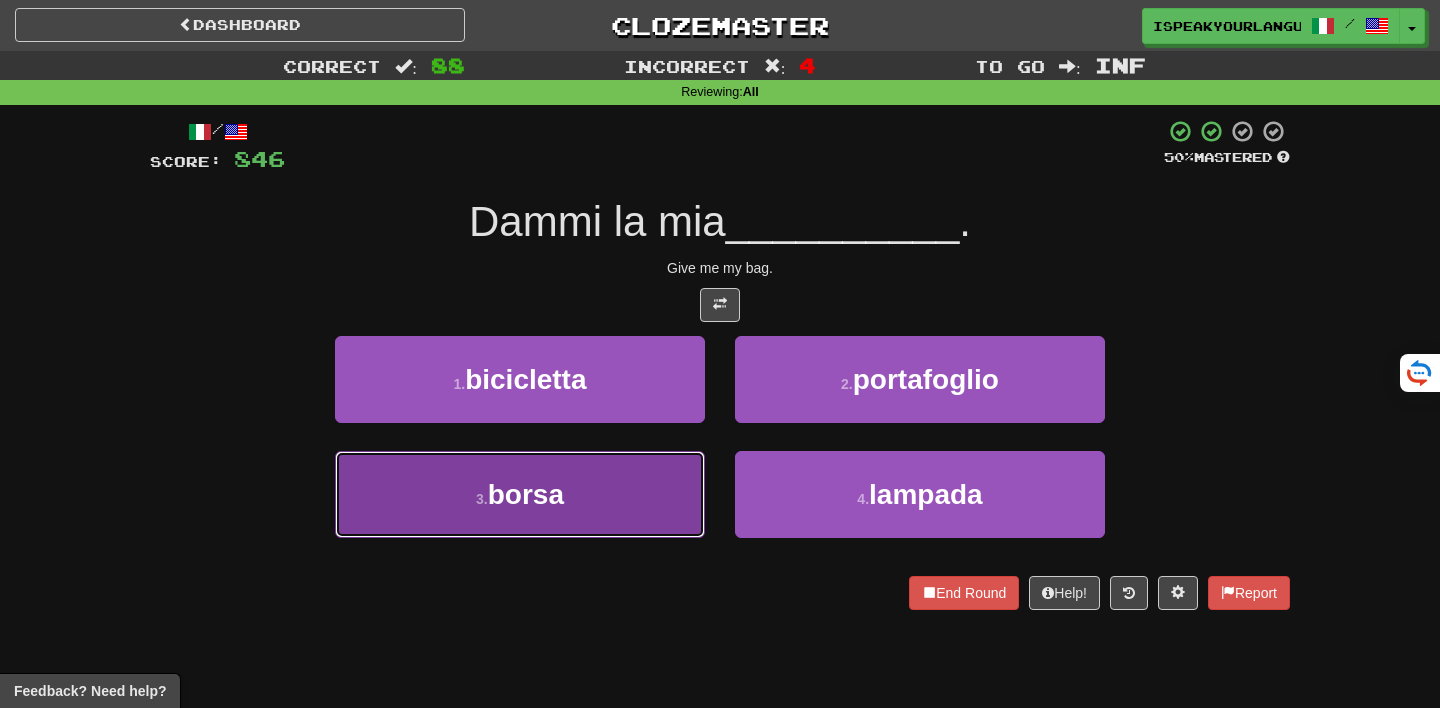 click on "3 .  borsa" at bounding box center (520, 494) 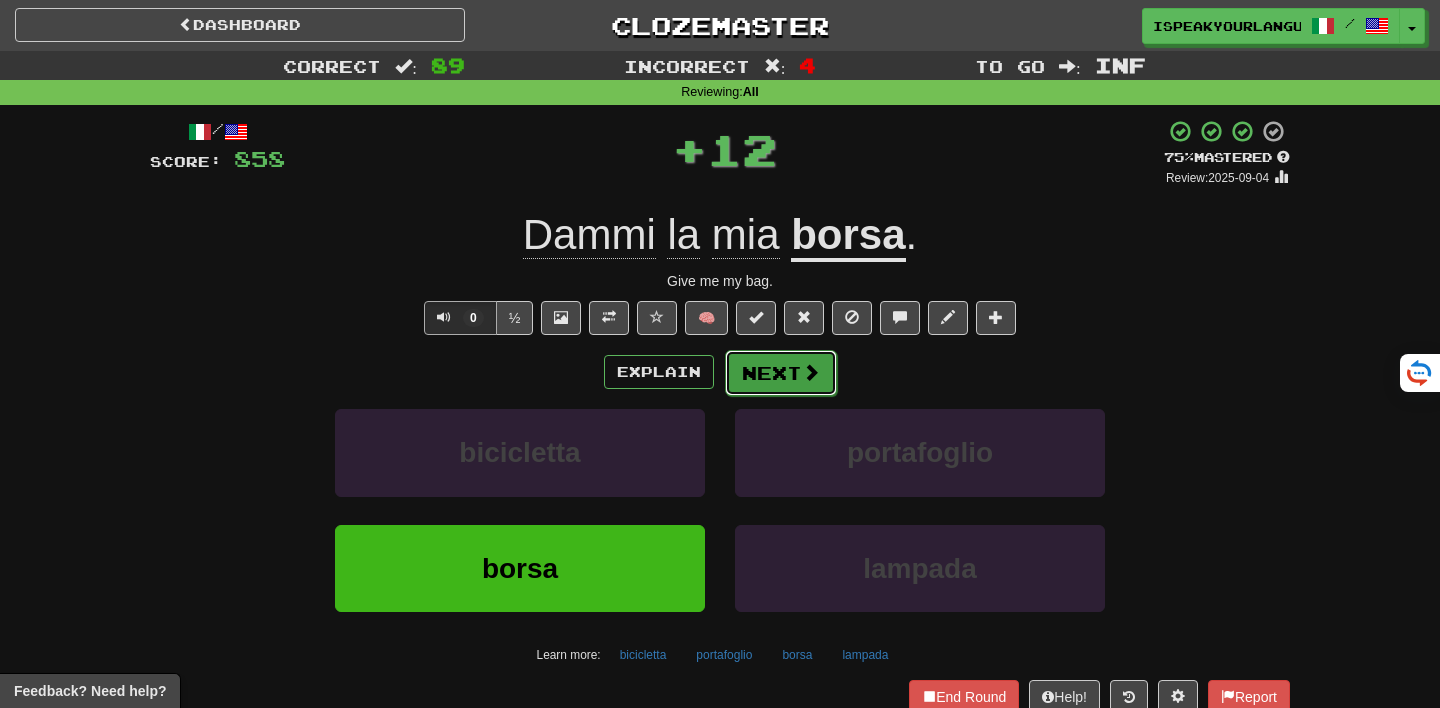 click at bounding box center [811, 372] 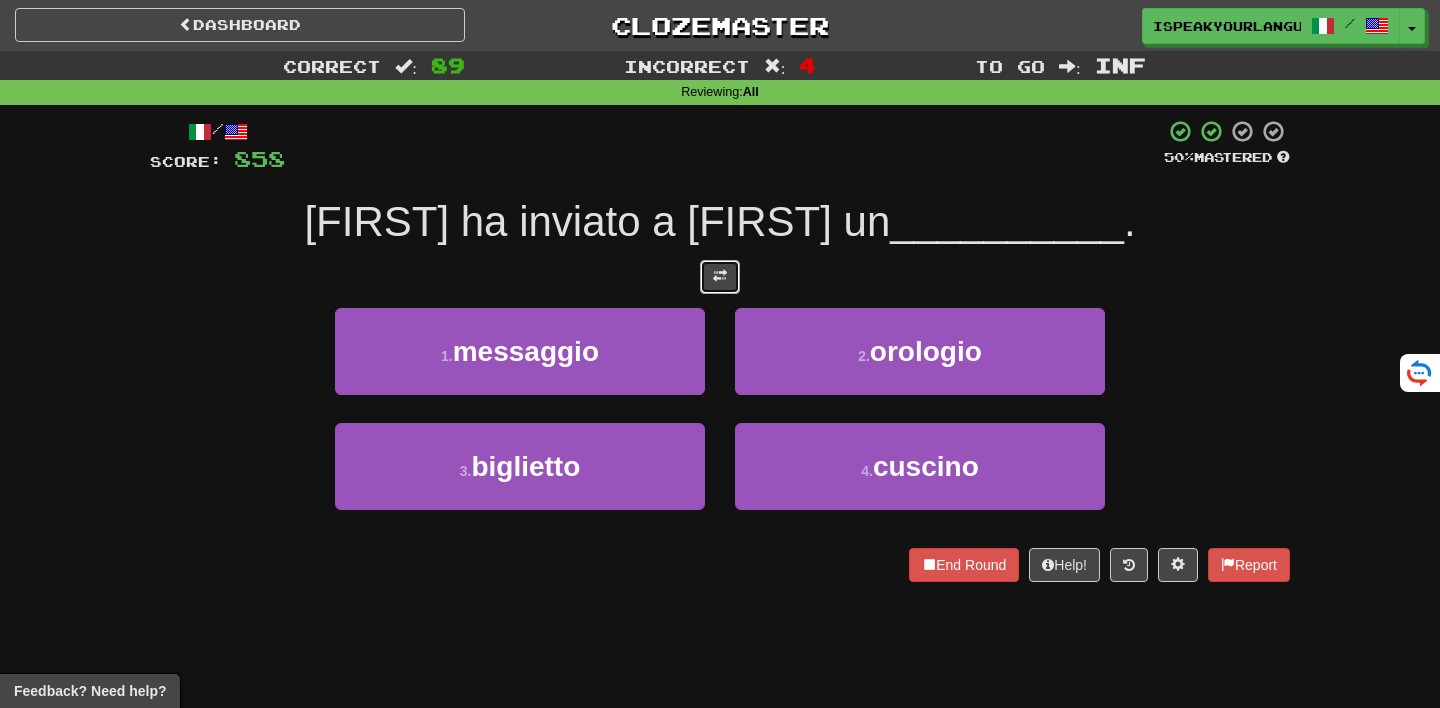 click at bounding box center (720, 277) 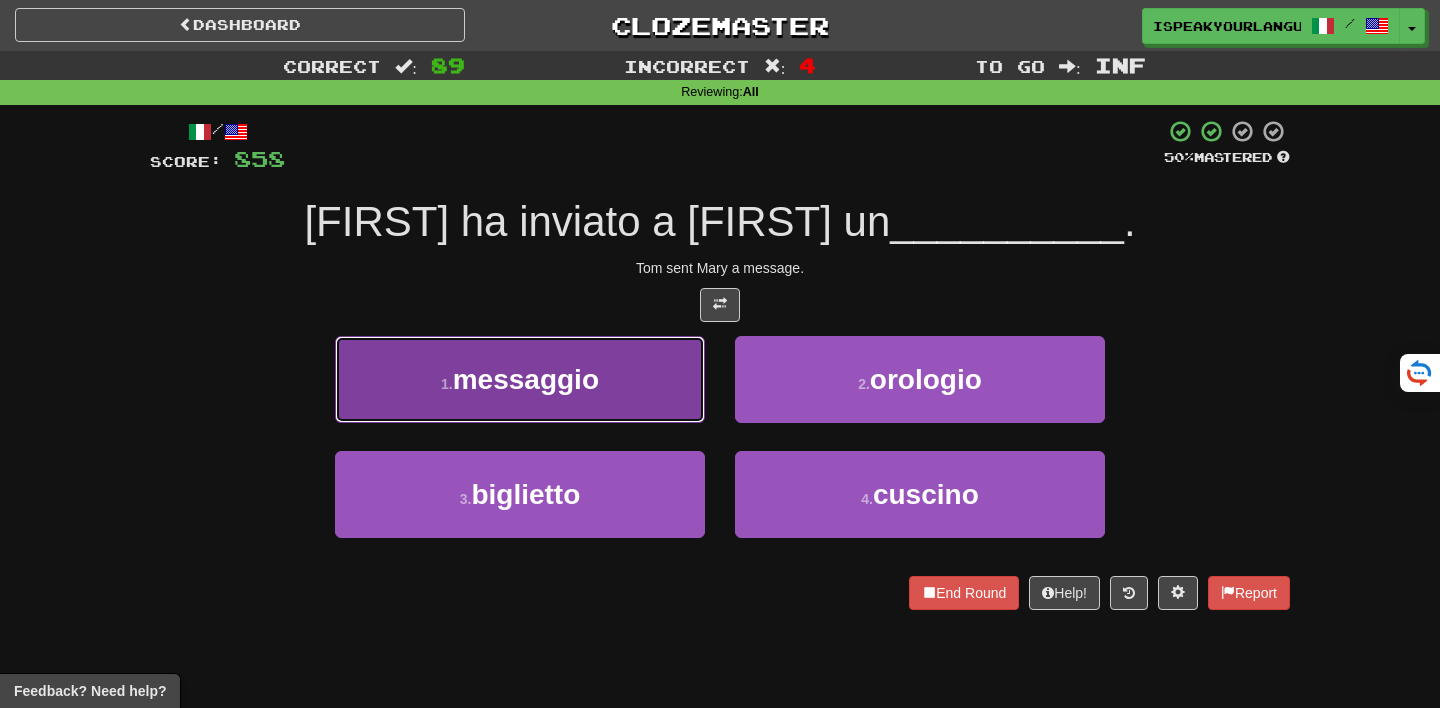 click on "1 .  messaggio" at bounding box center (520, 379) 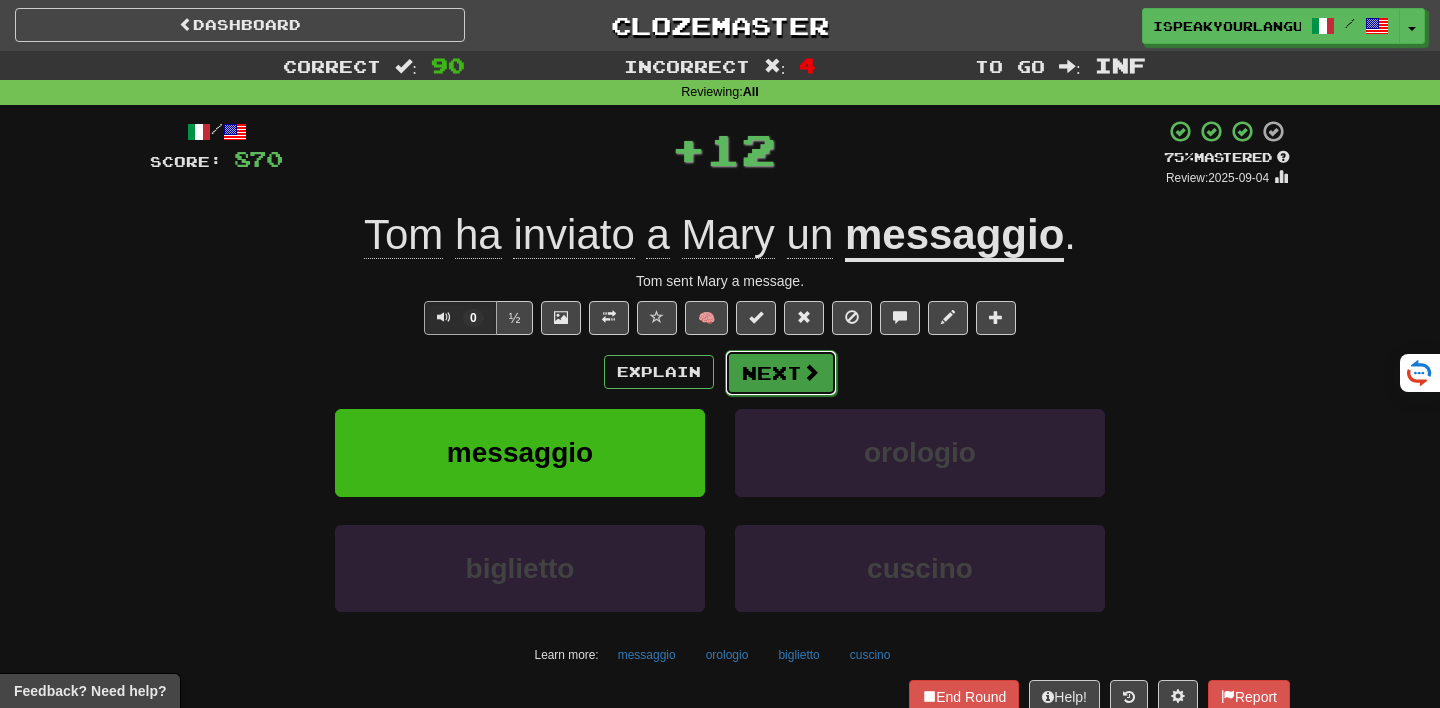 click on "Next" at bounding box center (781, 373) 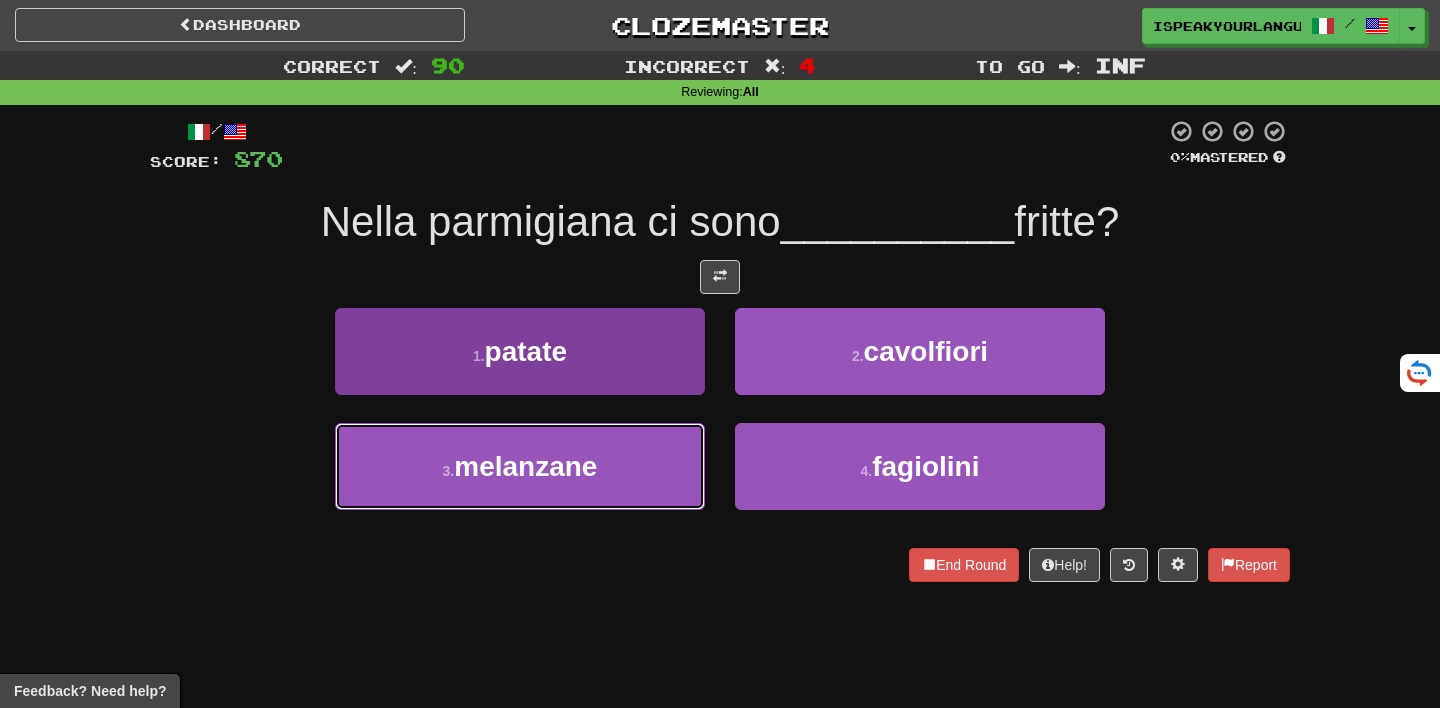 click on "melanzane" at bounding box center (525, 466) 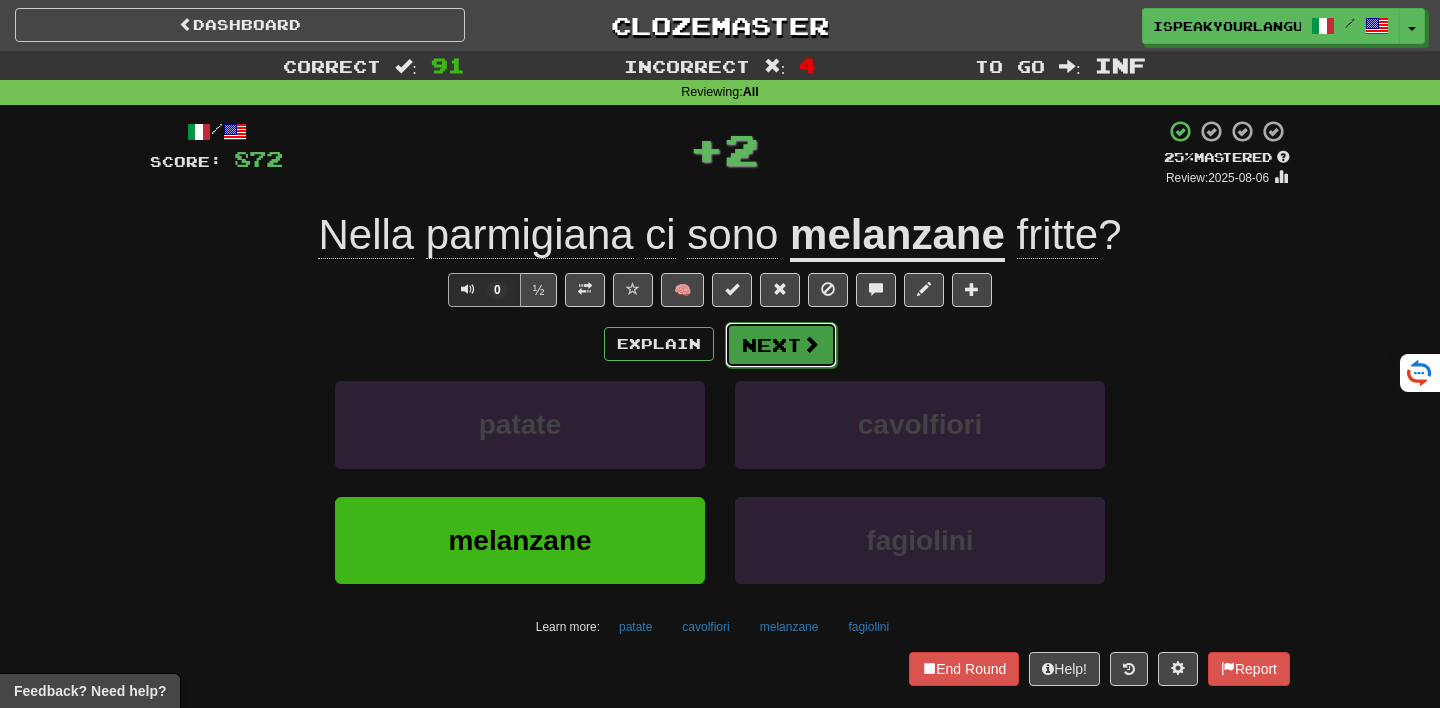 click on "Next" at bounding box center [781, 345] 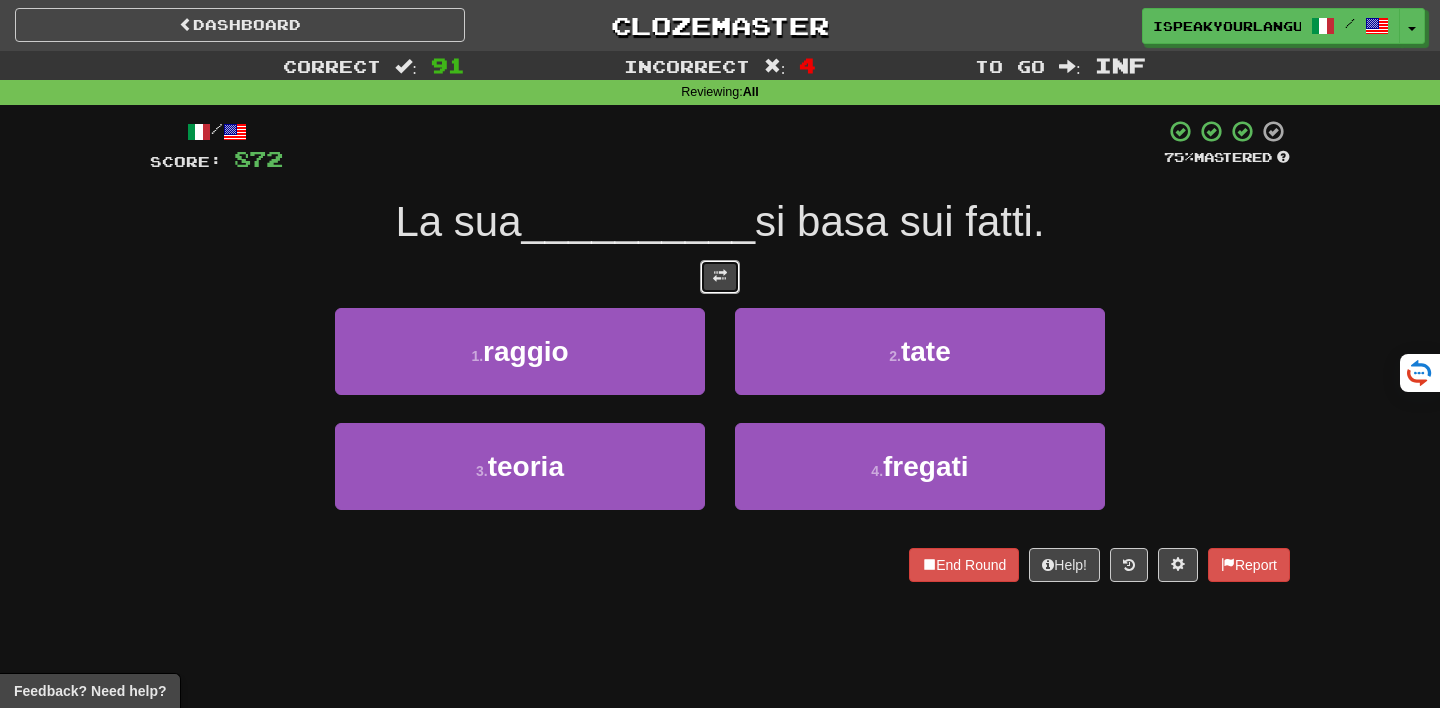 click at bounding box center (720, 276) 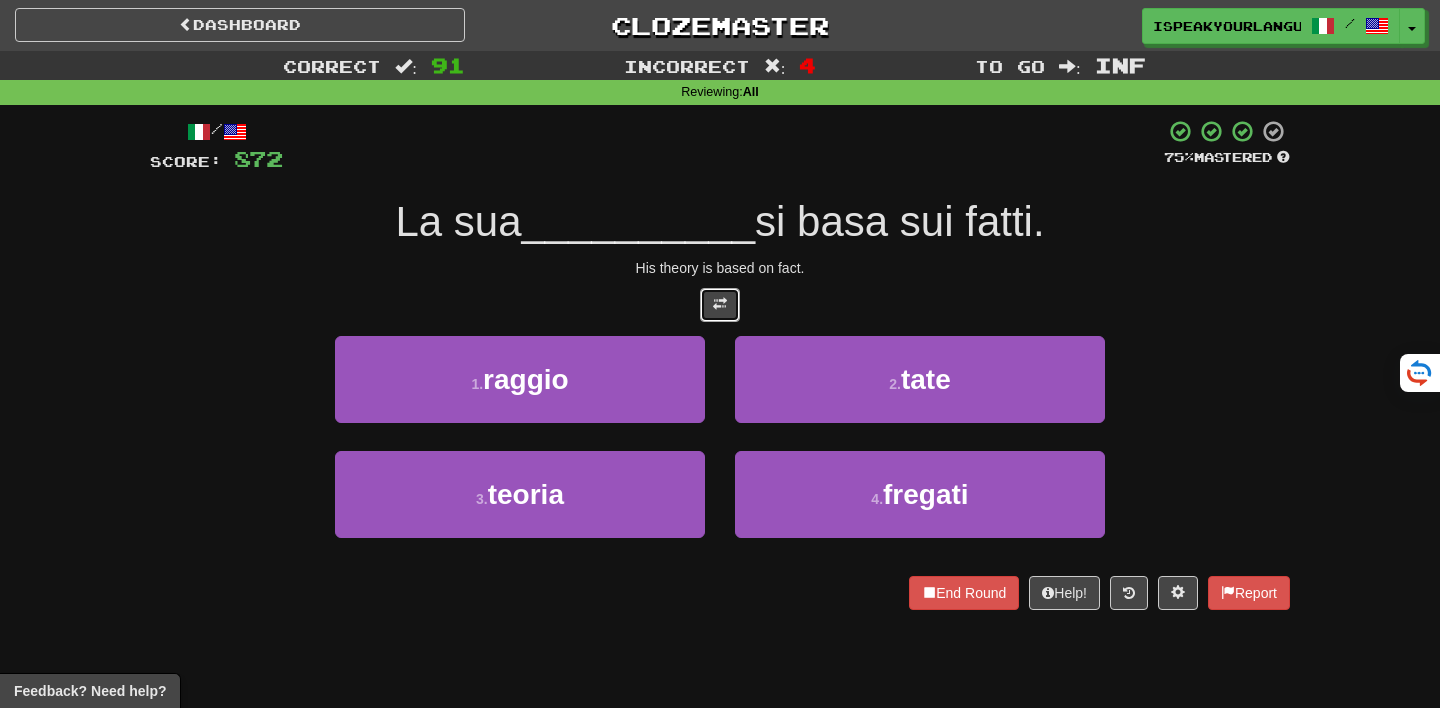 click at bounding box center (720, 305) 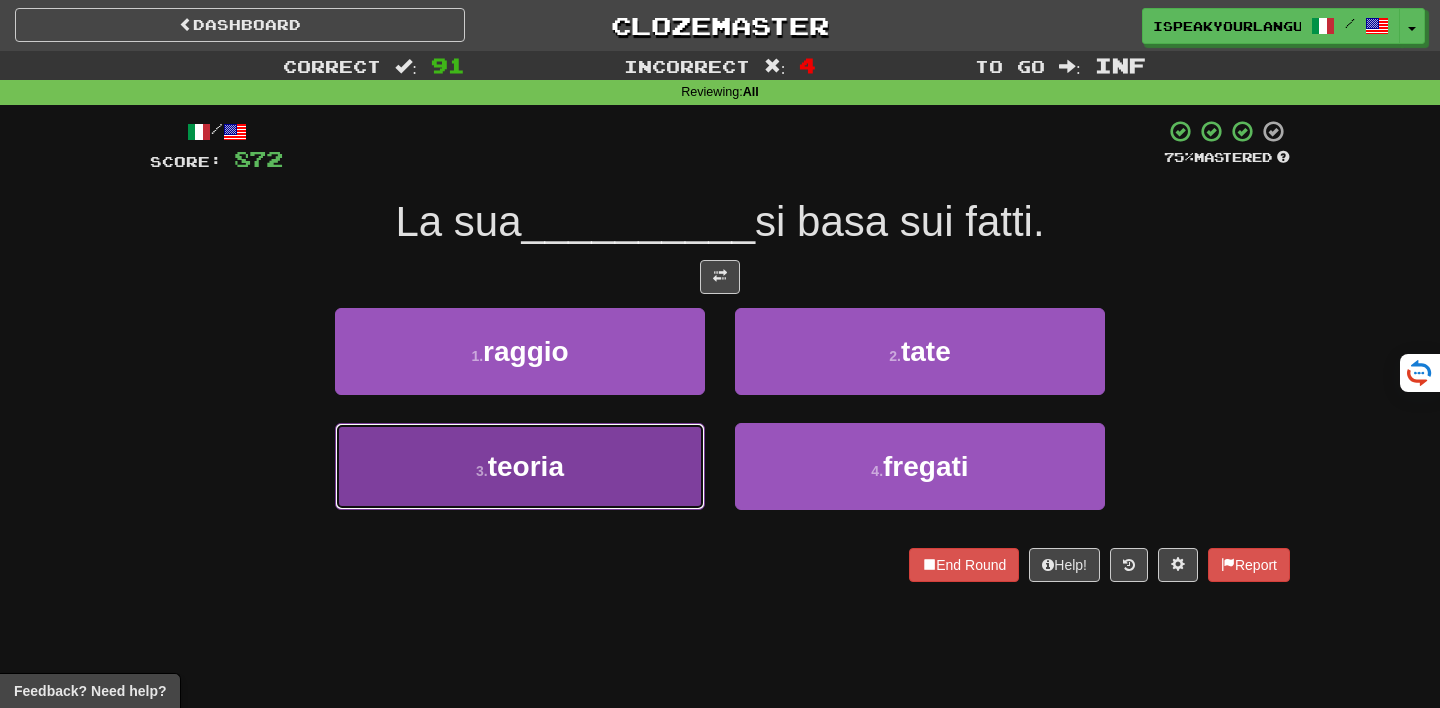 click on "3 .  teoria" at bounding box center [520, 466] 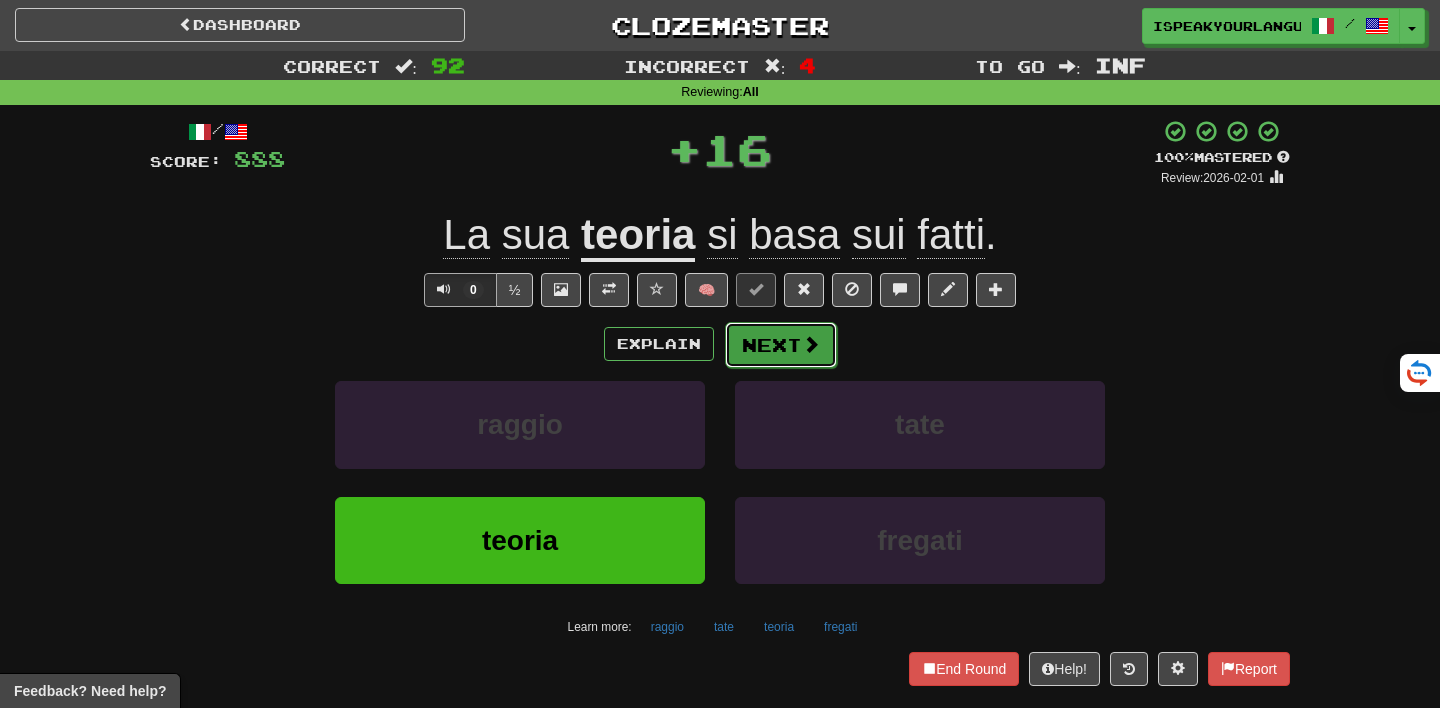 click on "Next" at bounding box center [781, 345] 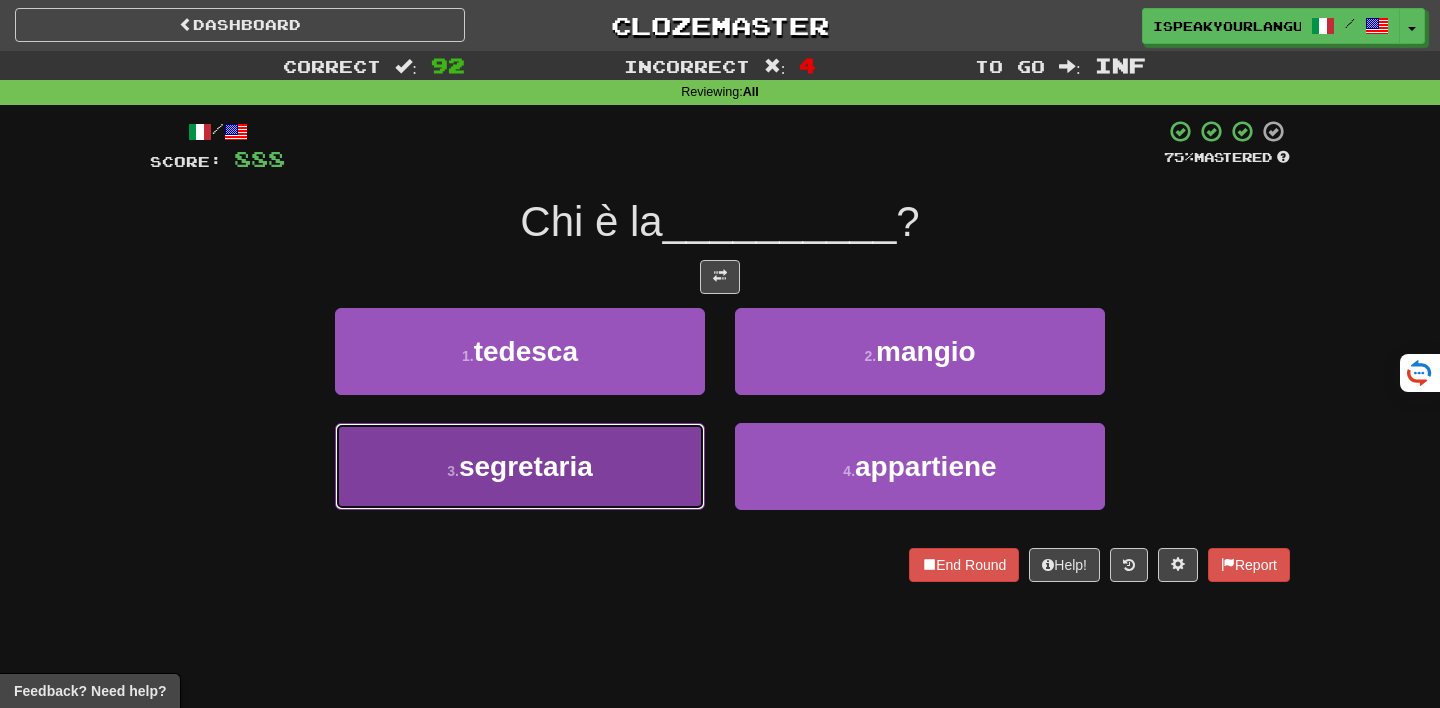 click on "3 .  segretaria" at bounding box center (520, 466) 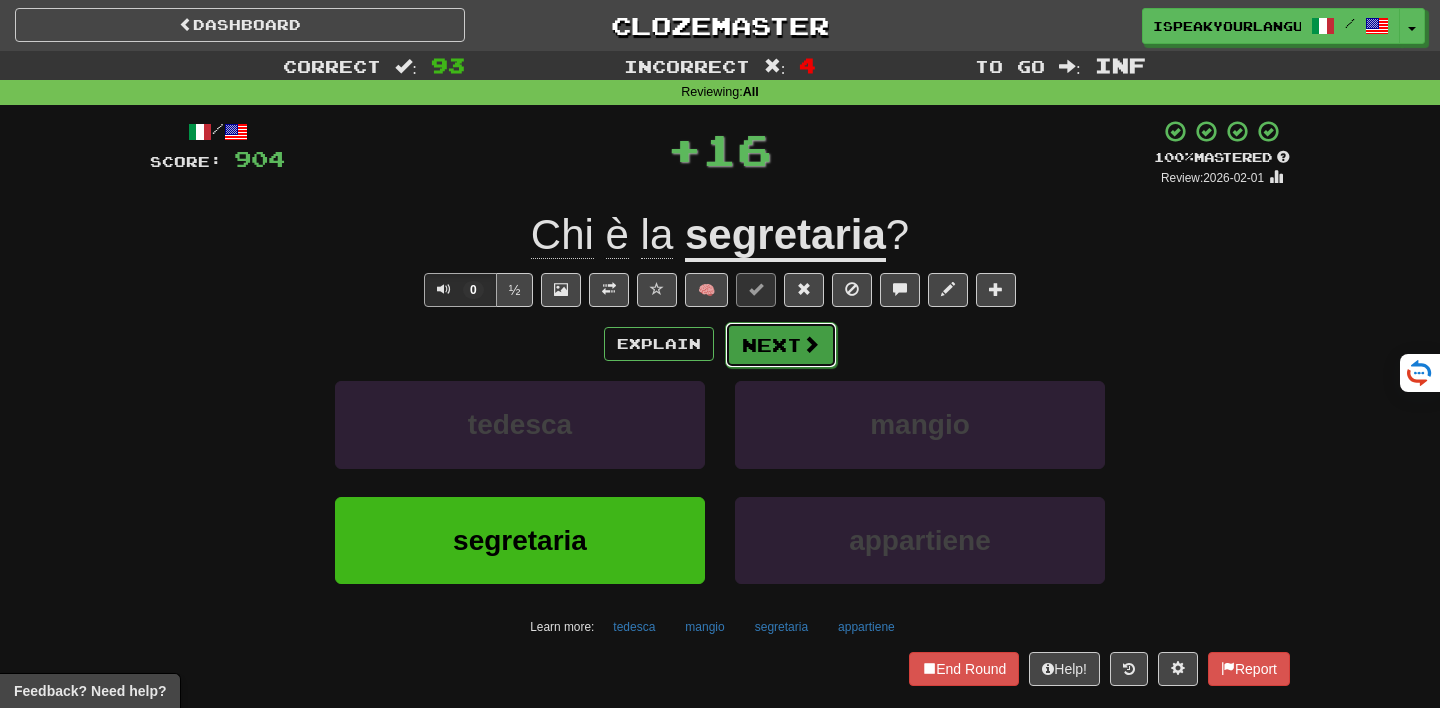click on "Next" at bounding box center [781, 345] 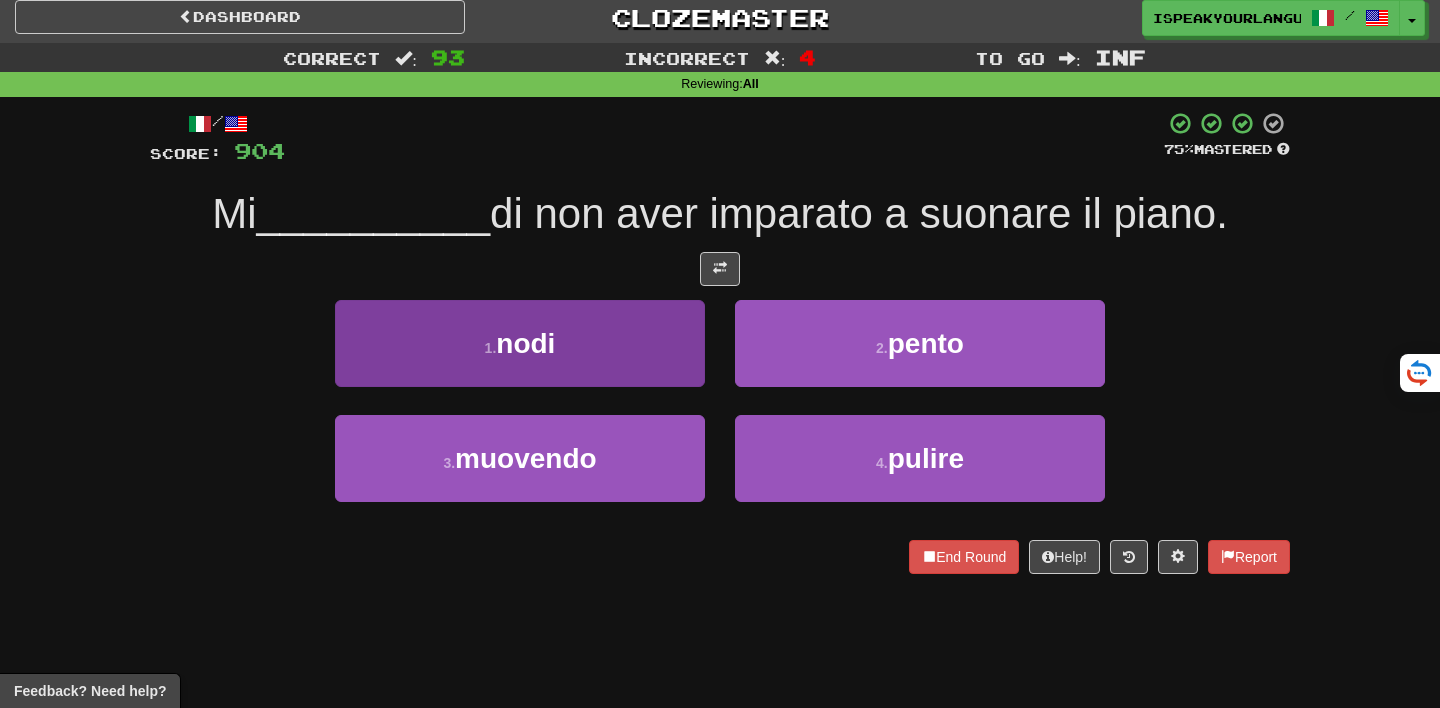 scroll, scrollTop: 11, scrollLeft: 0, axis: vertical 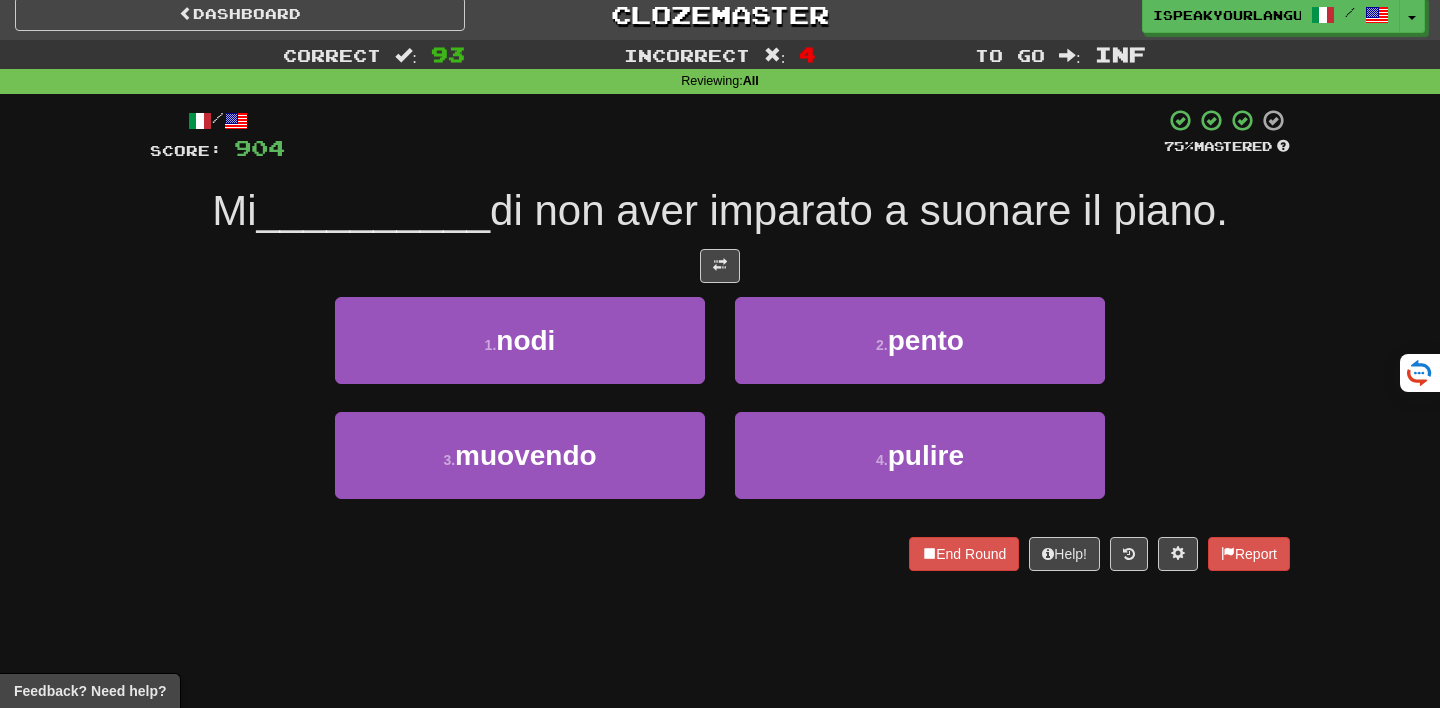 click on "4 .  pulire" at bounding box center (920, 469) 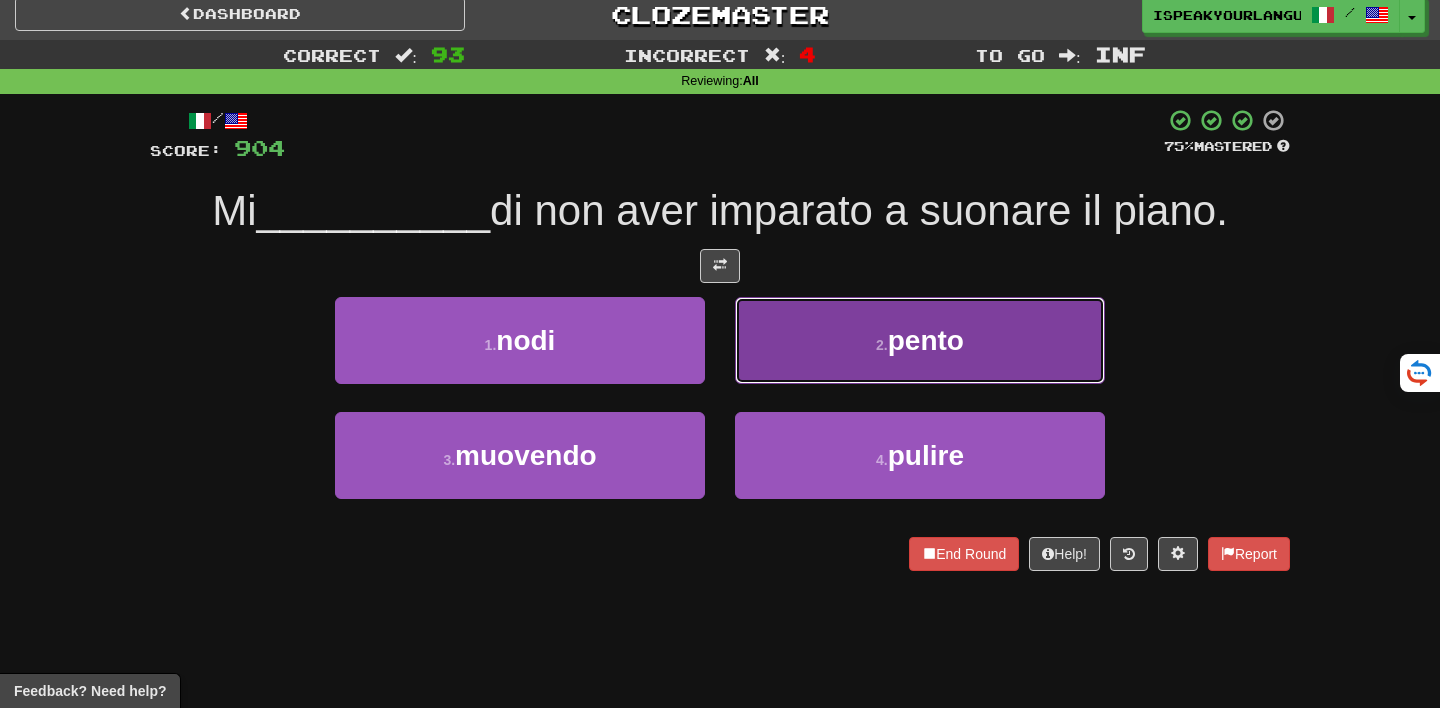 click on "2 .  pento" at bounding box center [920, 340] 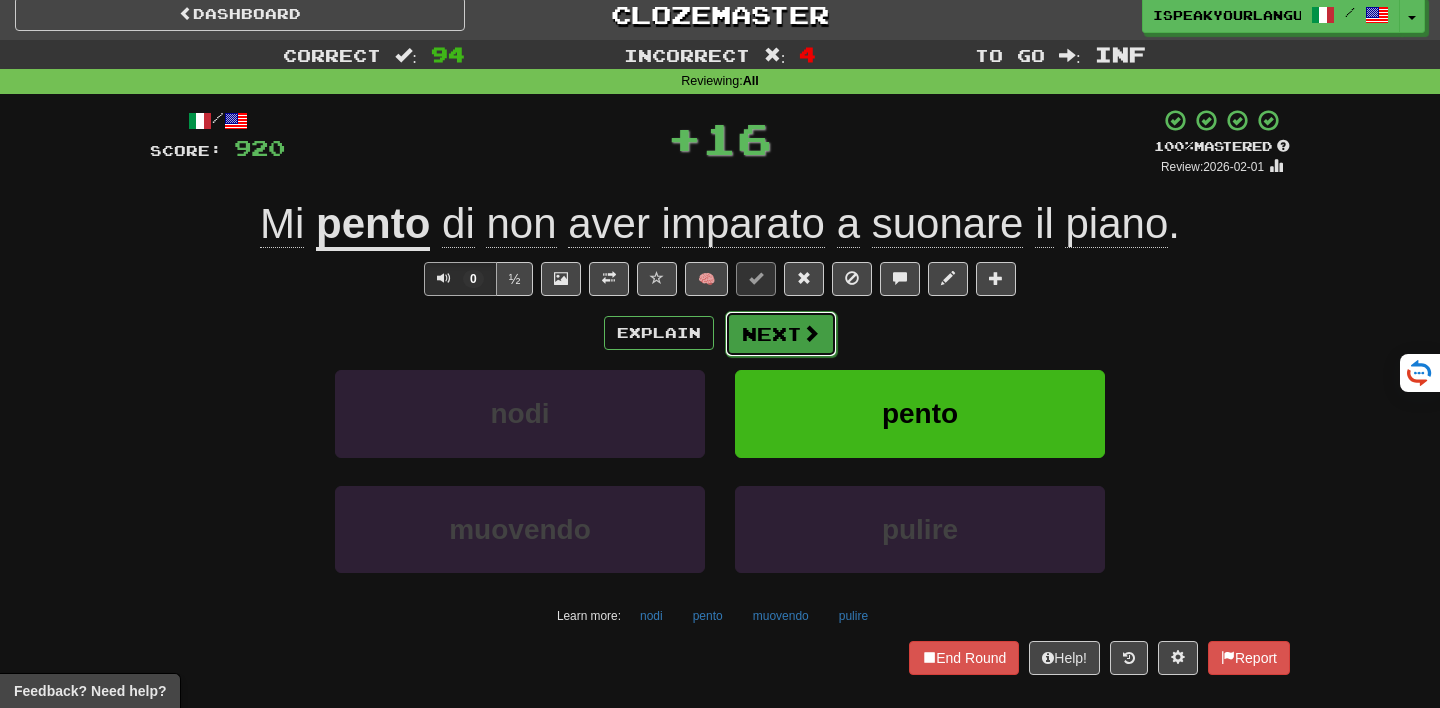 click on "Next" at bounding box center (781, 334) 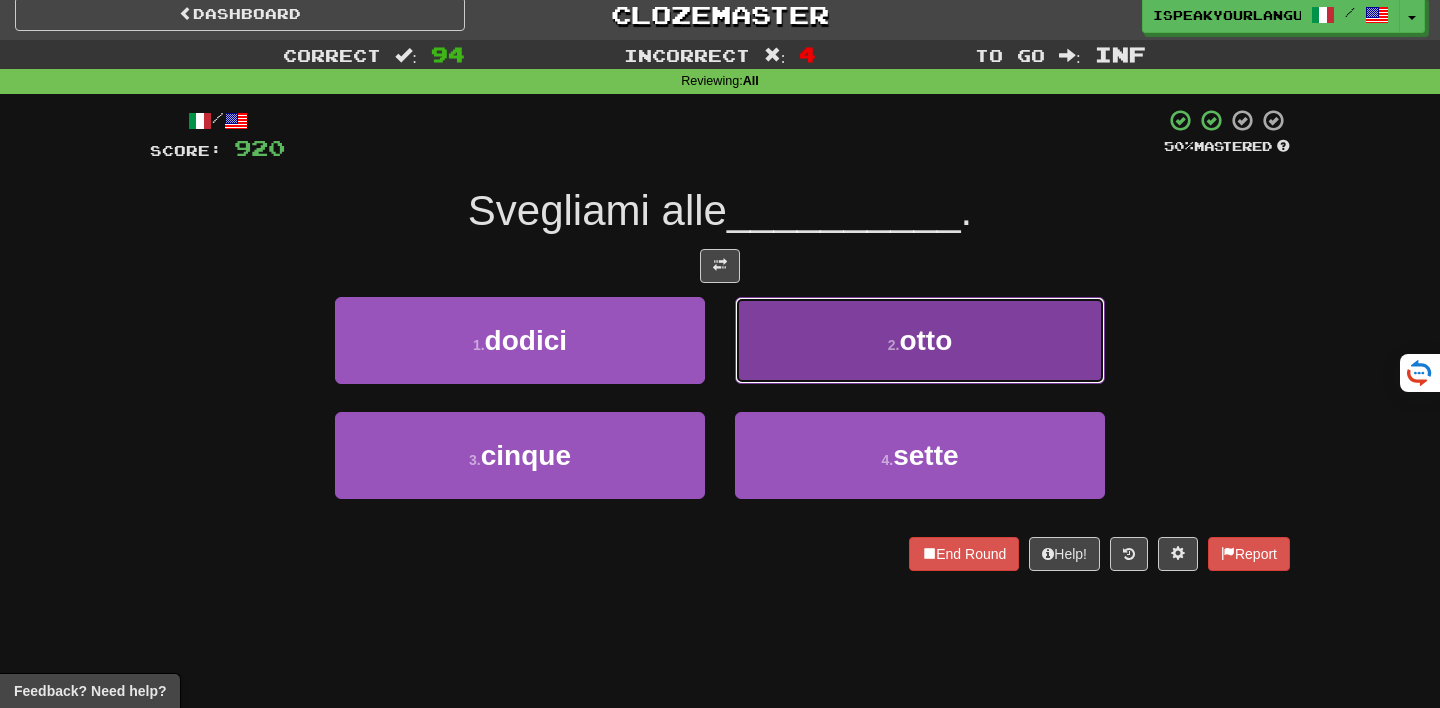 click on "2 .  otto" at bounding box center [920, 340] 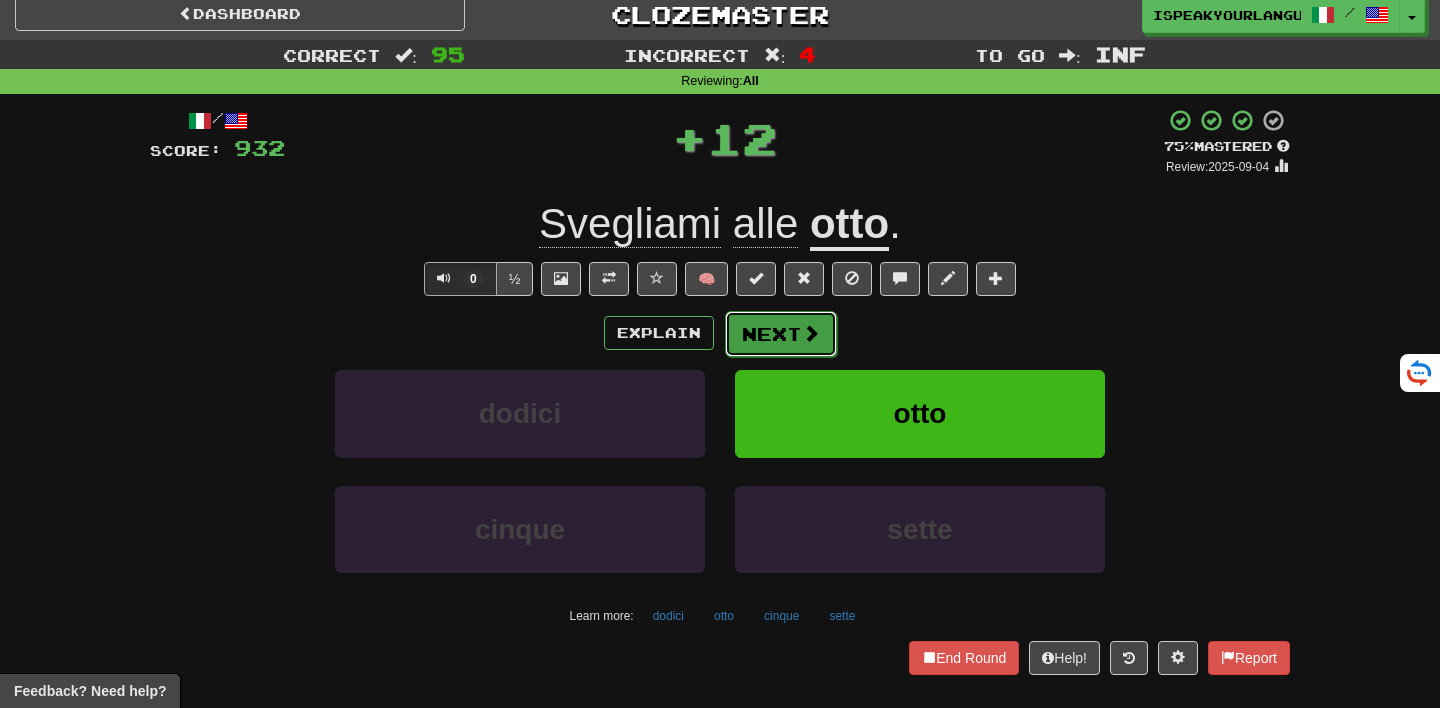 click on "Next" at bounding box center [781, 334] 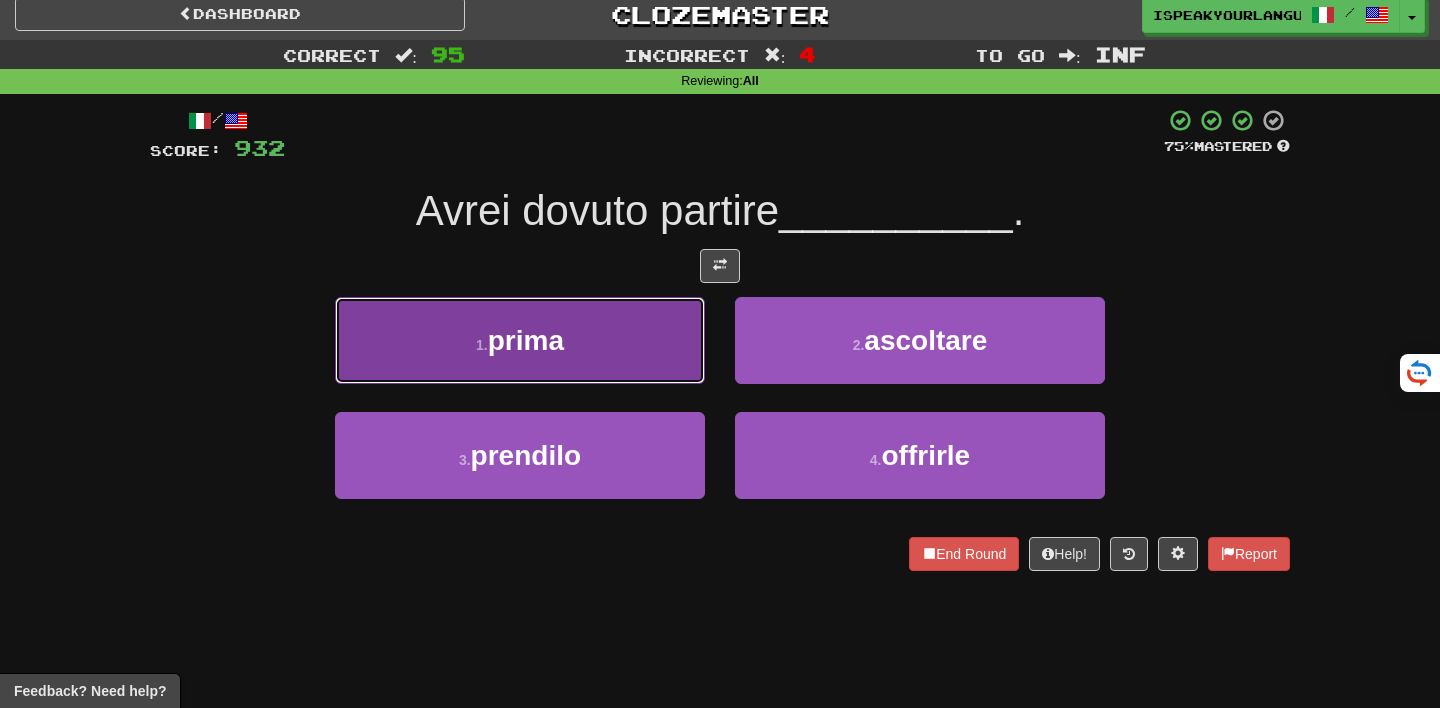 click on "1 .  prima" at bounding box center [520, 340] 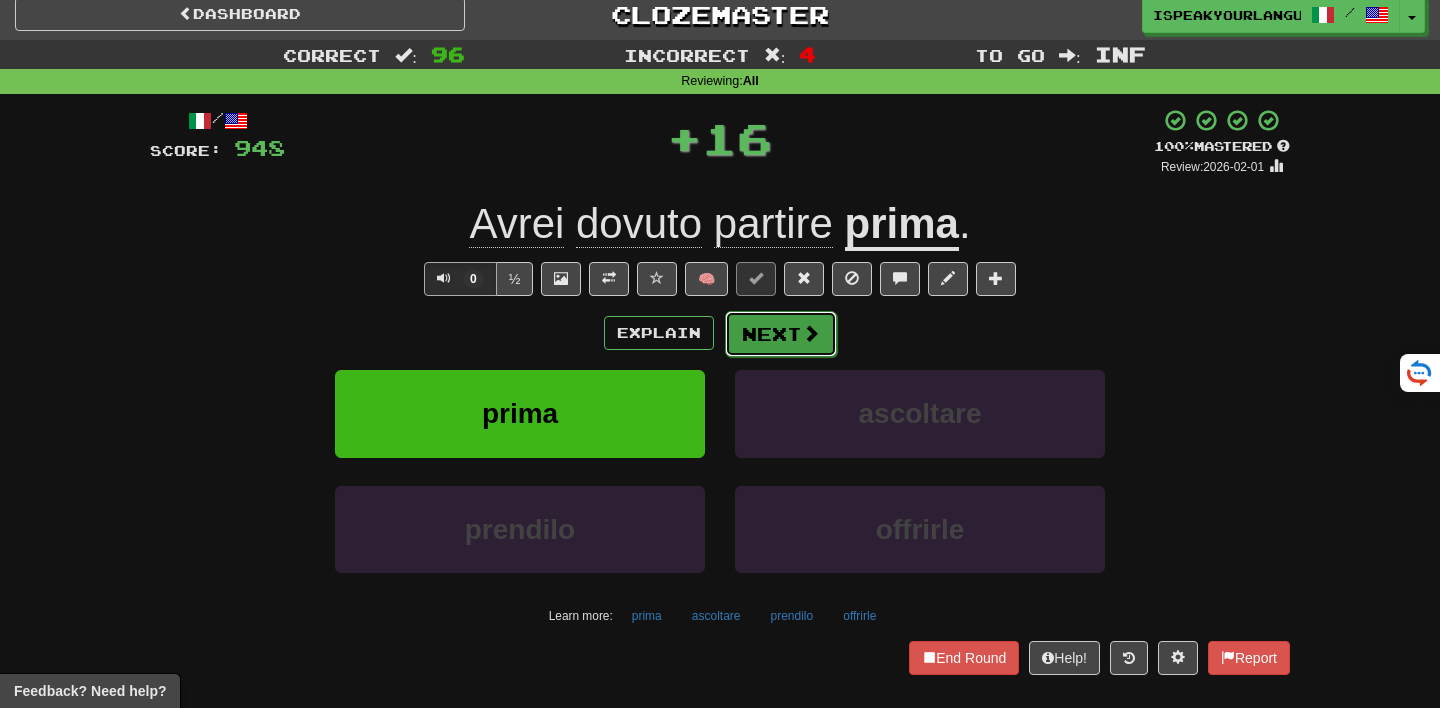 click on "Next" at bounding box center [781, 334] 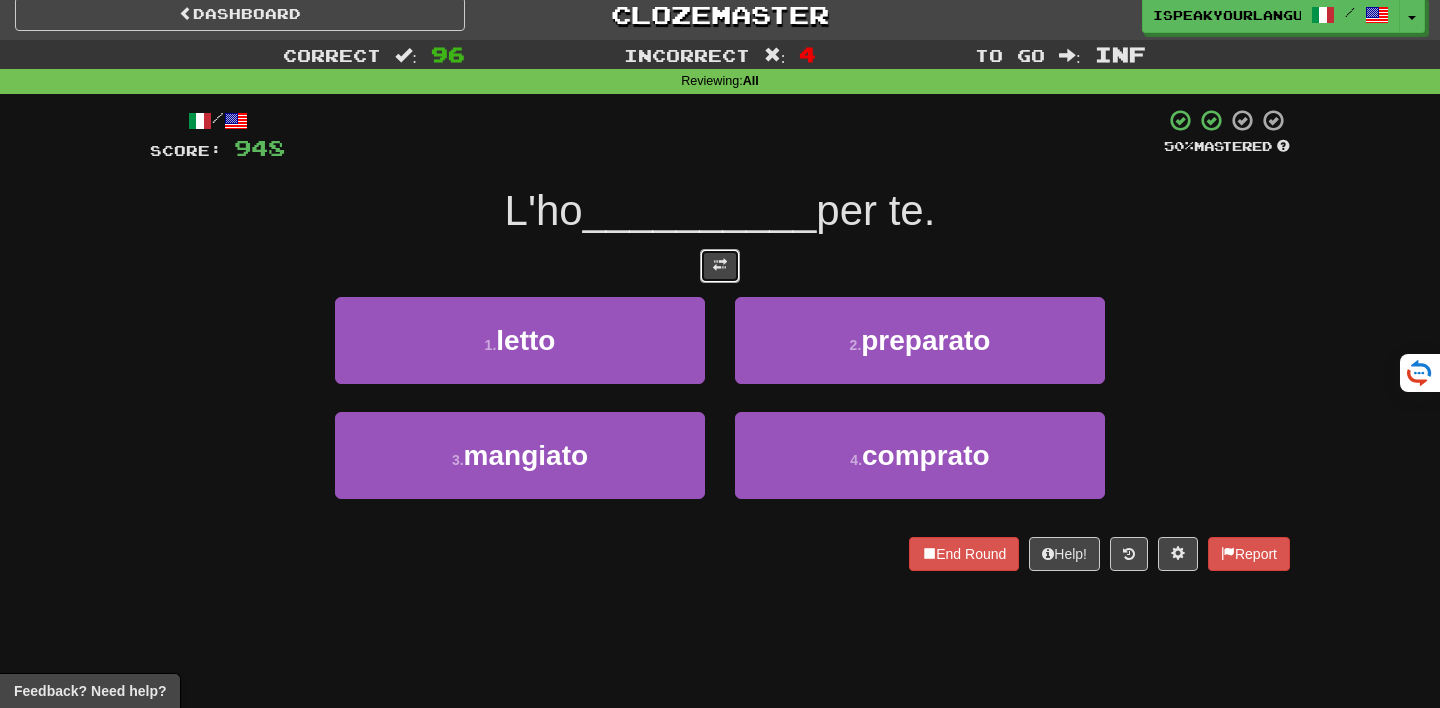 click at bounding box center (720, 266) 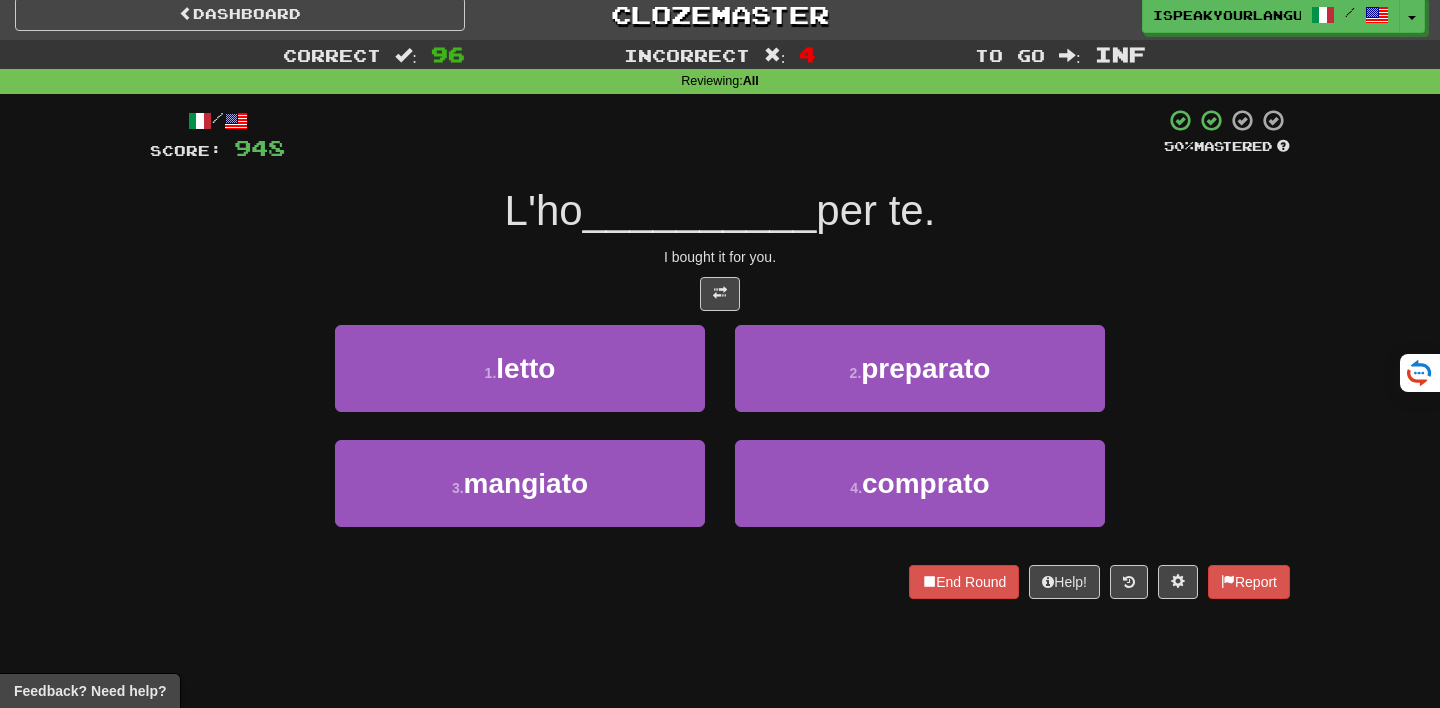 click on "/  Score:   948 50 %  Mastered L'ho  __________  per te. I bought it for you. 1 .  letto 2 .  preparato 3 .  mangiato 4 .  comprato  End Round  Help!  Report" at bounding box center [720, 353] 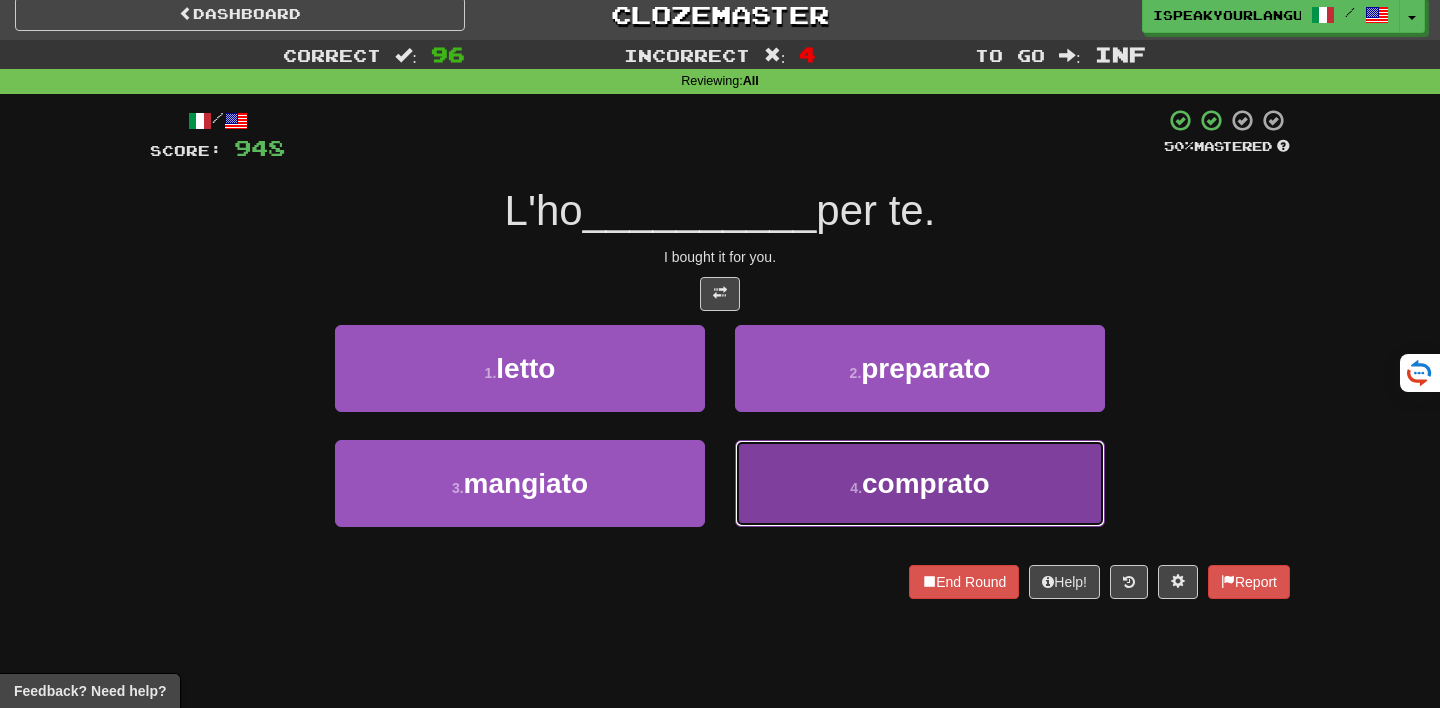 click on "4 .  comprato" at bounding box center (920, 483) 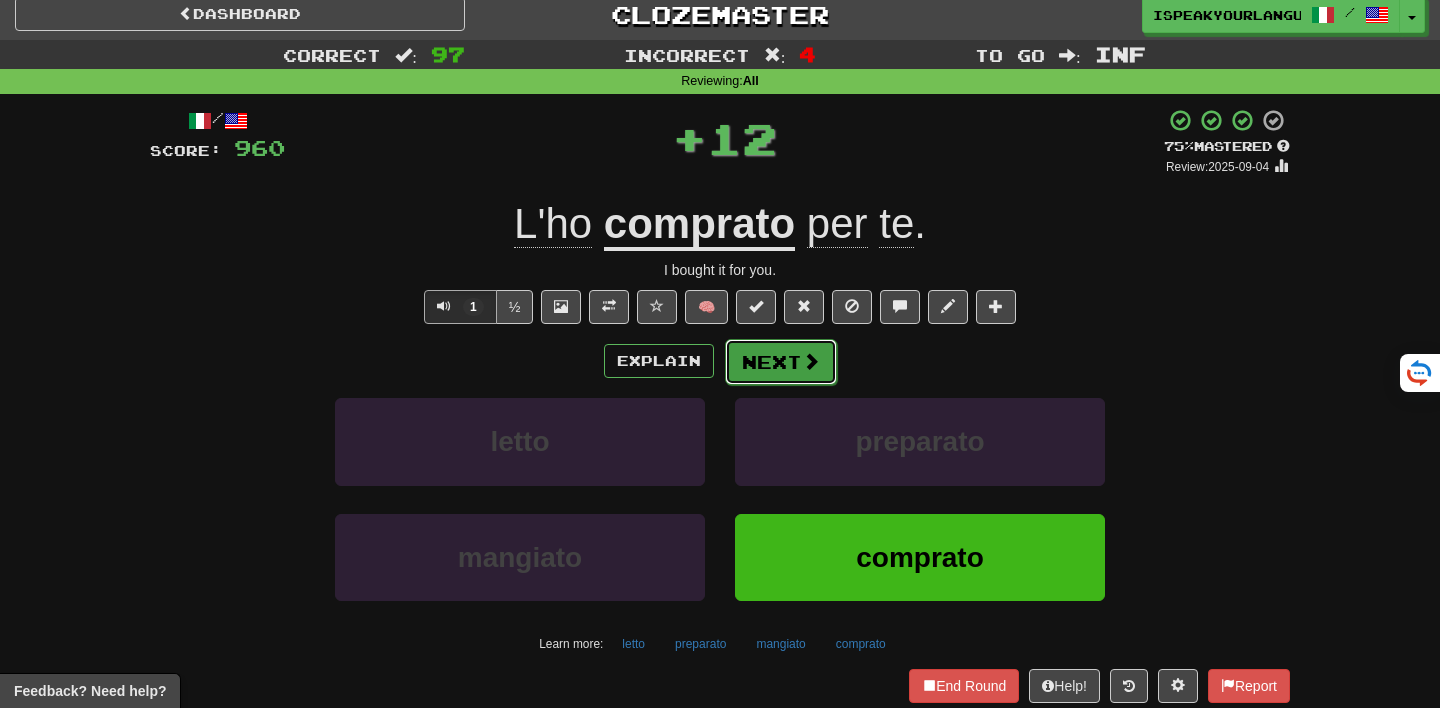 click on "Next" at bounding box center (781, 362) 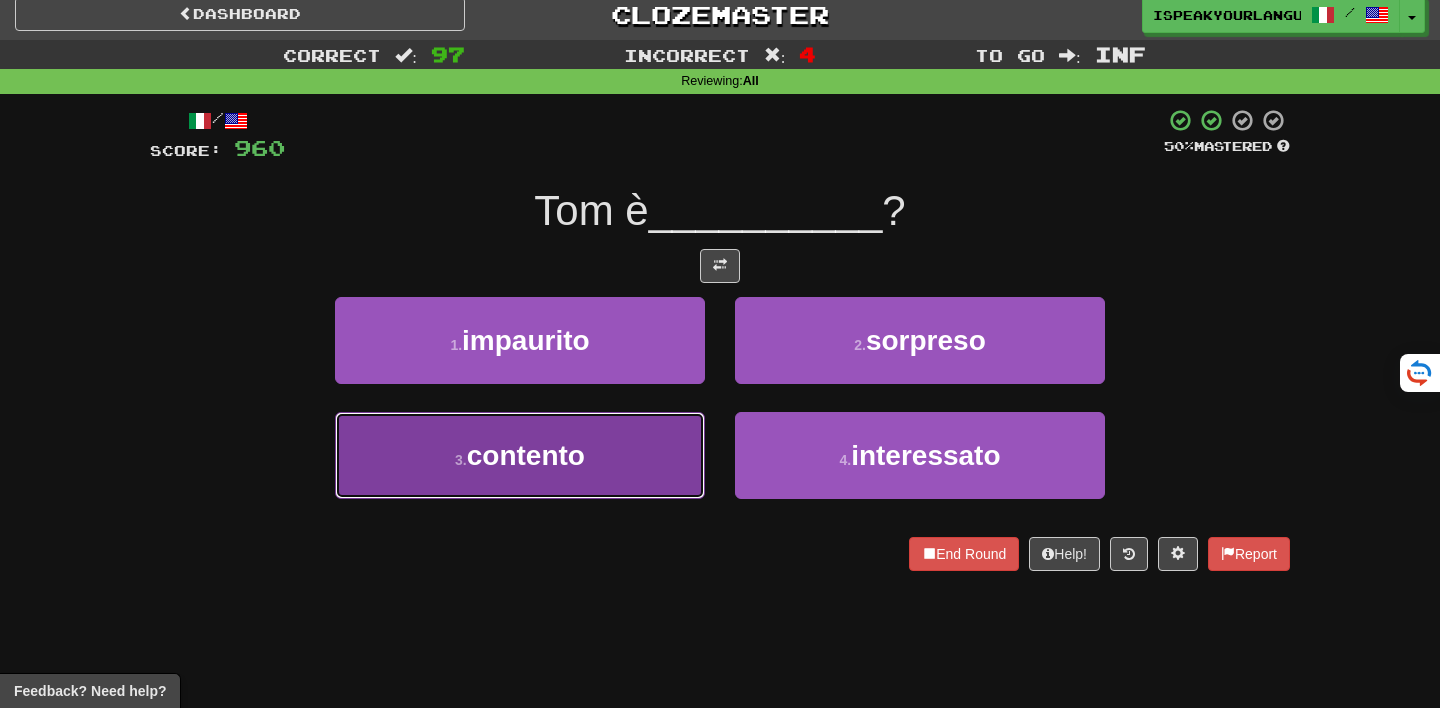 click on "3 .  contento" at bounding box center (520, 455) 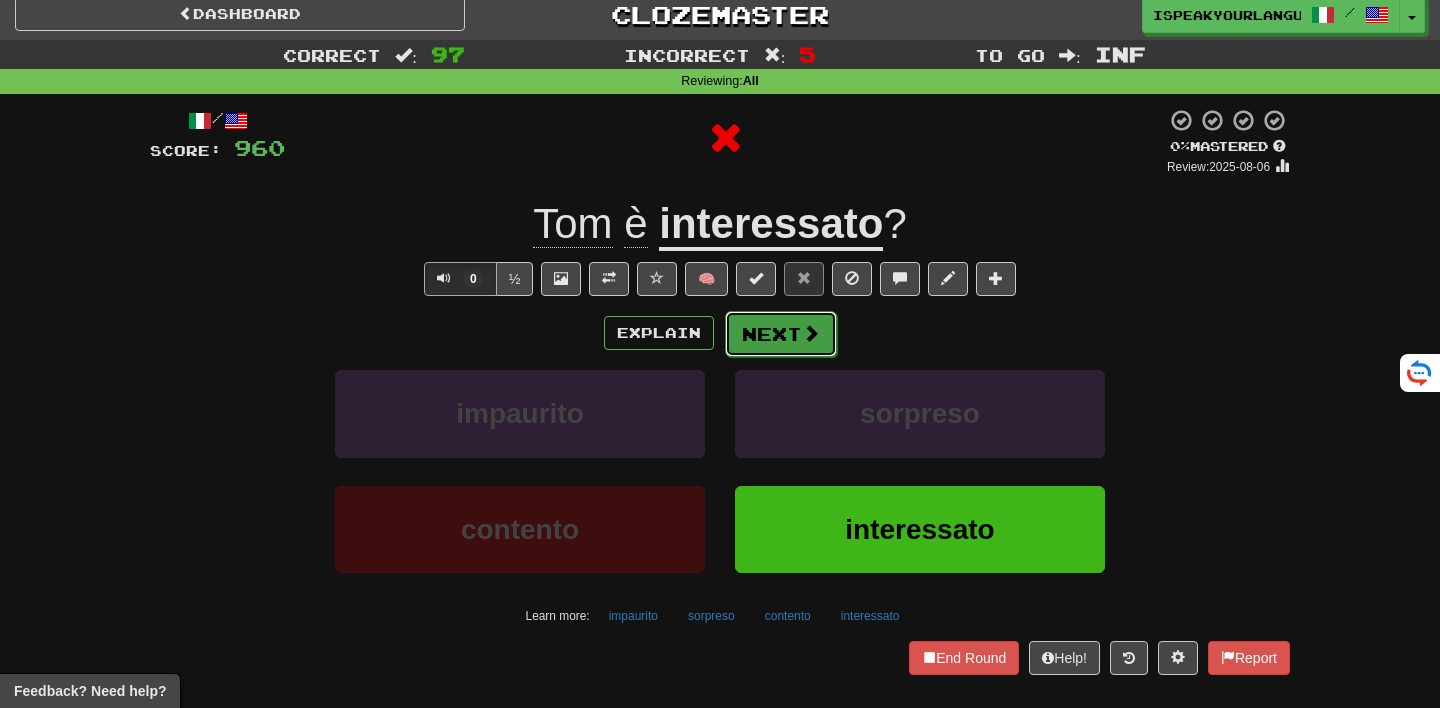 click on "Next" at bounding box center (781, 334) 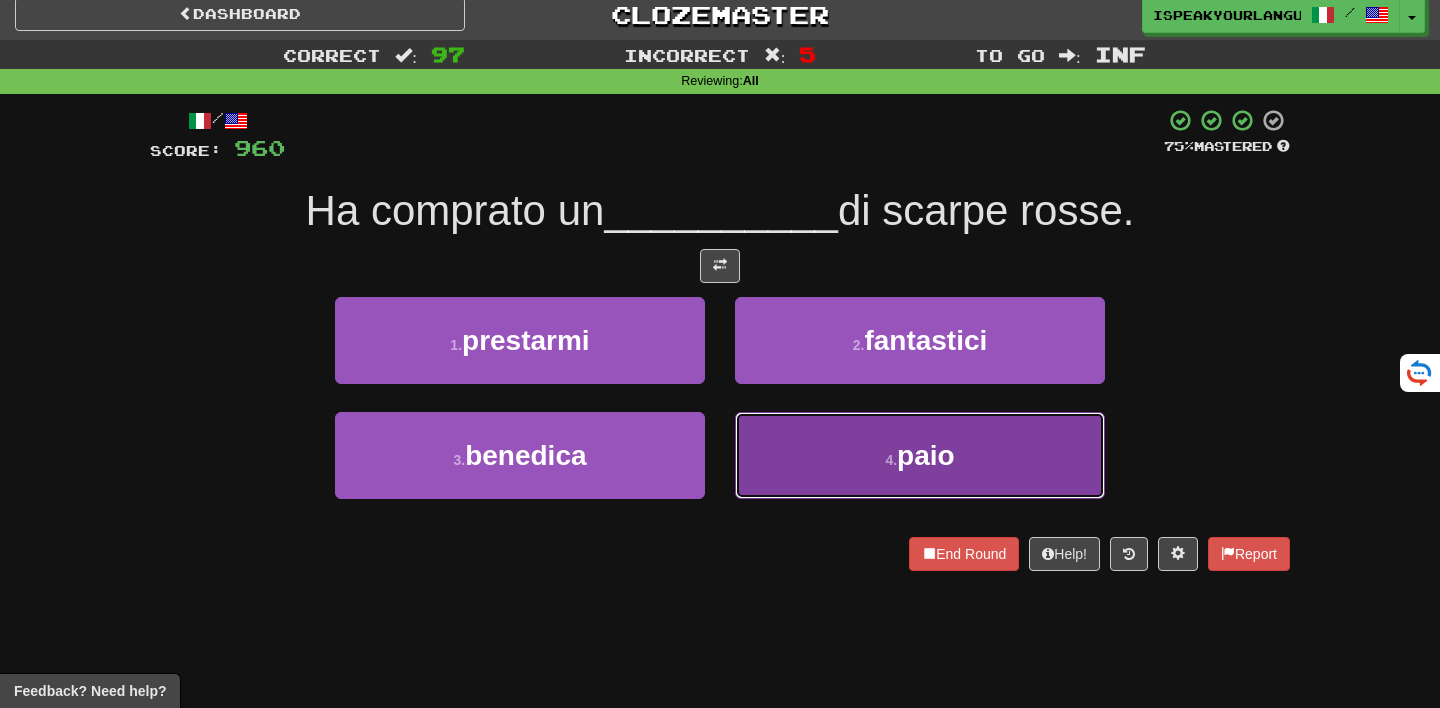 click on "4 .  paio" at bounding box center [920, 455] 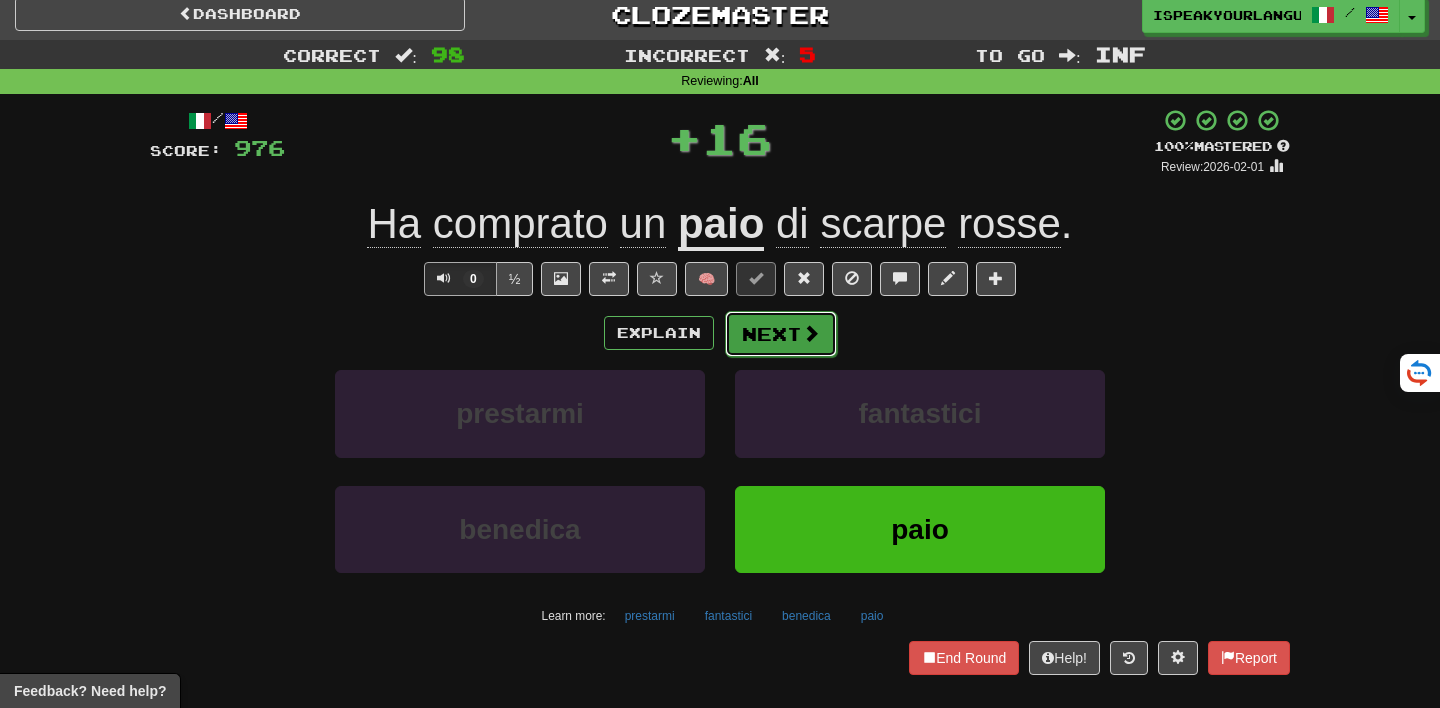 click on "Next" at bounding box center [781, 334] 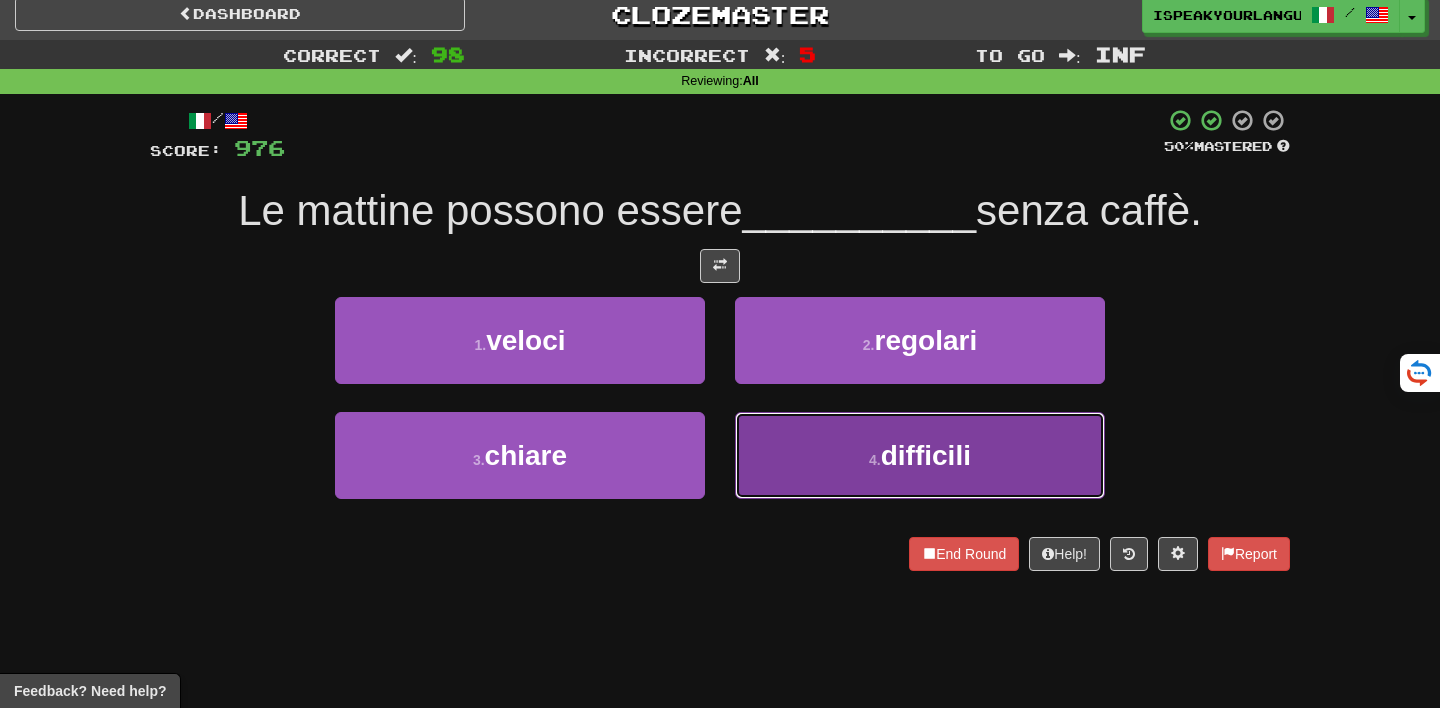 click on "4 .  difficili" at bounding box center (920, 455) 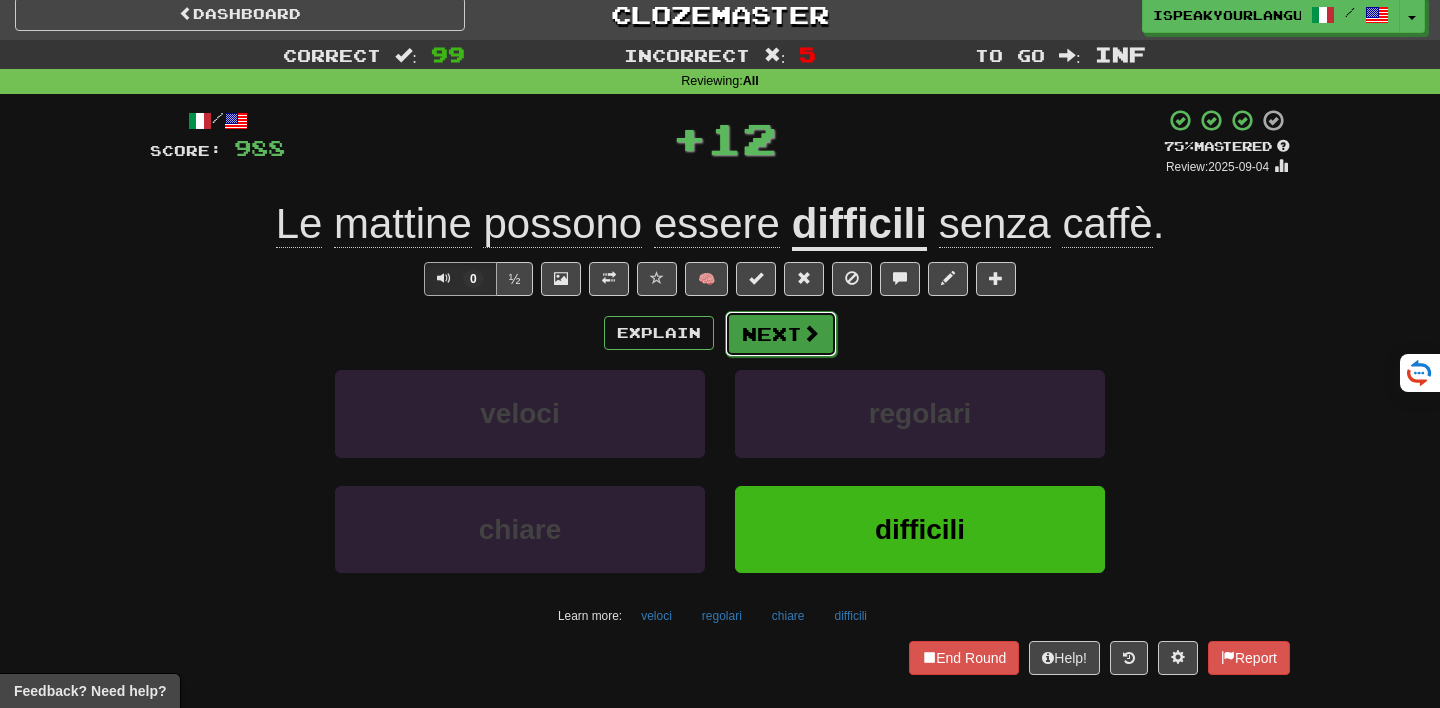 click on "Next" at bounding box center [781, 334] 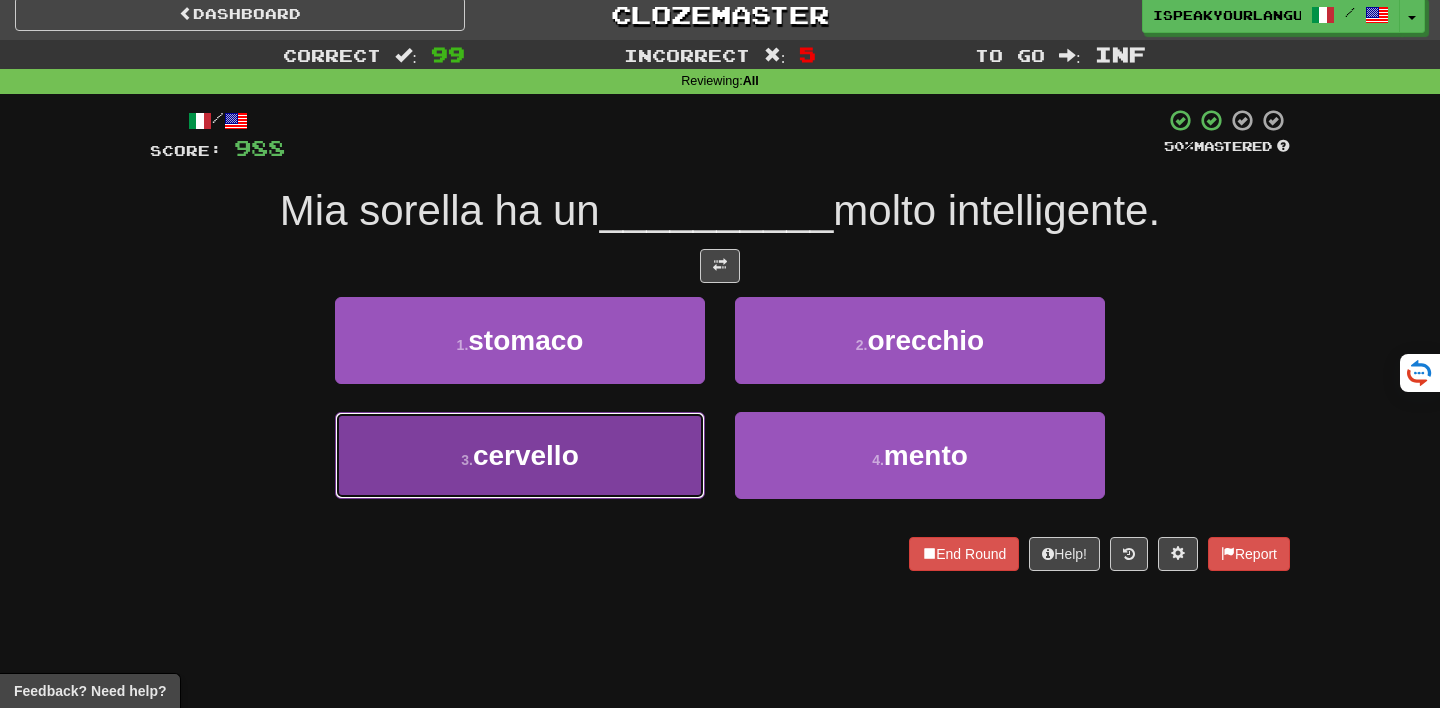 click on "3 .  cervello" at bounding box center [520, 455] 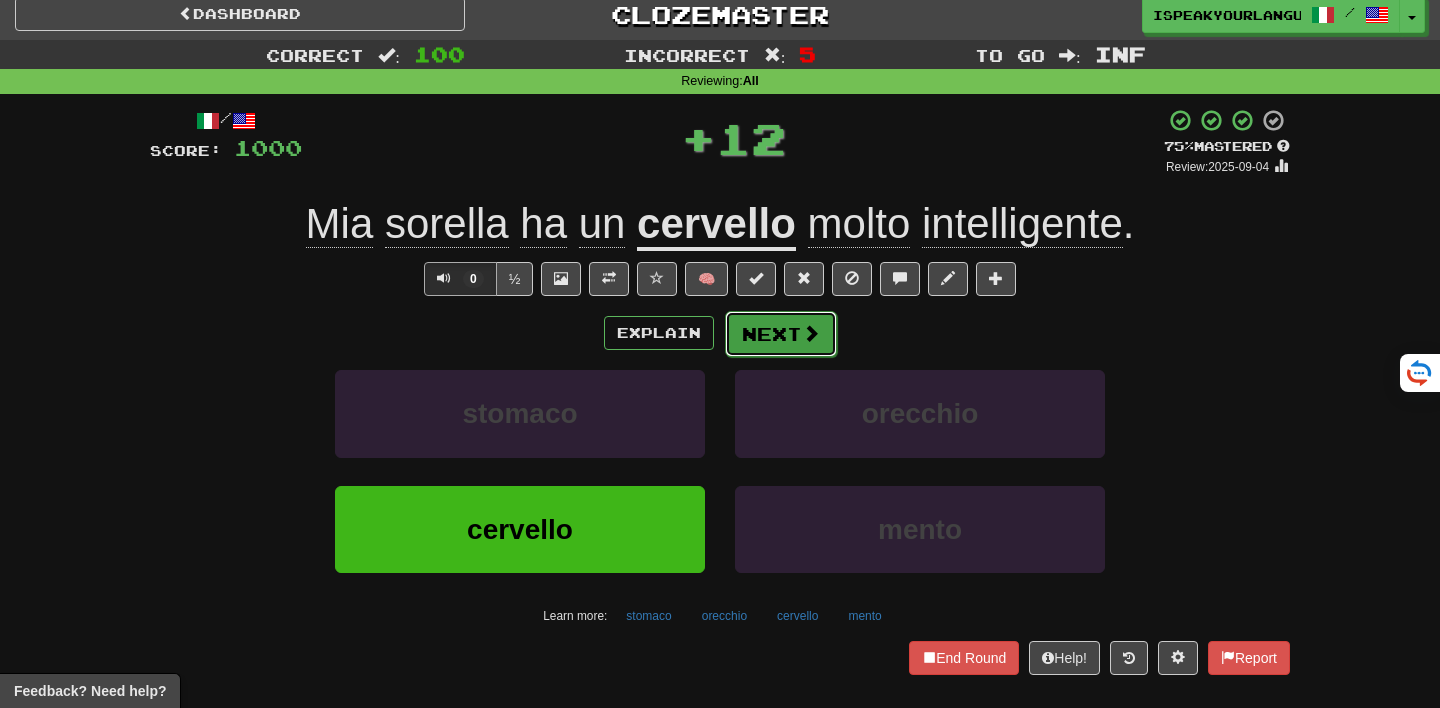 click on "Next" at bounding box center (781, 334) 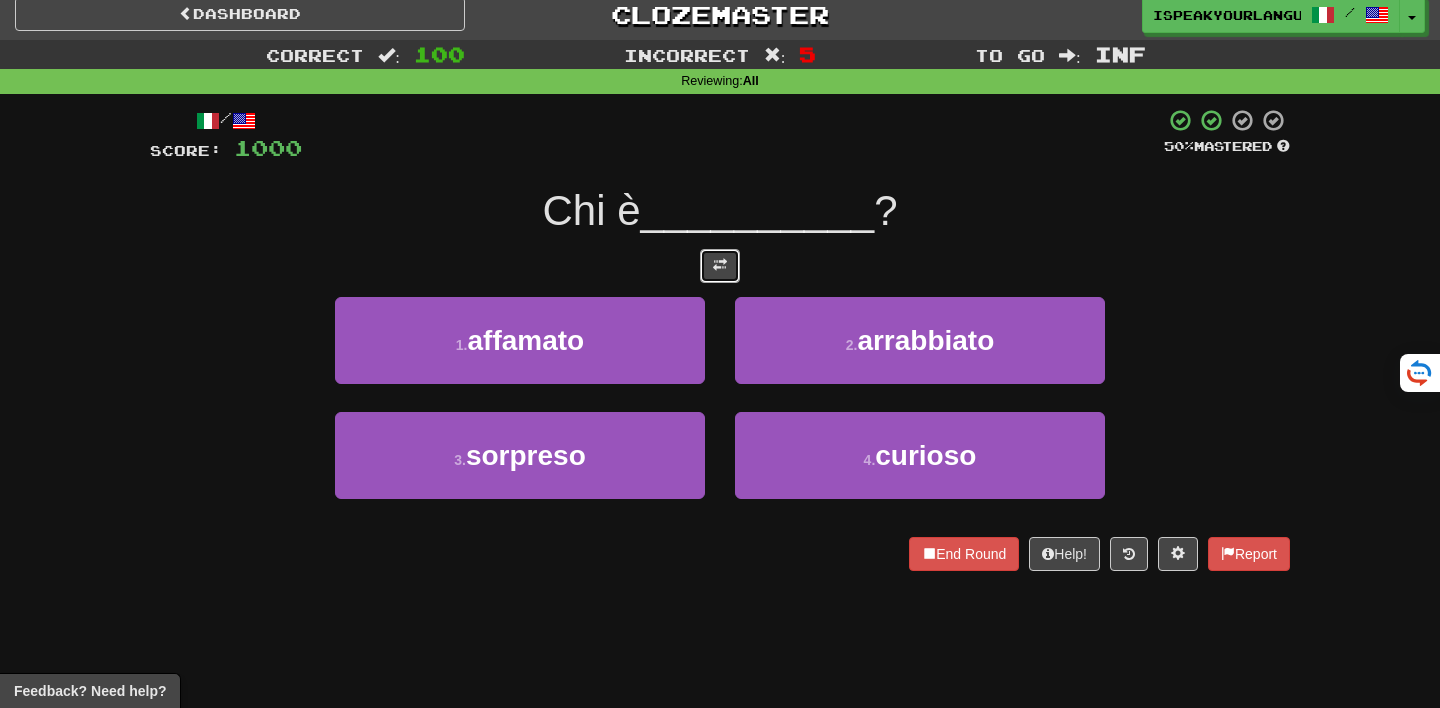click at bounding box center (720, 266) 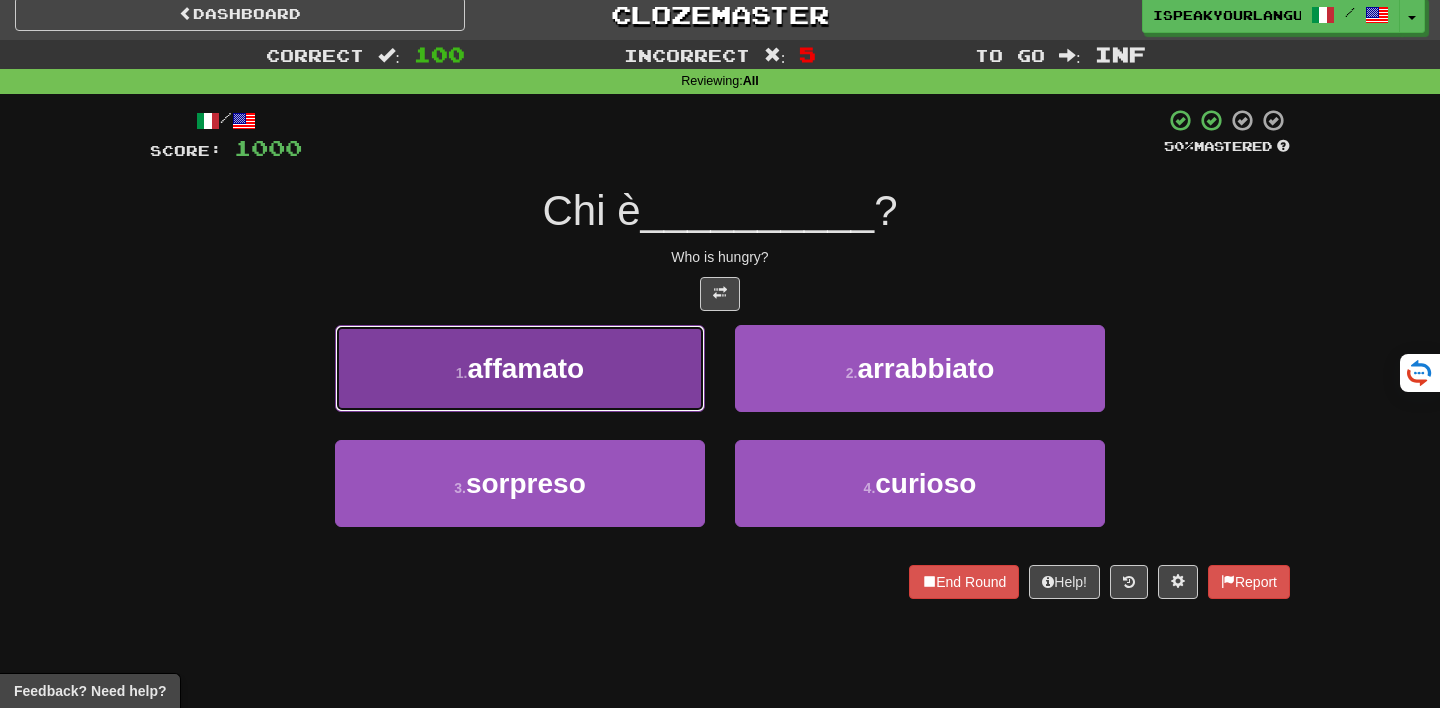click on "1 .  affamato" at bounding box center (520, 368) 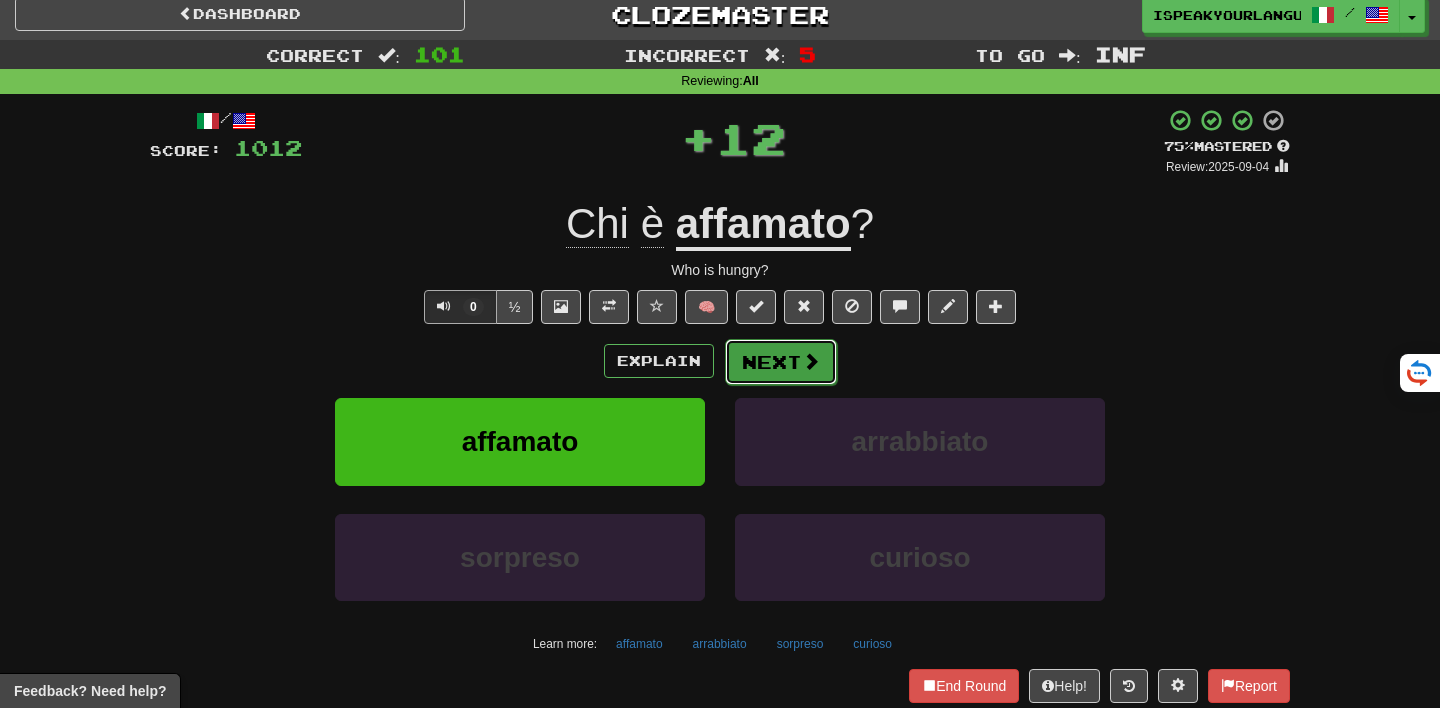 click on "Next" at bounding box center [781, 362] 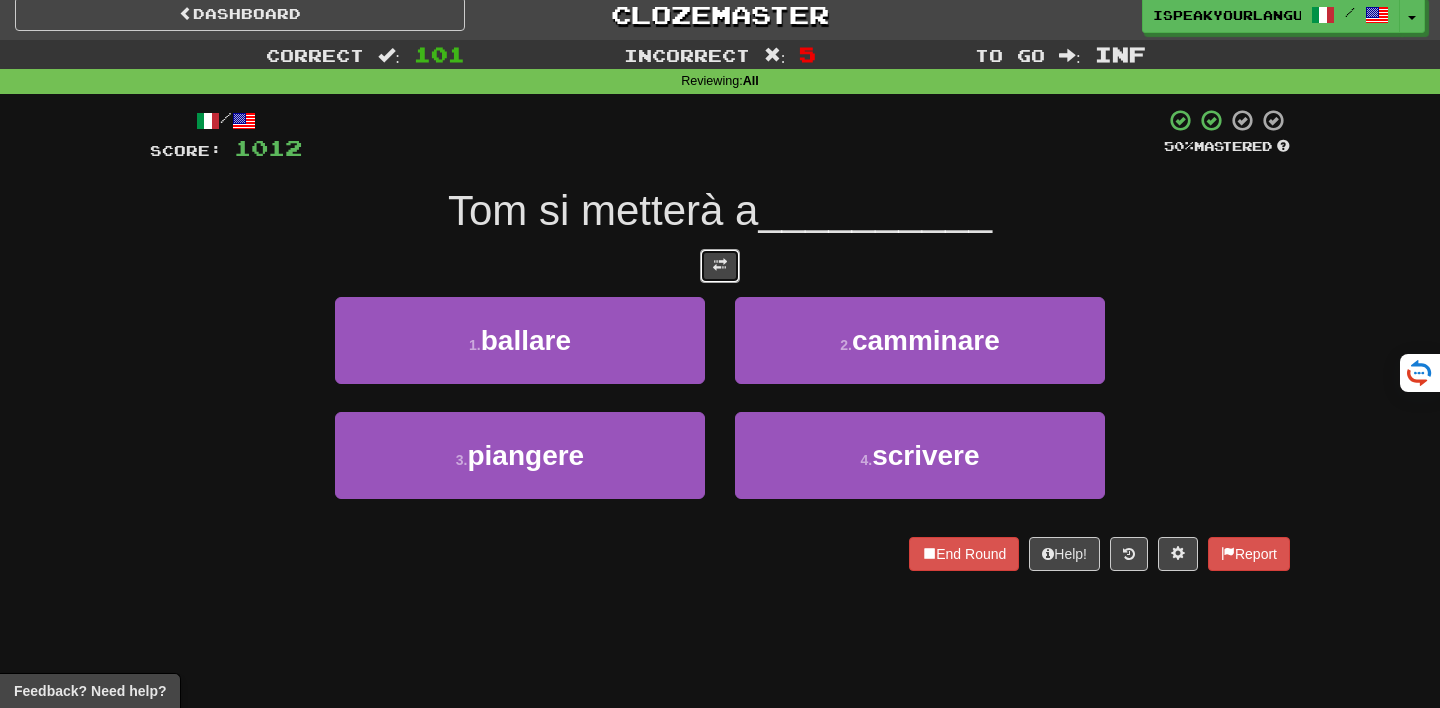 click at bounding box center (720, 266) 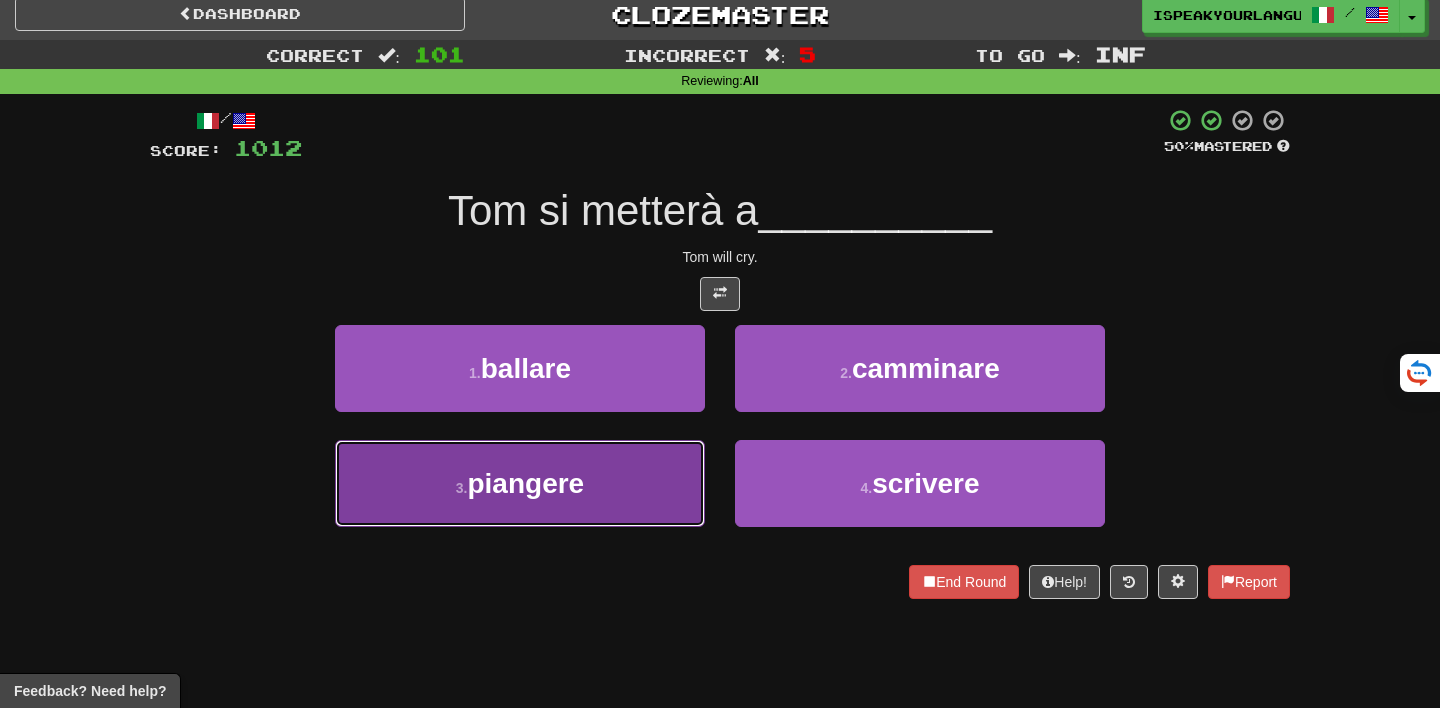 click on "piangere" at bounding box center (525, 483) 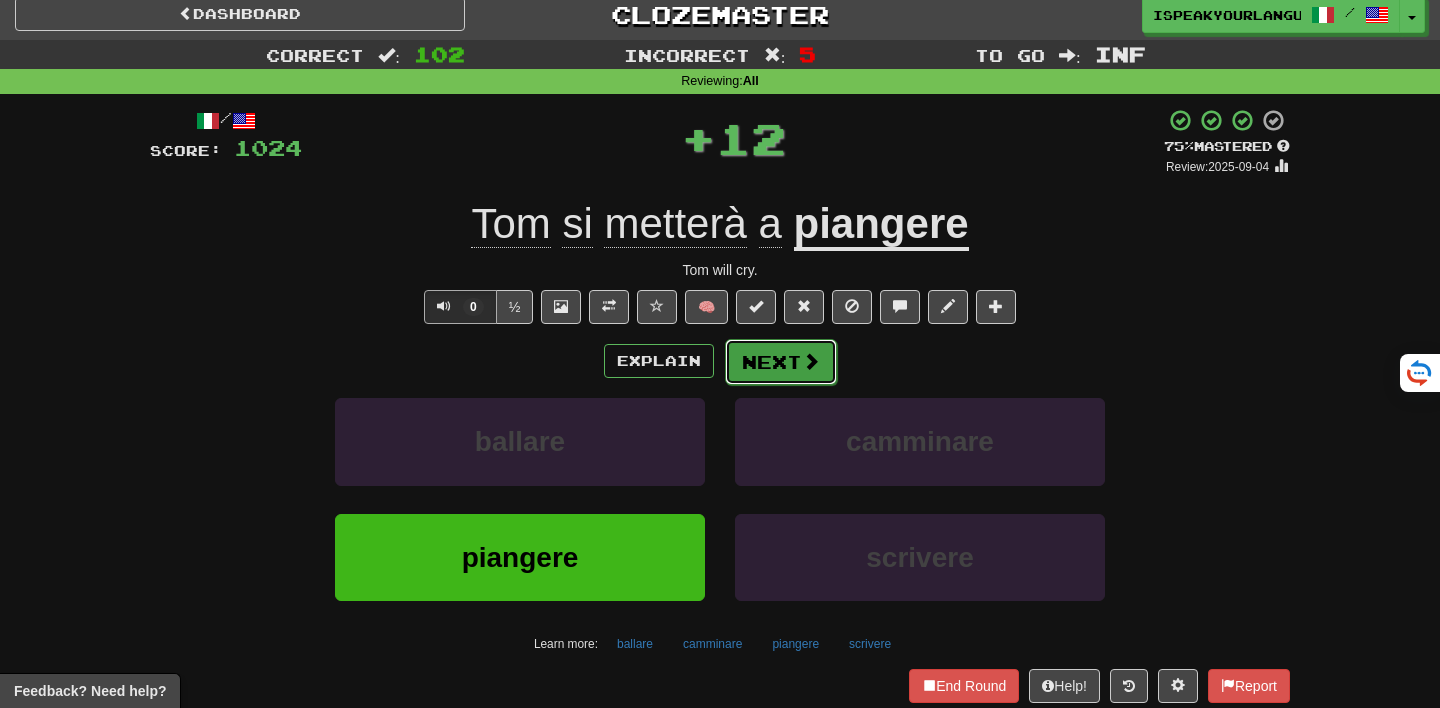 click on "Next" at bounding box center [781, 362] 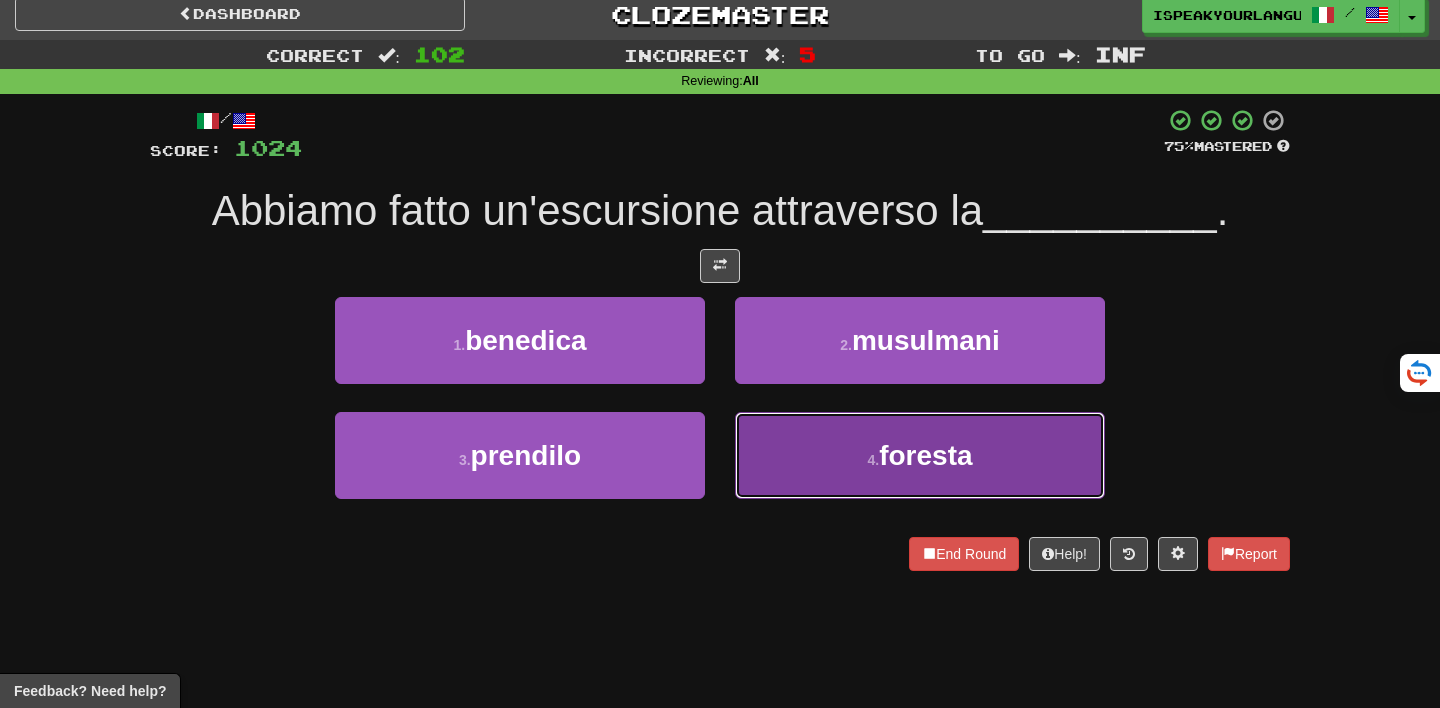 click on "4 .  foresta" at bounding box center [920, 455] 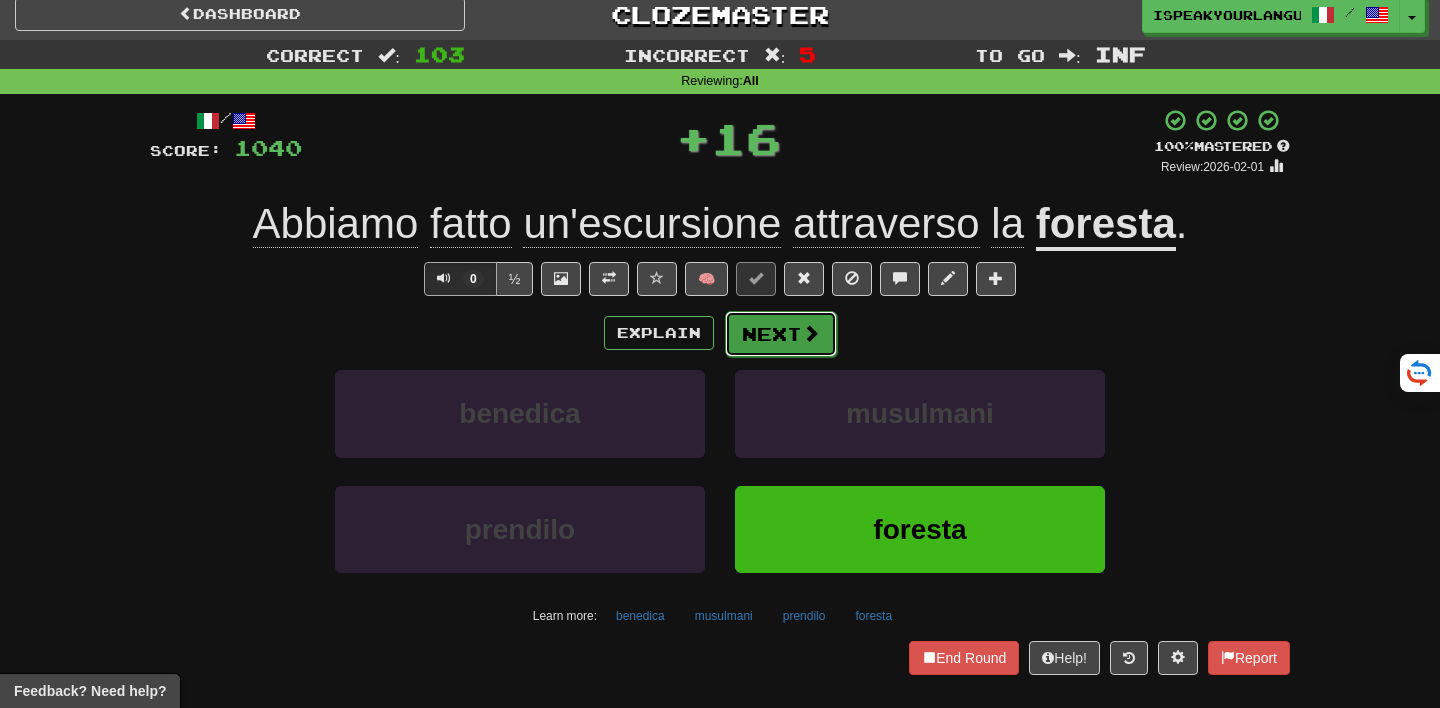 click on "Next" at bounding box center [781, 334] 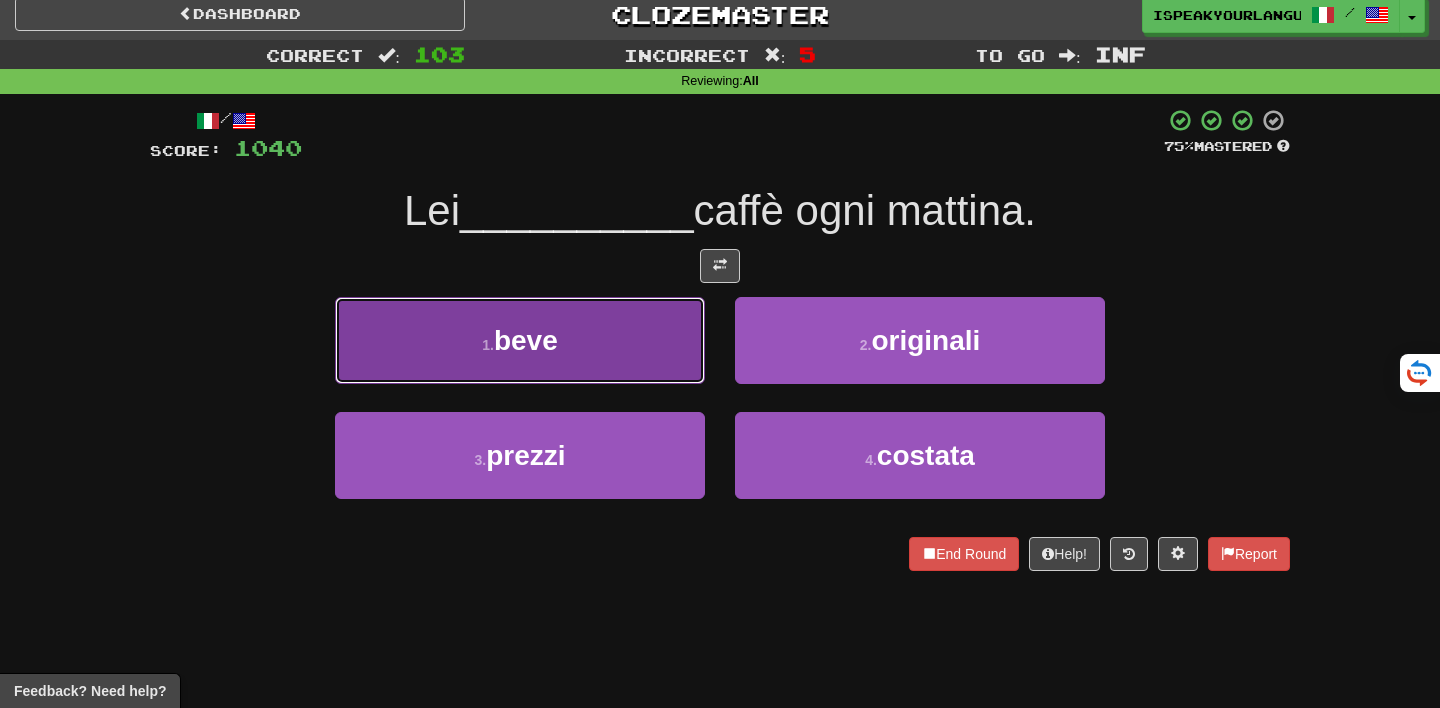 click on "1 .  beve" at bounding box center [520, 340] 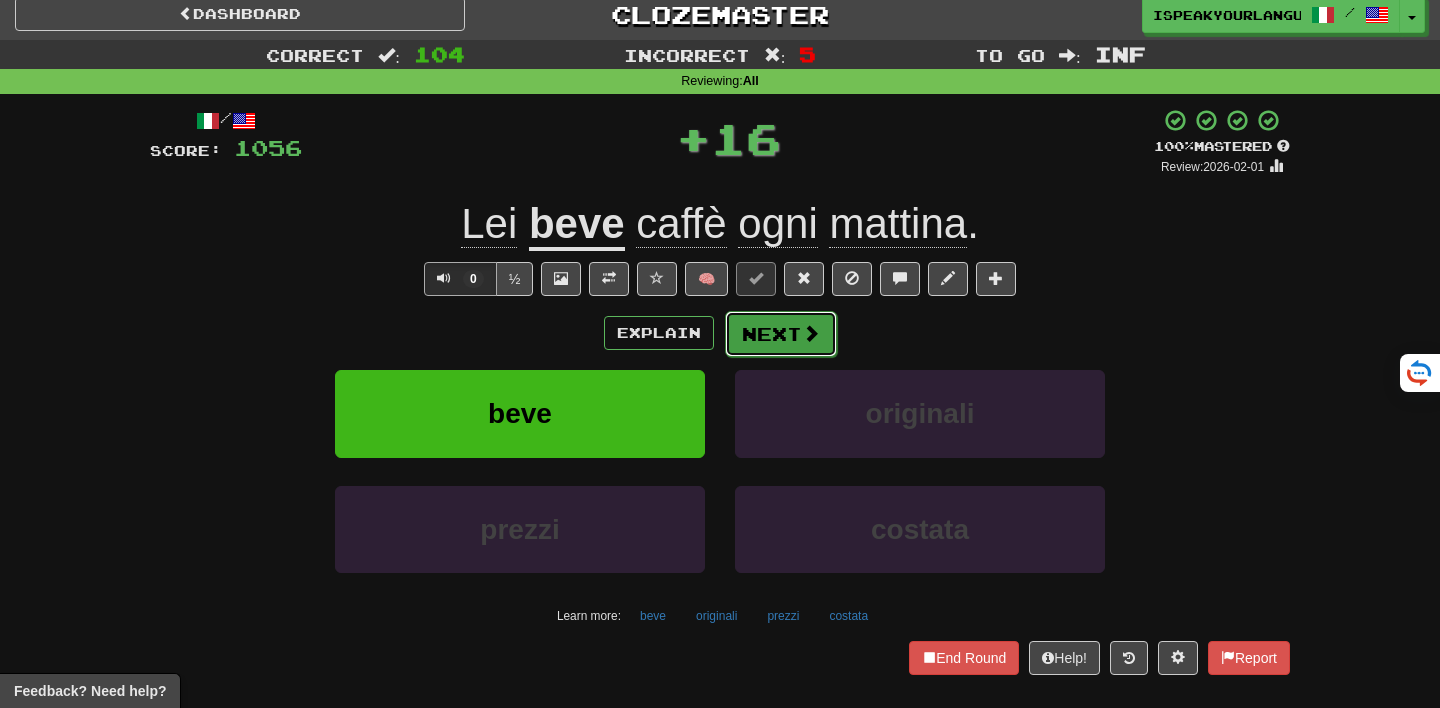 click on "Next" at bounding box center [781, 334] 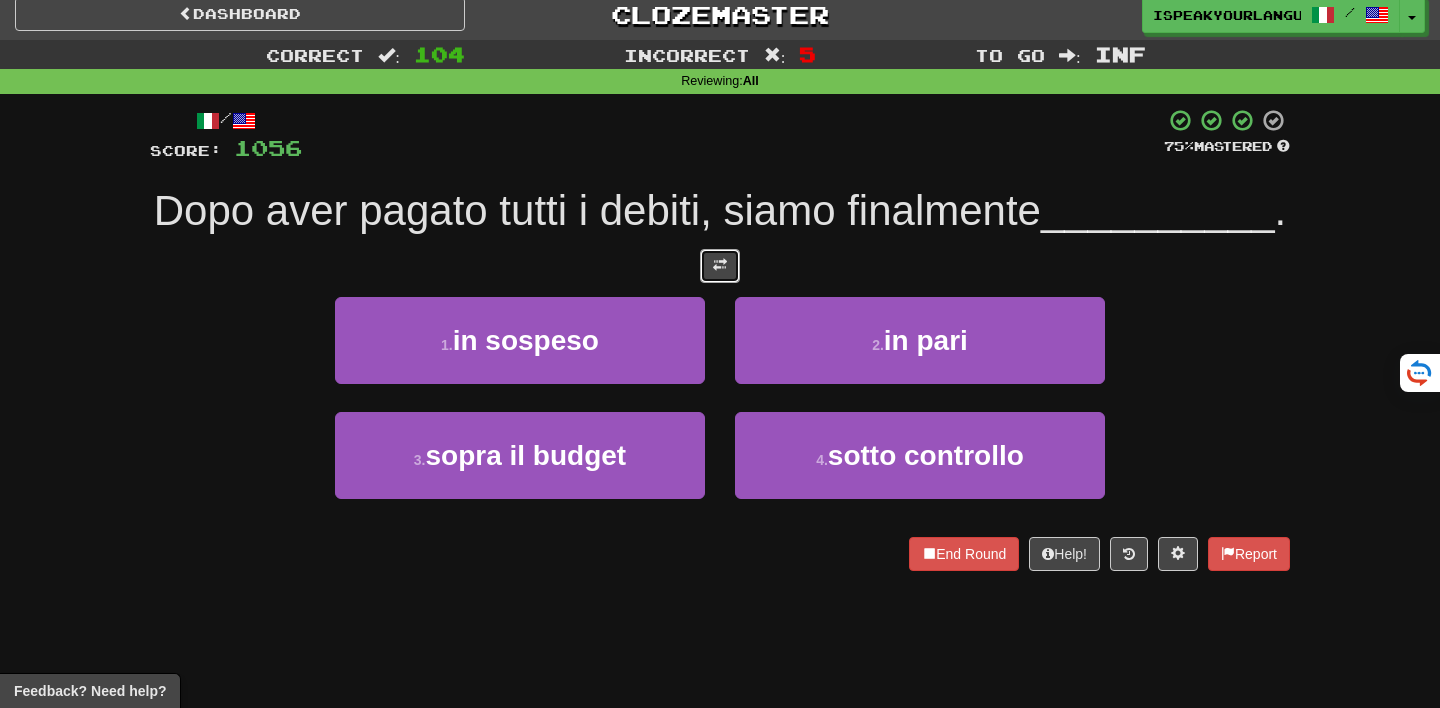 click at bounding box center (720, 265) 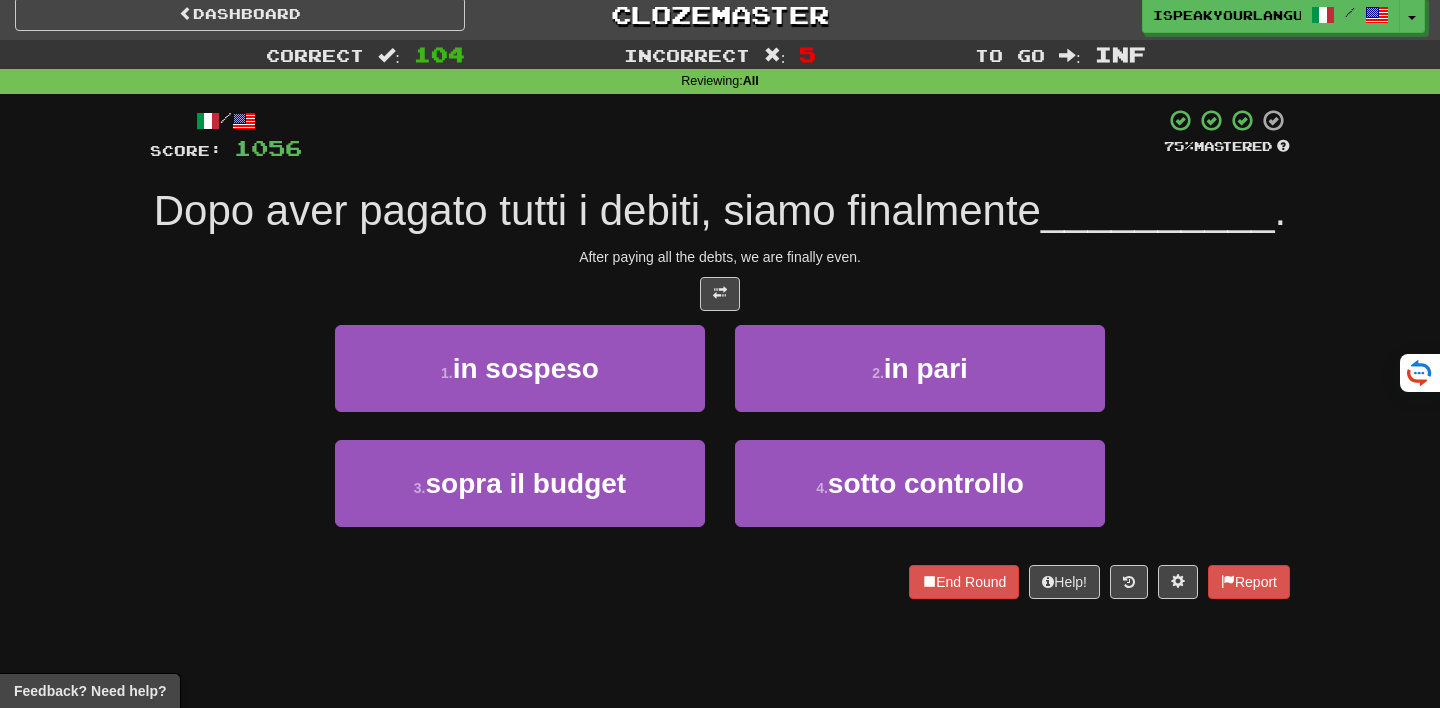 click on "/  Score:   1056 75 %  Mastered Dopo aver pagato tutti i debiti, siamo finalmente  __________ . After paying all the debts, we are finally even. 1 .  in sospeso 2 .  in pari 3 .  sopra il budget 4 .  sotto controllo  End Round  Help!  Report" at bounding box center [720, 353] 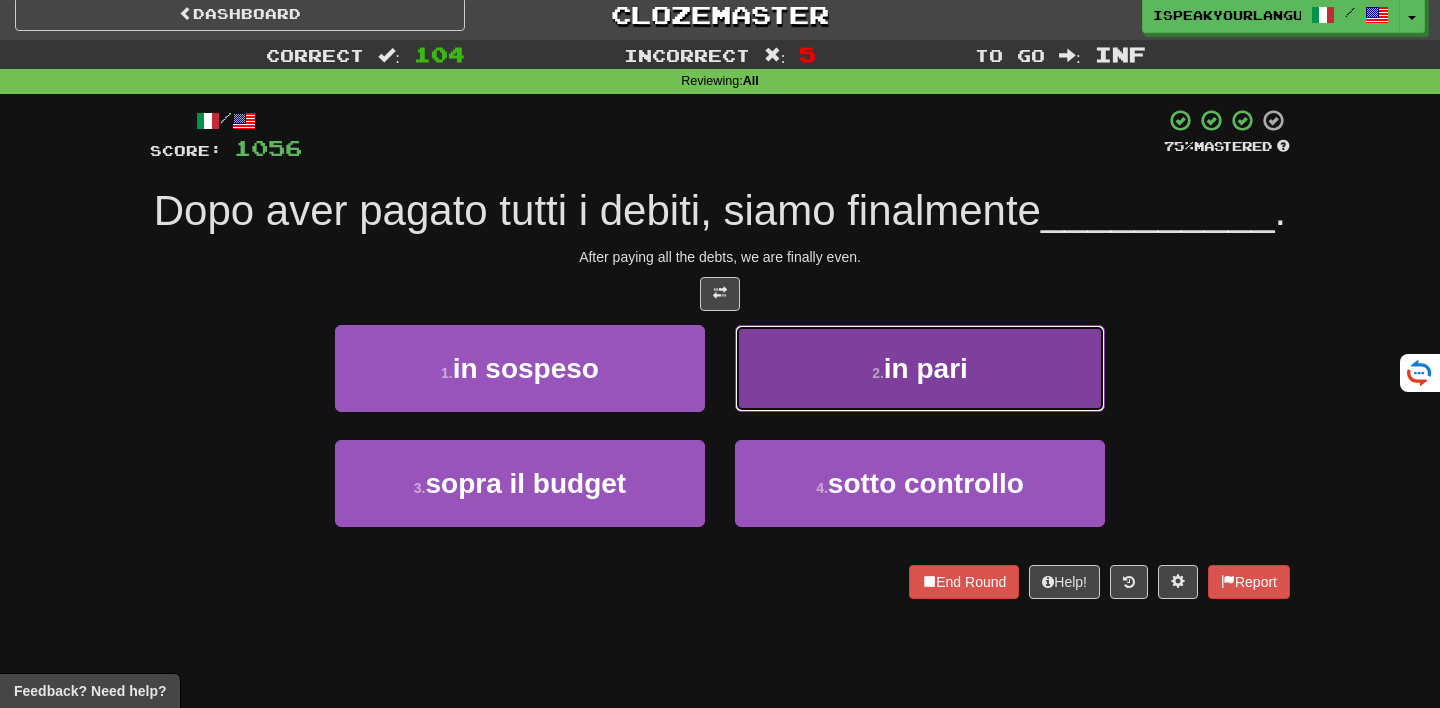 click on "2 .  in pari" at bounding box center (920, 368) 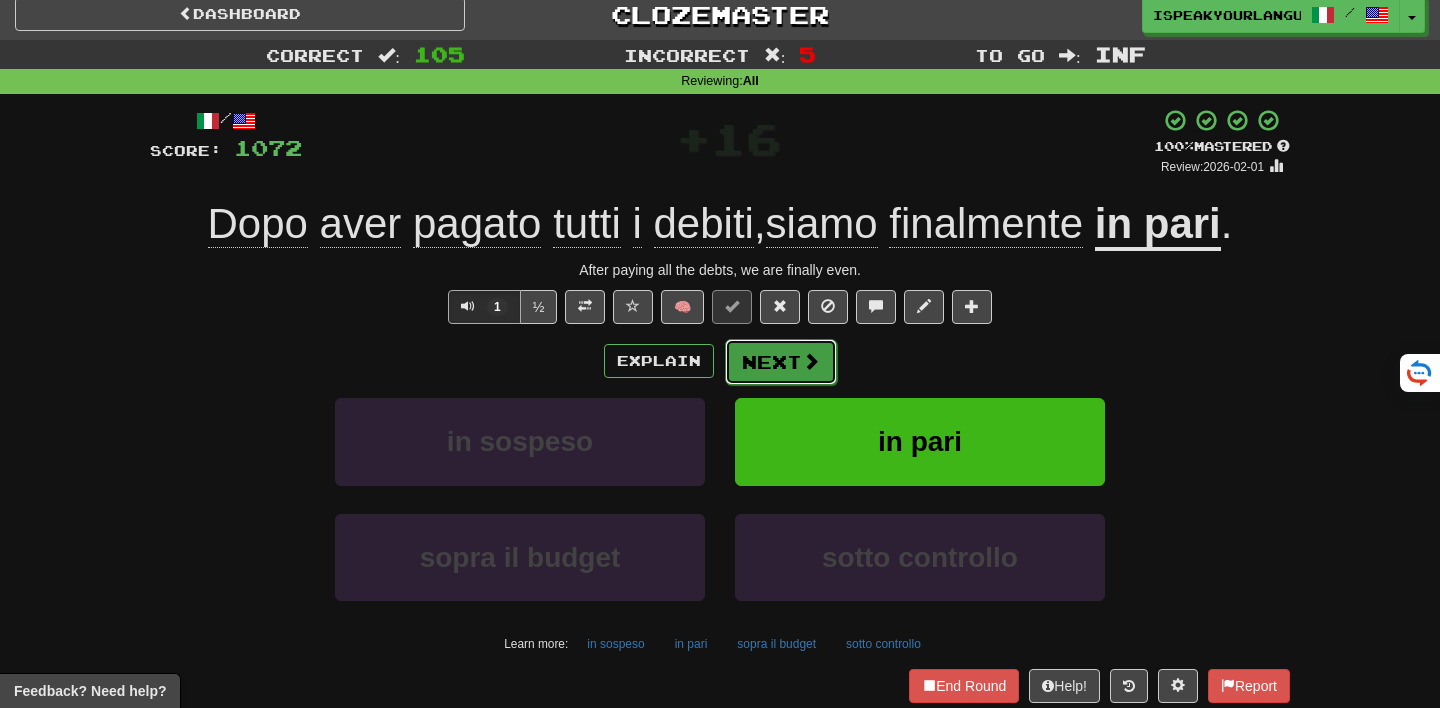 click on "Next" at bounding box center [781, 362] 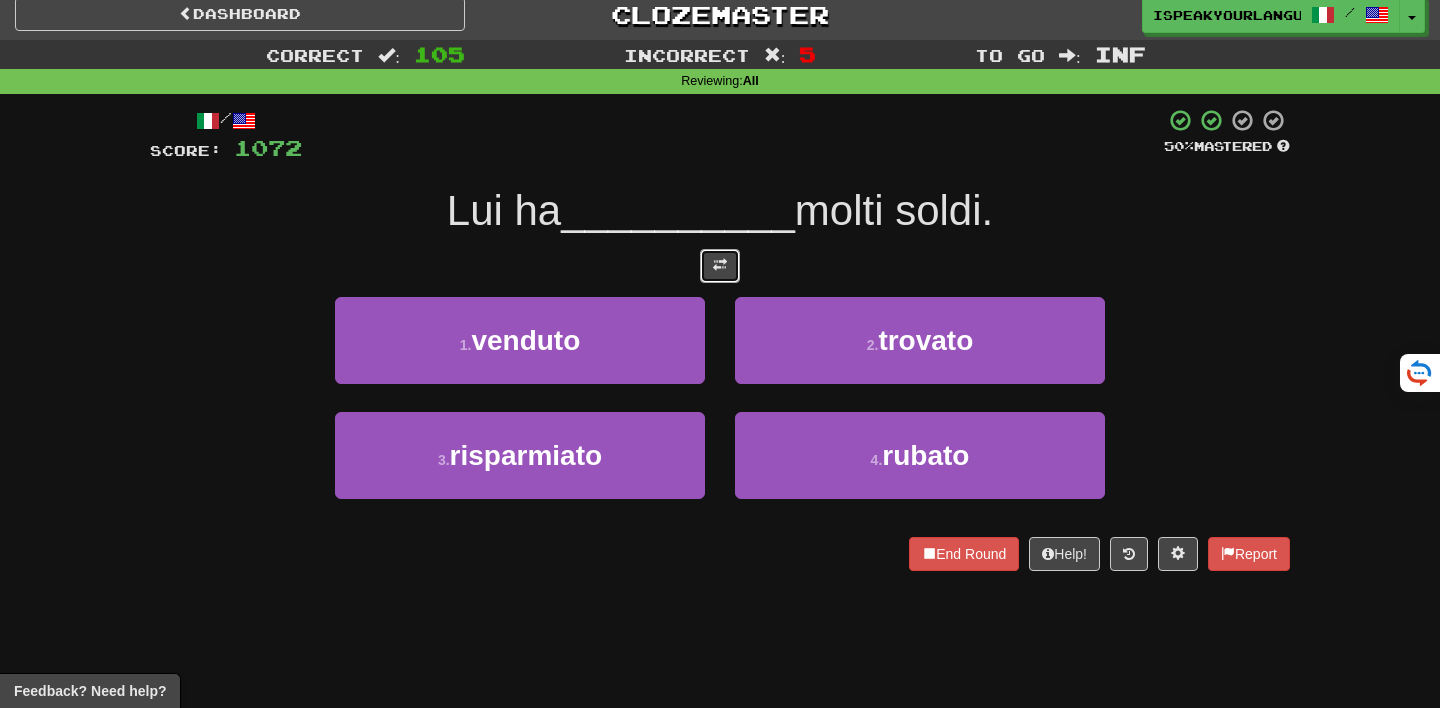 click at bounding box center [720, 266] 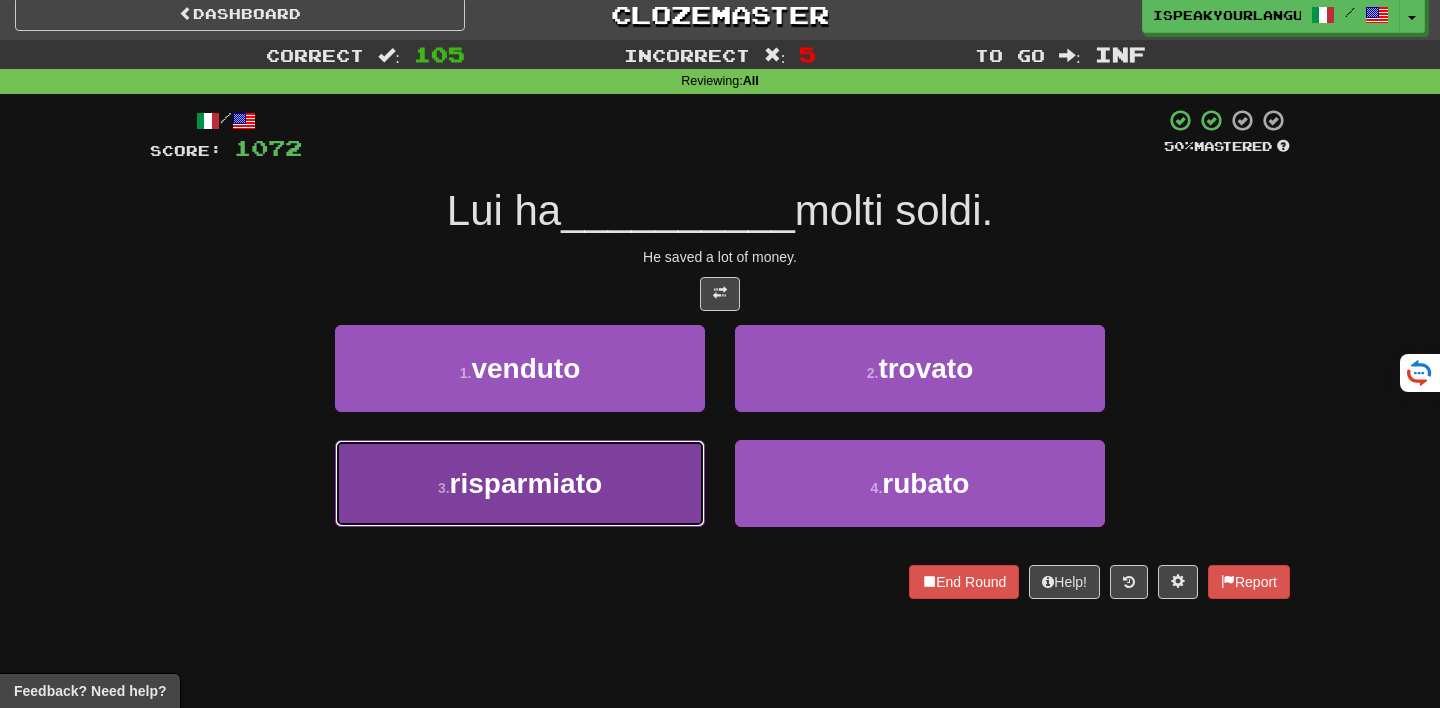click on "3 .  risparmiato" at bounding box center (520, 483) 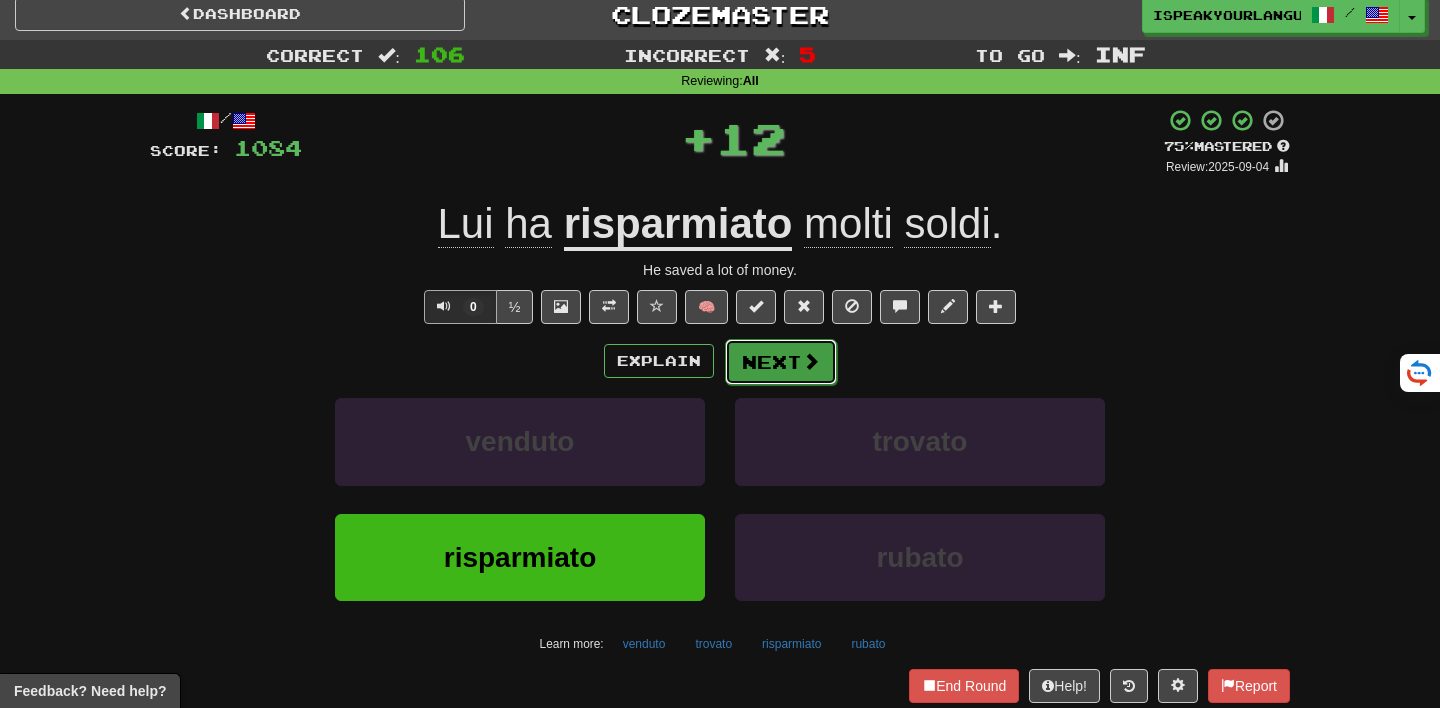 click on "Next" at bounding box center (781, 362) 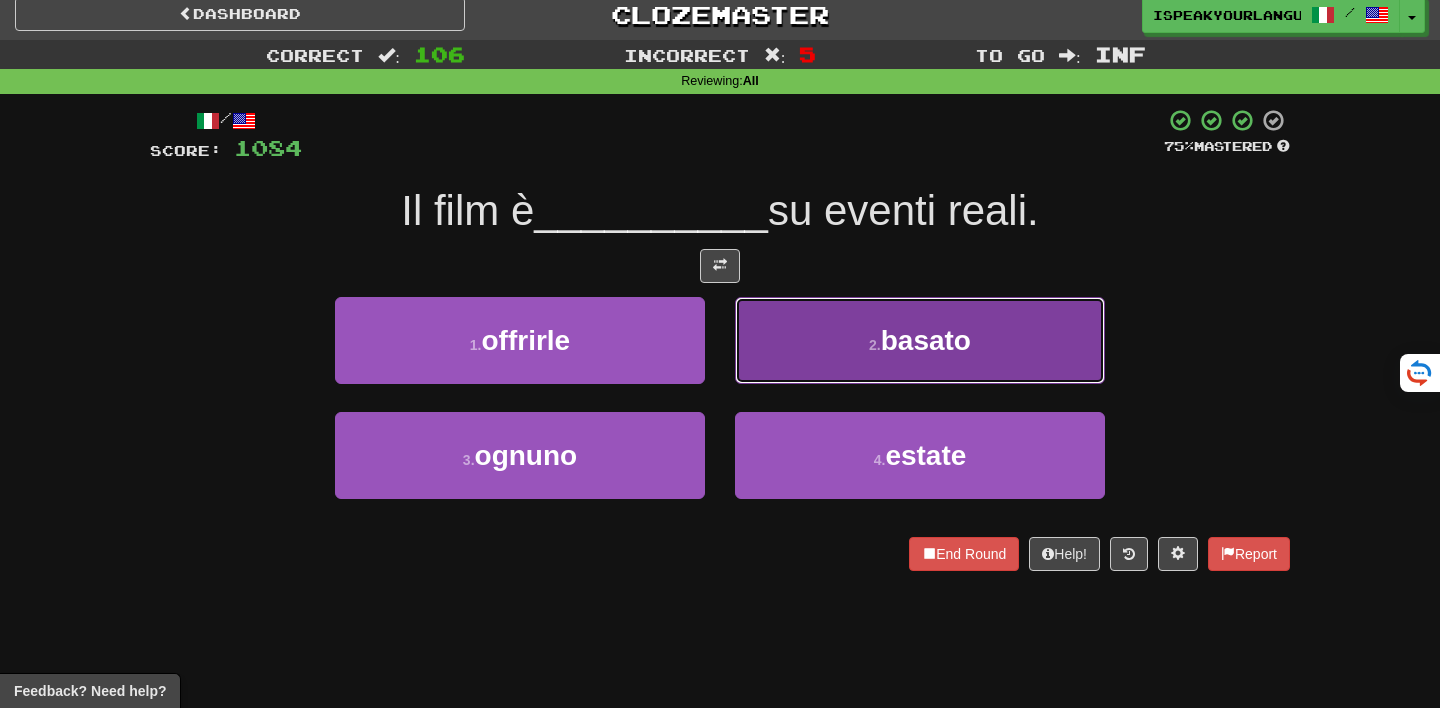 click on "2 .  basato" at bounding box center [920, 340] 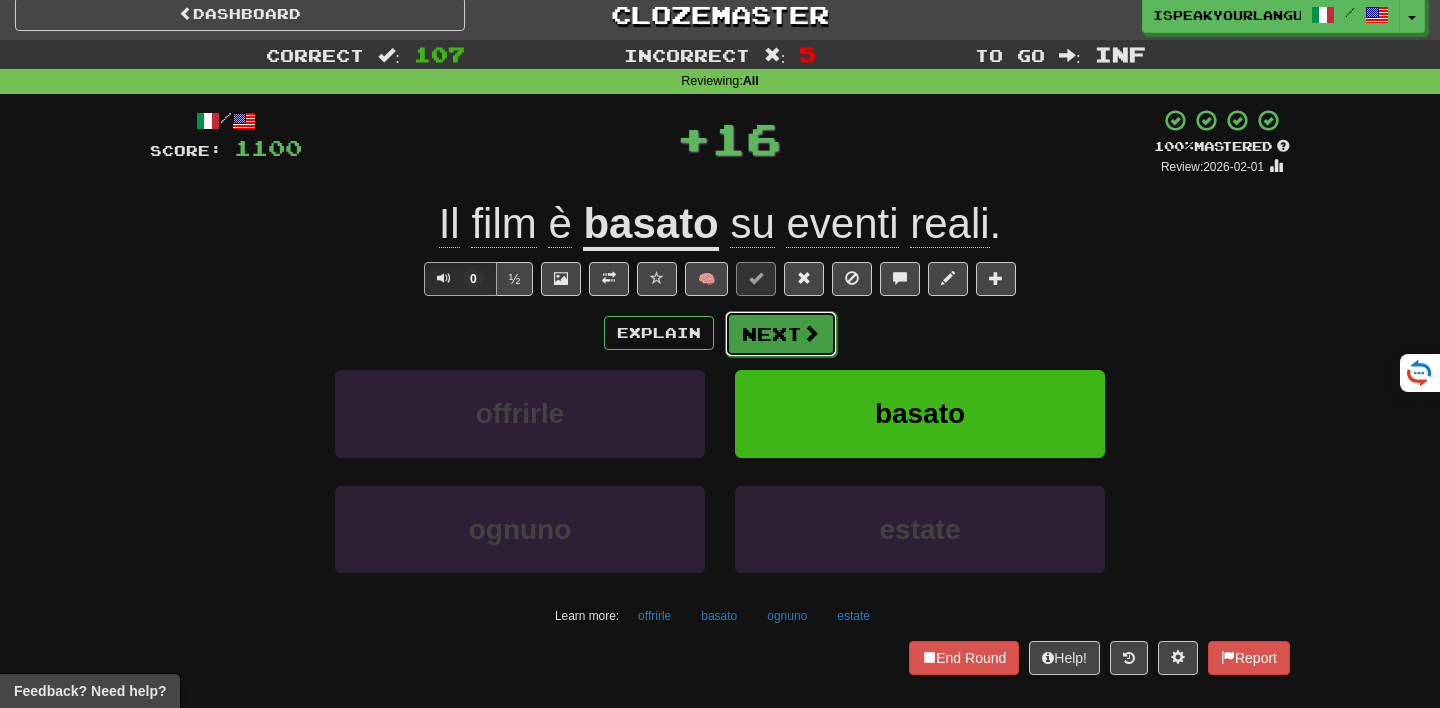 click on "Next" at bounding box center [781, 334] 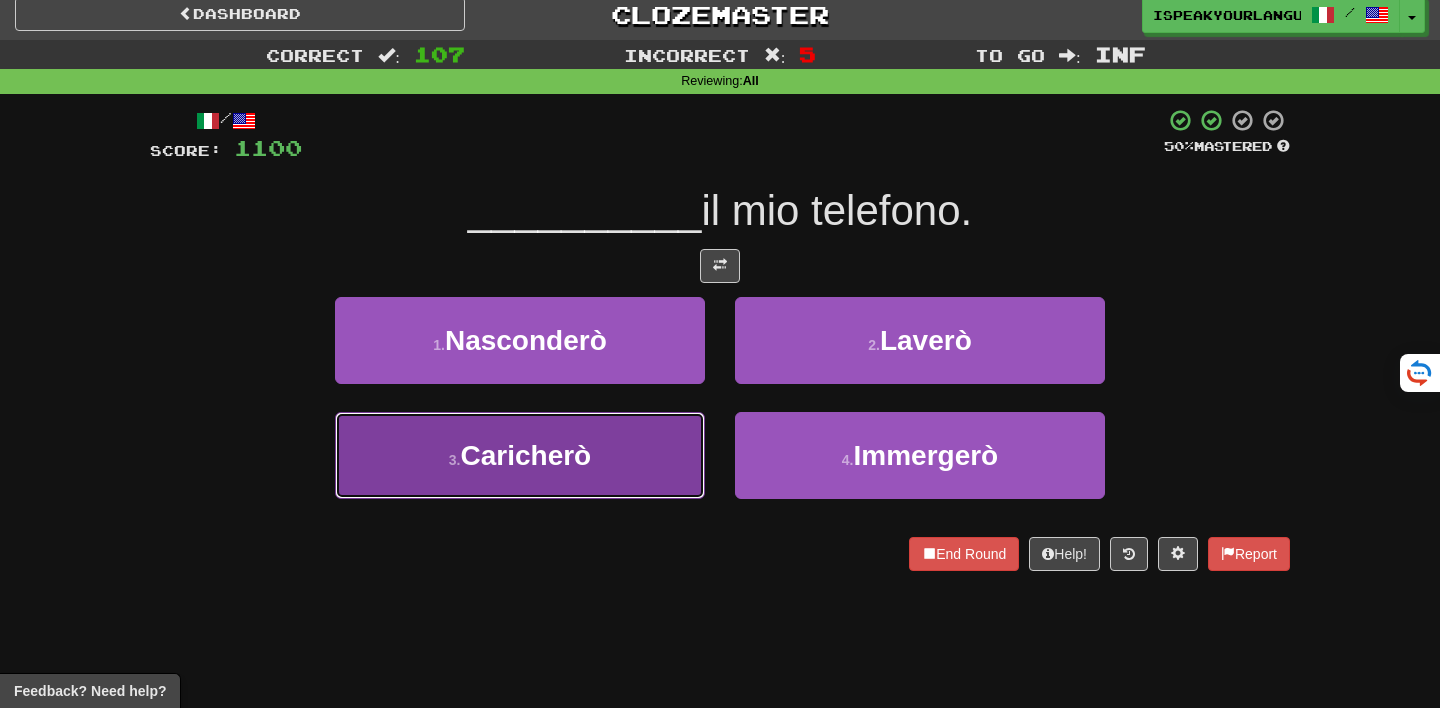 click on "3 .  Caricherò" at bounding box center (520, 455) 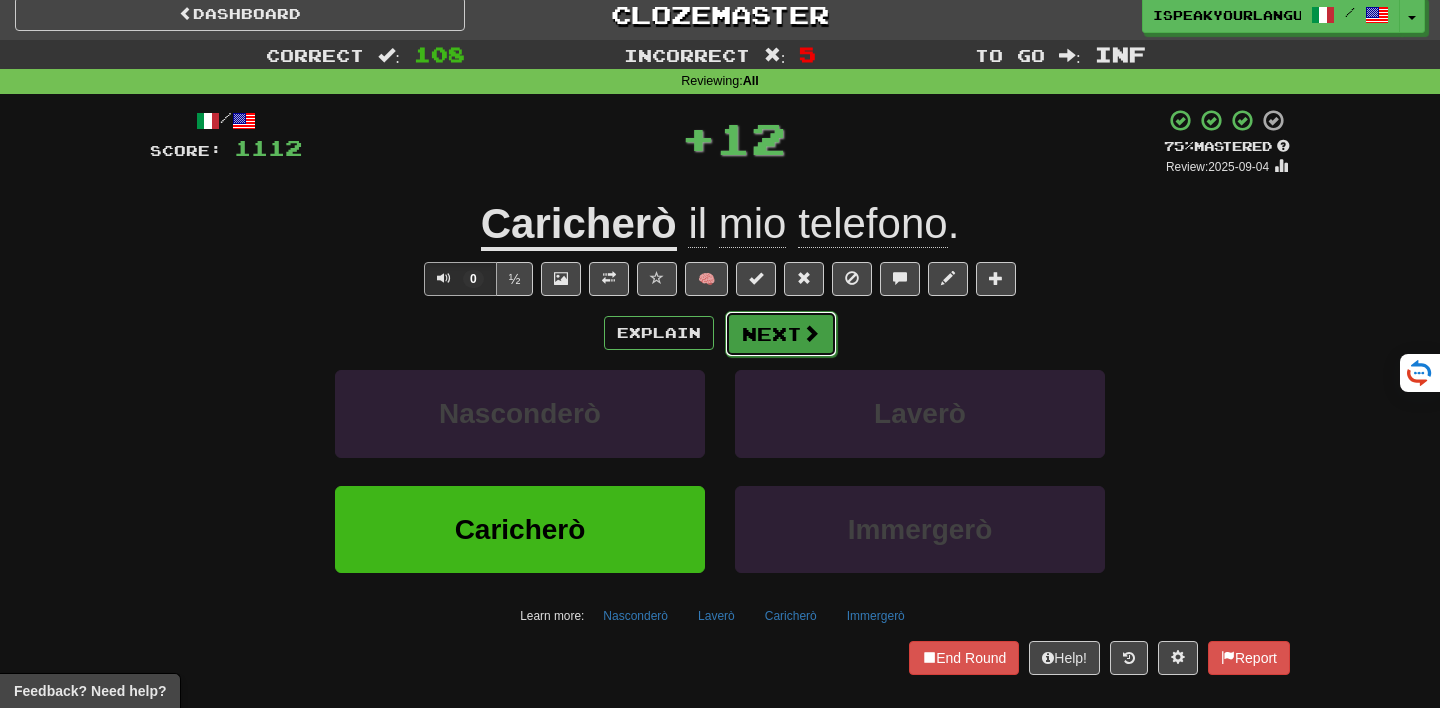 click on "Next" at bounding box center [781, 334] 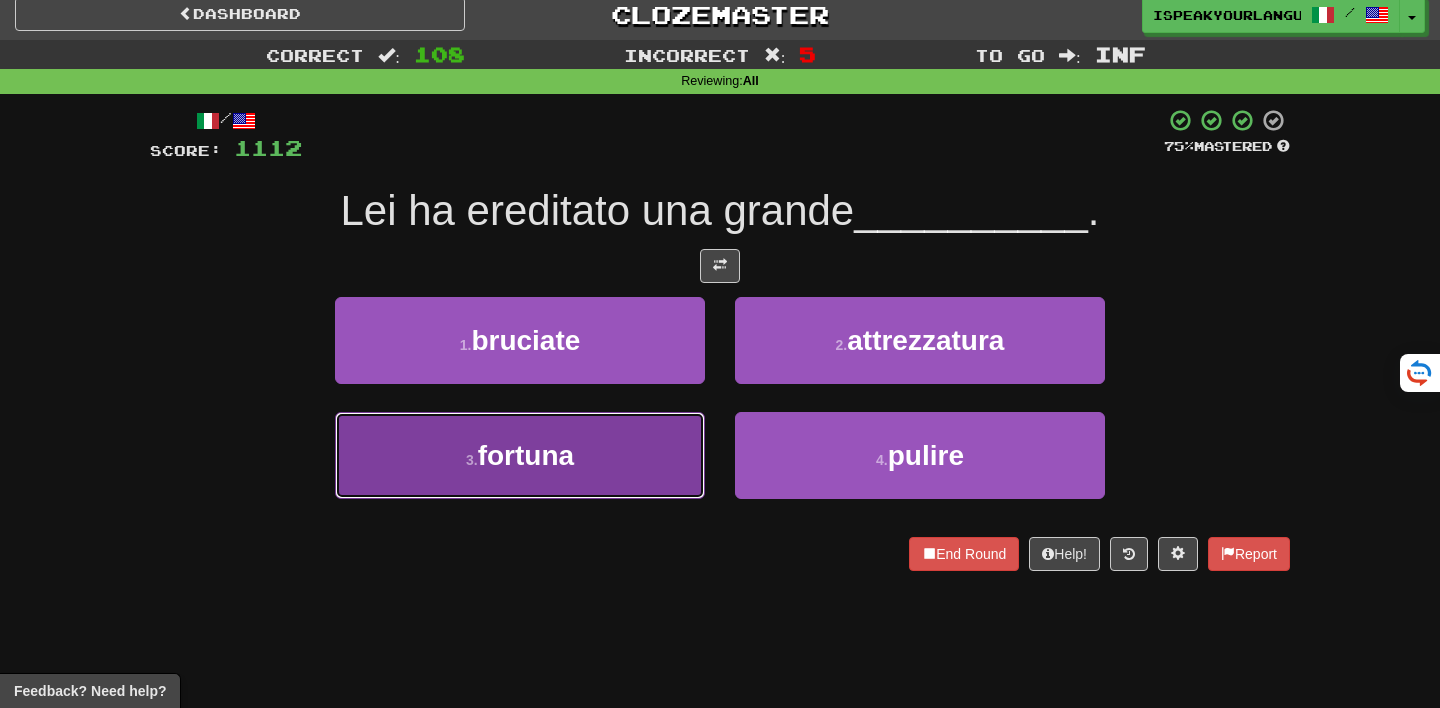 click on "3 .  fortuna" at bounding box center (520, 455) 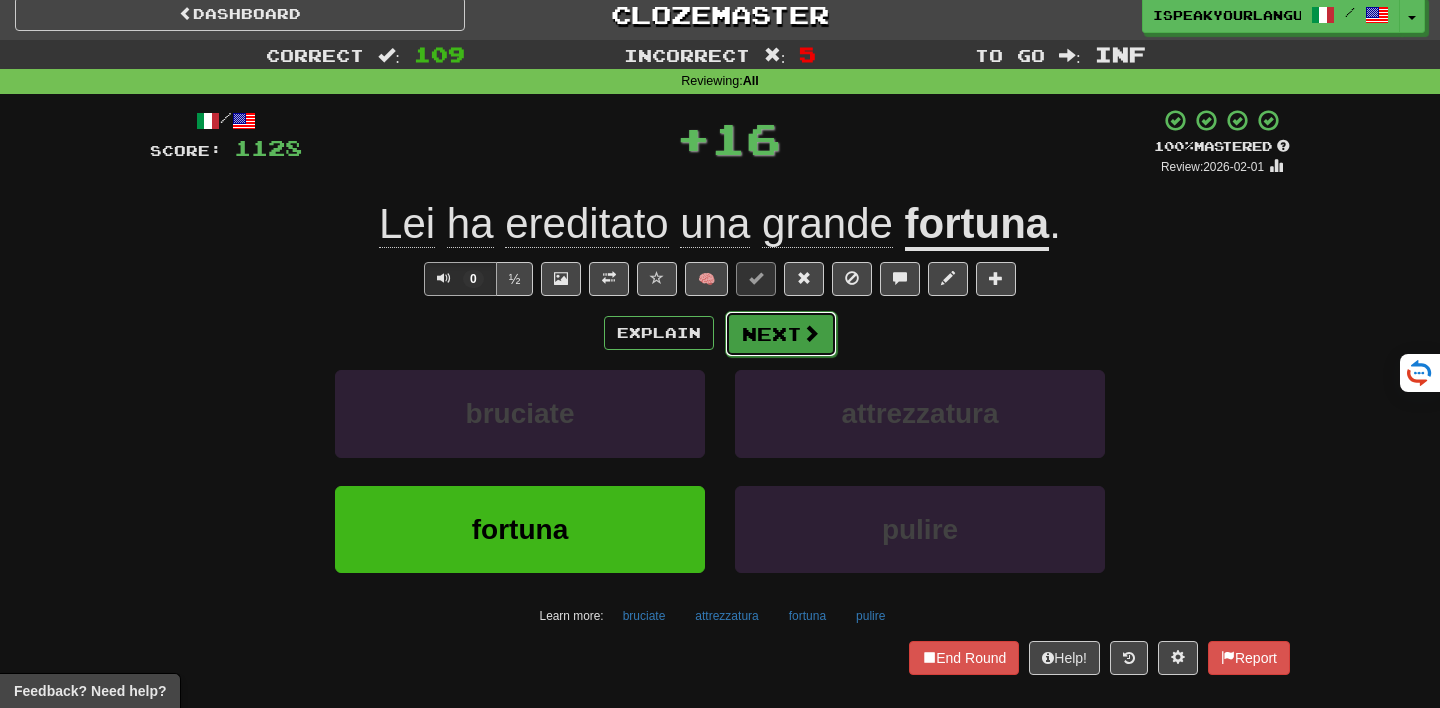 click on "Next" at bounding box center (781, 334) 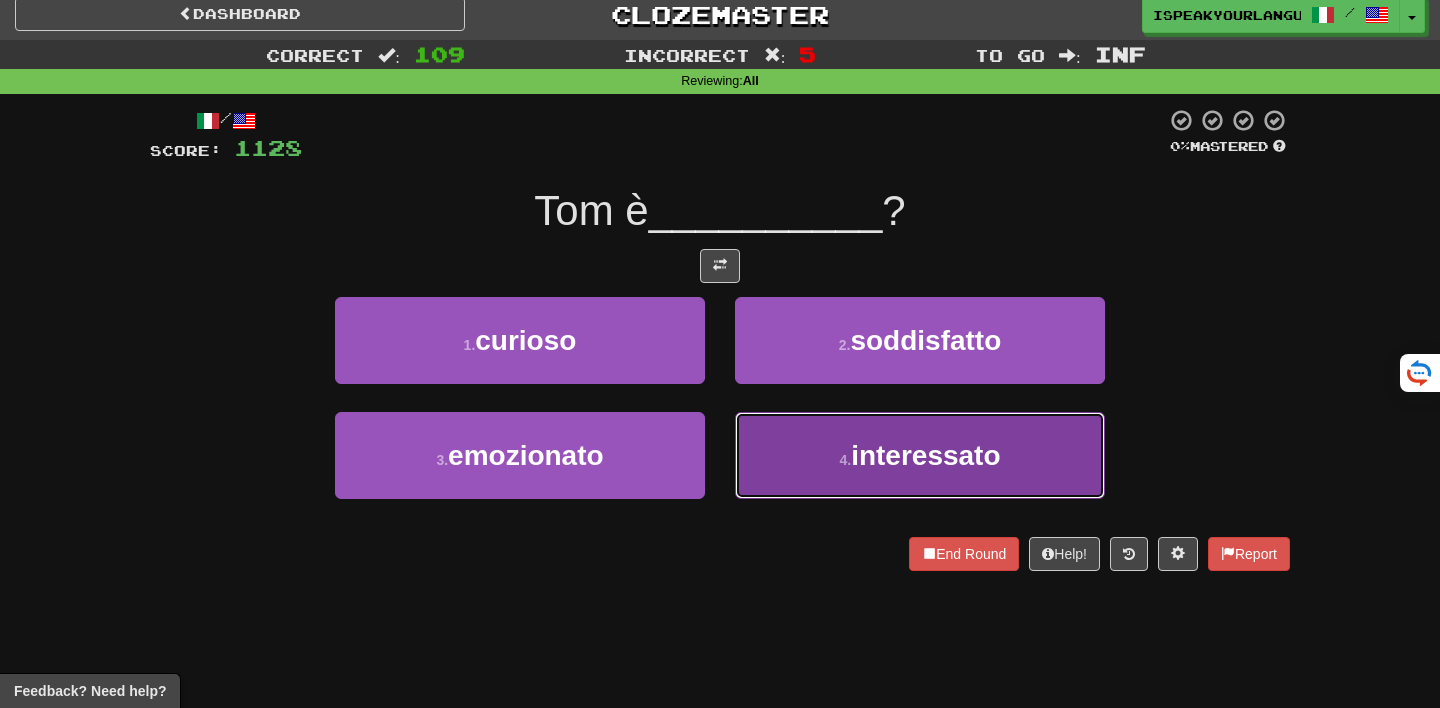 click on "interessato" at bounding box center [925, 455] 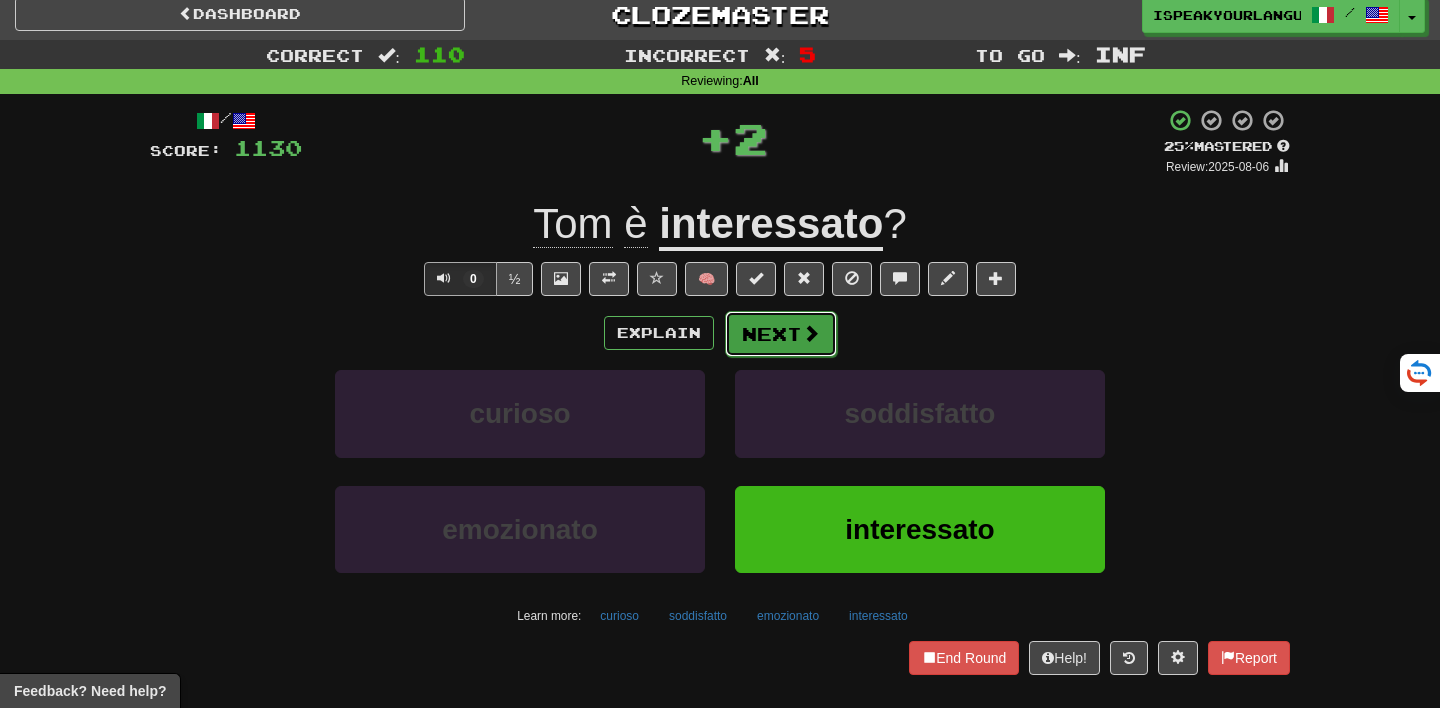click on "Next" at bounding box center [781, 334] 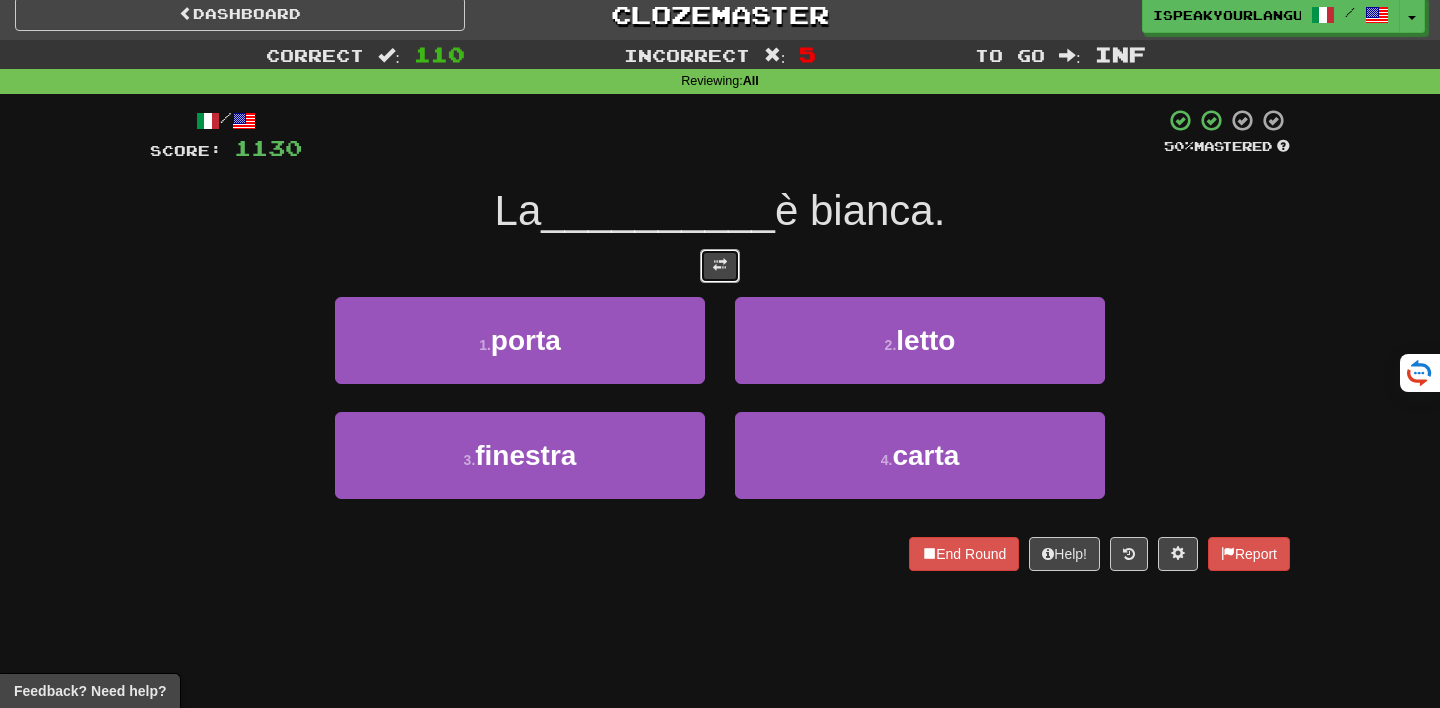 click at bounding box center (720, 266) 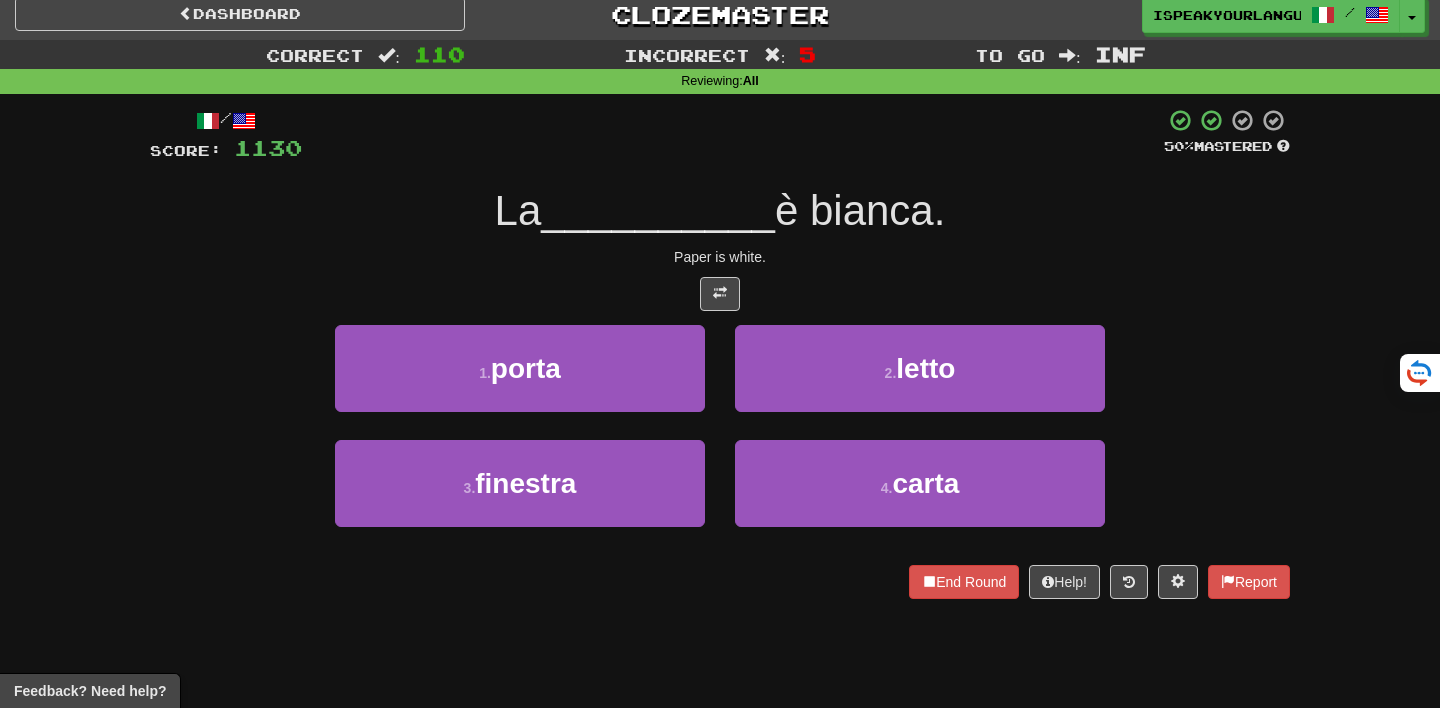 click on "4 .  carta" at bounding box center (920, 497) 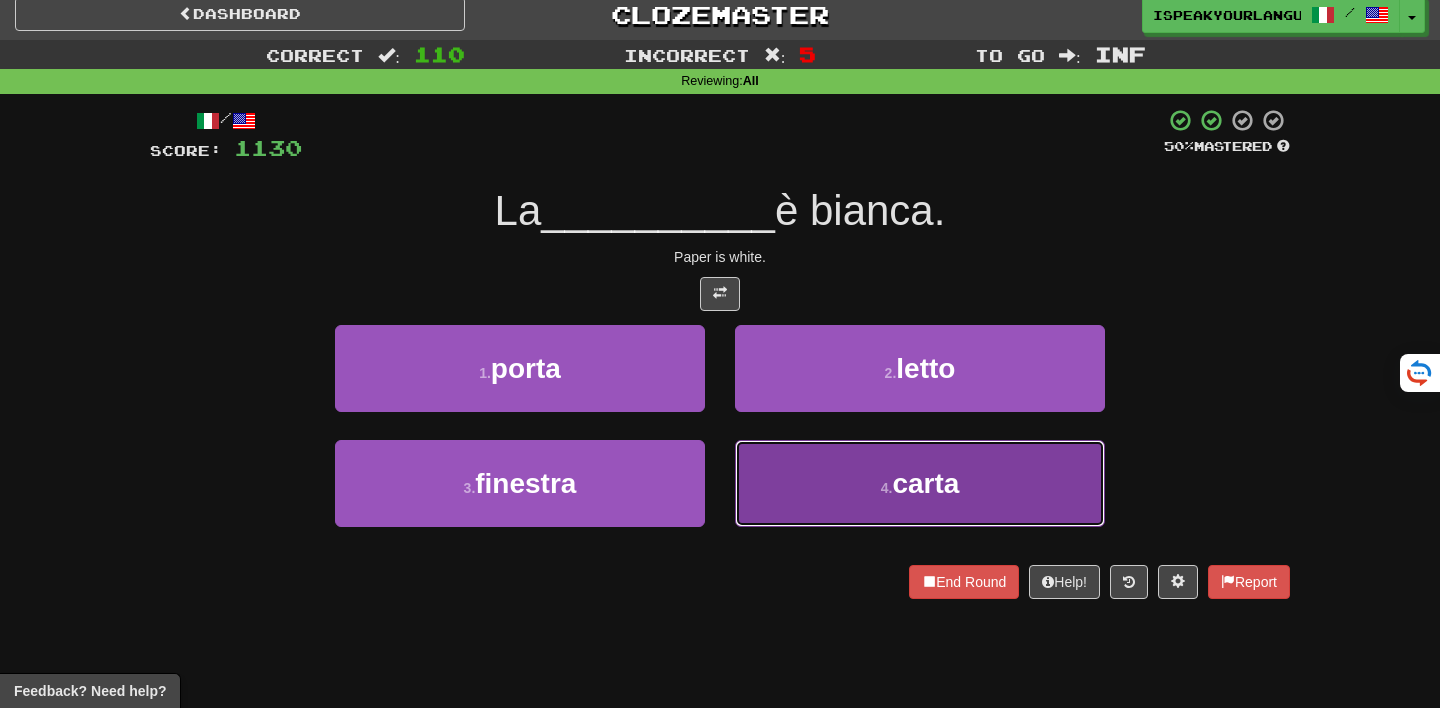 click on "4 .  carta" at bounding box center [920, 483] 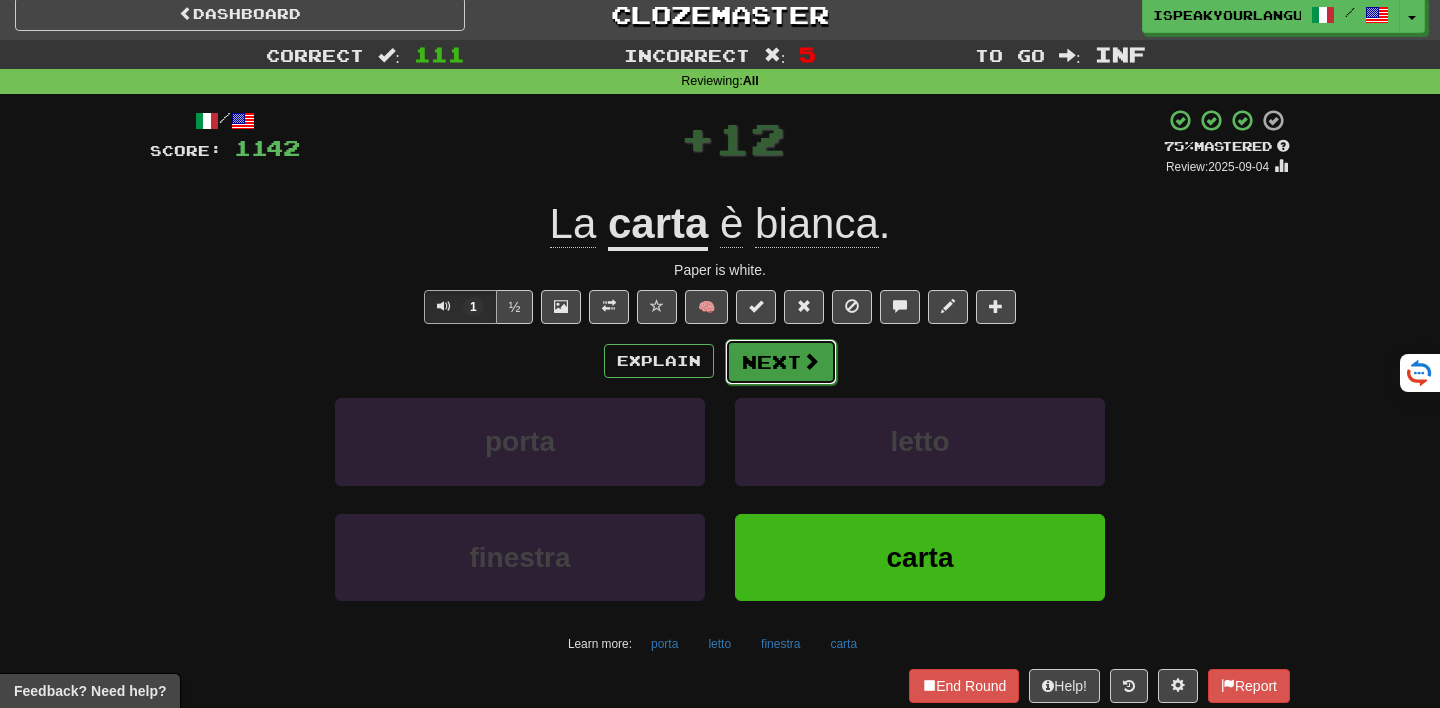 click at bounding box center (811, 361) 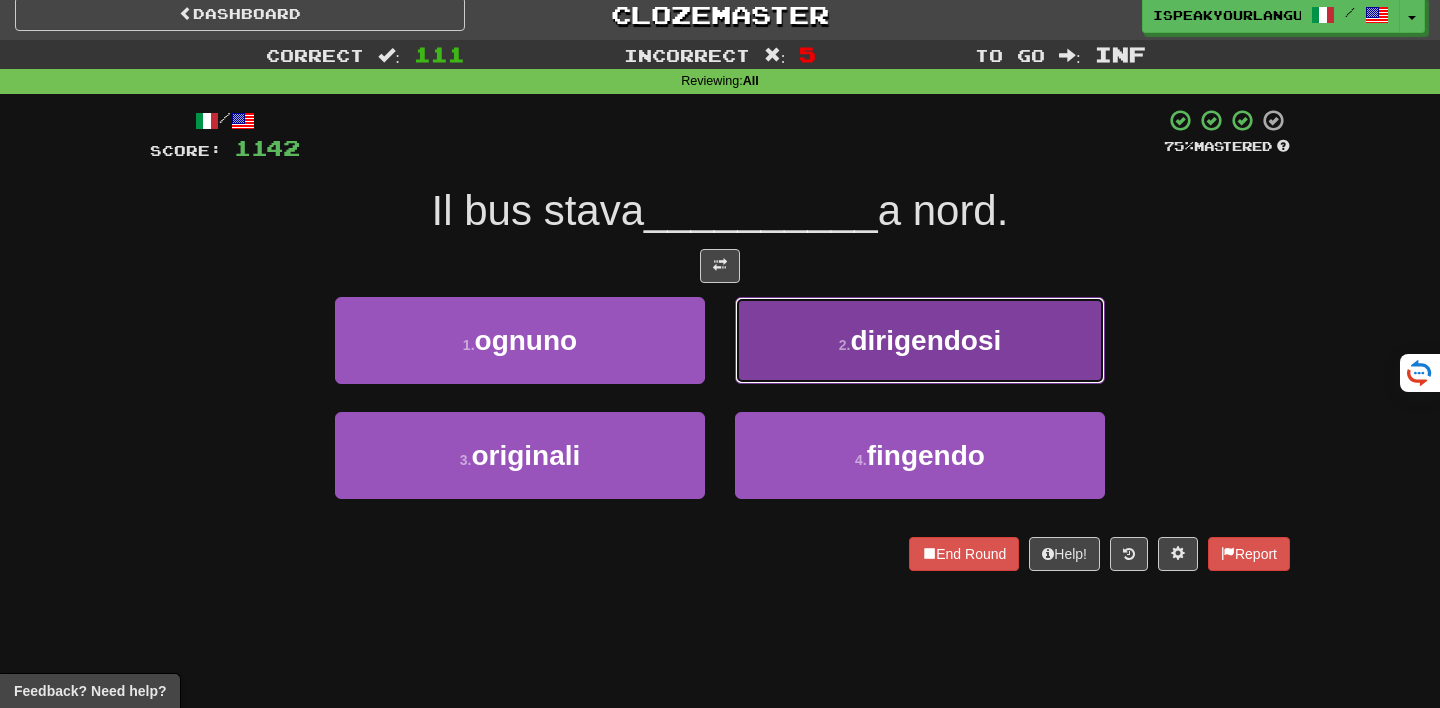 click on "2 .  dirigendosi" at bounding box center (920, 340) 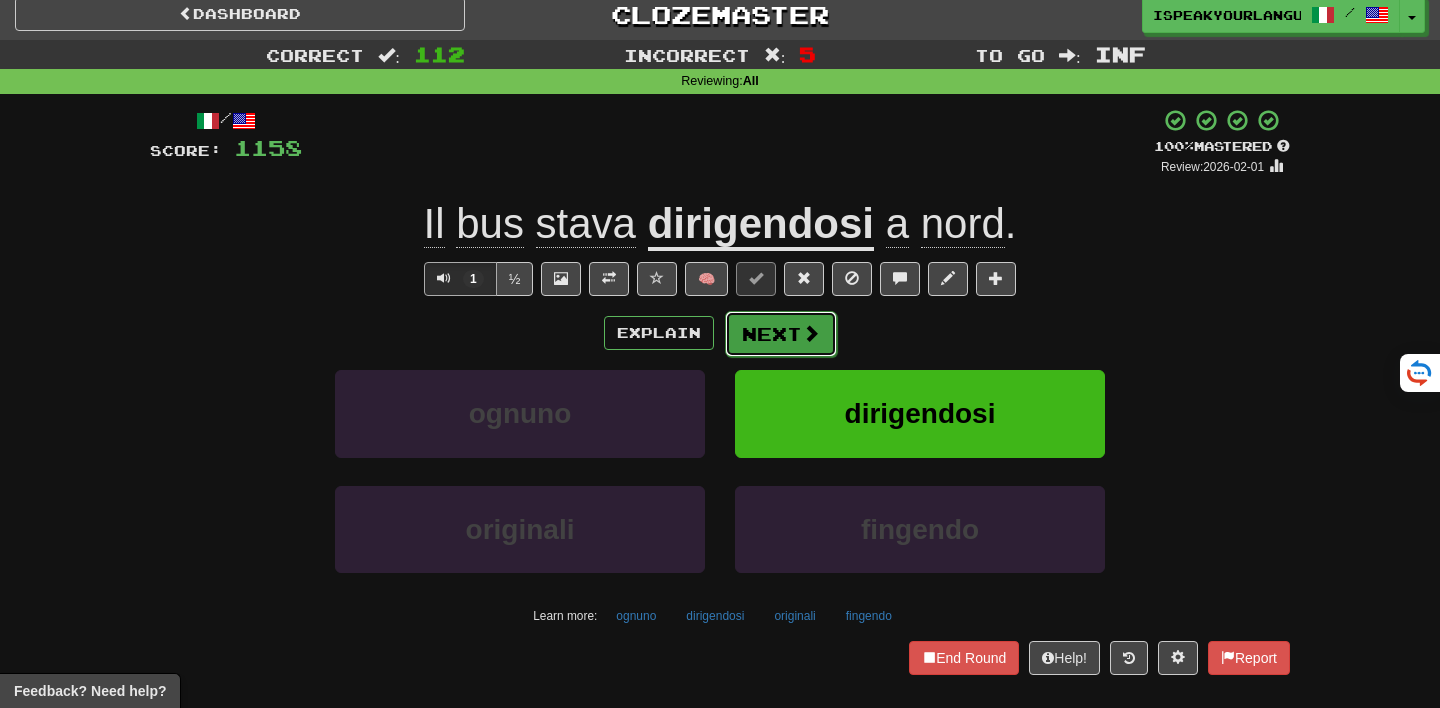 click on "Next" at bounding box center [781, 334] 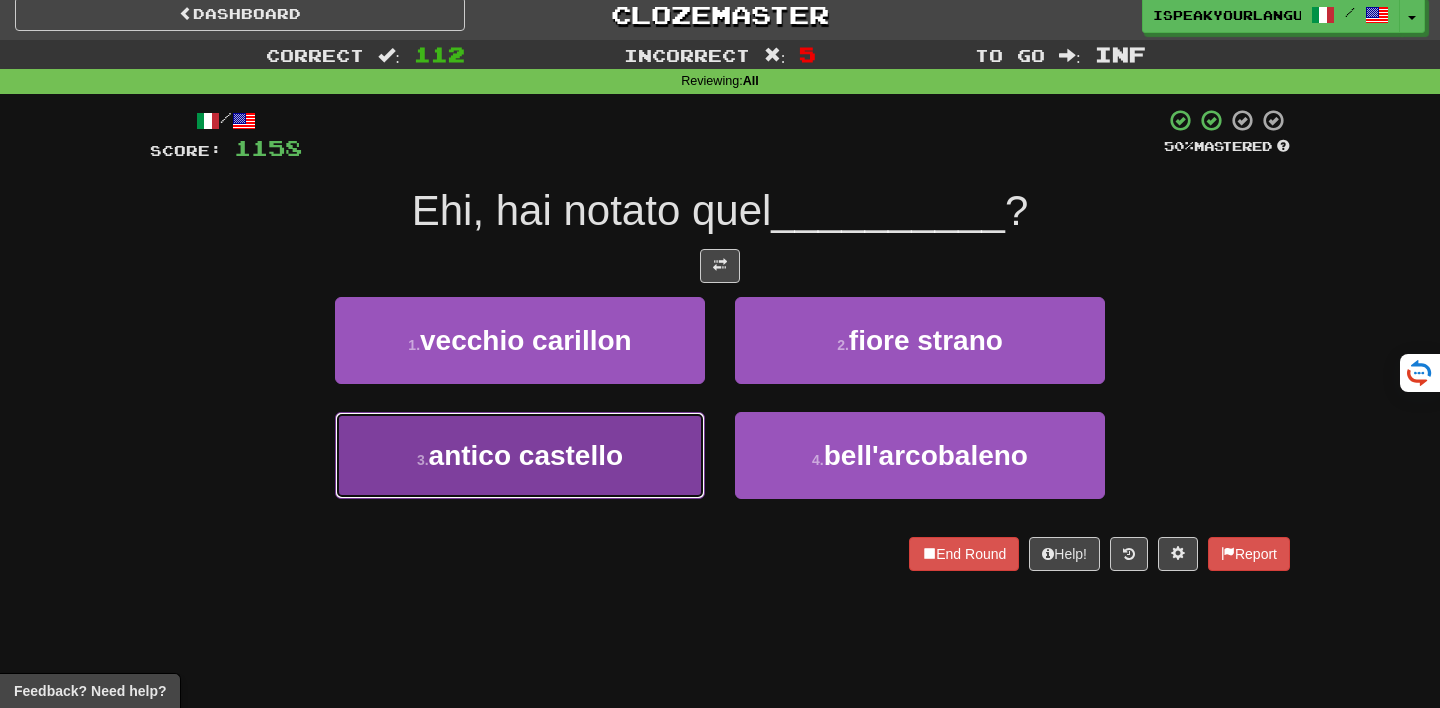 click on "3 .  antico castello" at bounding box center [520, 455] 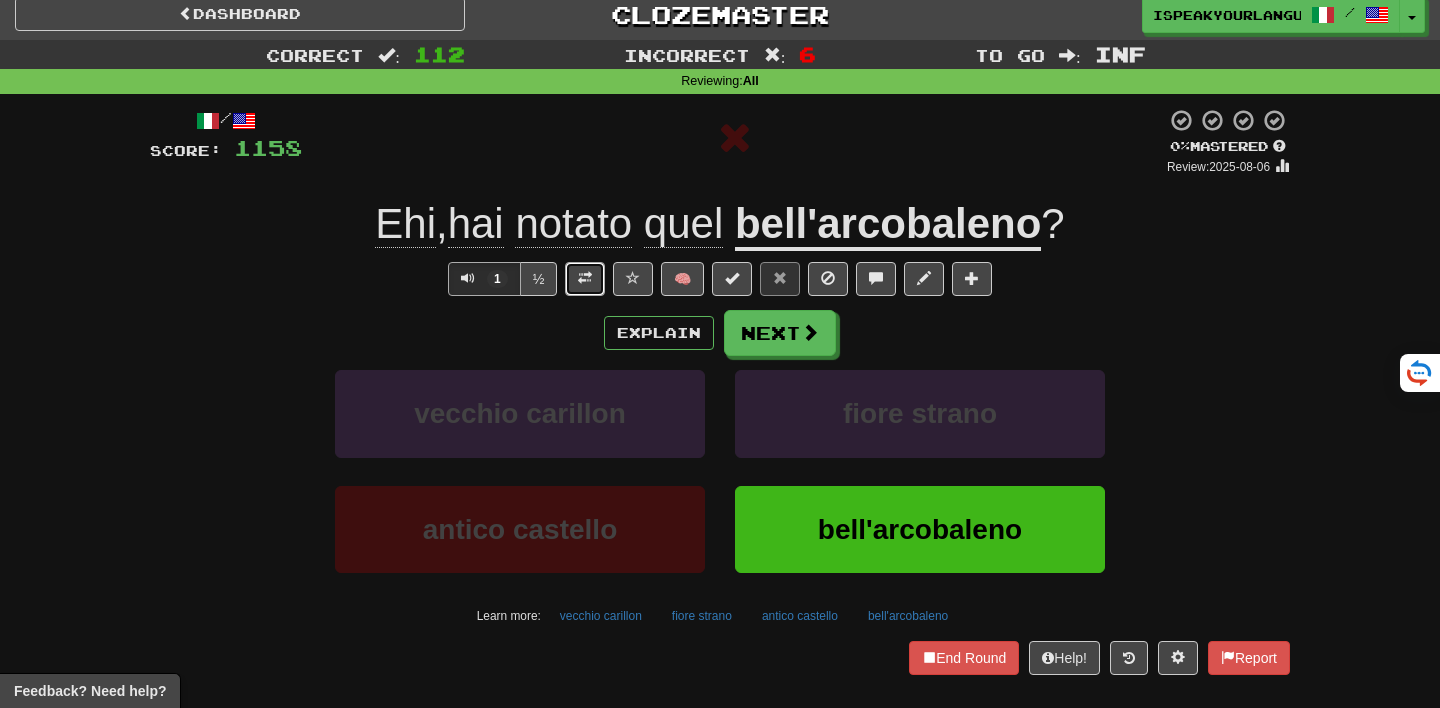 click at bounding box center [585, 278] 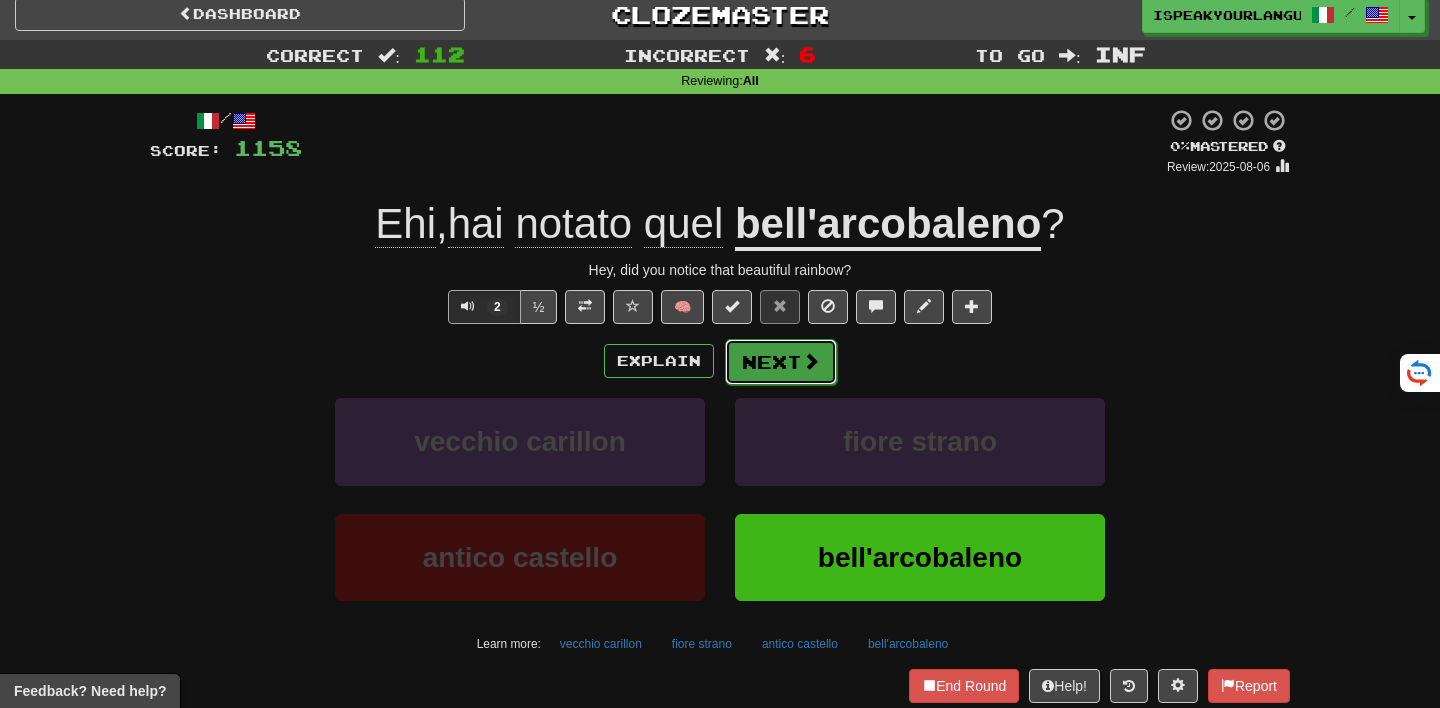 click on "Next" at bounding box center (781, 362) 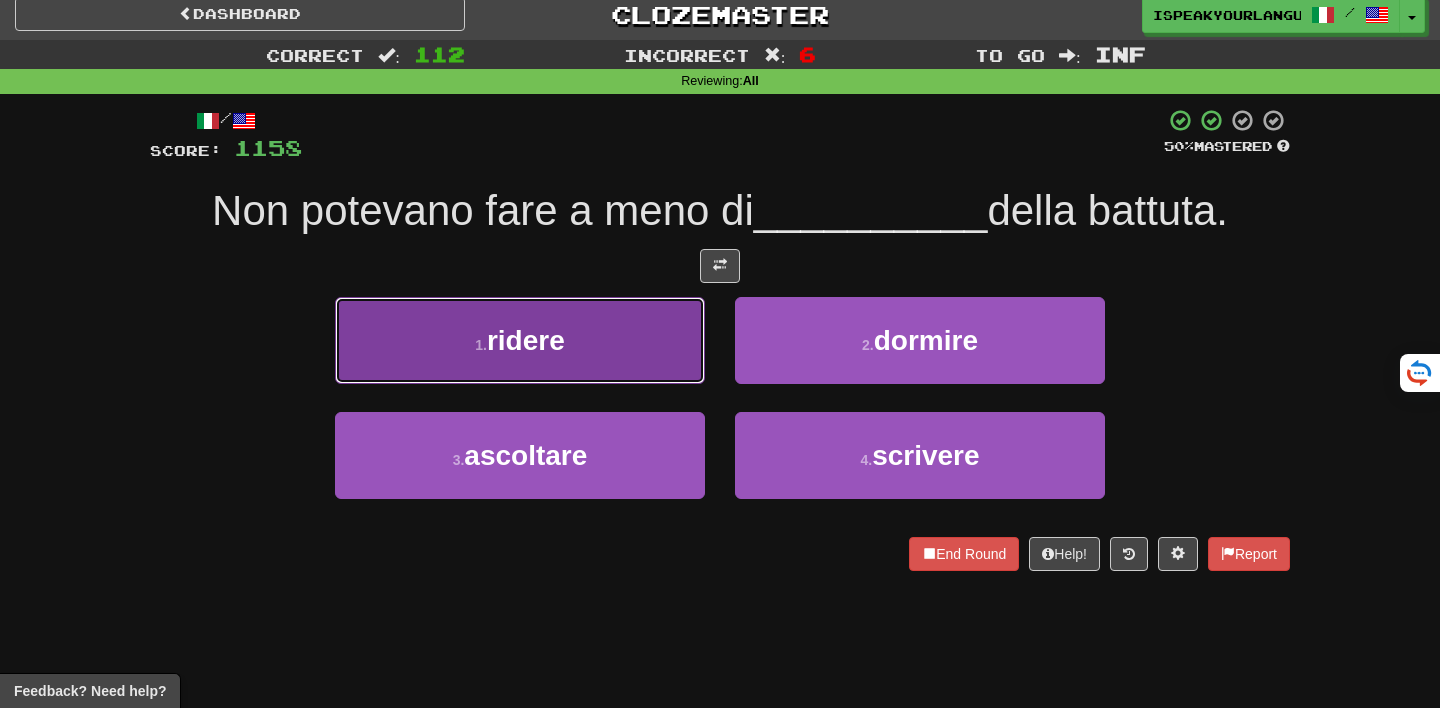 click on "1 .  ridere" at bounding box center (520, 340) 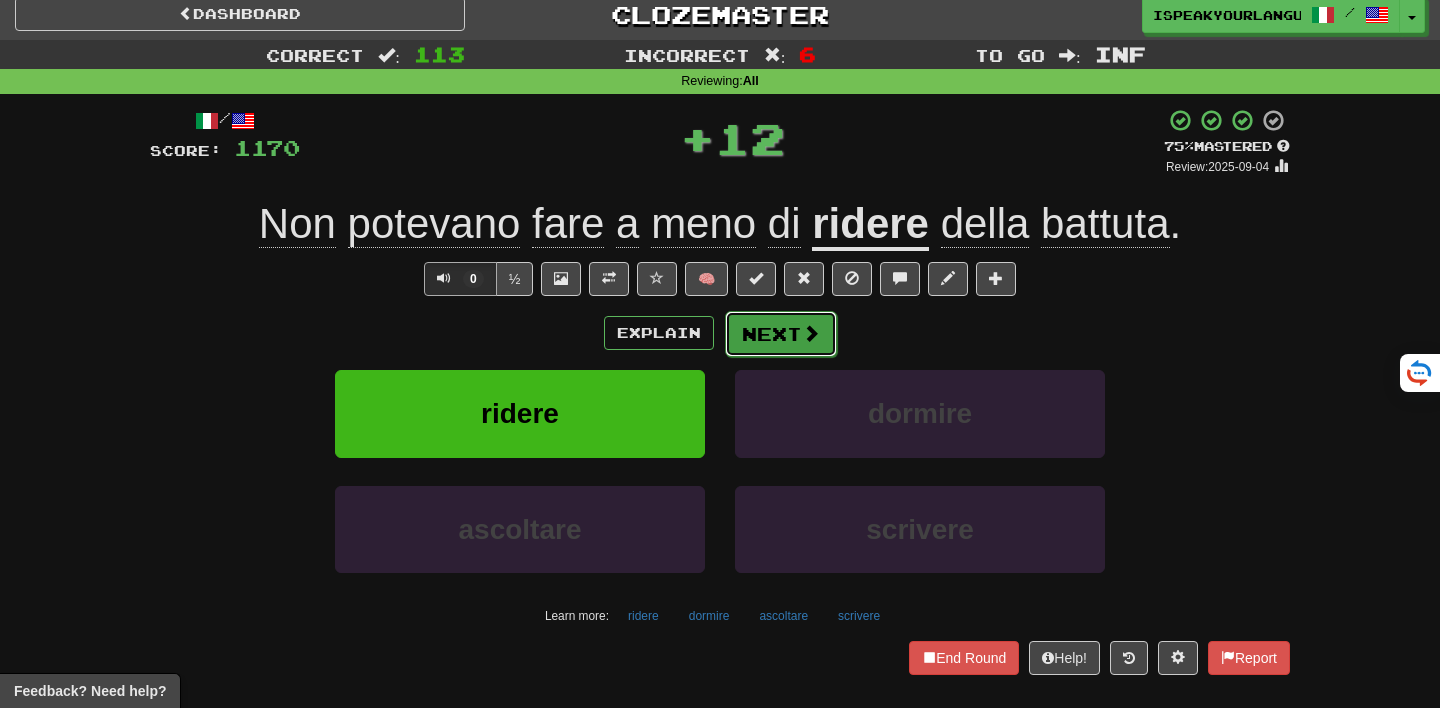 click on "Next" at bounding box center [781, 334] 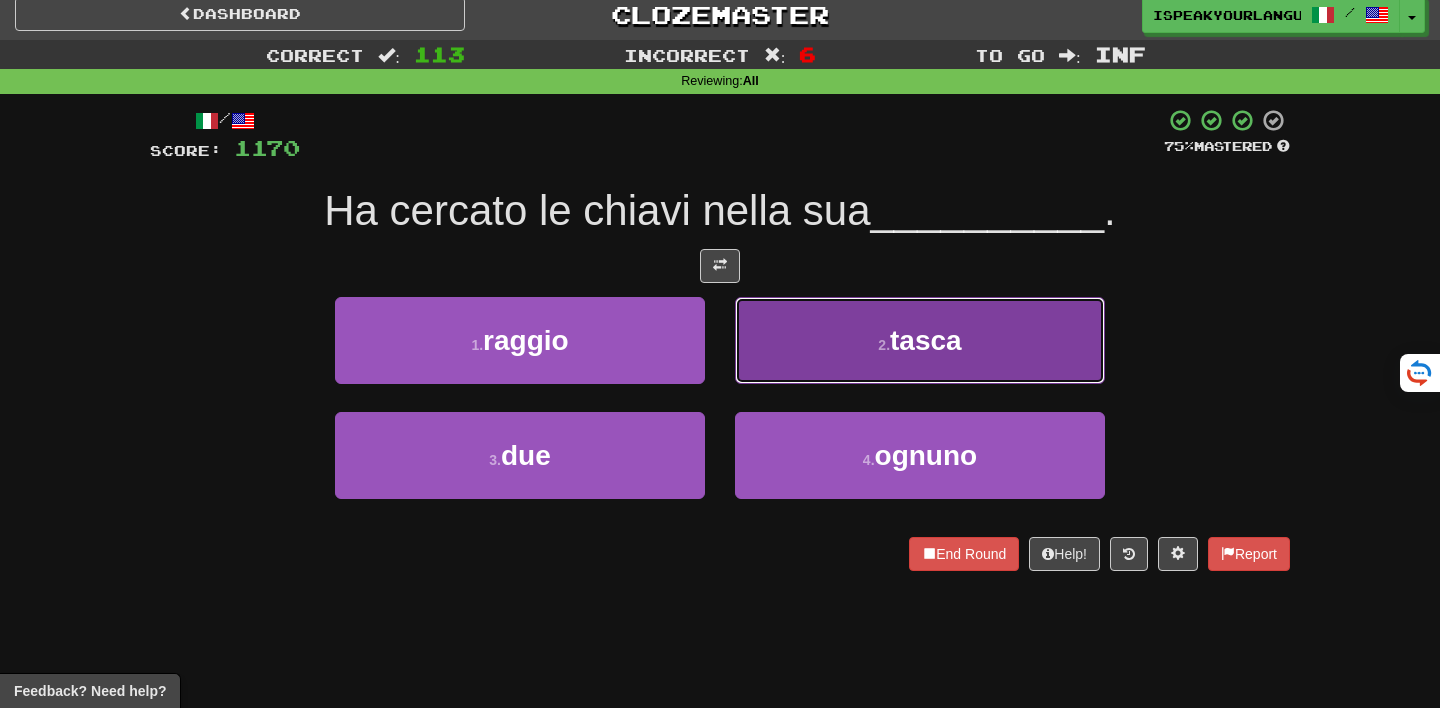 click on "2 .  tasca" at bounding box center [920, 340] 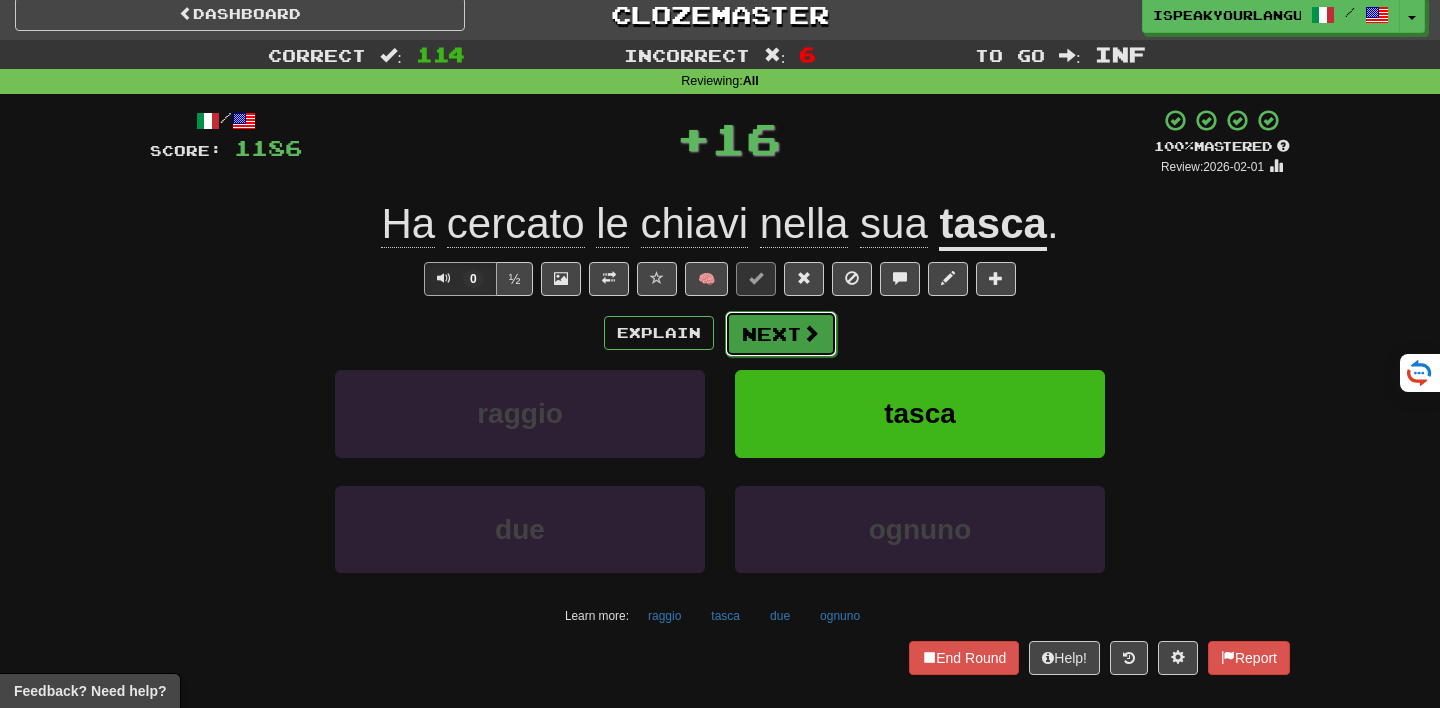 click on "Next" at bounding box center (781, 334) 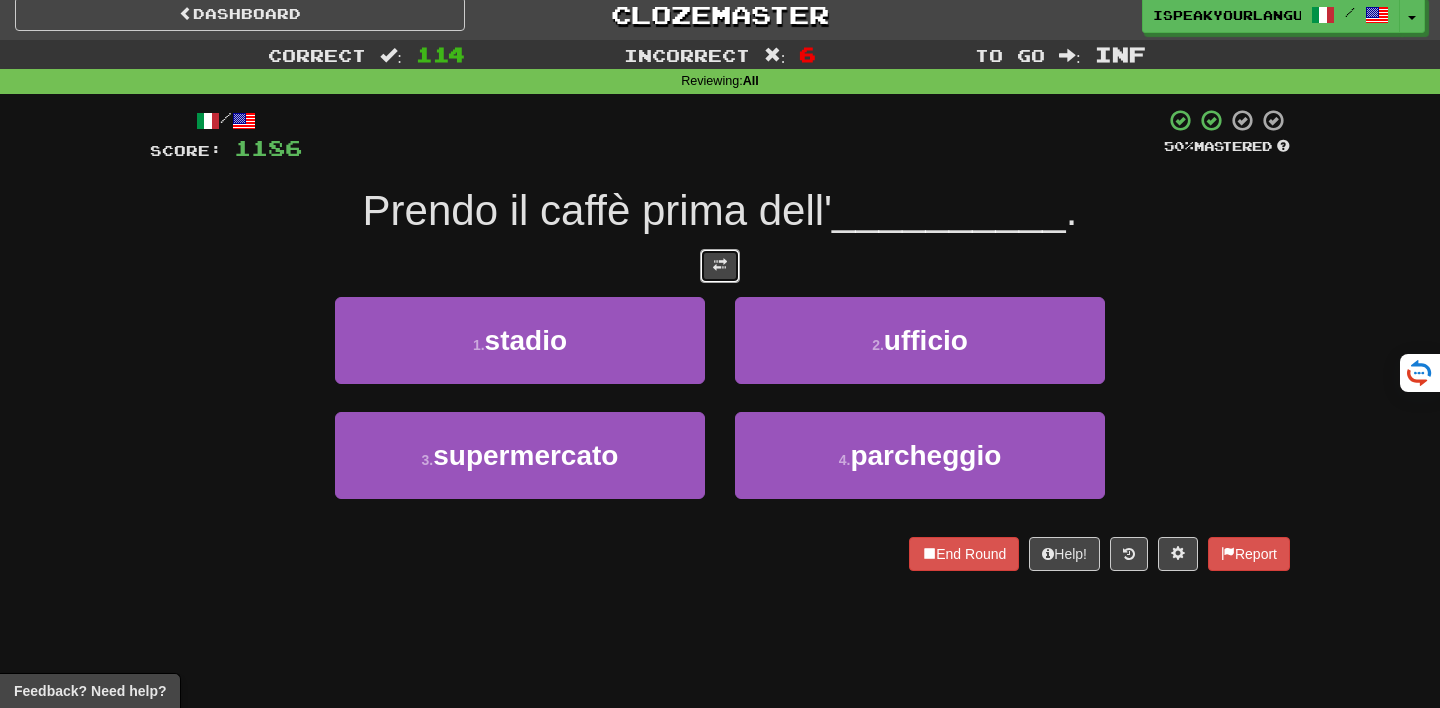 click at bounding box center (720, 265) 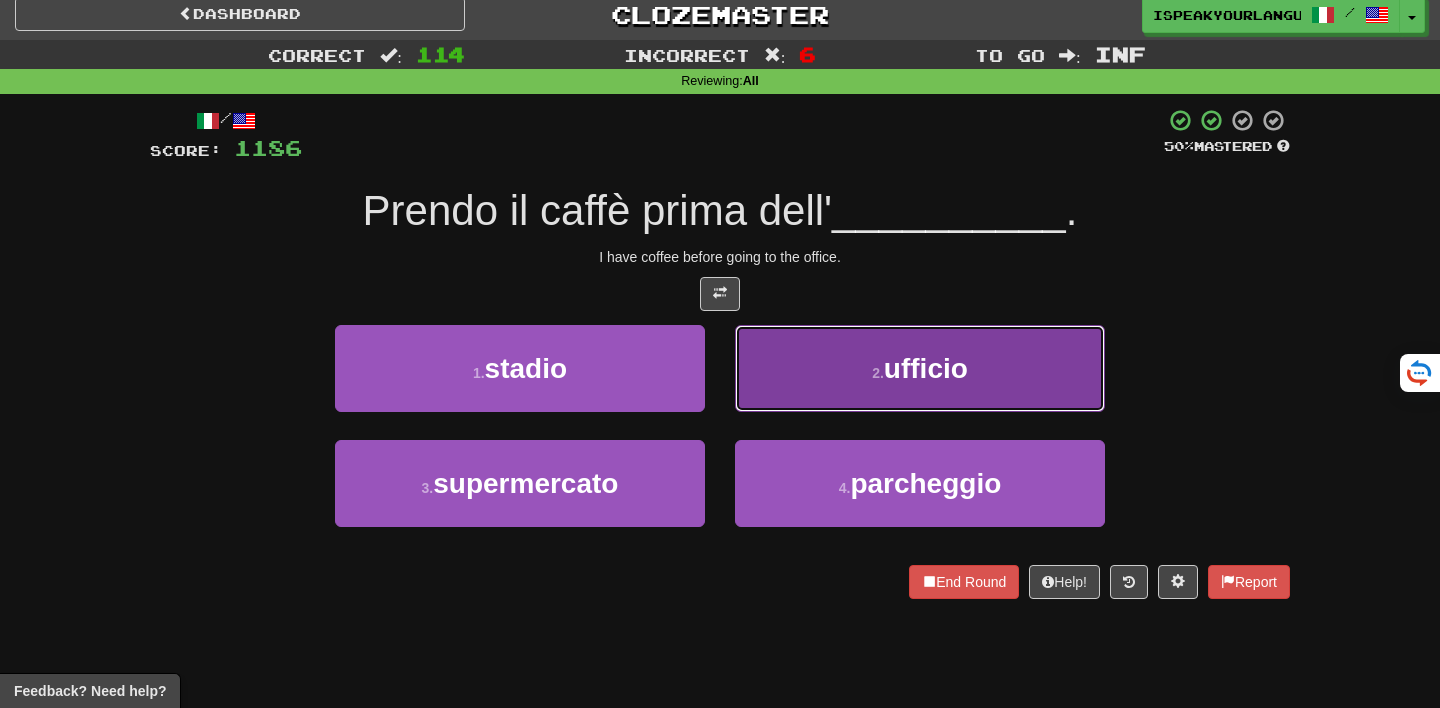 click on "2 .  ufficio" at bounding box center [920, 368] 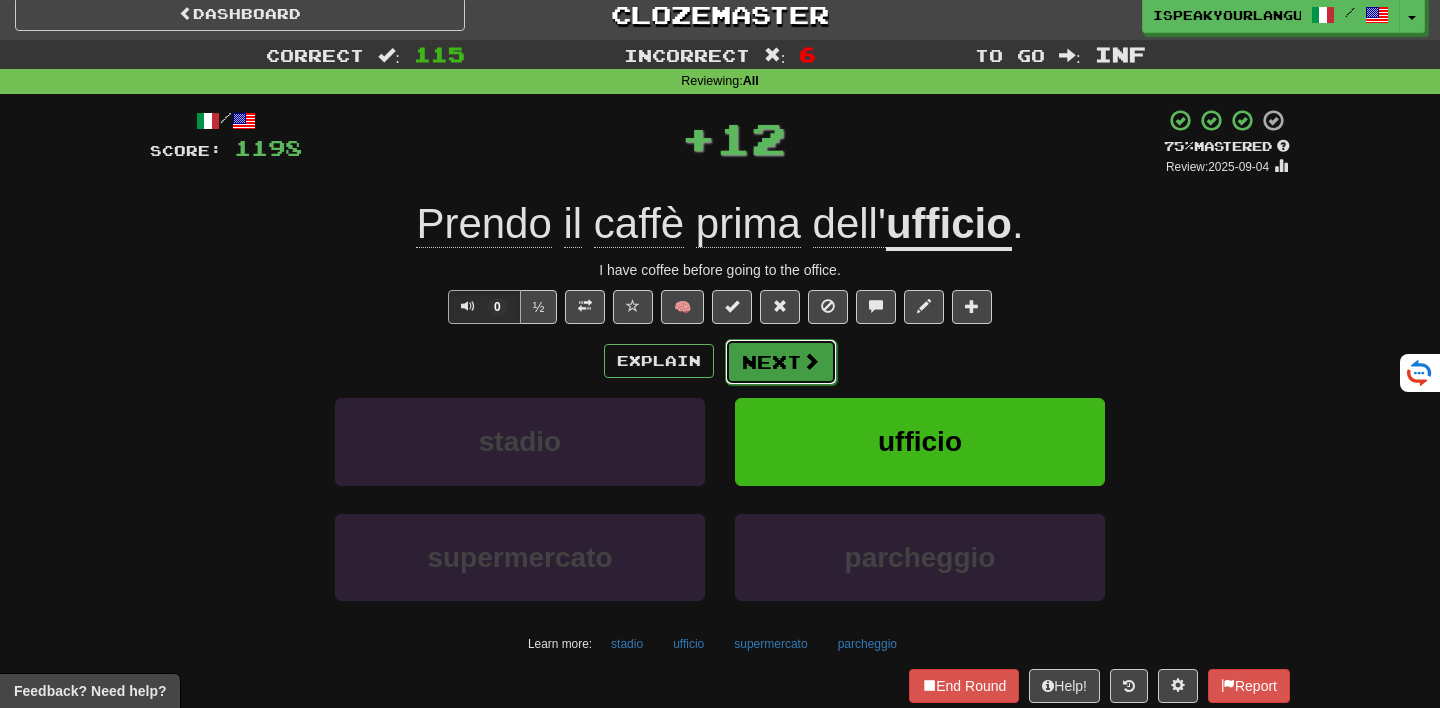 click at bounding box center (811, 361) 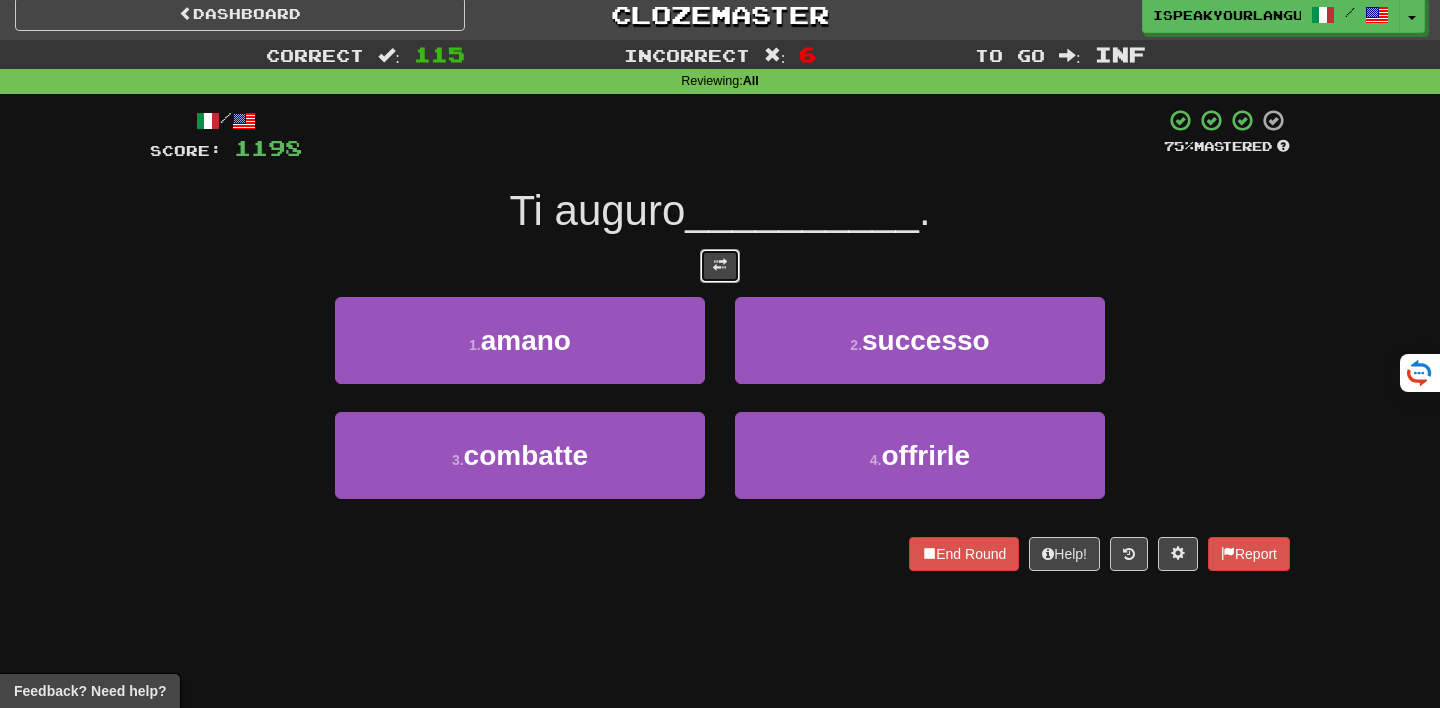 click at bounding box center [720, 266] 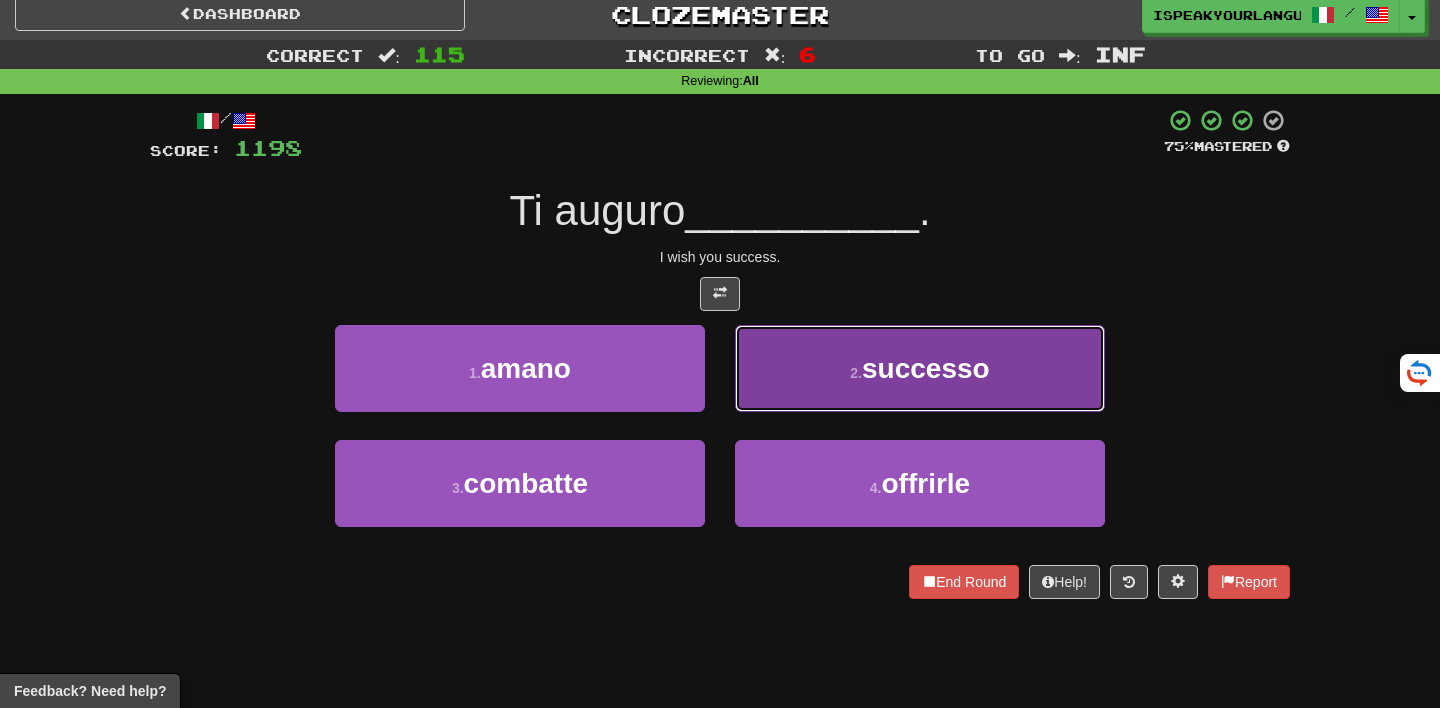 click on "successo" at bounding box center [926, 368] 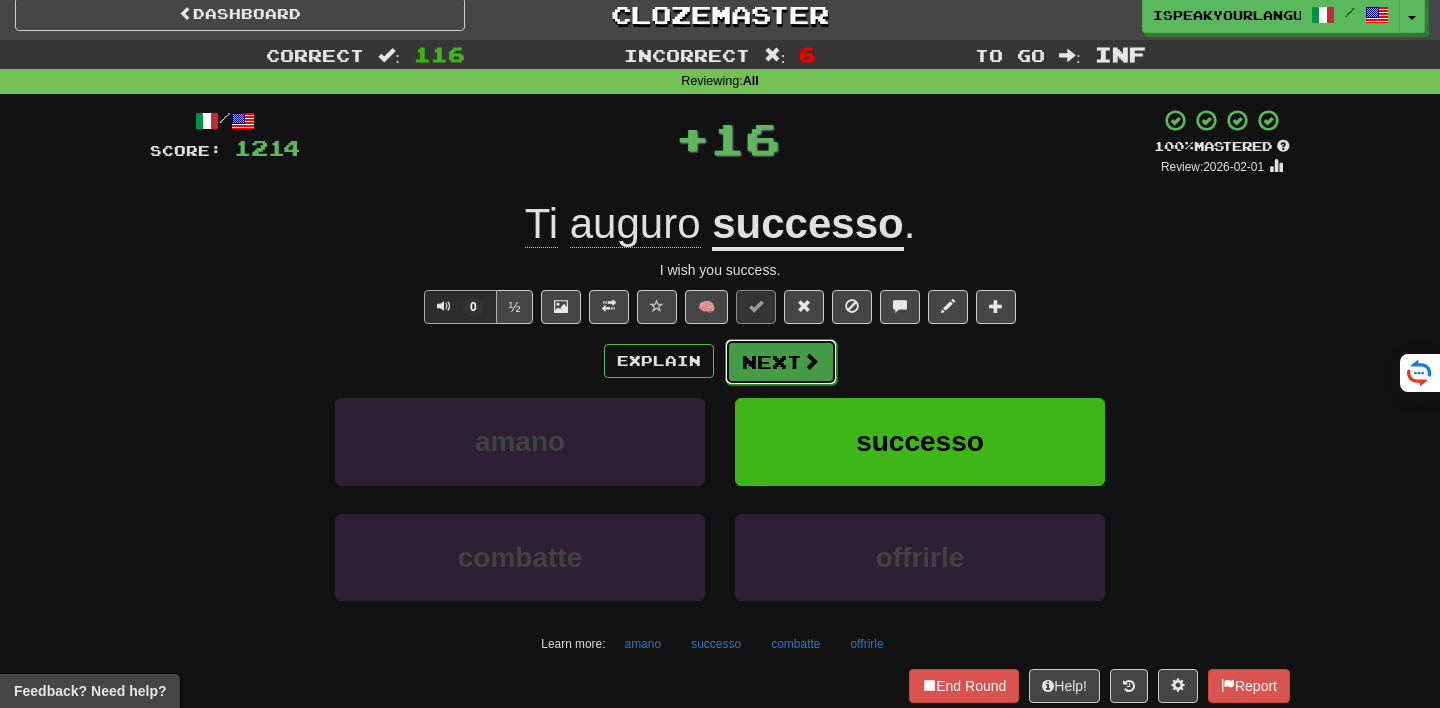 click on "Next" at bounding box center [781, 362] 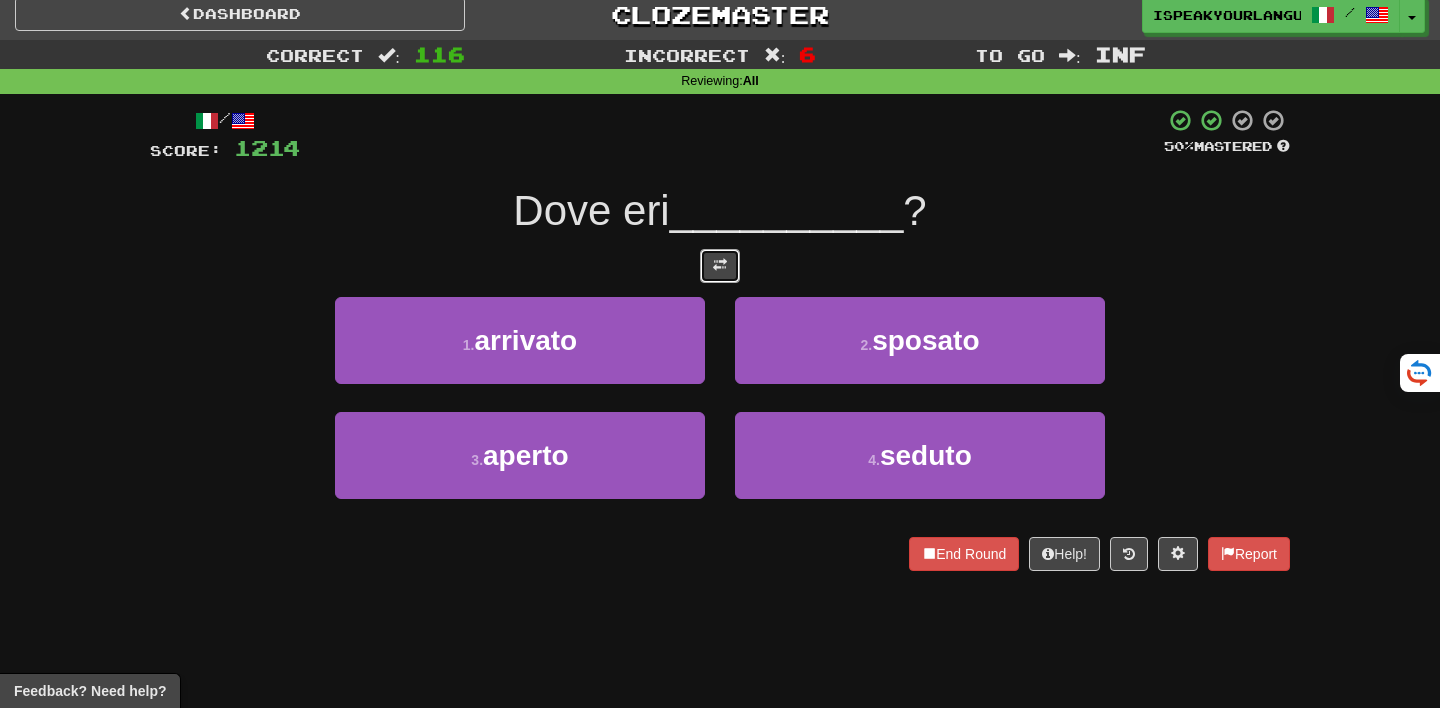 click at bounding box center (720, 265) 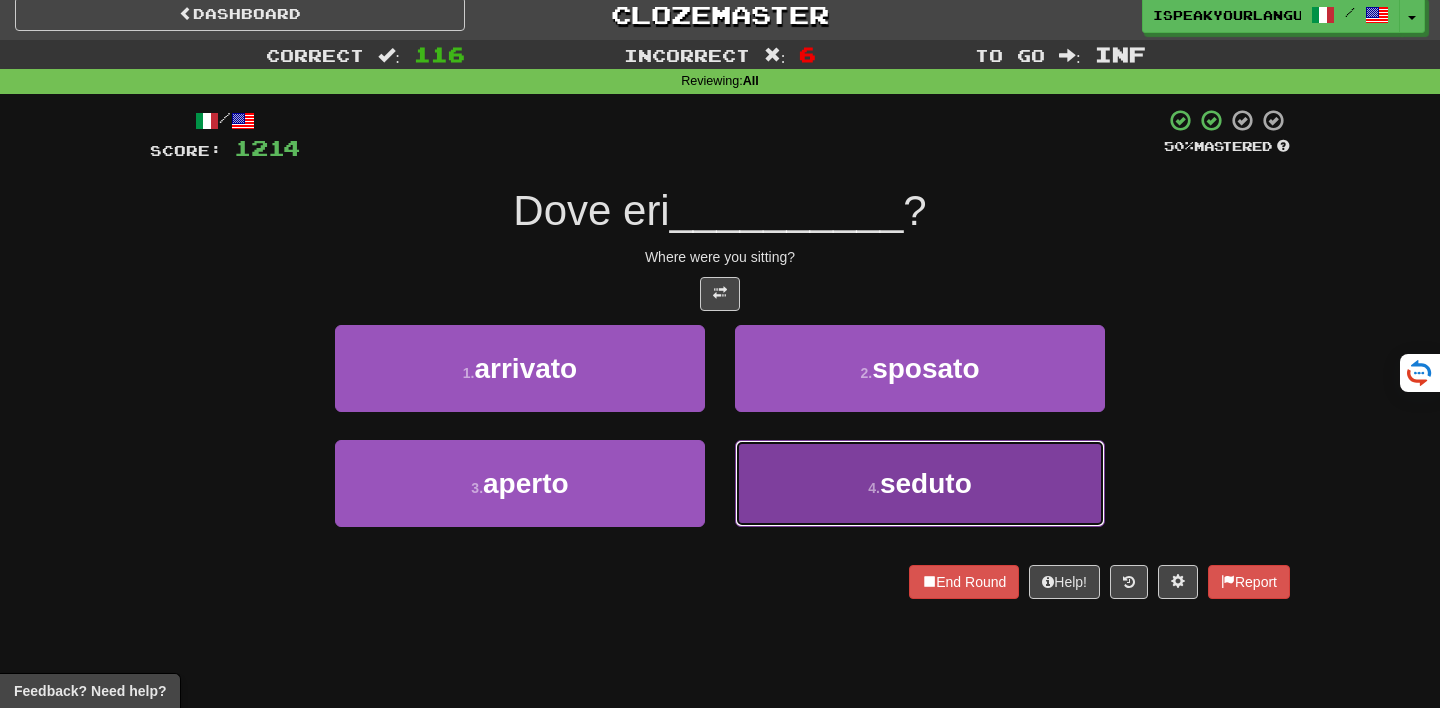 click on "4 ." at bounding box center (874, 488) 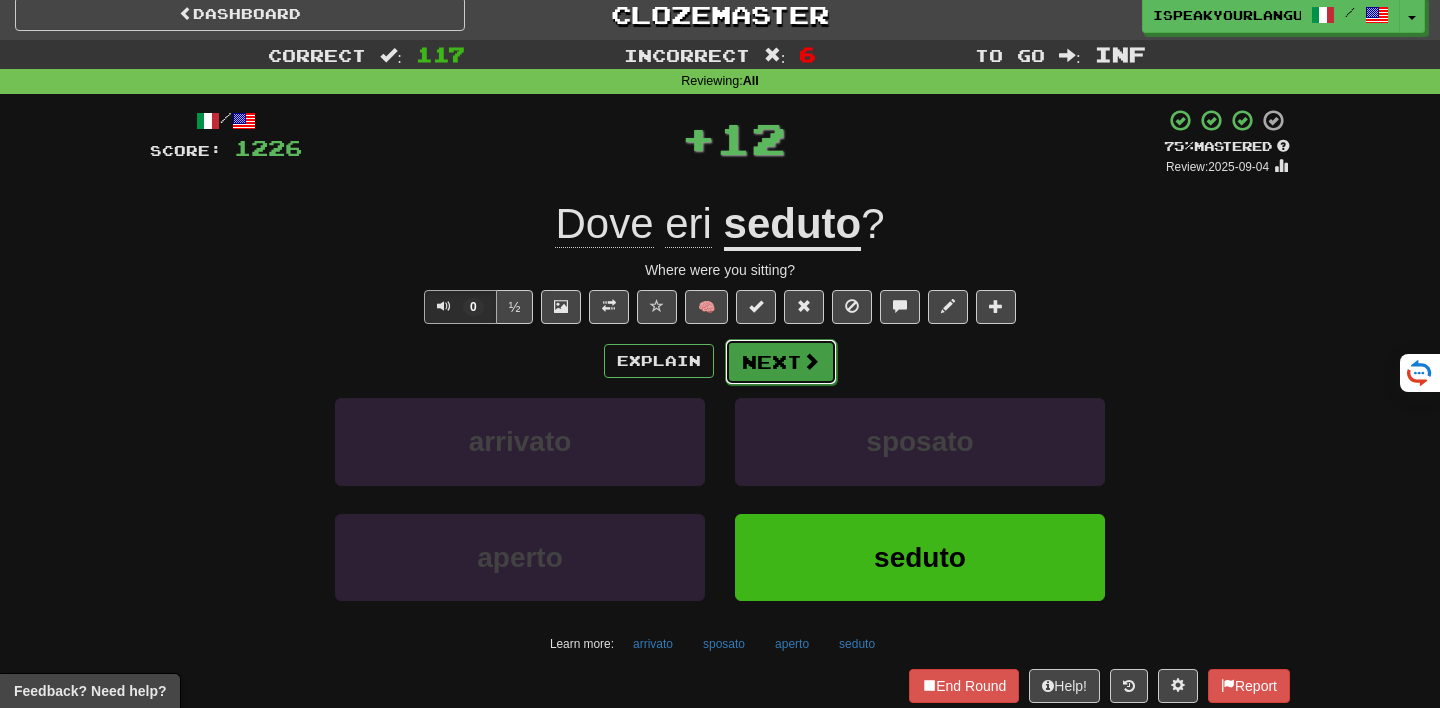 click on "Next" at bounding box center (781, 362) 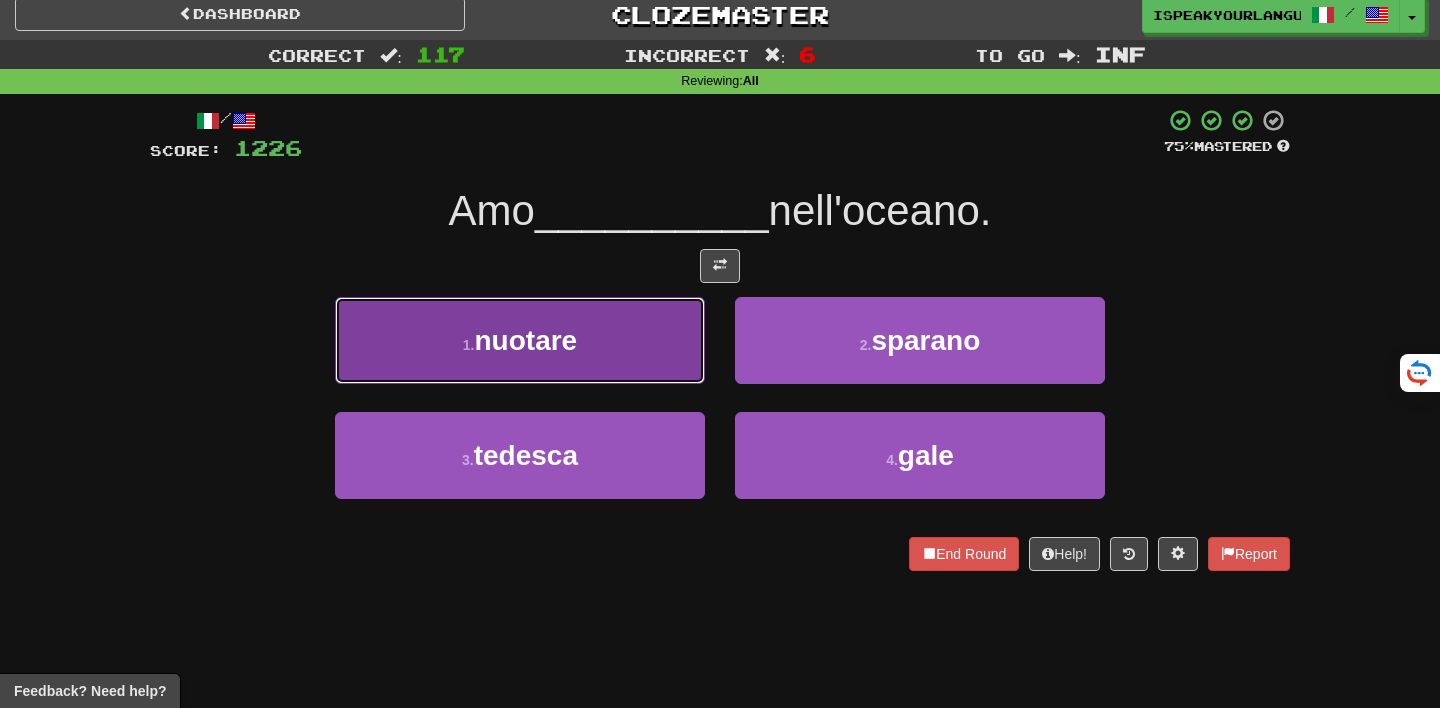 click on "1 .  nuotare" at bounding box center [520, 340] 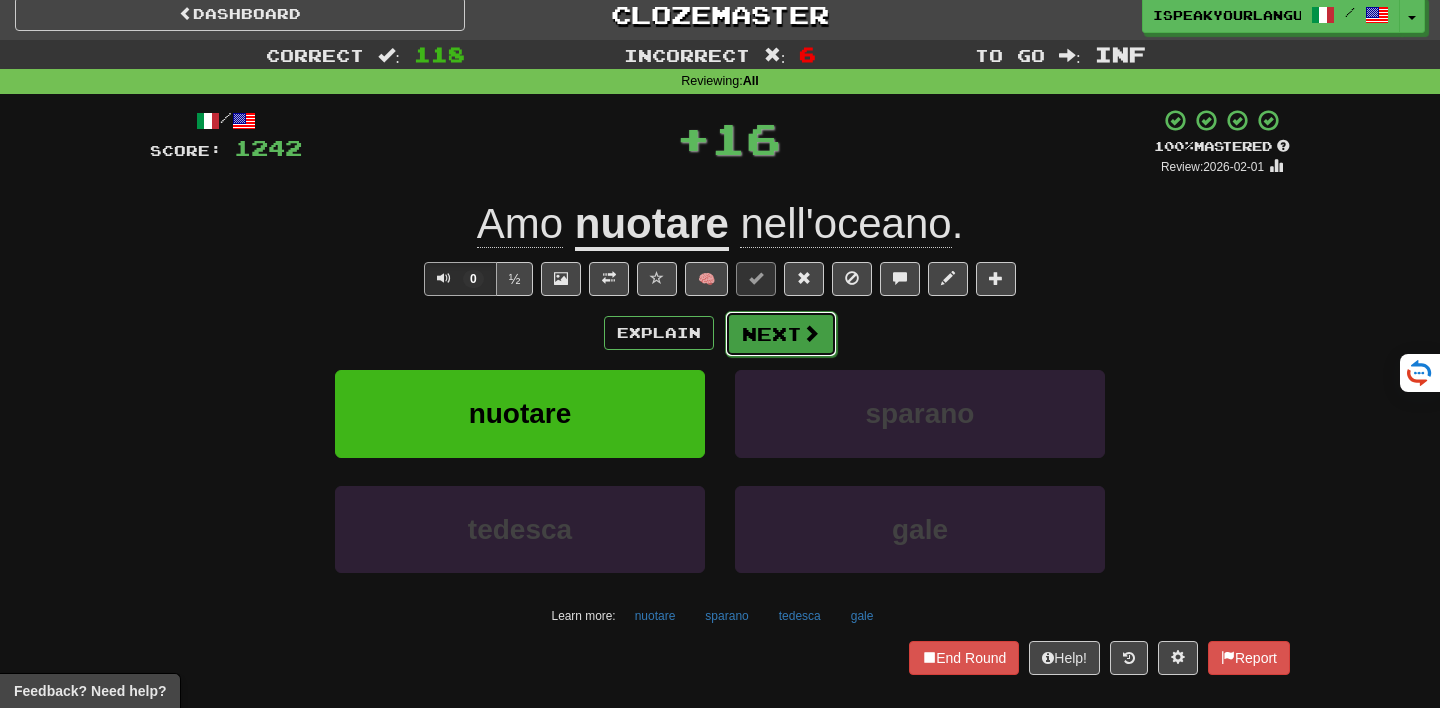 click on "Next" at bounding box center [781, 334] 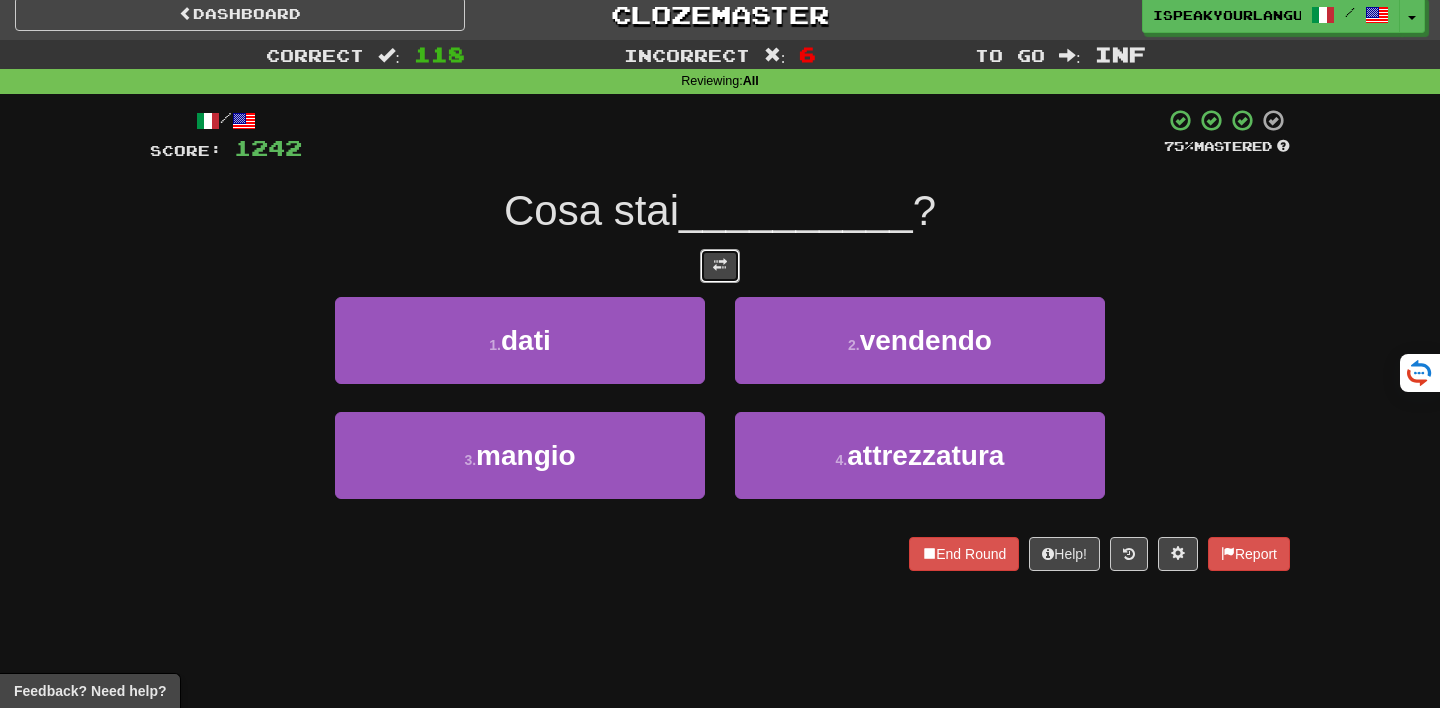 click at bounding box center [720, 265] 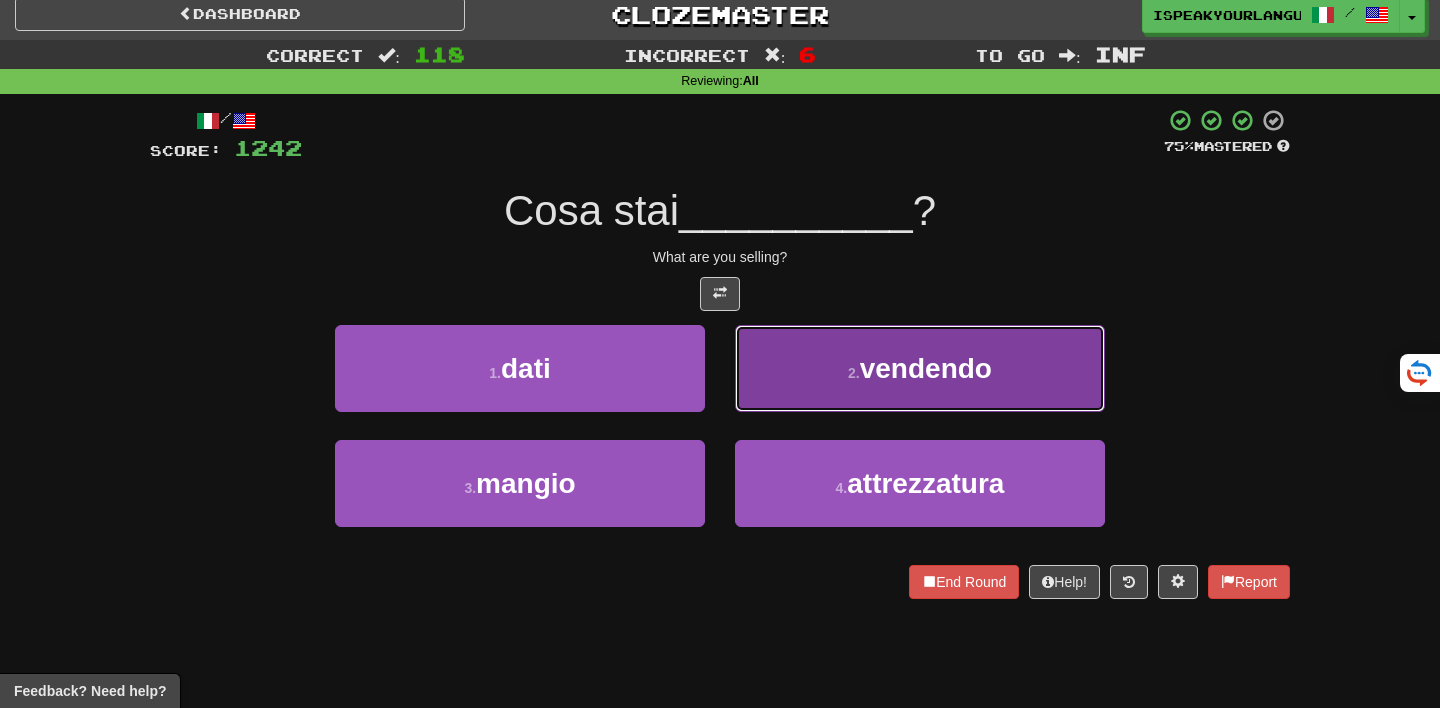 click on "2 .  vendendo" at bounding box center (920, 368) 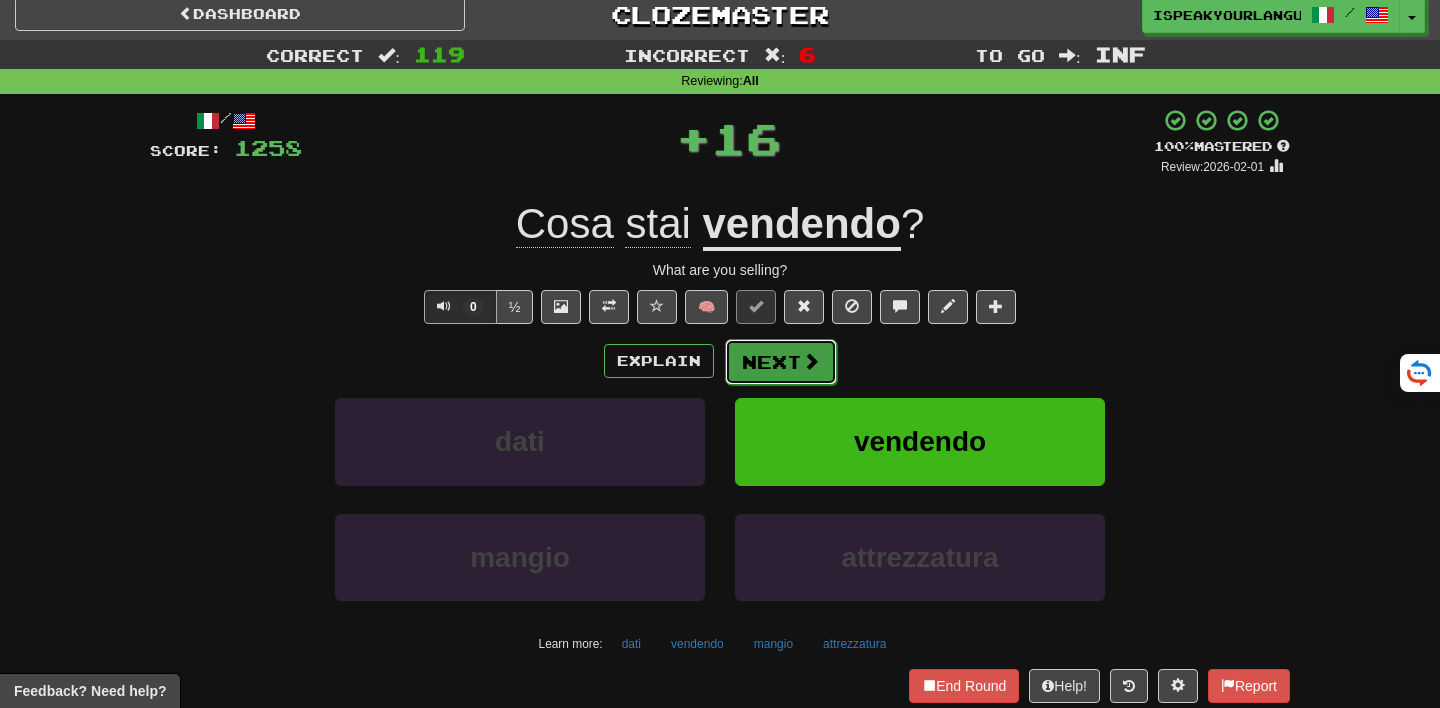 click on "Next" at bounding box center [781, 362] 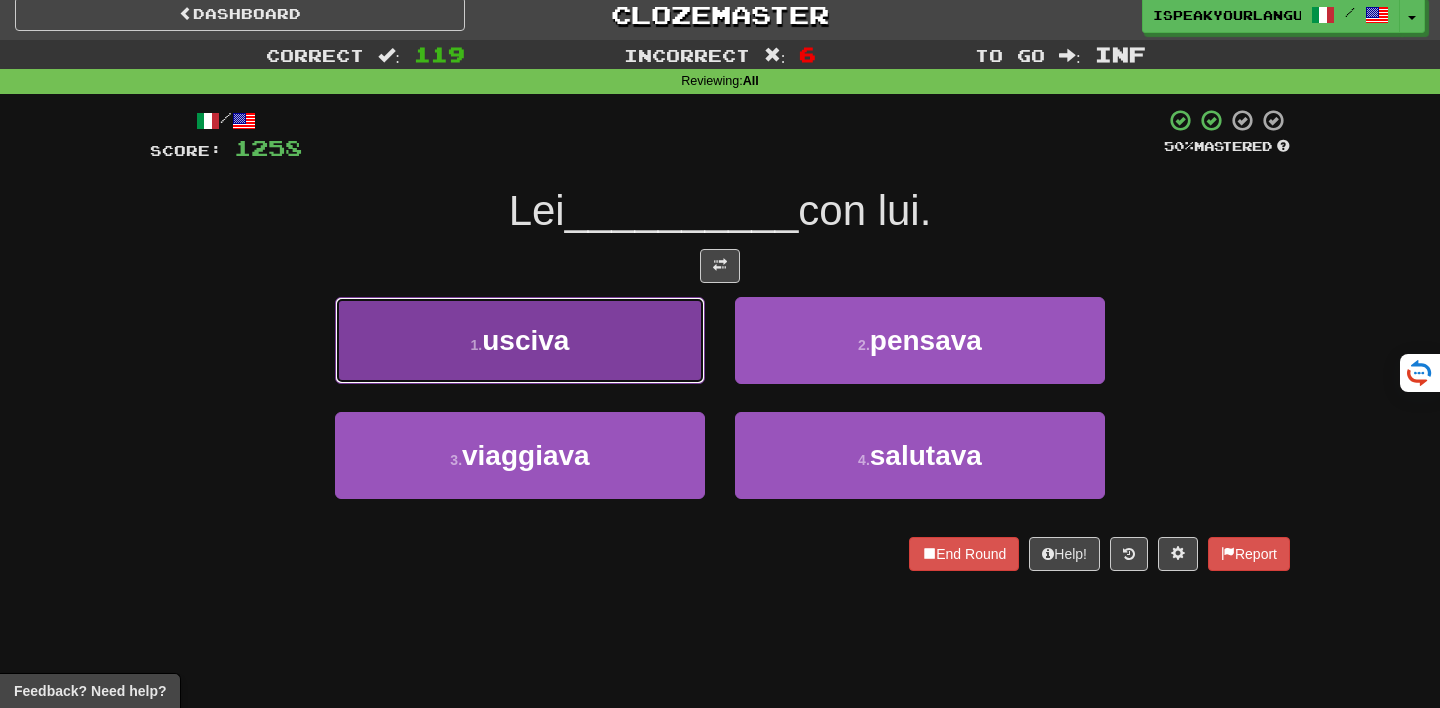 click on "1 .  usciva" at bounding box center (520, 340) 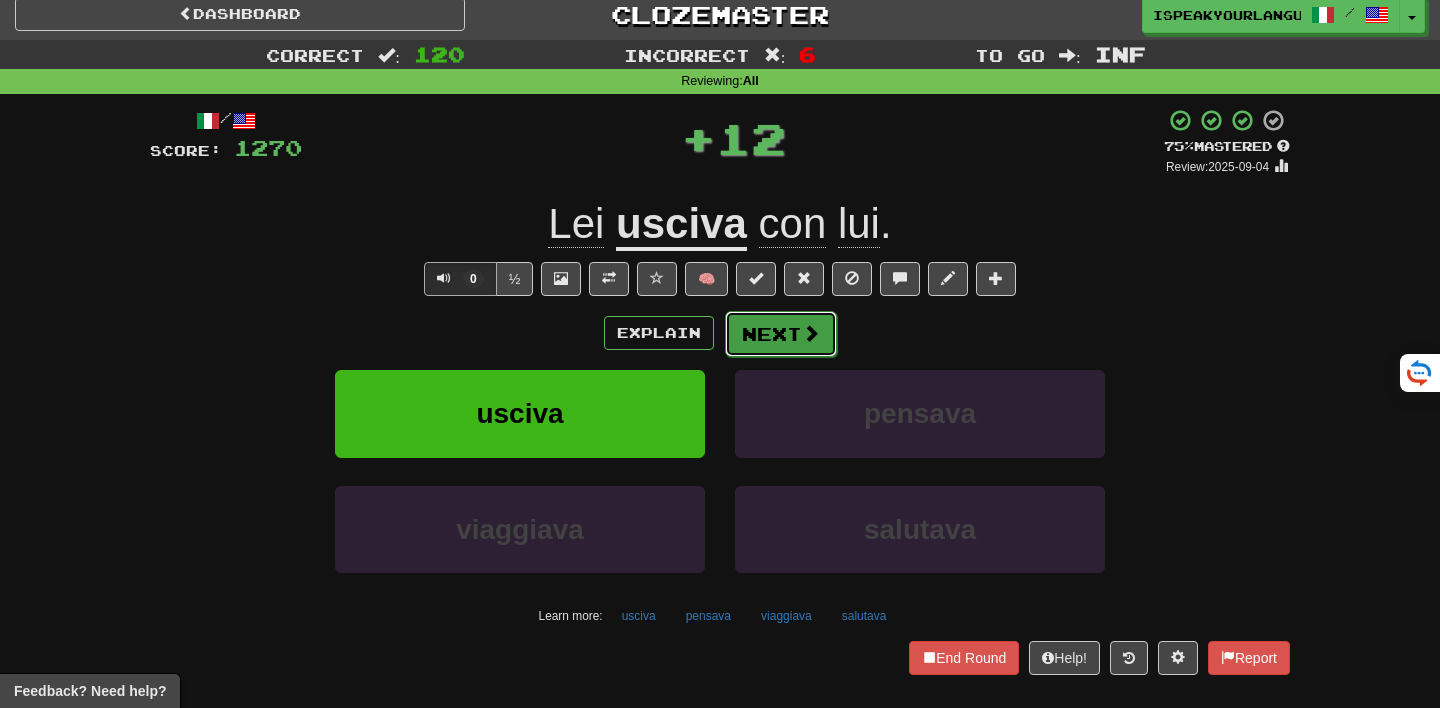 click on "Next" at bounding box center [781, 334] 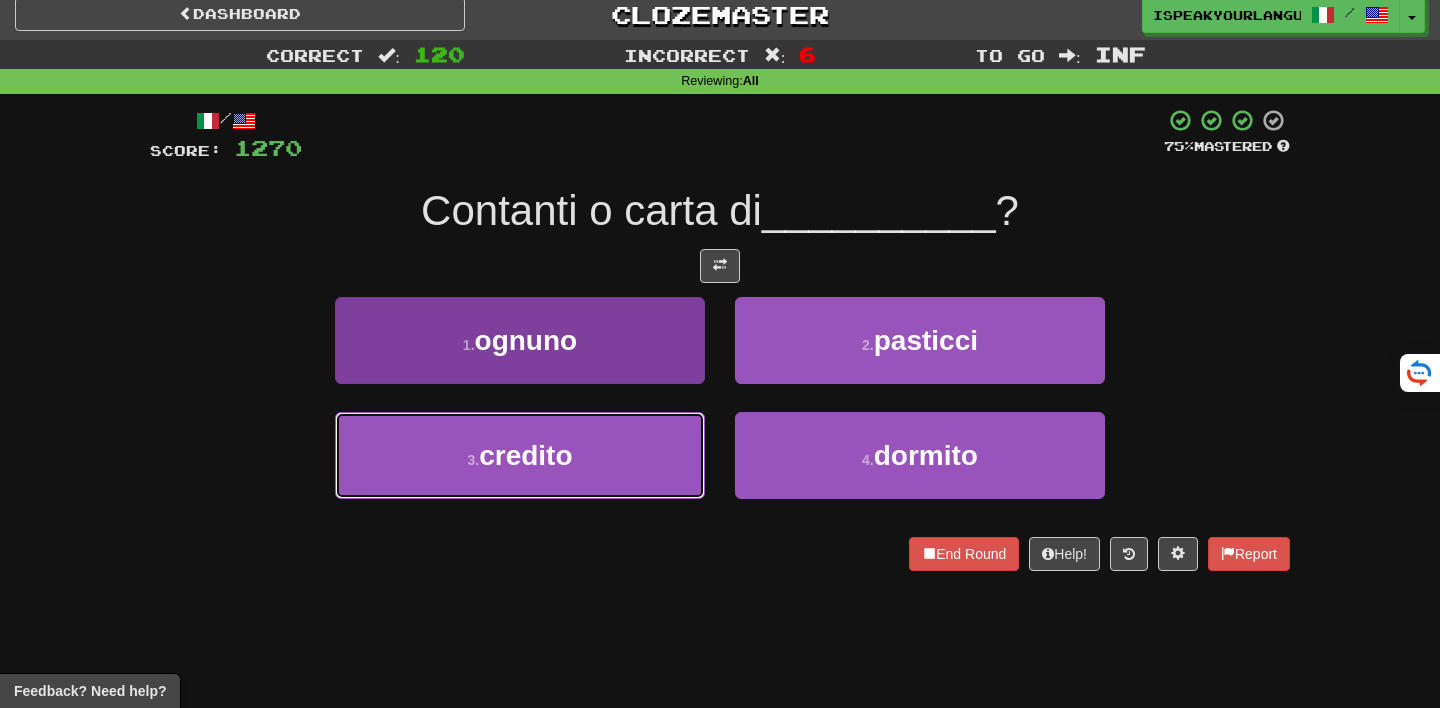 click on "3 .  credito" at bounding box center (520, 455) 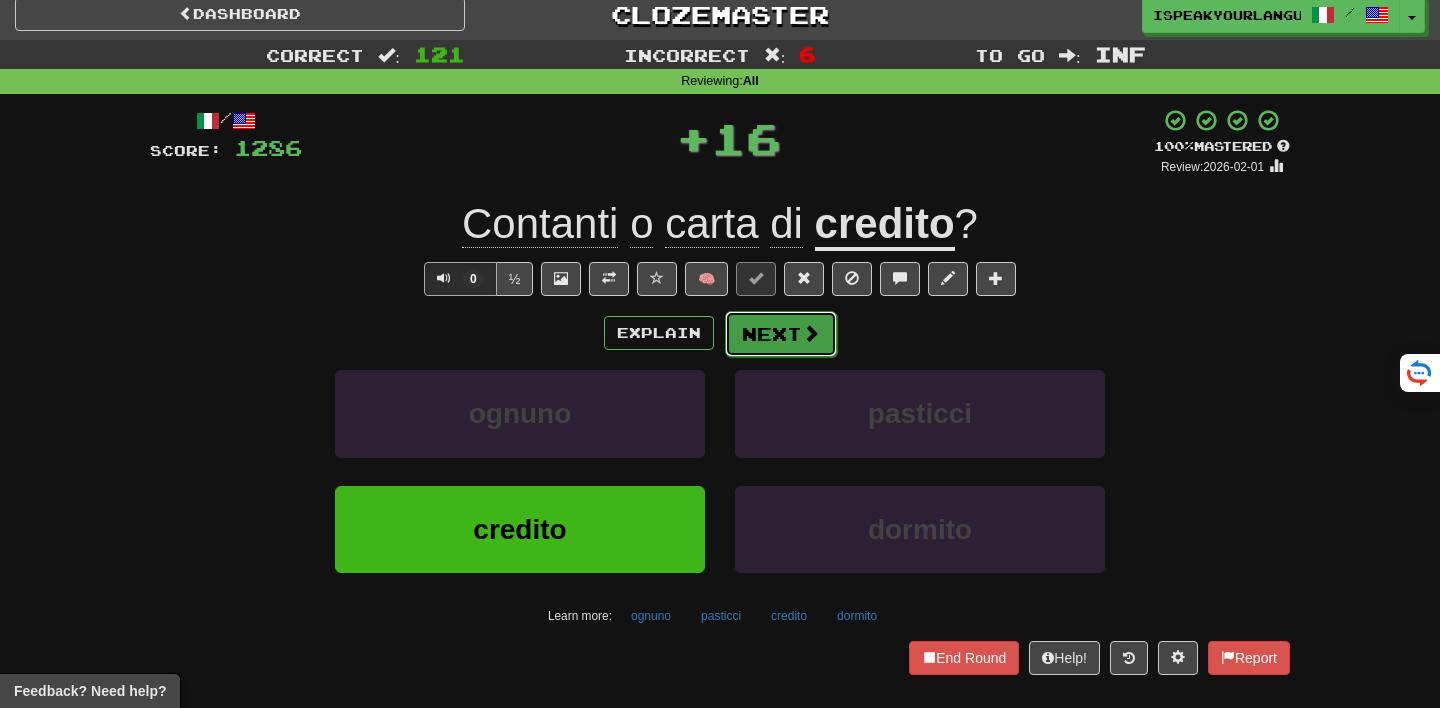 click on "Next" at bounding box center [781, 334] 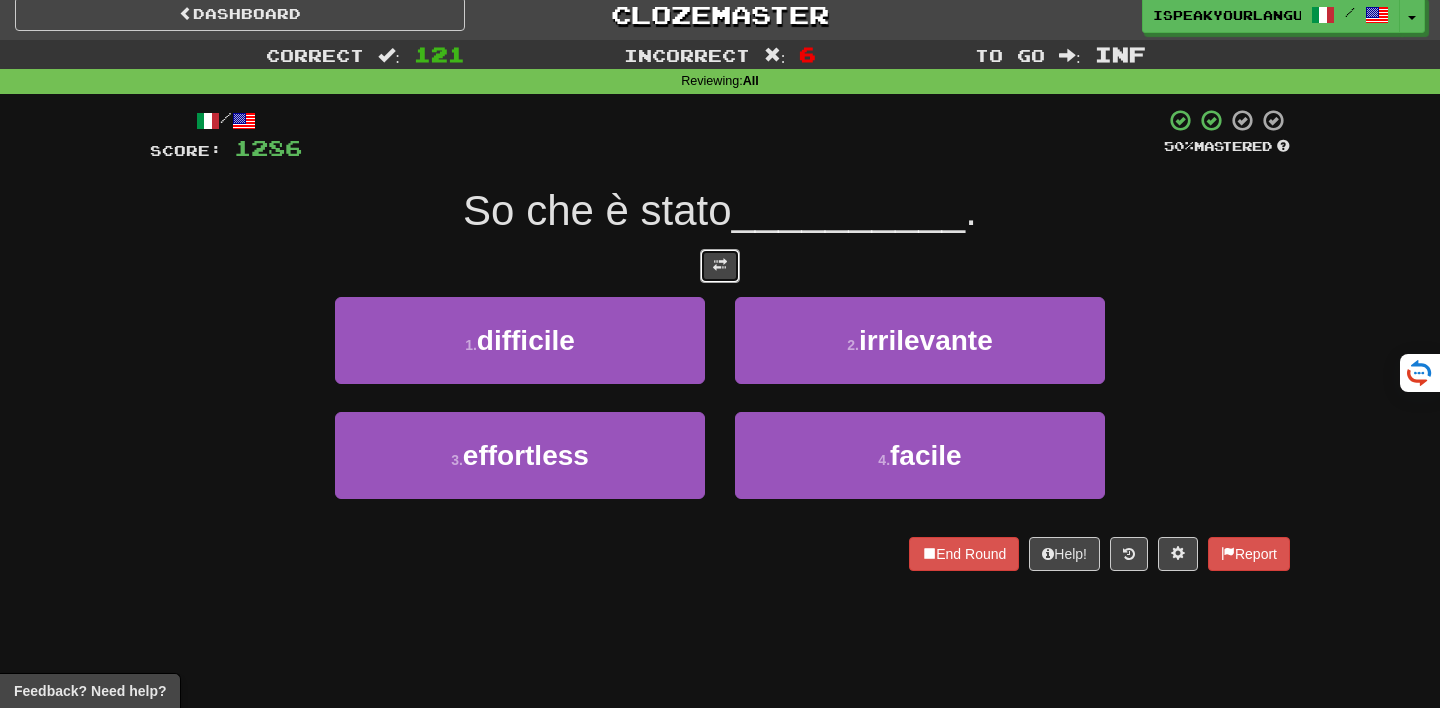 click at bounding box center [720, 265] 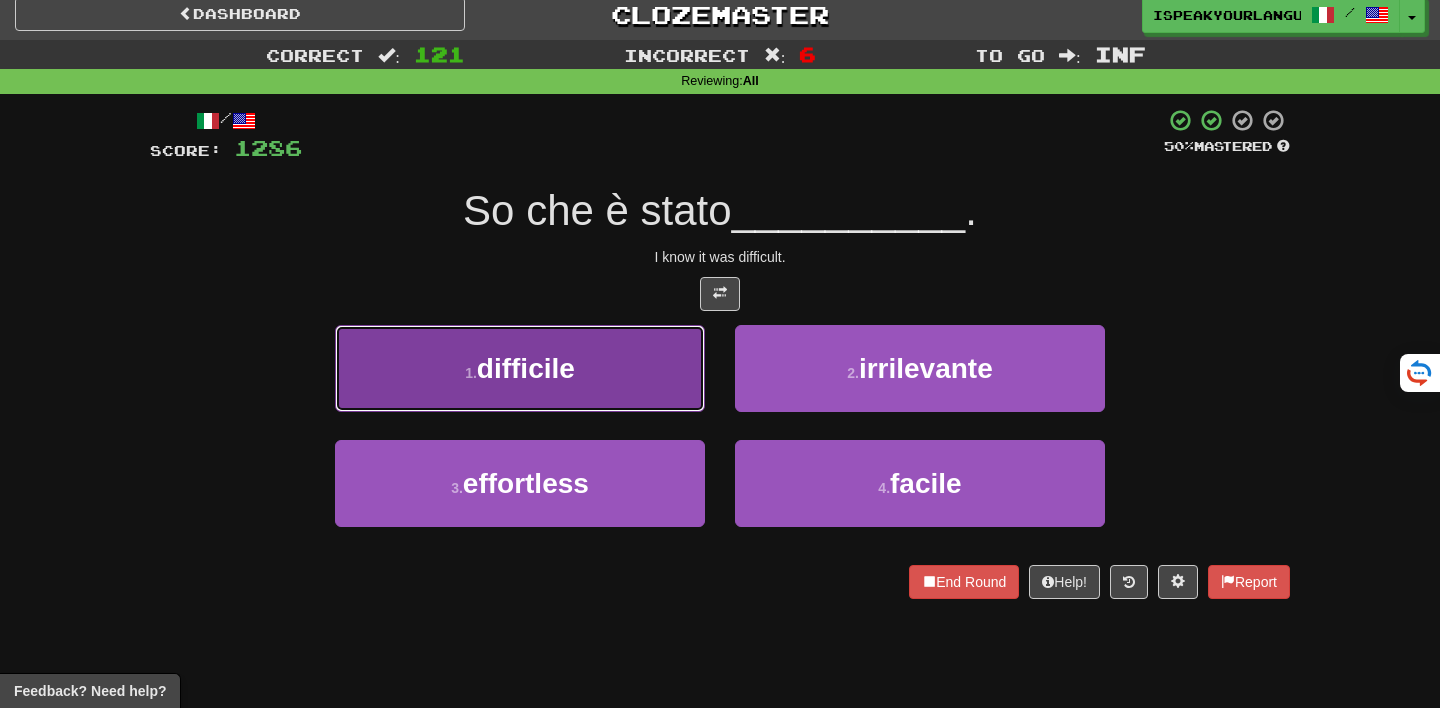 click on "1 .  difficile" at bounding box center [520, 368] 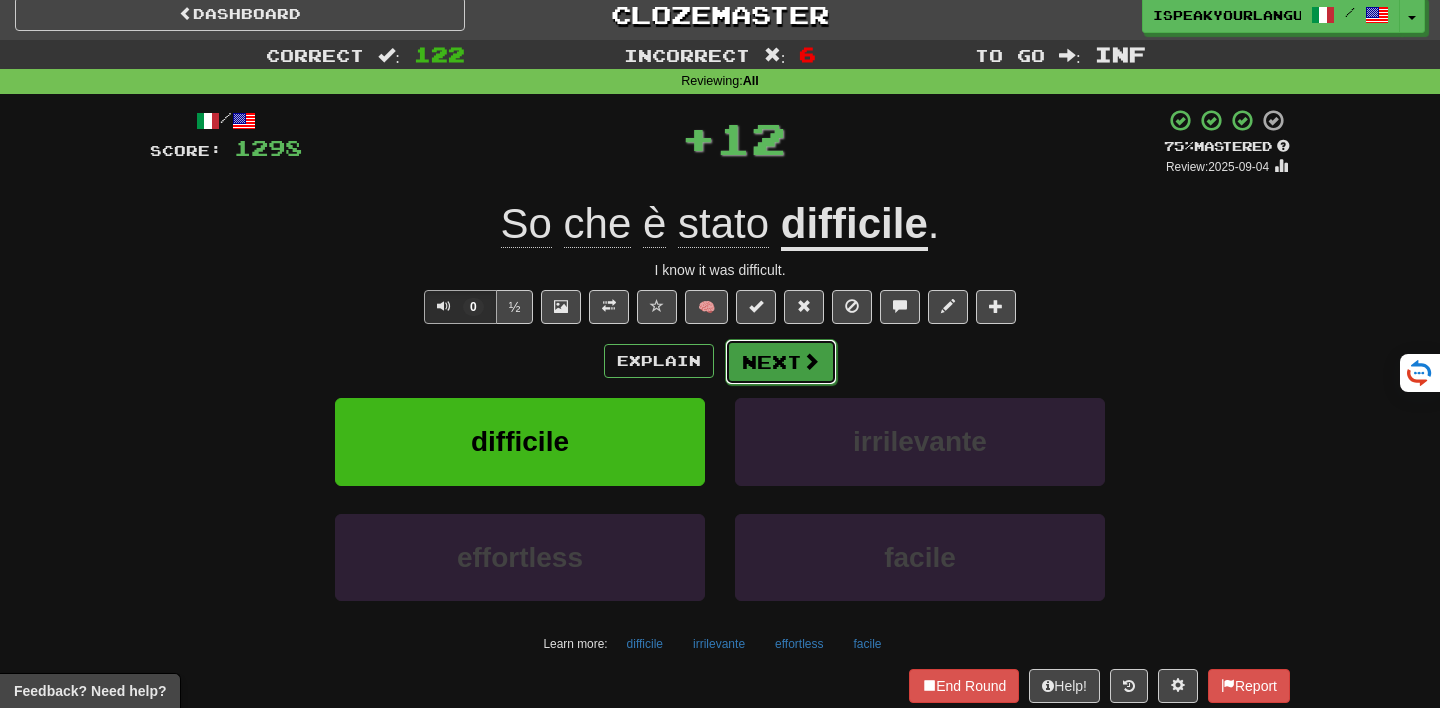 click on "Next" at bounding box center (781, 362) 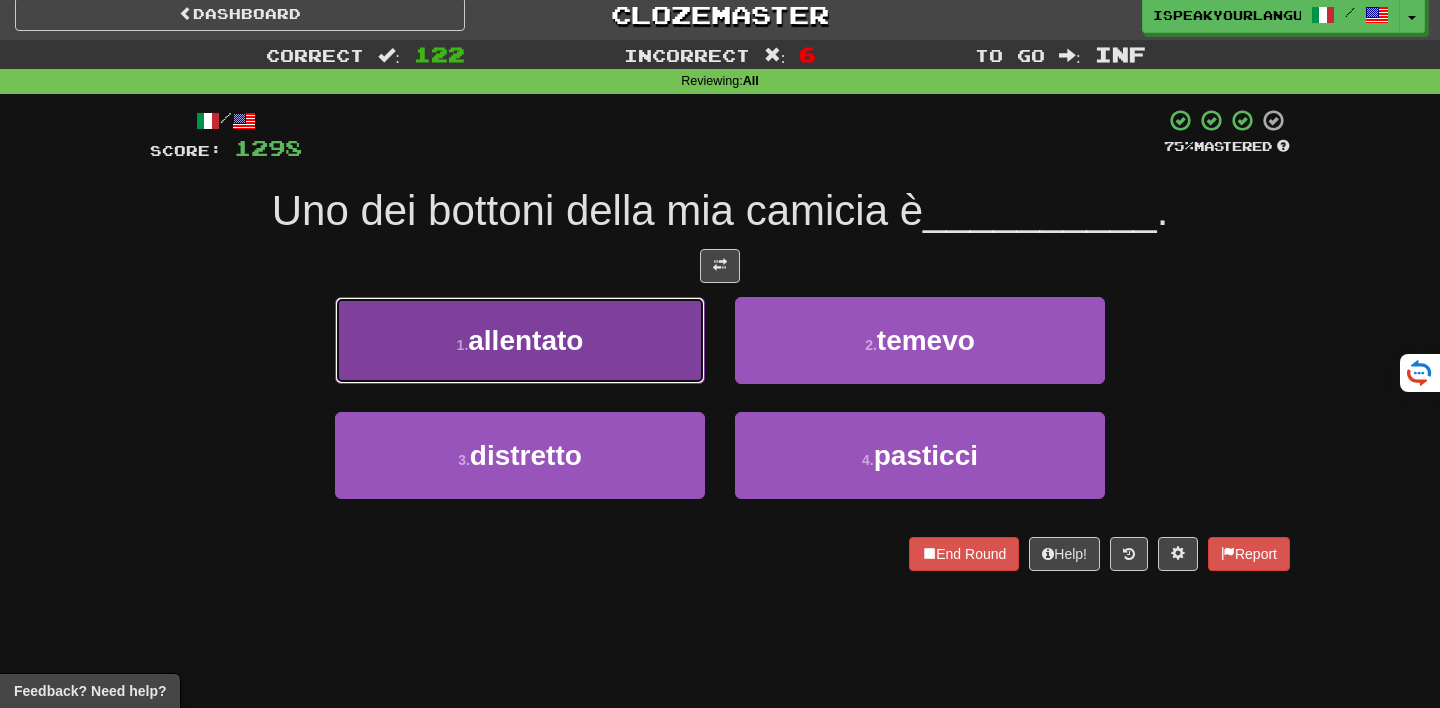 click on "1 .  allentato" at bounding box center (520, 340) 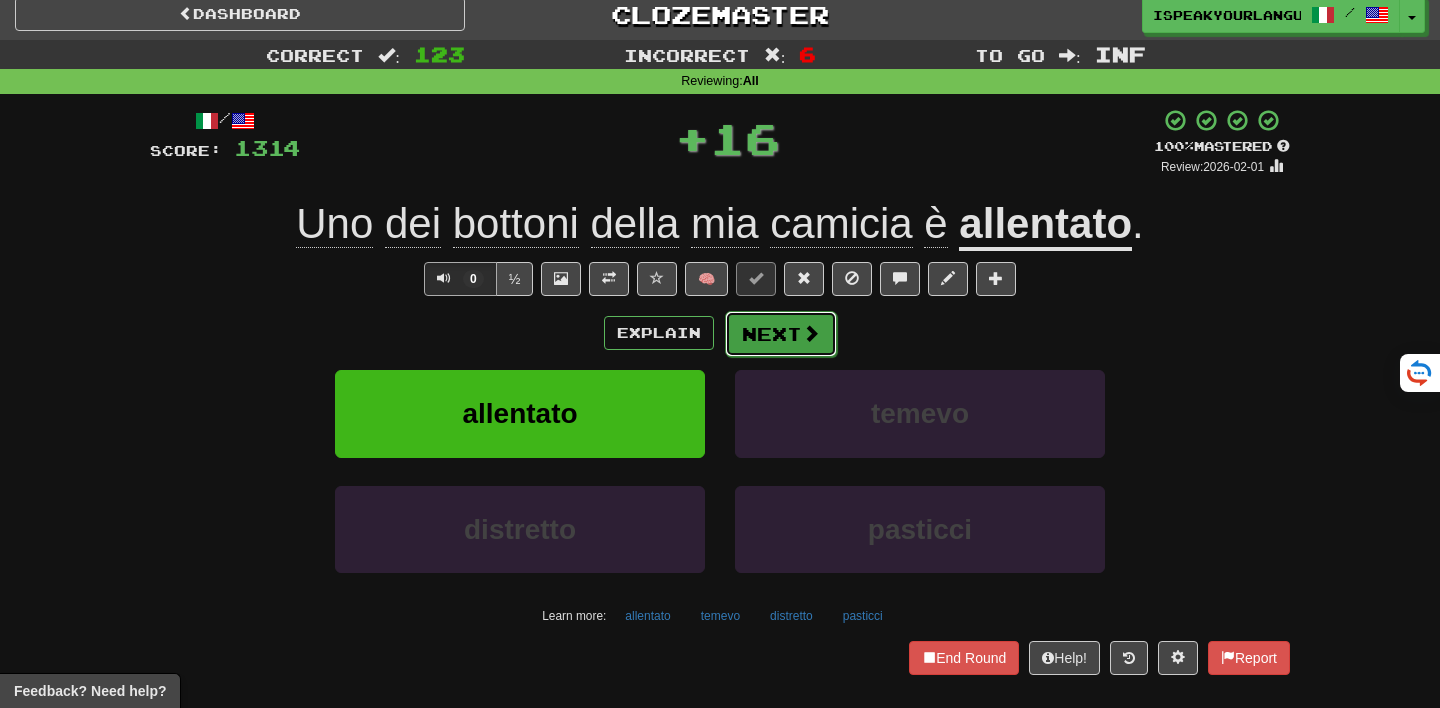 click on "Next" at bounding box center [781, 334] 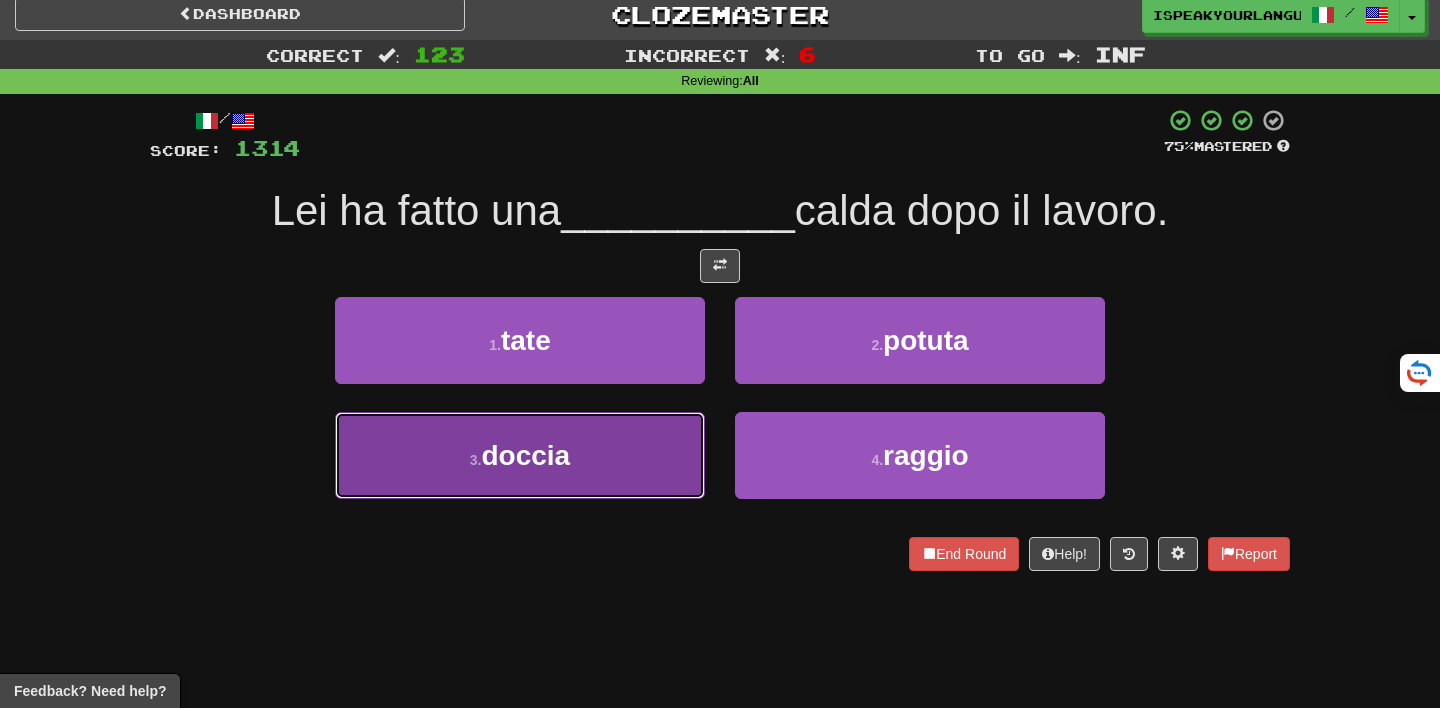 click on "3 .  doccia" at bounding box center [520, 455] 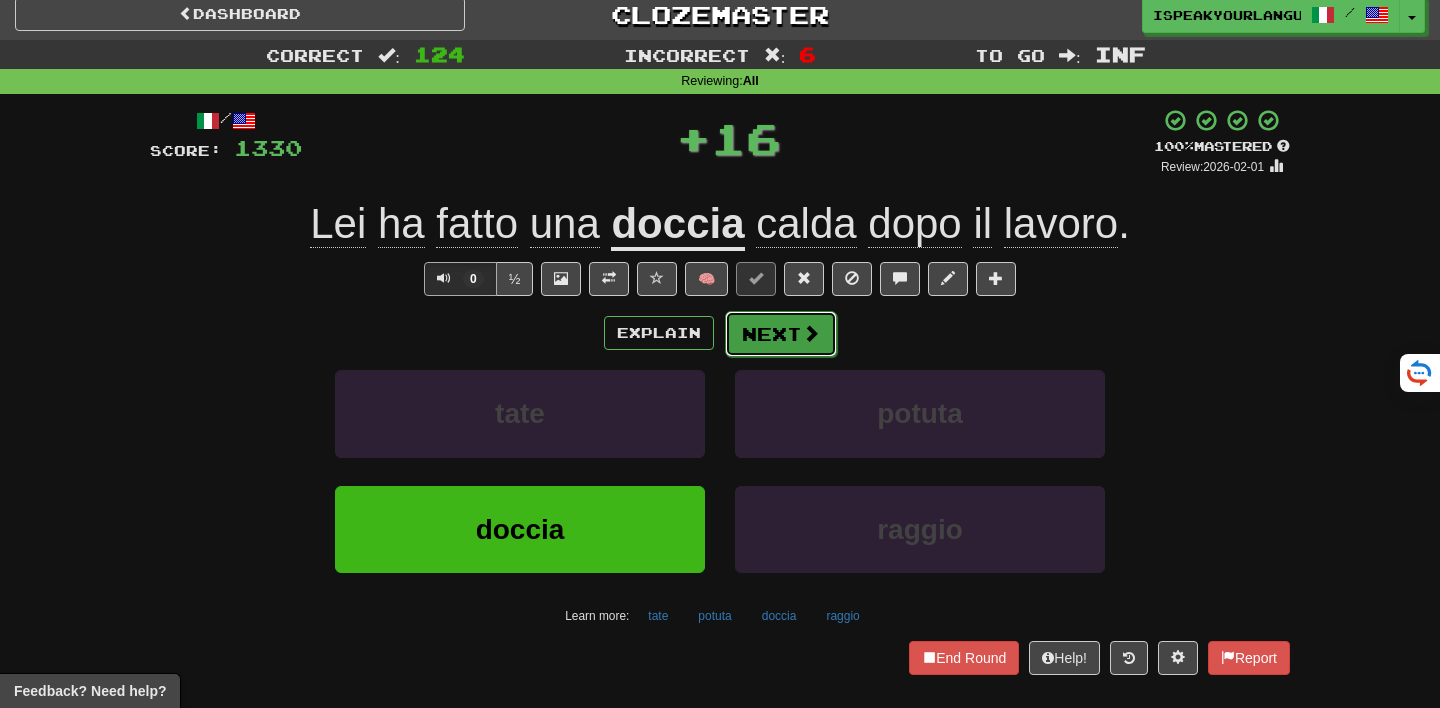 click on "Next" at bounding box center (781, 334) 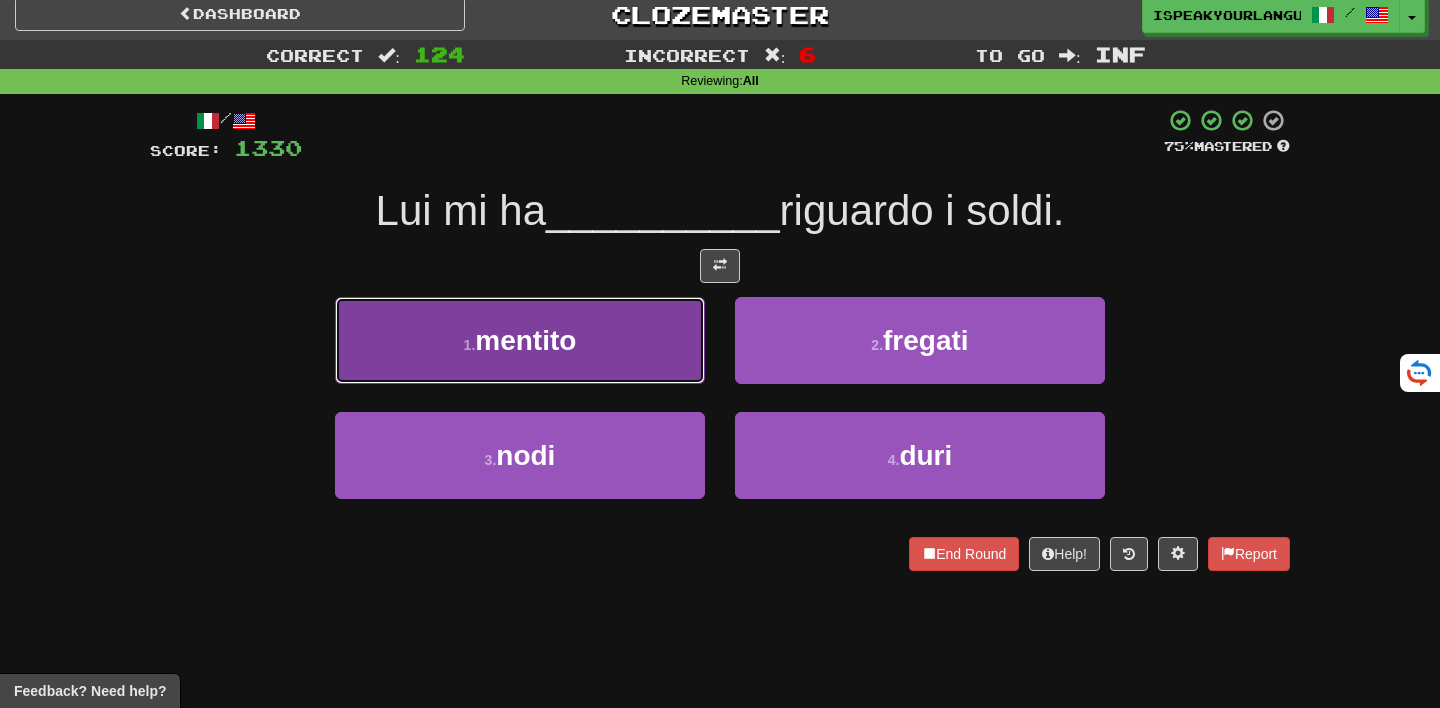 click on "1 .  mentito" at bounding box center (520, 340) 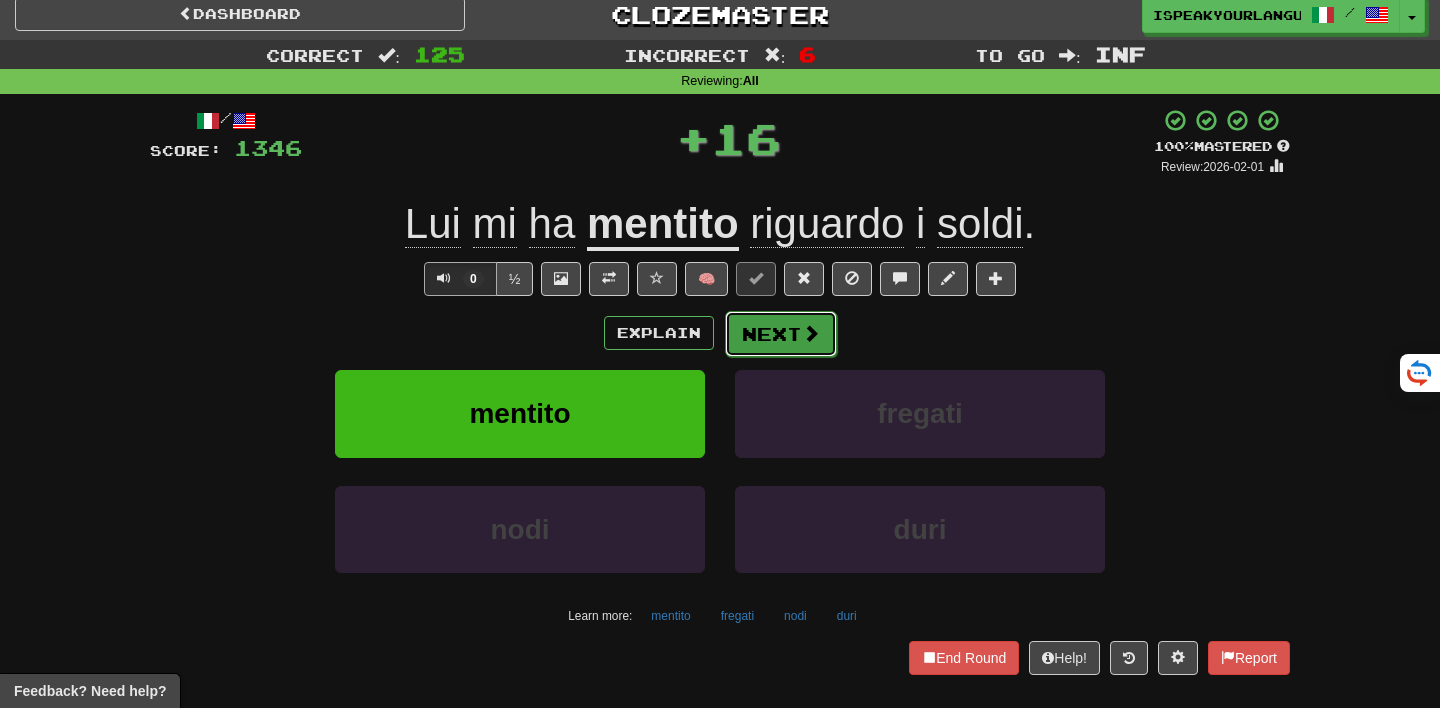 click on "Next" at bounding box center [781, 334] 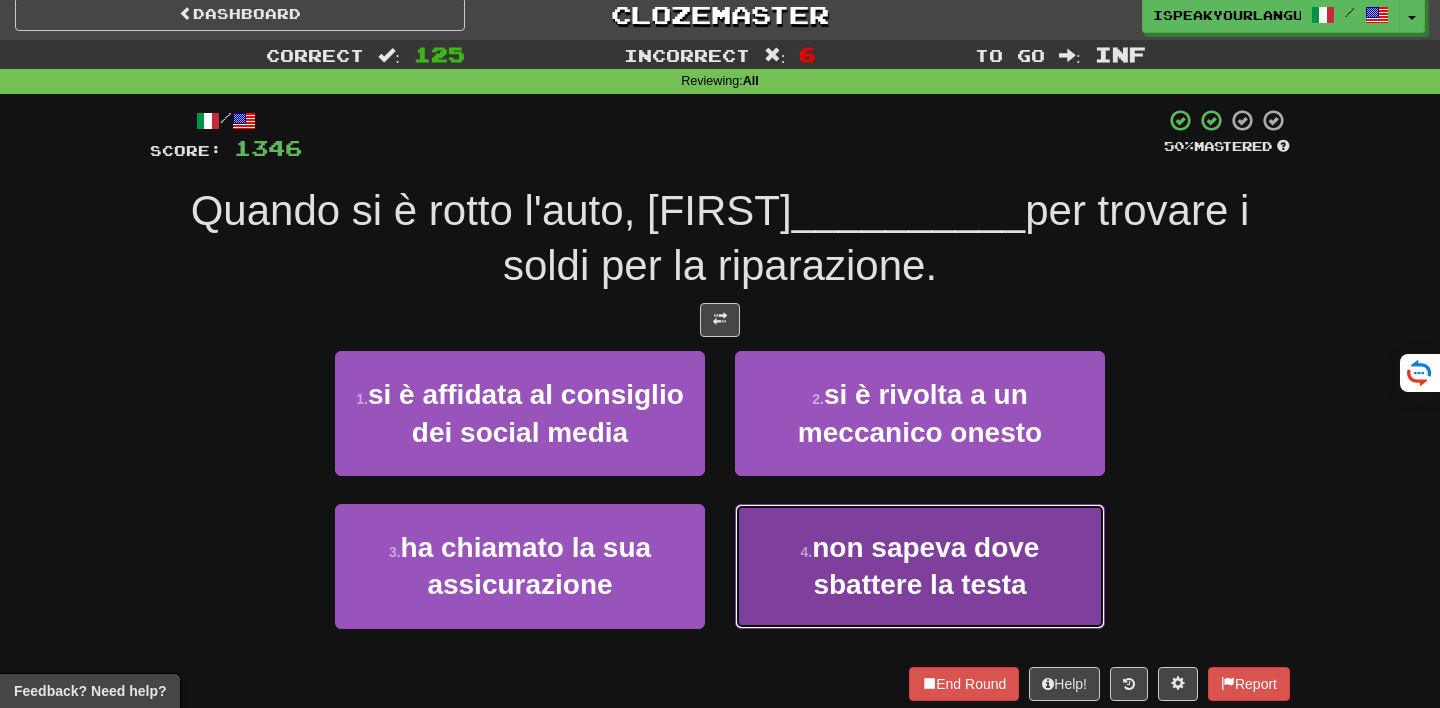 click on "non sapeva dove sbattere la testa" at bounding box center (925, 566) 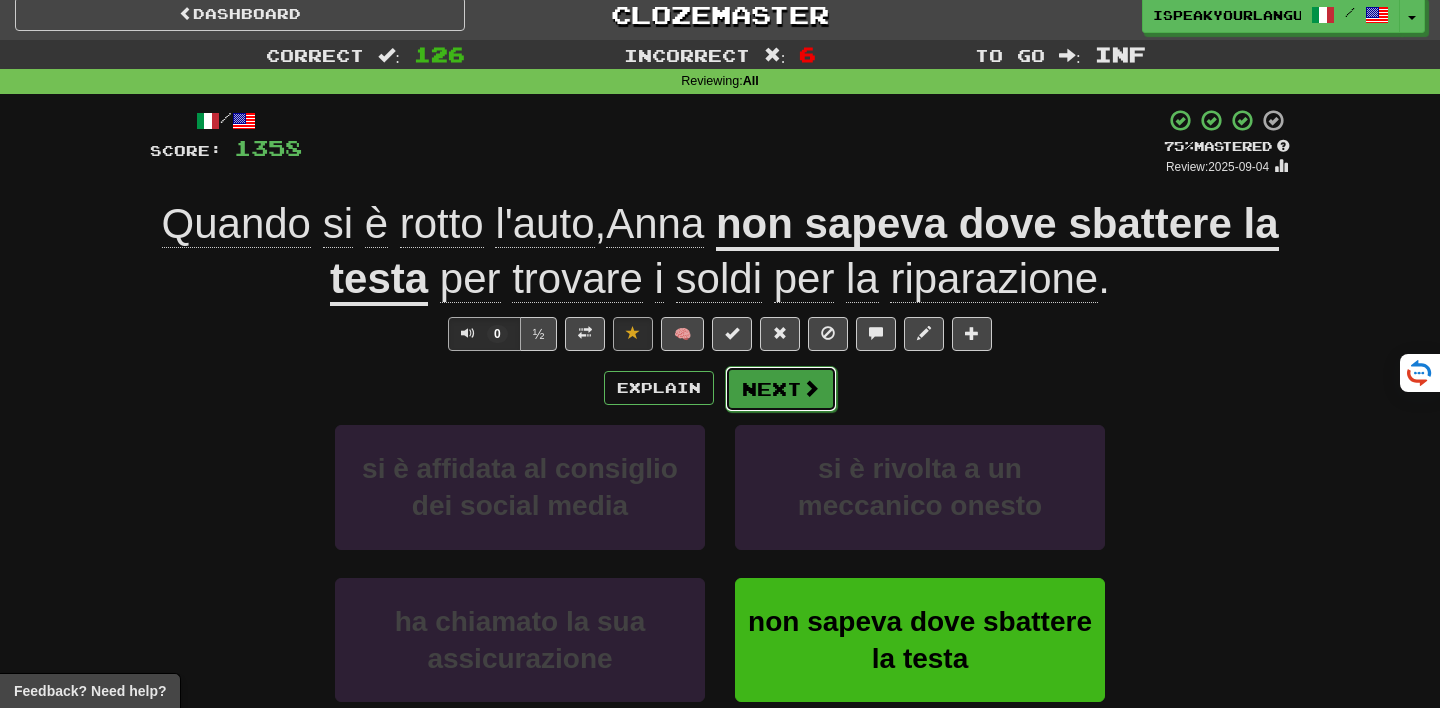 click on "Next" at bounding box center (781, 389) 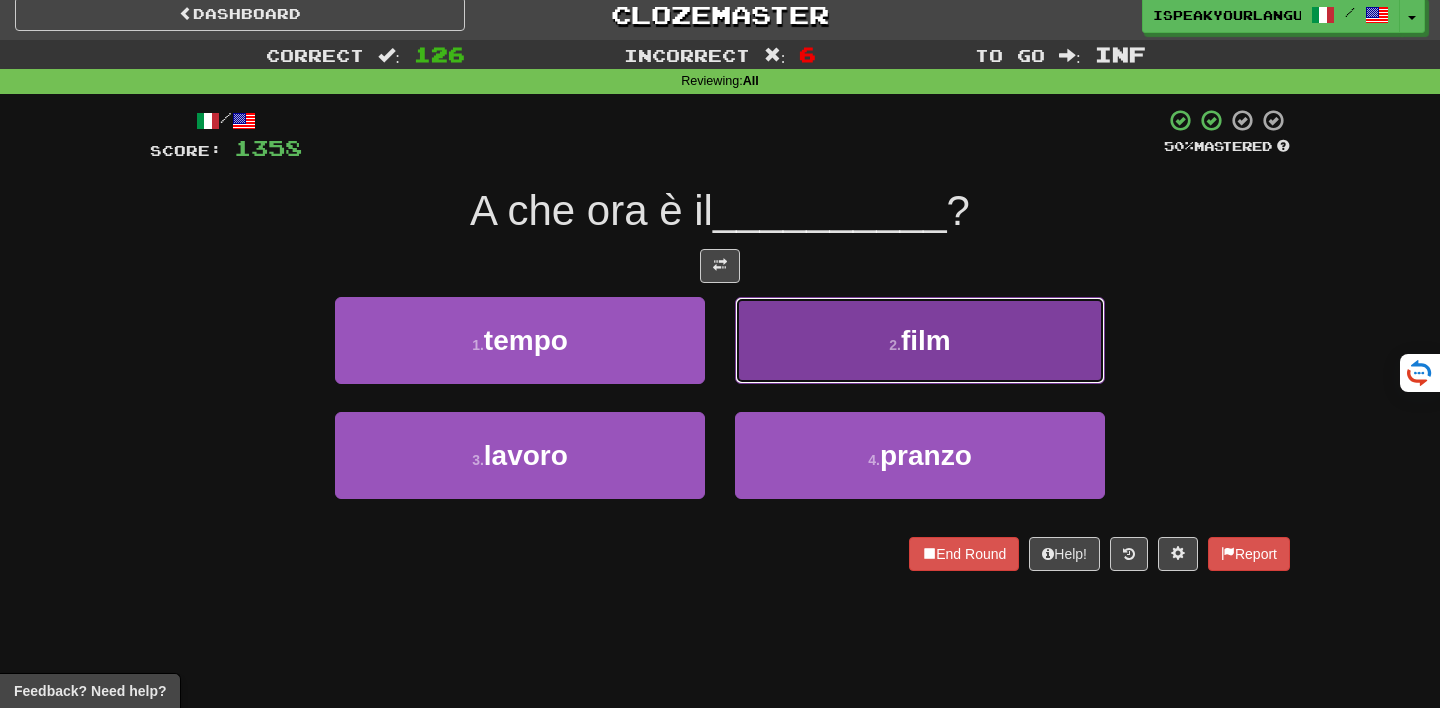 click on "2 .  film" at bounding box center (920, 340) 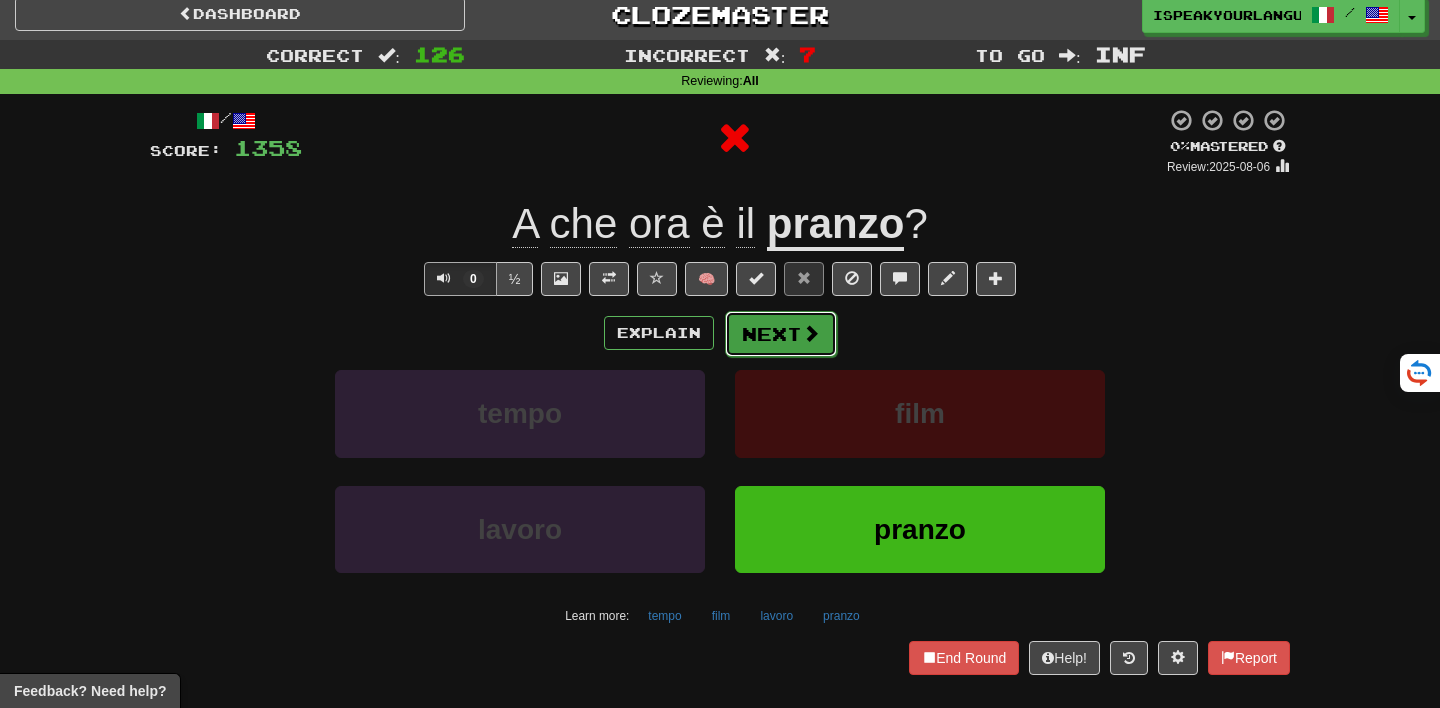 click on "Next" at bounding box center (781, 334) 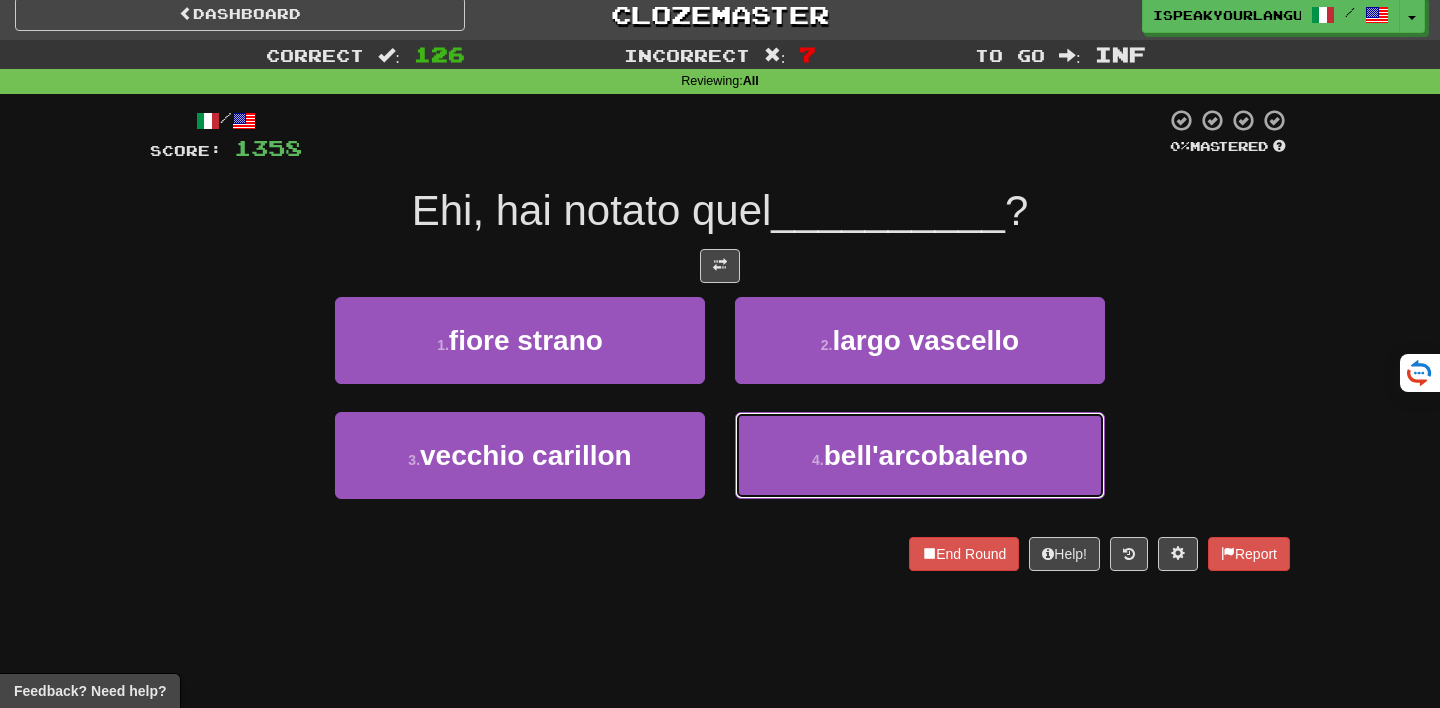 click on "4 .  bell'arcobaleno" at bounding box center (920, 455) 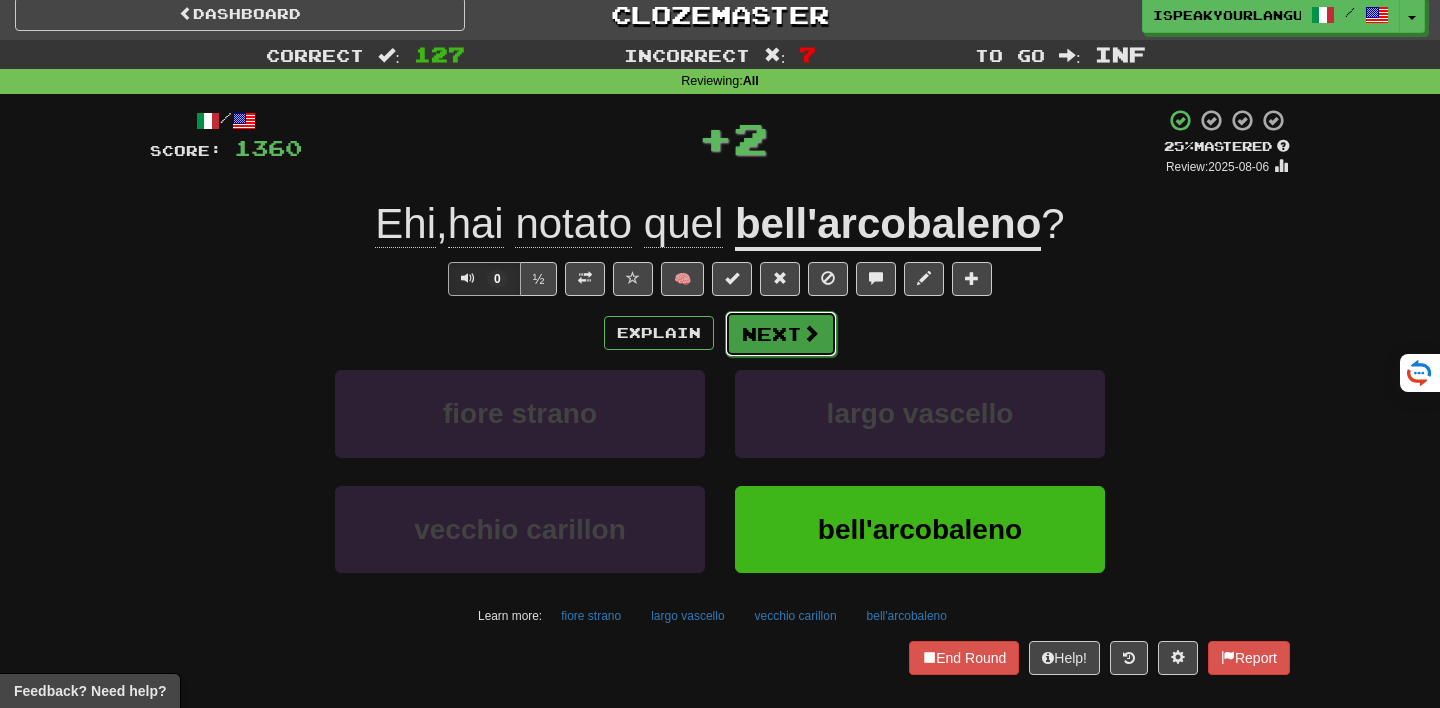 click on "Next" at bounding box center [781, 334] 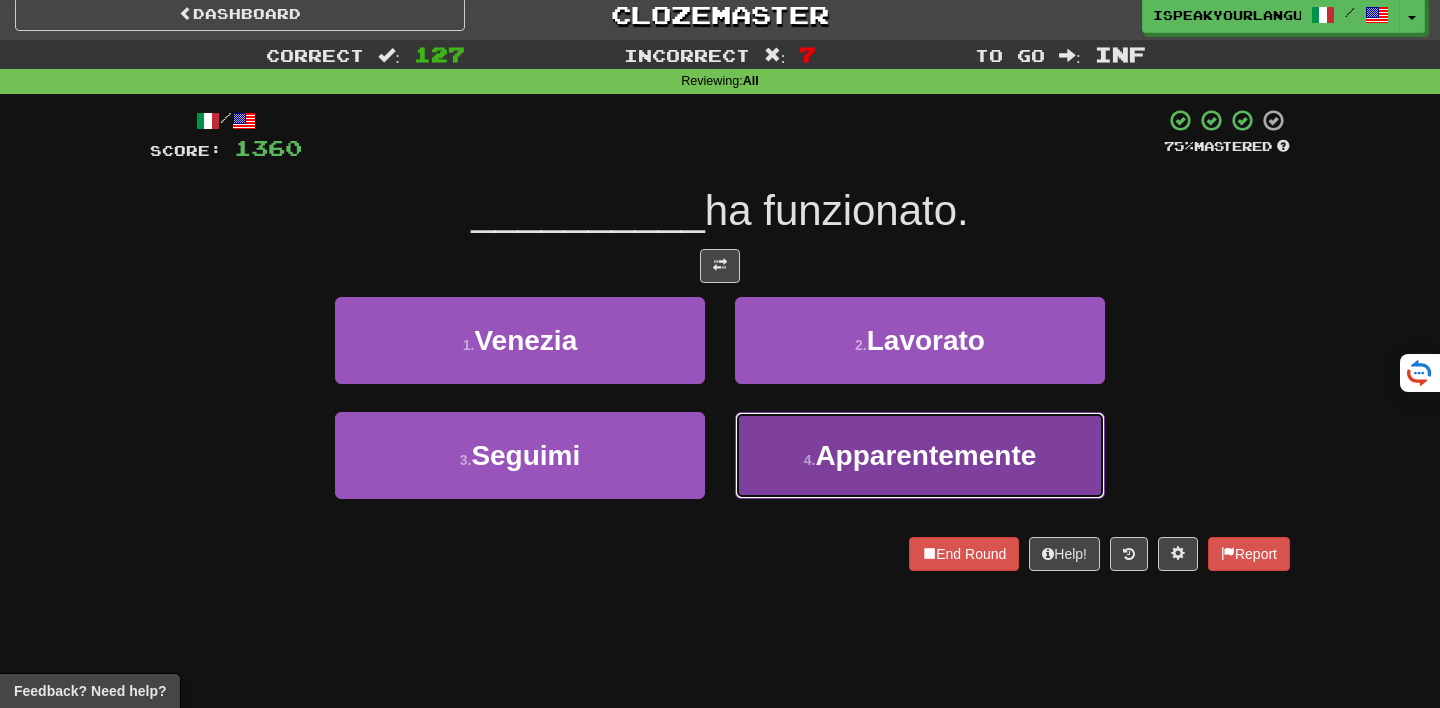 click on "4 .  Apparentemente" at bounding box center [920, 455] 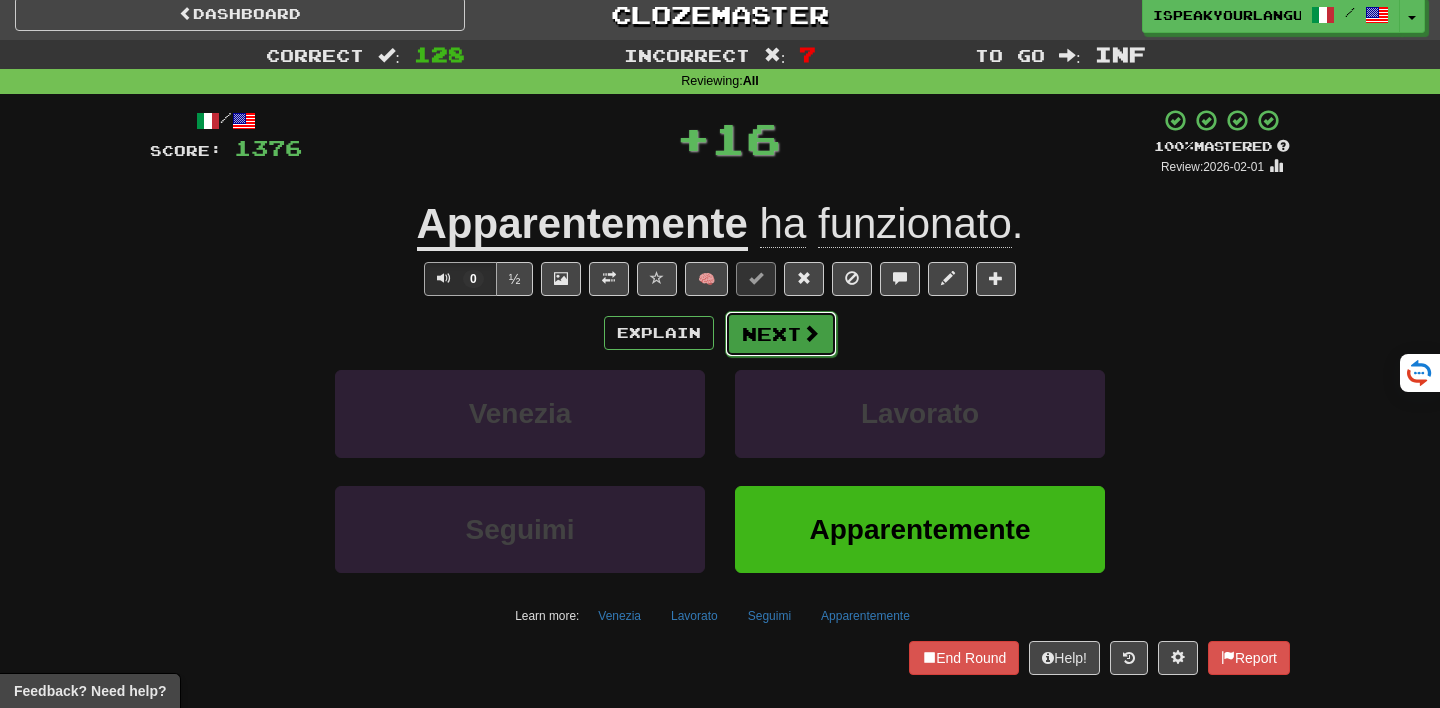 click on "Next" at bounding box center (781, 334) 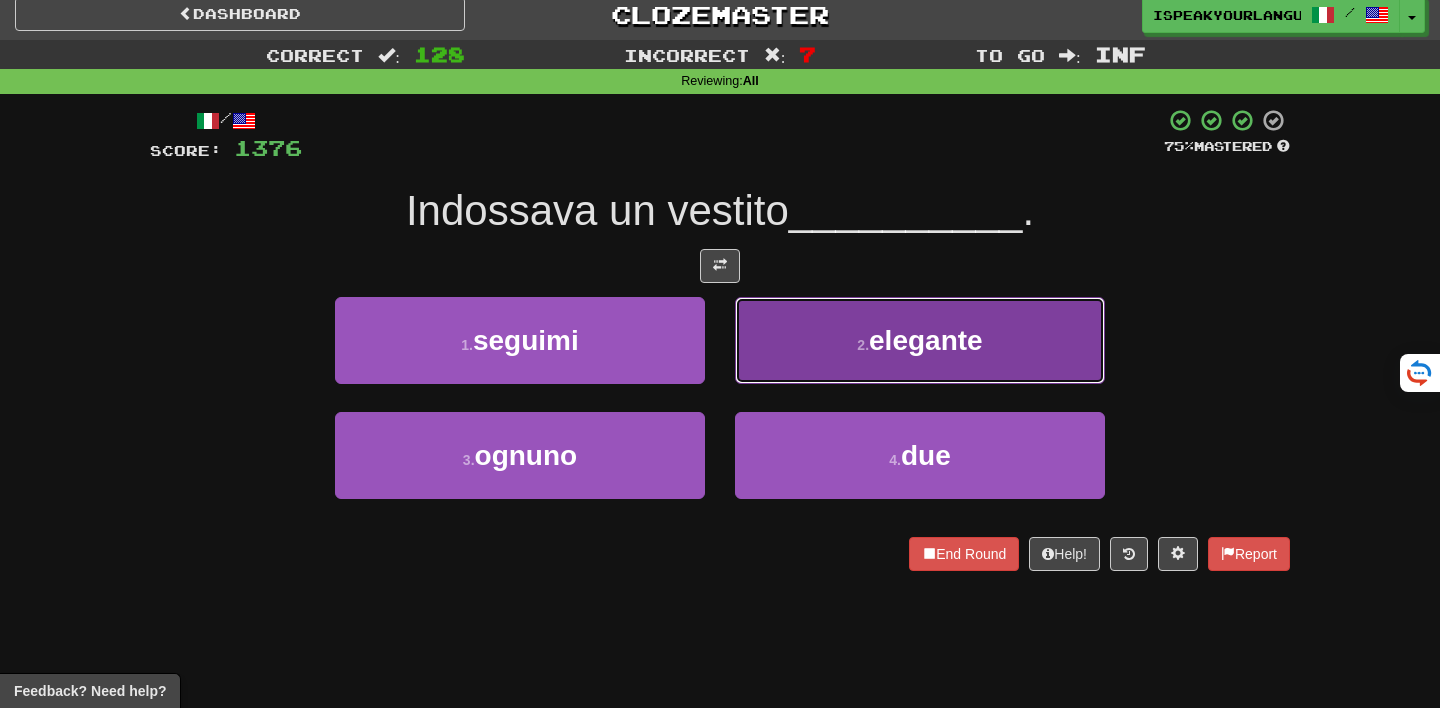 click on "2 .  elegante" at bounding box center [920, 340] 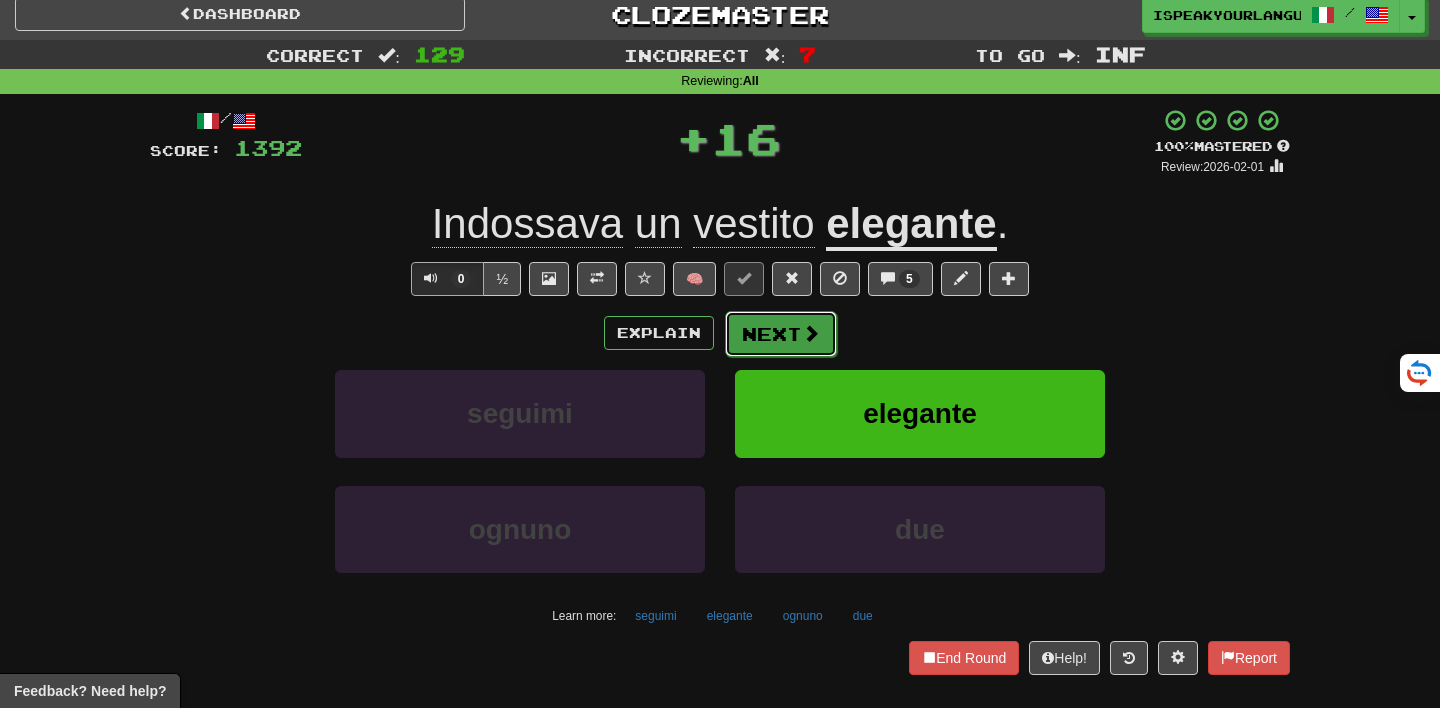 click on "Next" at bounding box center [781, 334] 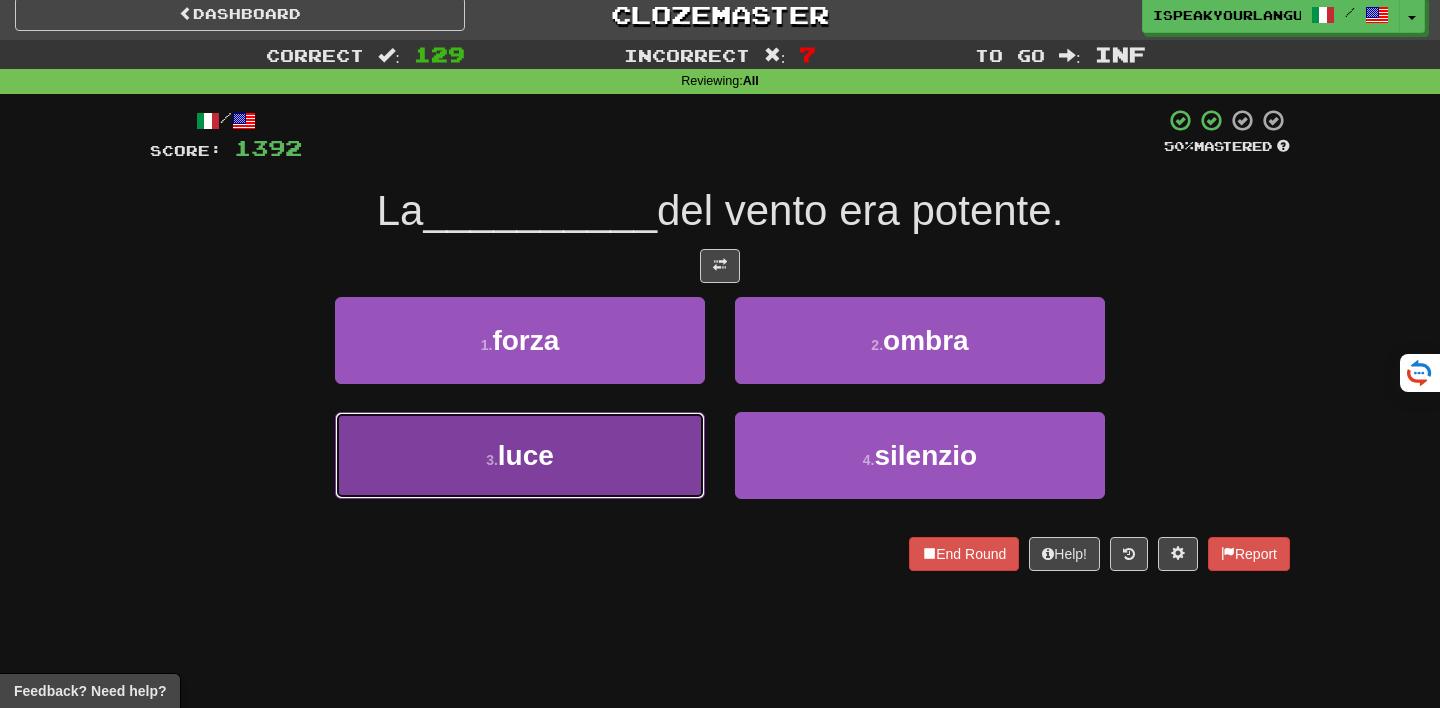 click on "3 .  luce" at bounding box center (520, 455) 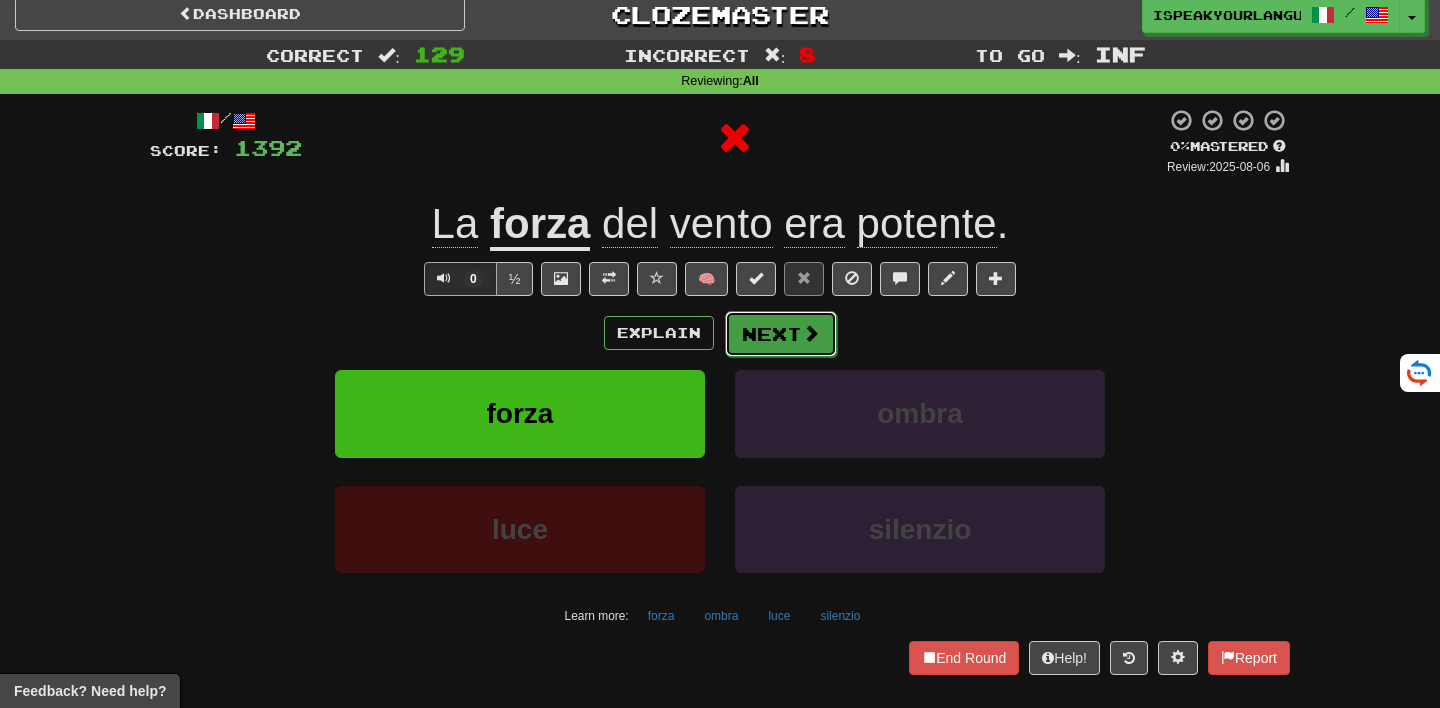 click on "Next" at bounding box center [781, 334] 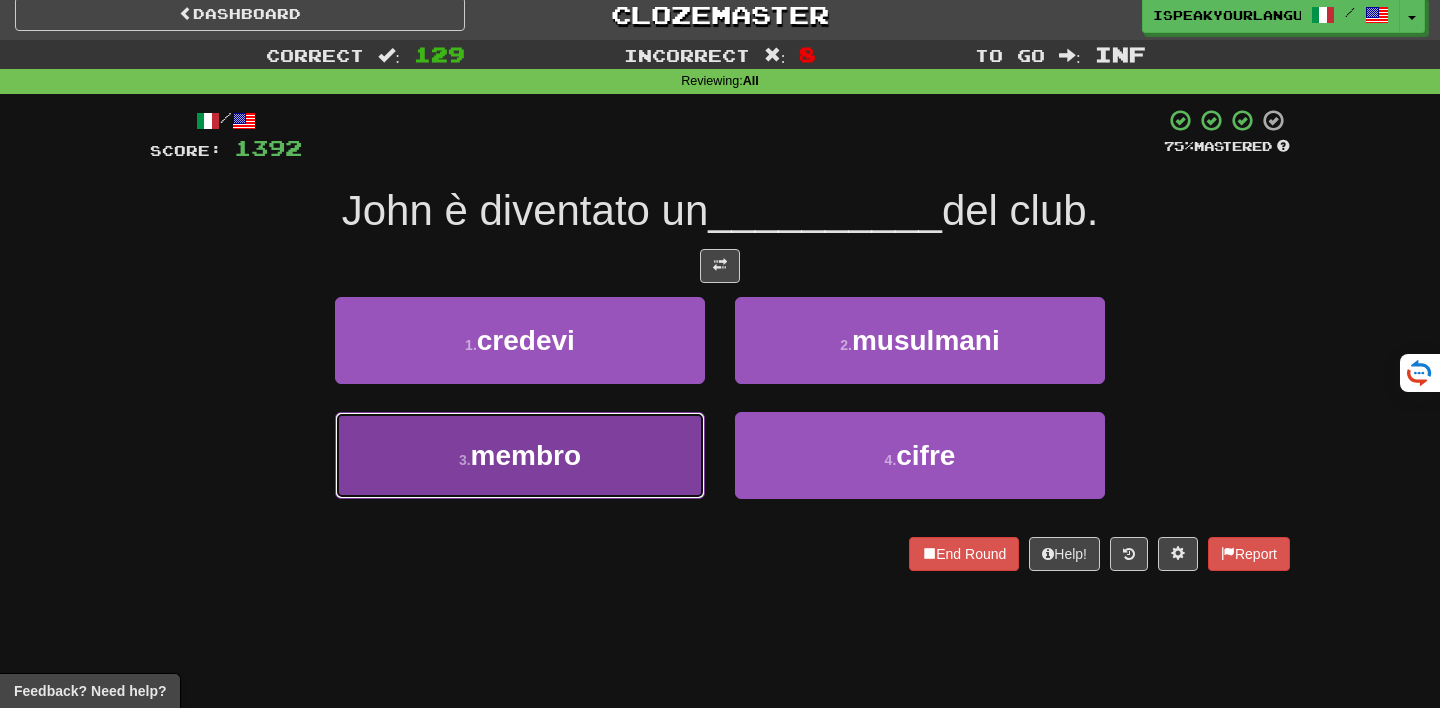 click on "3 .  membro" at bounding box center [520, 455] 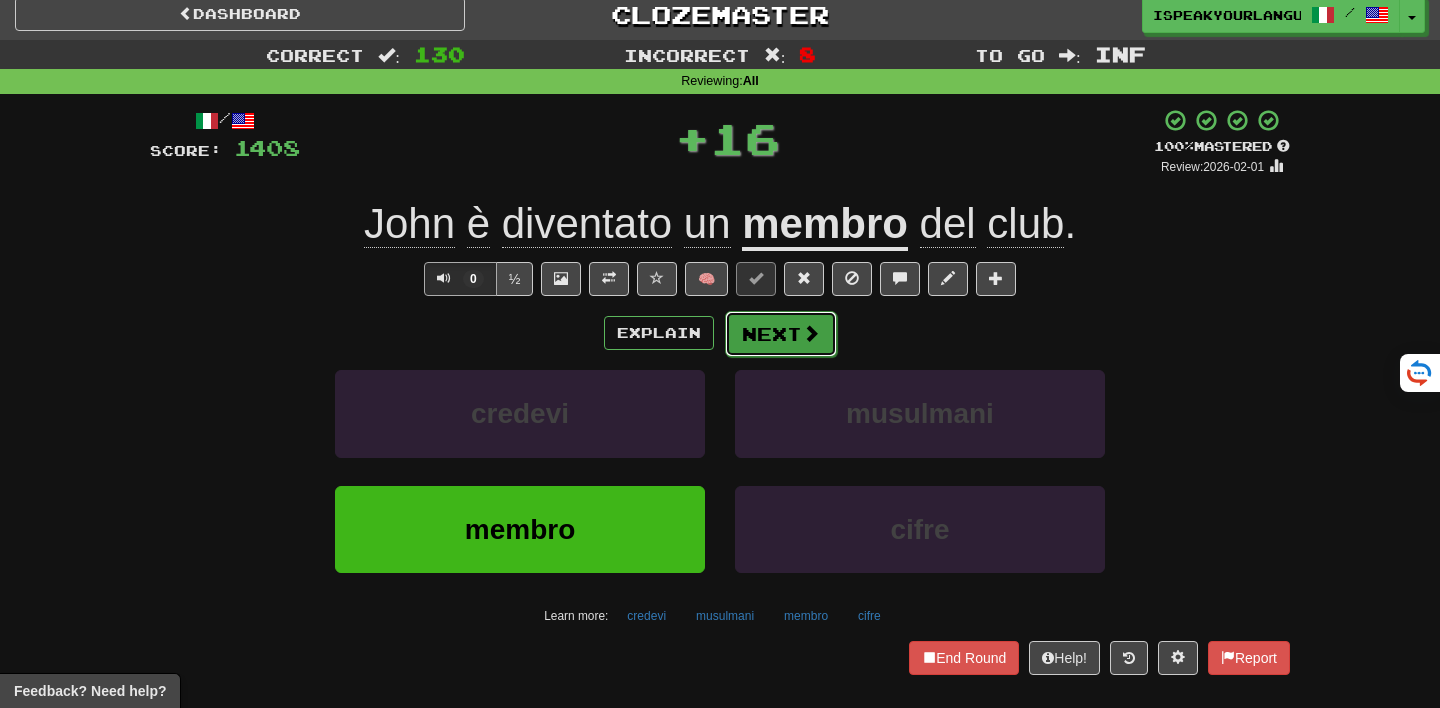 click on "Next" at bounding box center (781, 334) 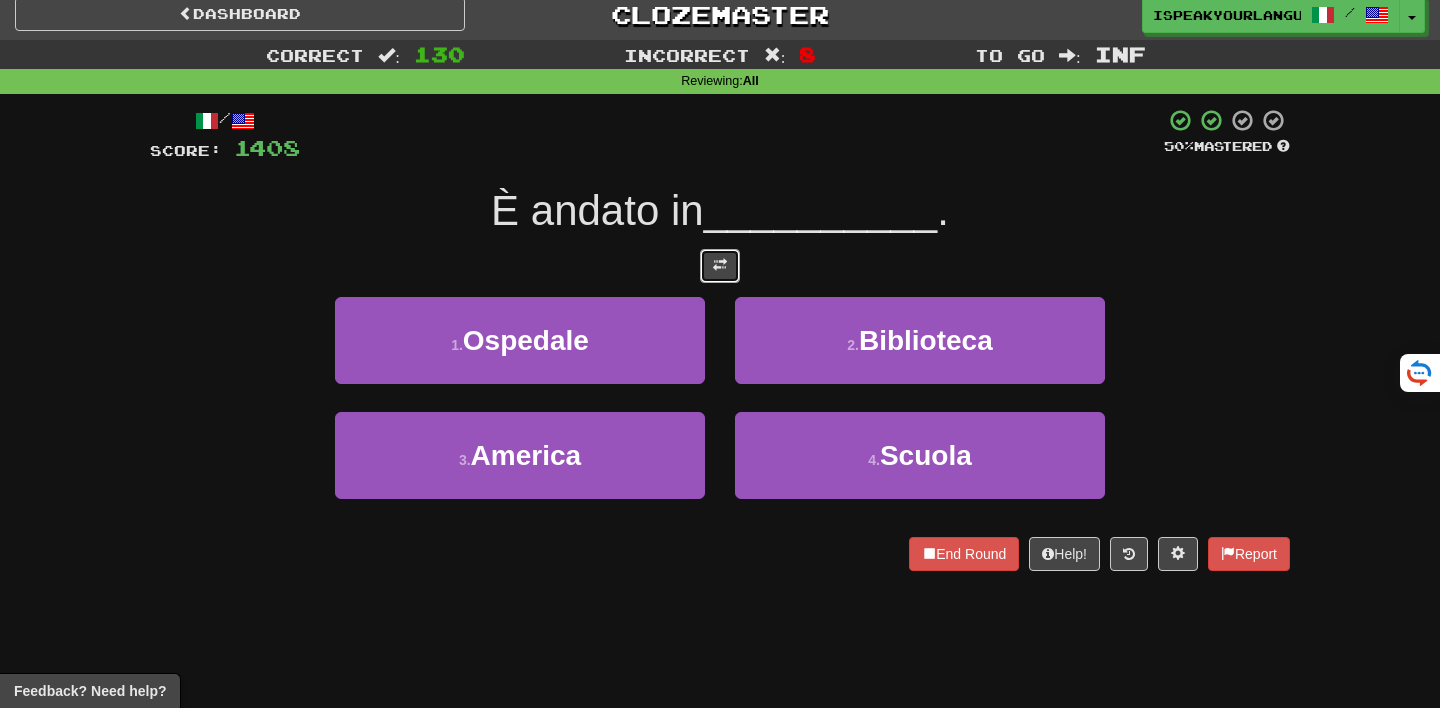 click at bounding box center [720, 265] 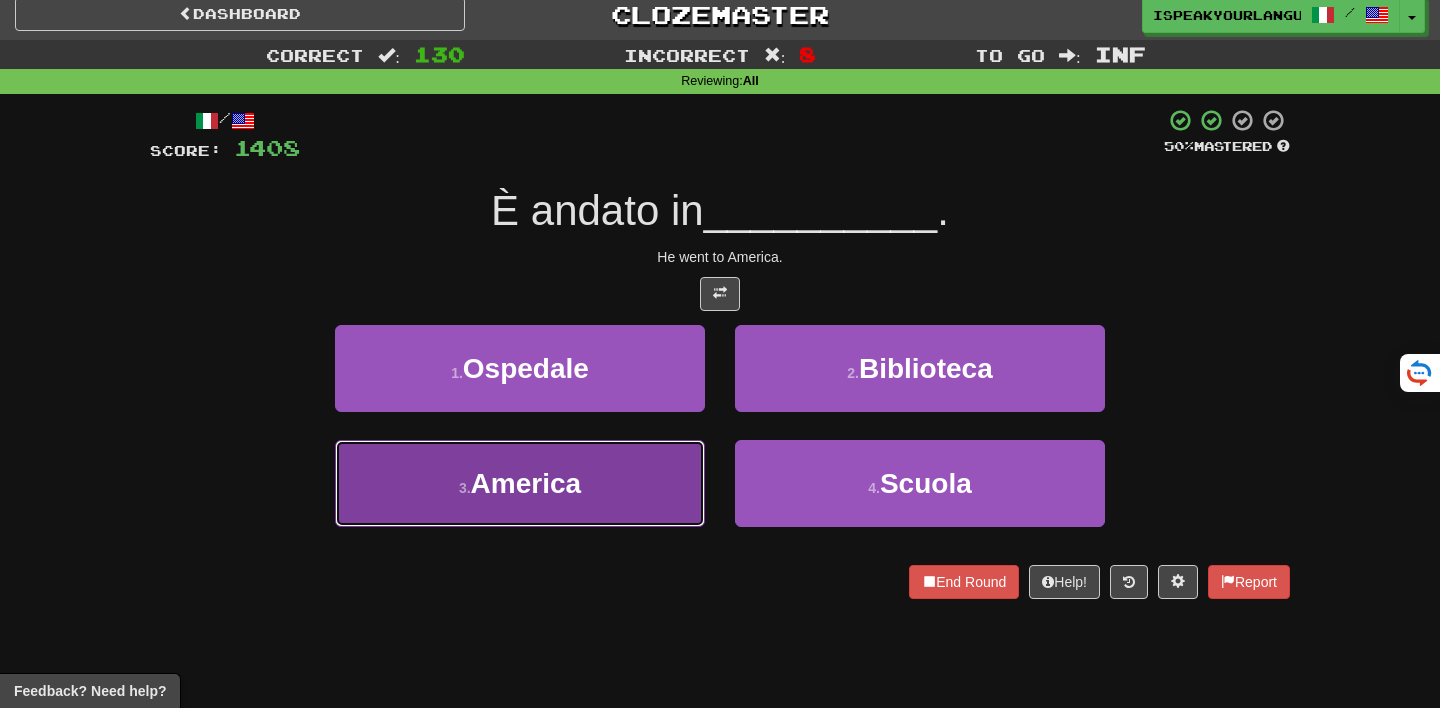 click on "3 . [COUNTRY]" at bounding box center [520, 483] 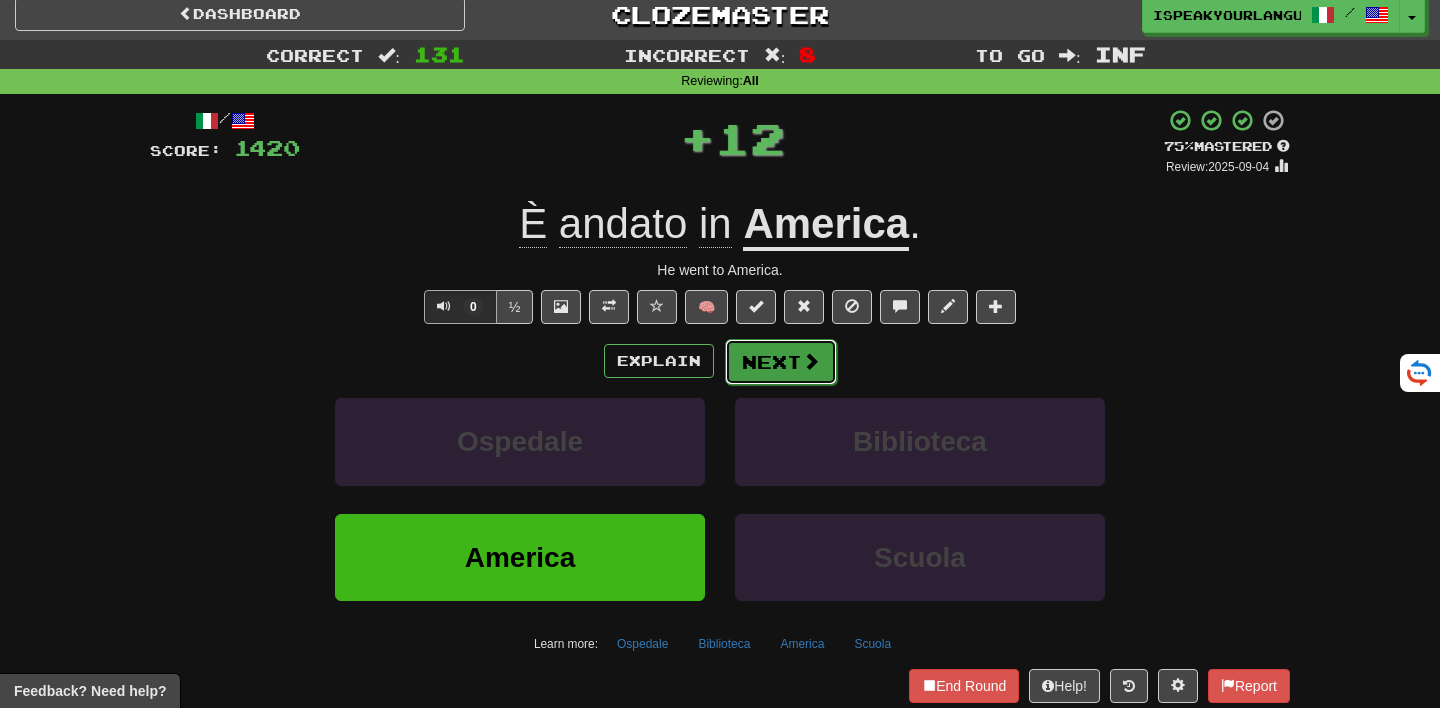 click on "Next" at bounding box center (781, 362) 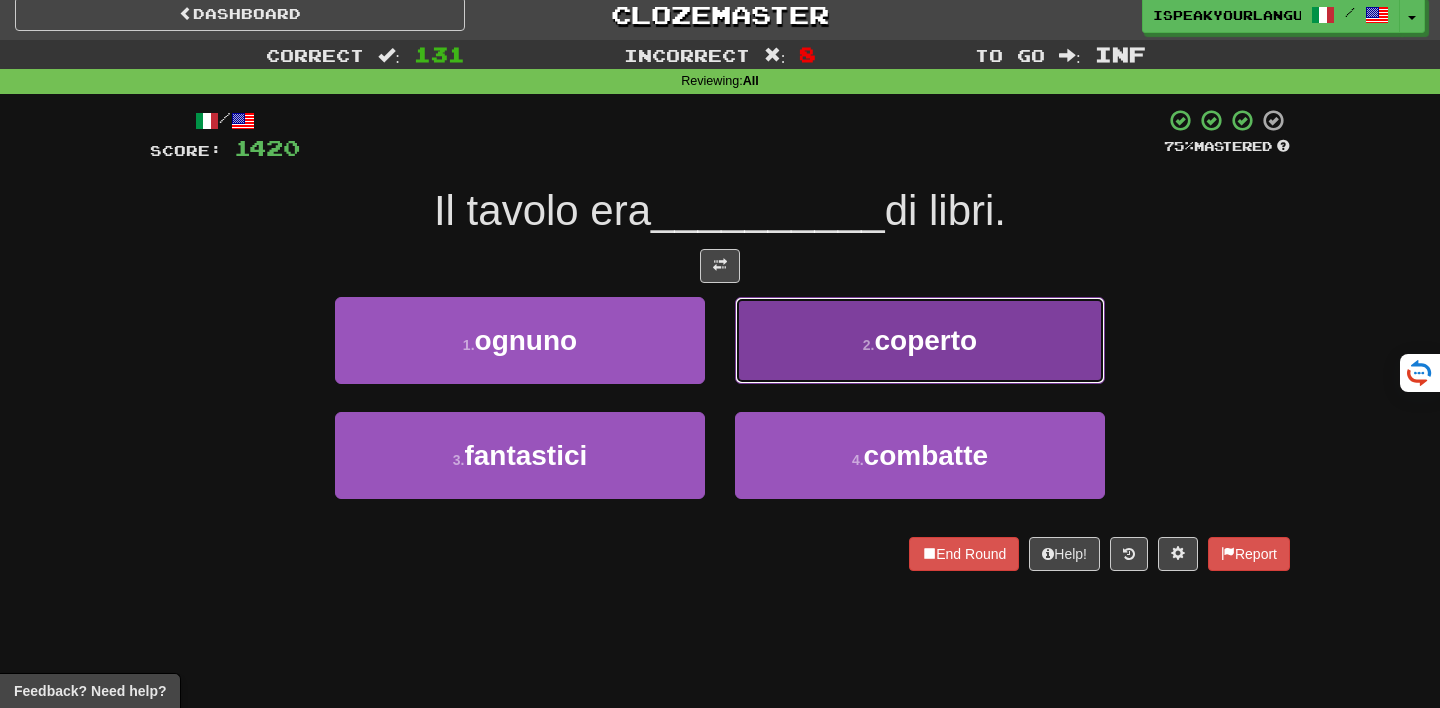 click on "2 .  coperto" at bounding box center [920, 340] 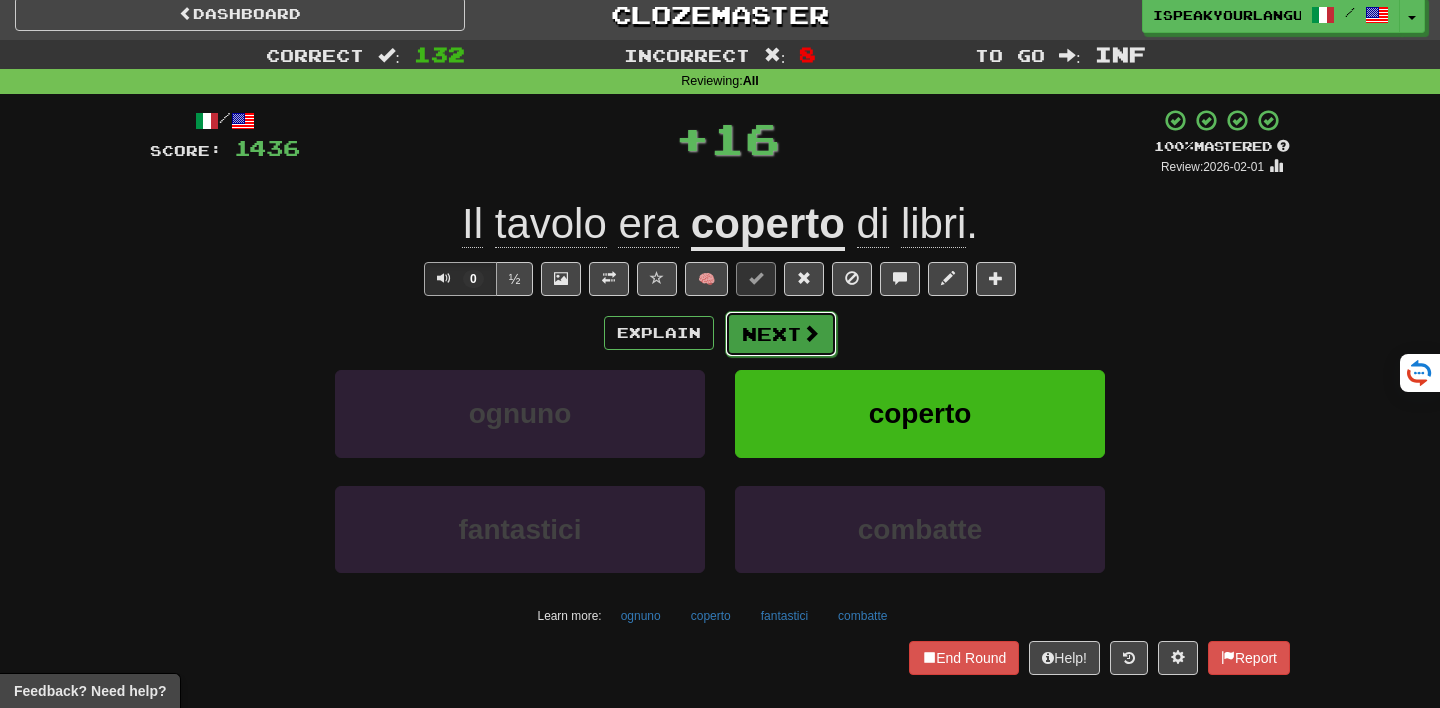 click on "Next" at bounding box center [781, 334] 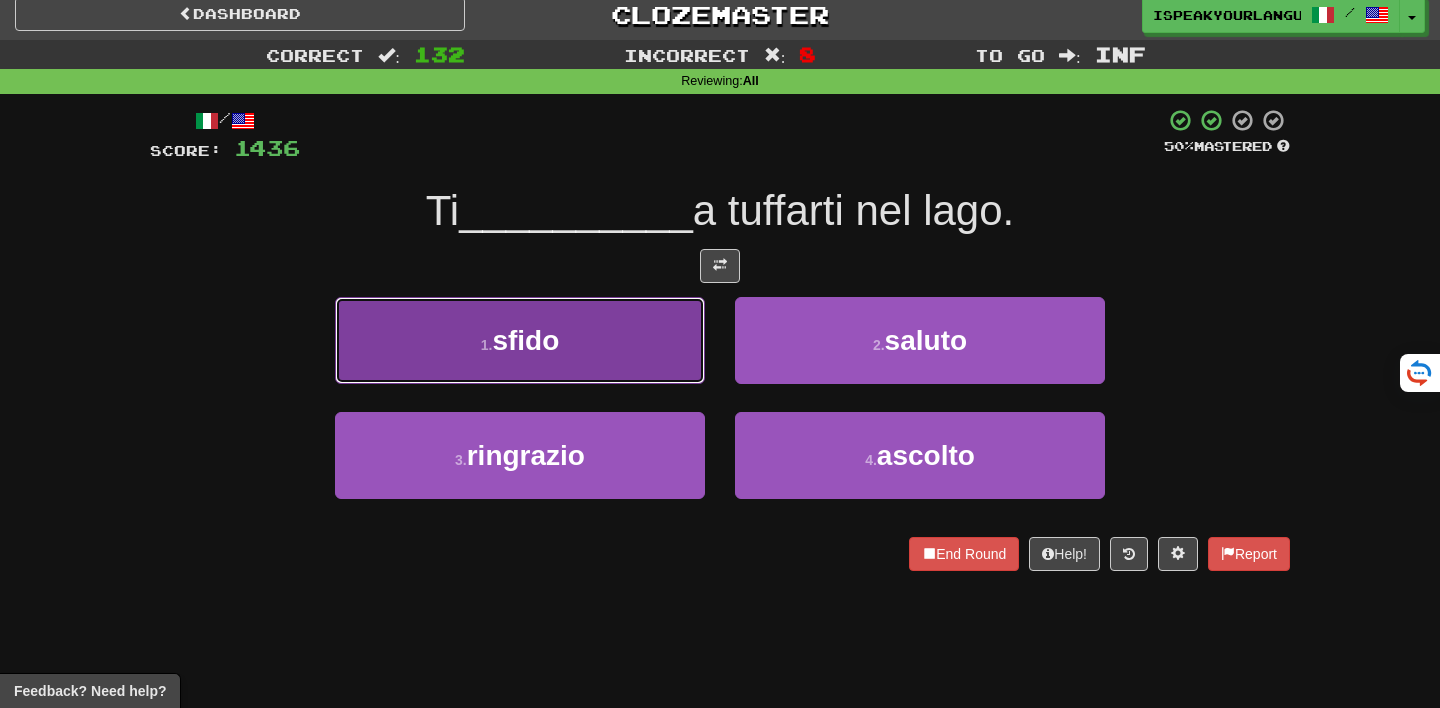 click on "1 .  sfido" at bounding box center [520, 340] 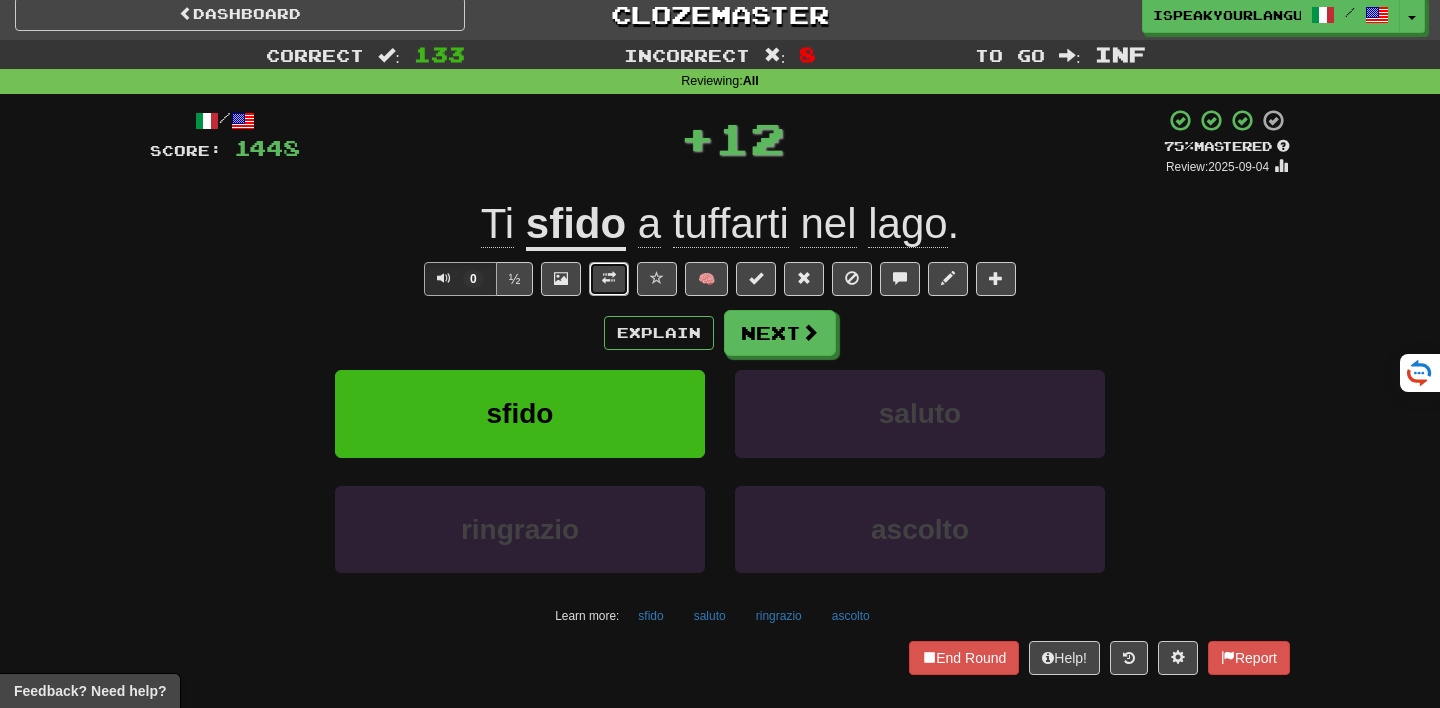 click at bounding box center (609, 279) 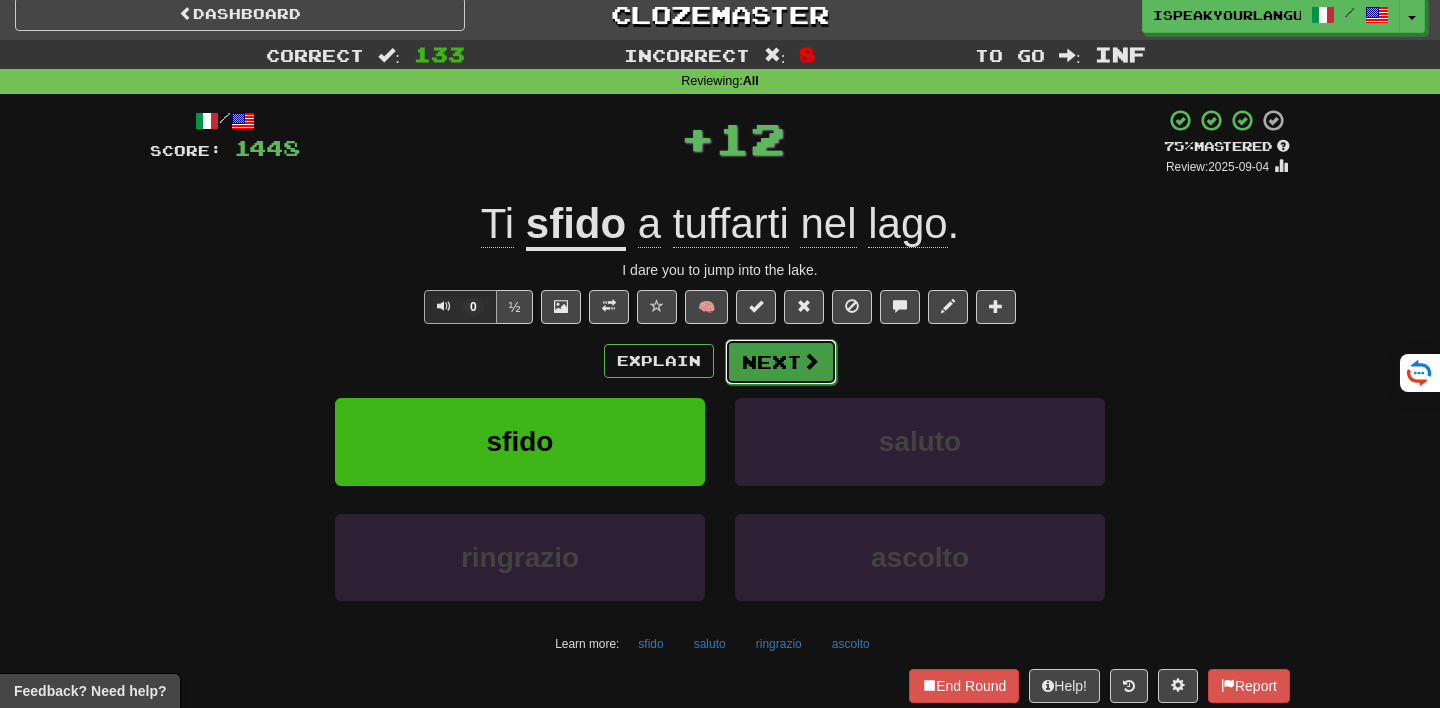 click on "Next" at bounding box center [781, 362] 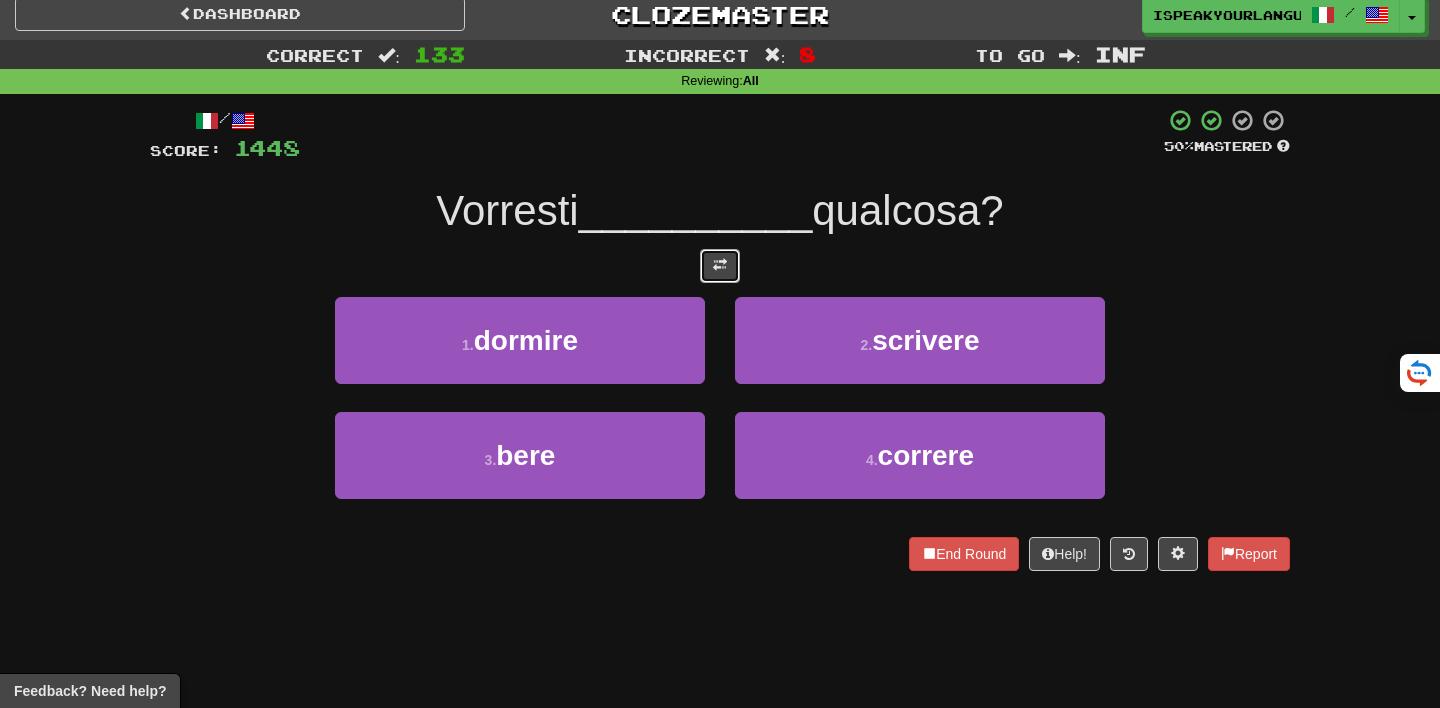 click at bounding box center (720, 266) 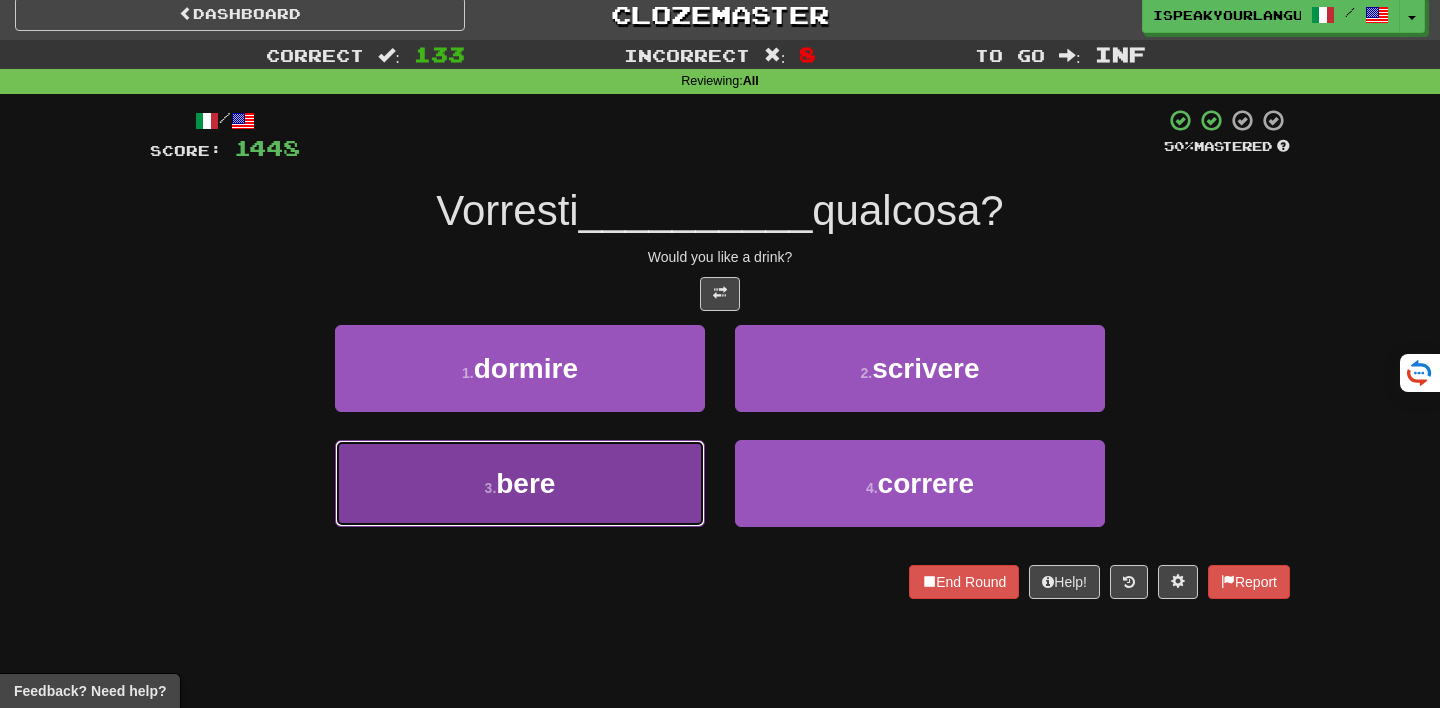 click on "3 .  bere" at bounding box center [520, 483] 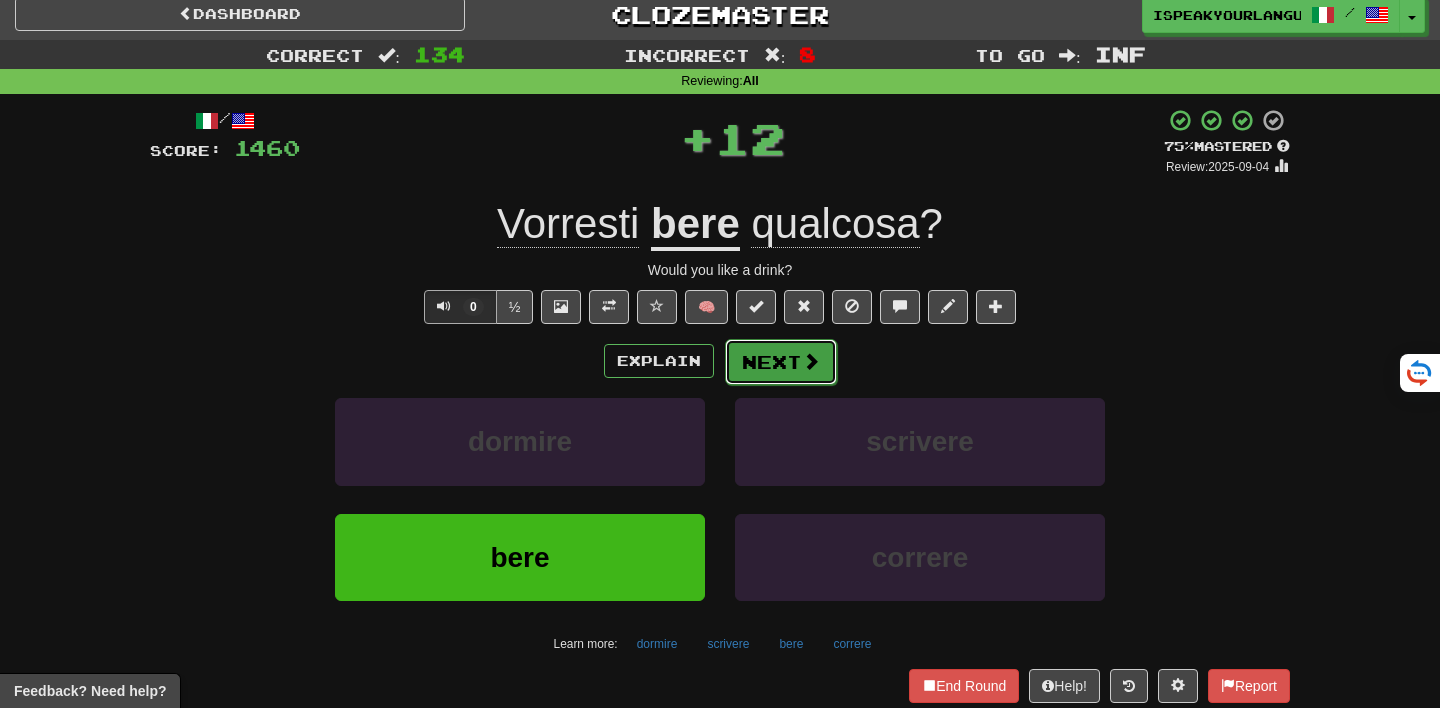 click on "Next" at bounding box center (781, 362) 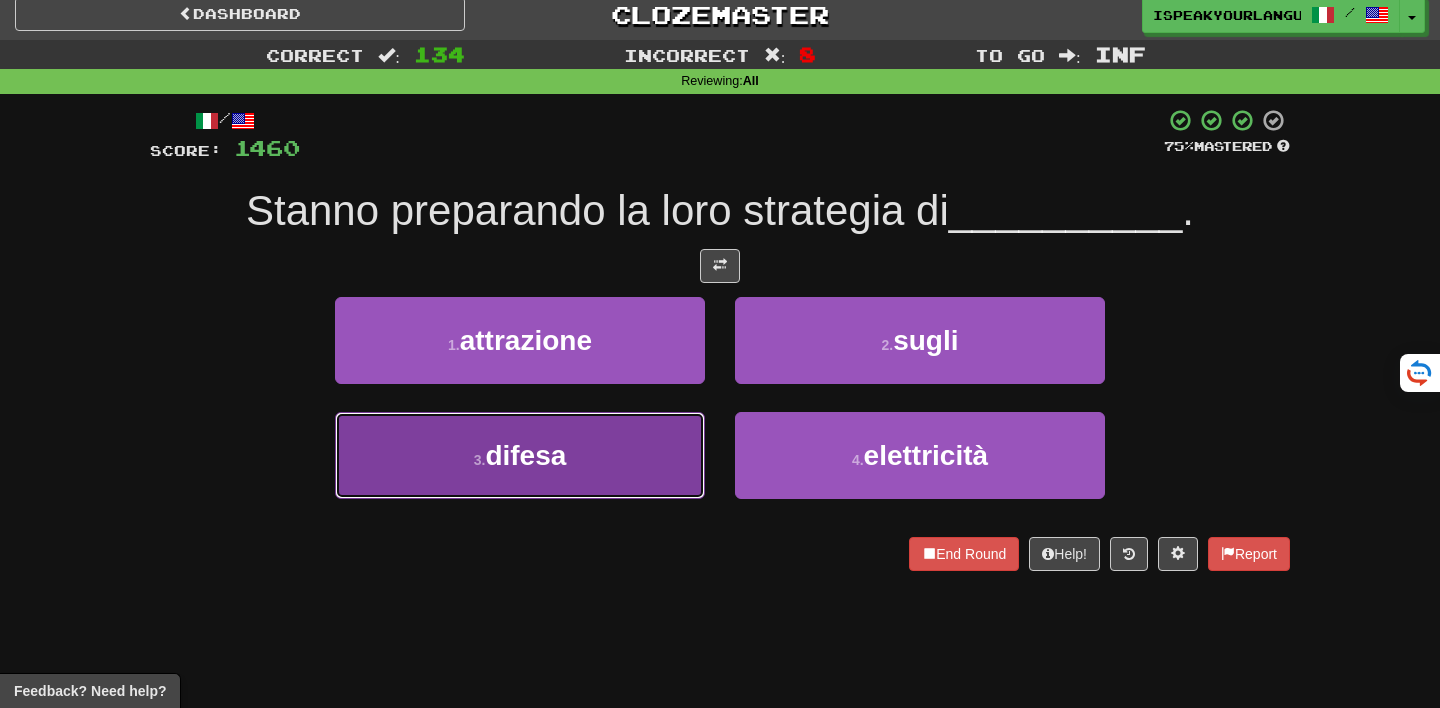 click on "3 .  difesa" at bounding box center (520, 455) 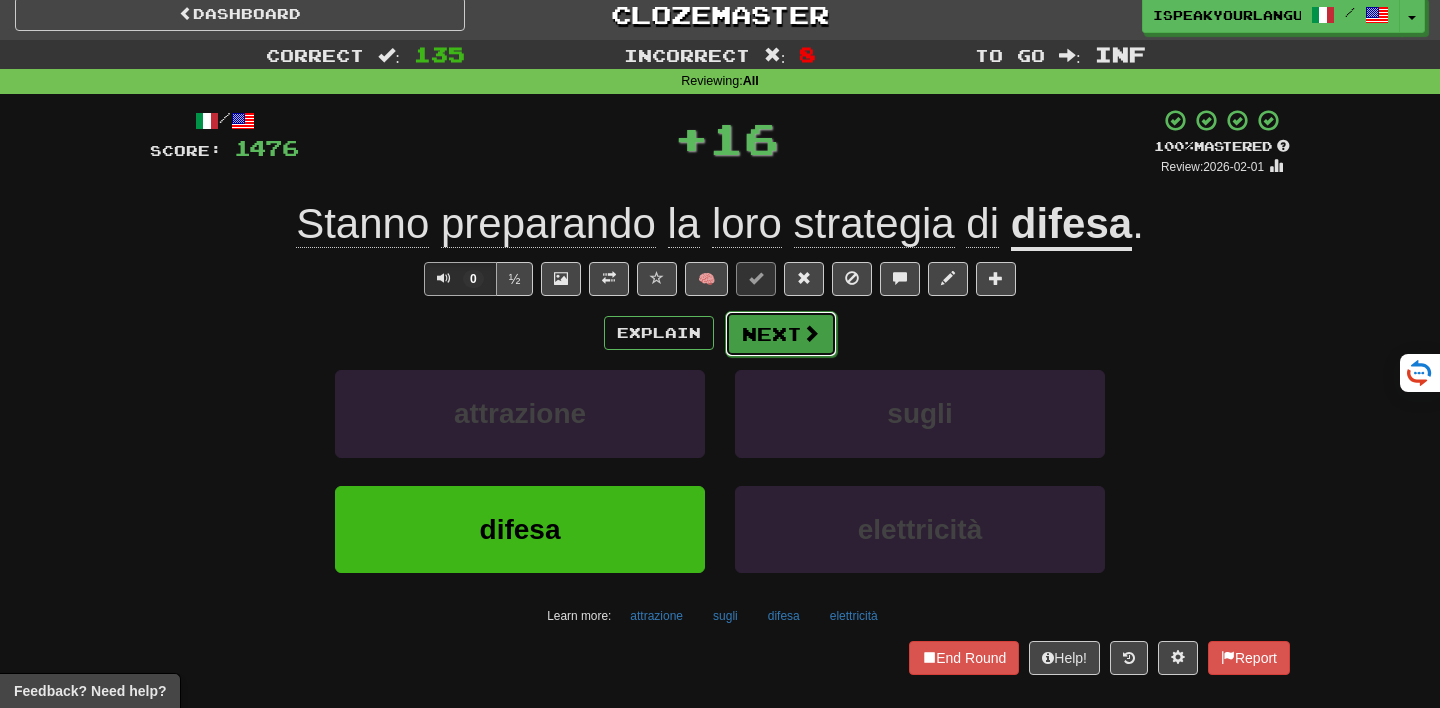 click on "Next" at bounding box center [781, 334] 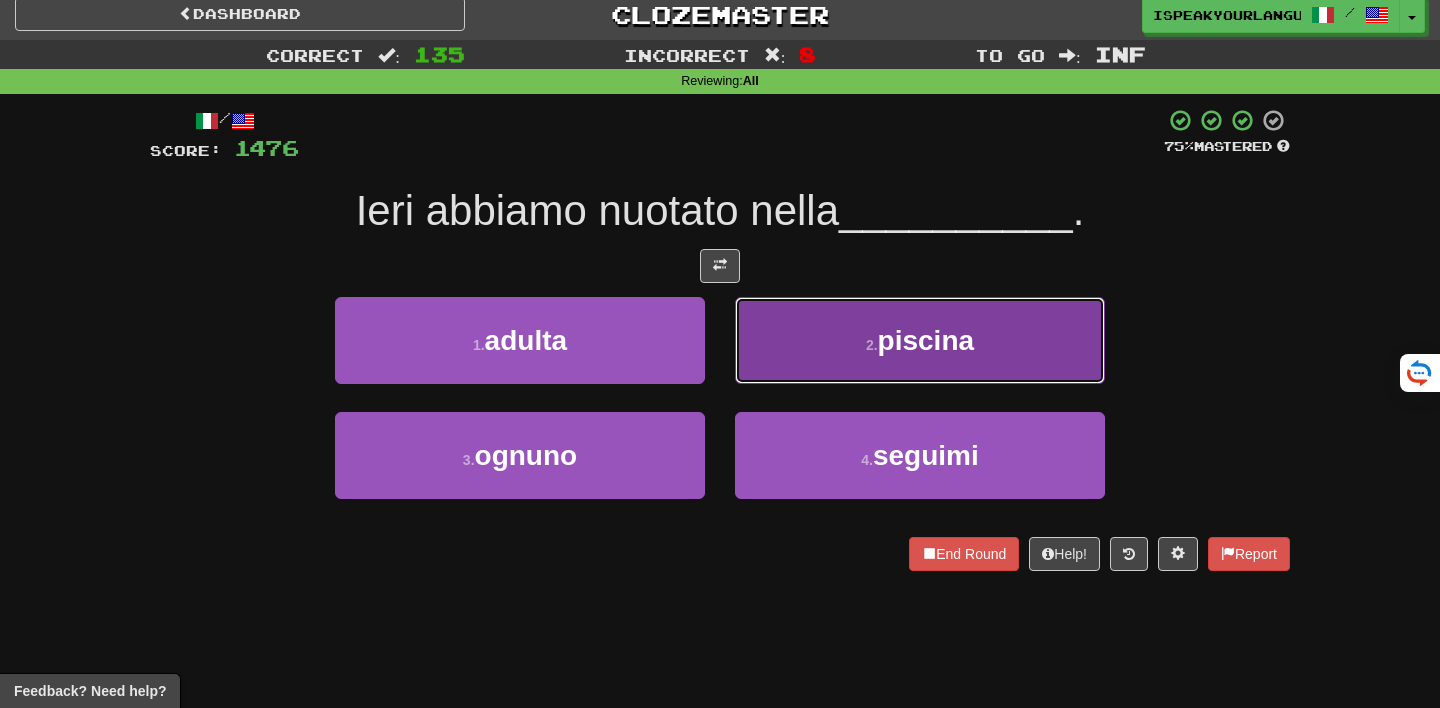 click on "2 .  piscina" at bounding box center (920, 340) 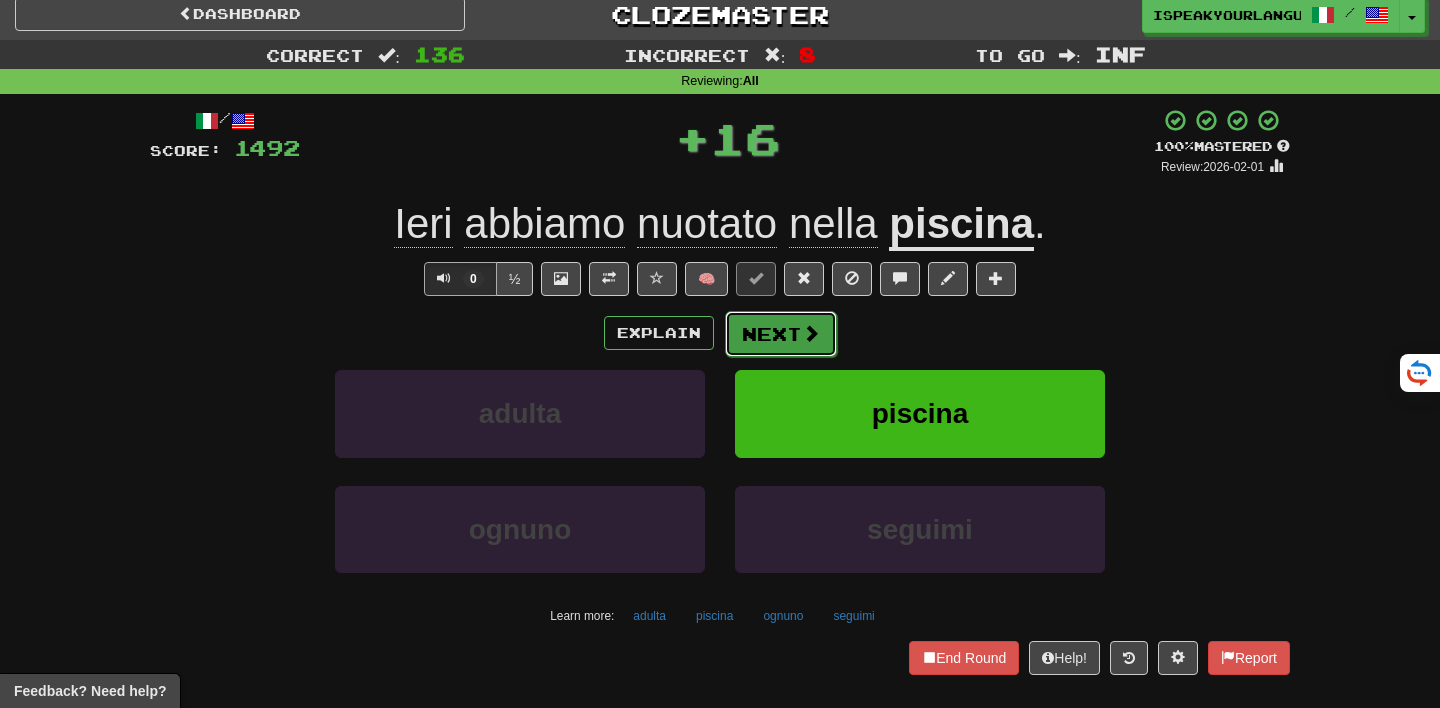 click on "Next" at bounding box center [781, 334] 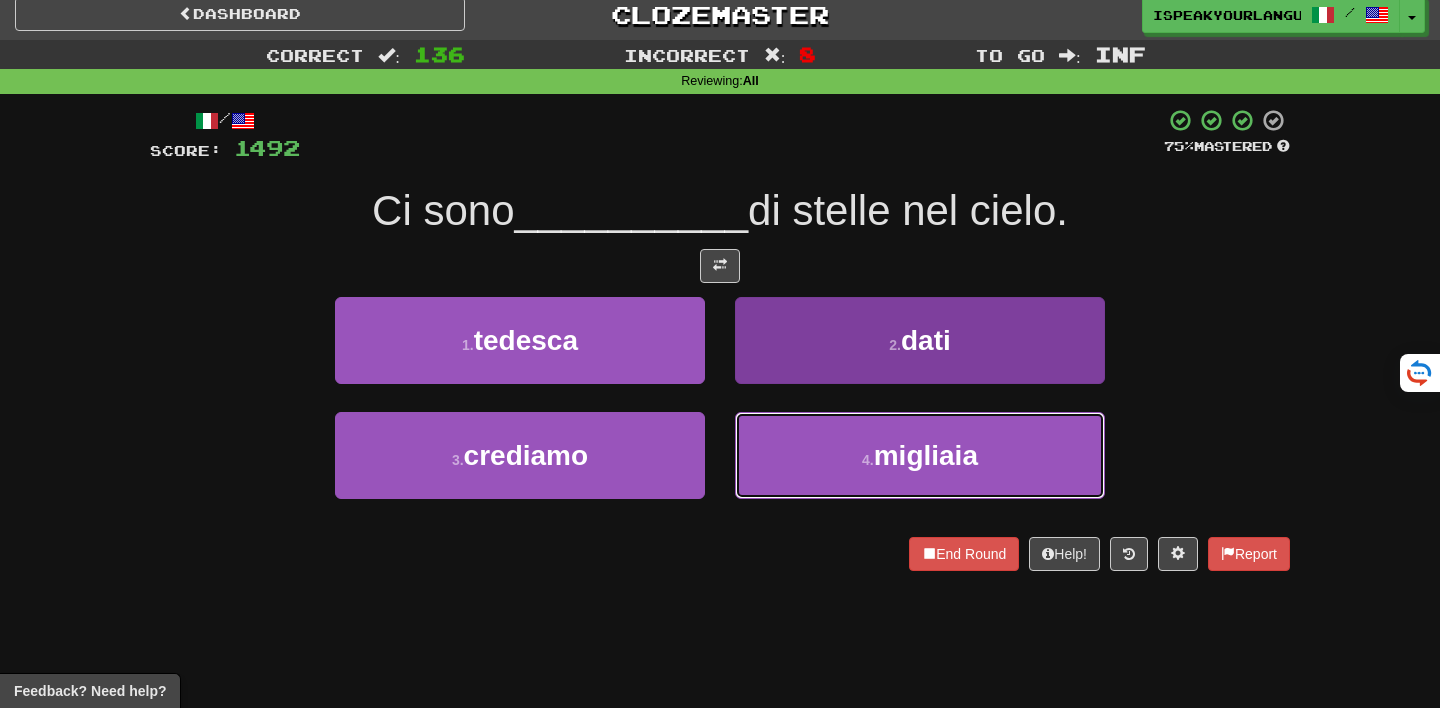 click on "4 .  migliaia" at bounding box center [920, 455] 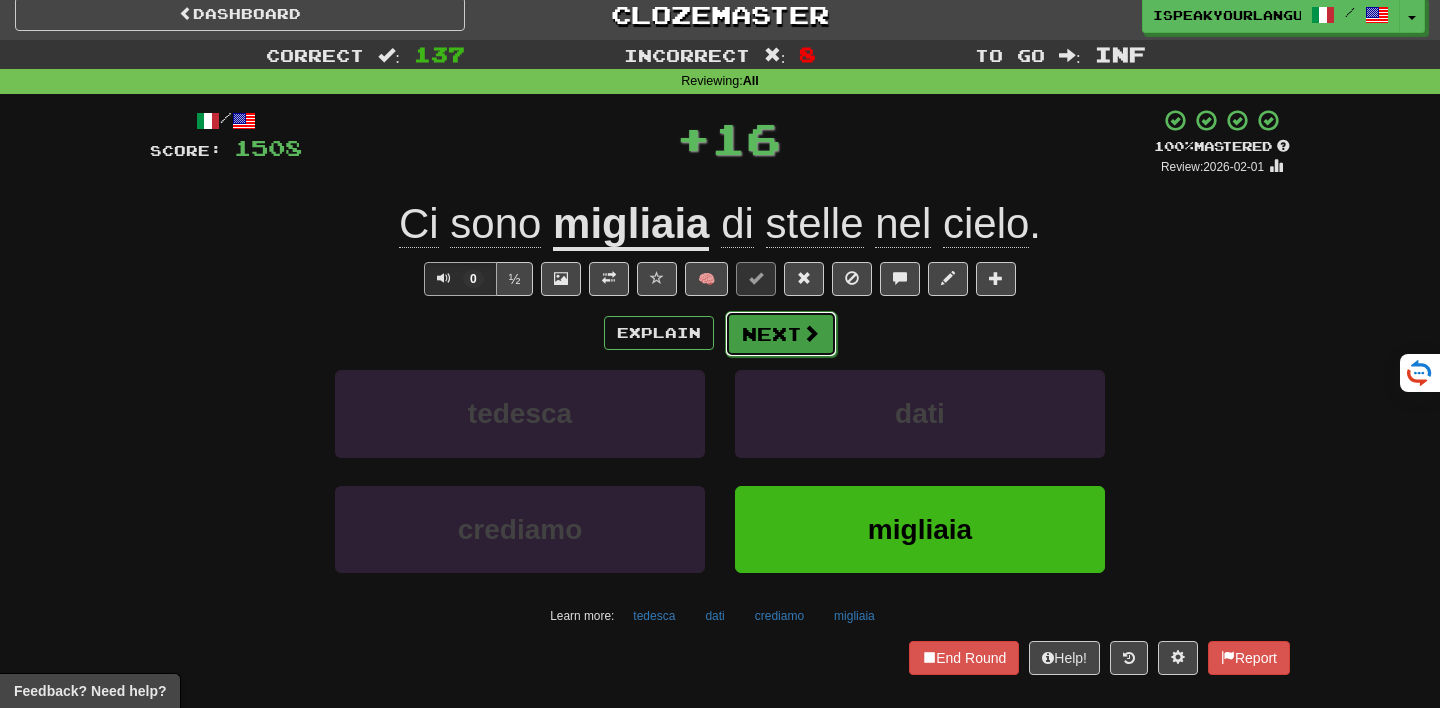 click on "Next" at bounding box center (781, 334) 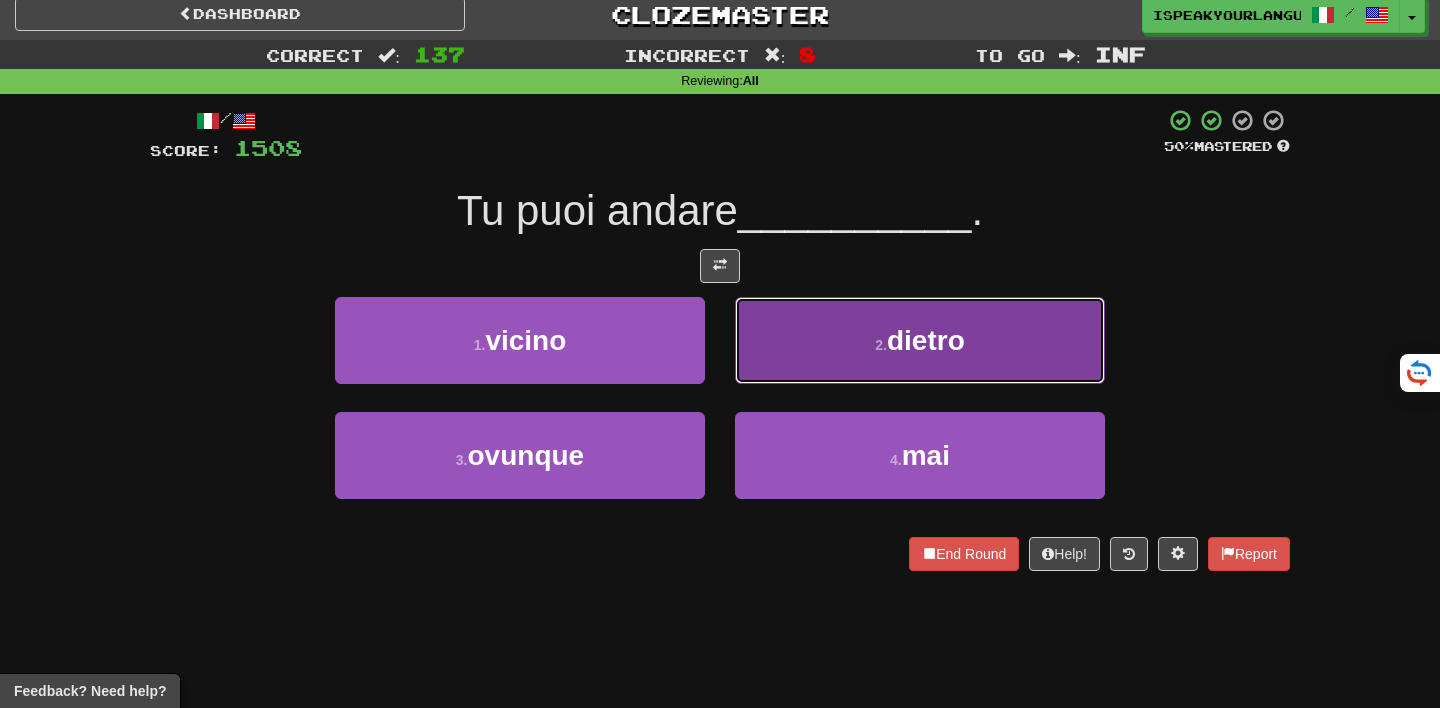 click on "2 .  dietro" at bounding box center [920, 340] 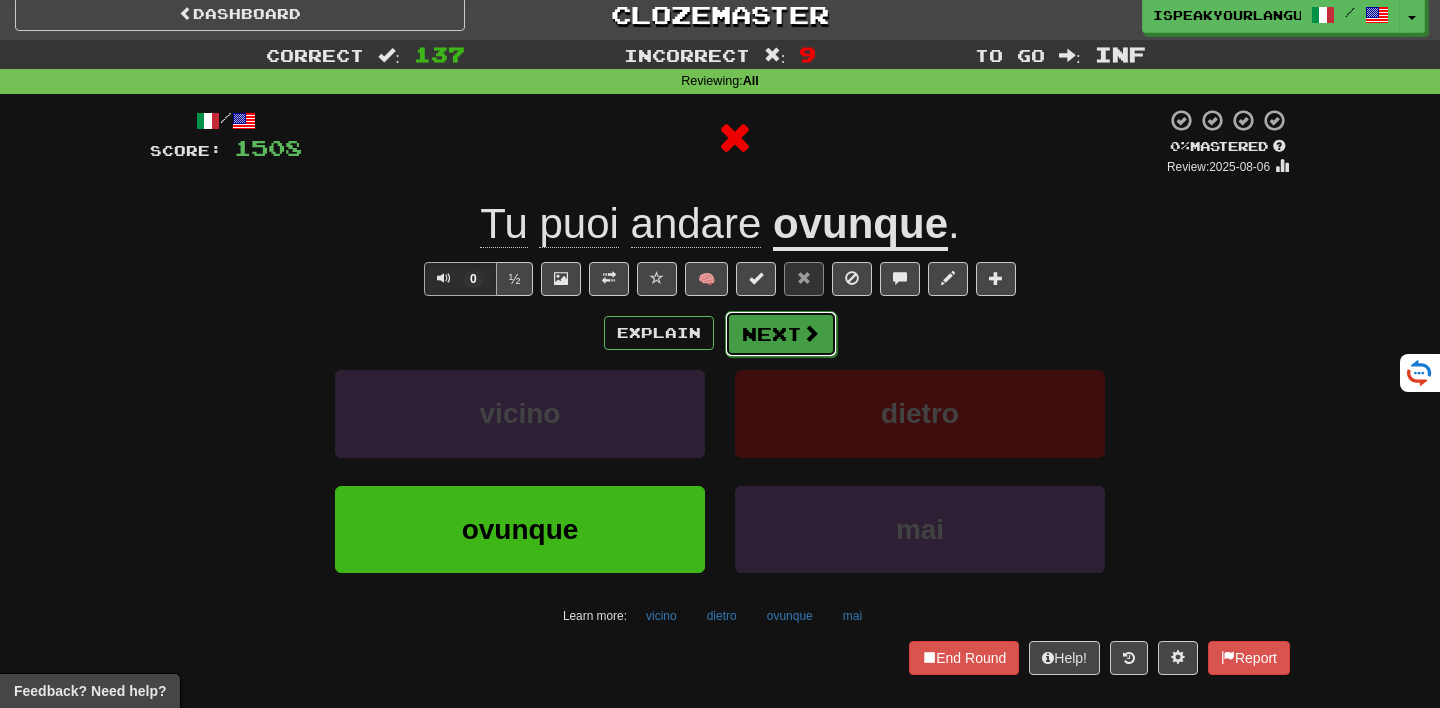click on "Next" at bounding box center (781, 334) 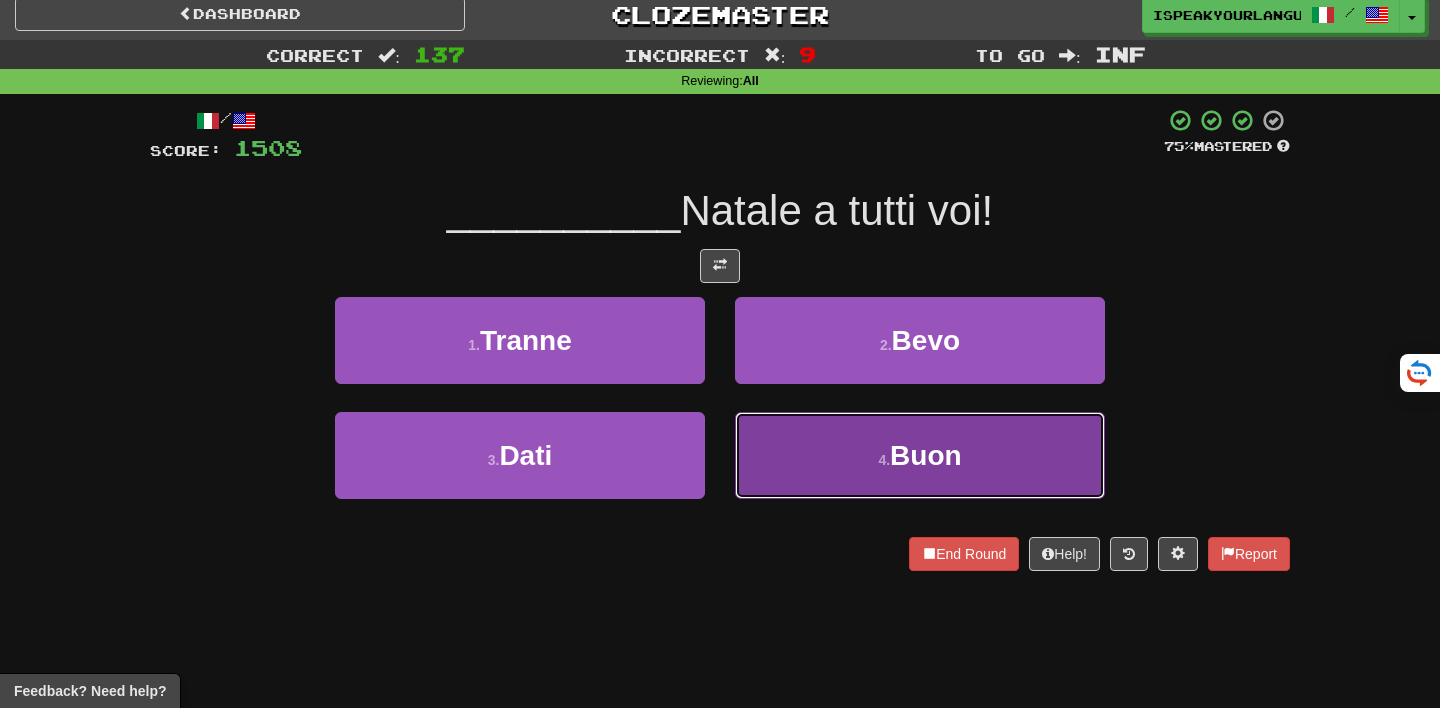 click on "4 .  Buon" at bounding box center [920, 455] 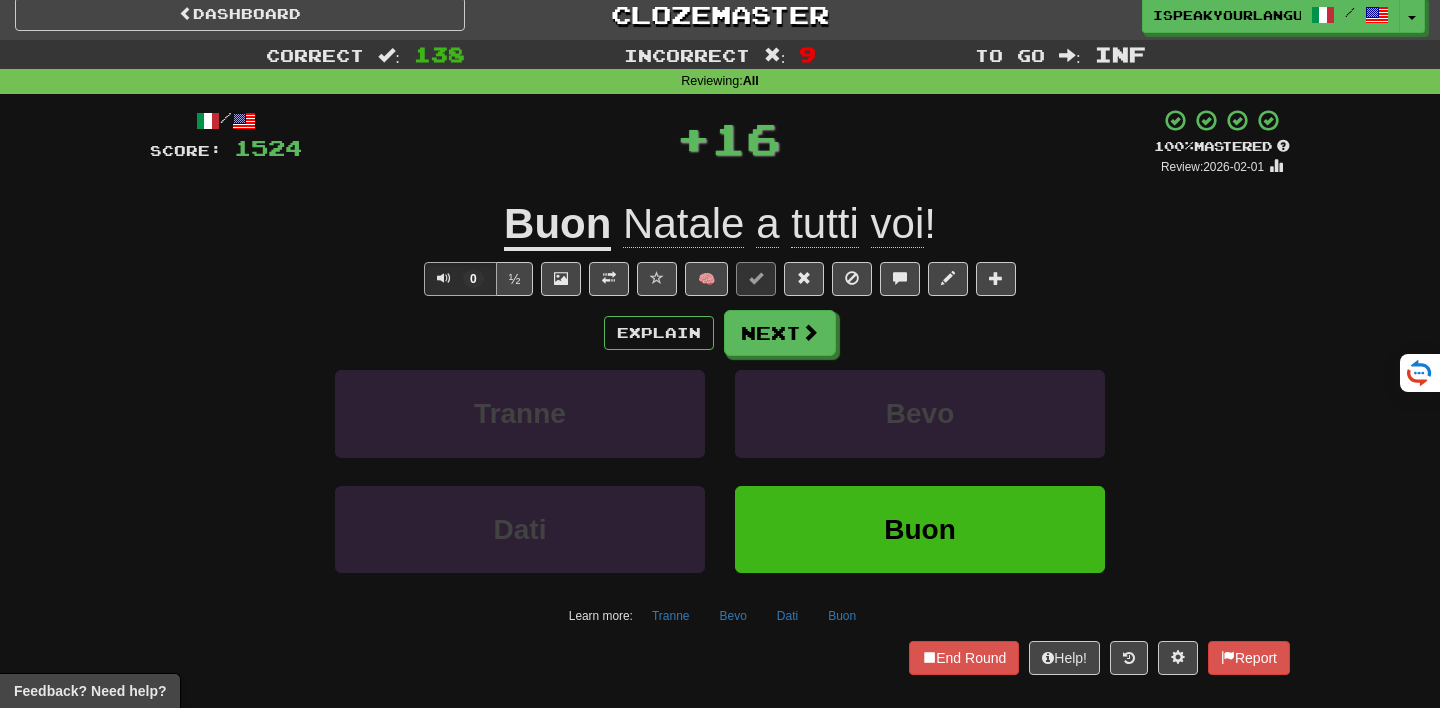 click on "Explain Next Tranne Bevo Dati Buon Learn more: Tranne Bevo Dati Buon" at bounding box center [720, 470] 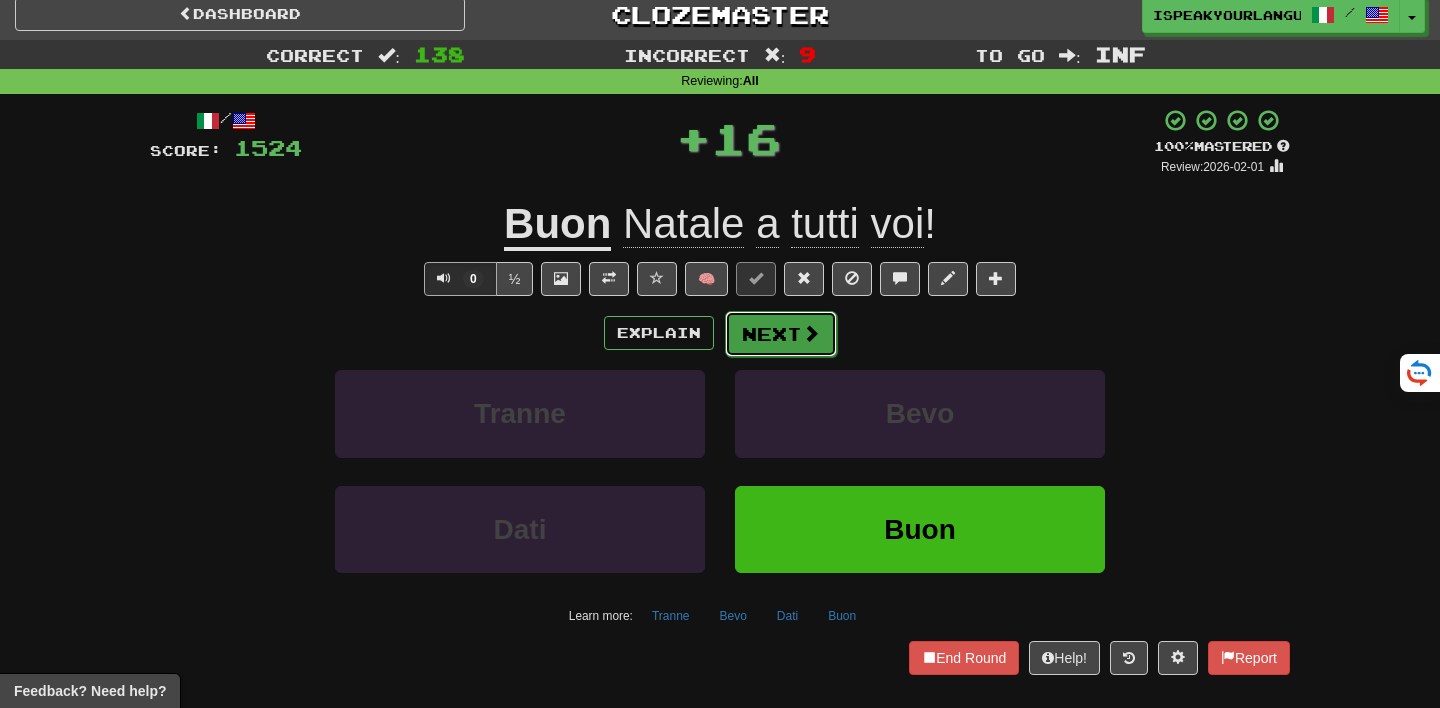 click on "Next" at bounding box center (781, 334) 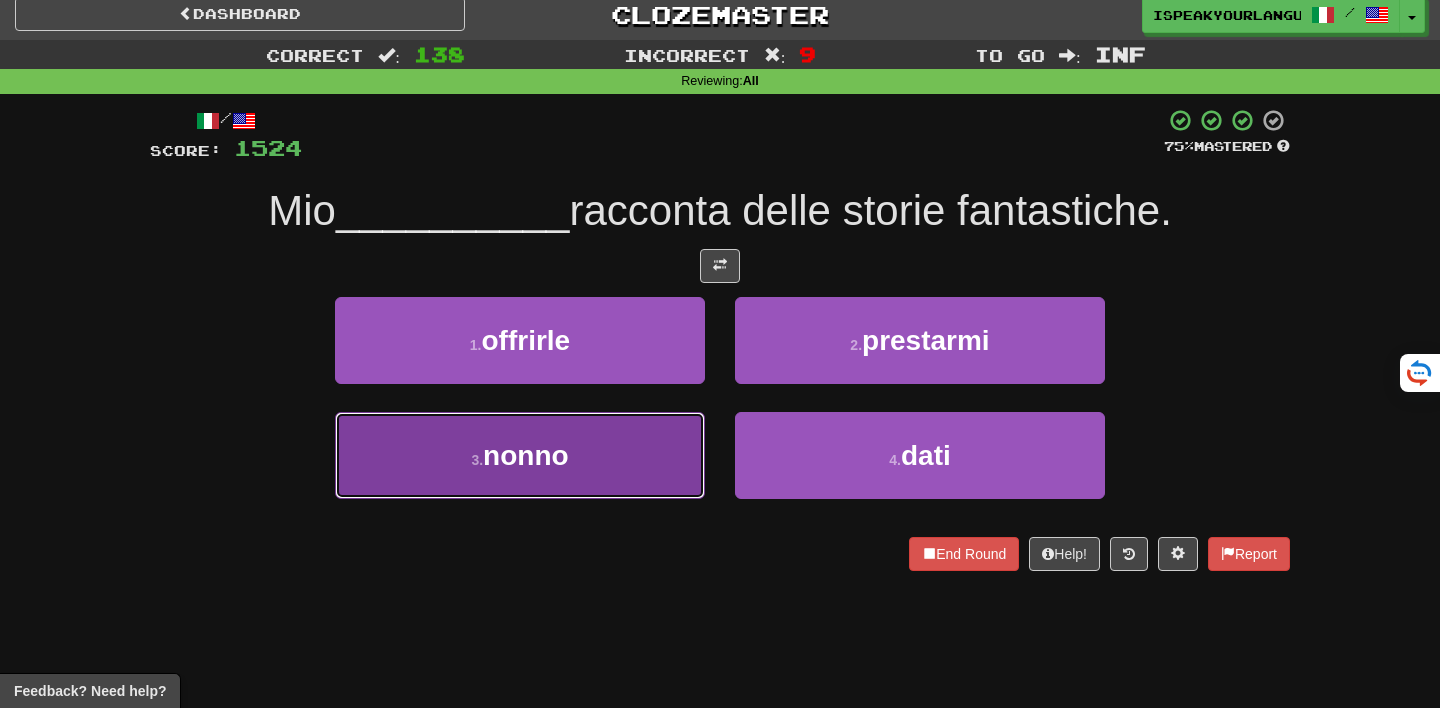 click on "3 .  nonno" at bounding box center (520, 455) 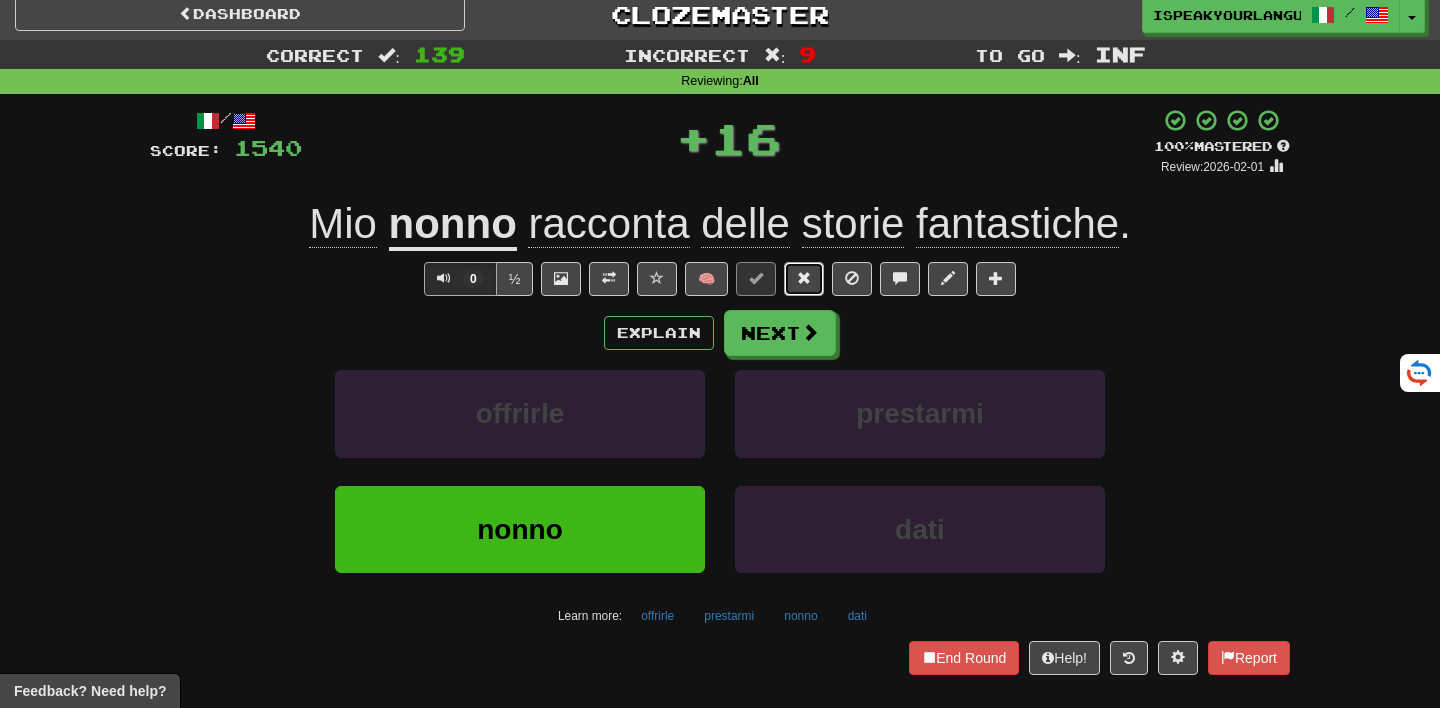 click at bounding box center (804, 279) 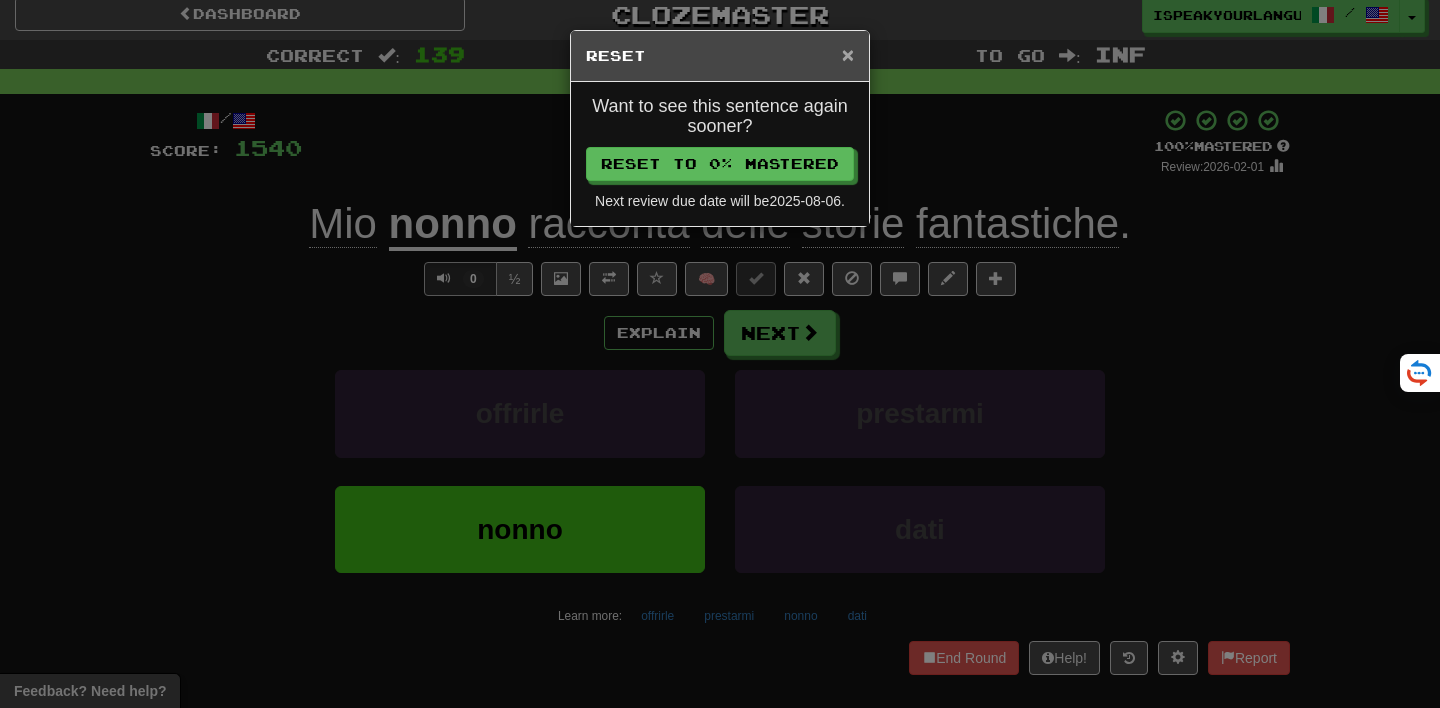 click on "×" at bounding box center [848, 54] 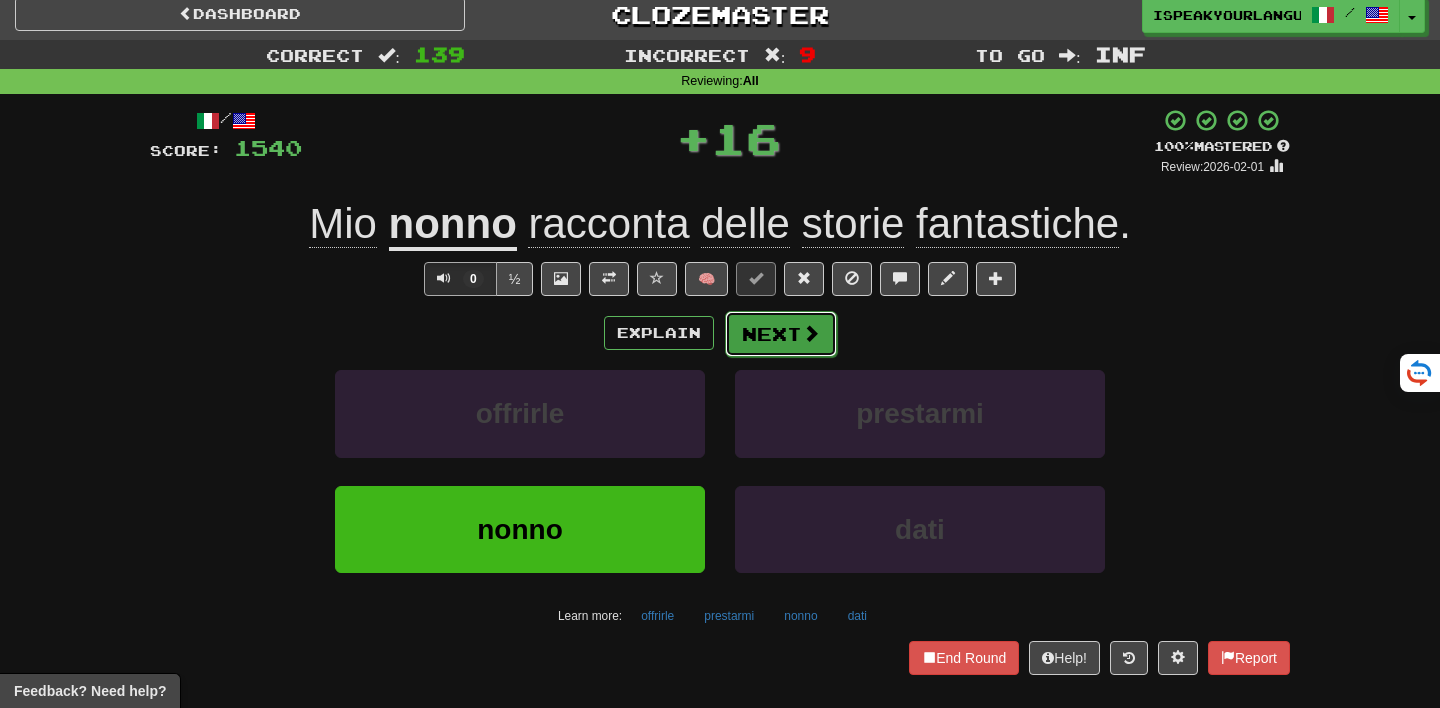 click on "Next" at bounding box center (781, 334) 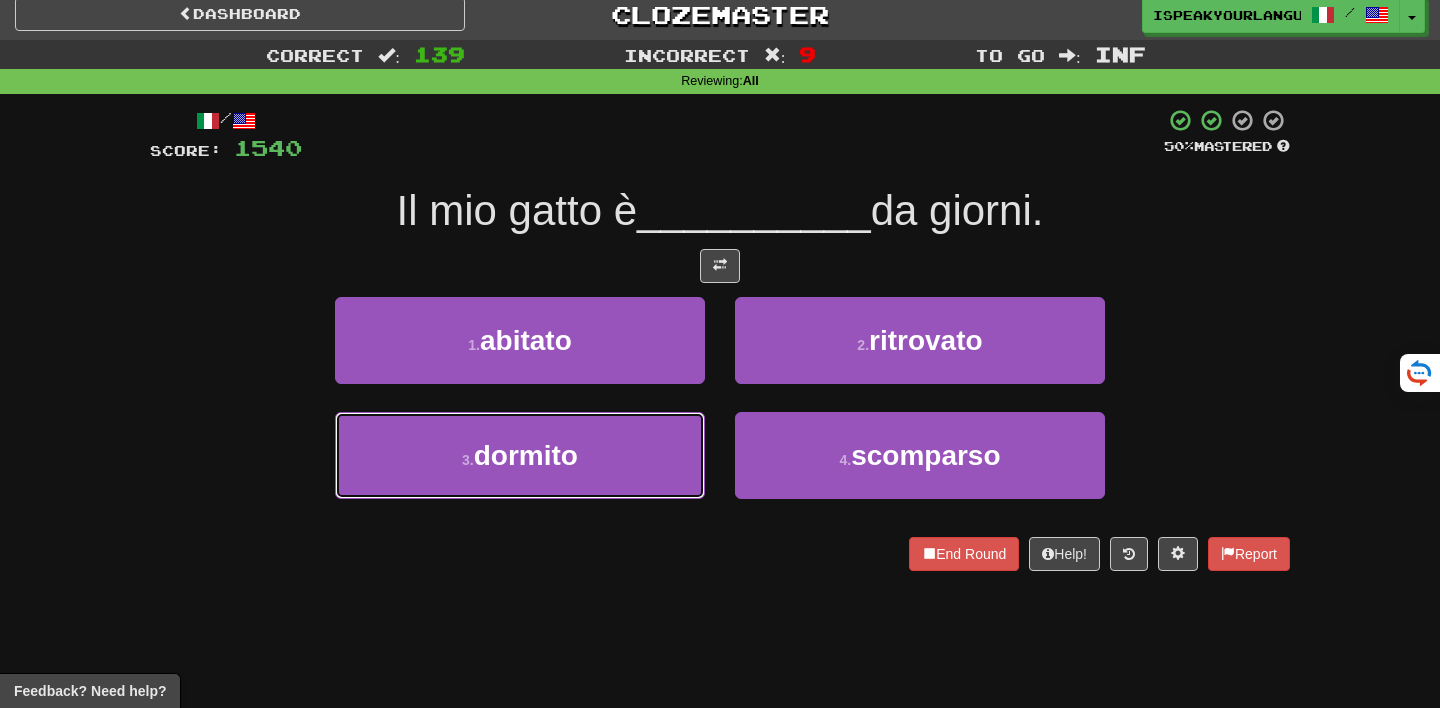 drag, startPoint x: 628, startPoint y: 446, endPoint x: 650, endPoint y: 228, distance: 219.10728 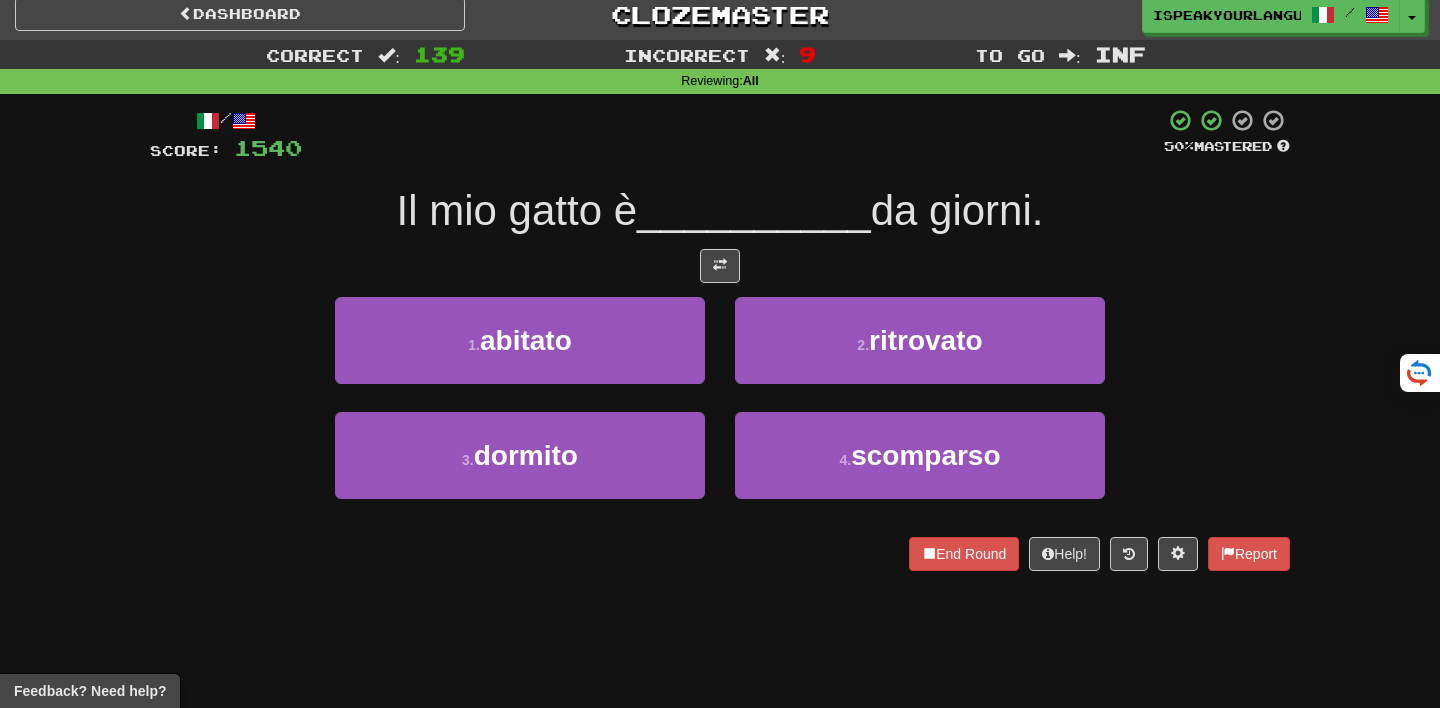 click on "4 .  scomparso" at bounding box center (920, 469) 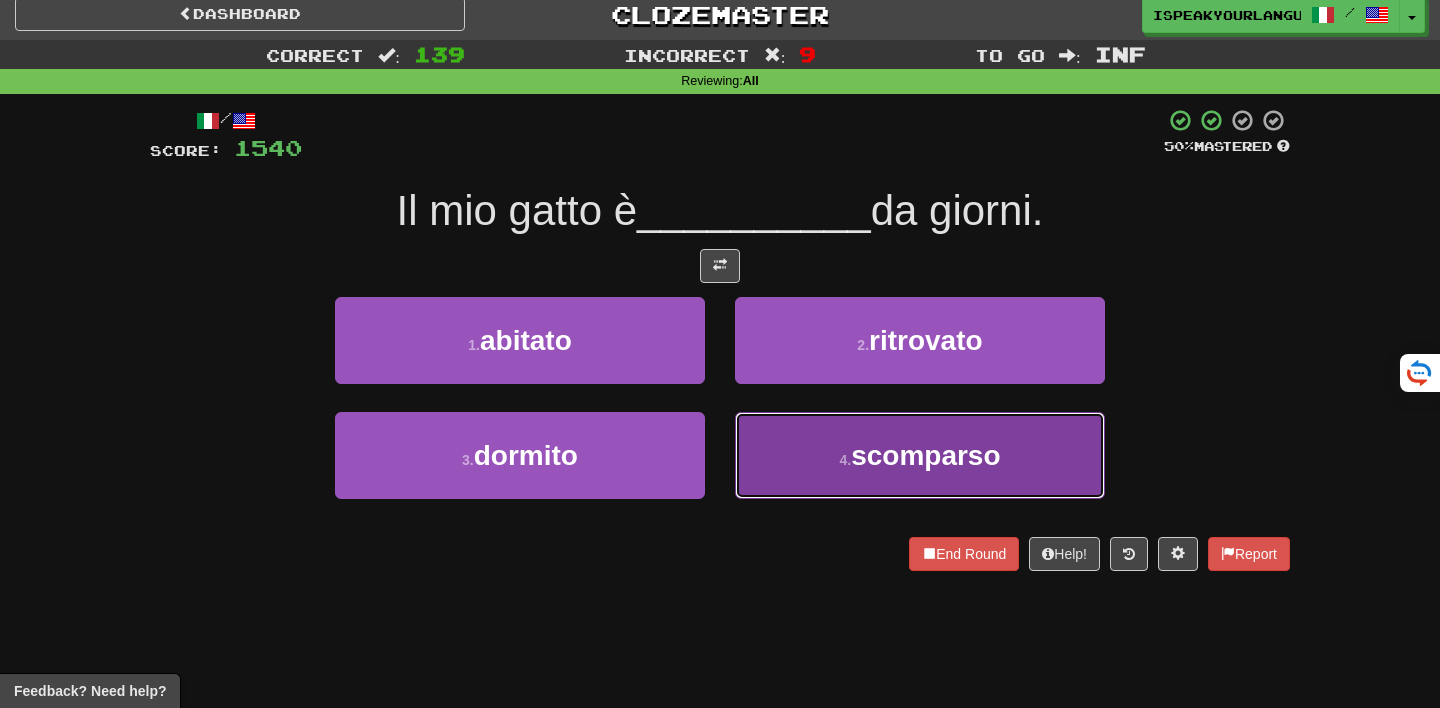 click on "4 .  scomparso" at bounding box center [920, 455] 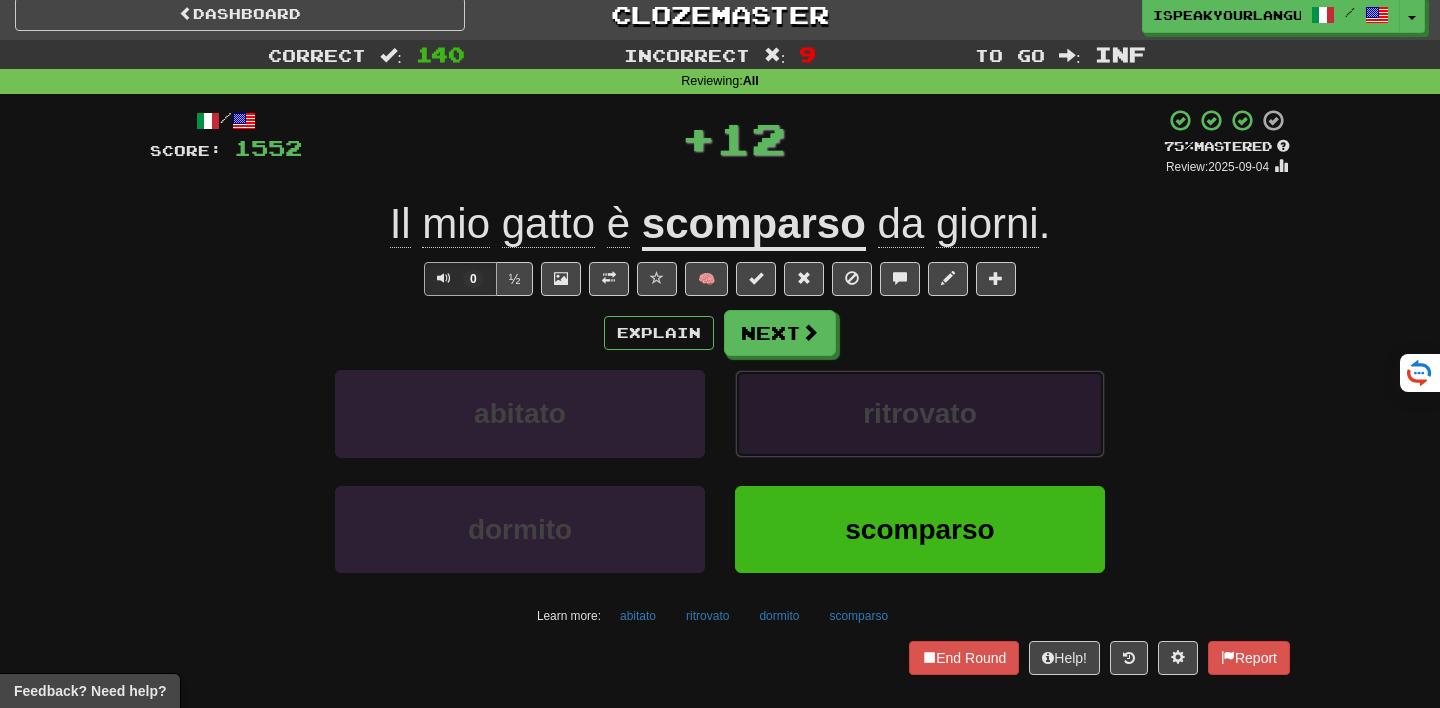 click on "ritrovato" at bounding box center [920, 413] 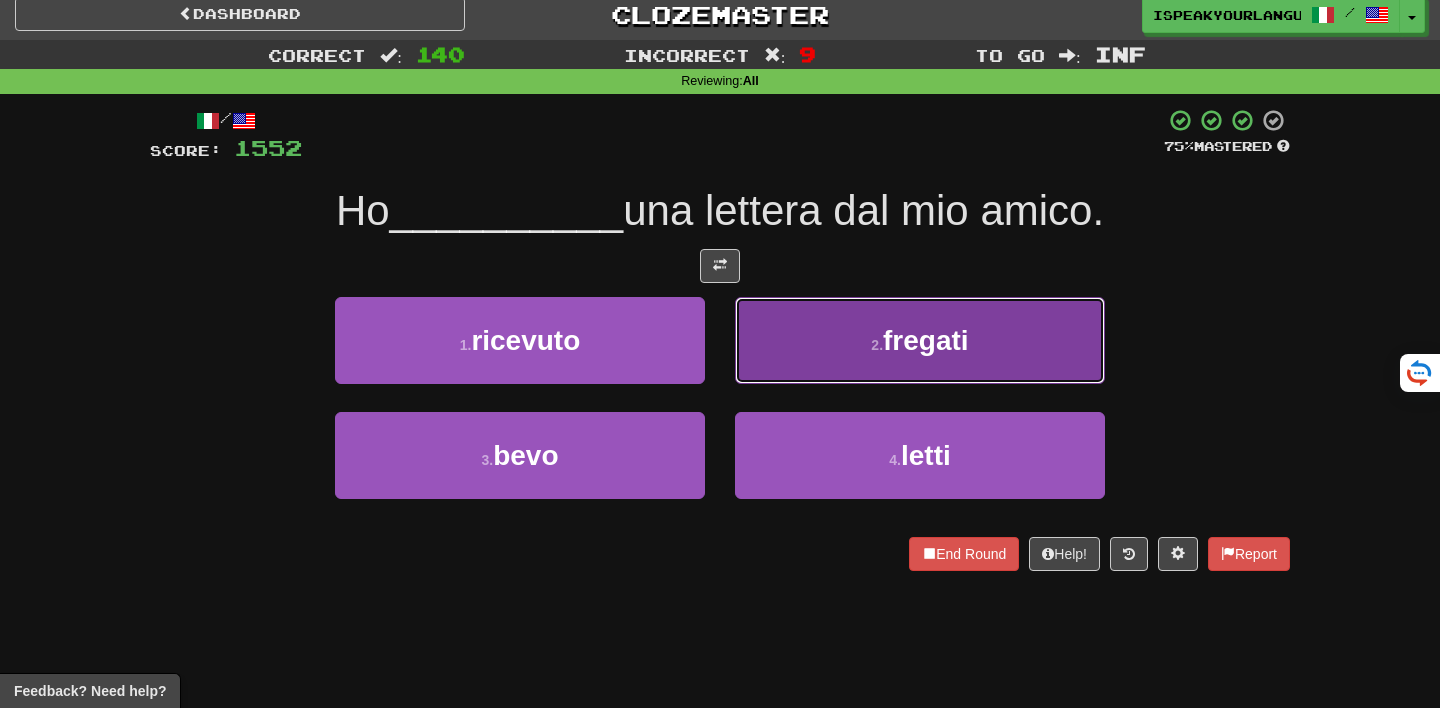 click on "2 .  fregati" at bounding box center (920, 340) 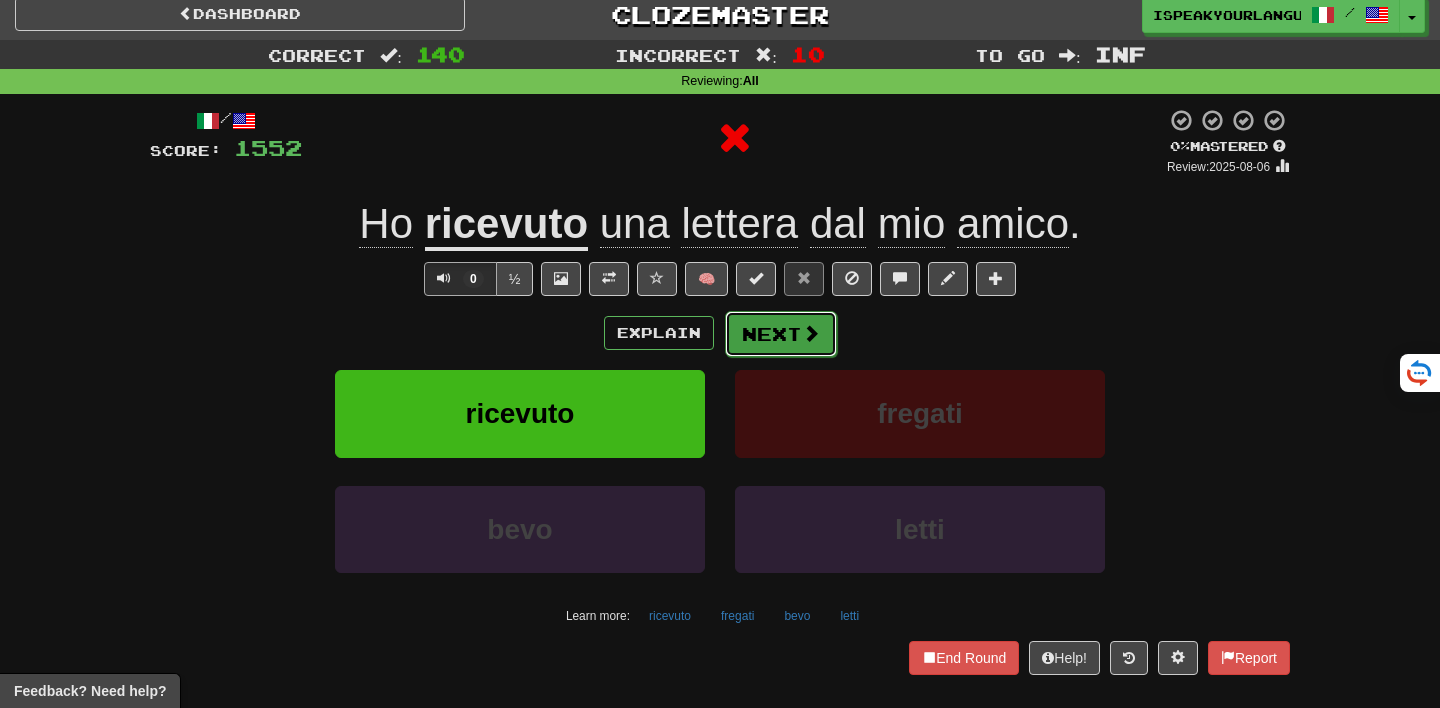 click on "Next" at bounding box center [781, 334] 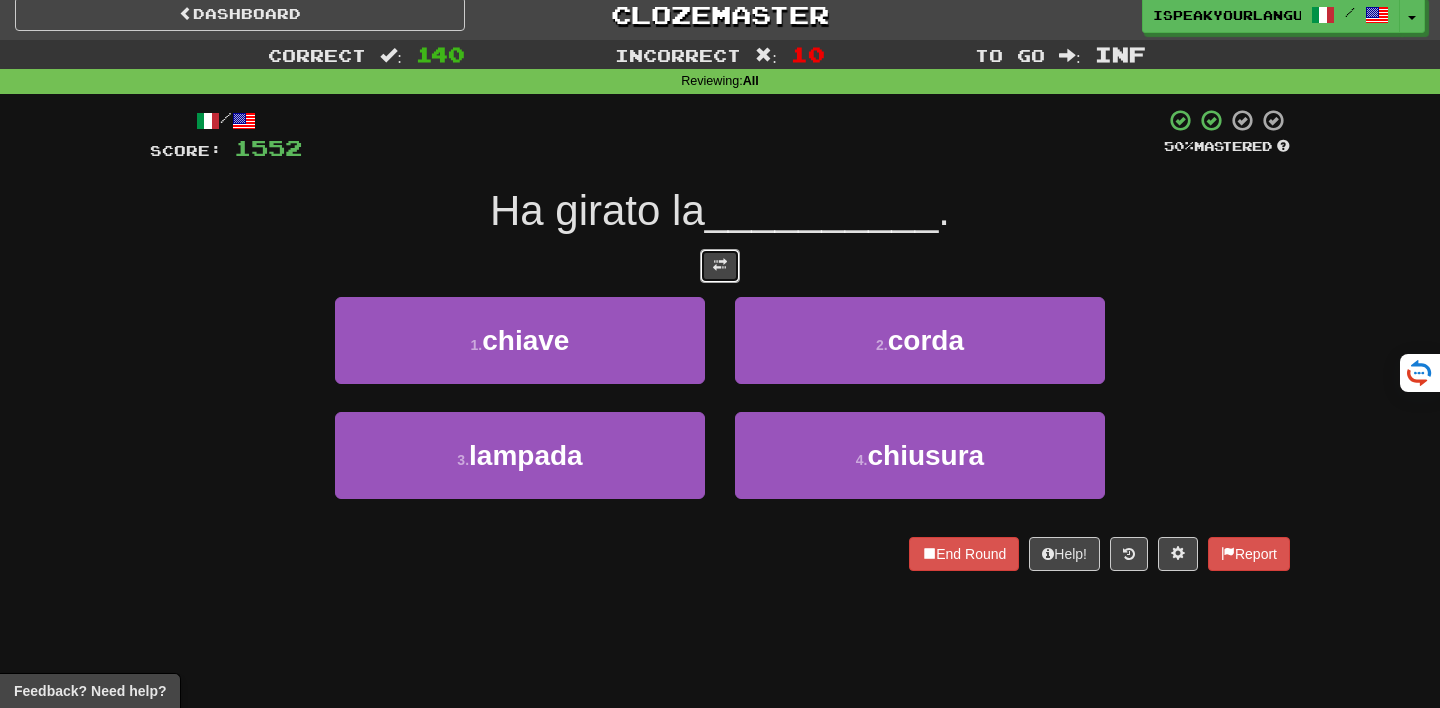 click at bounding box center [720, 265] 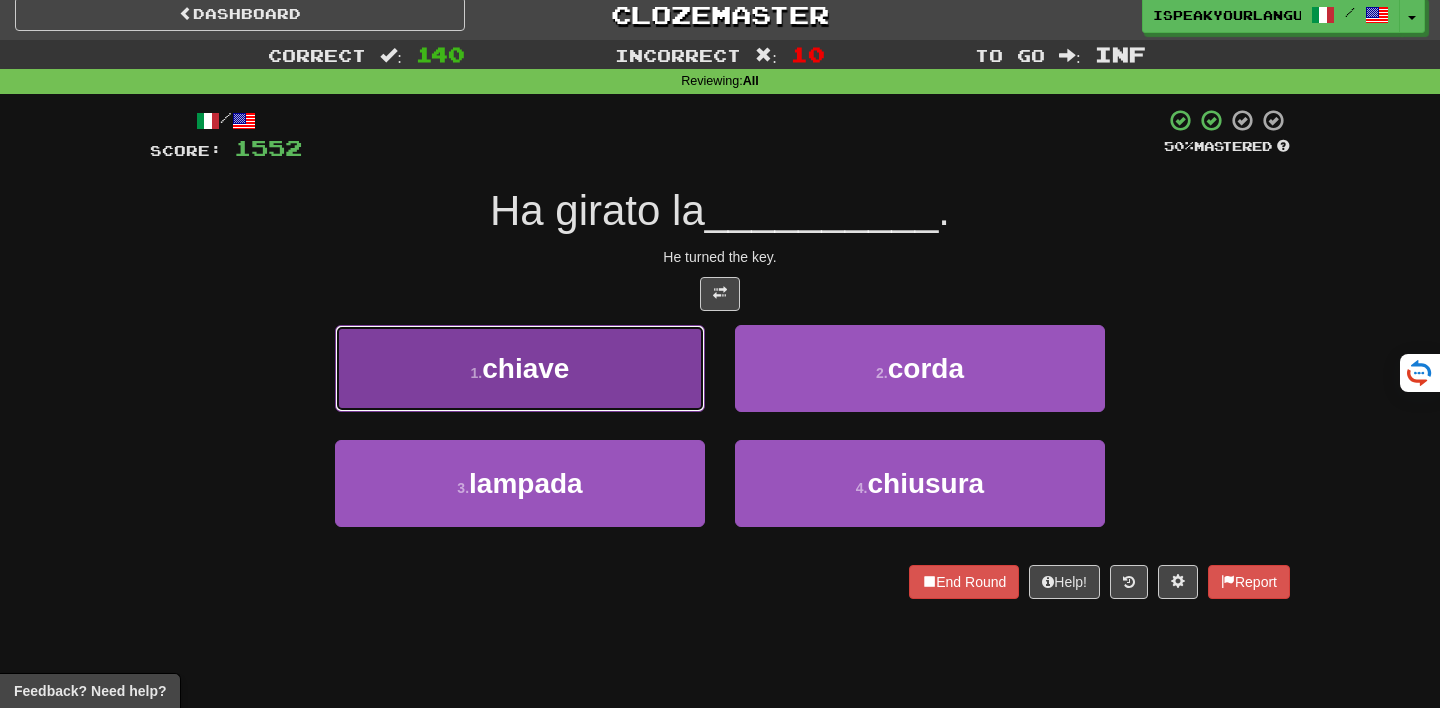 click on "1 .  chiave" at bounding box center (520, 368) 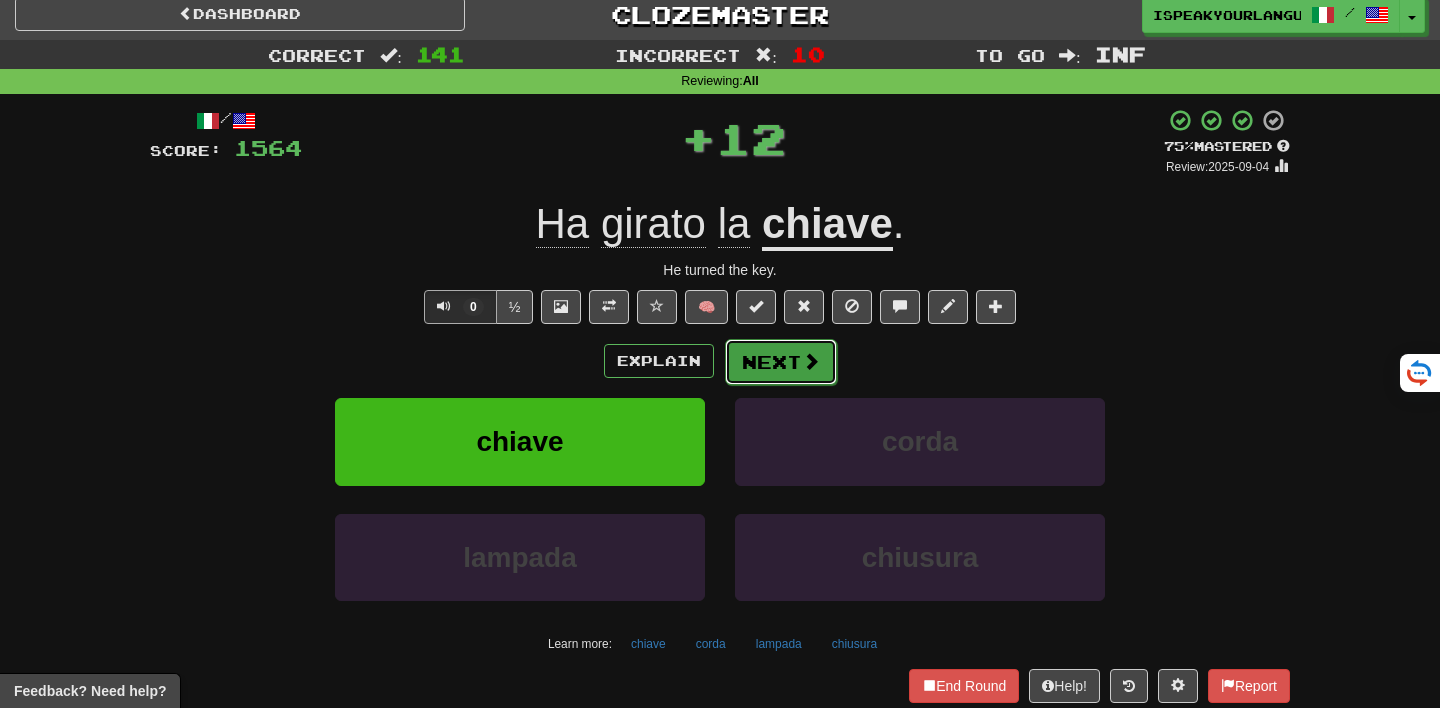 click on "Next" at bounding box center (781, 362) 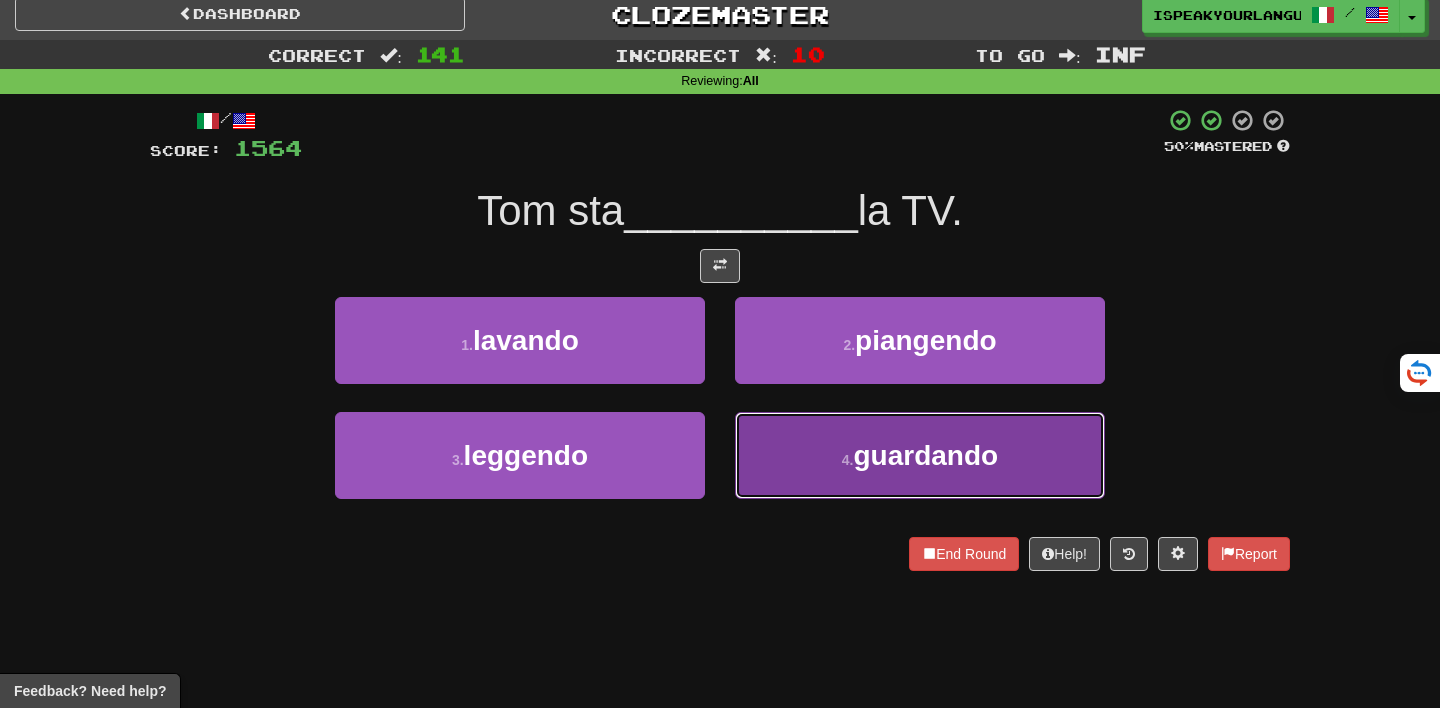 click on "4 .  guardando" at bounding box center (920, 455) 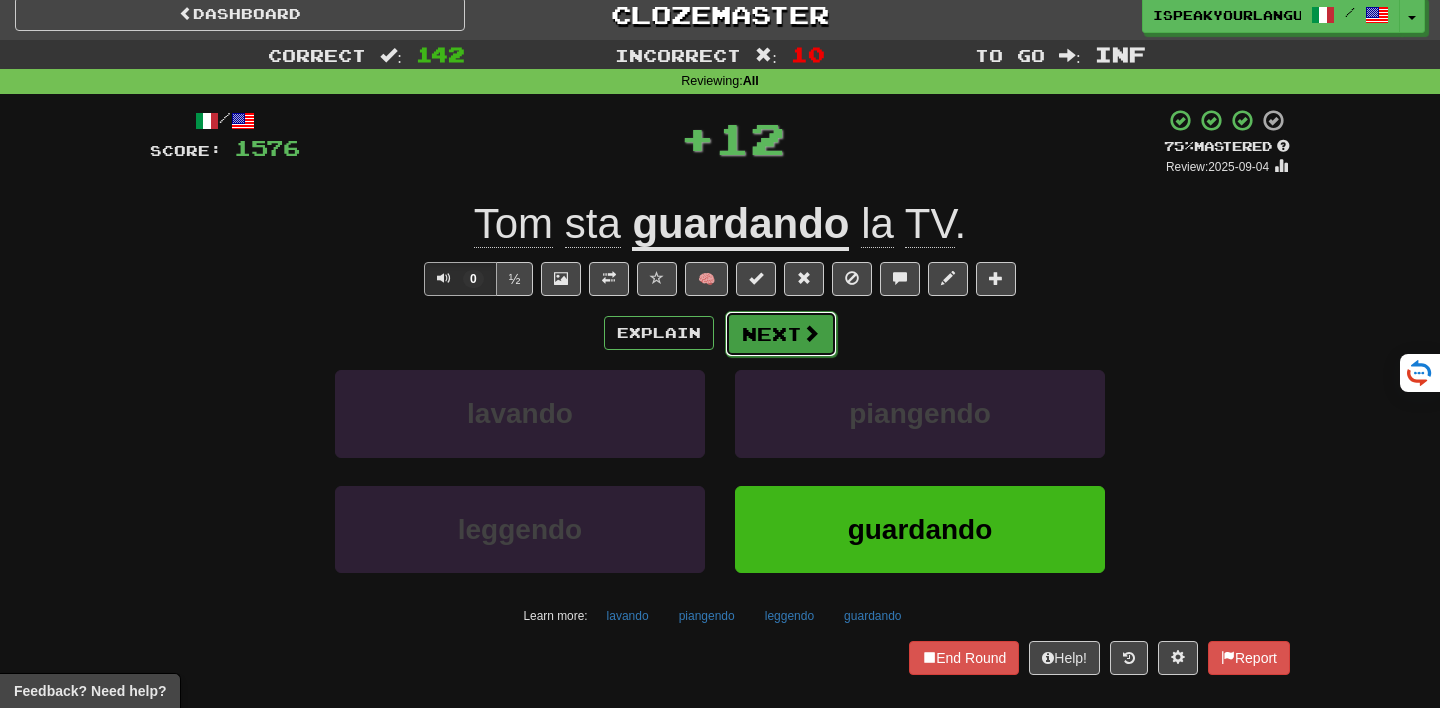 click on "Next" at bounding box center (781, 334) 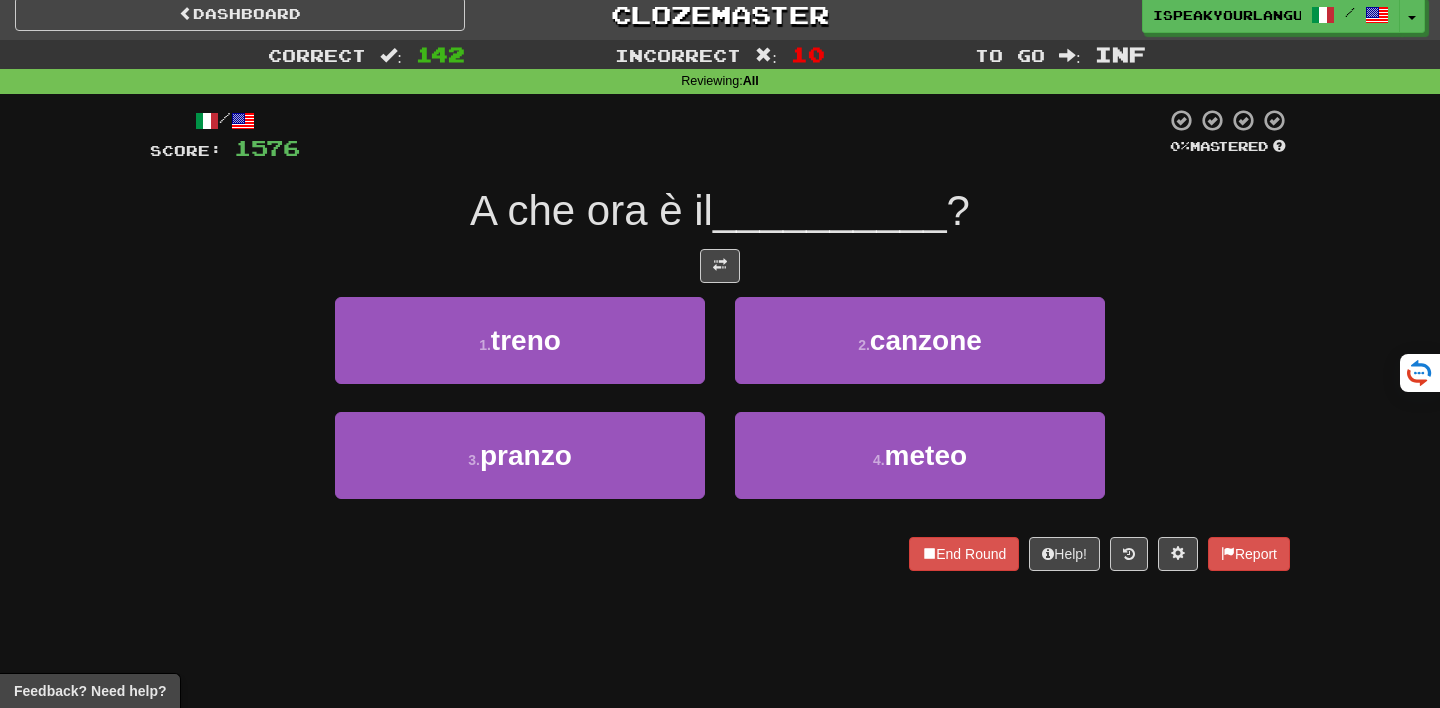 click on "3 .  pranzo" at bounding box center (520, 469) 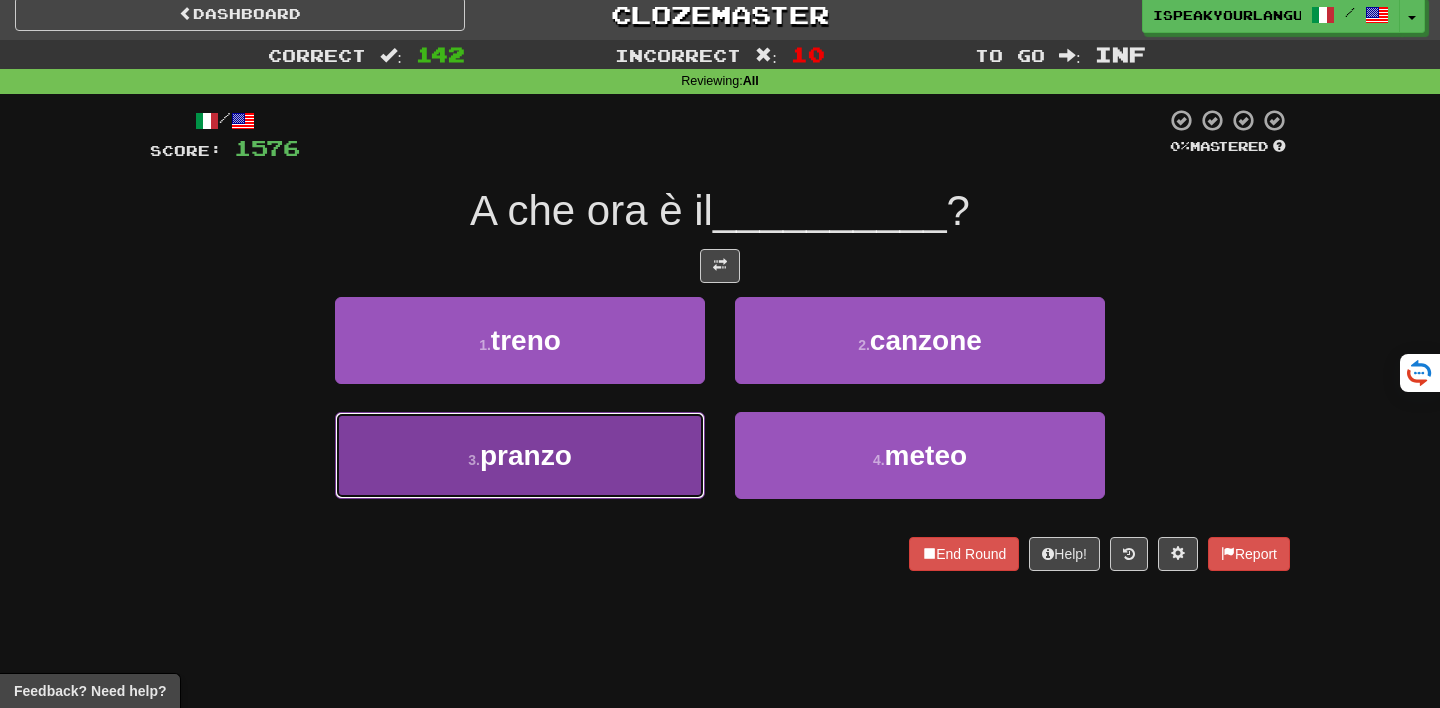 click on "3 .  pranzo" at bounding box center (520, 455) 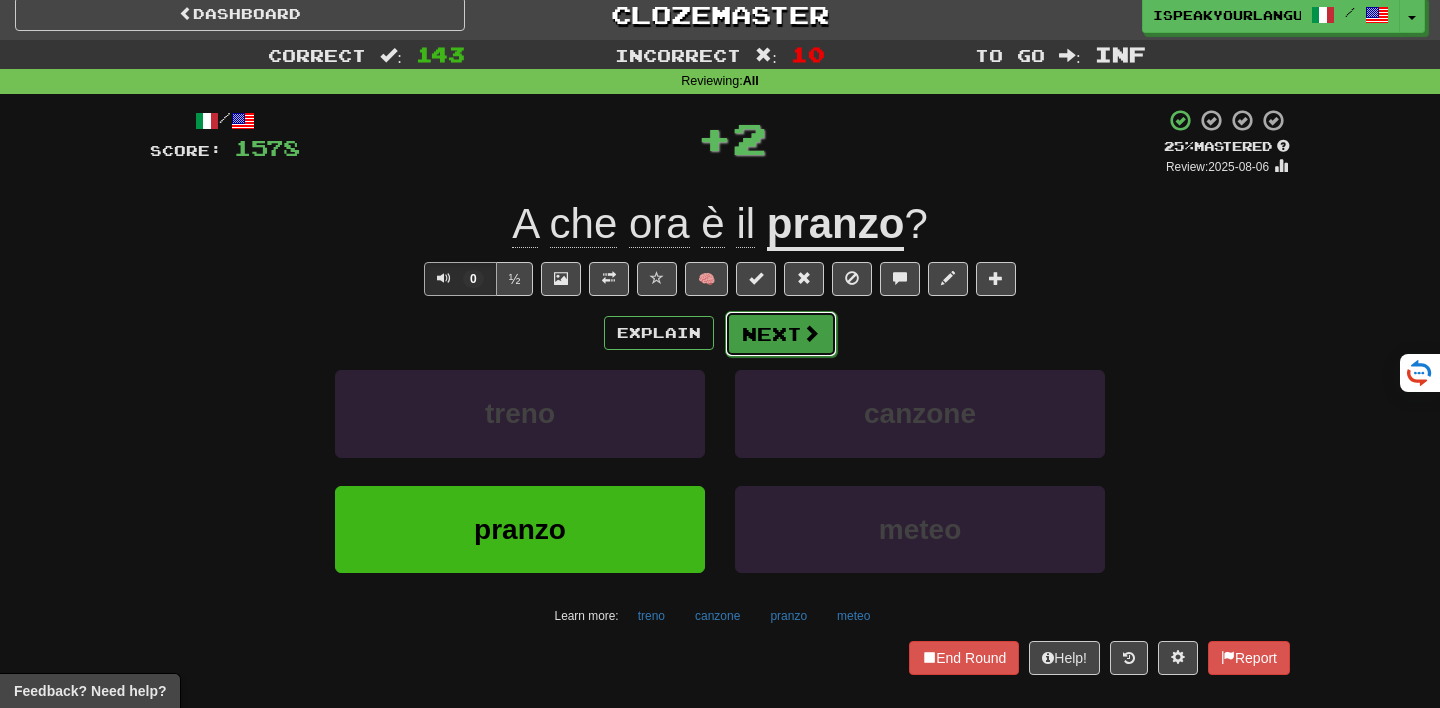 click on "Next" at bounding box center (781, 334) 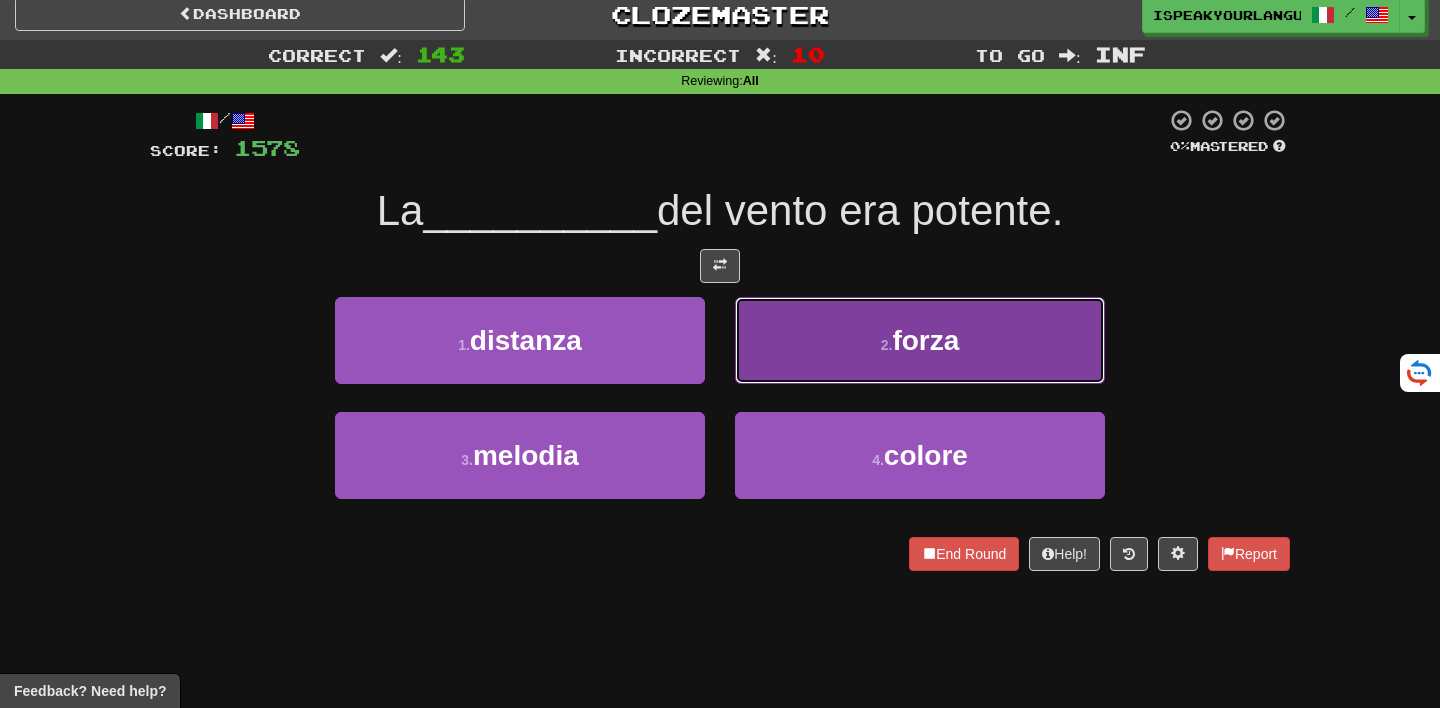 click on "2 .  forza" at bounding box center [920, 340] 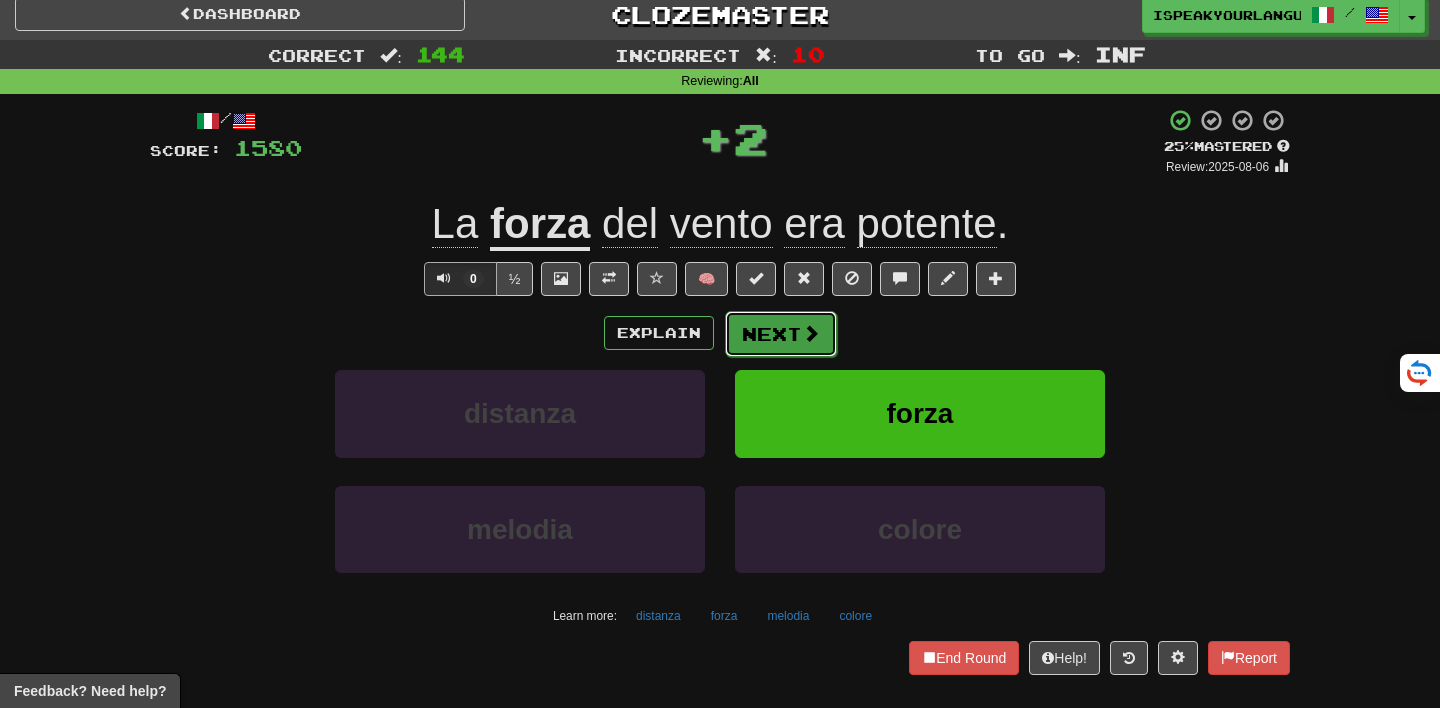 click on "Next" at bounding box center (781, 334) 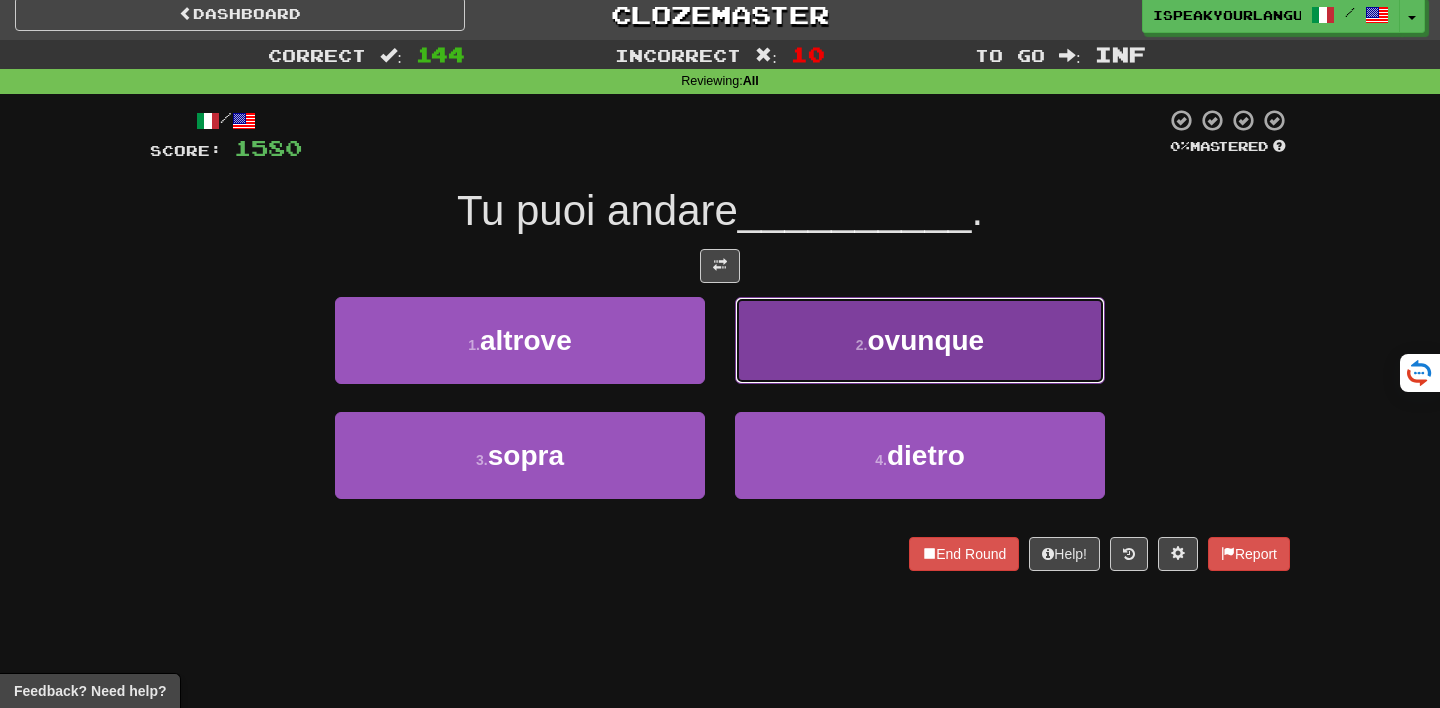 click on "2 .  ovunque" at bounding box center [920, 340] 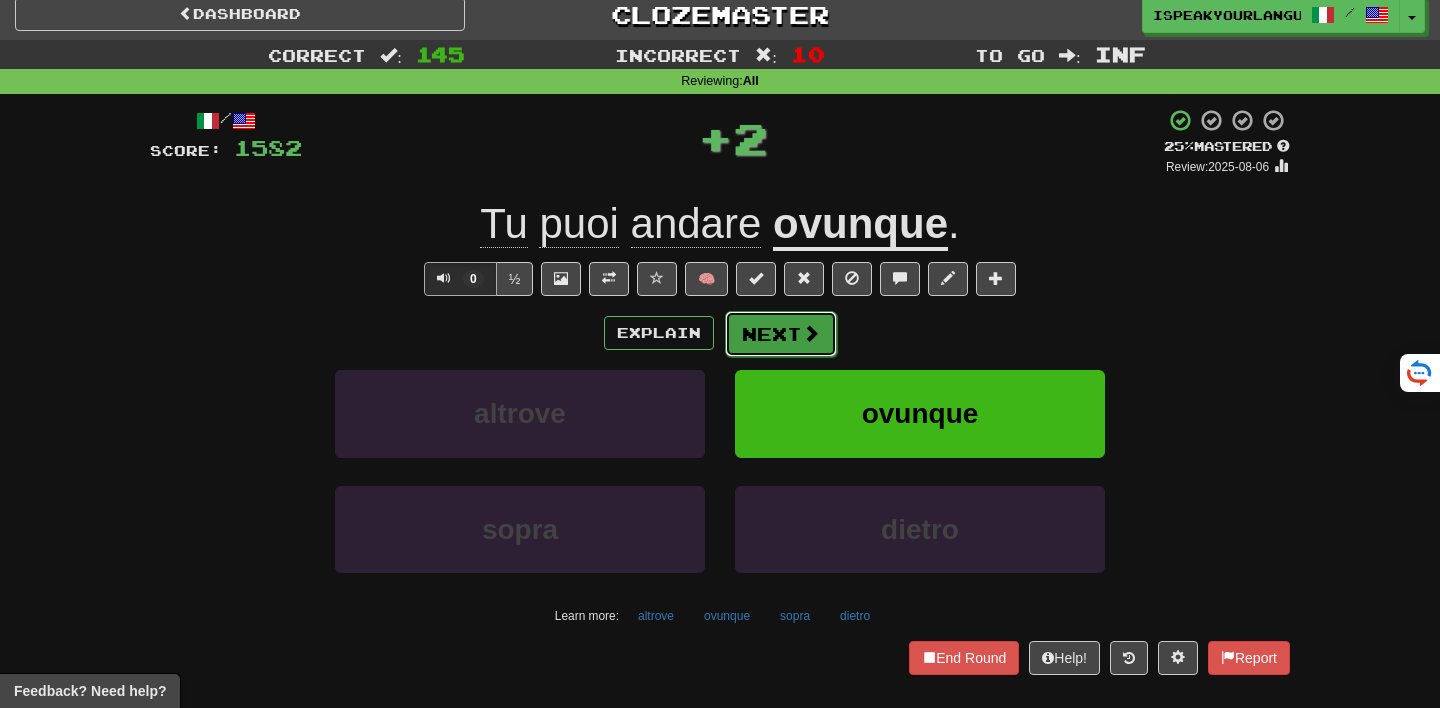 click on "Next" at bounding box center [781, 334] 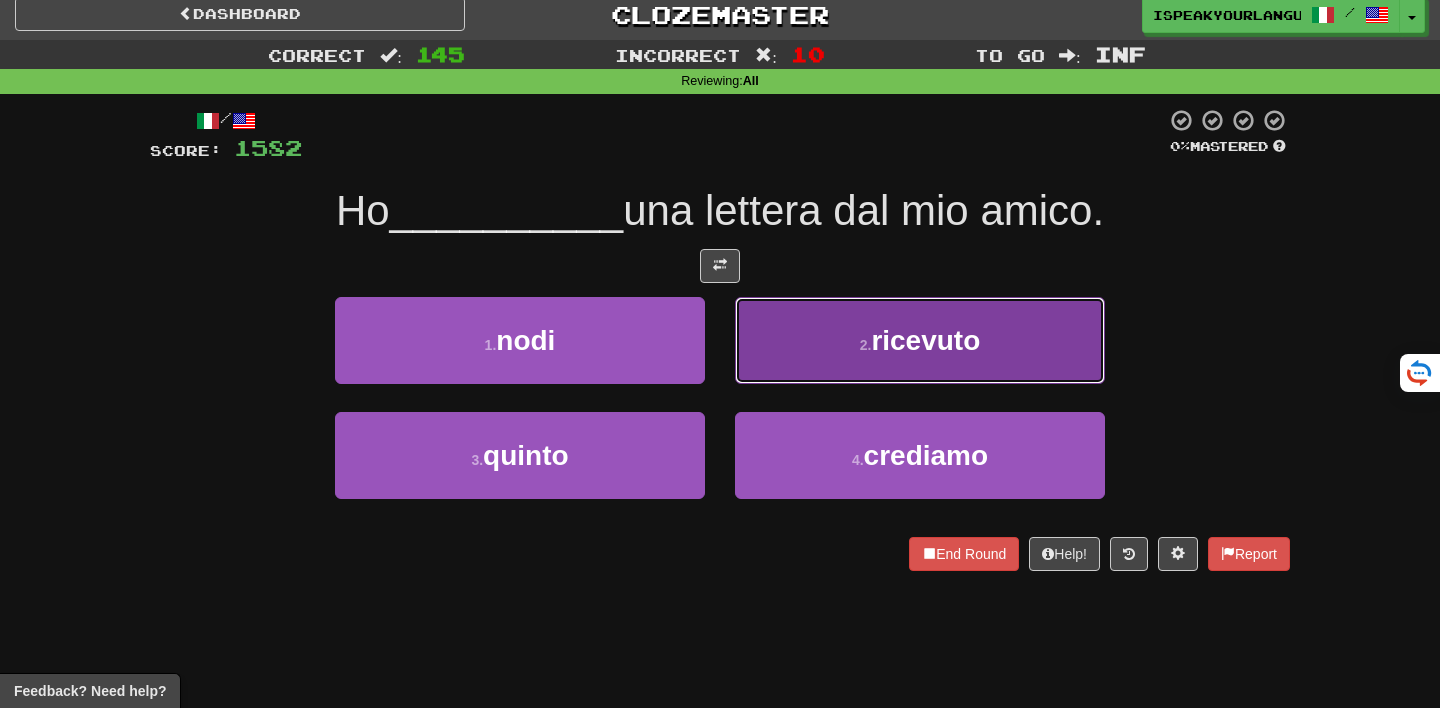 click on "2 .  ricevuto" at bounding box center [920, 340] 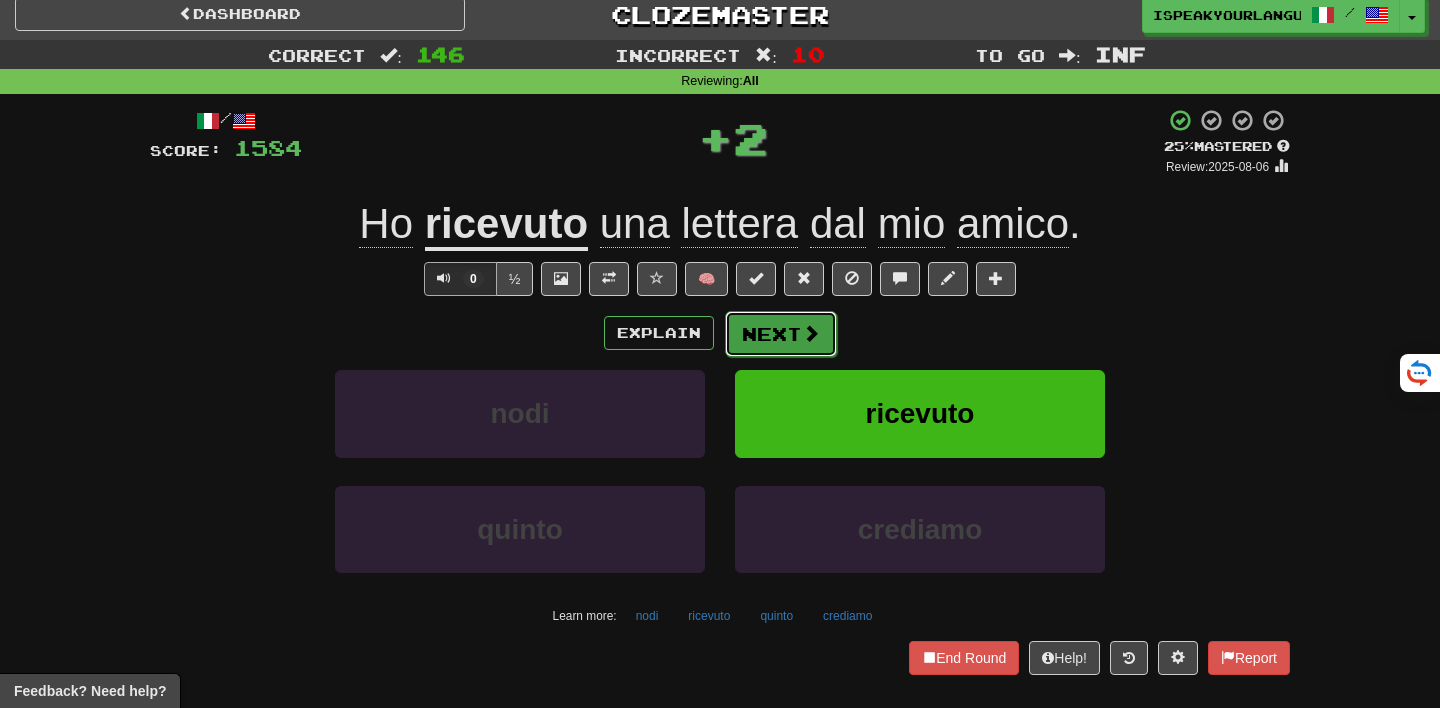 click on "Next" at bounding box center [781, 334] 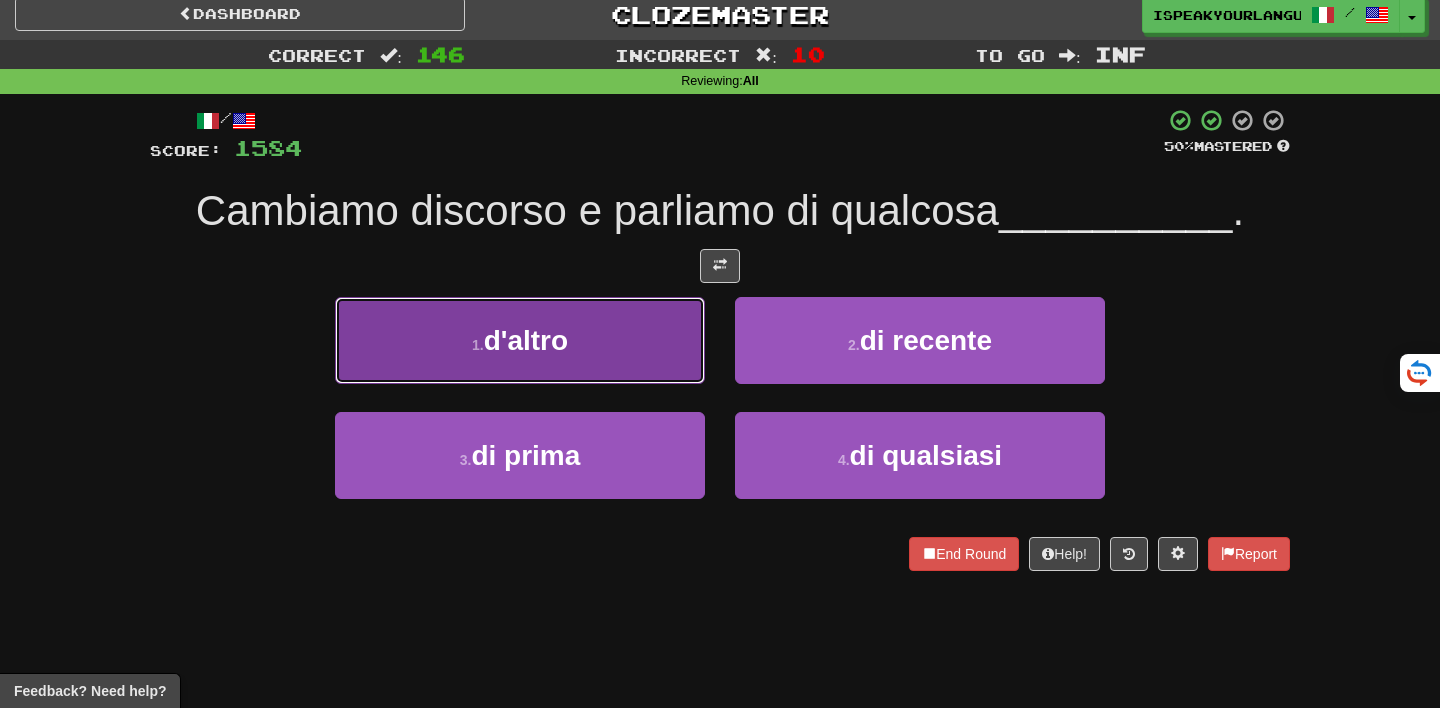click on "1 .  d'altro" at bounding box center [520, 340] 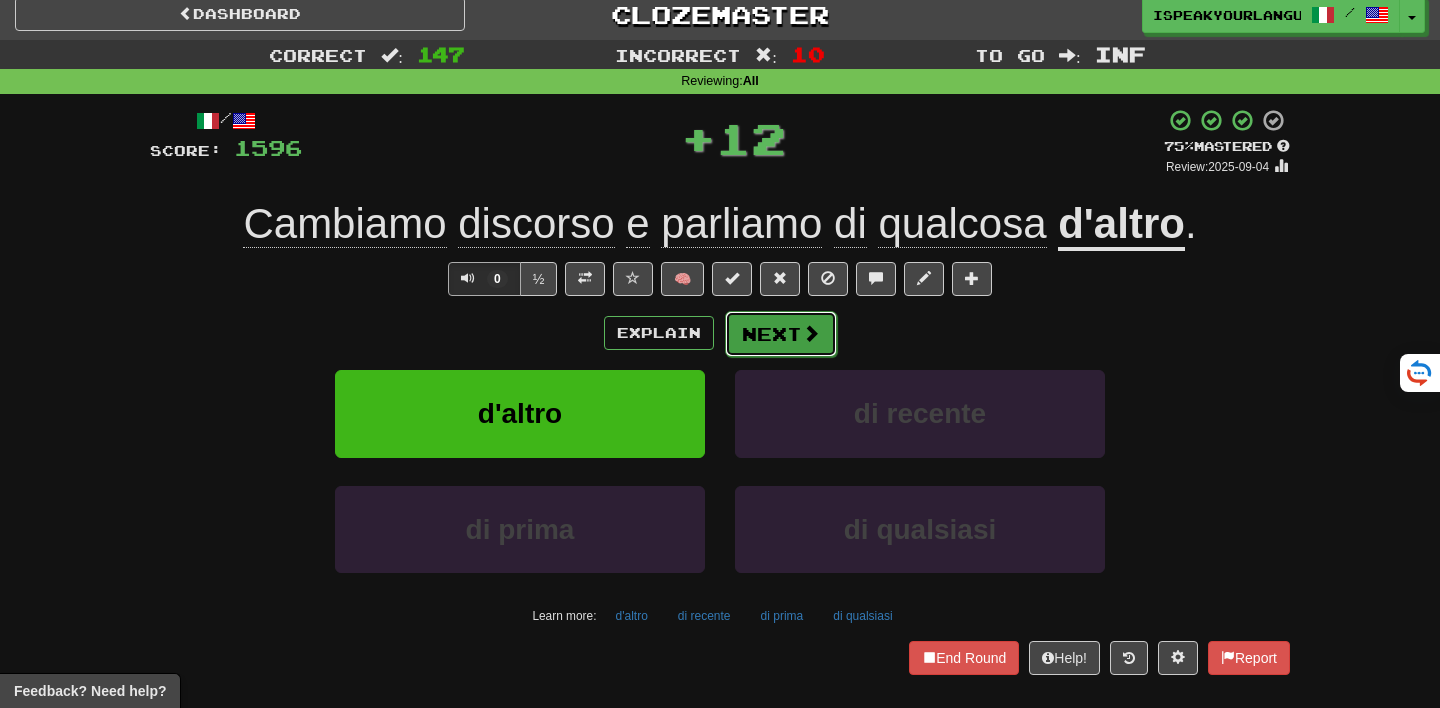 click on "Next" at bounding box center [781, 334] 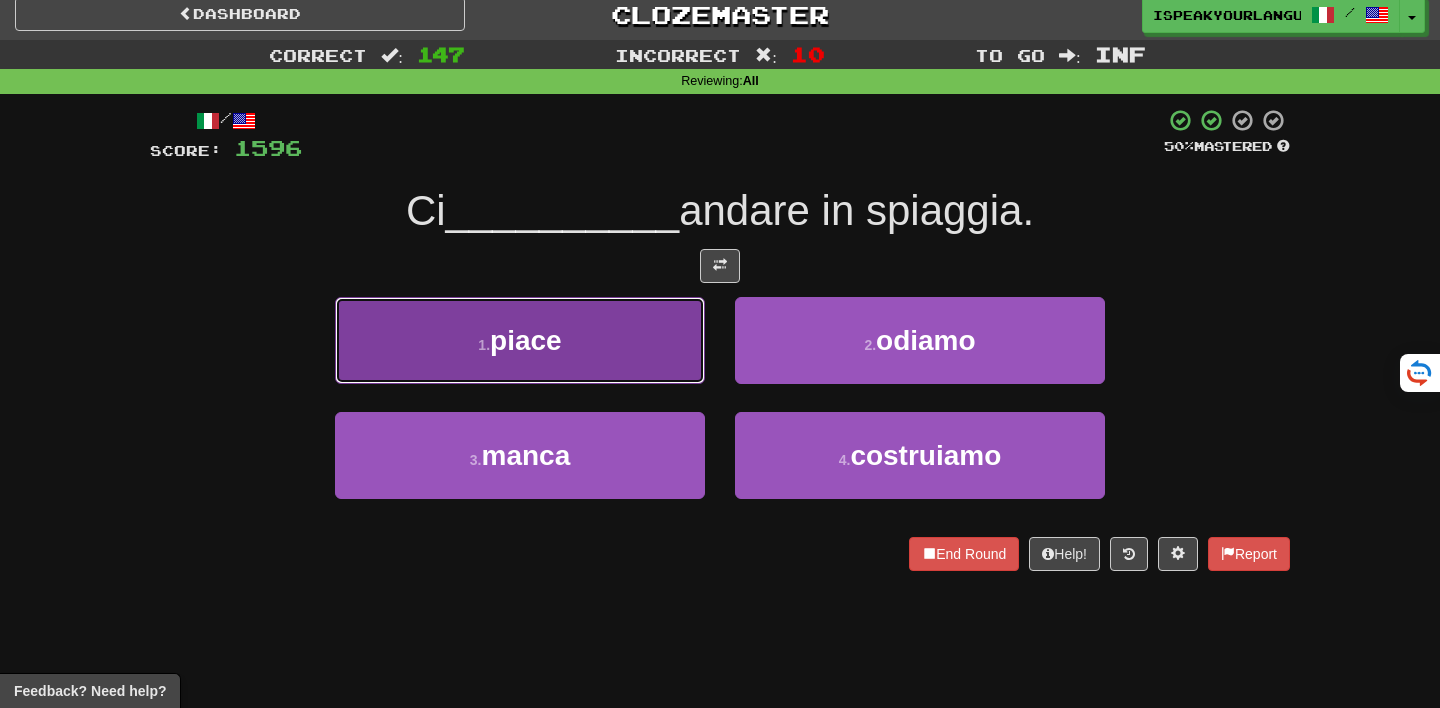 click on "1 .  piace" at bounding box center (520, 340) 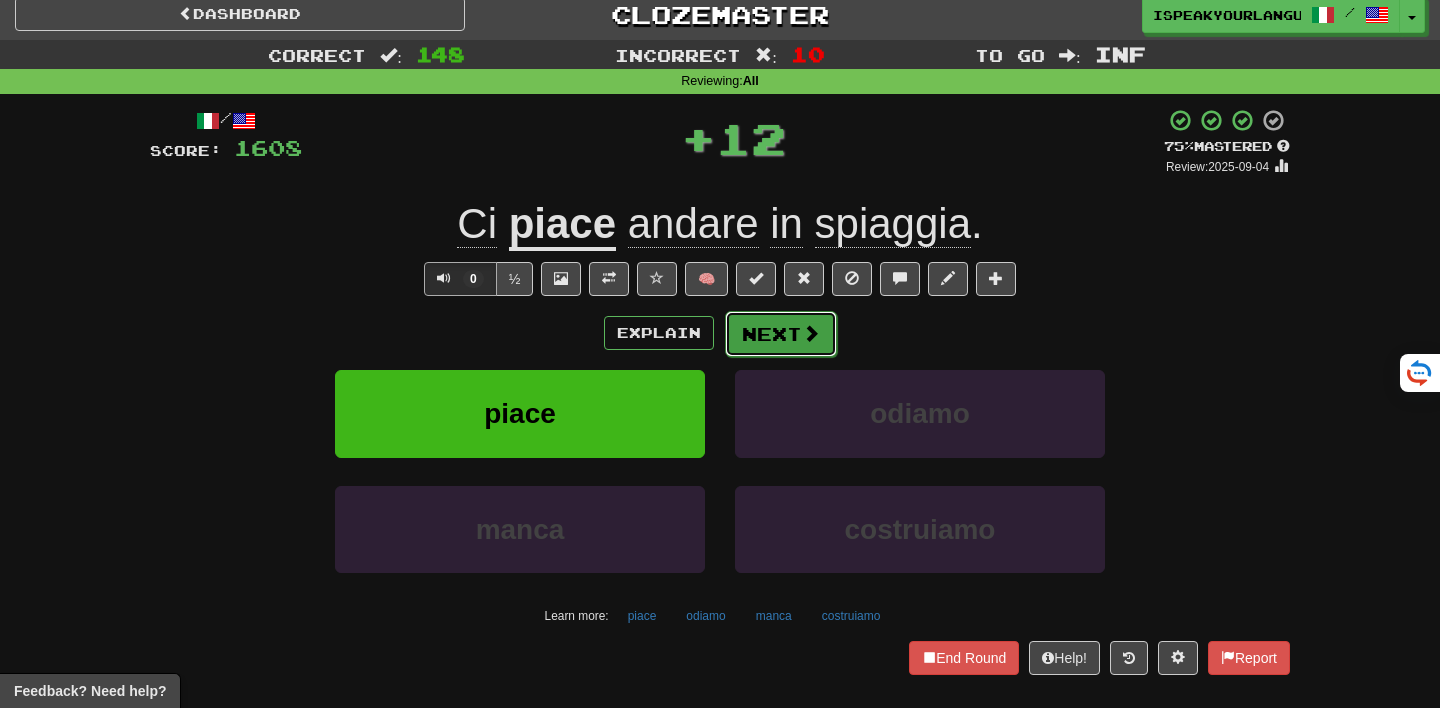 click on "Next" at bounding box center [781, 334] 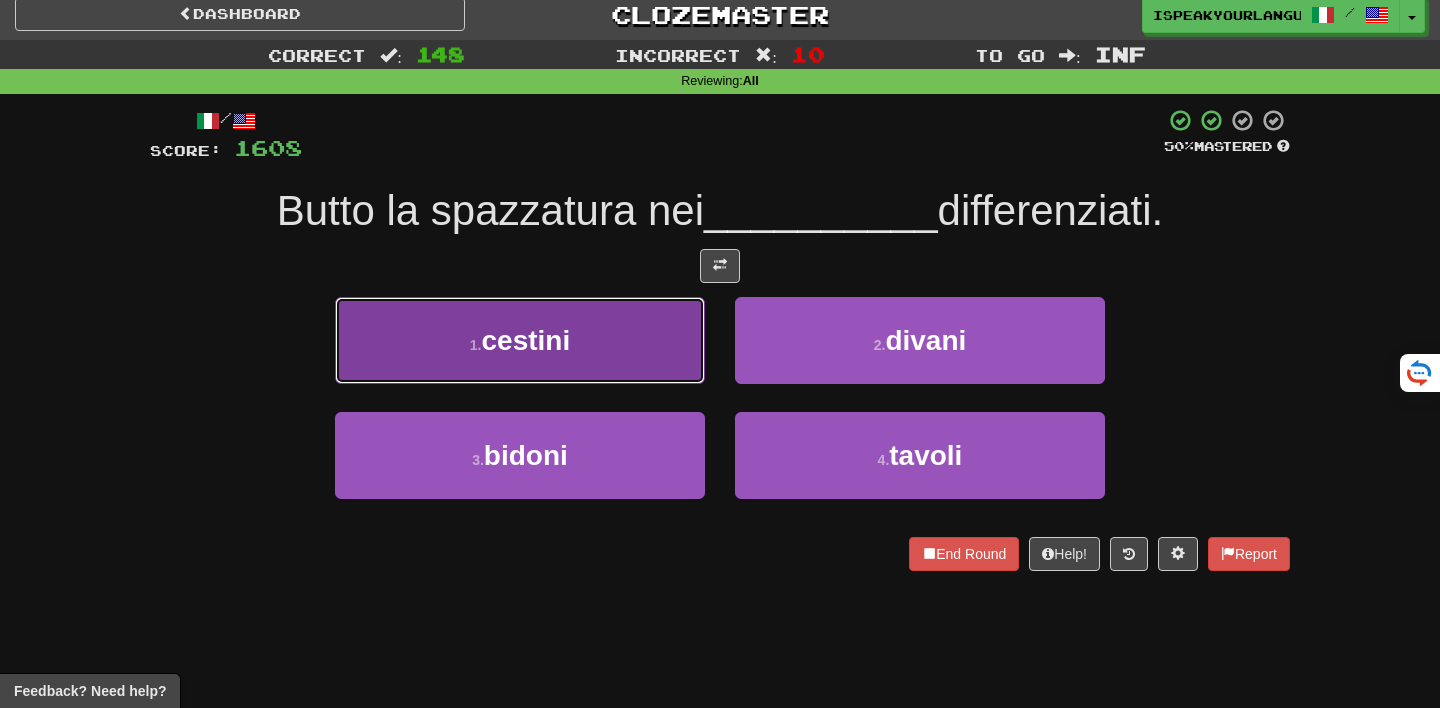 click on "1 .  cestini" at bounding box center (520, 340) 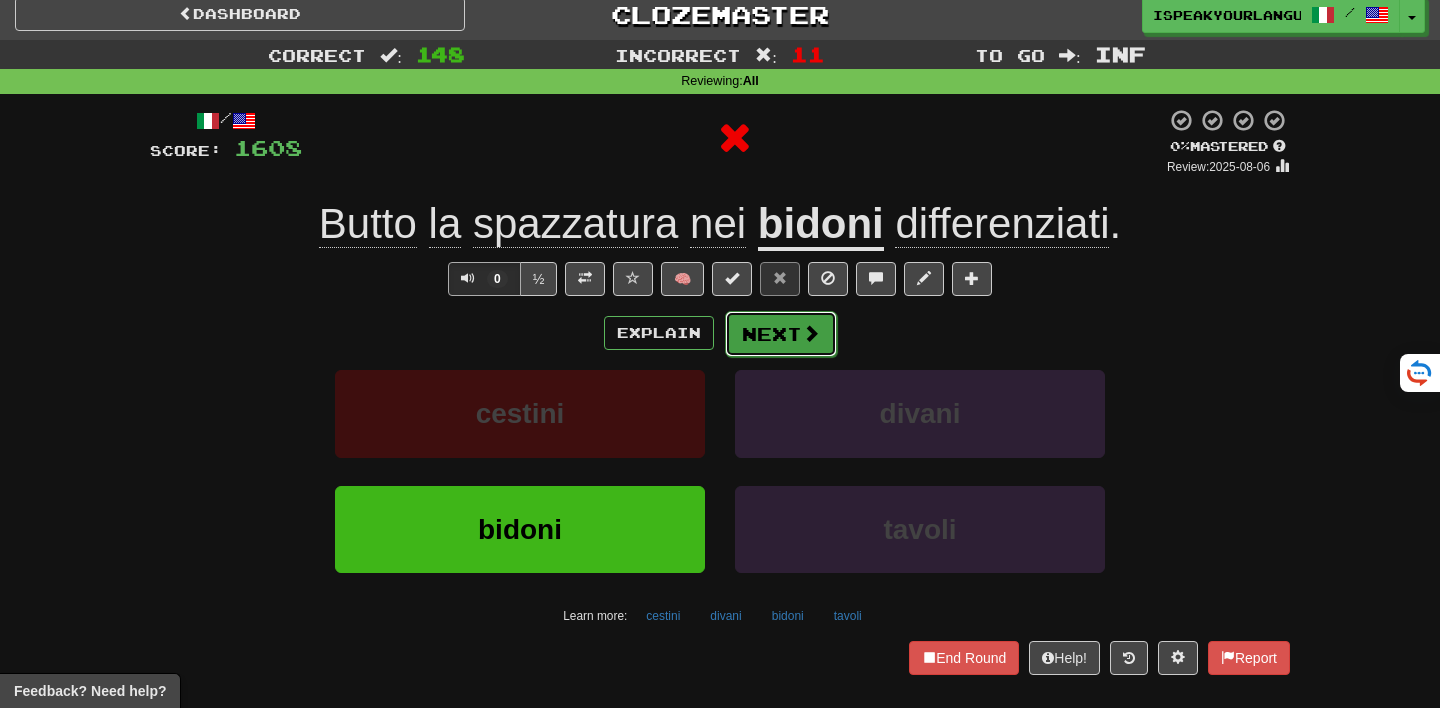 click on "Next" at bounding box center (781, 334) 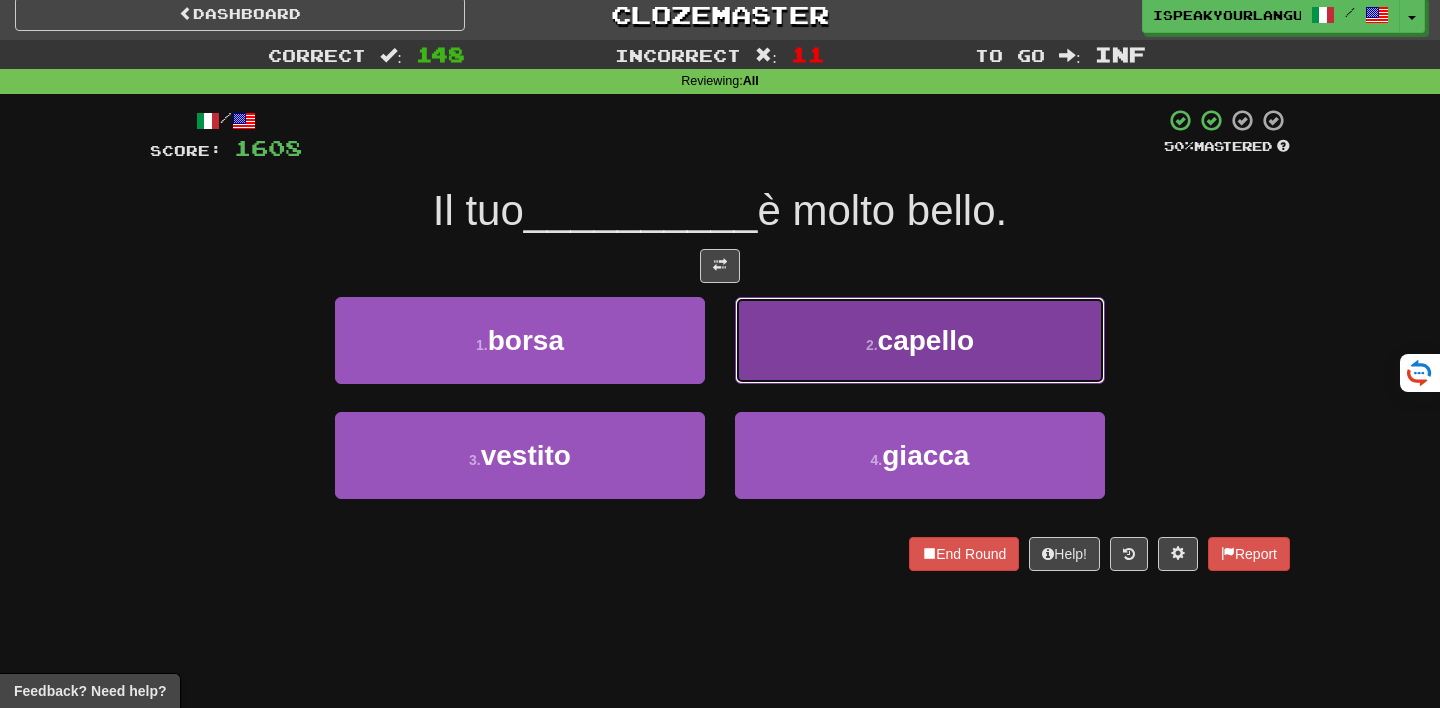 click on "2 .  capello" at bounding box center [920, 340] 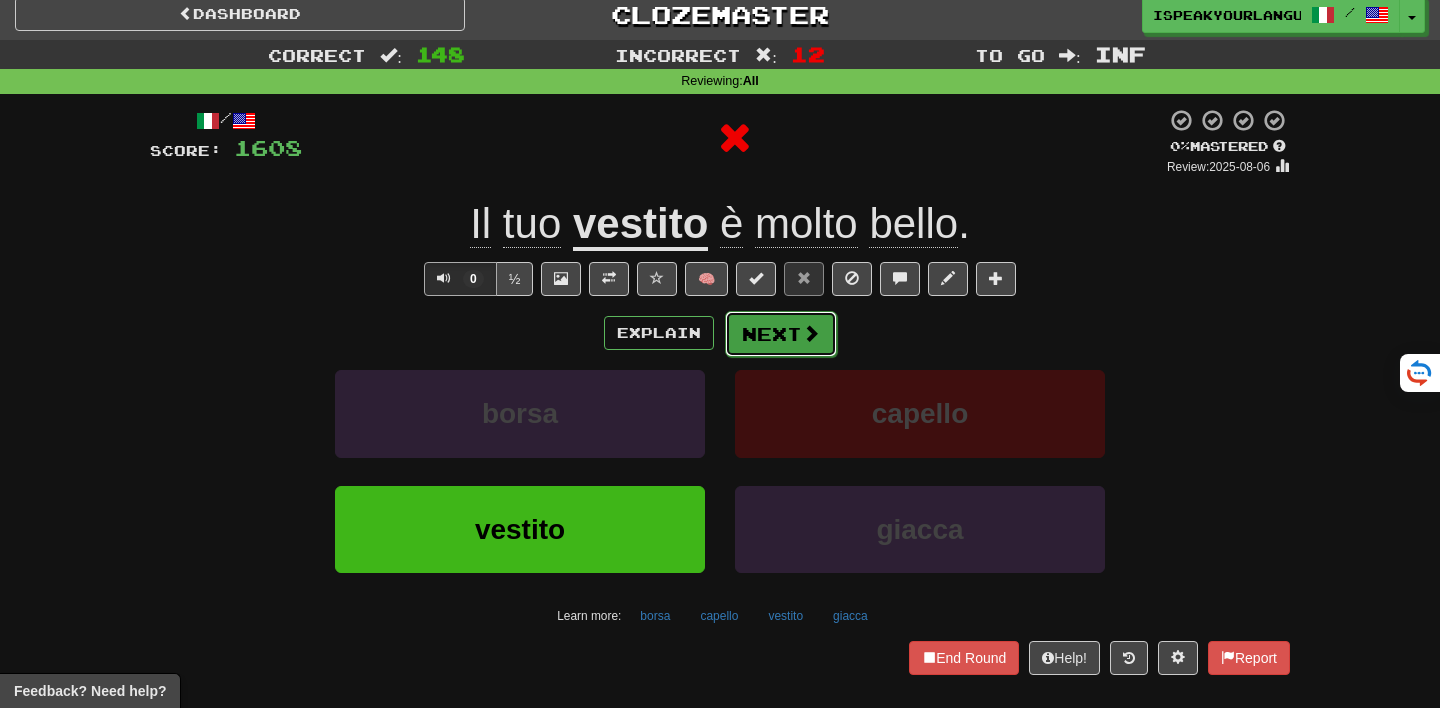 click on "Next" at bounding box center [781, 334] 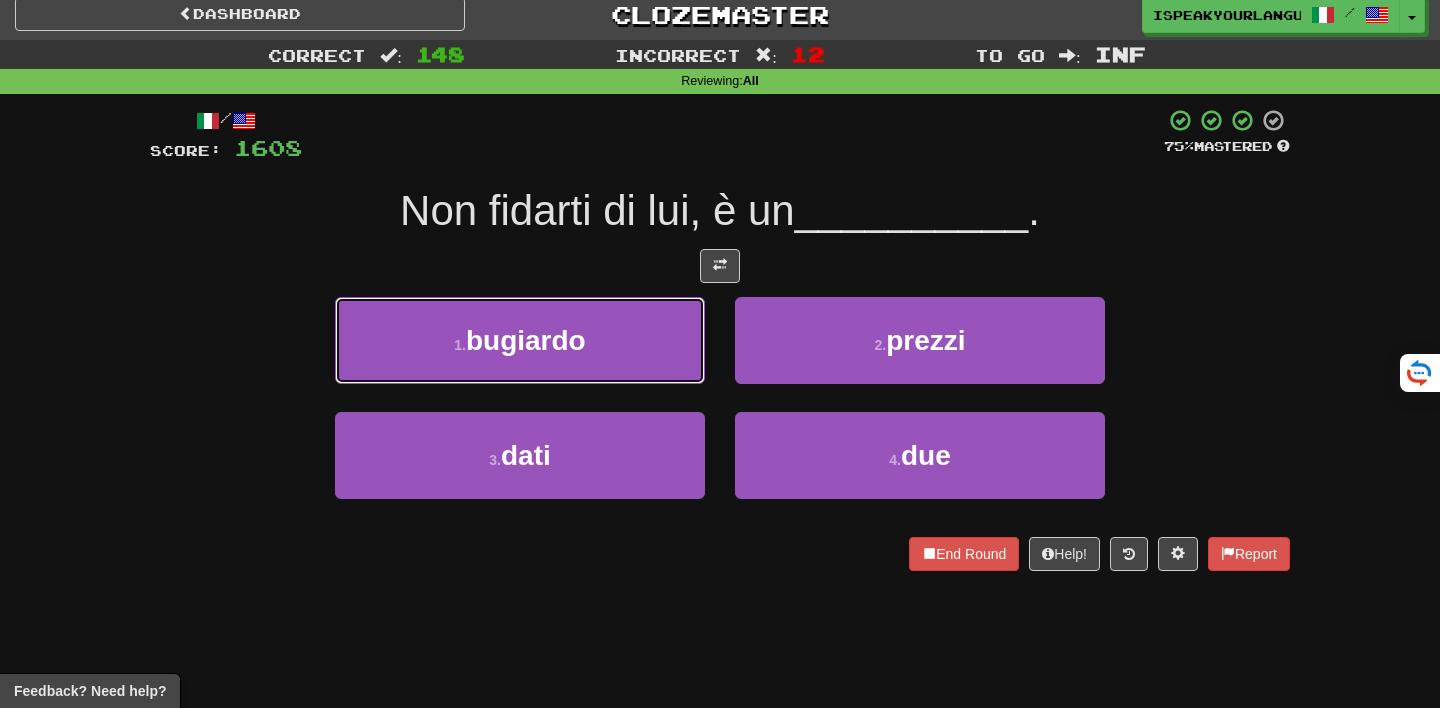 click on "1 .  bugiardo" at bounding box center (520, 340) 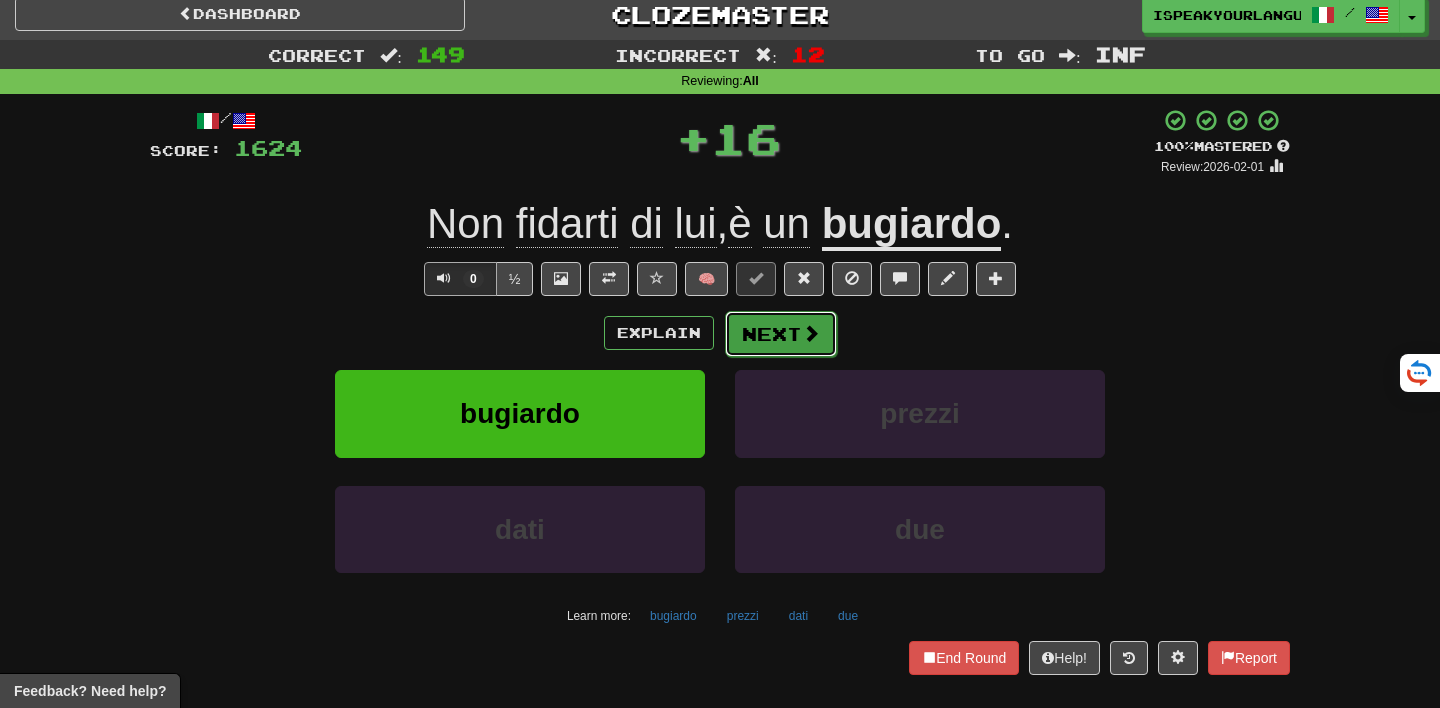 click on "Next" at bounding box center [781, 334] 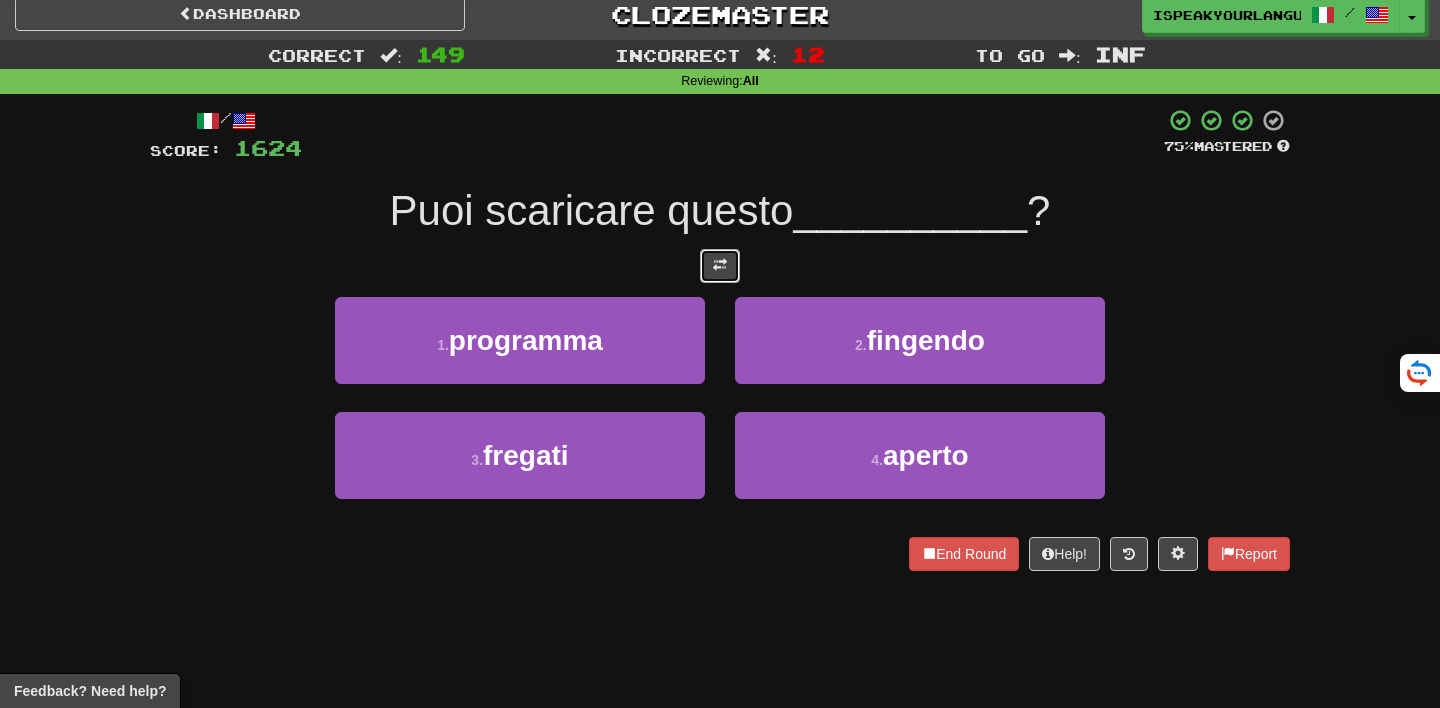 click at bounding box center (720, 266) 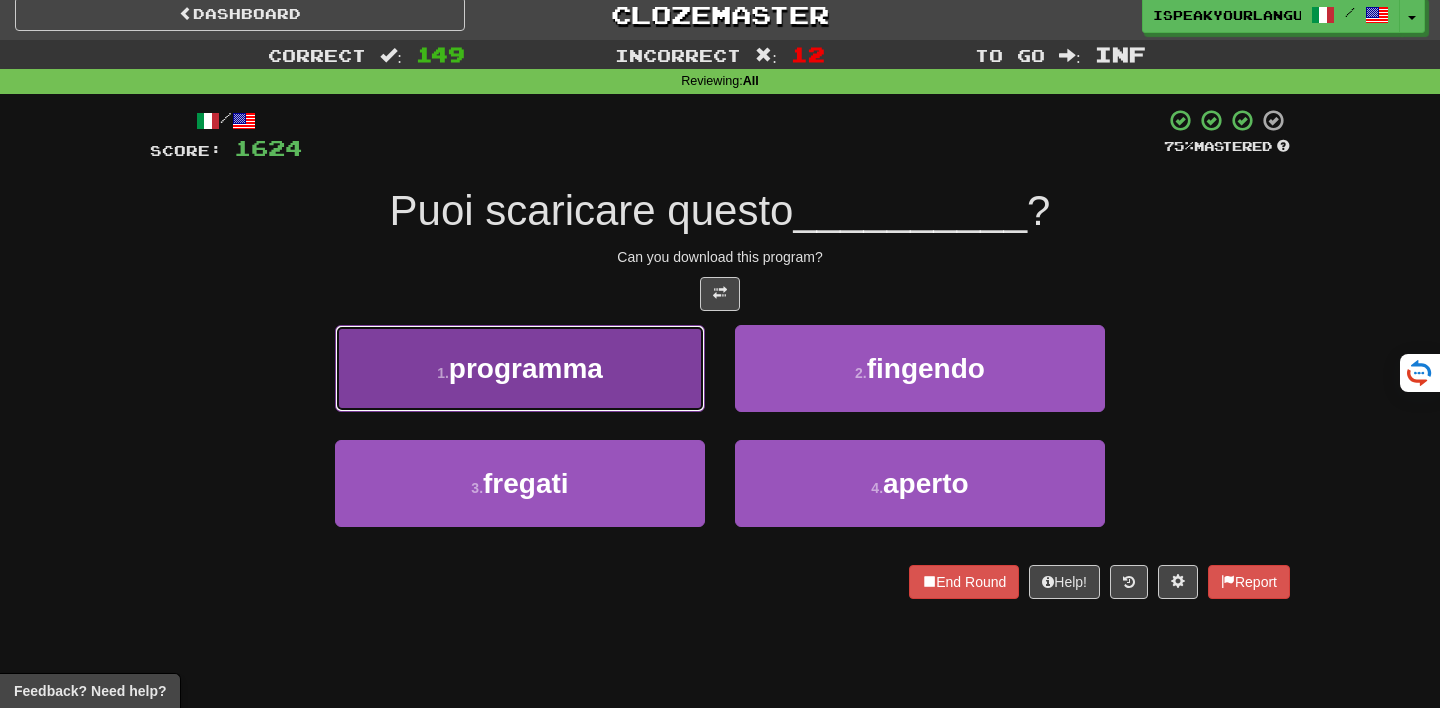 click on "1 .  programma" at bounding box center [520, 368] 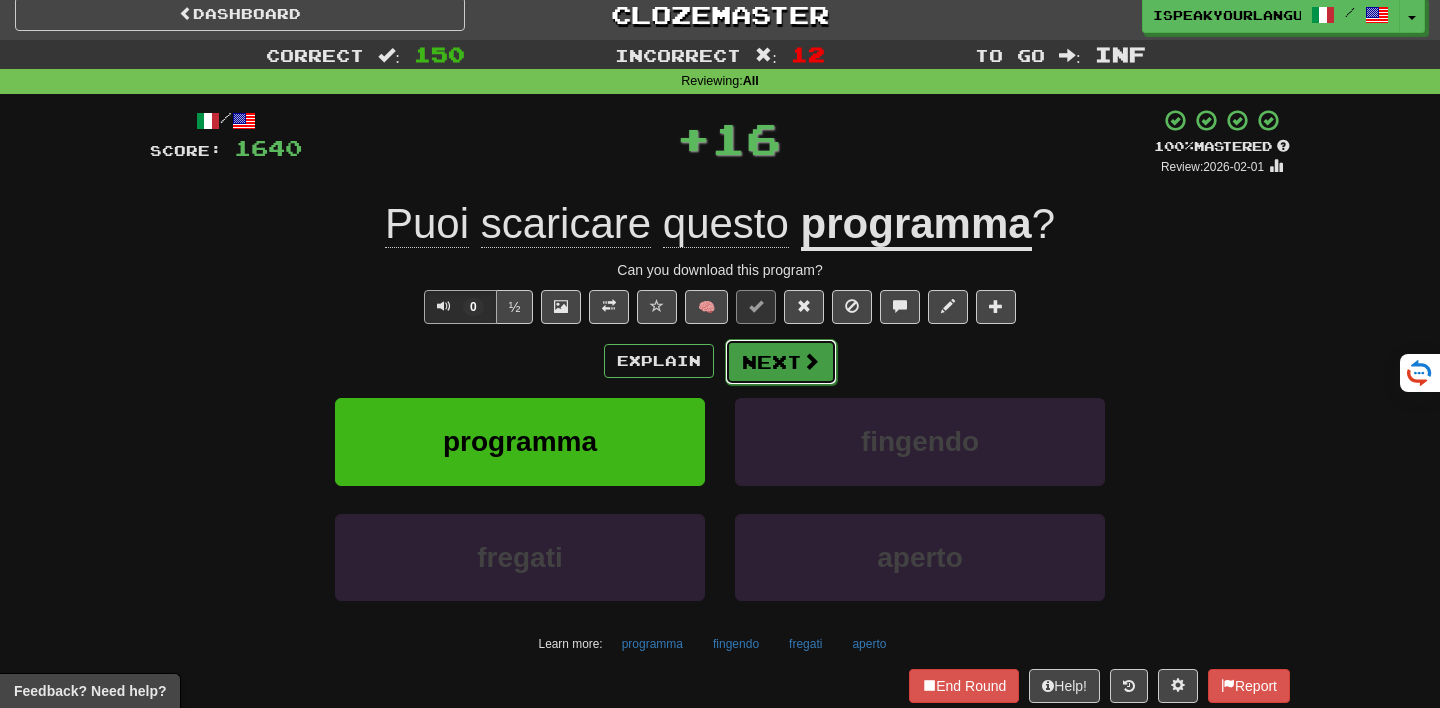 click on "Next" at bounding box center (781, 362) 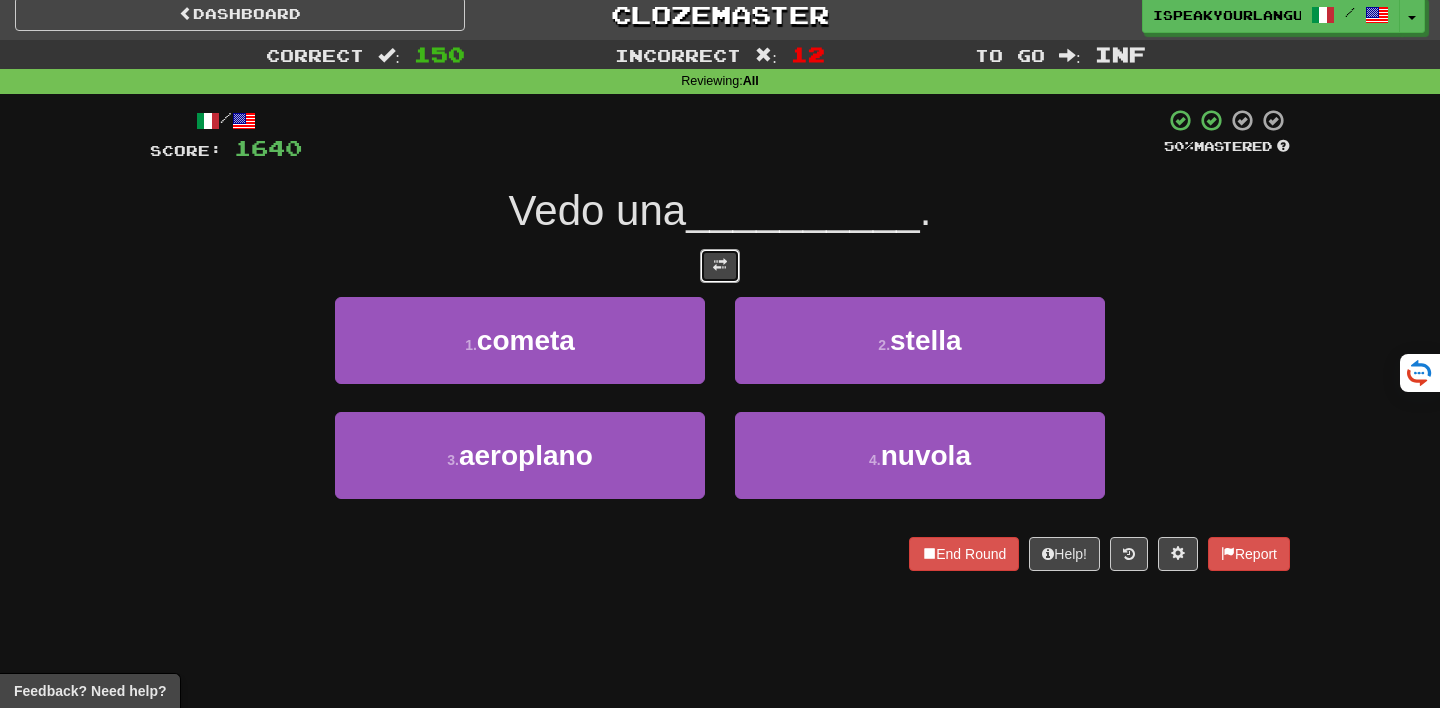 click at bounding box center [720, 266] 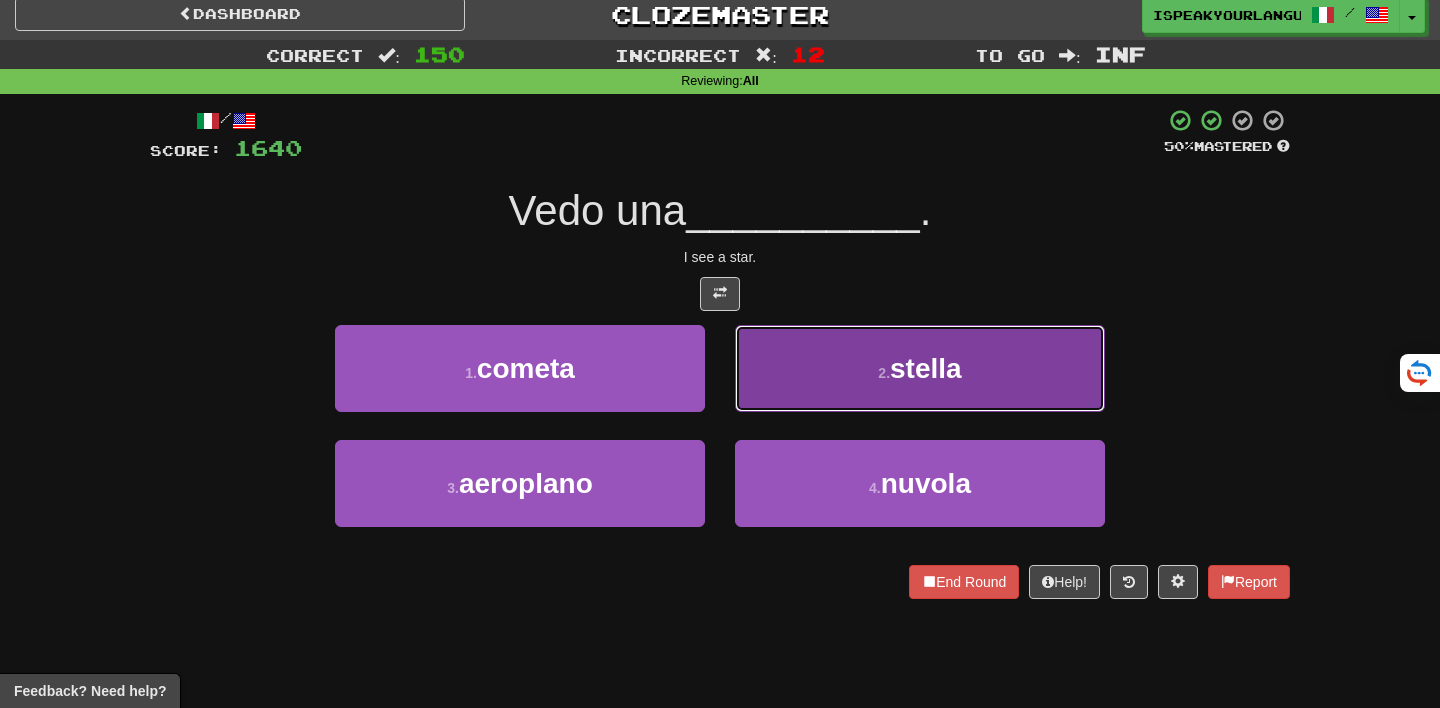 click on "2 .  stella" at bounding box center (920, 368) 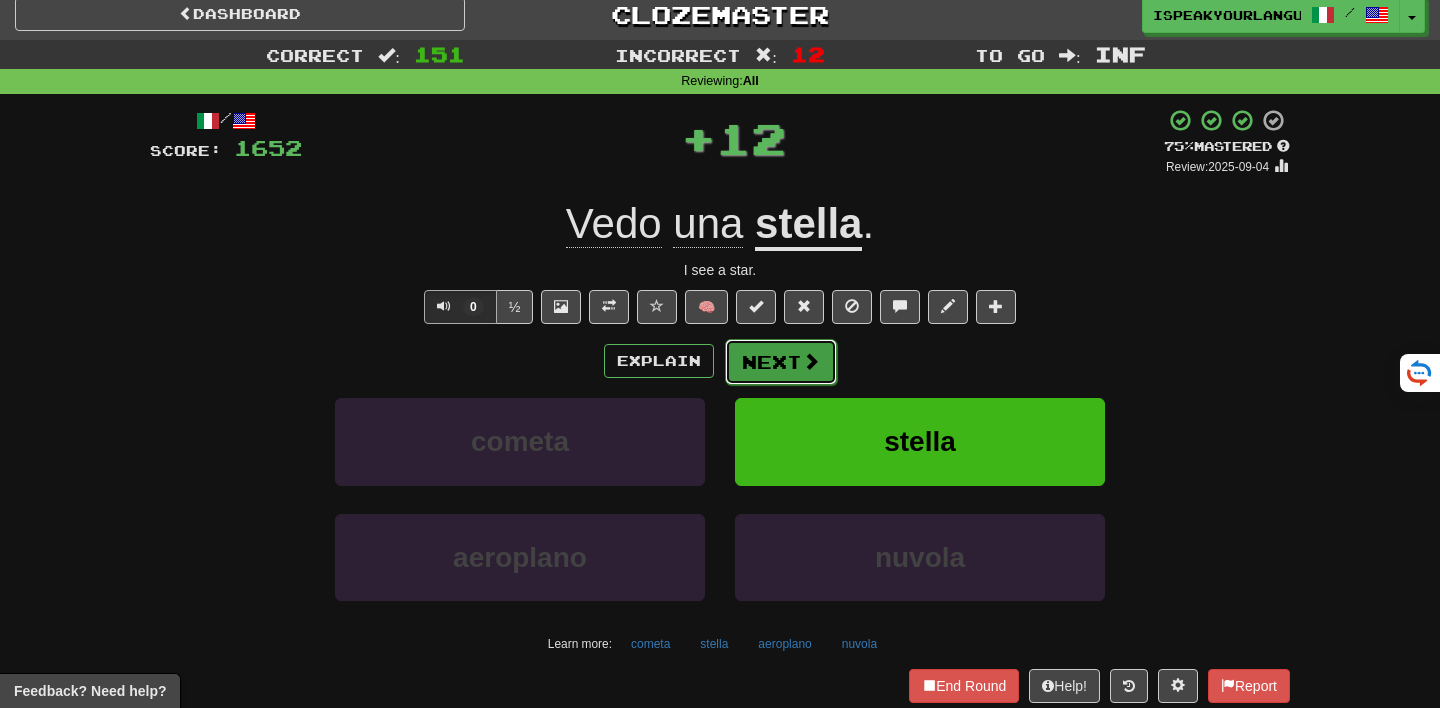 click on "Next" at bounding box center (781, 362) 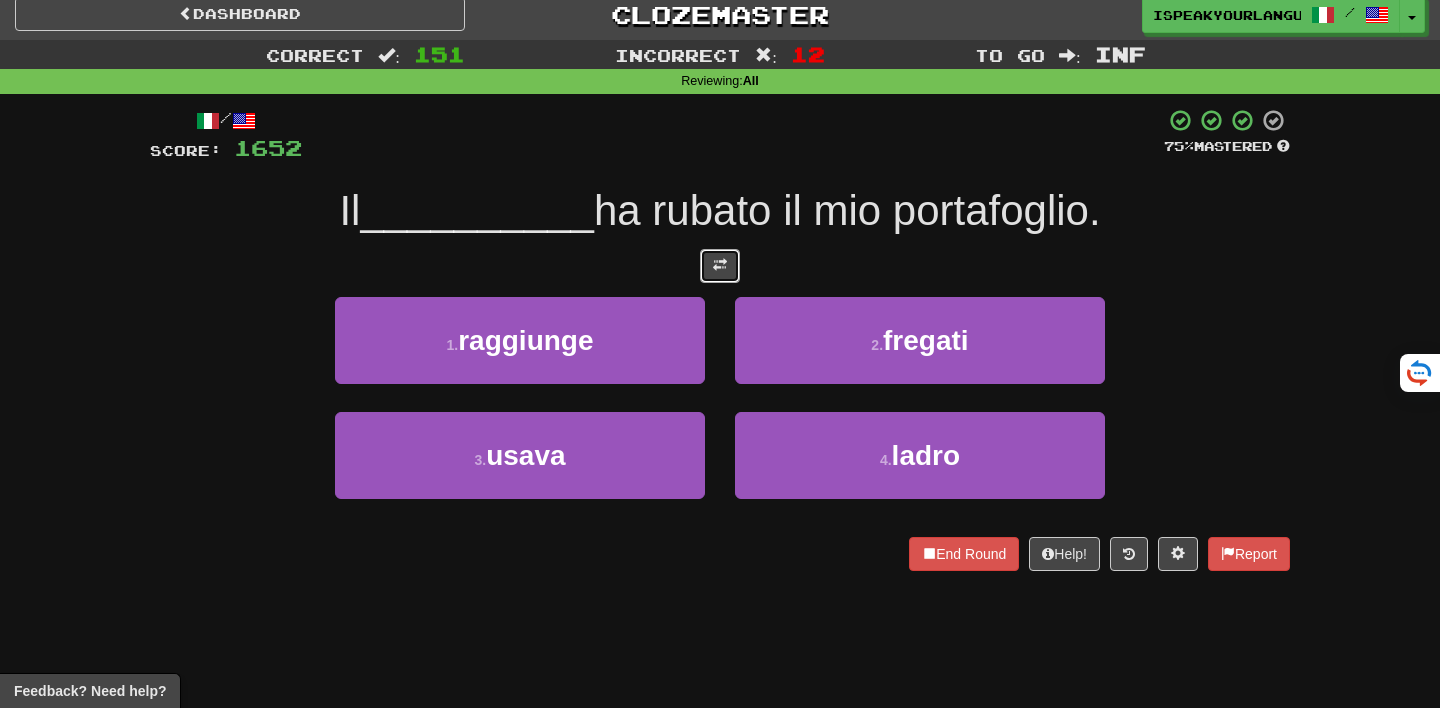 click at bounding box center (720, 265) 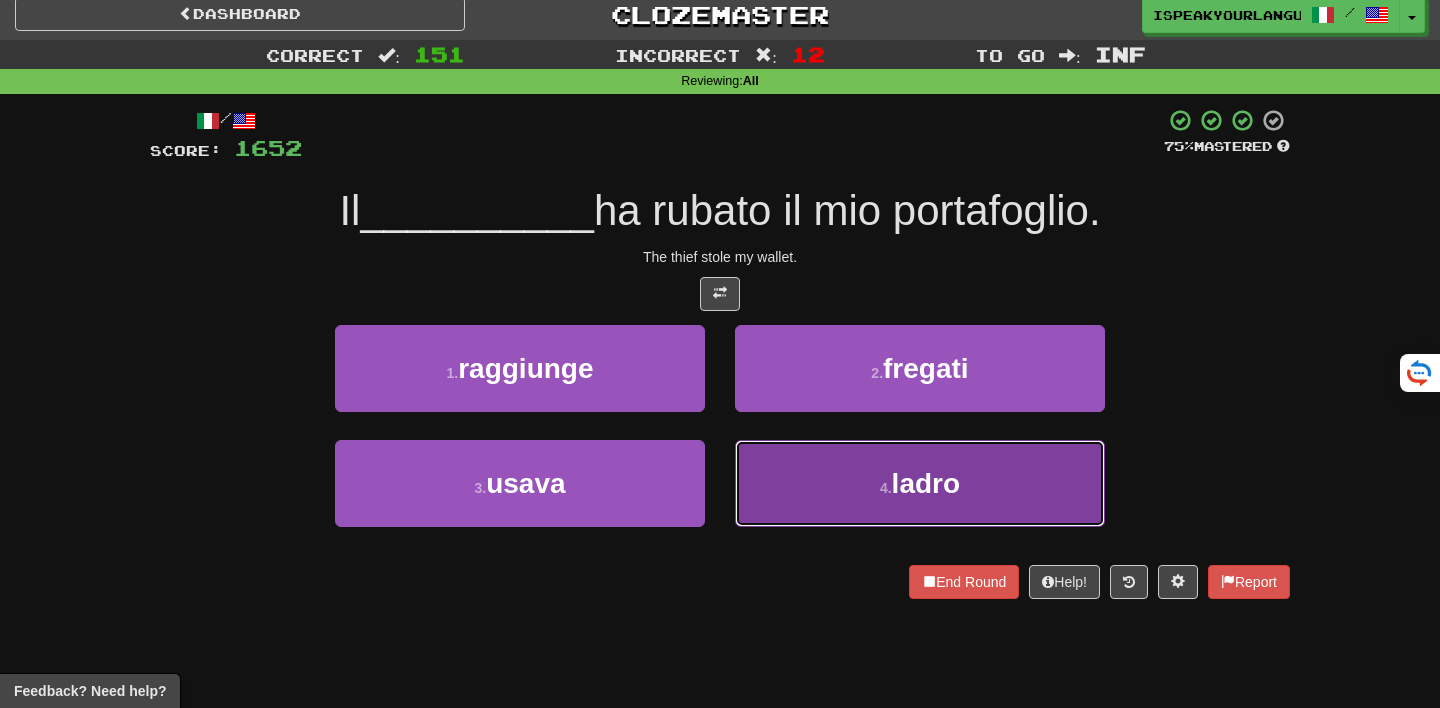 click on "4 .  ladro" at bounding box center (920, 483) 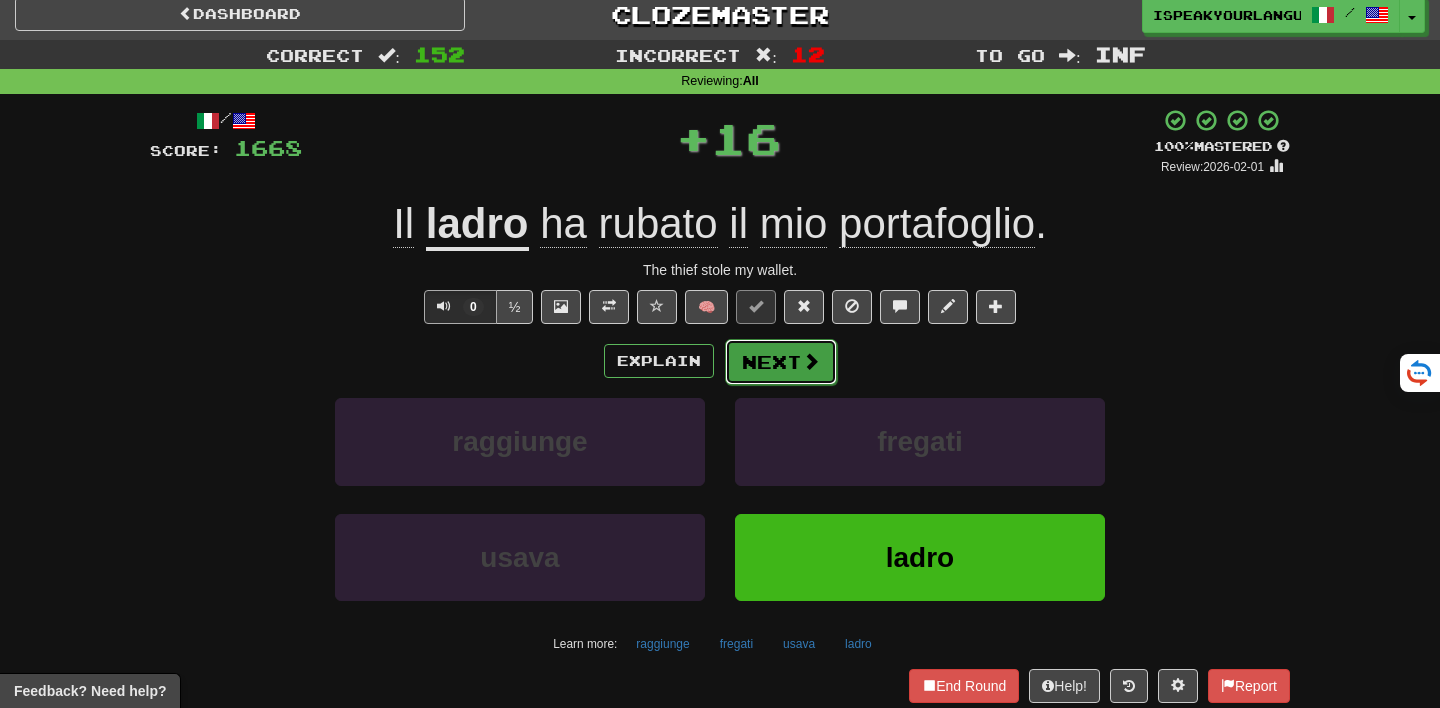 click on "Next" at bounding box center [781, 362] 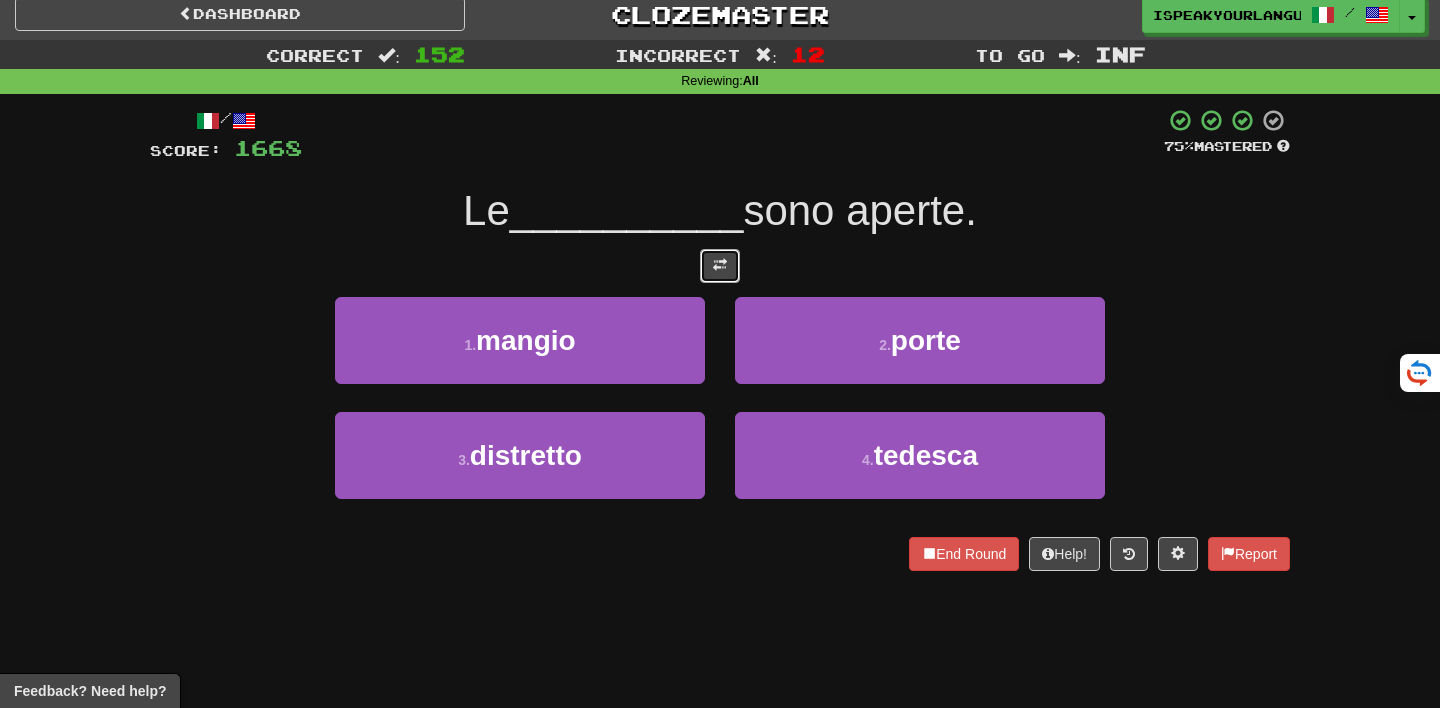click at bounding box center (720, 265) 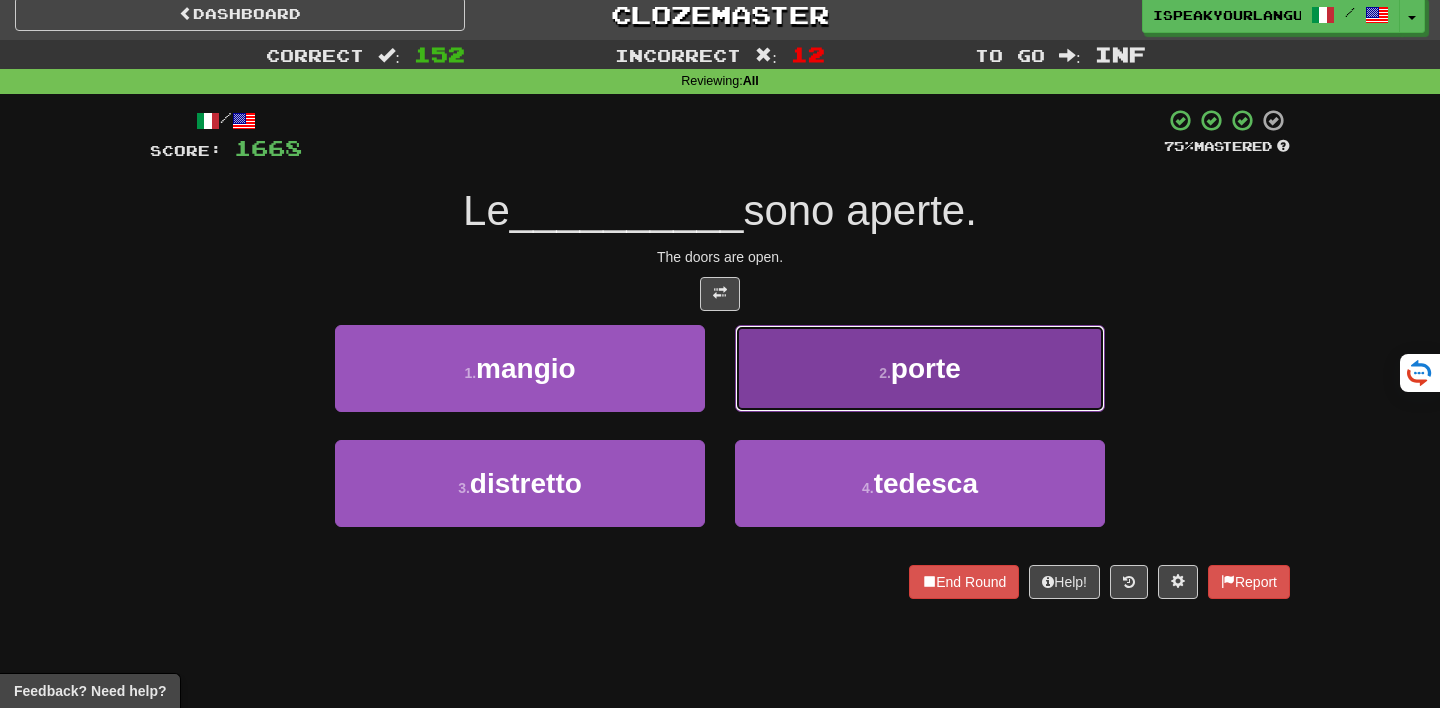 click on "2 .  porte" at bounding box center (920, 368) 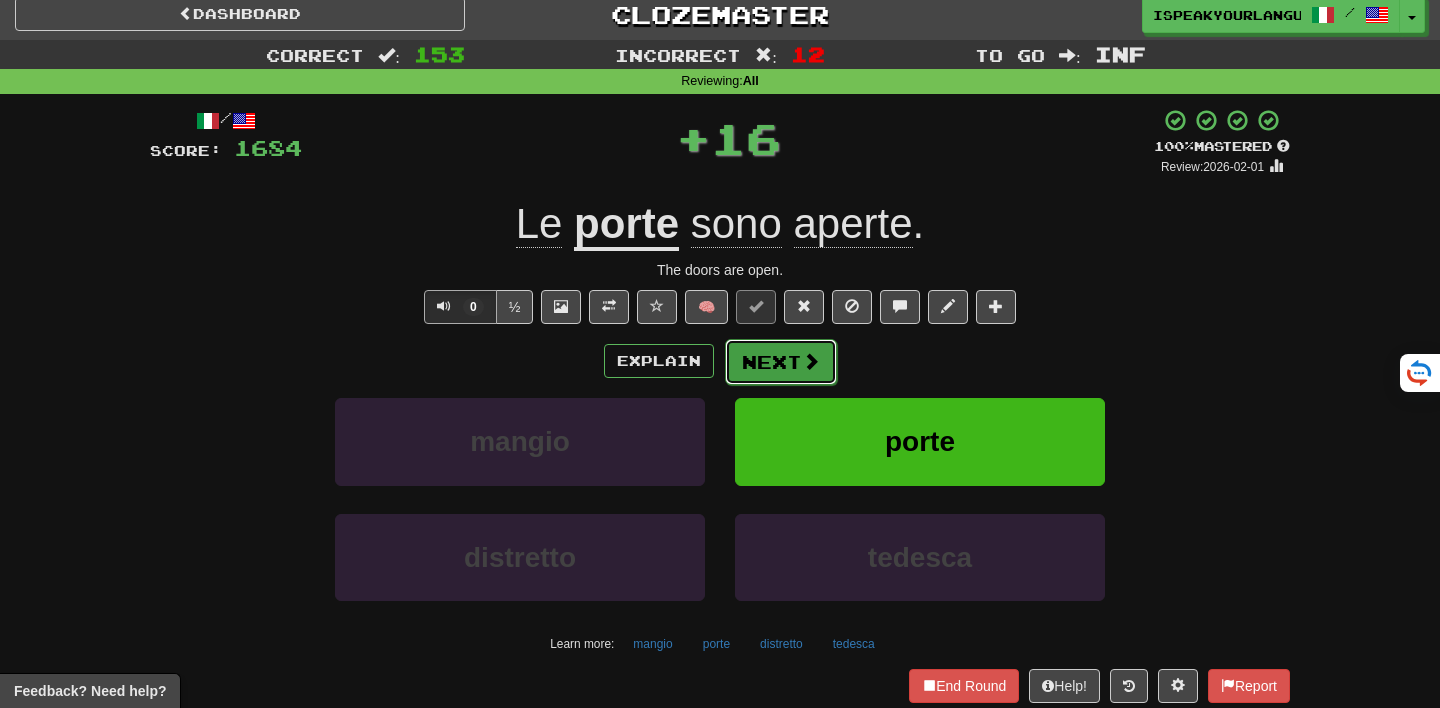 click on "Next" at bounding box center [781, 362] 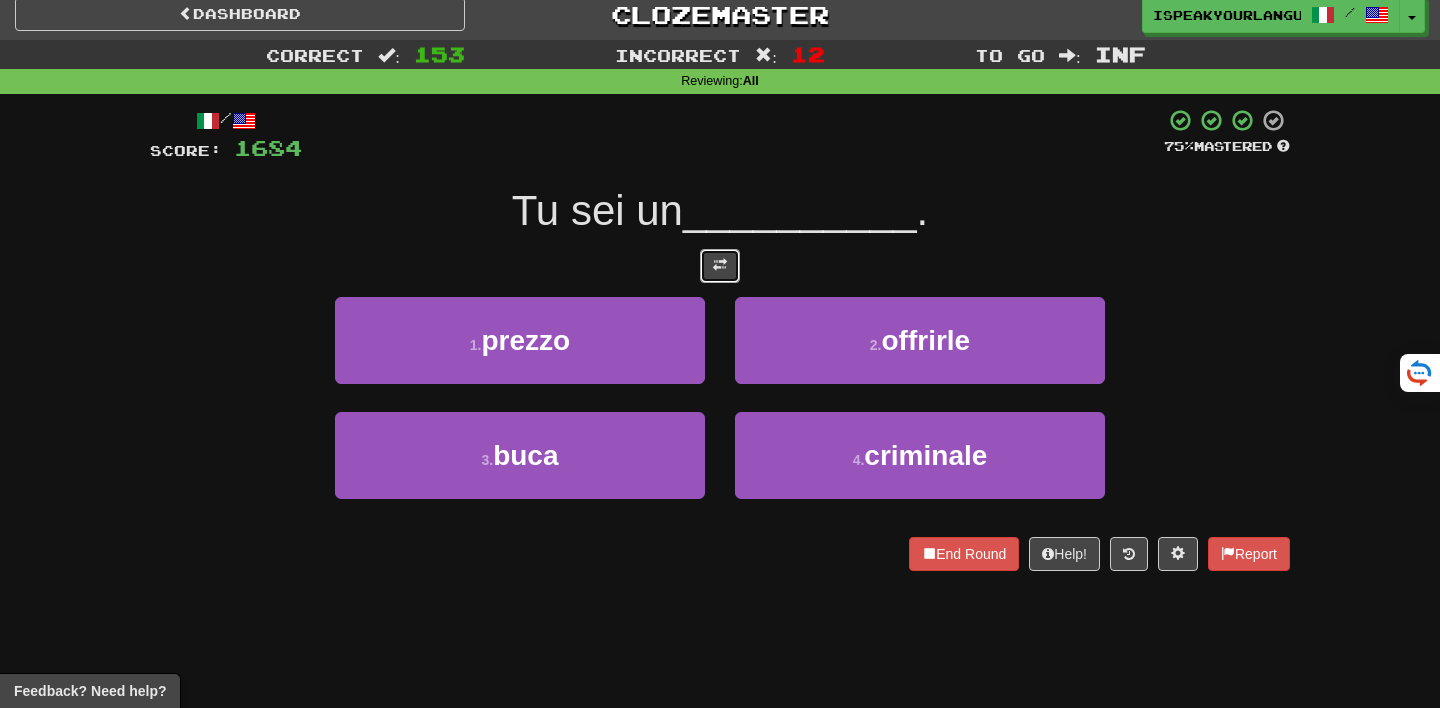 click at bounding box center [720, 265] 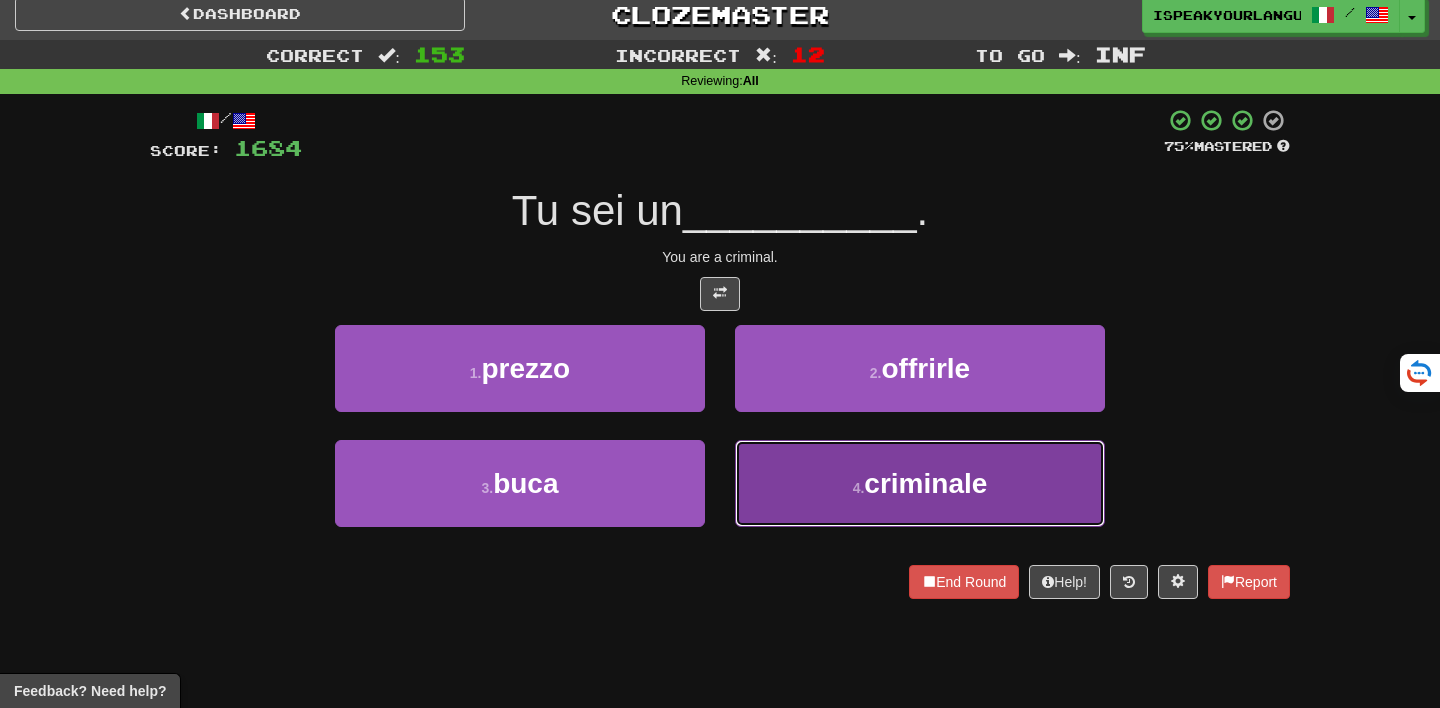 click on "4 .  criminale" at bounding box center (920, 483) 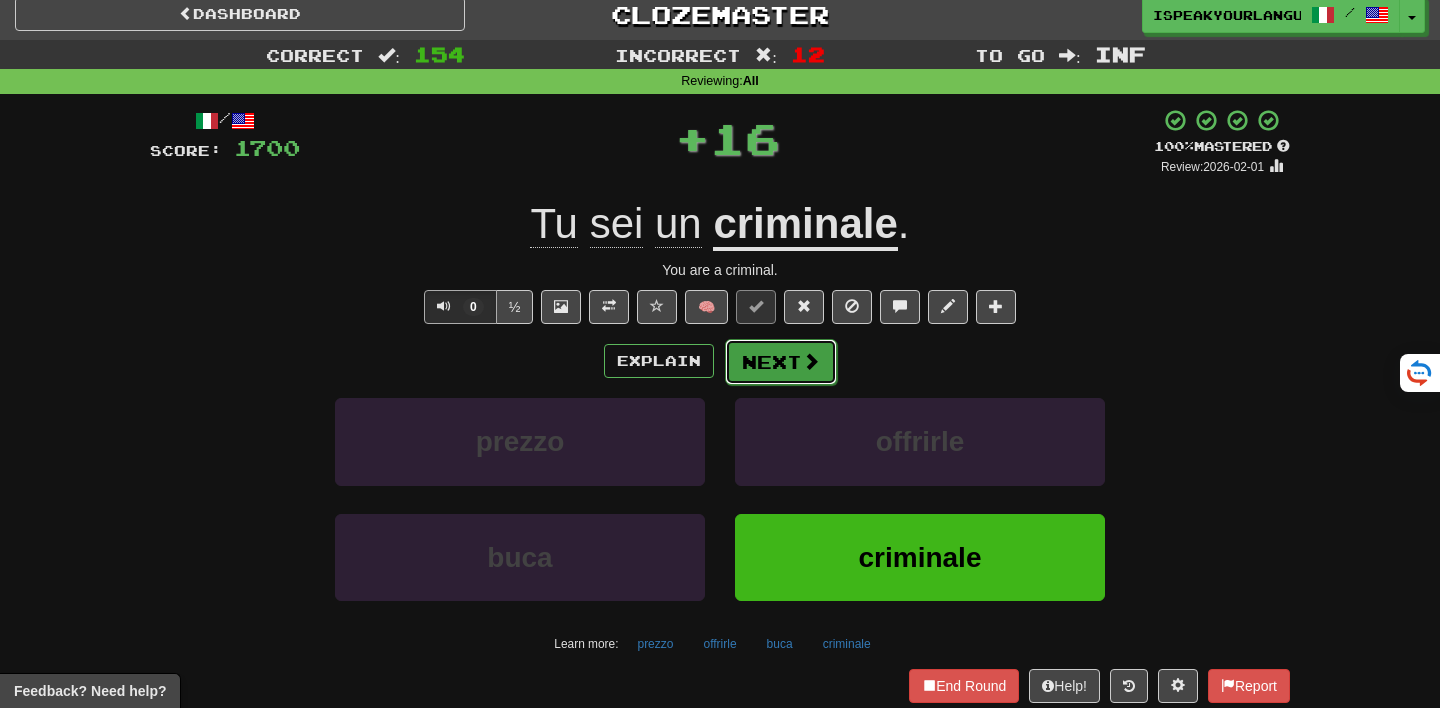 click on "Next" at bounding box center [781, 362] 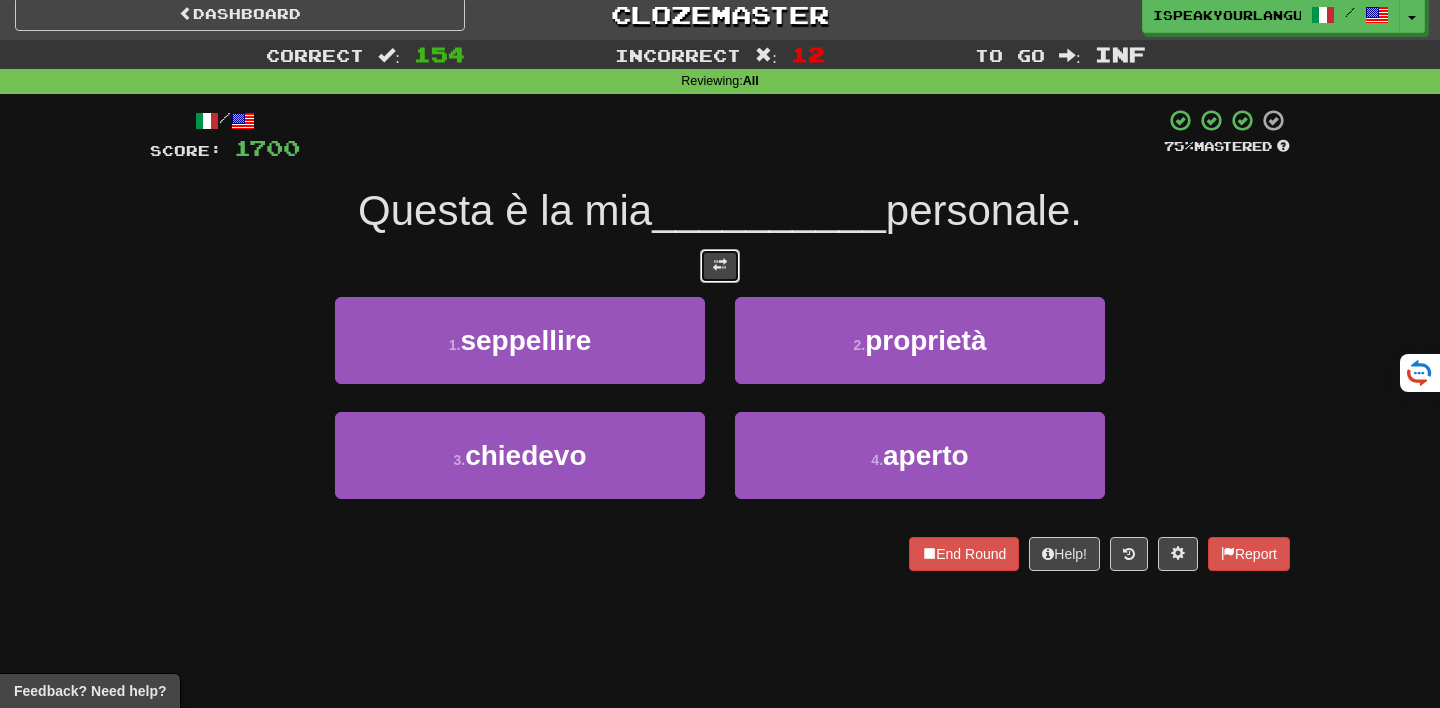 click at bounding box center (720, 265) 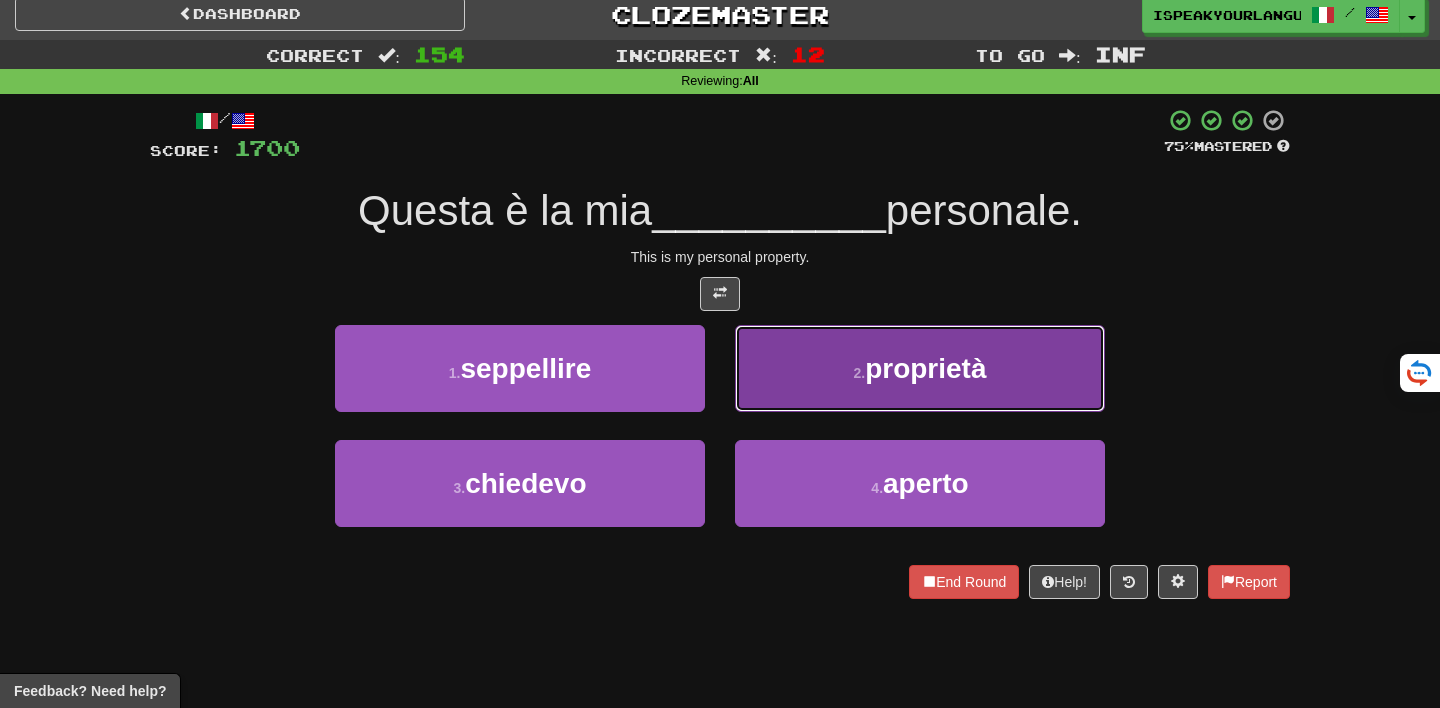click on "2 .  proprietà" at bounding box center [920, 368] 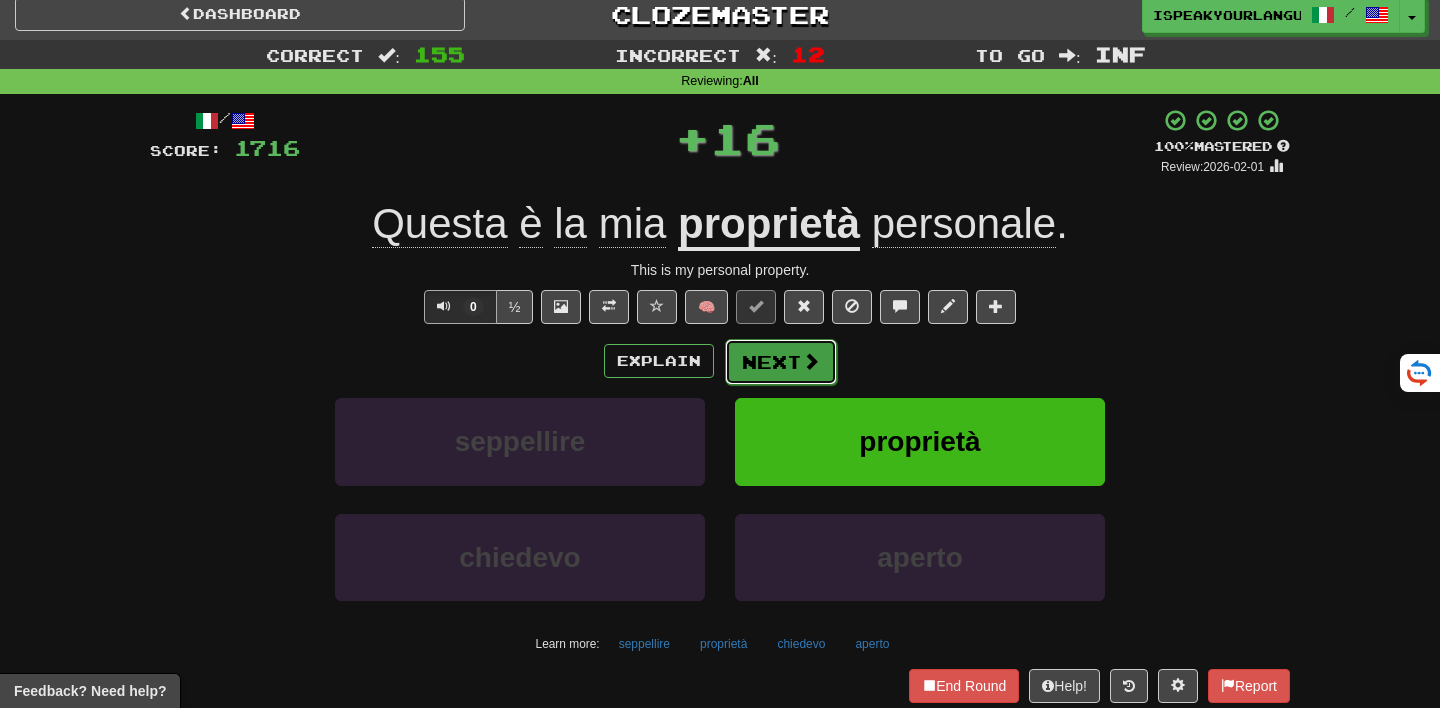click on "Next" at bounding box center (781, 362) 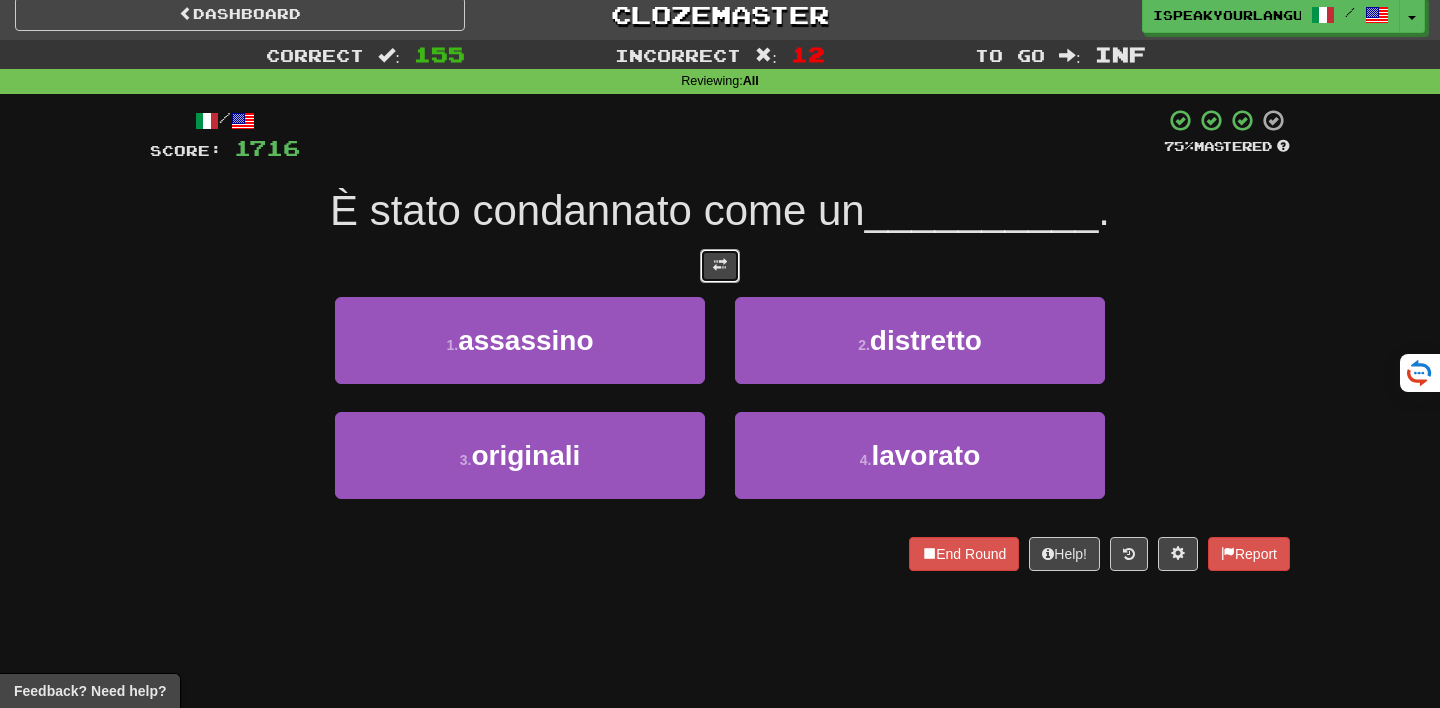 click at bounding box center (720, 266) 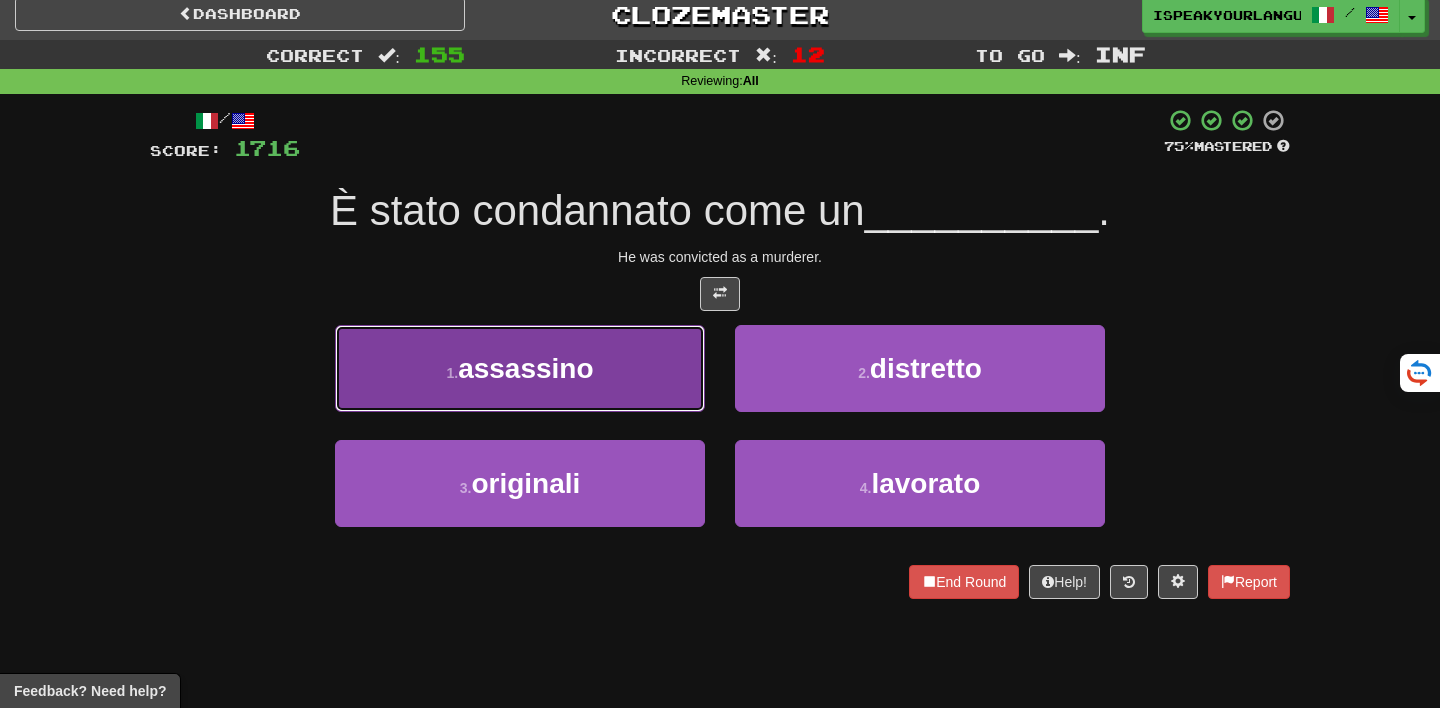 click on "1 .  assassino" at bounding box center (520, 368) 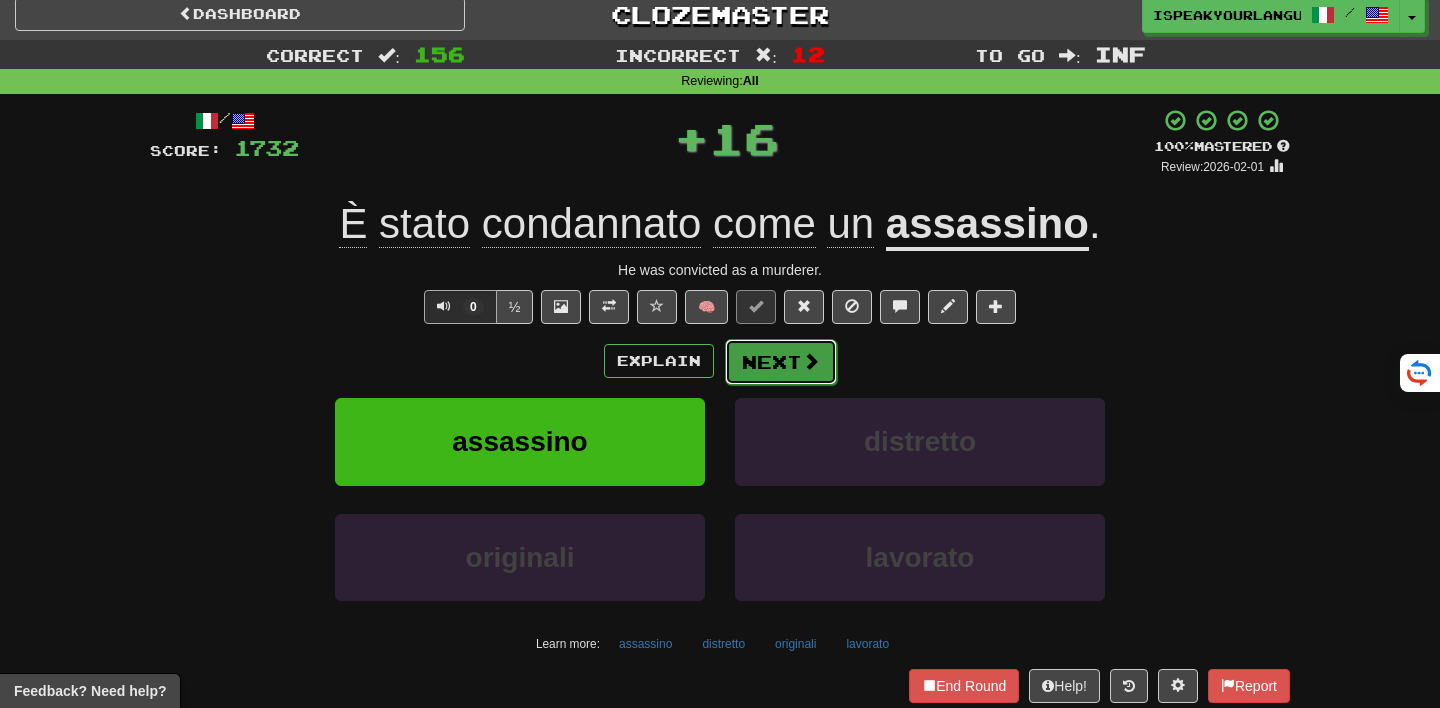 click on "Next" at bounding box center (781, 362) 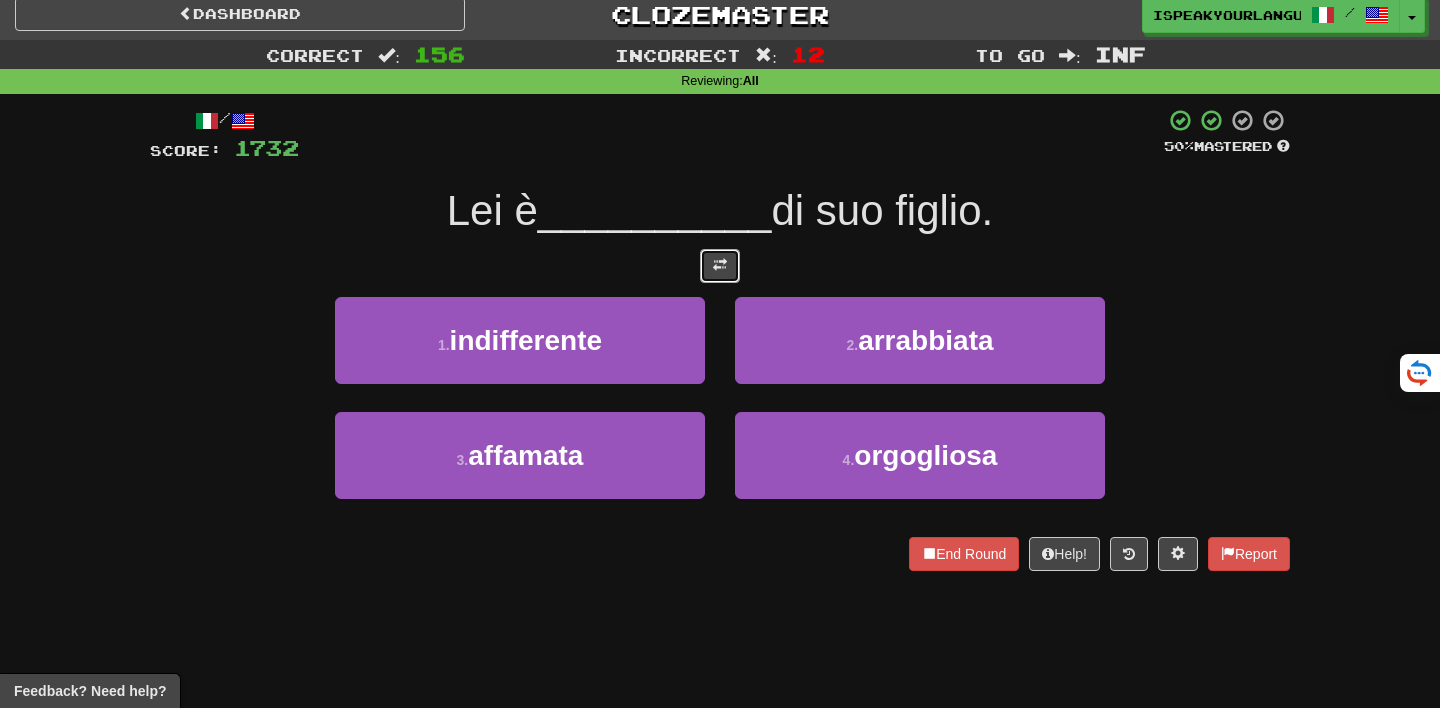 click at bounding box center [720, 265] 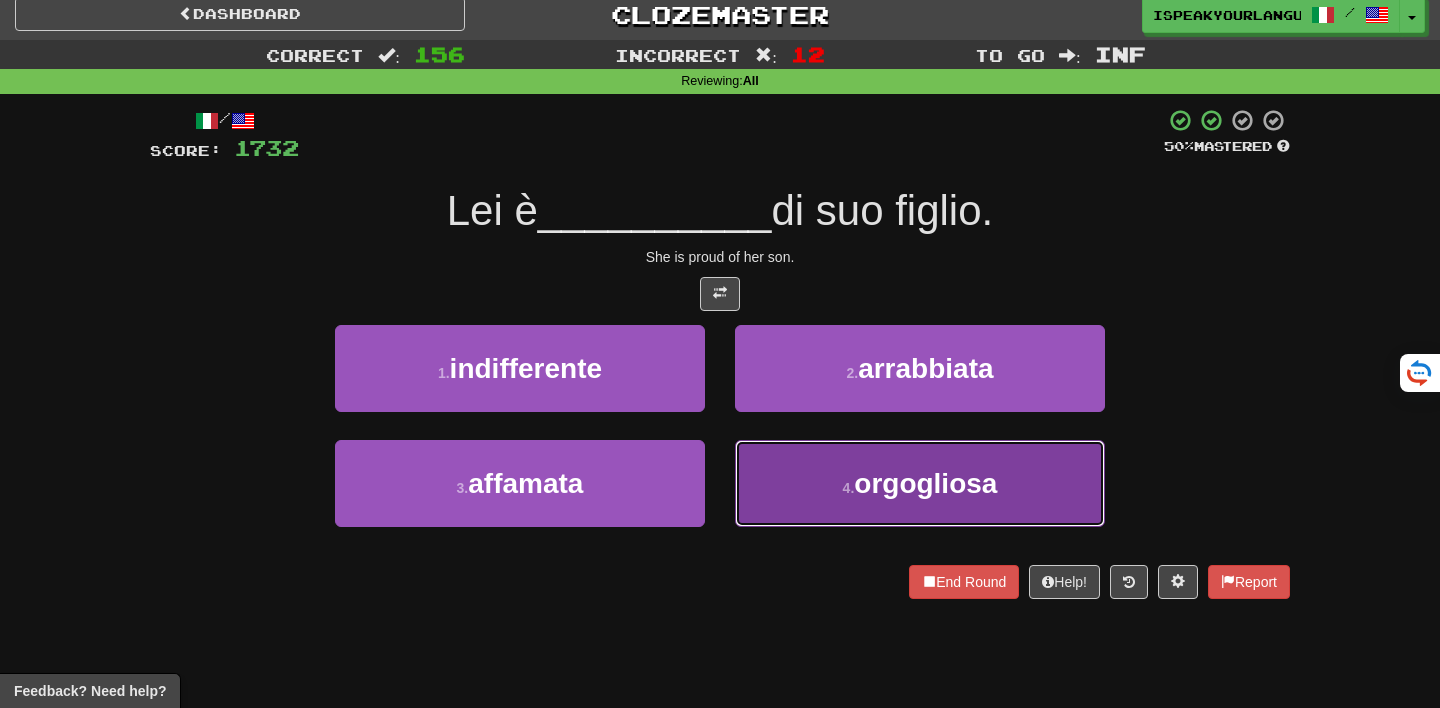 click on "4 .  orgogliosa" at bounding box center (920, 483) 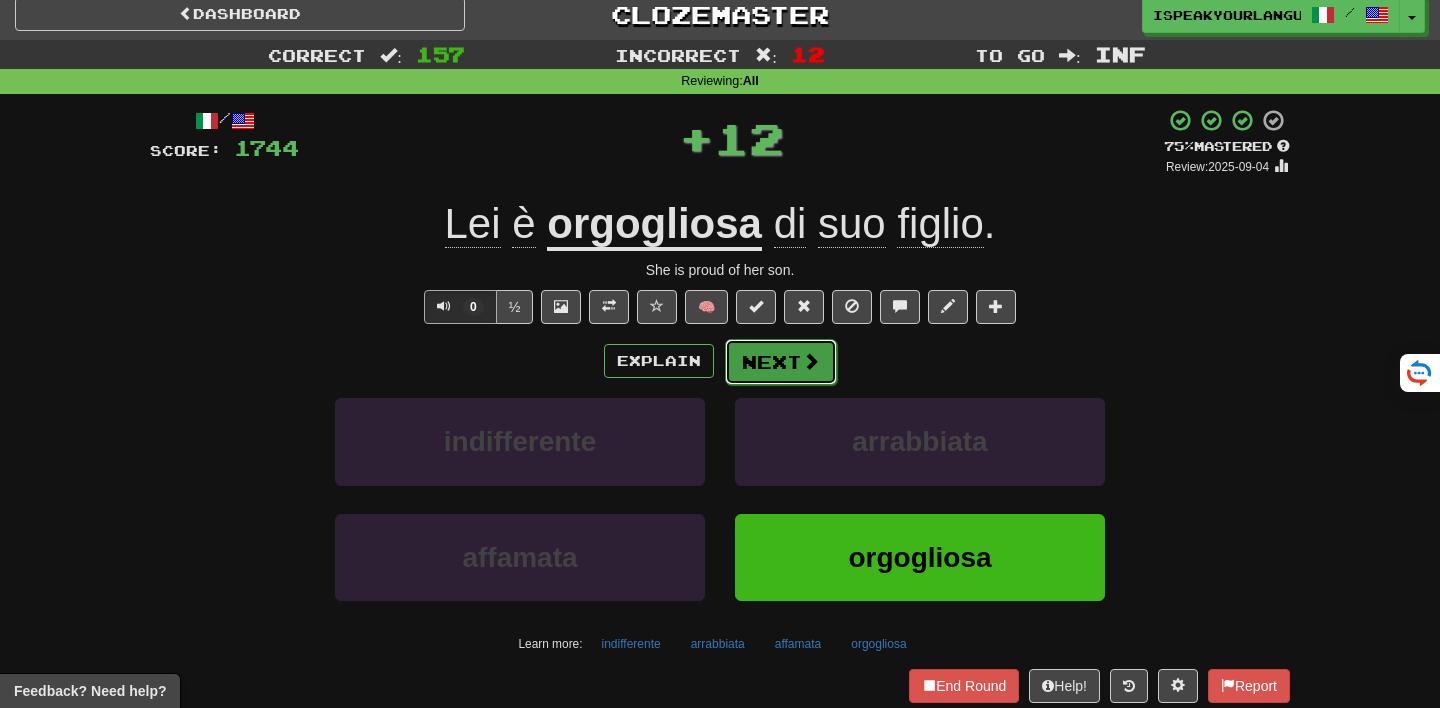 click on "Next" at bounding box center (781, 362) 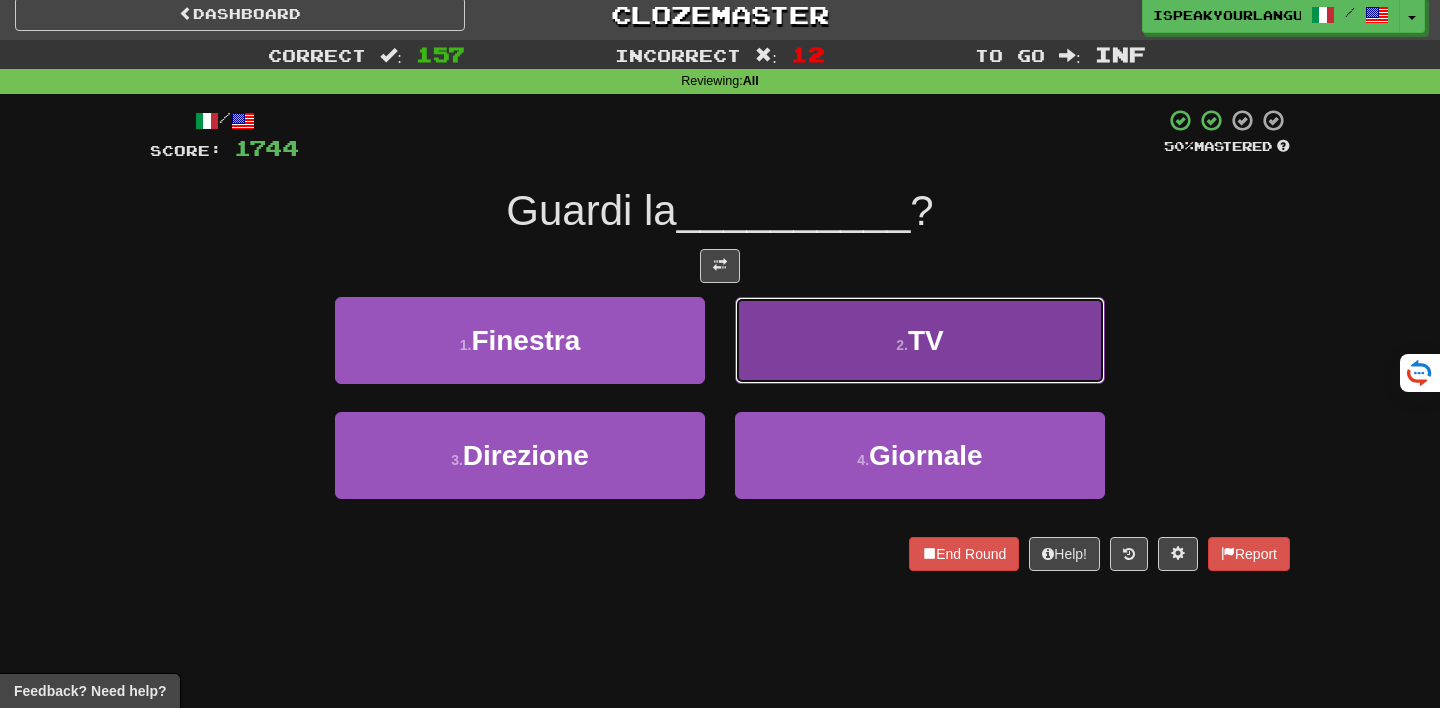 click on "2 .  TV" at bounding box center [920, 340] 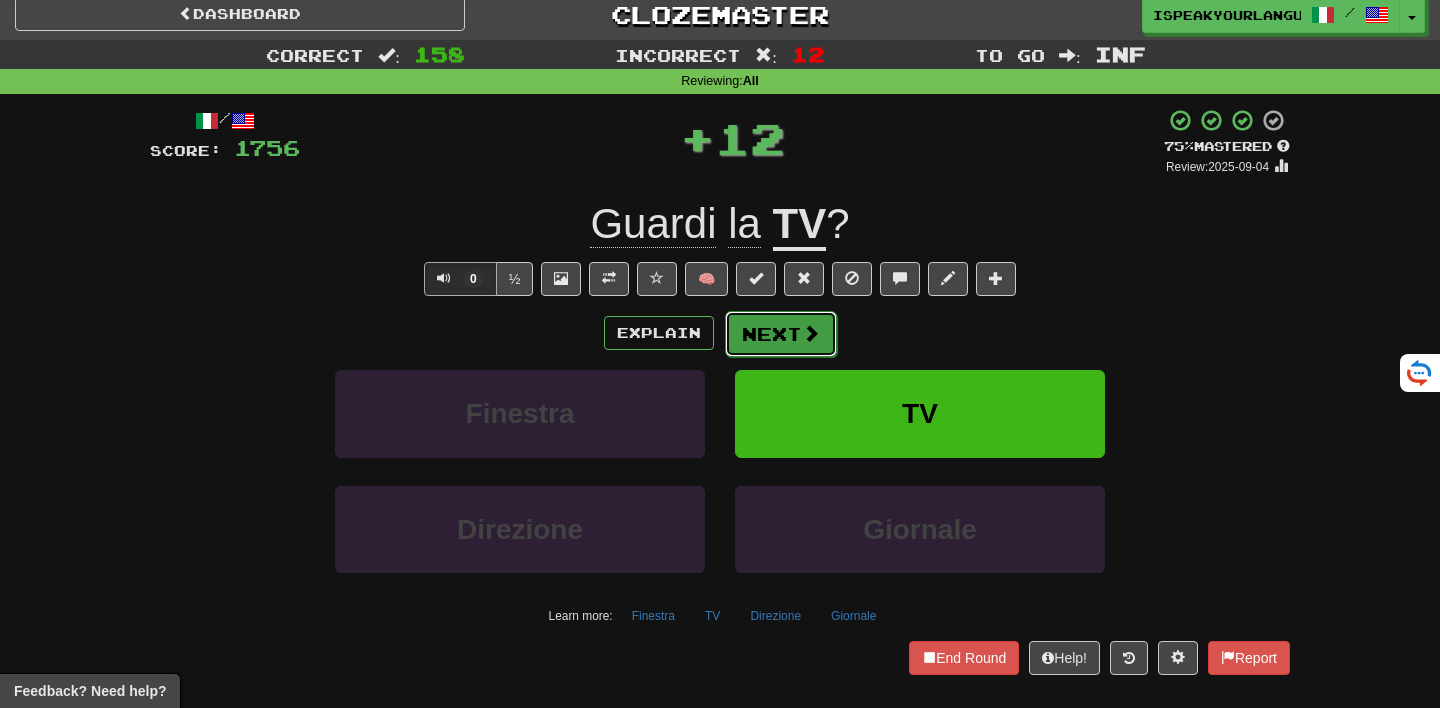 click on "Next" at bounding box center [781, 334] 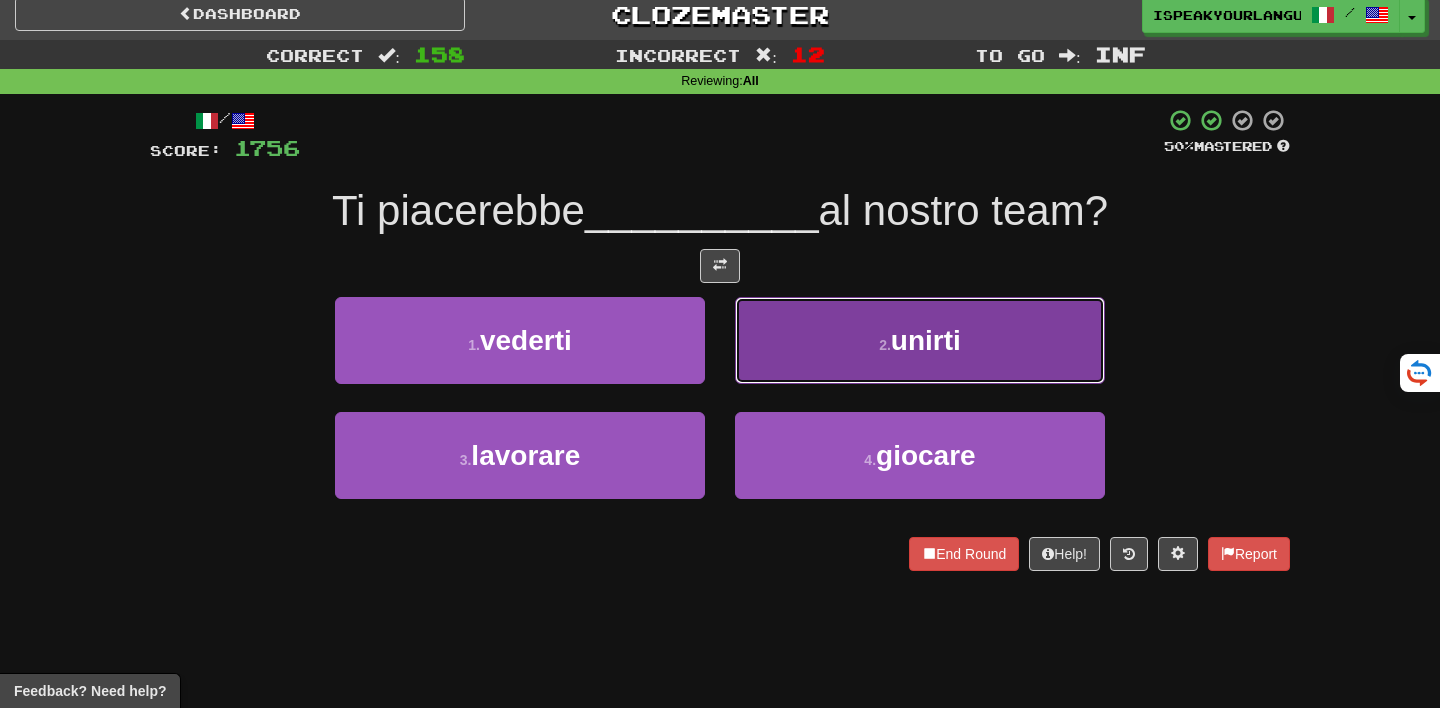 click on "2 .  unirti" at bounding box center (920, 340) 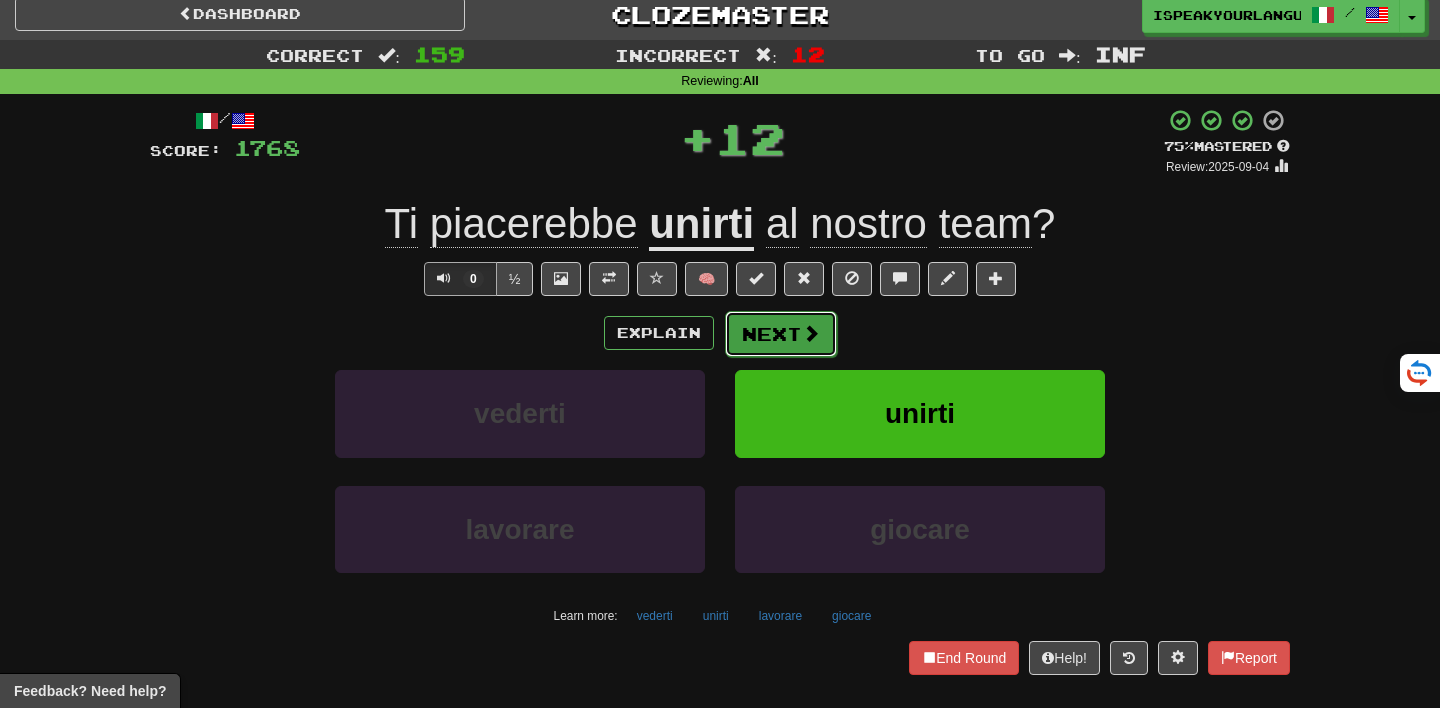 click on "Next" at bounding box center [781, 334] 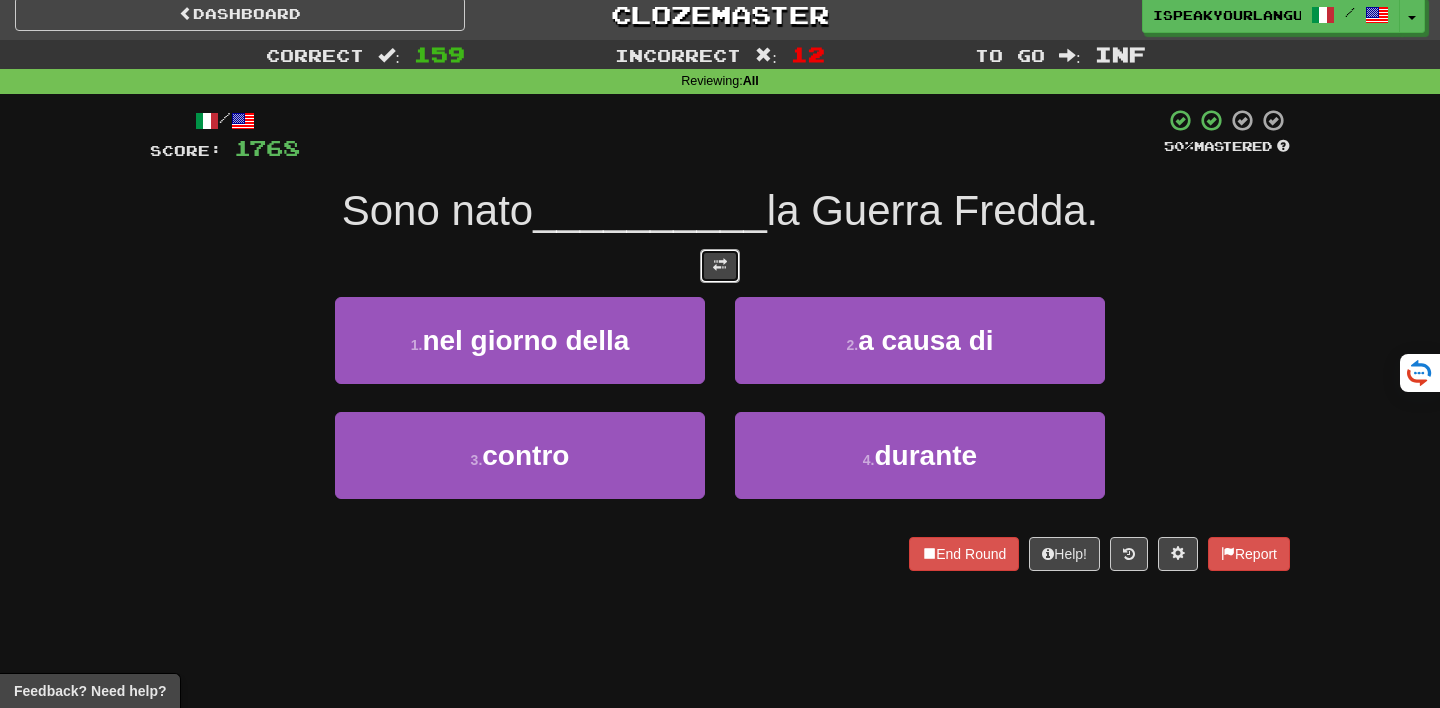 click at bounding box center (720, 266) 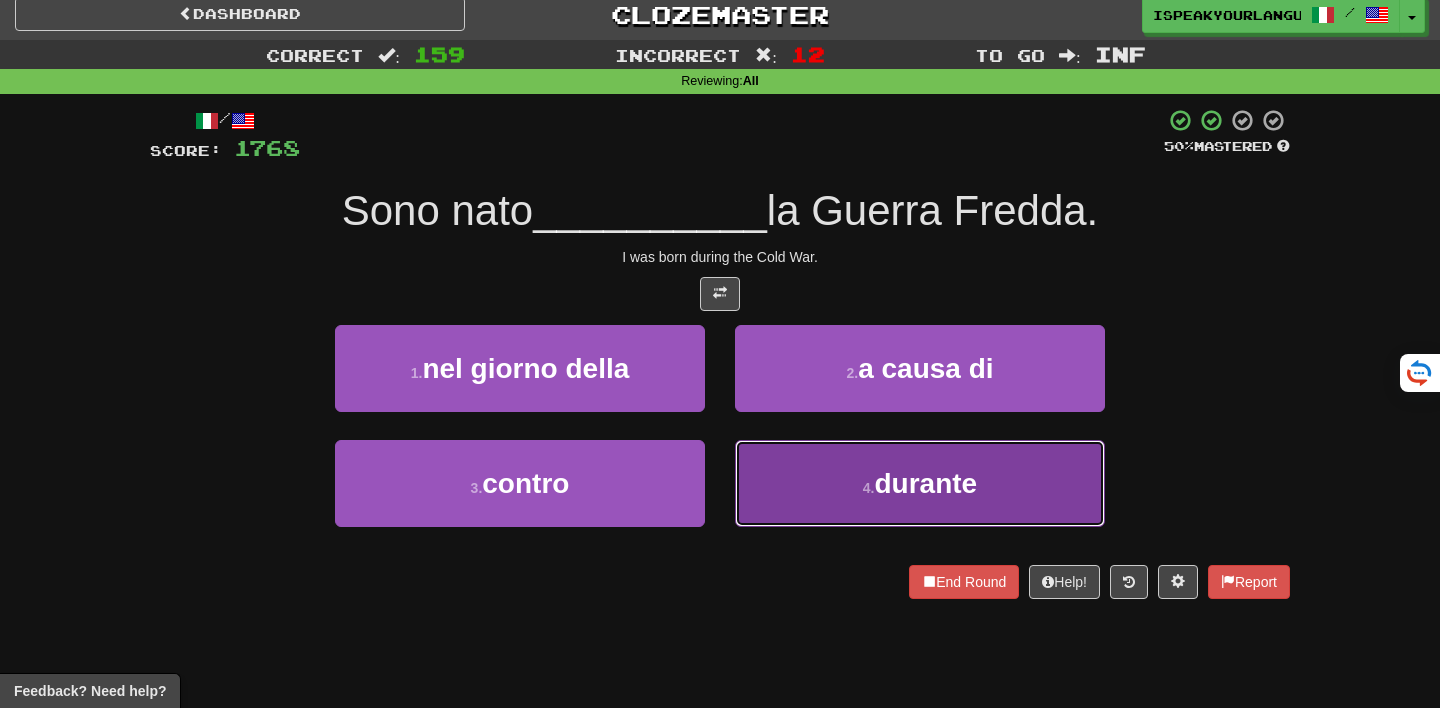 click on "4 .  durante" at bounding box center (920, 483) 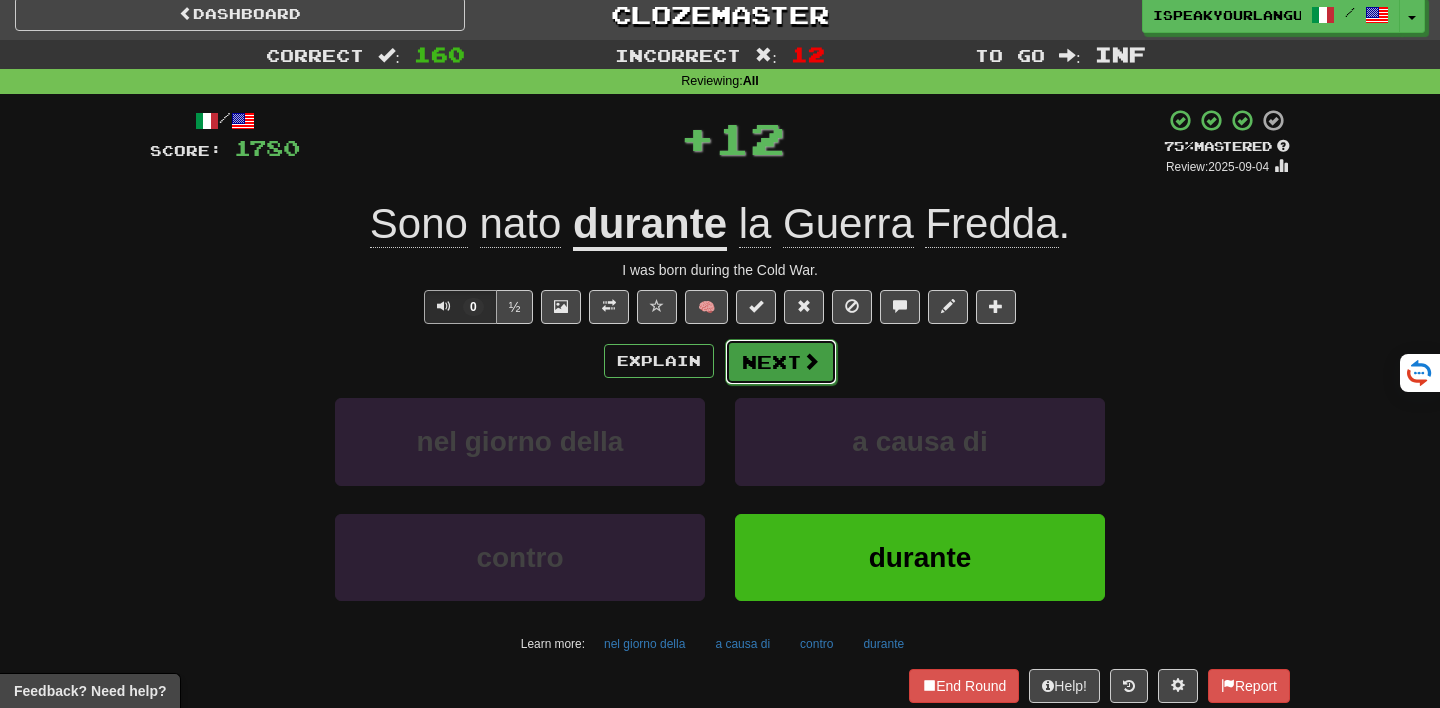 click on "Next" at bounding box center (781, 362) 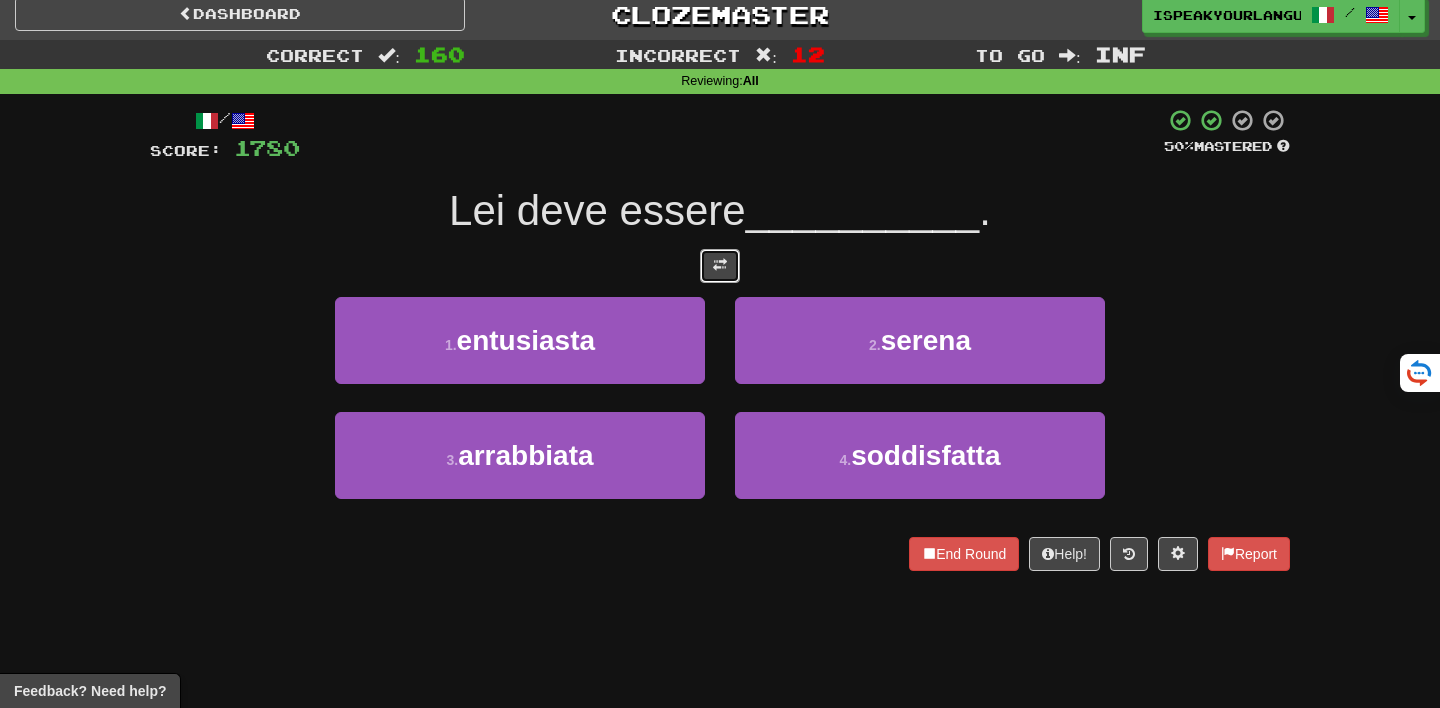 click at bounding box center (720, 265) 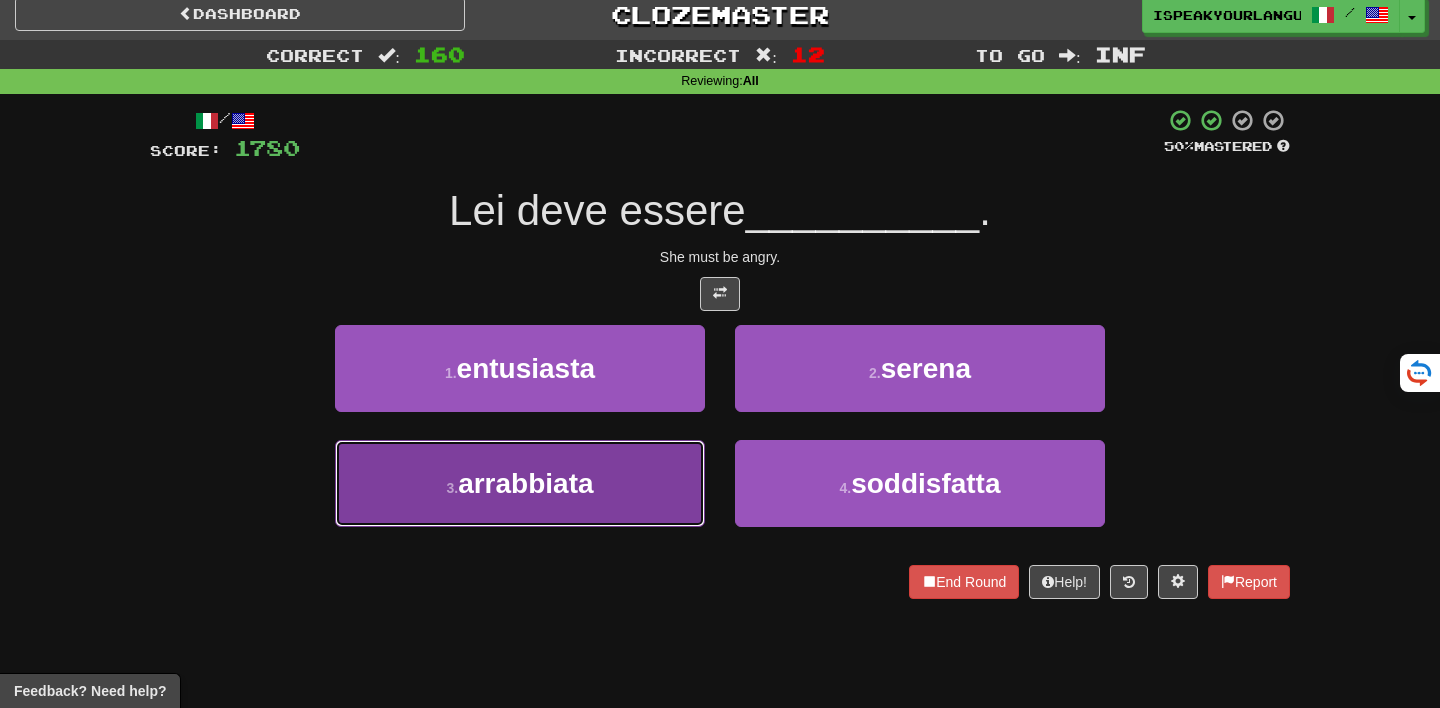 click on "3 .  arrabbiata" at bounding box center (520, 483) 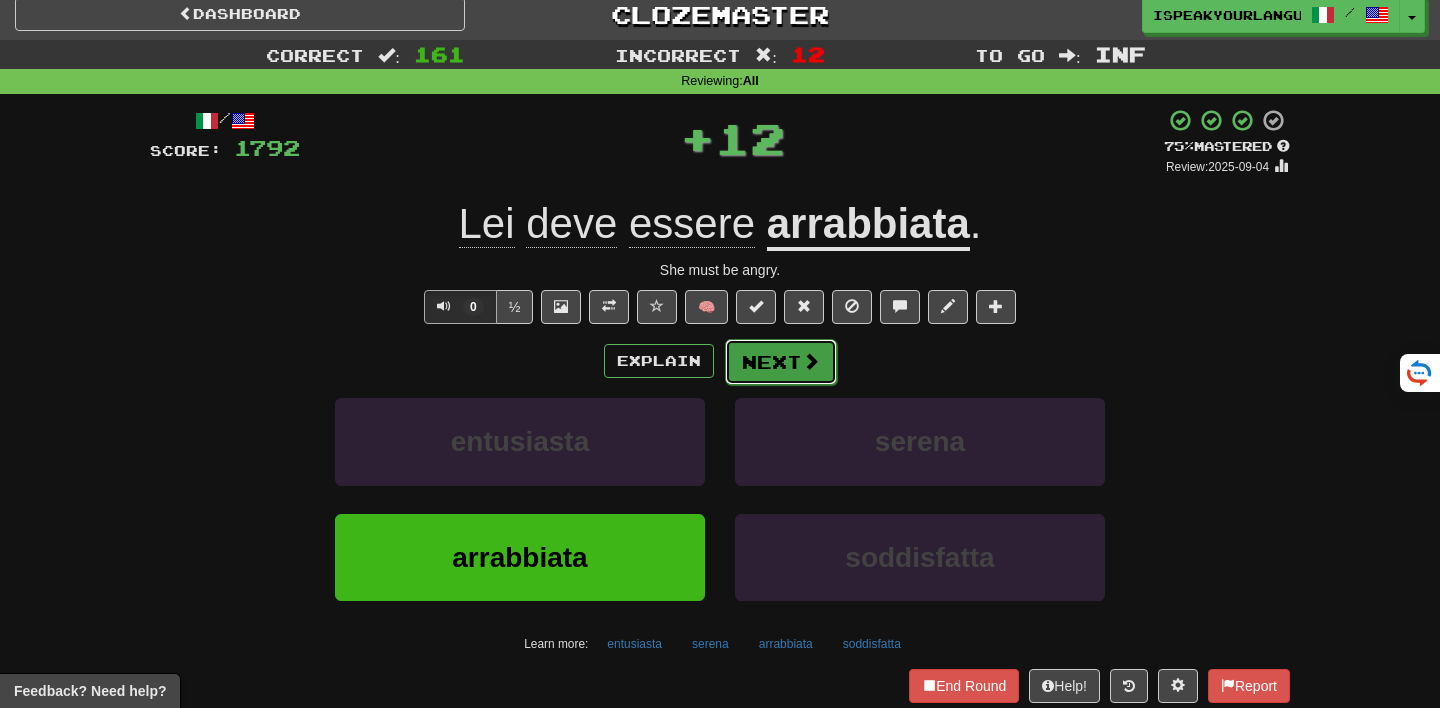 click on "Next" at bounding box center (781, 362) 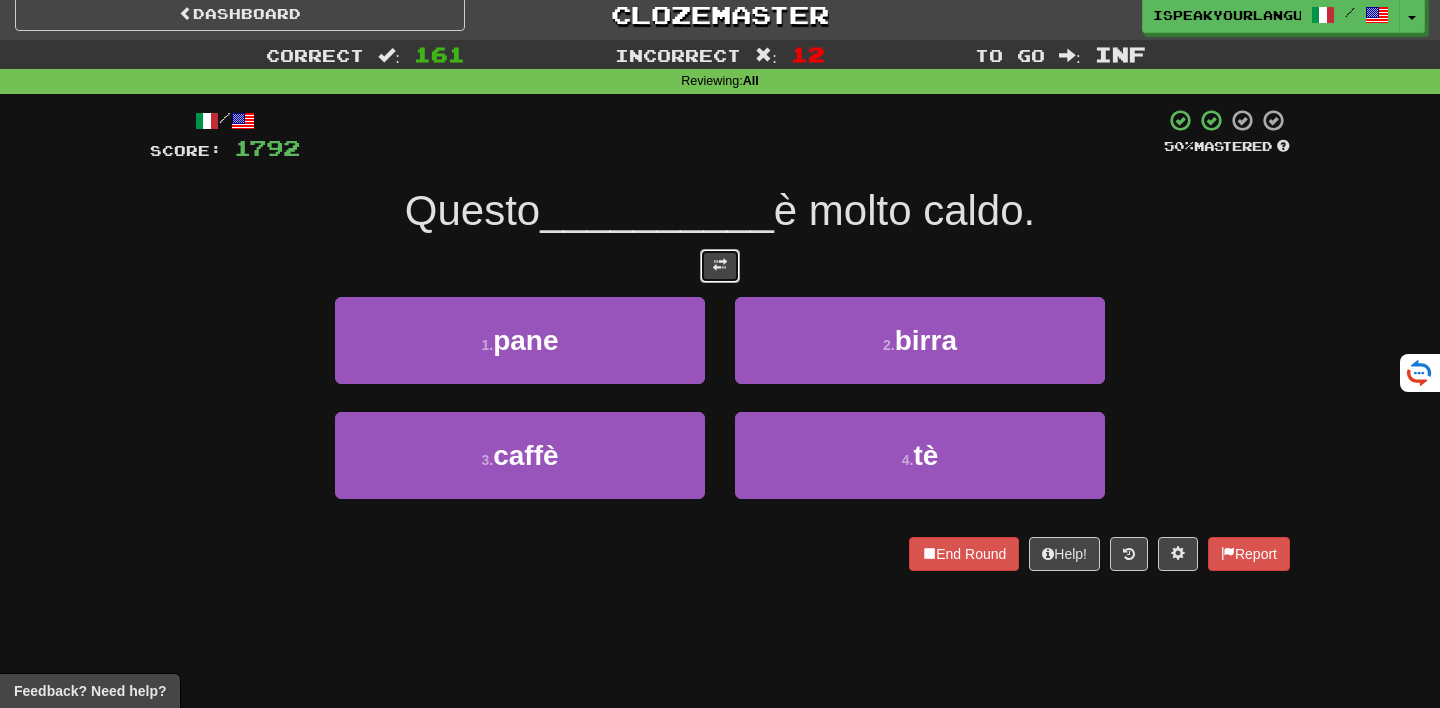 click at bounding box center (720, 266) 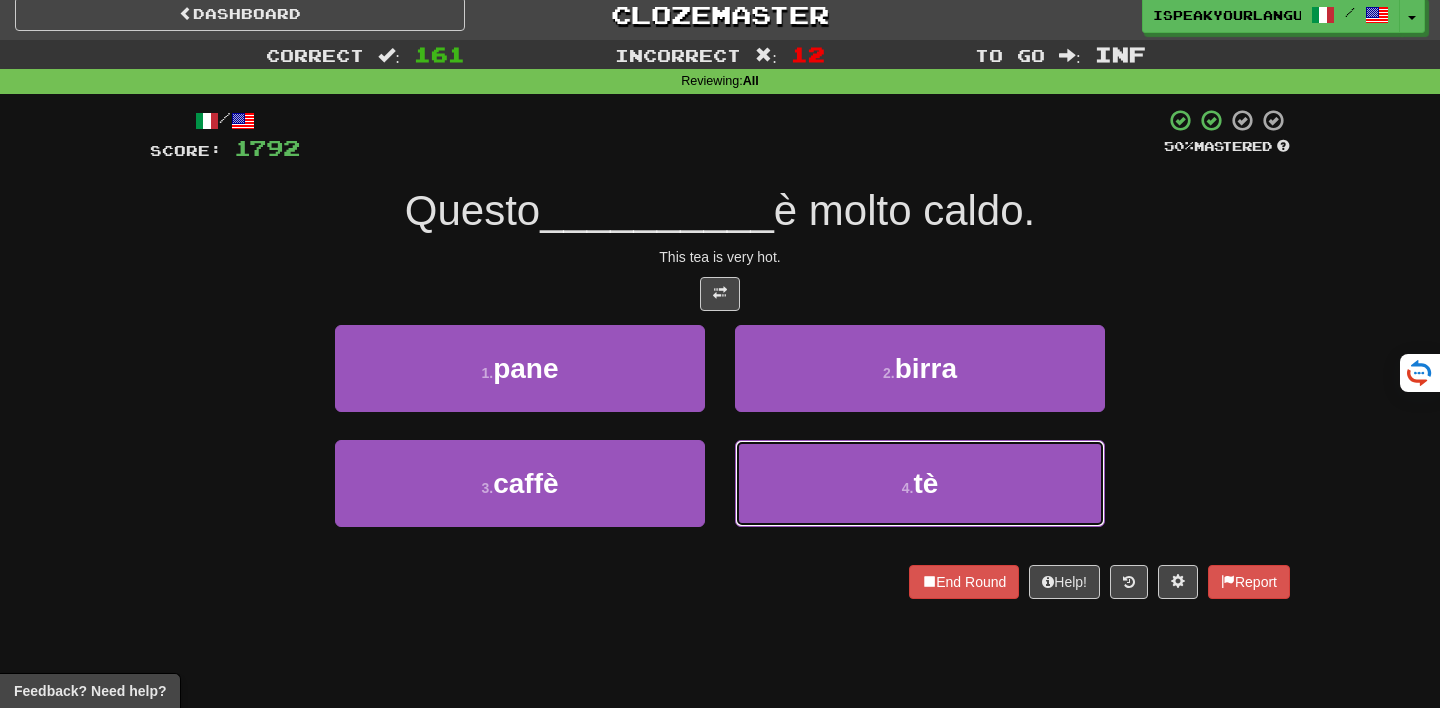 click on "4 .  tè" at bounding box center (920, 483) 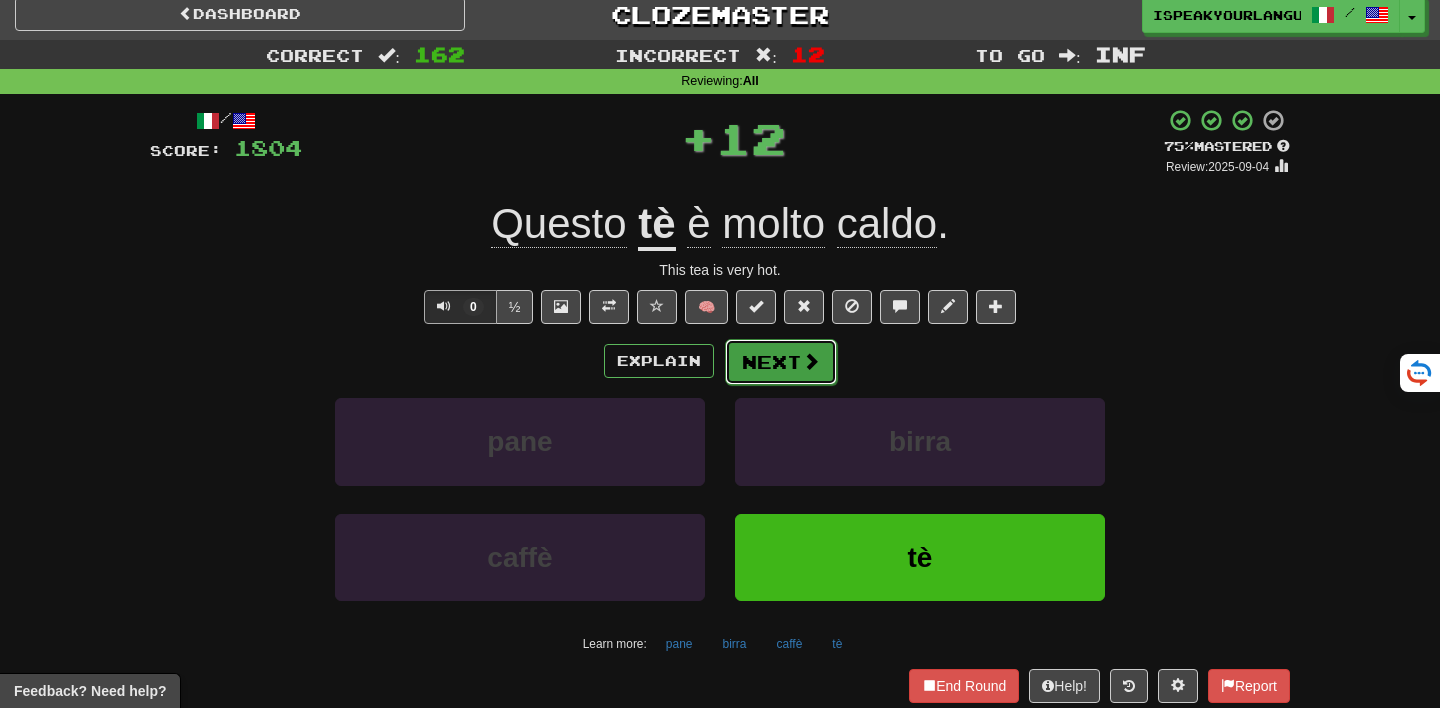 click on "Next" at bounding box center [781, 362] 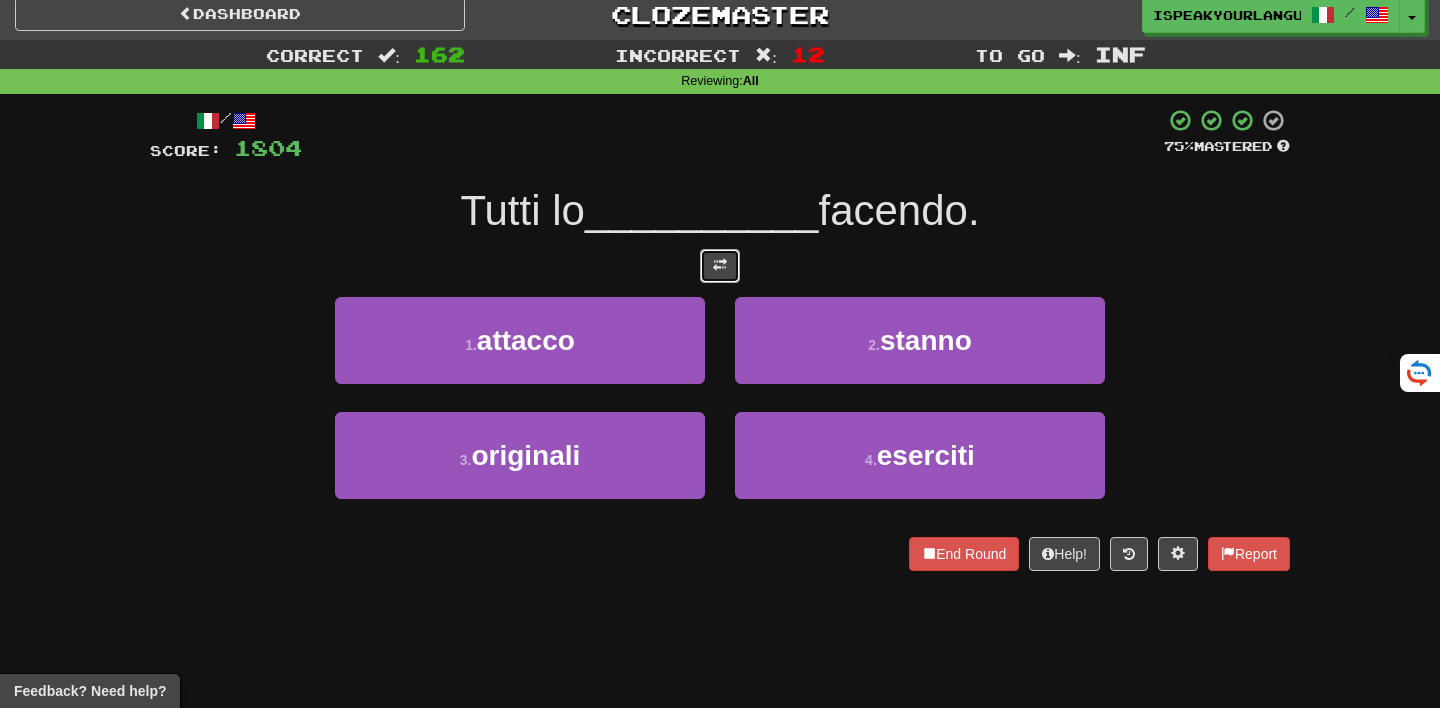 click at bounding box center [720, 266] 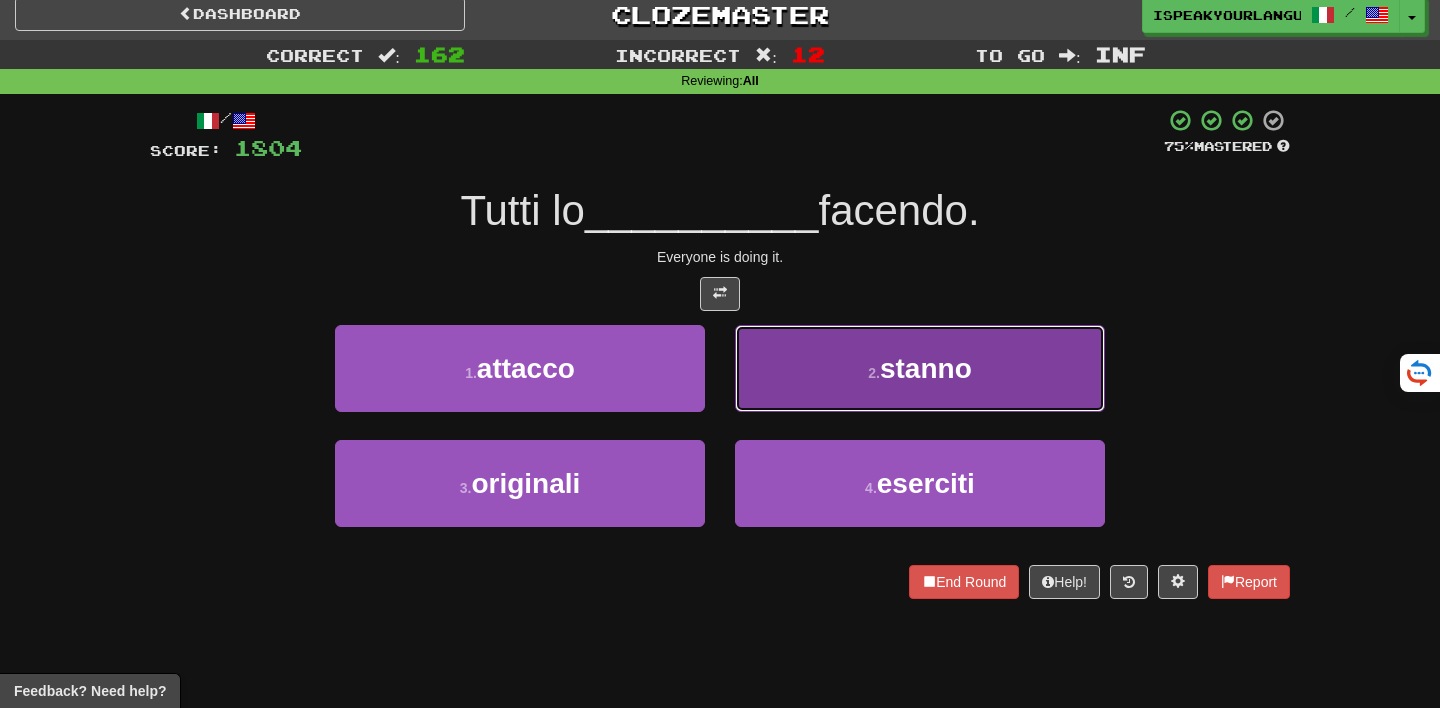 click on "2 .  stanno" at bounding box center (920, 368) 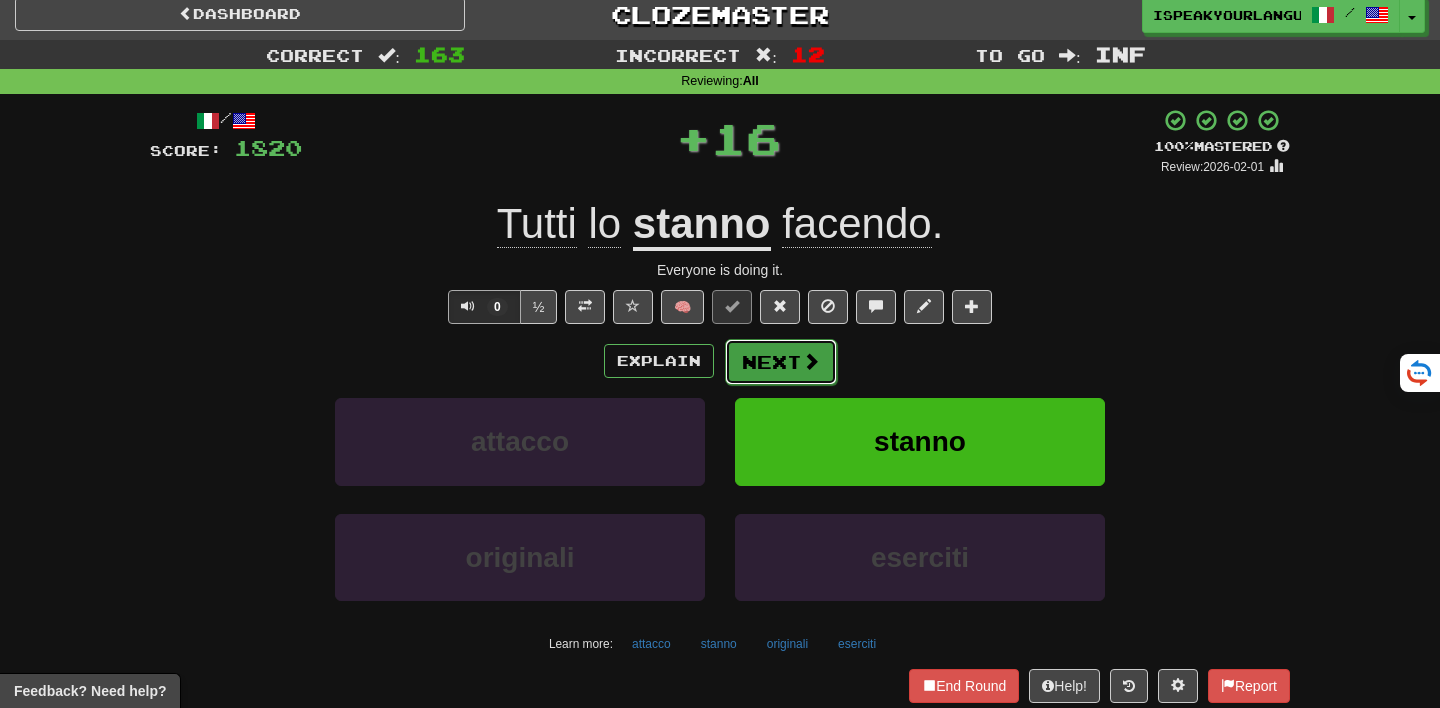 click on "Next" at bounding box center [781, 362] 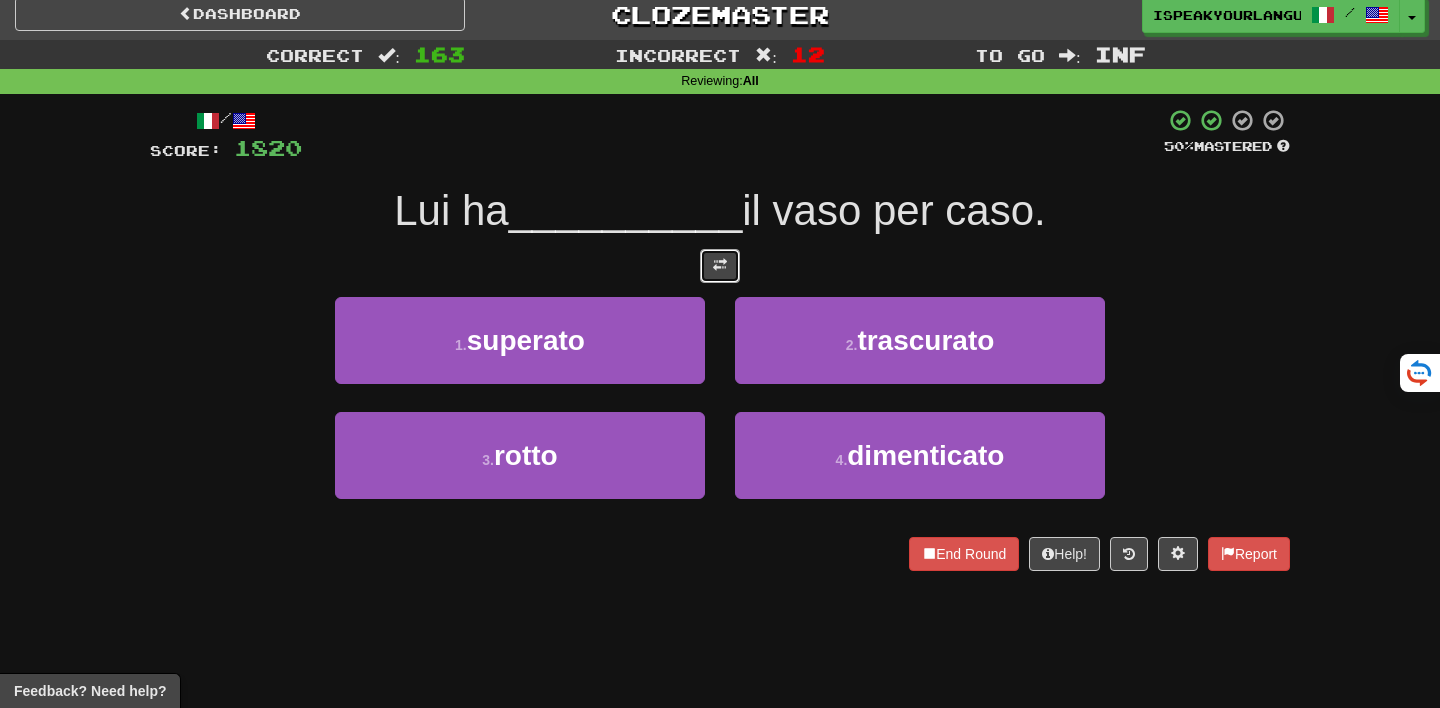 click at bounding box center (720, 265) 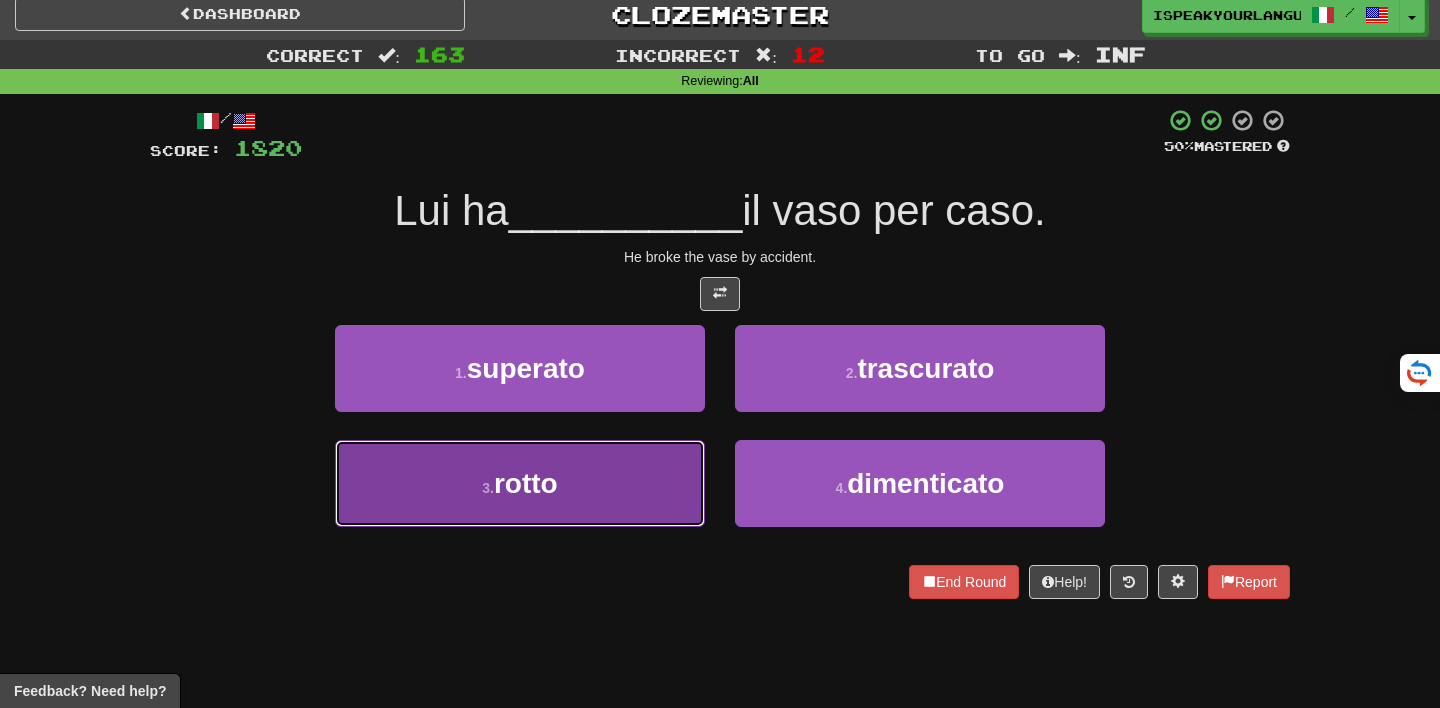 click on "3 .  rotto" at bounding box center [520, 483] 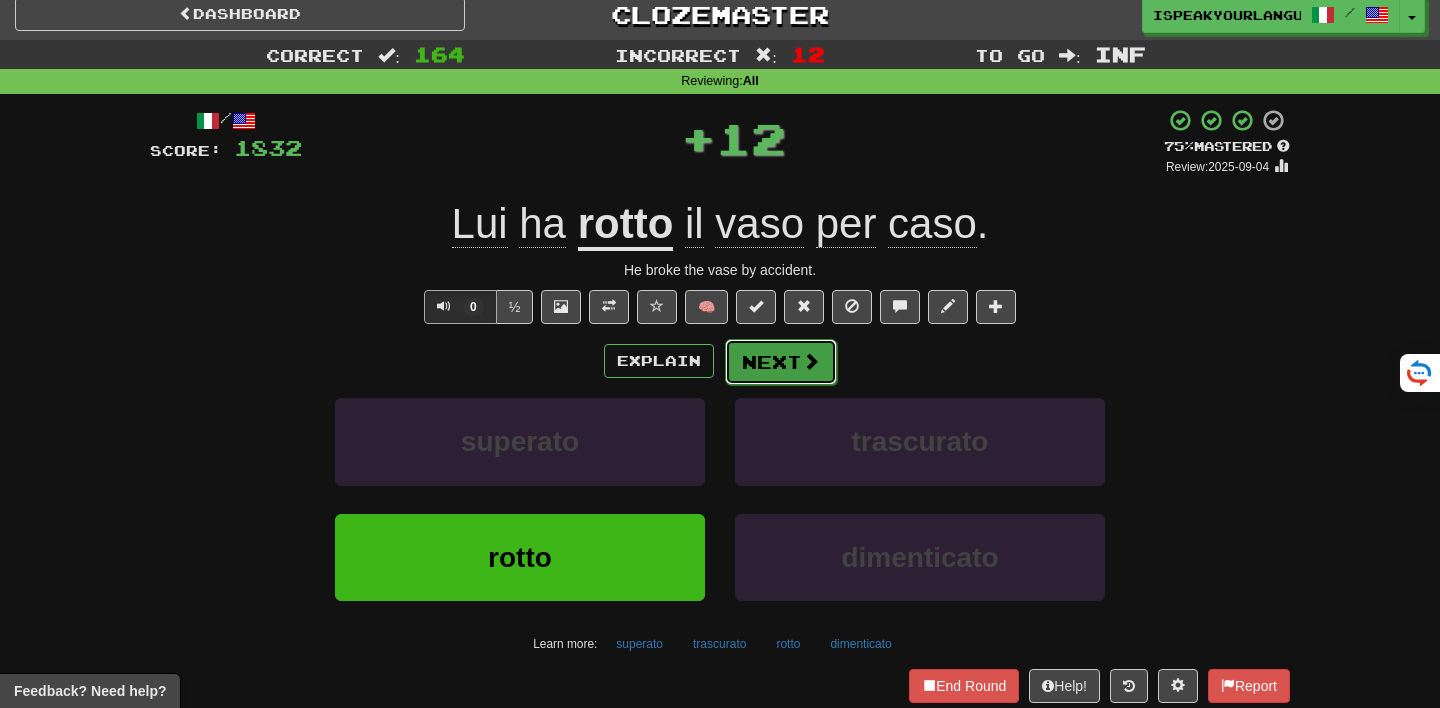 click on "Next" at bounding box center [781, 362] 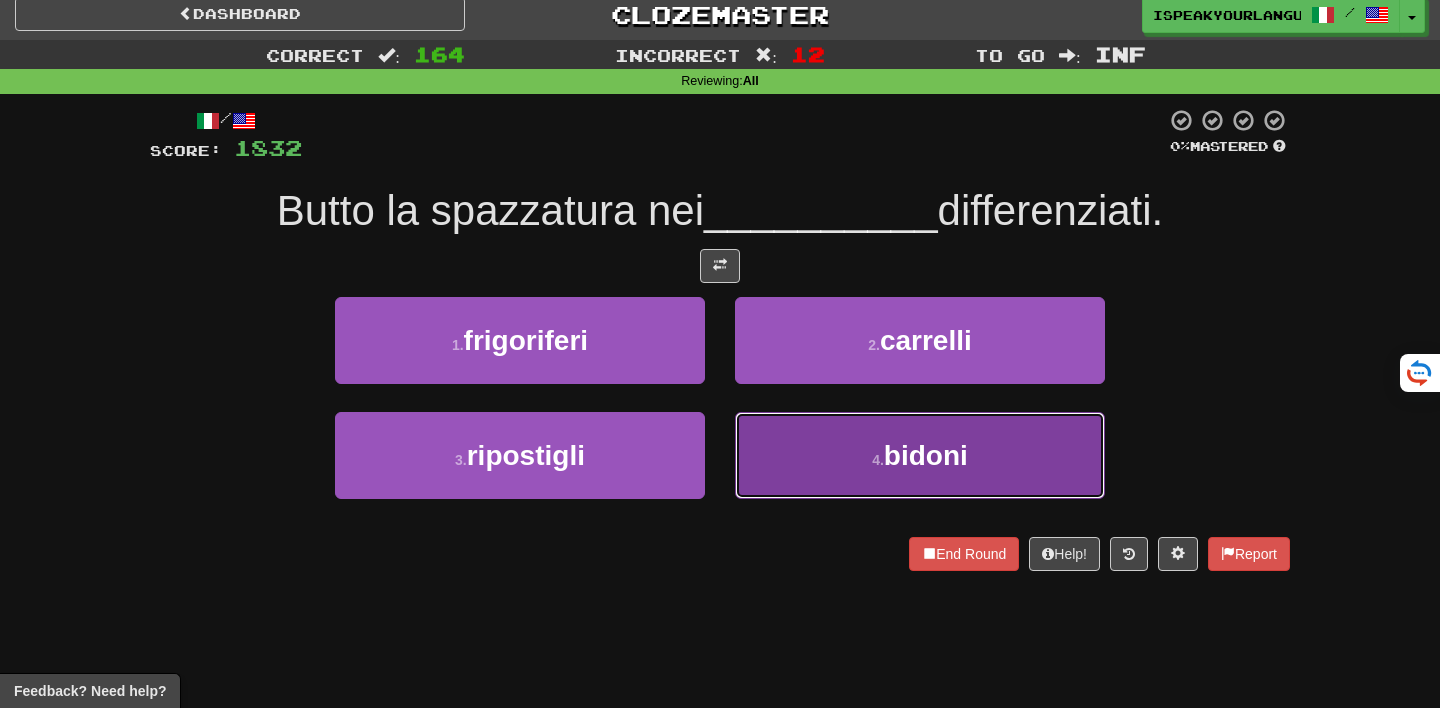 click on "4 .  bidoni" at bounding box center [920, 455] 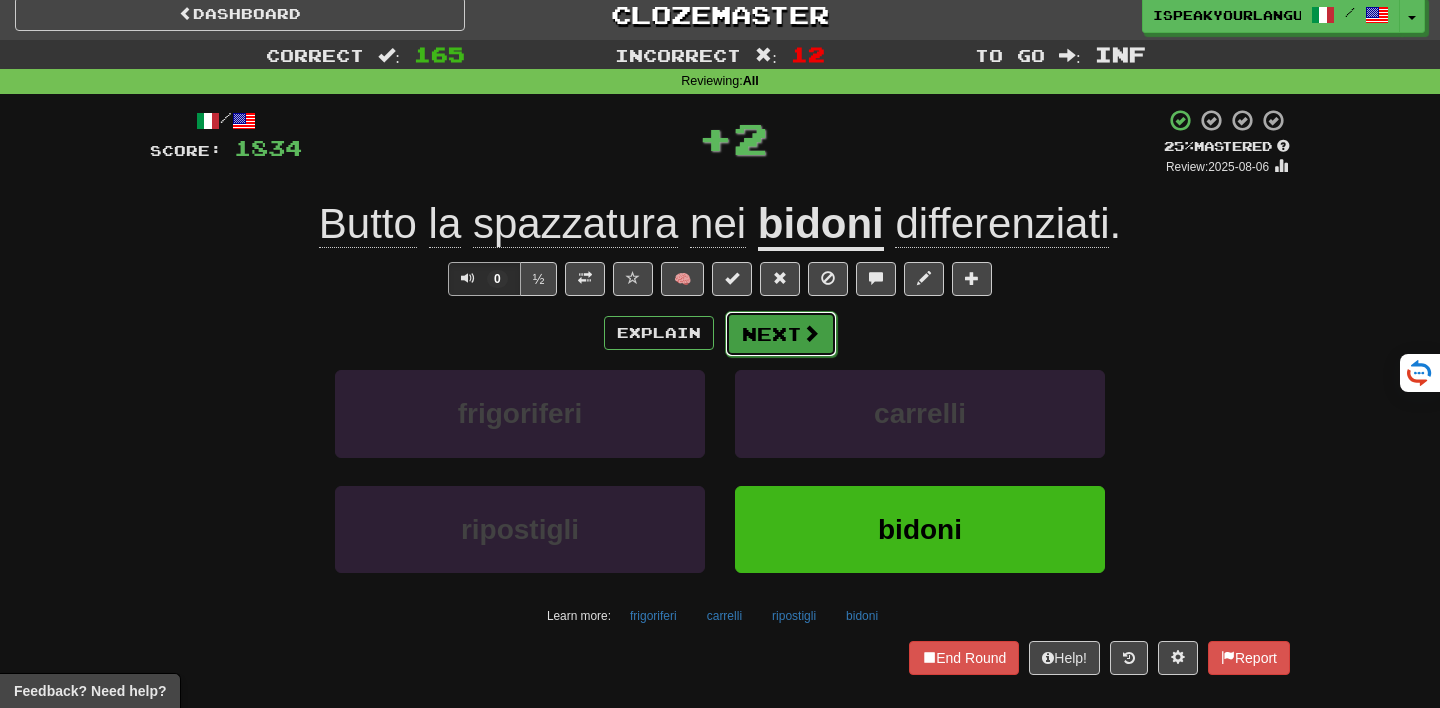 click on "Next" at bounding box center (781, 334) 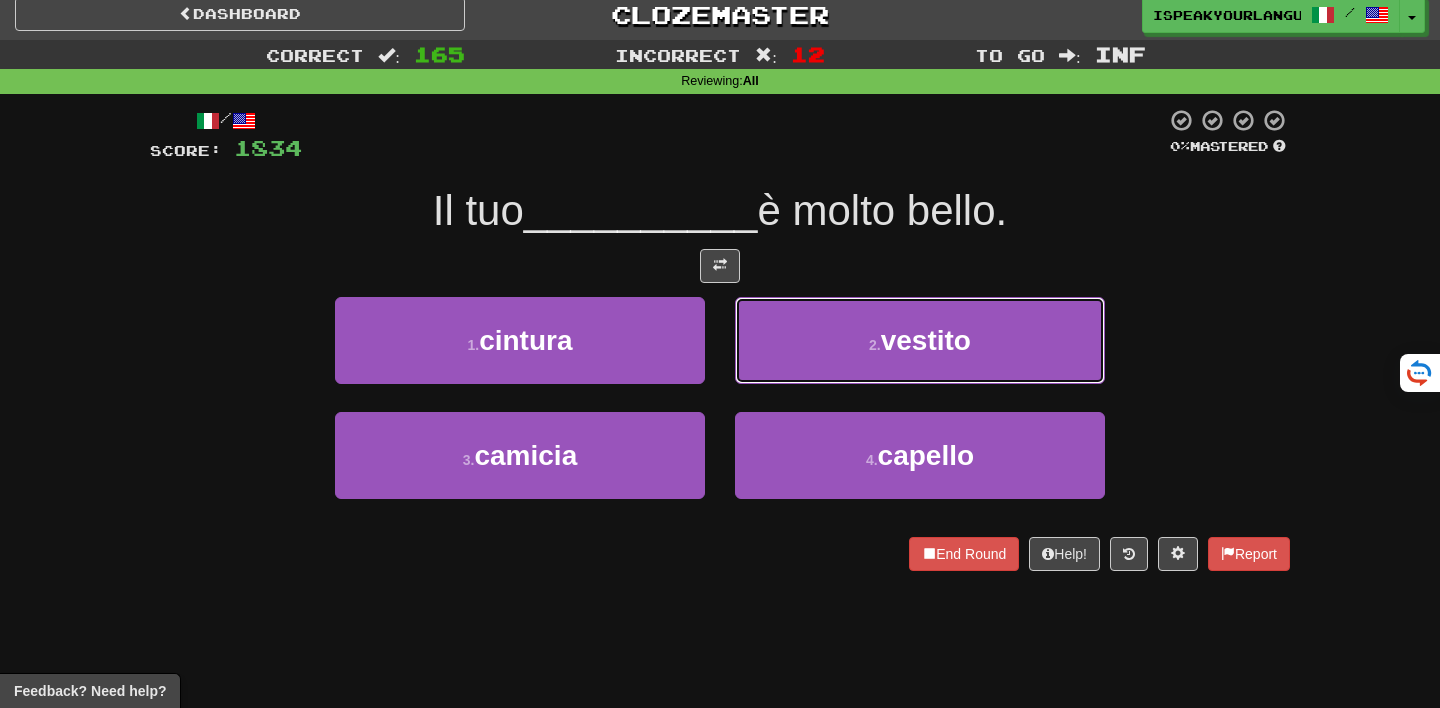 click on "2 .  vestito" at bounding box center (920, 340) 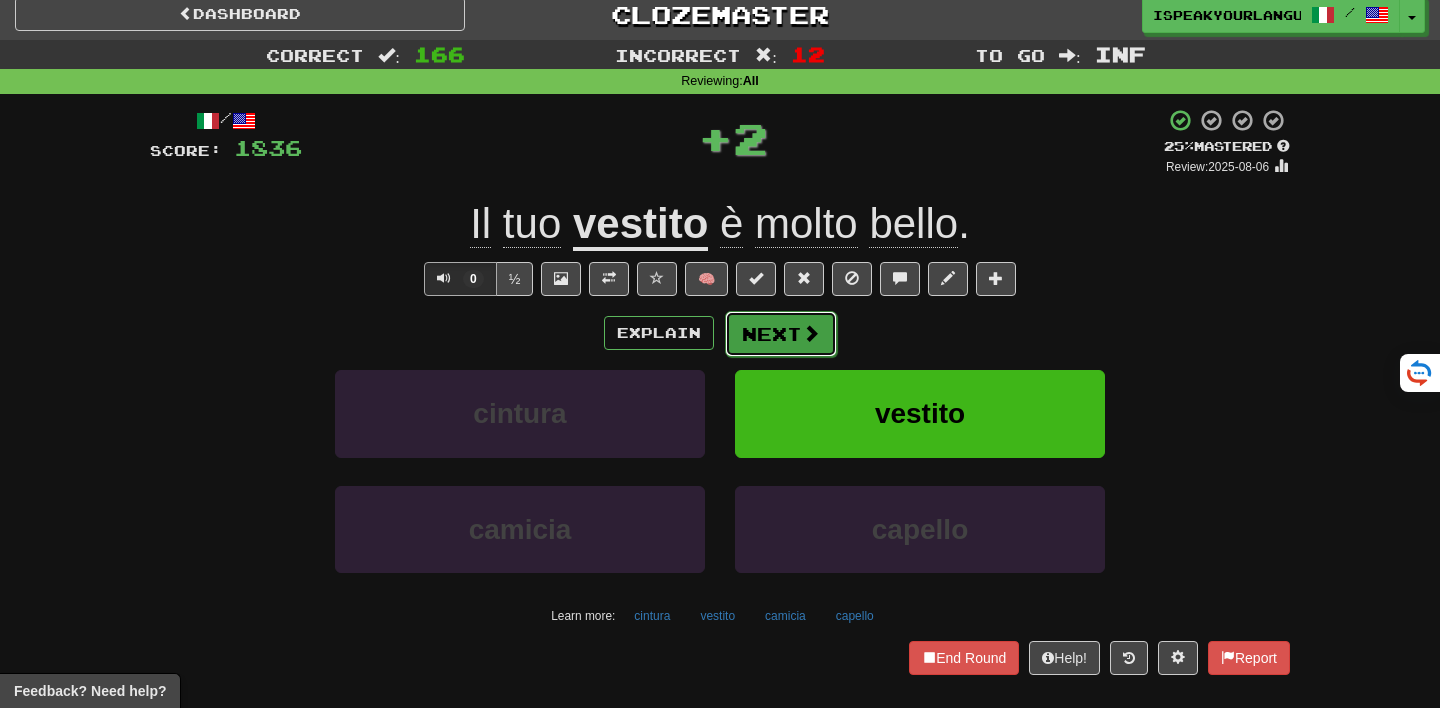 click on "Next" at bounding box center (781, 334) 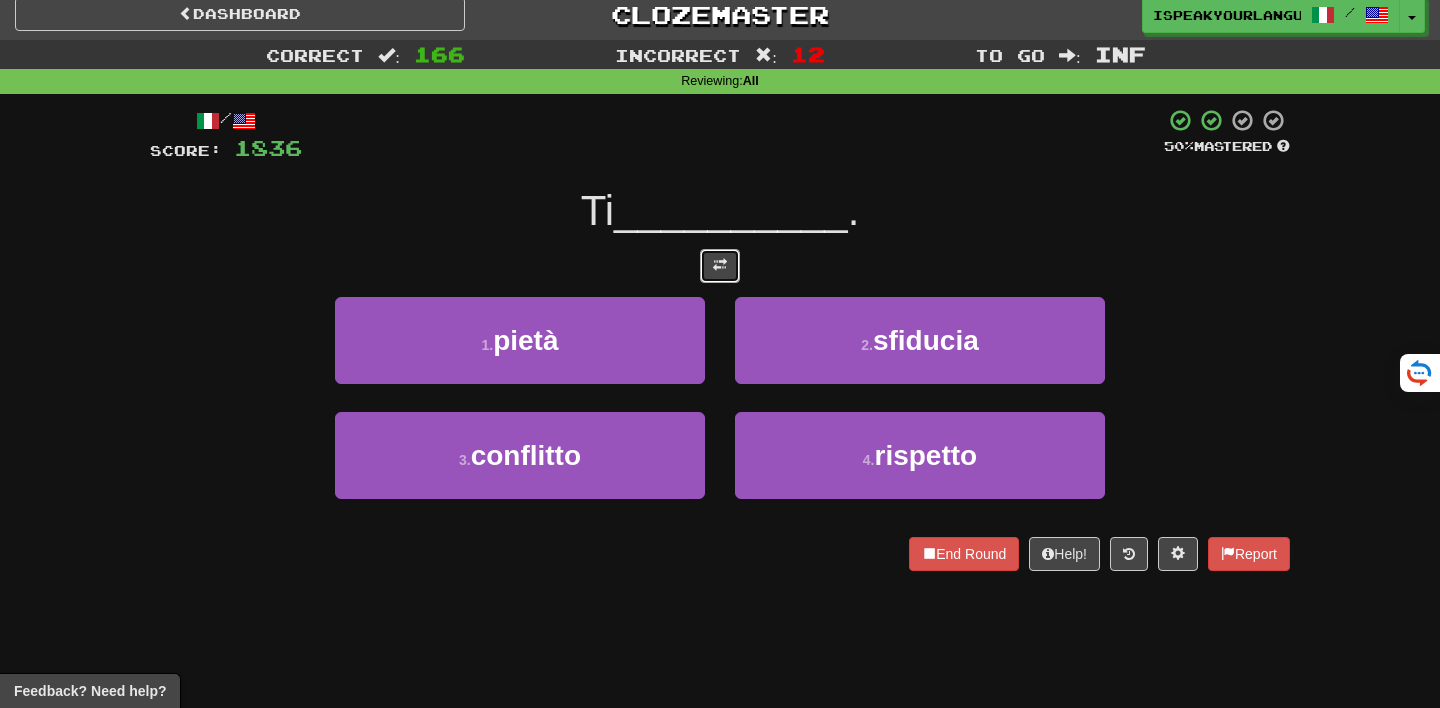 click at bounding box center (720, 265) 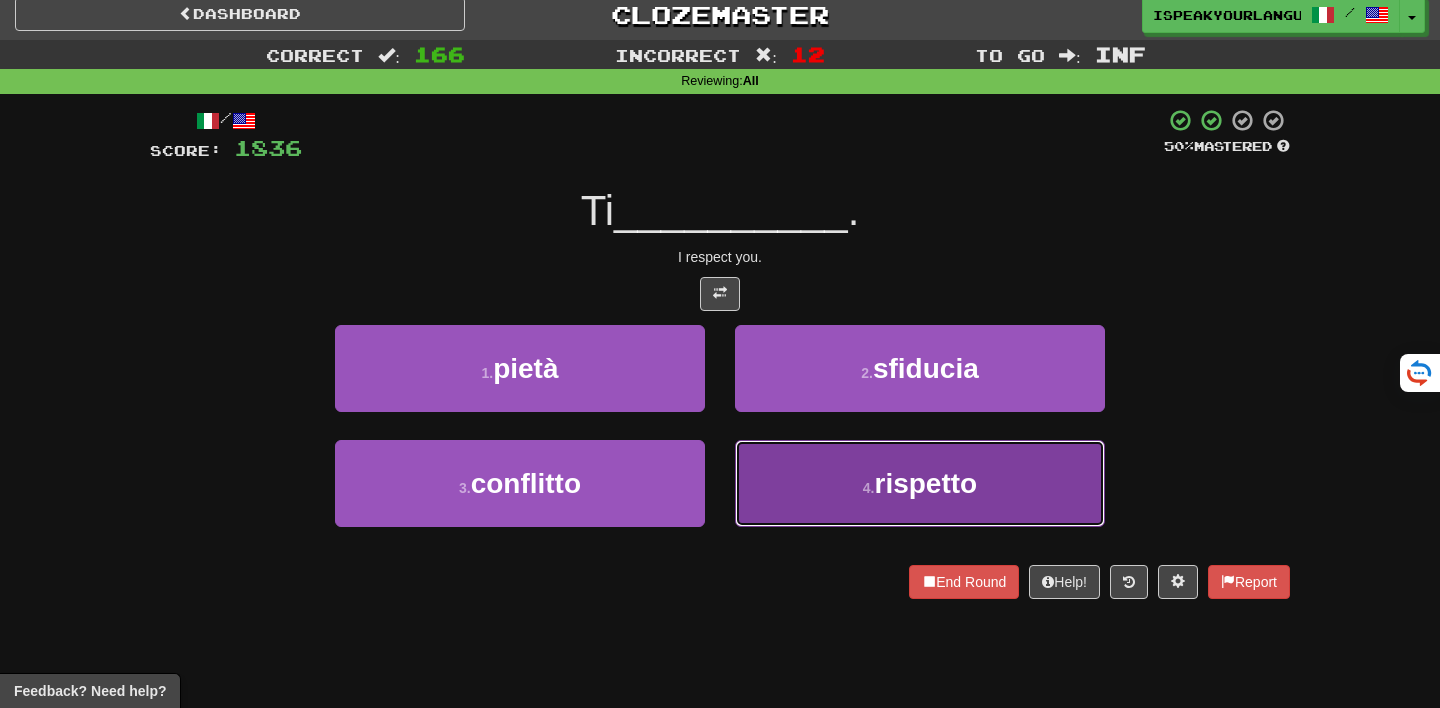 click on "4 .  rispetto" at bounding box center (920, 483) 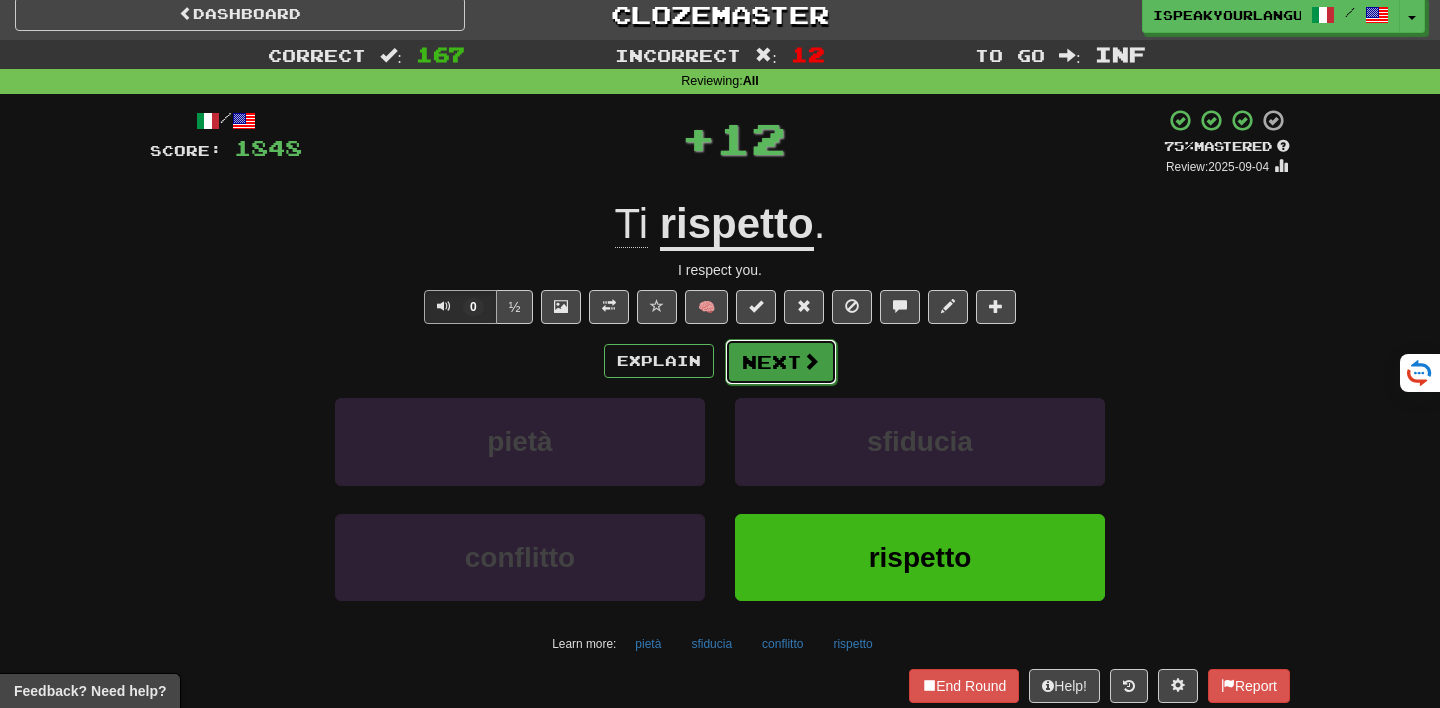 click on "Next" at bounding box center (781, 362) 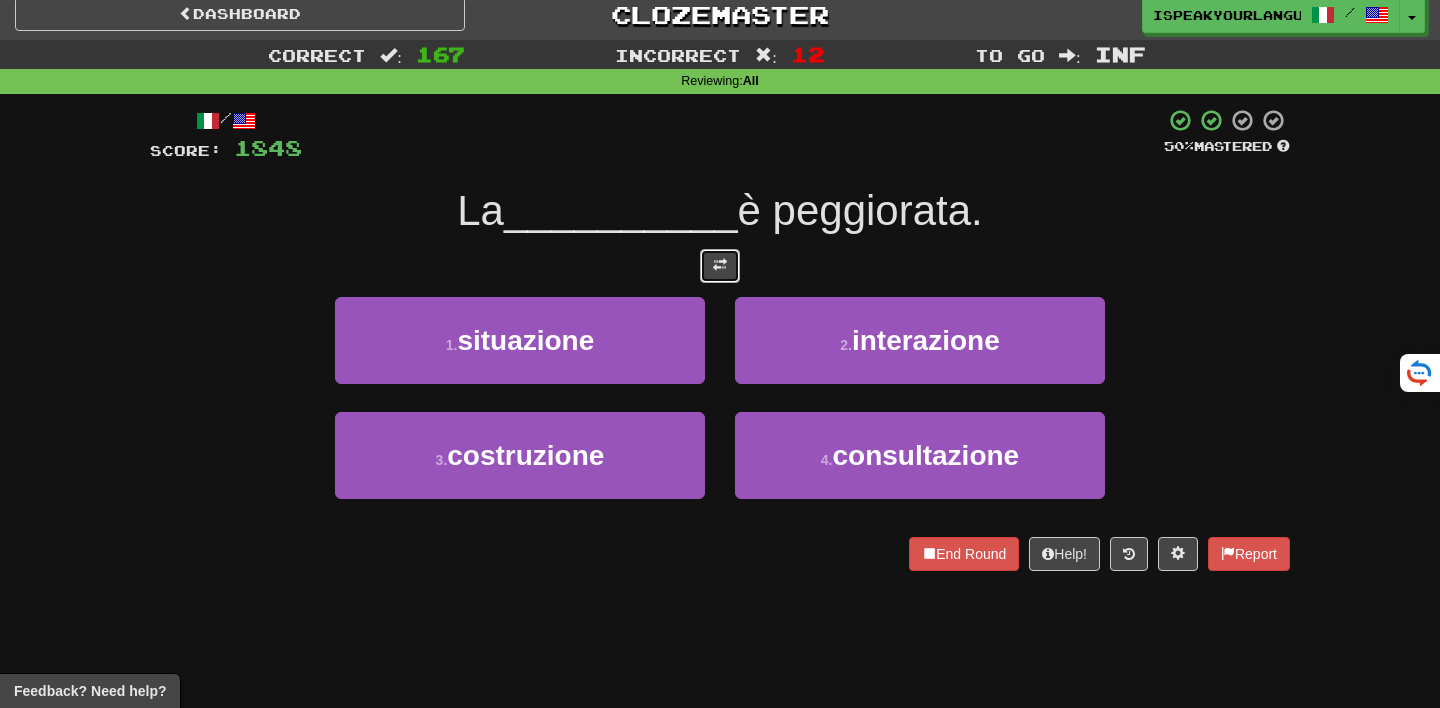 click at bounding box center (720, 266) 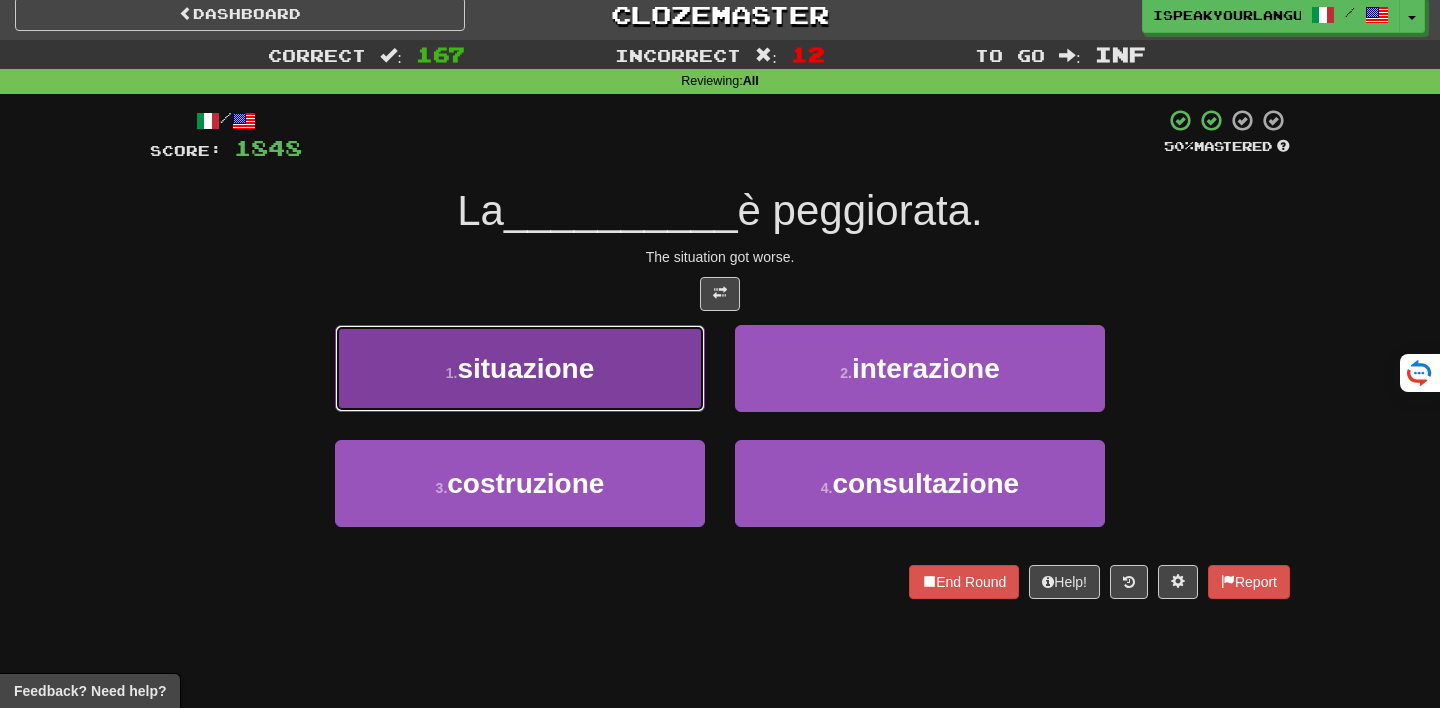 click on "1 .  situazione" at bounding box center (520, 368) 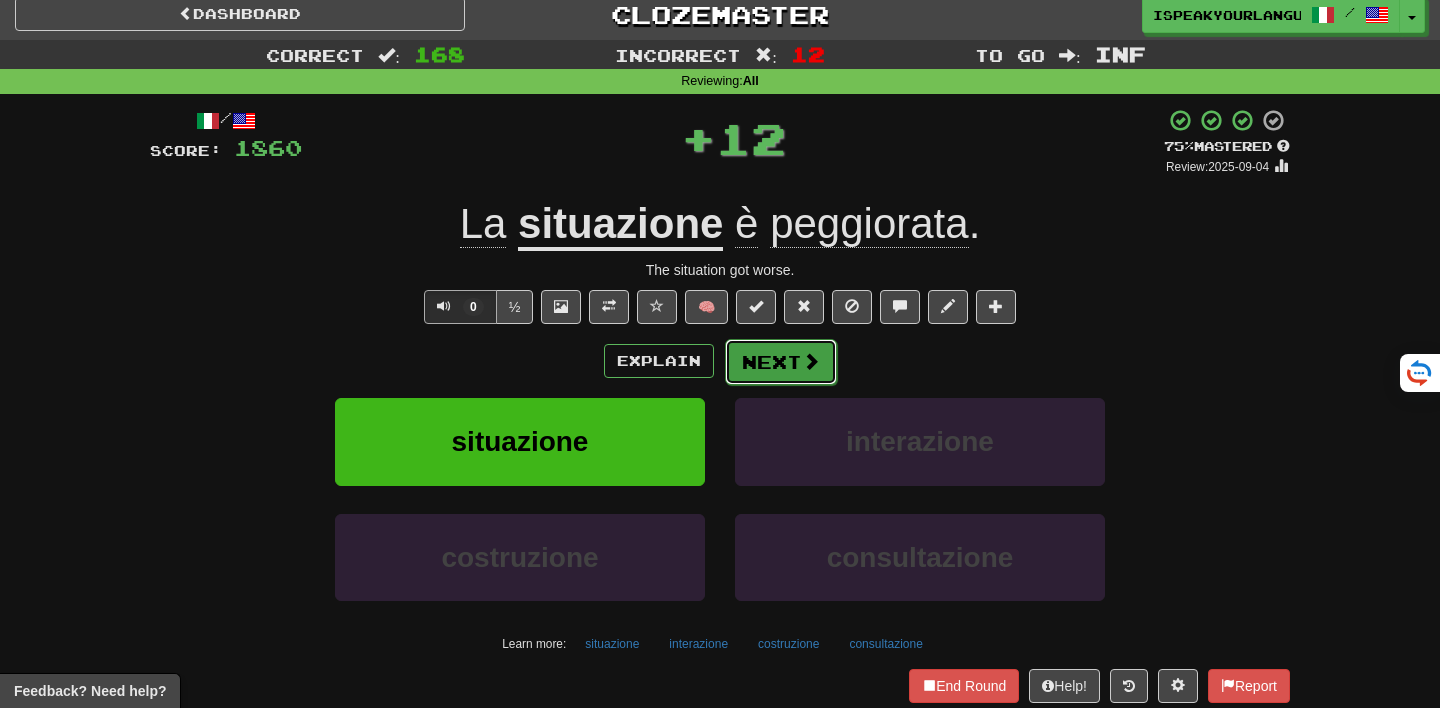 click on "Next" at bounding box center (781, 362) 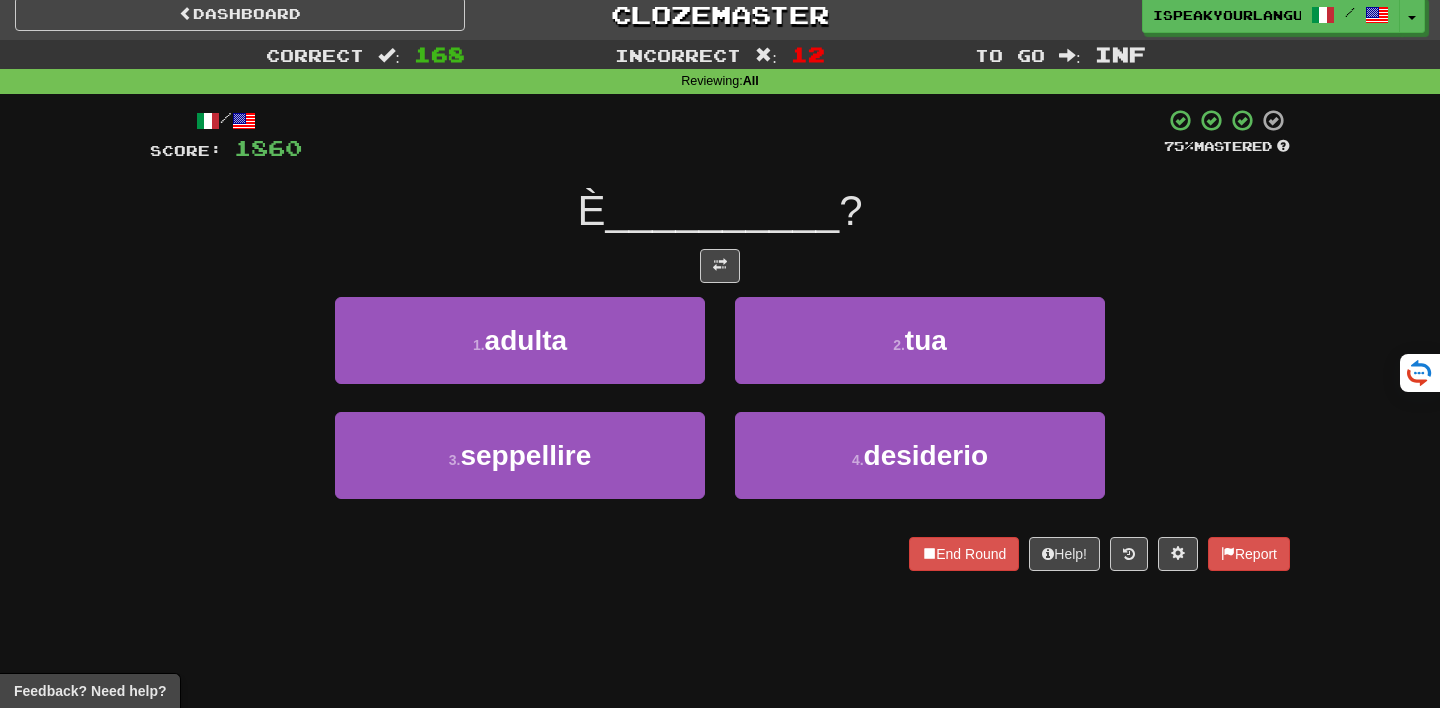 click at bounding box center [720, 266] 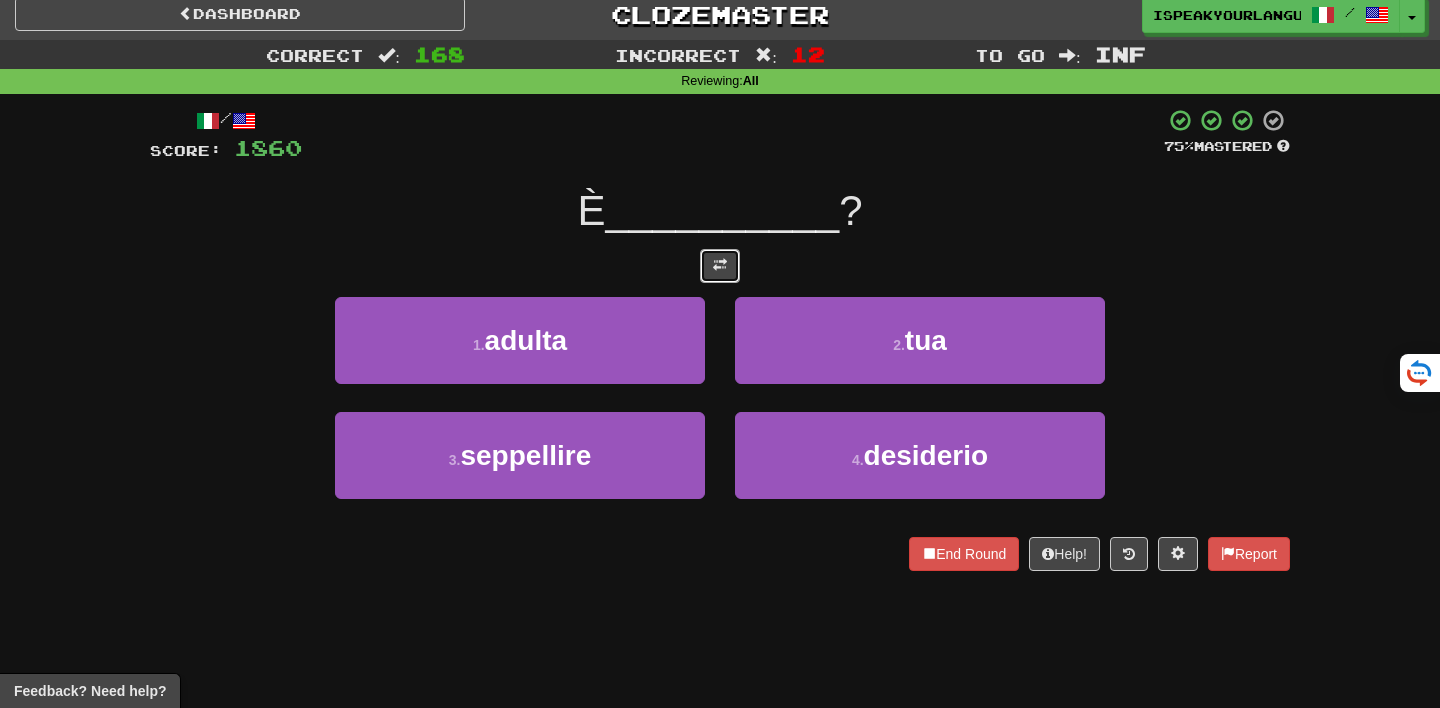 click at bounding box center (720, 266) 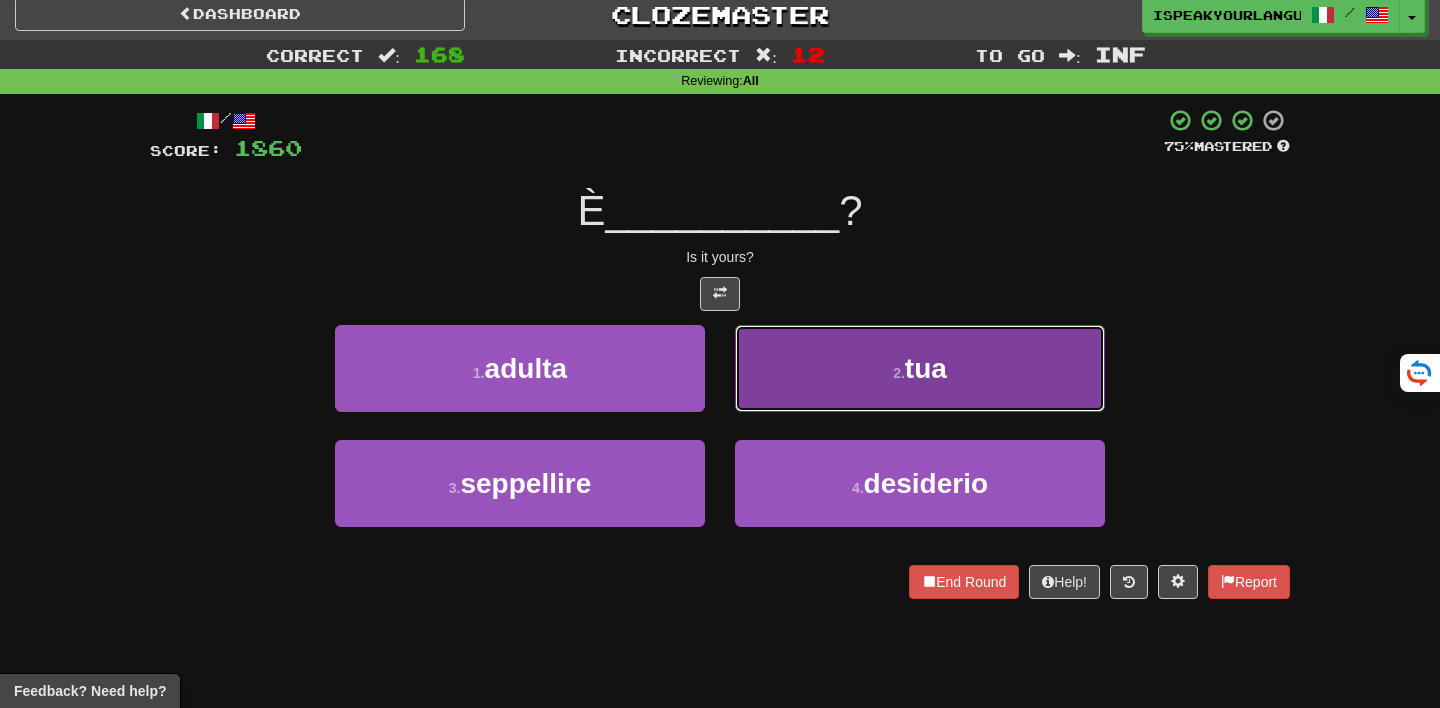 click on "2 .  tua" at bounding box center (920, 368) 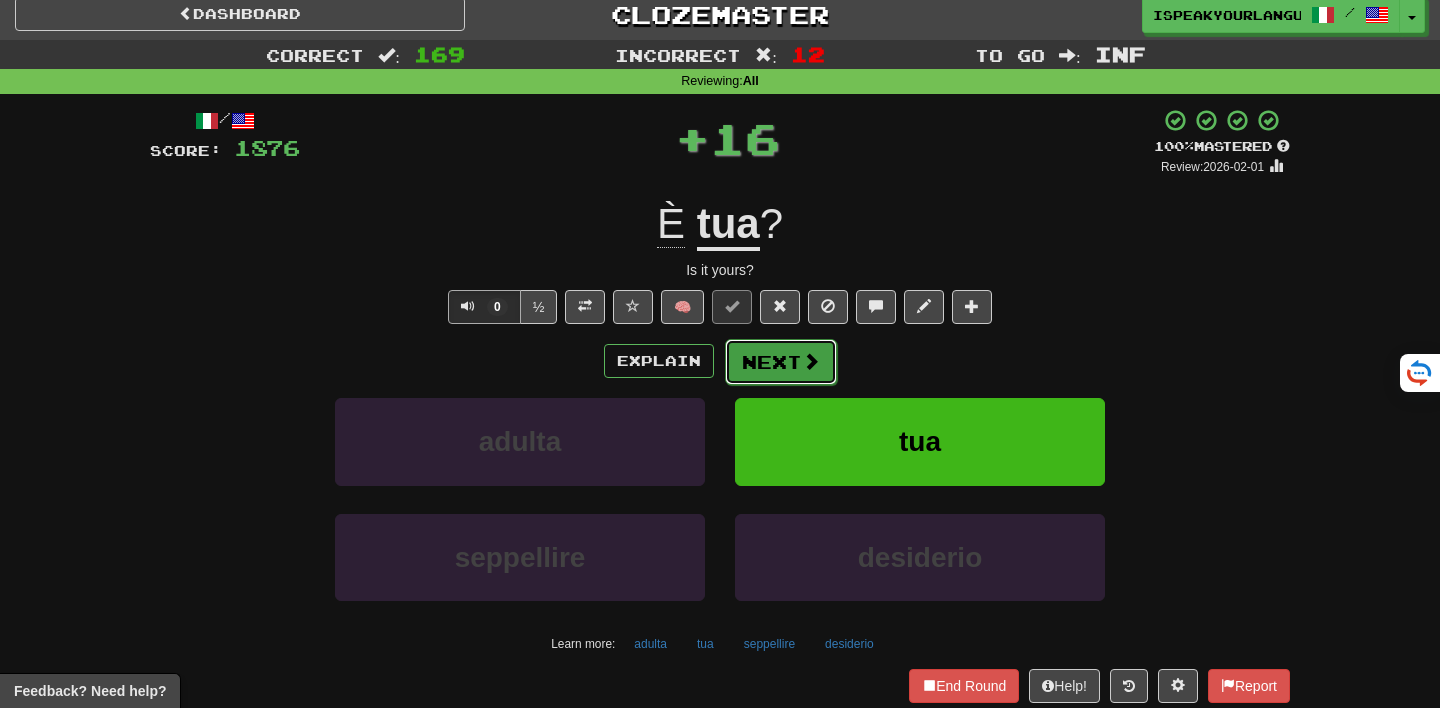 click on "Next" at bounding box center (781, 362) 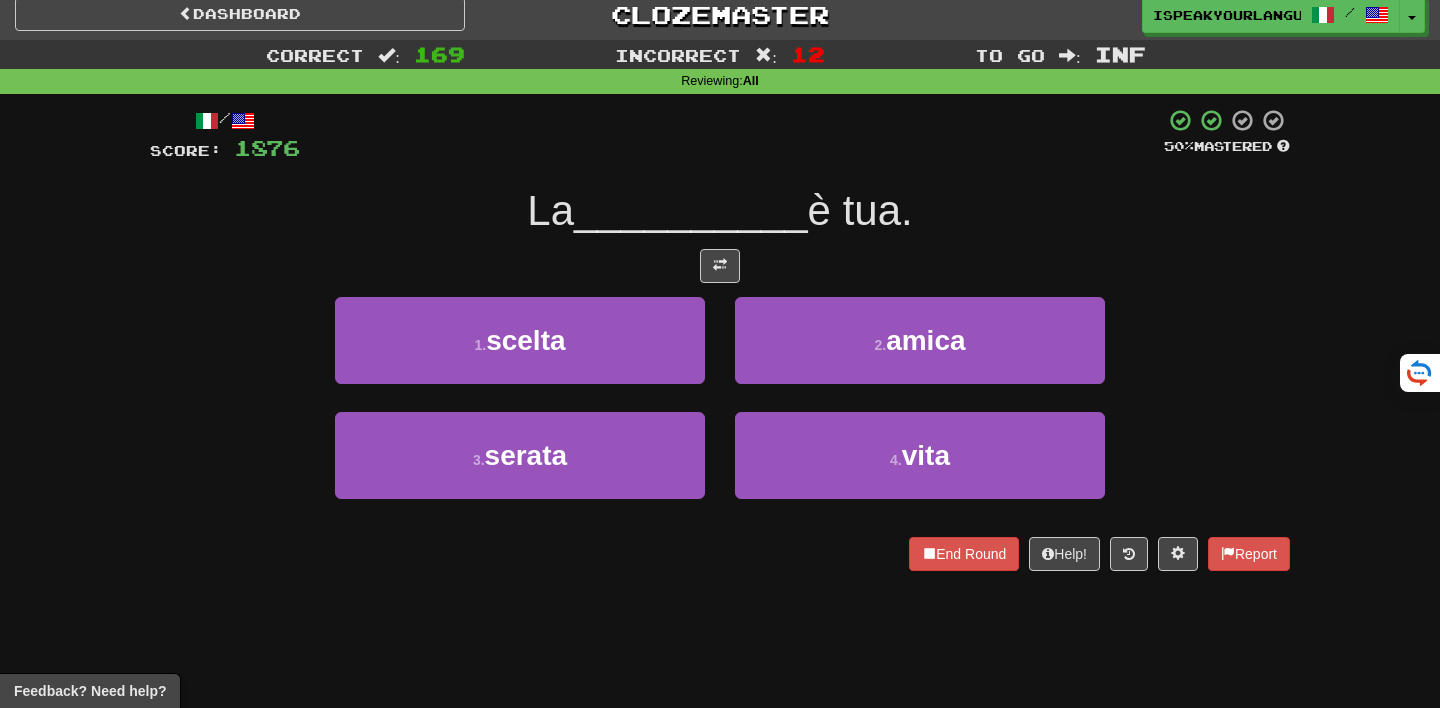 click at bounding box center (720, 266) 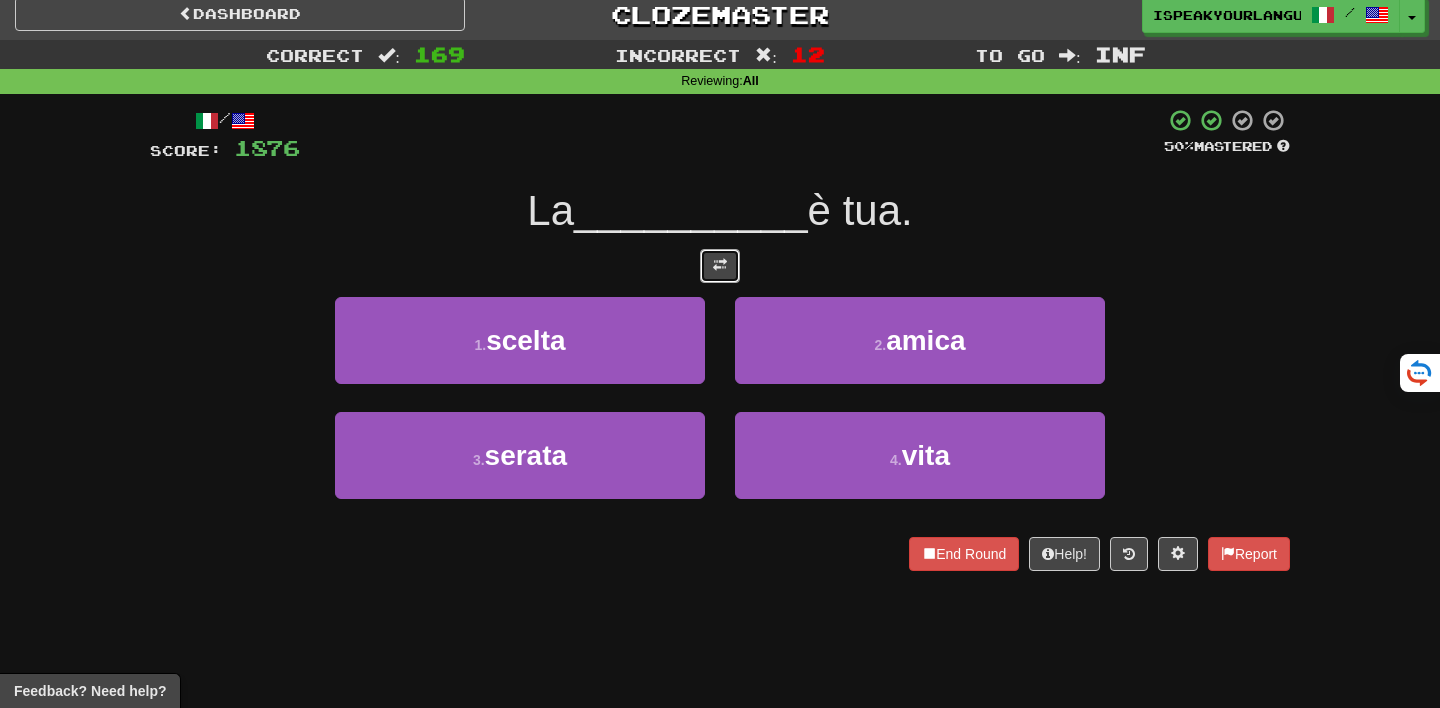 click at bounding box center [720, 265] 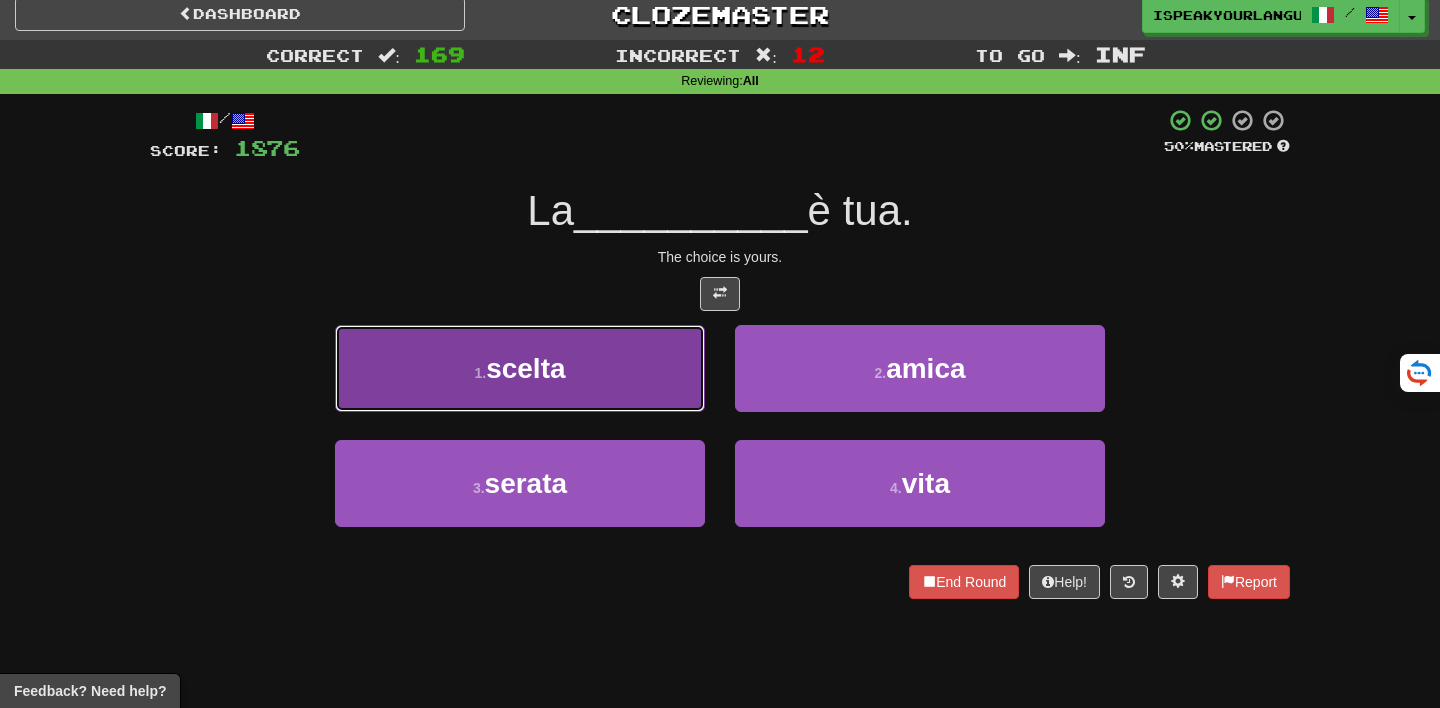 click on "1 .  scelta" at bounding box center (520, 368) 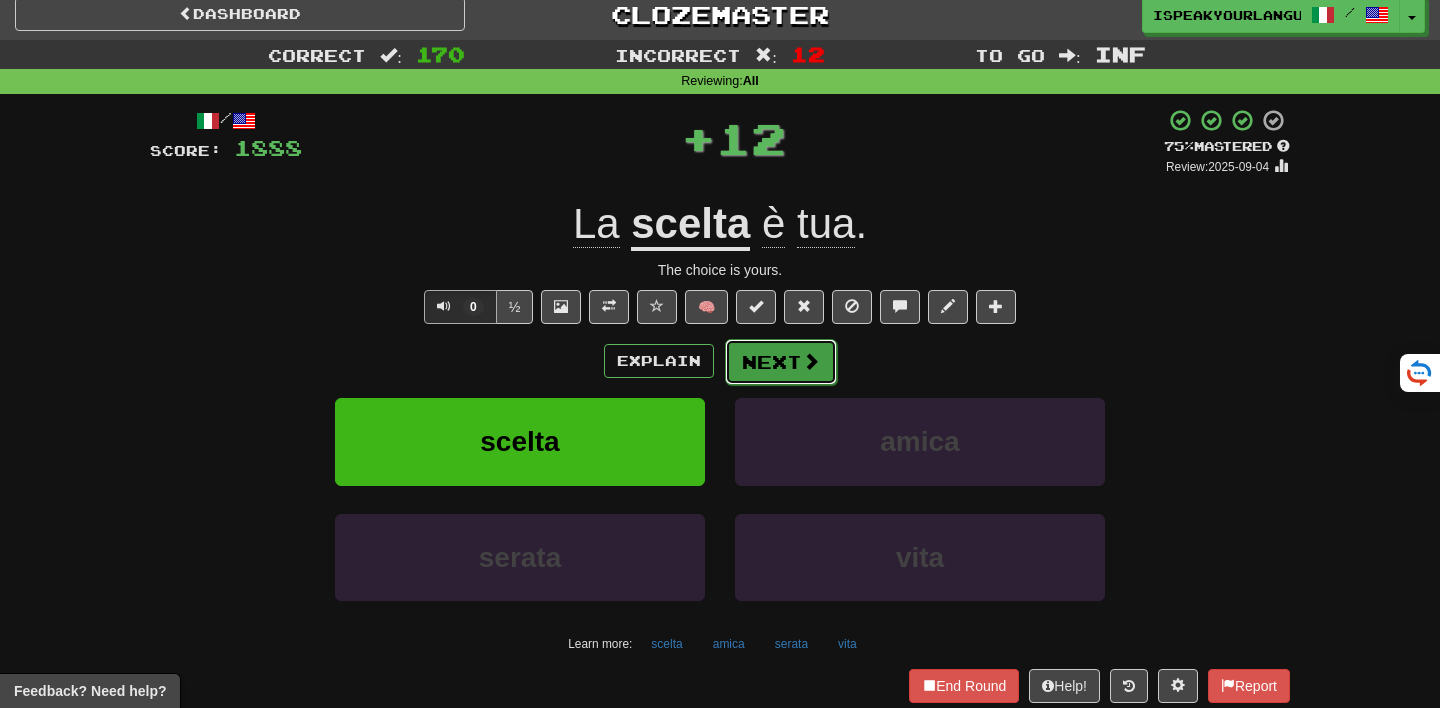 click on "Next" at bounding box center [781, 362] 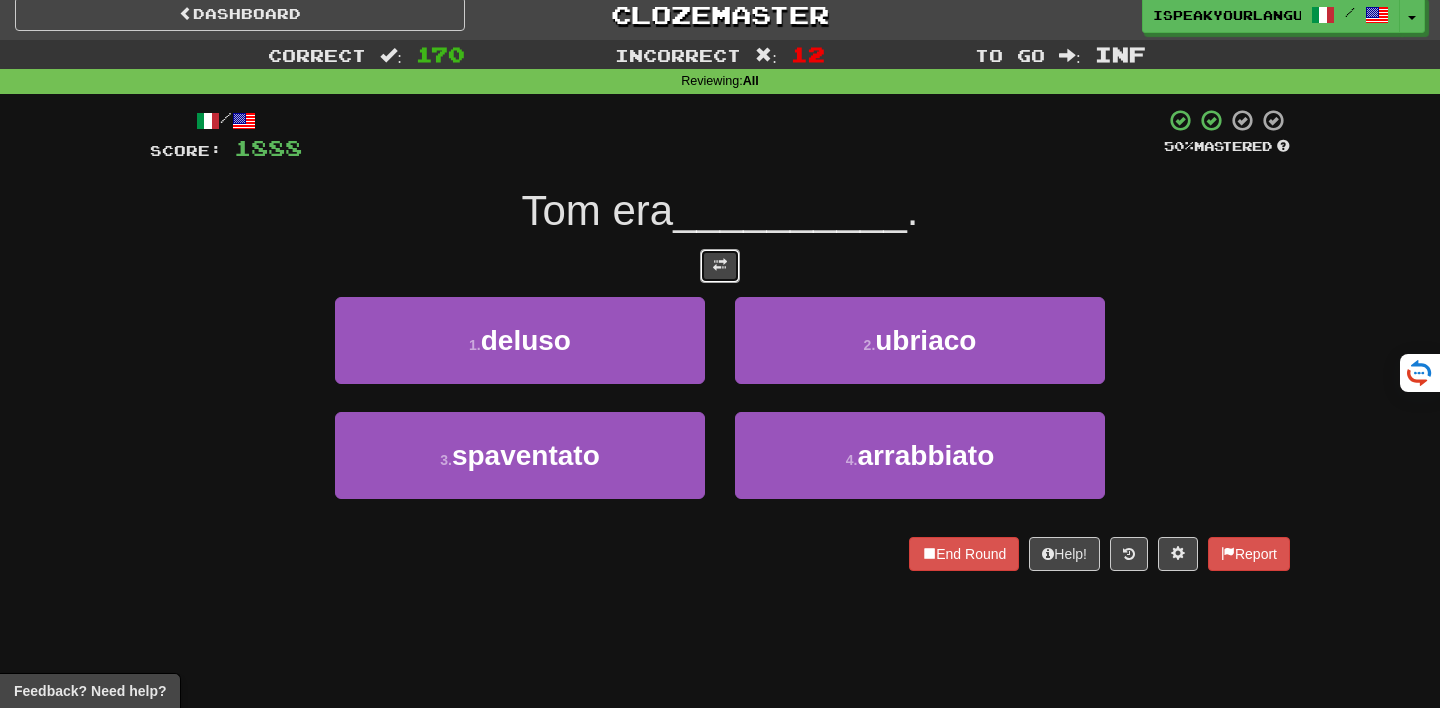 click at bounding box center [720, 265] 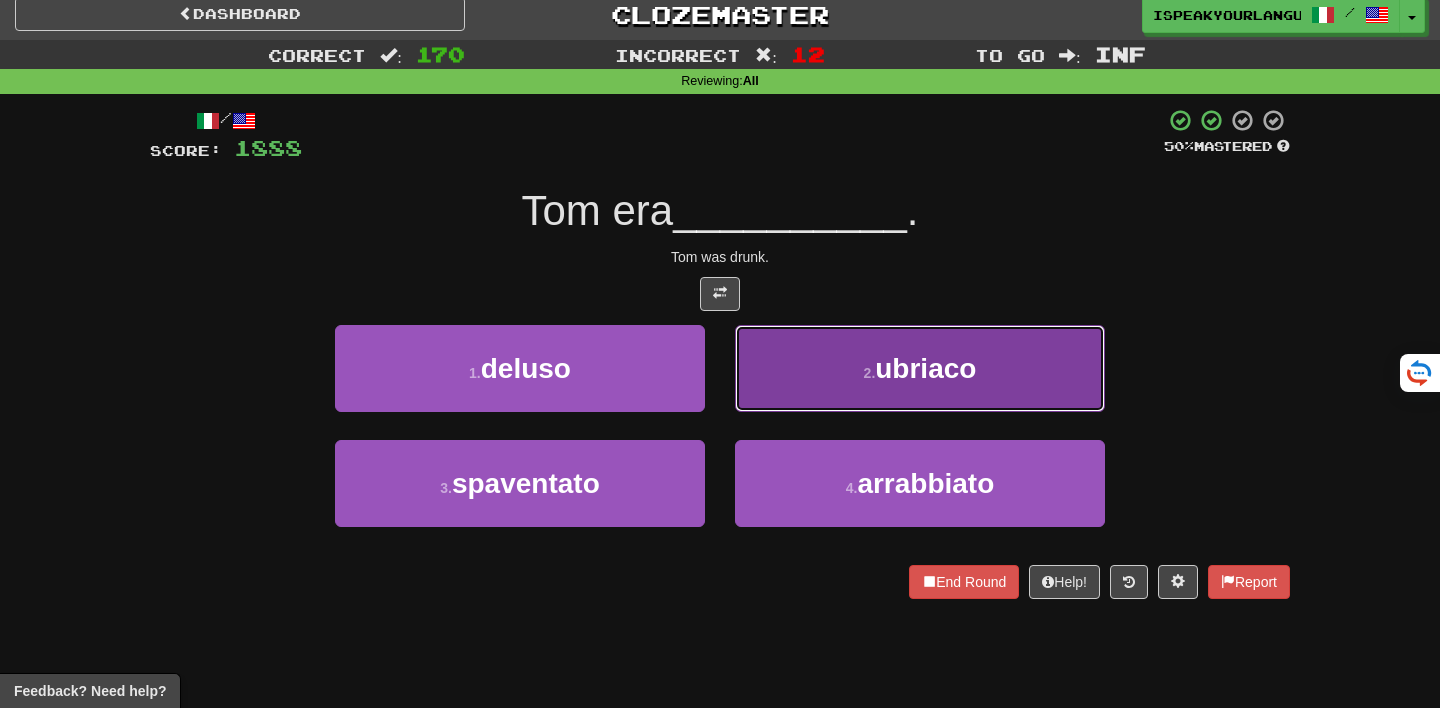 click on "2 .  ubriaco" at bounding box center [920, 368] 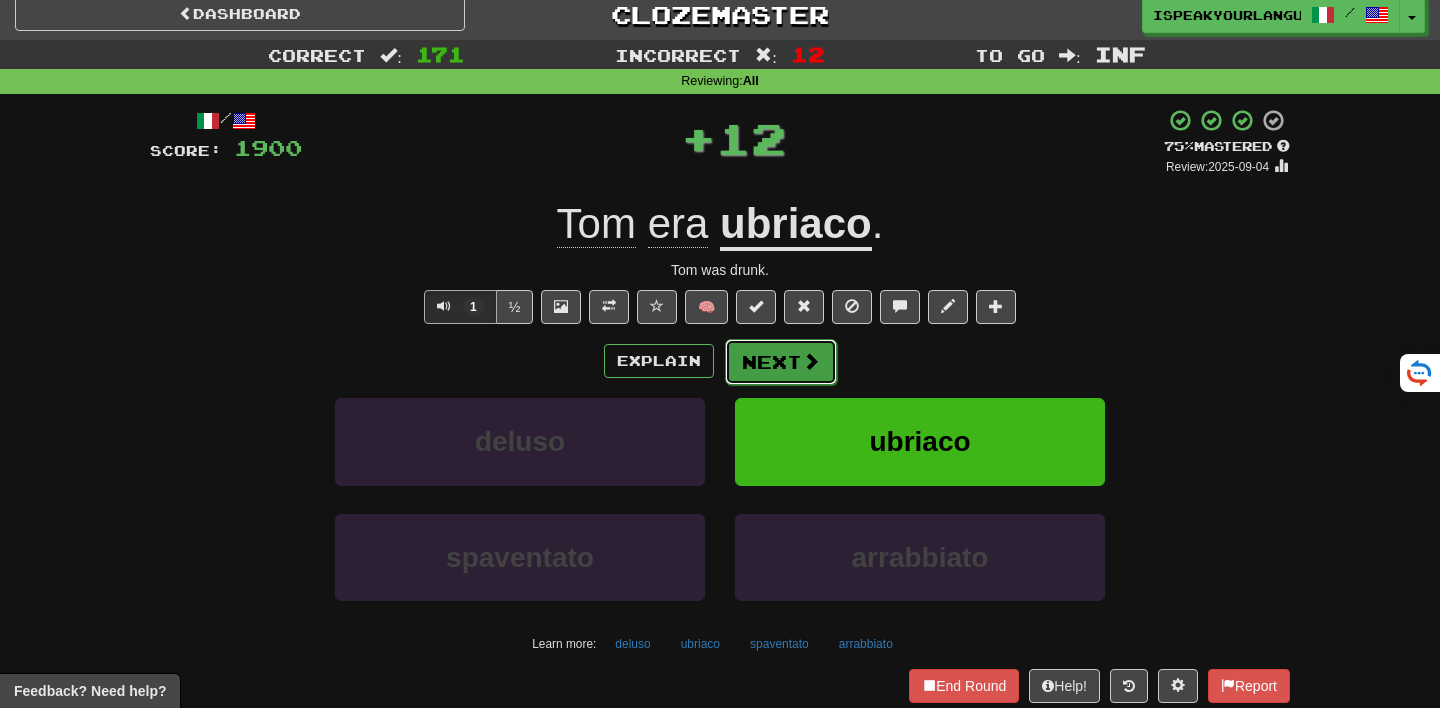 click on "Next" at bounding box center (781, 362) 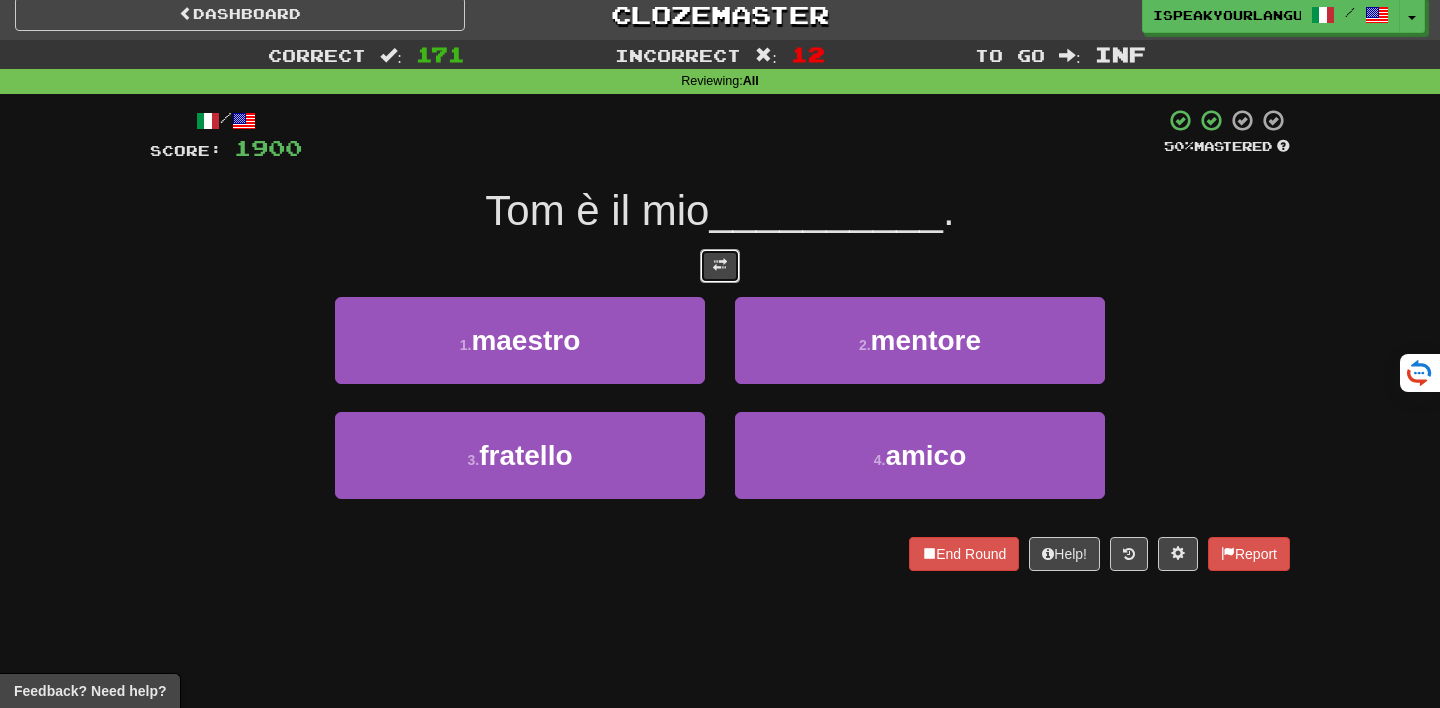 click at bounding box center (720, 266) 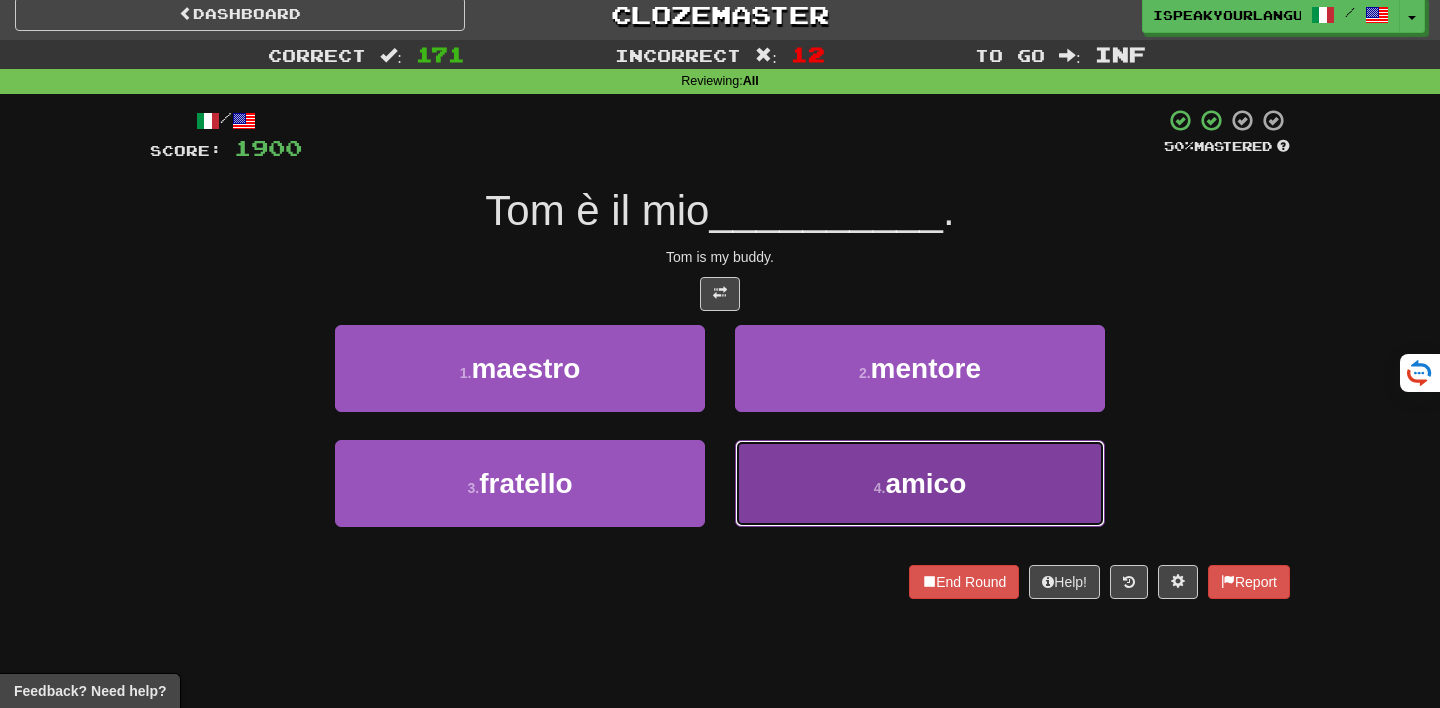 click on "4 .  amico" at bounding box center (920, 483) 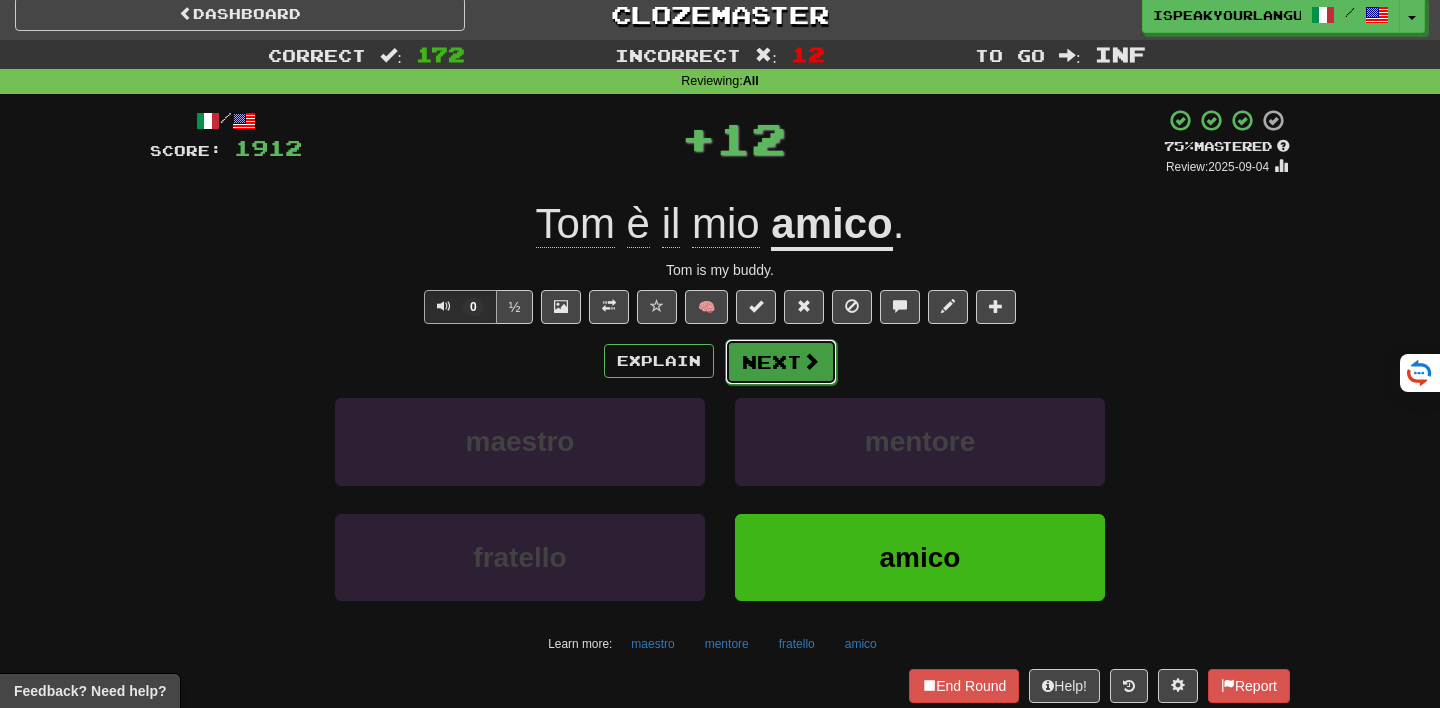 click on "Next" at bounding box center (781, 362) 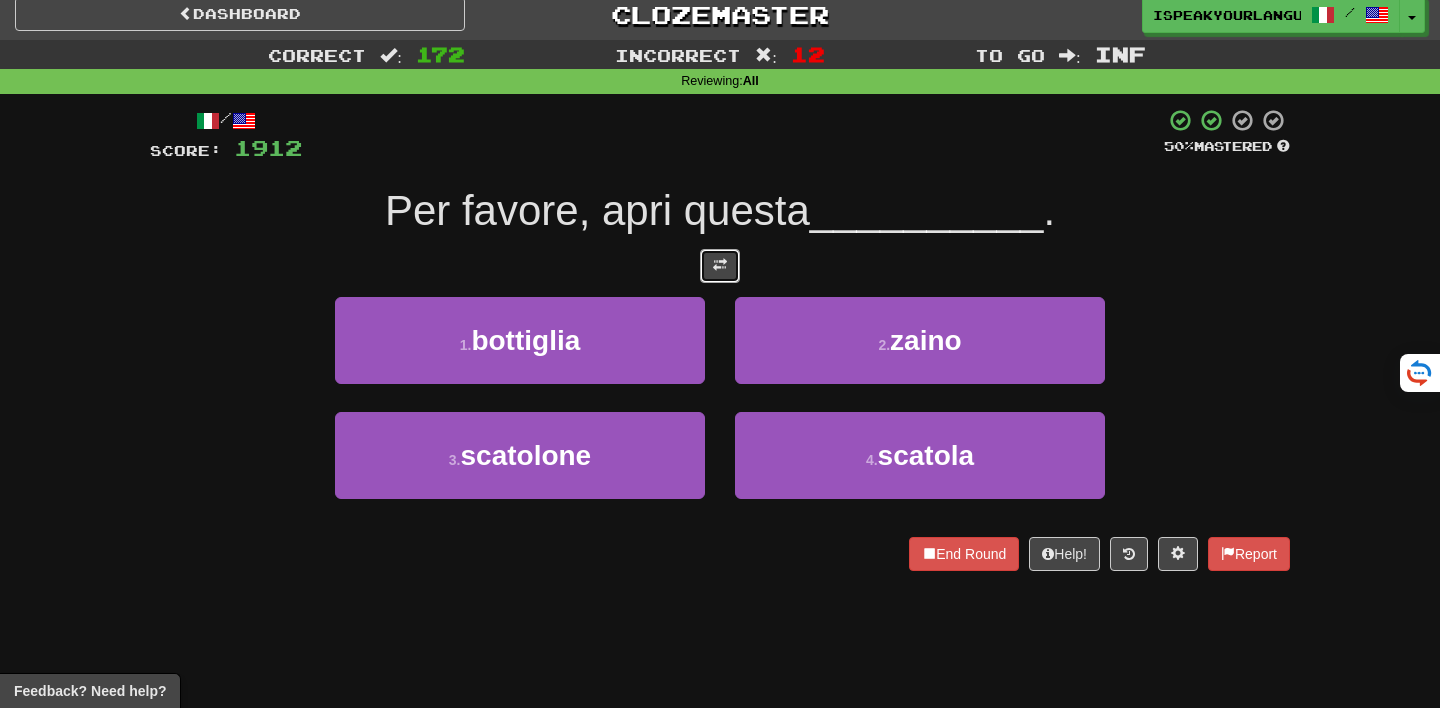 click at bounding box center [720, 265] 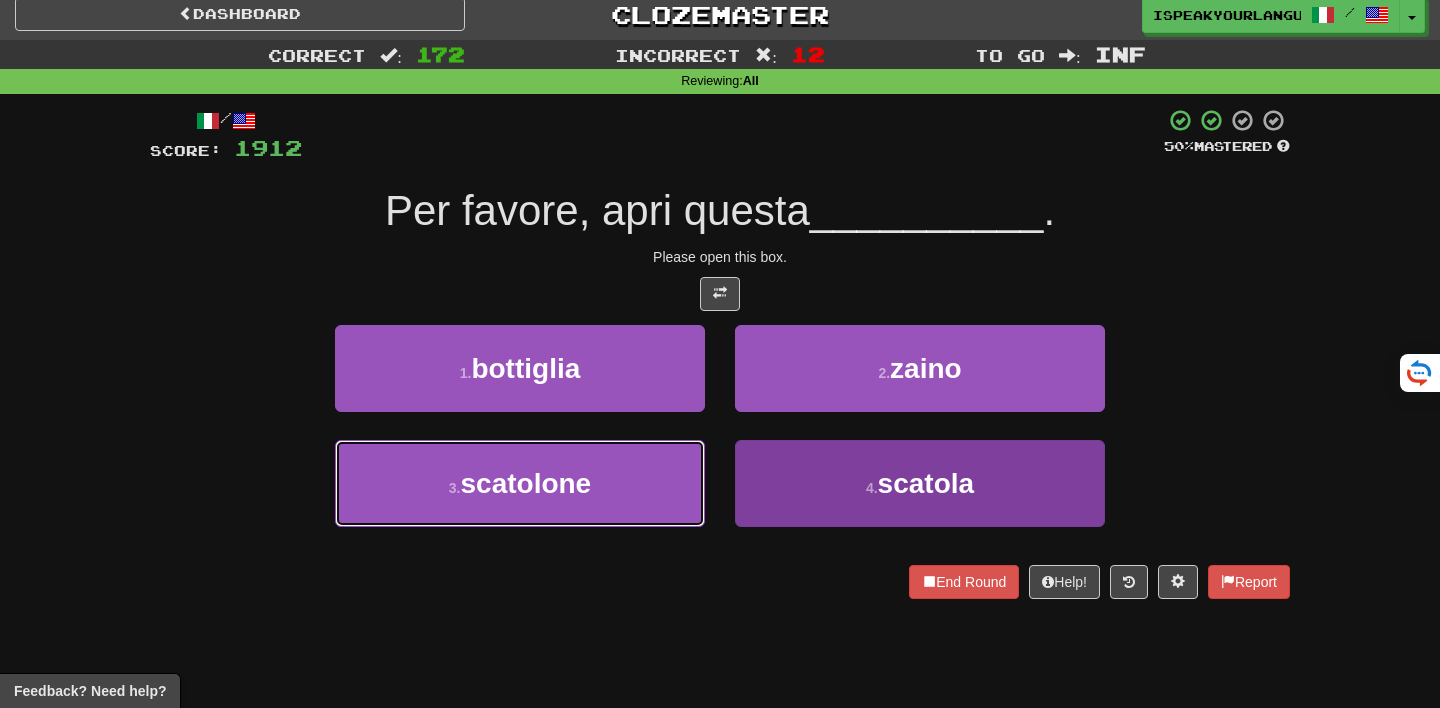 drag, startPoint x: 639, startPoint y: 469, endPoint x: 806, endPoint y: 504, distance: 170.62825 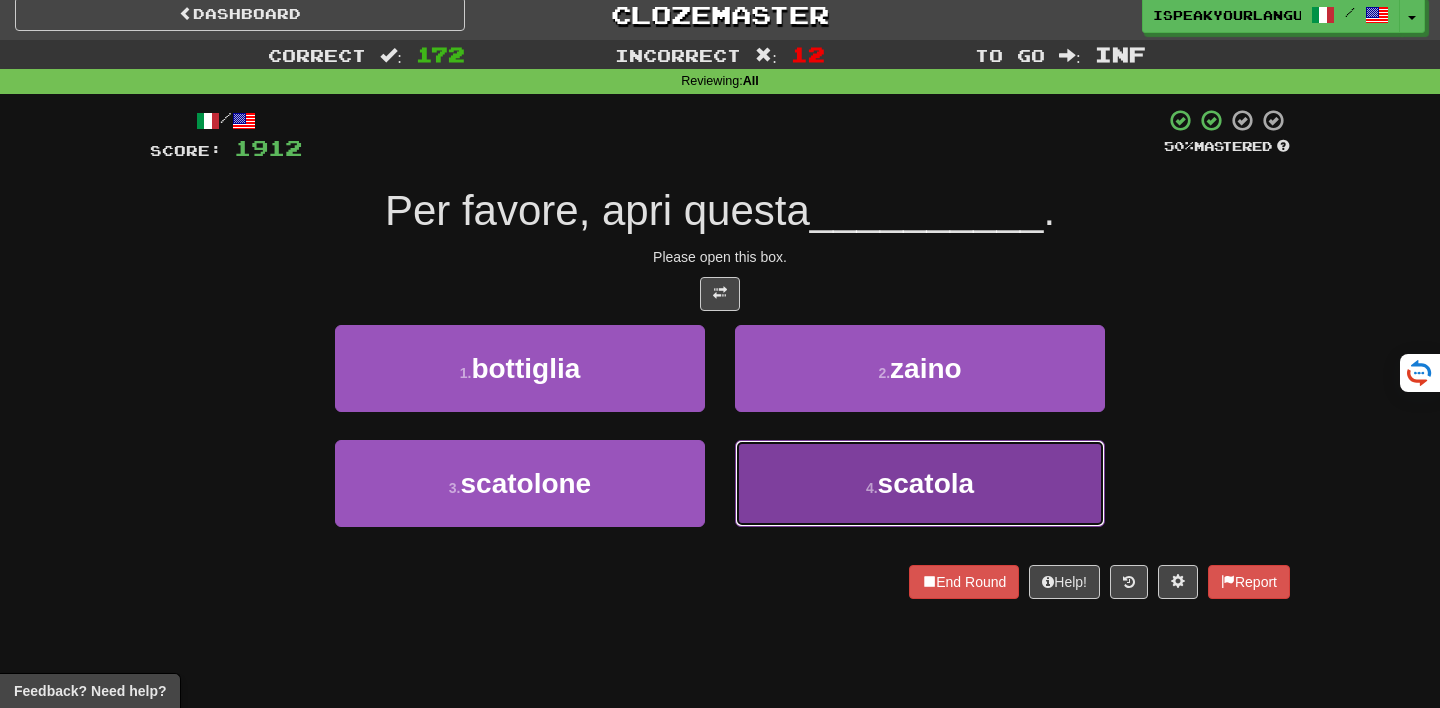 click on "4 .  scatola" at bounding box center [920, 483] 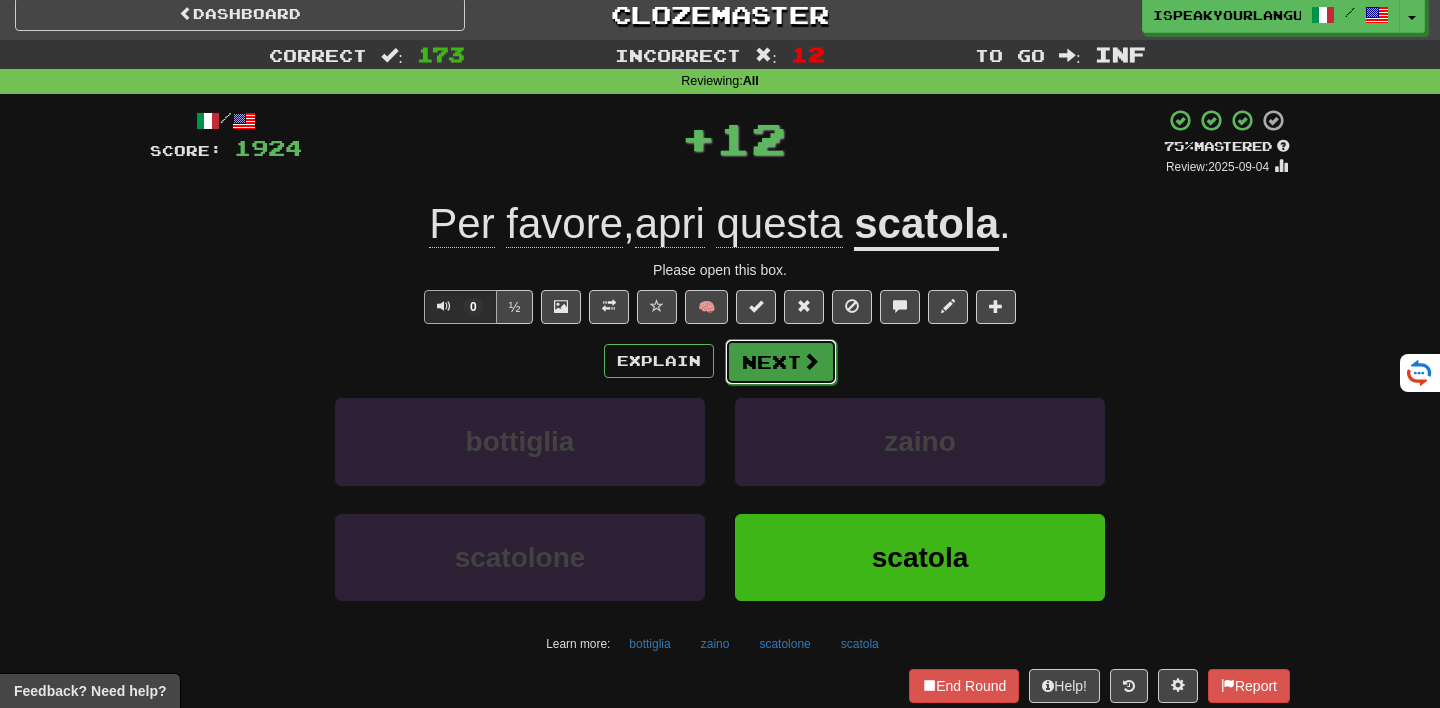 click on "Next" at bounding box center [781, 362] 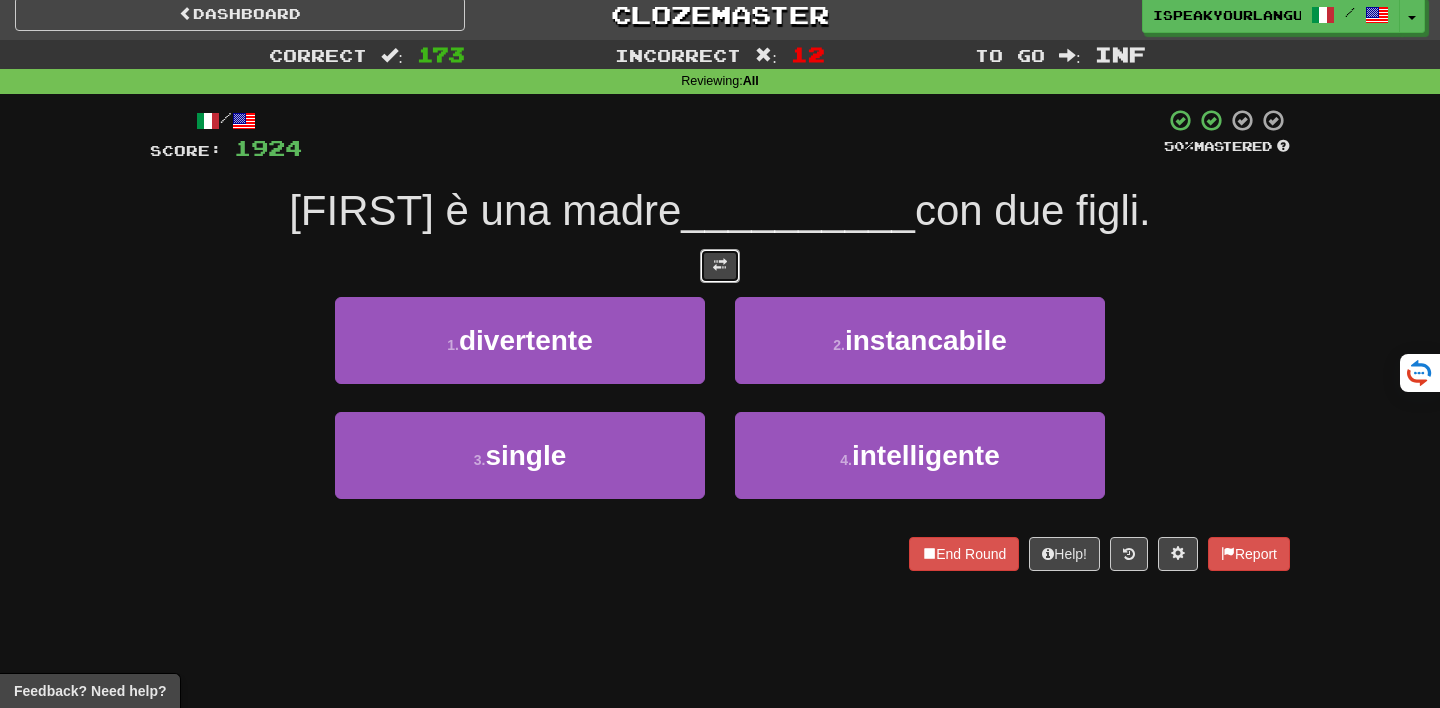 click at bounding box center (720, 266) 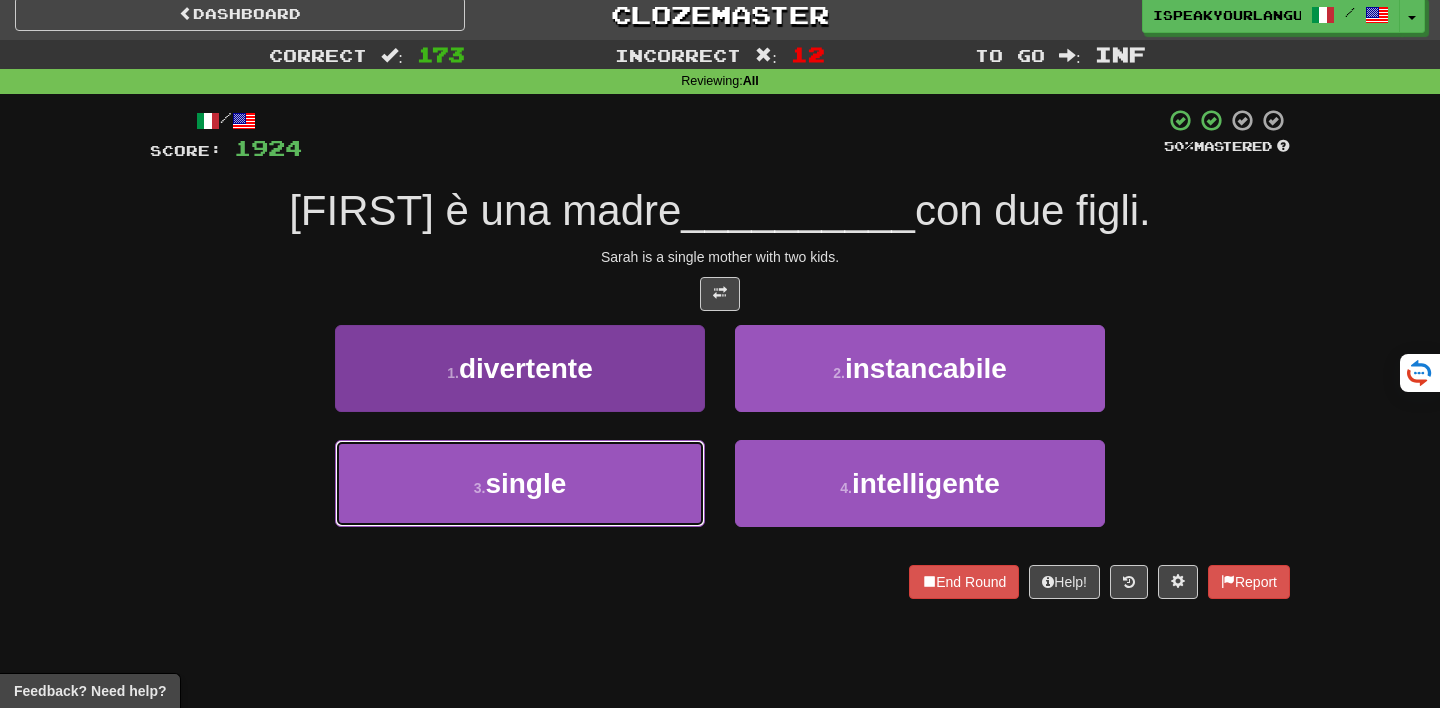 click on "3 .  single" at bounding box center (520, 483) 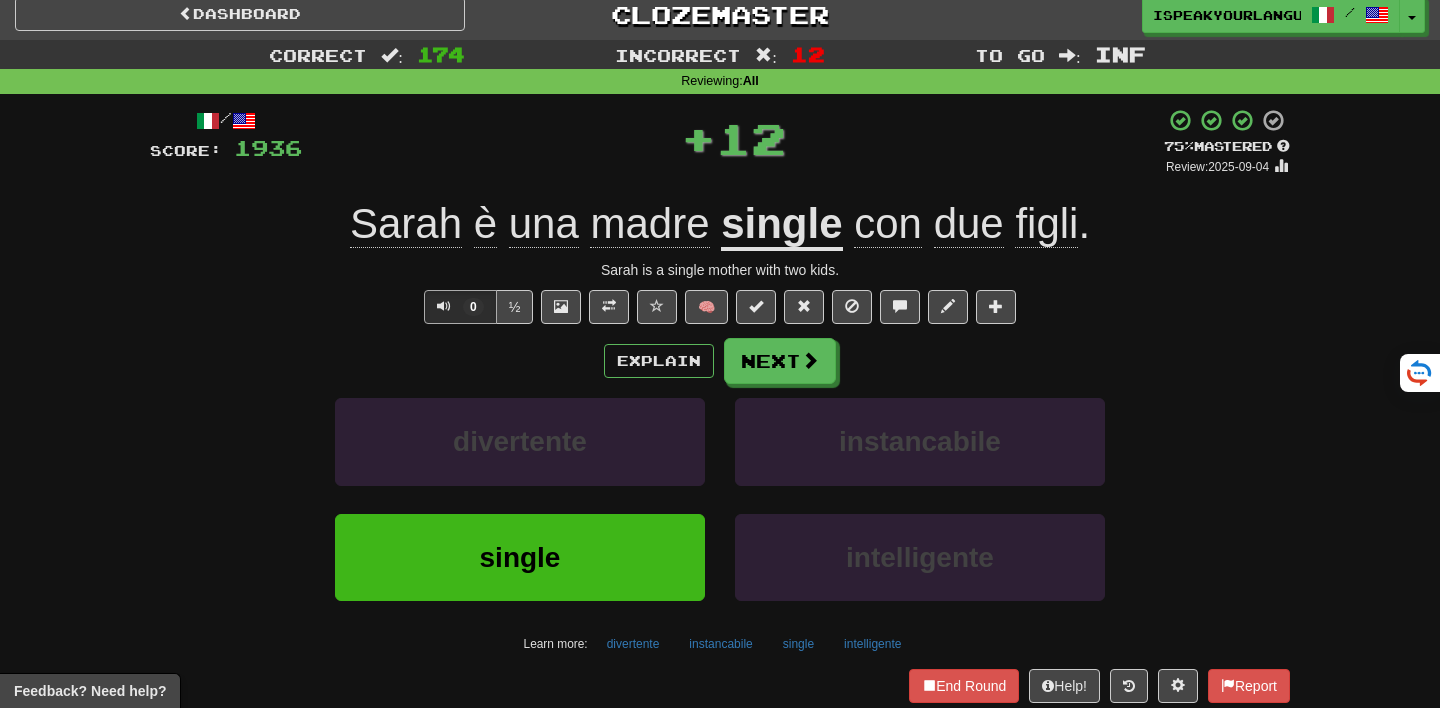 click on "/ Score: 1936 + 12 75 % Mastered Review: 2025-09-04 [FIRST] è una madre single con due figli. [FIRST] is a single mother with two kids. 0 ½ 🧠 Explain Next divertente instancabile single intelligente Learn more: divertente instancabile single intelligente End Round Help! Report" at bounding box center [720, 405] 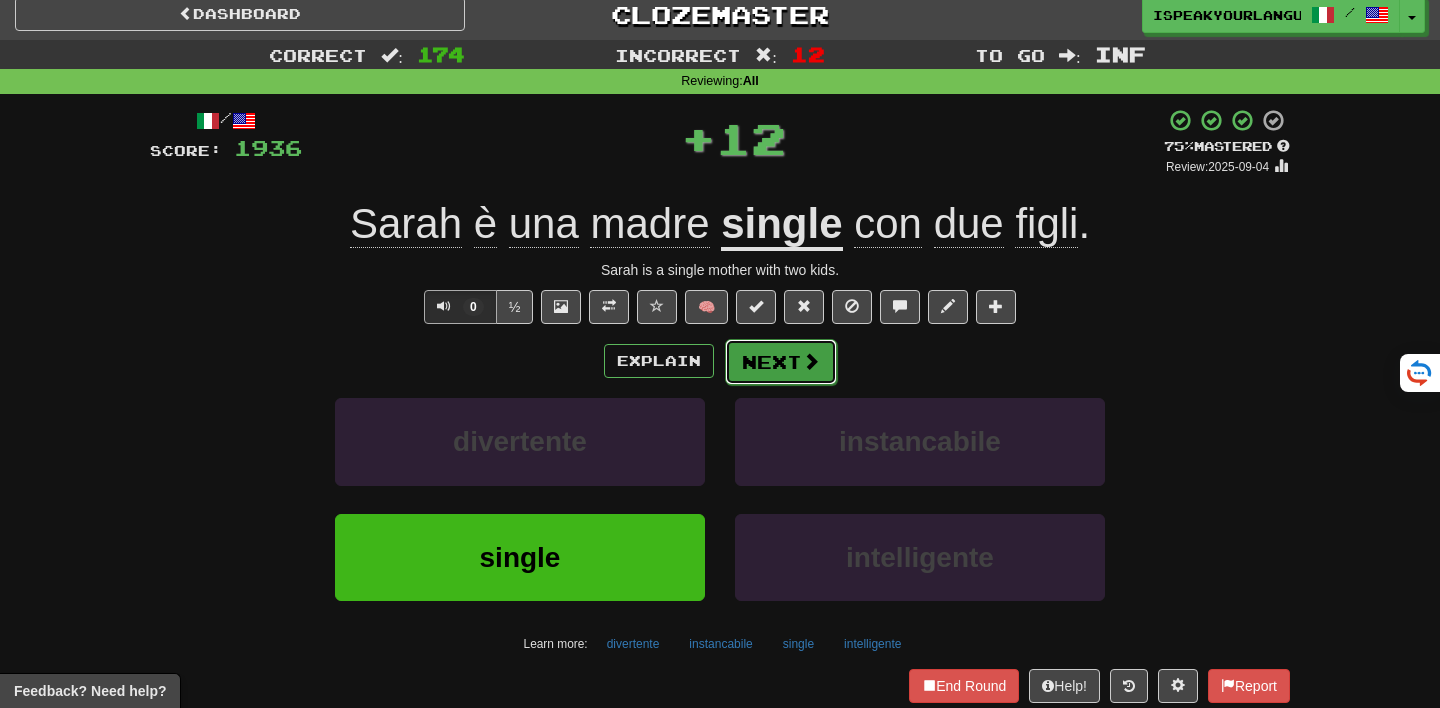 click on "Next" at bounding box center [781, 362] 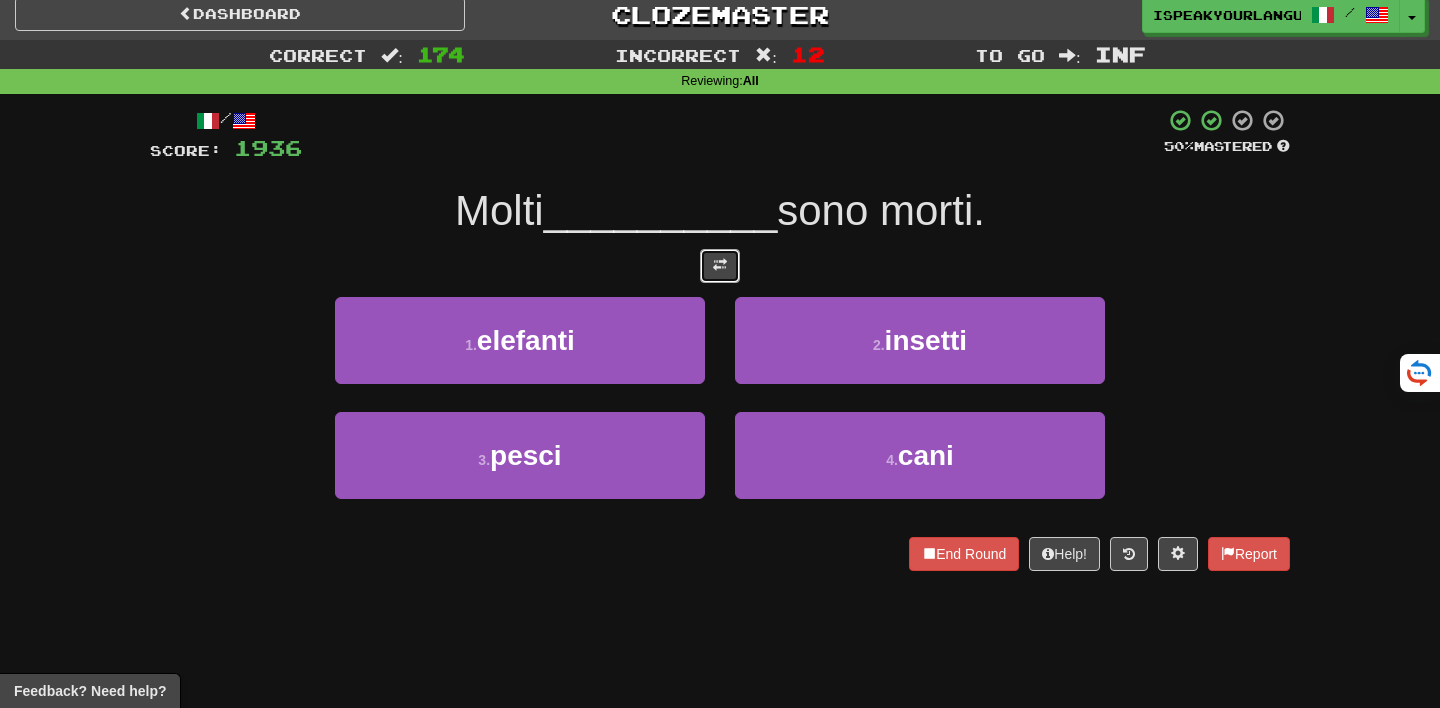 click at bounding box center (720, 265) 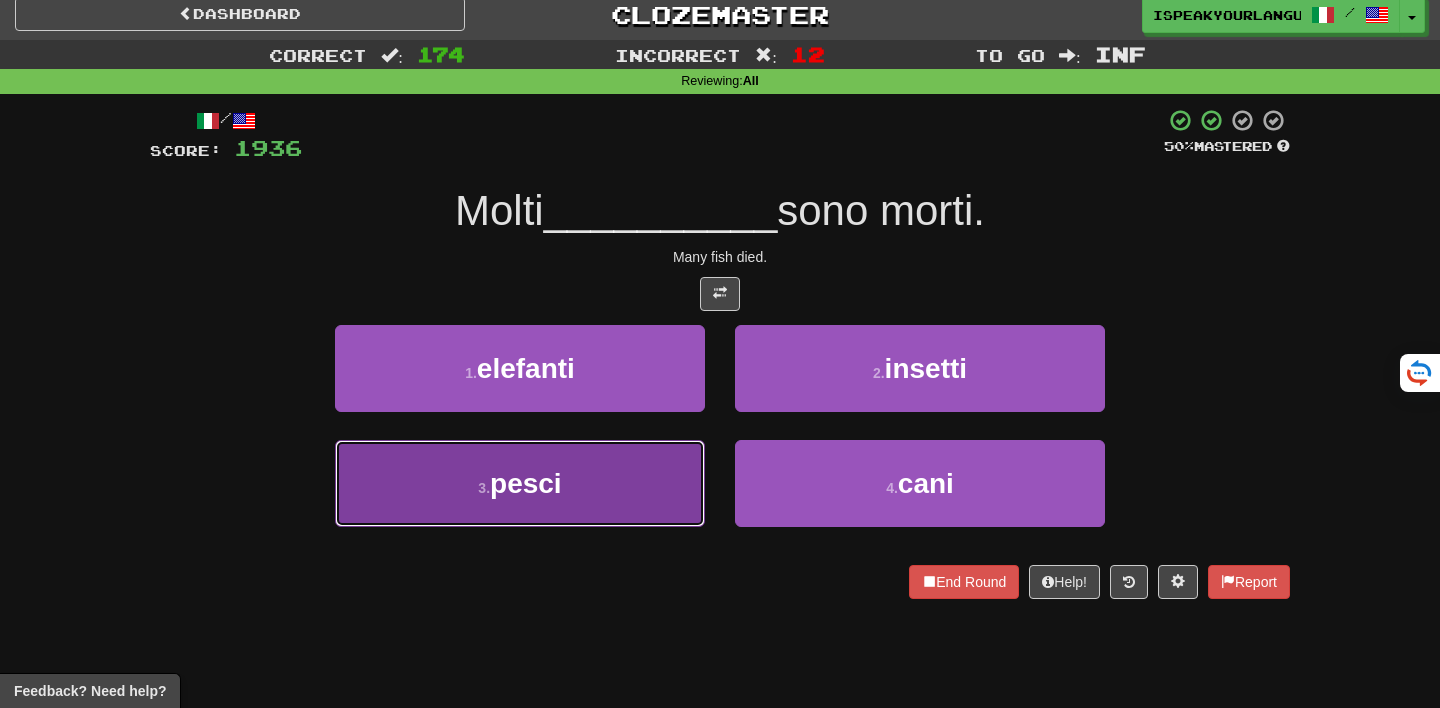 click on "3 .  pesci" at bounding box center (520, 483) 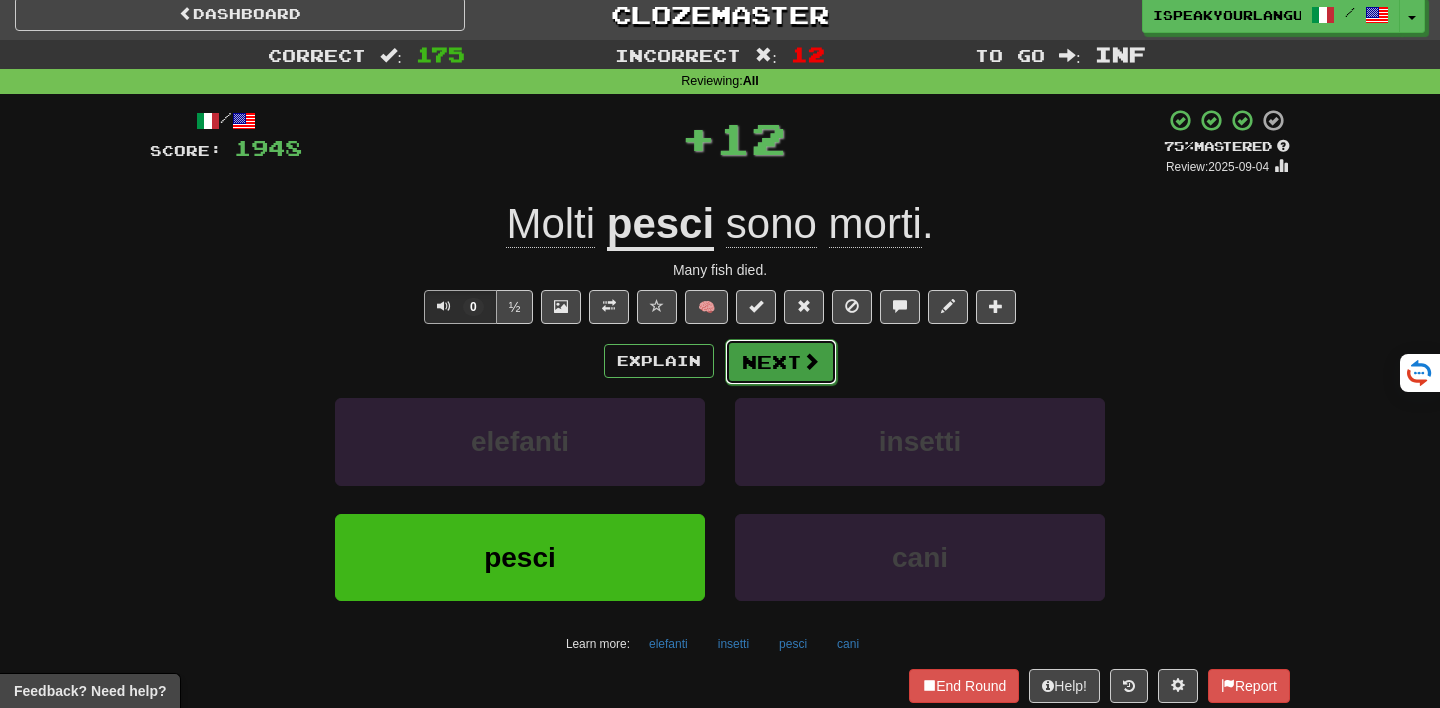 click on "Next" at bounding box center (781, 362) 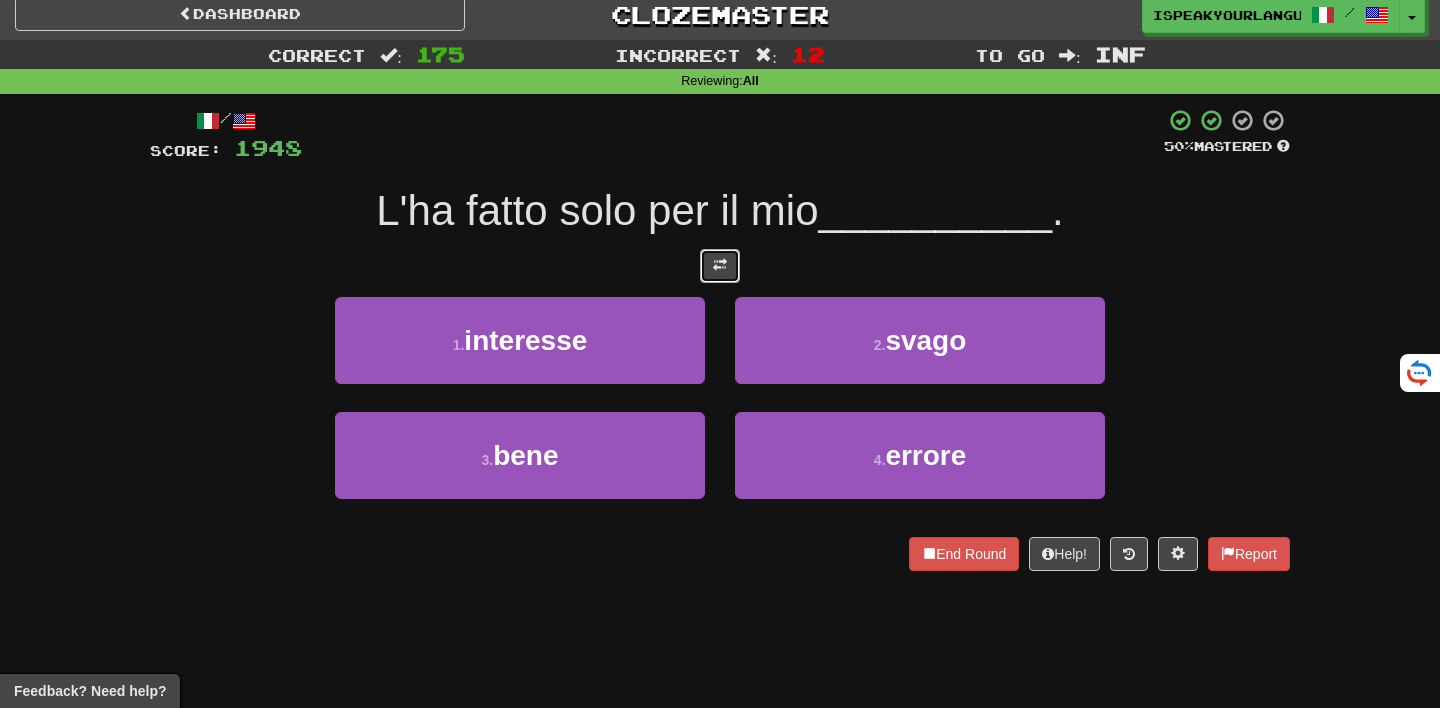 click at bounding box center (720, 265) 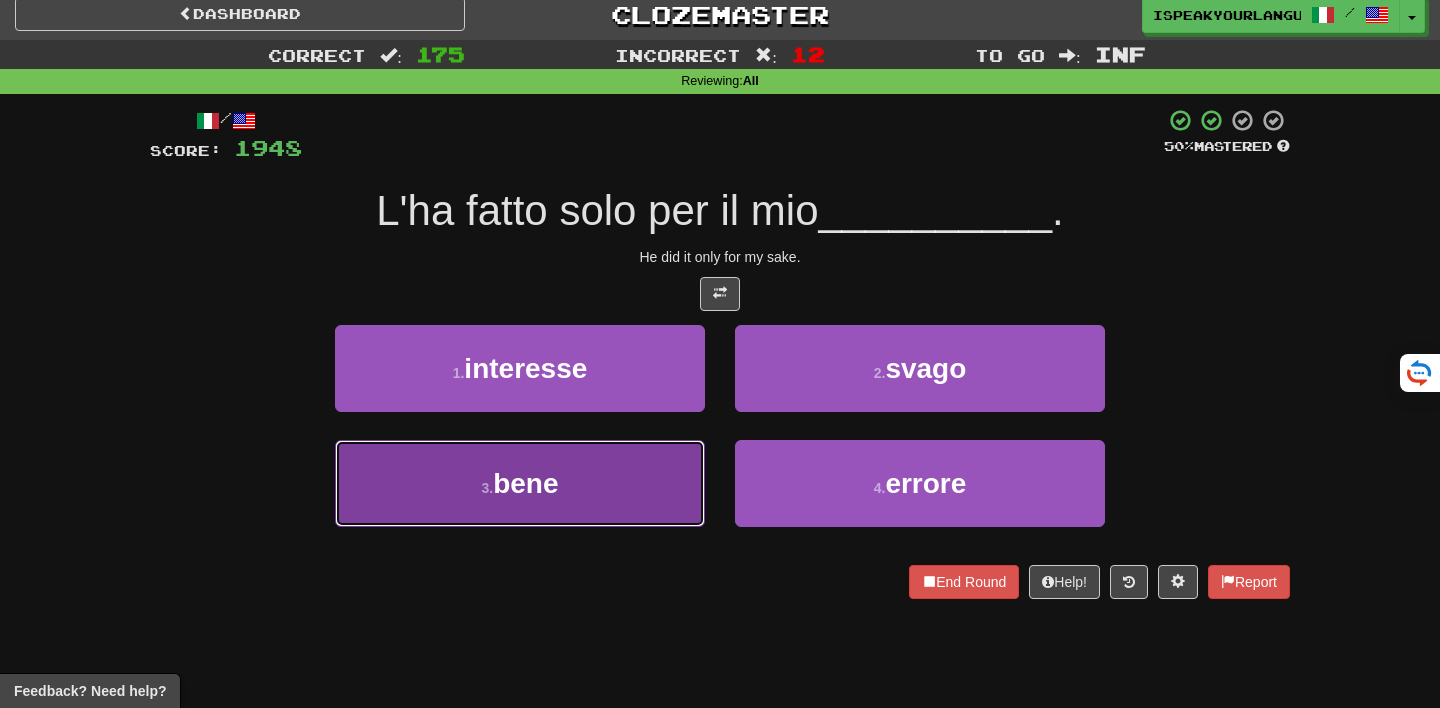 click on "3 .  bene" at bounding box center (520, 483) 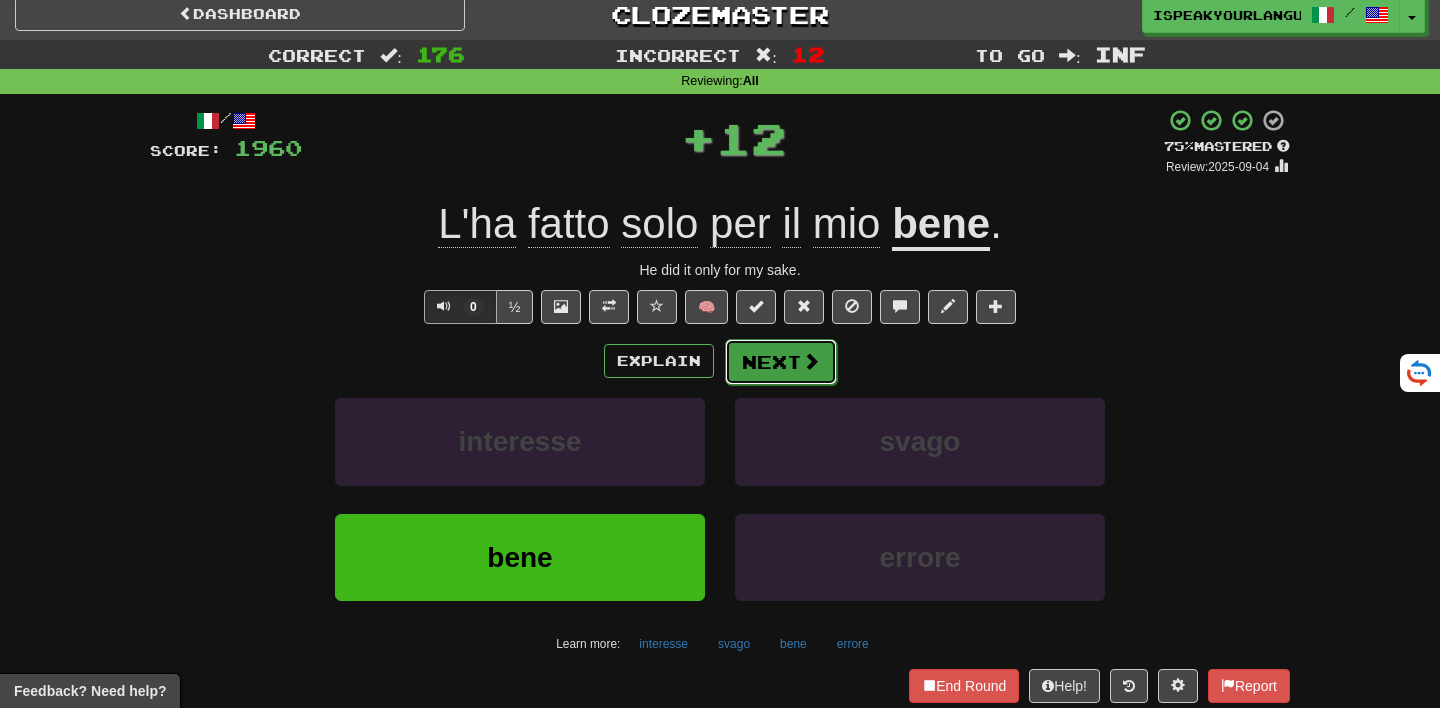 click on "Next" at bounding box center [781, 362] 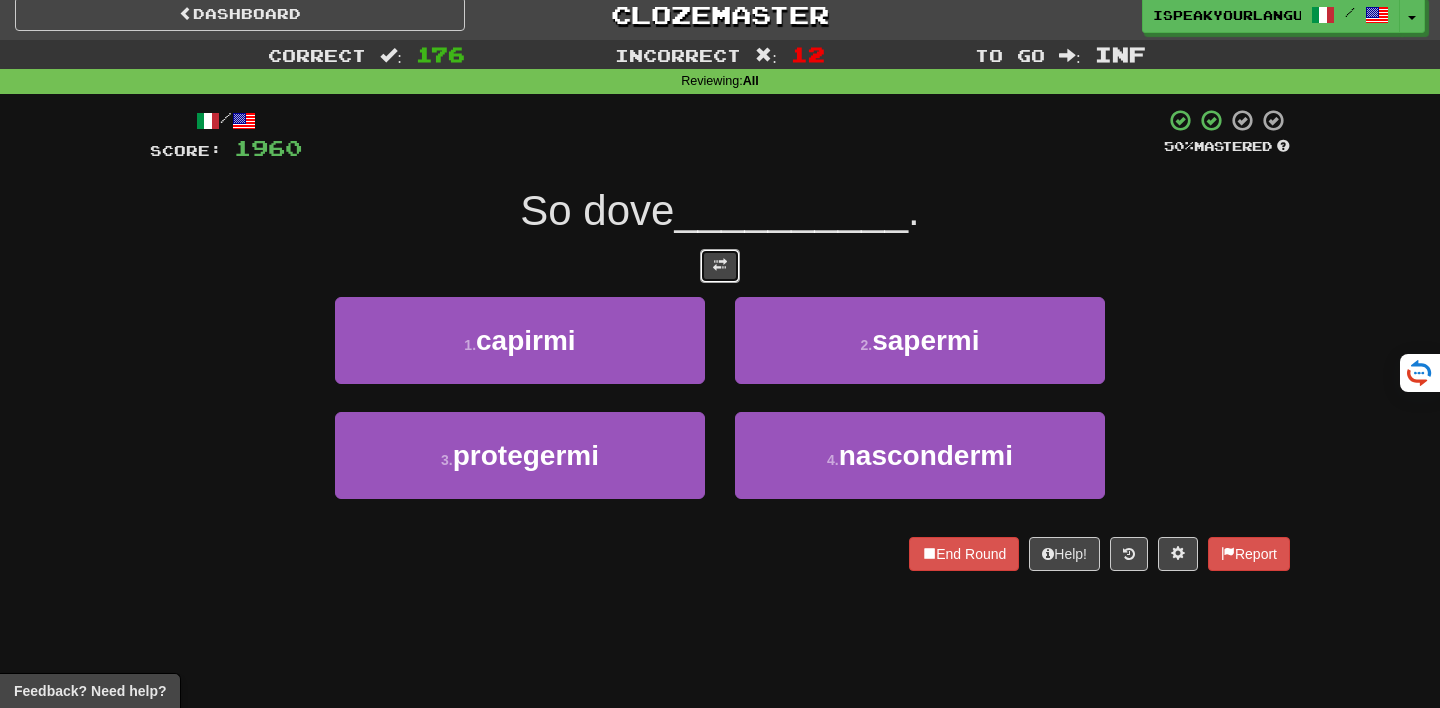 click at bounding box center (720, 266) 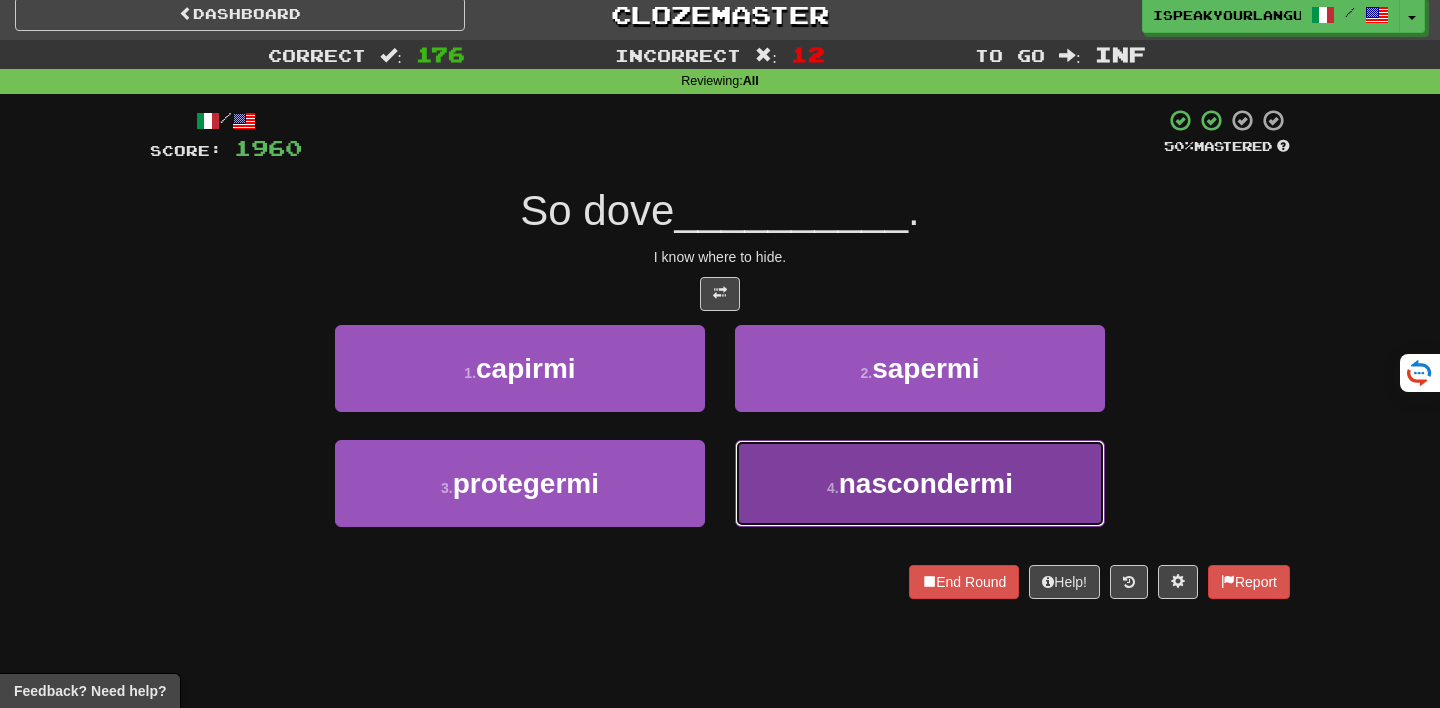 click on "4 .  nascondermi" at bounding box center (920, 483) 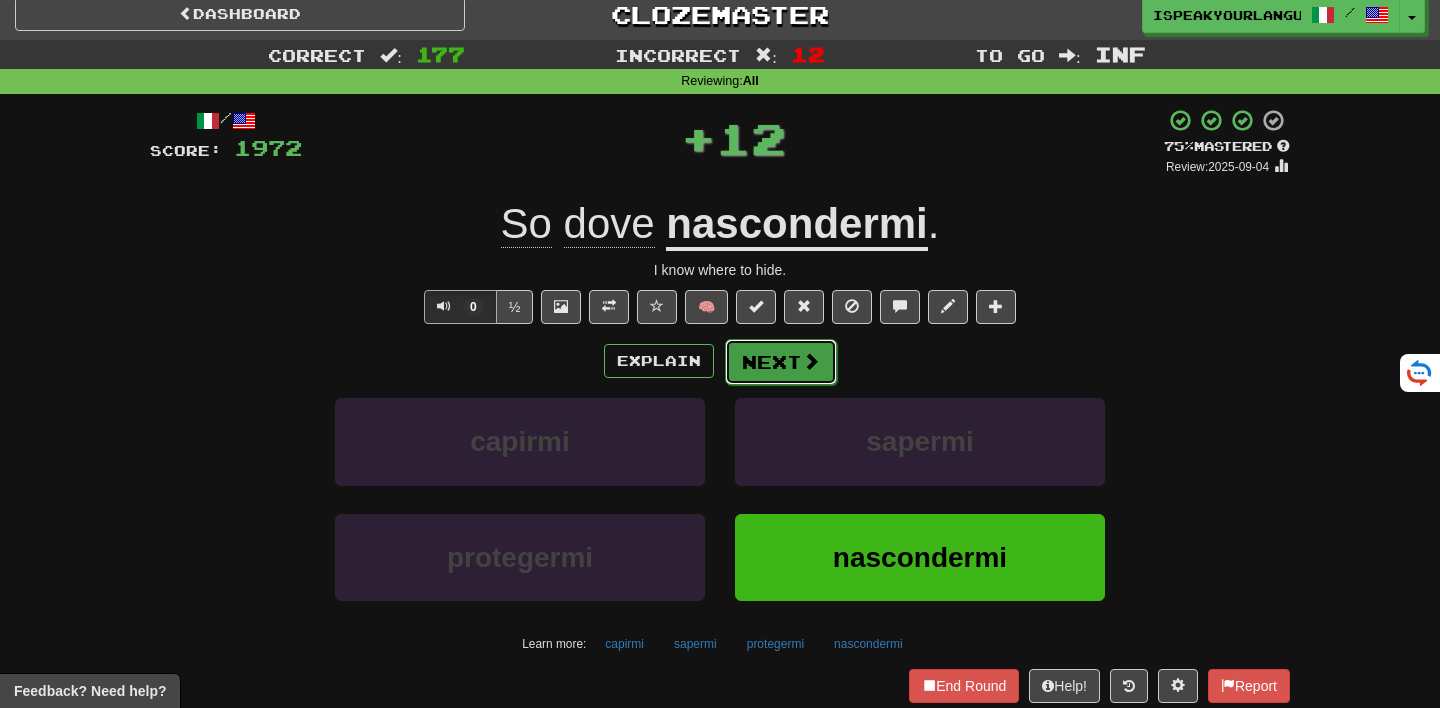 click on "Next" at bounding box center [781, 362] 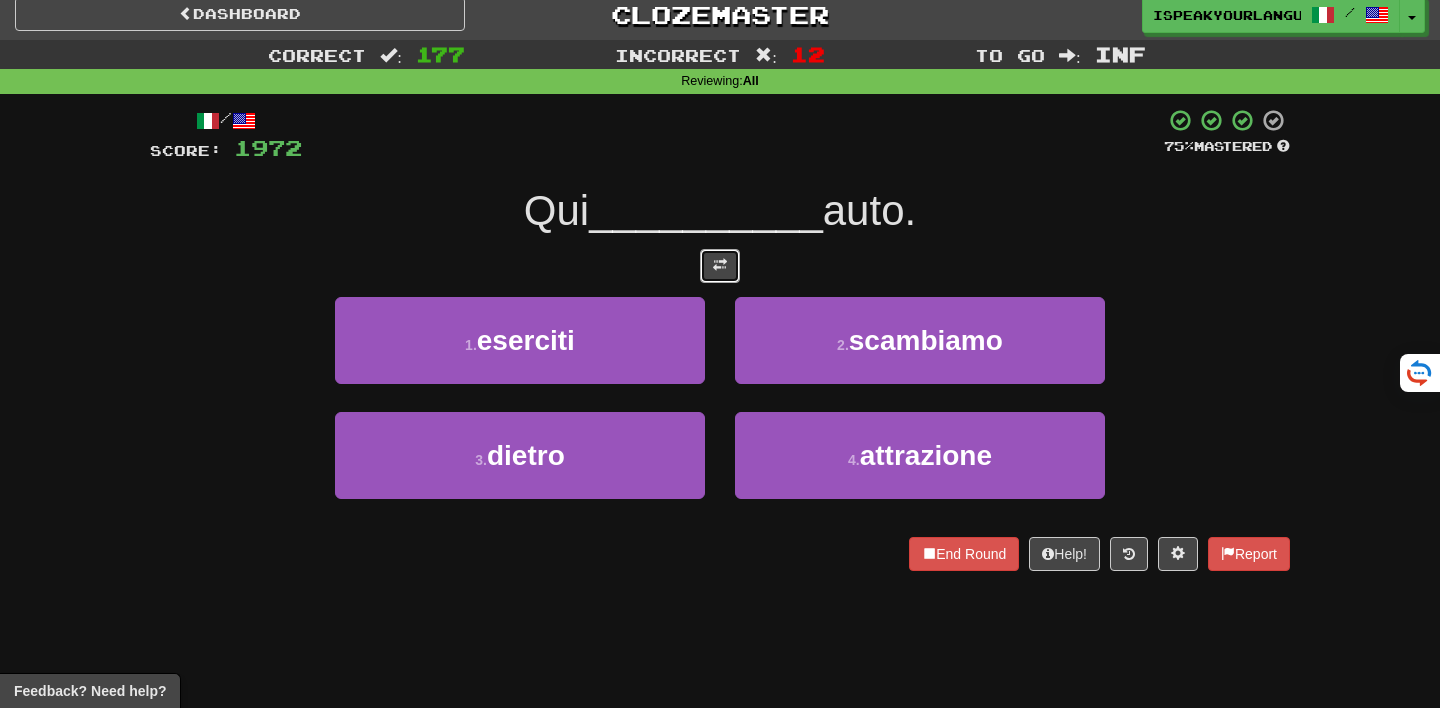 click at bounding box center (720, 265) 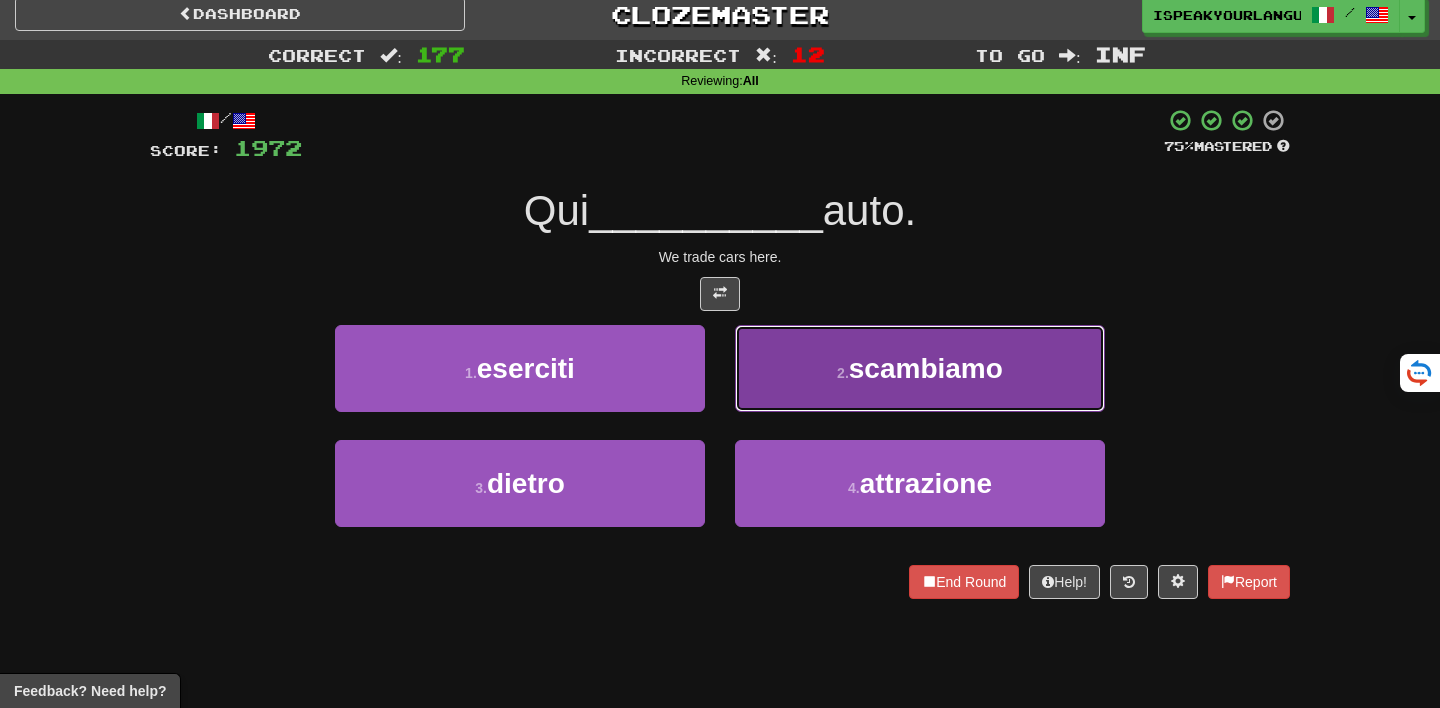 click on "2 .  scambiamo" at bounding box center [920, 368] 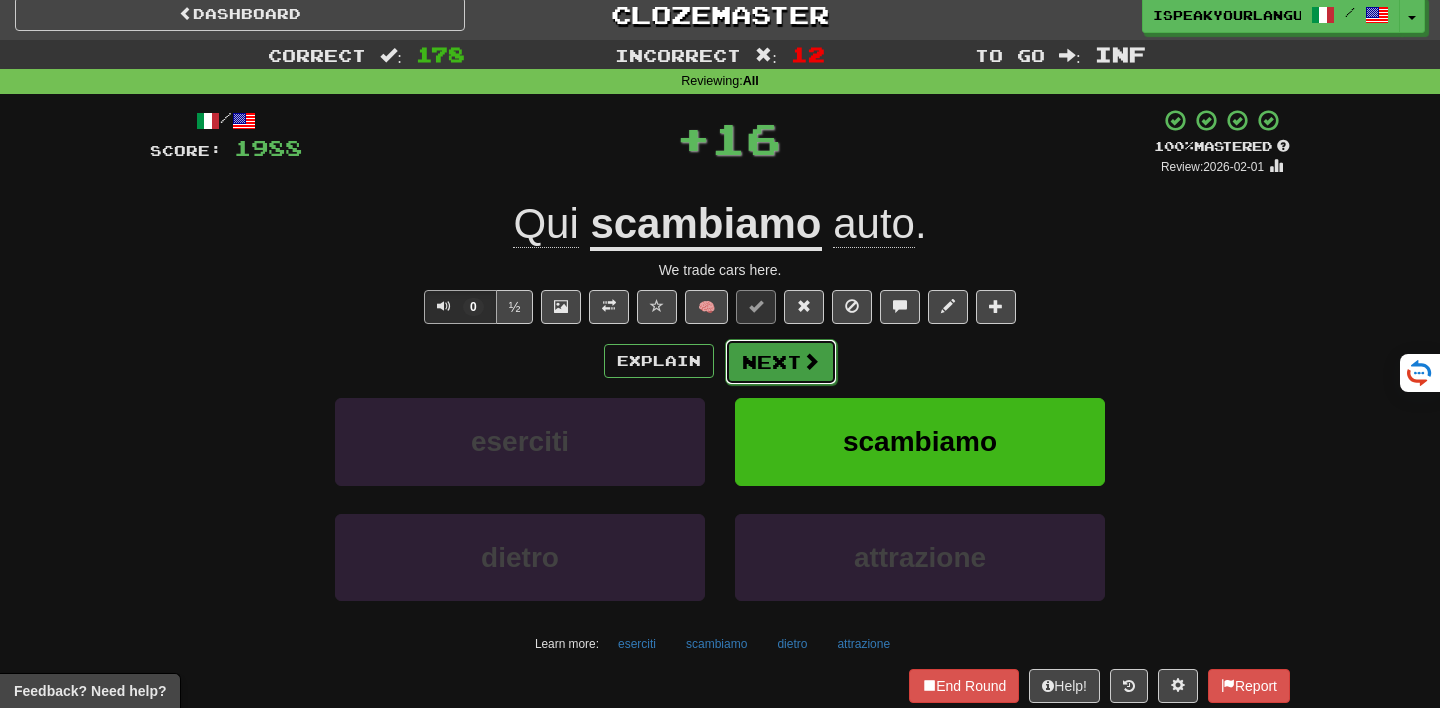 click on "Next" at bounding box center (781, 362) 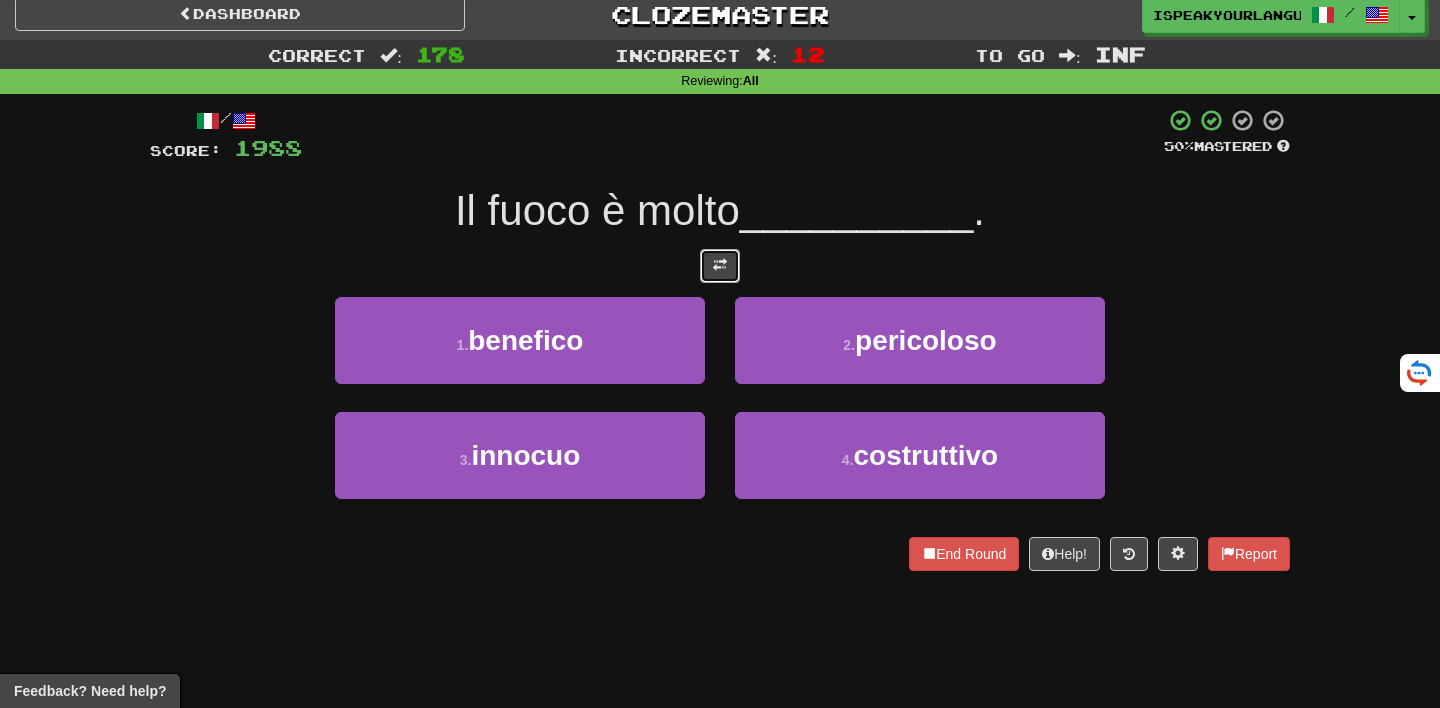 click at bounding box center [720, 266] 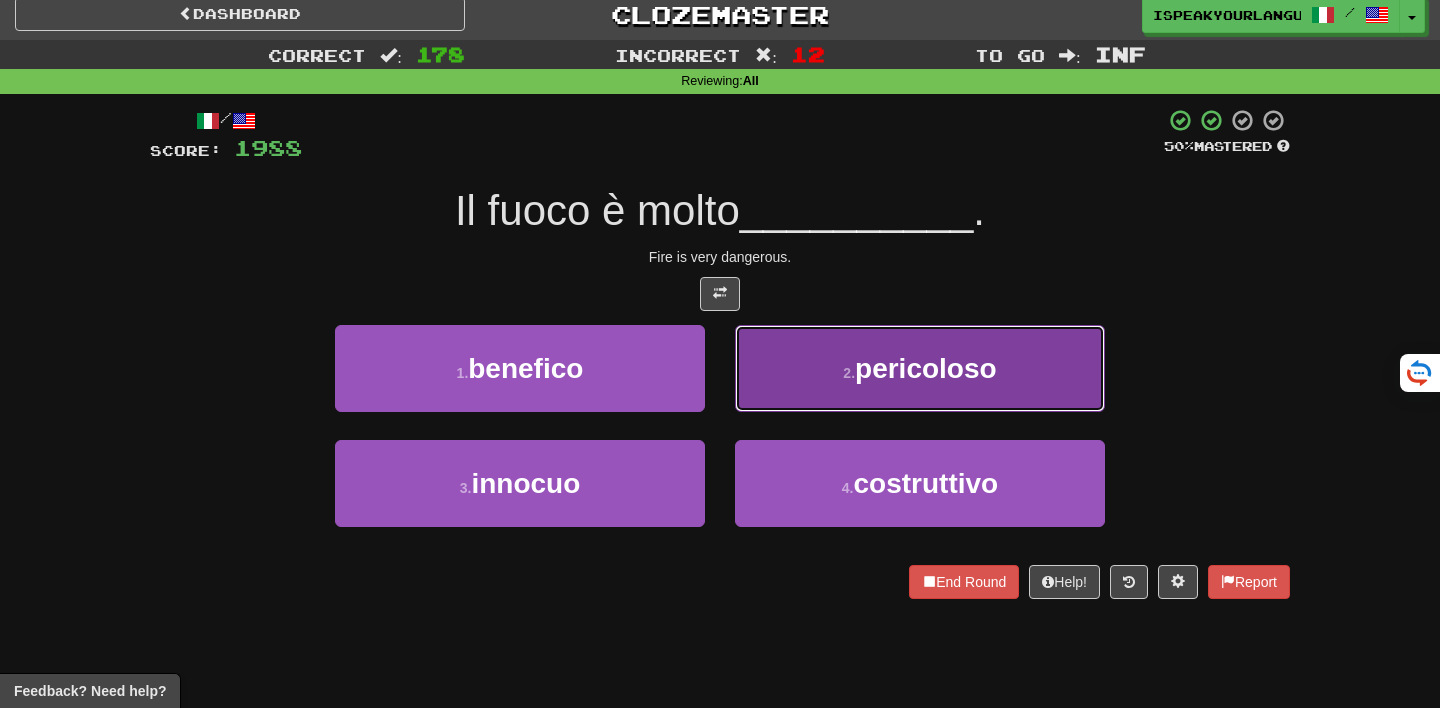 click on "2 .  pericoloso" at bounding box center [920, 368] 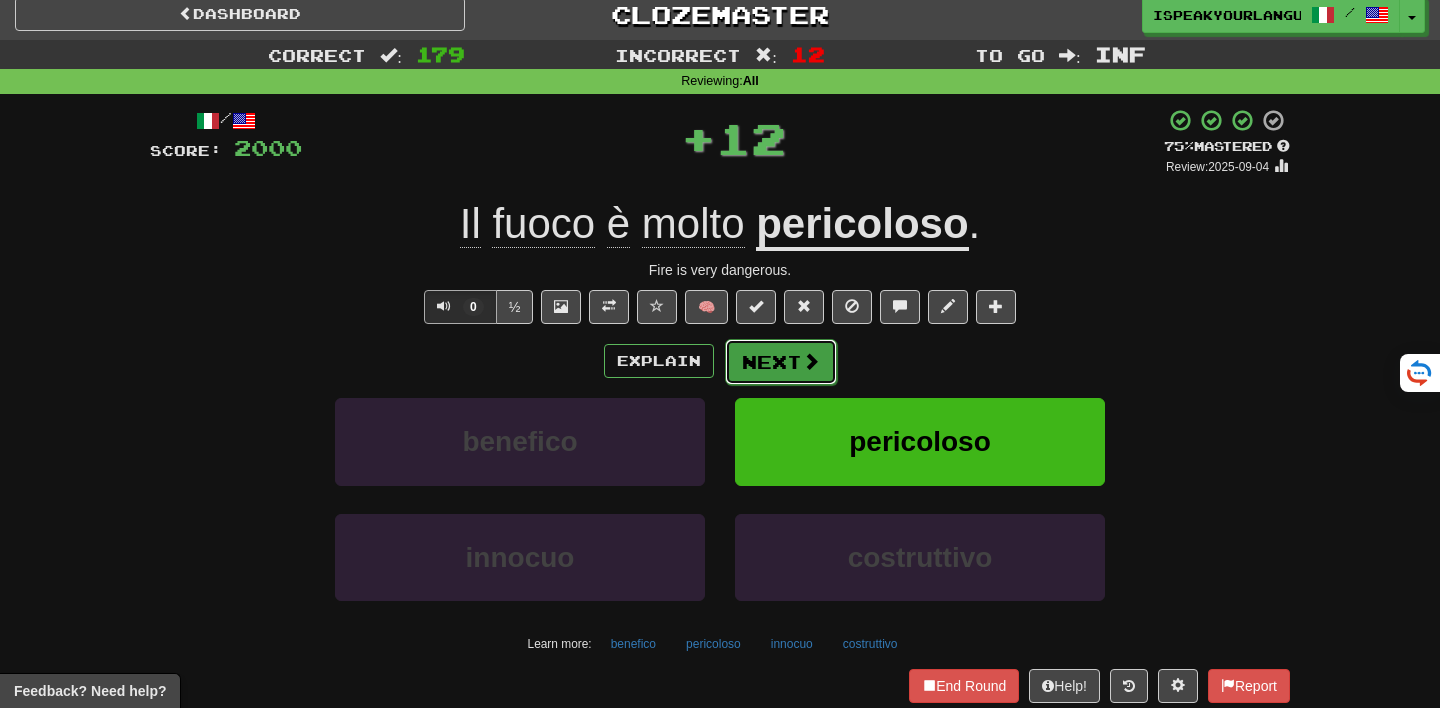 click on "Next" at bounding box center [781, 362] 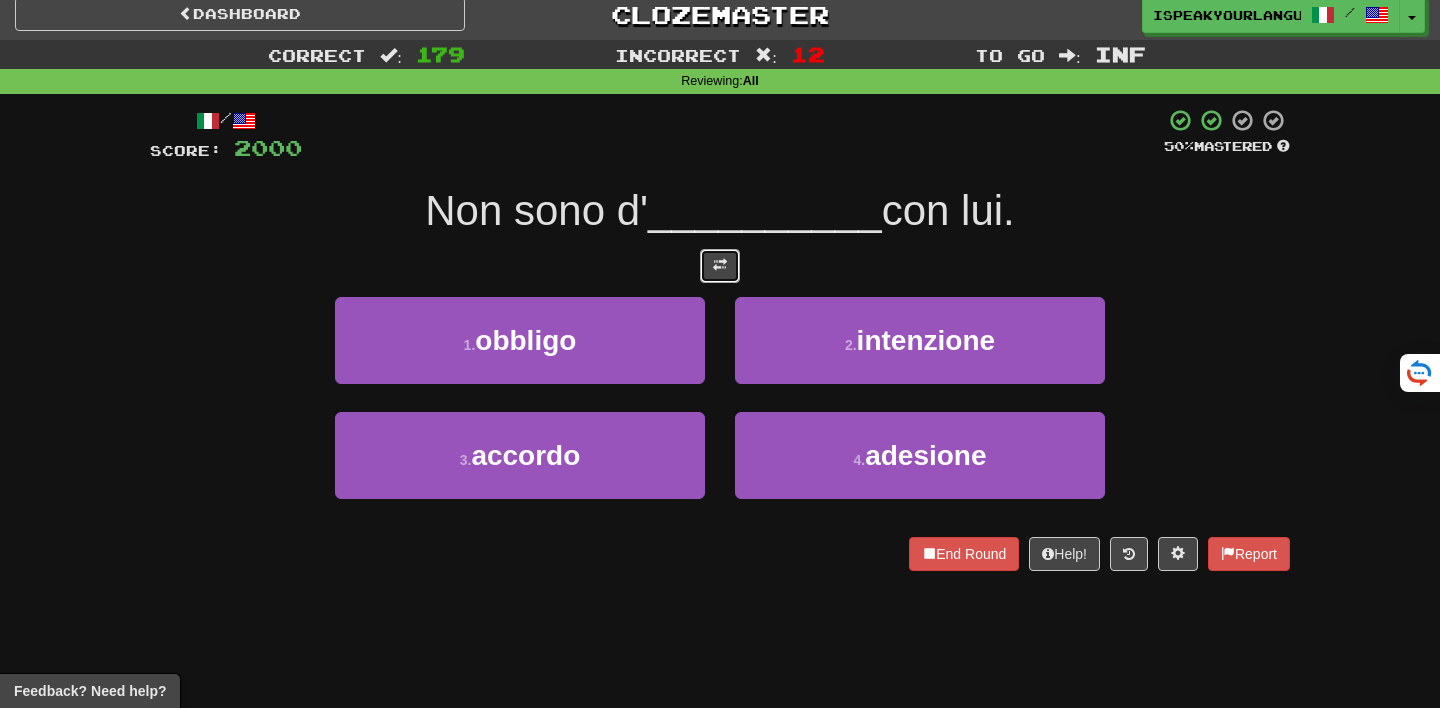 click at bounding box center [720, 266] 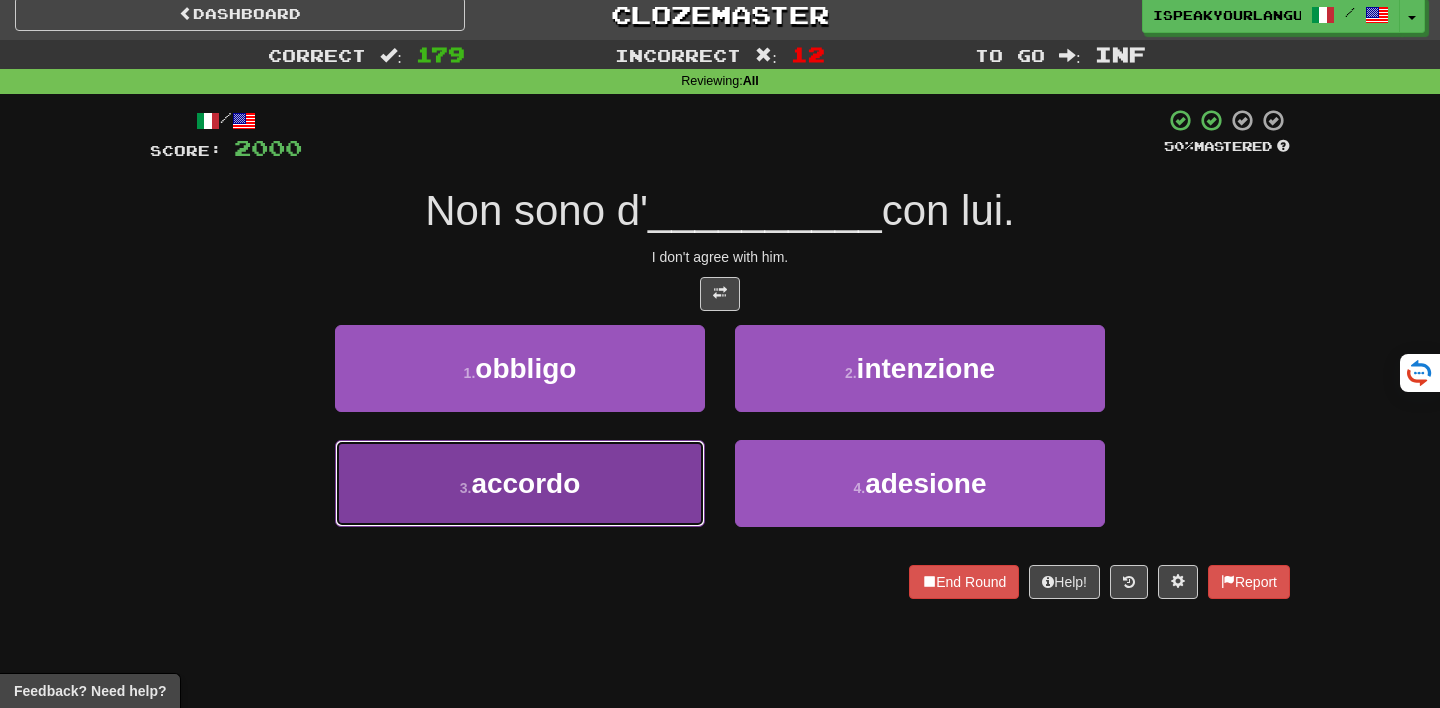 click on "3 .  accordo" at bounding box center (520, 483) 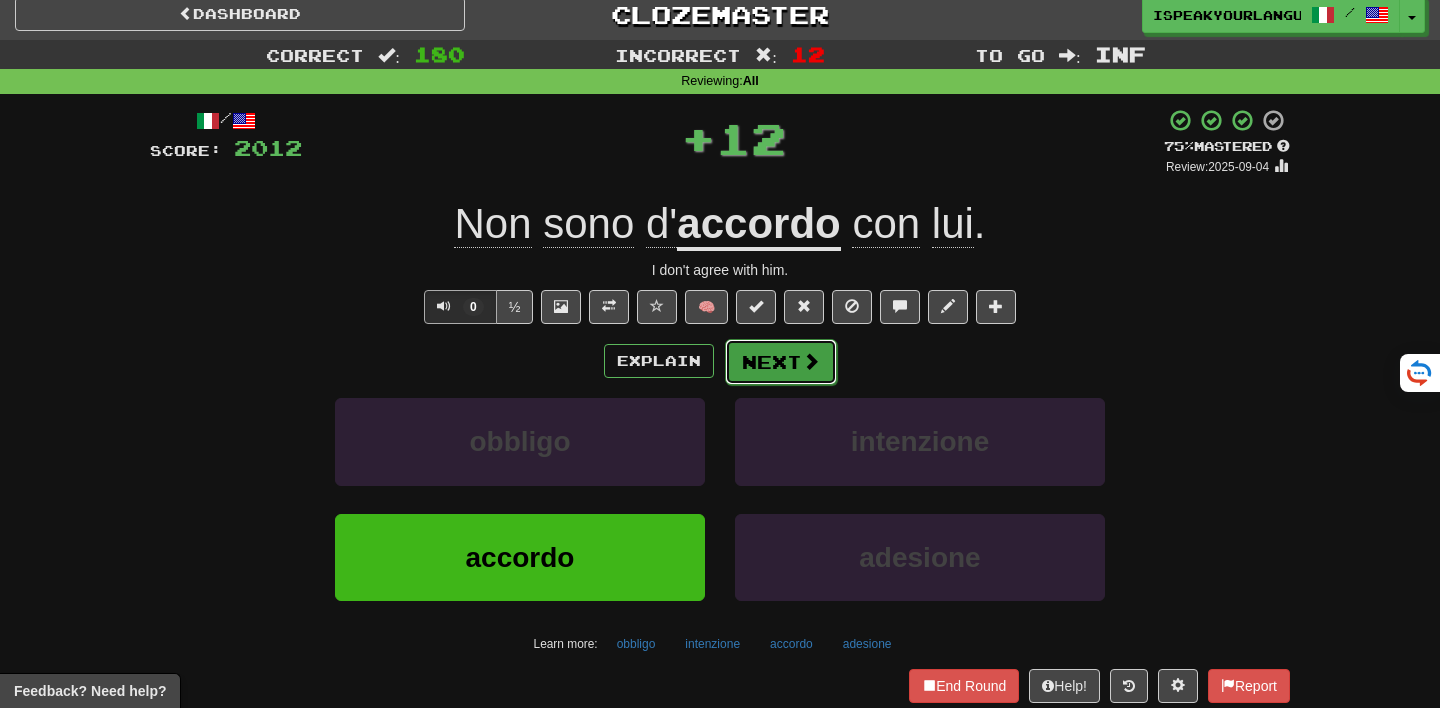 click on "Next" at bounding box center (781, 362) 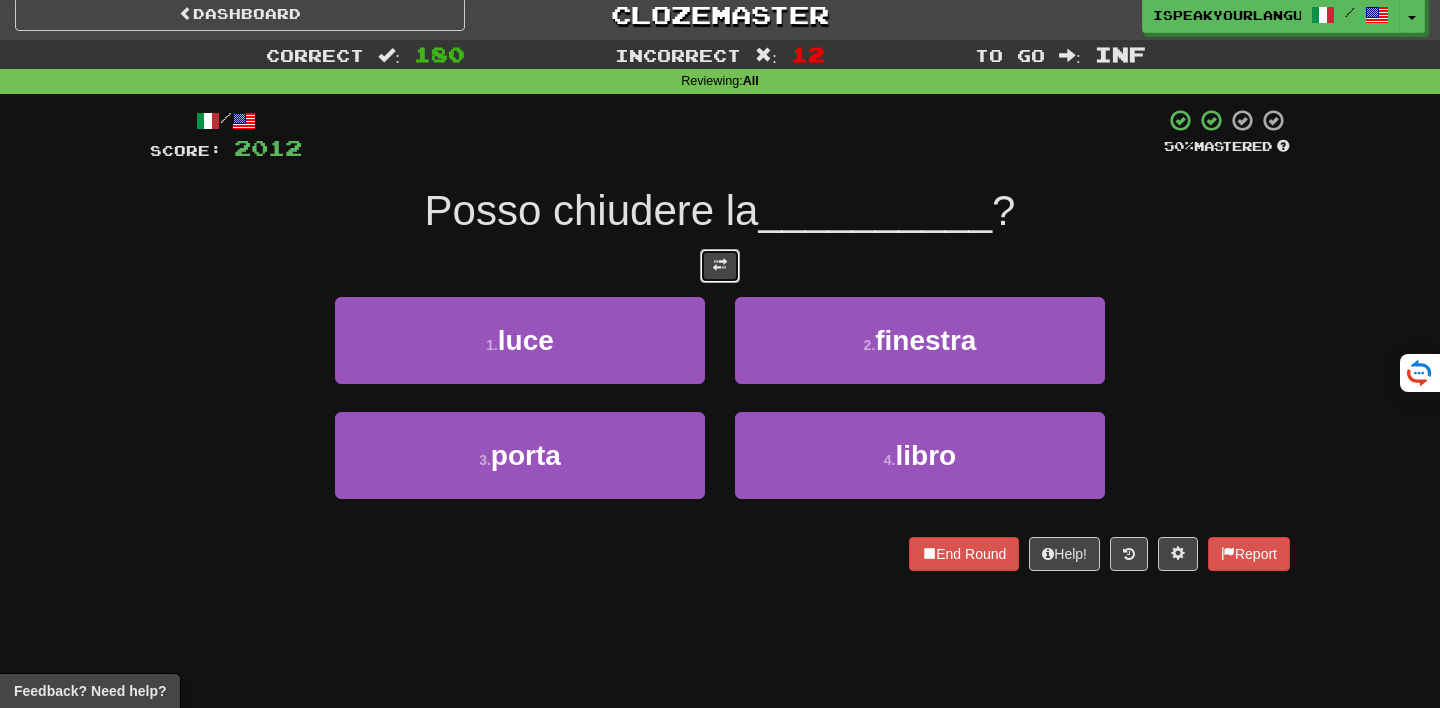 click at bounding box center [720, 266] 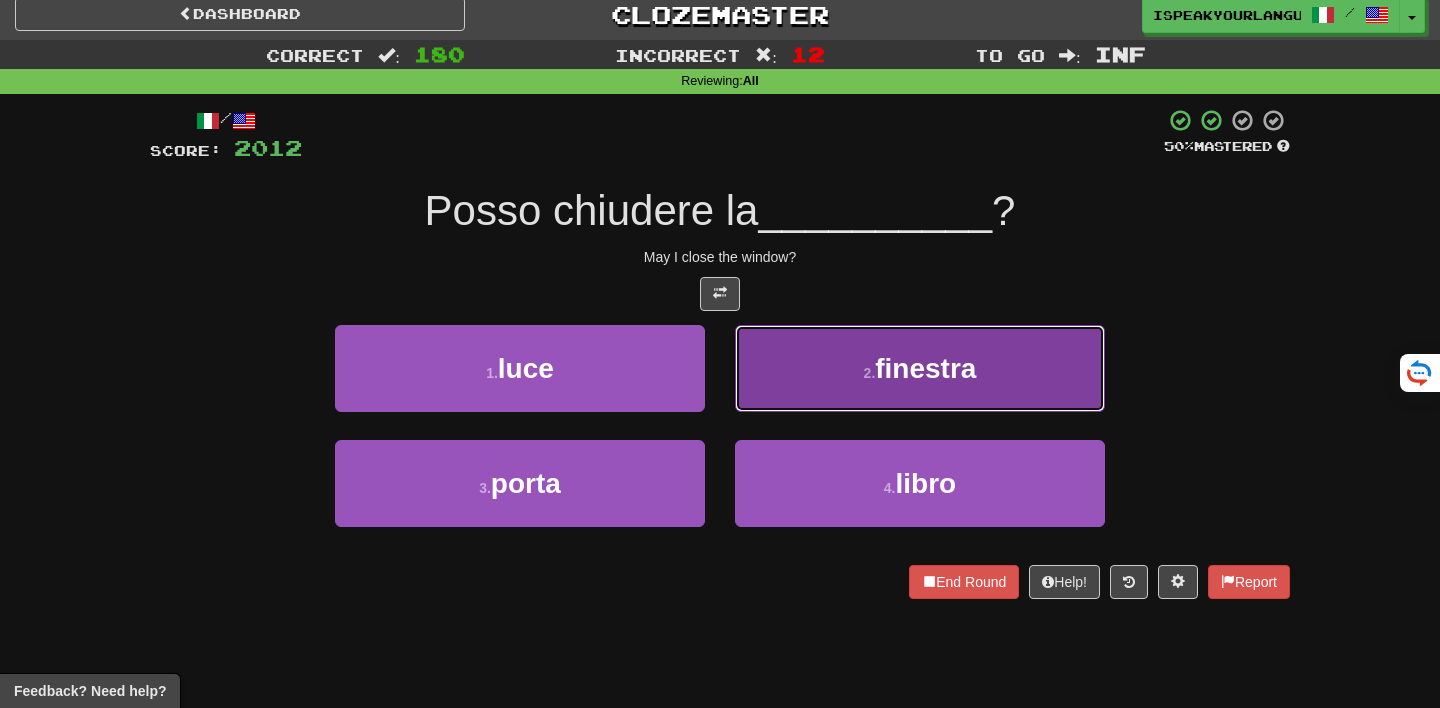 click on "2 .  finestra" at bounding box center (920, 368) 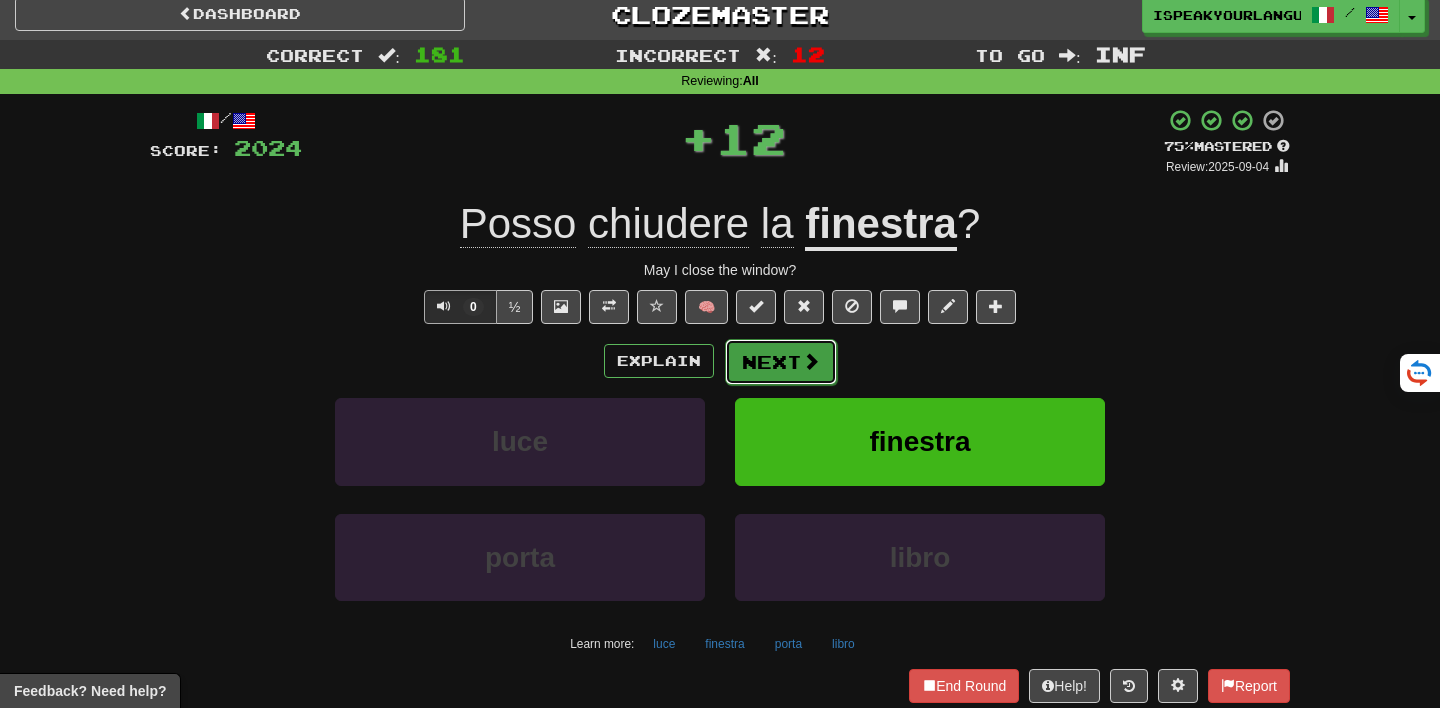 click on "Next" at bounding box center [781, 362] 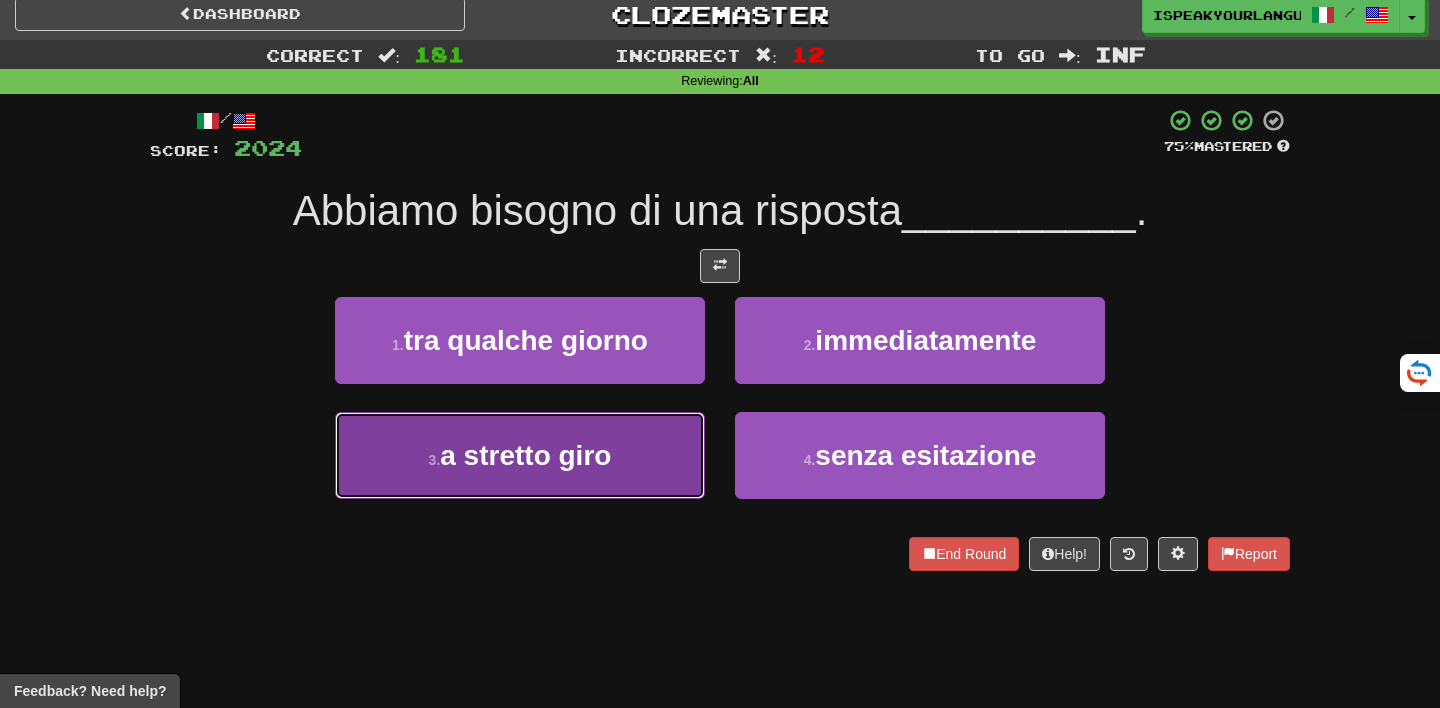 click on "3 .  a stretto giro" at bounding box center [520, 455] 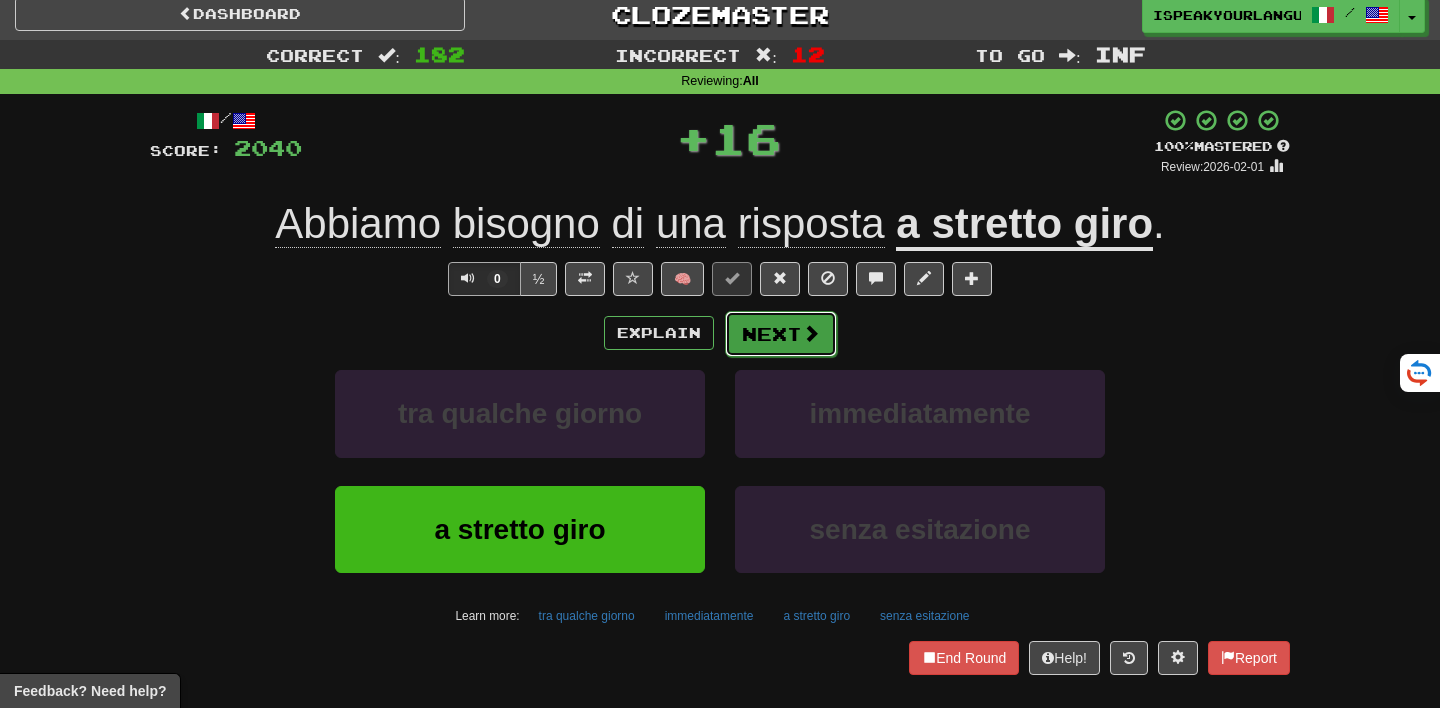 click on "Next" at bounding box center (781, 334) 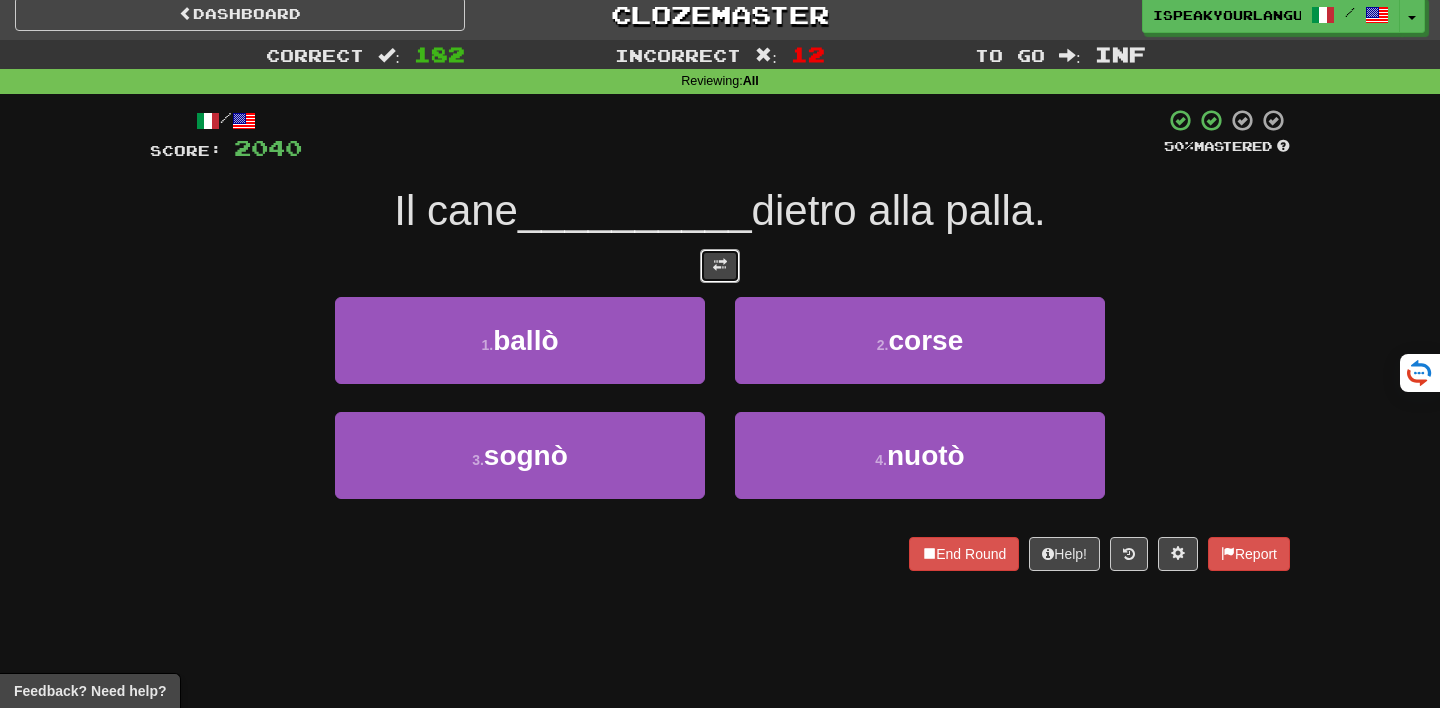 click at bounding box center (720, 266) 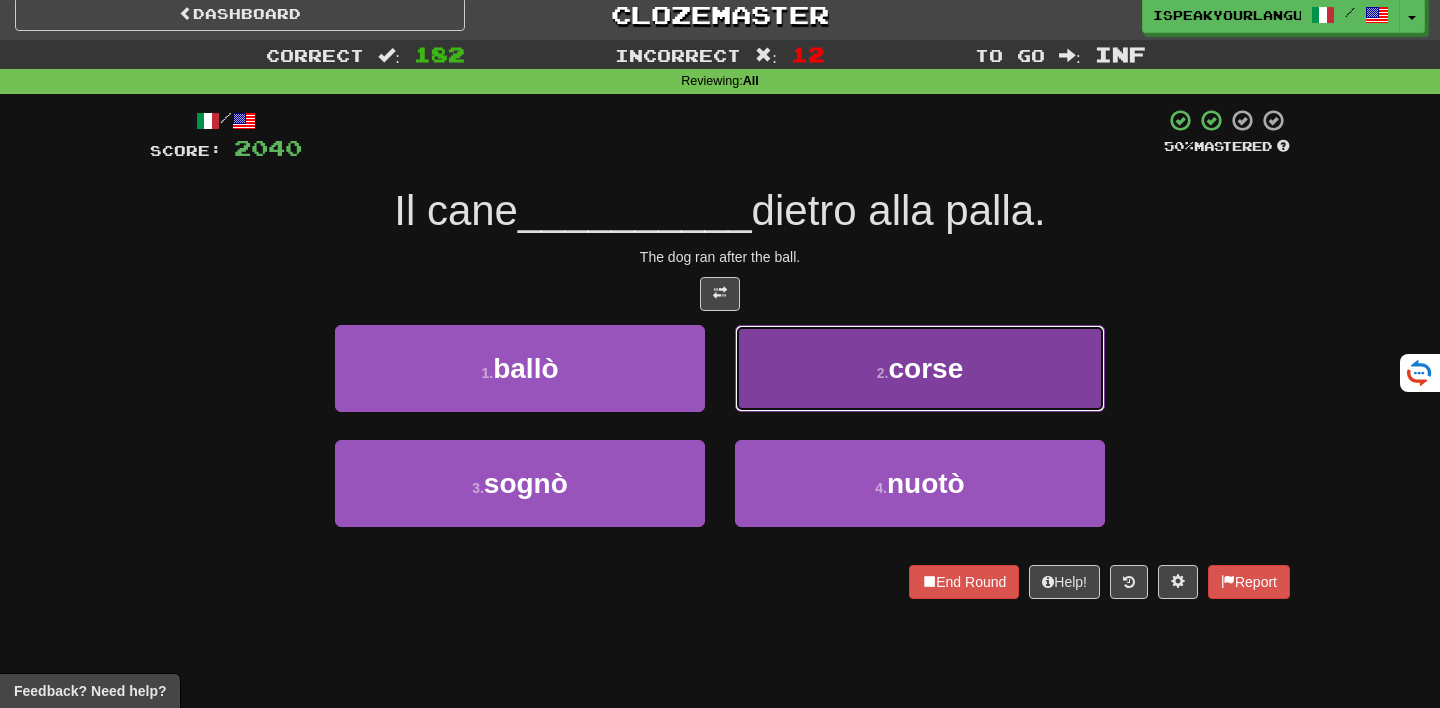click on "2 .  corse" at bounding box center [920, 368] 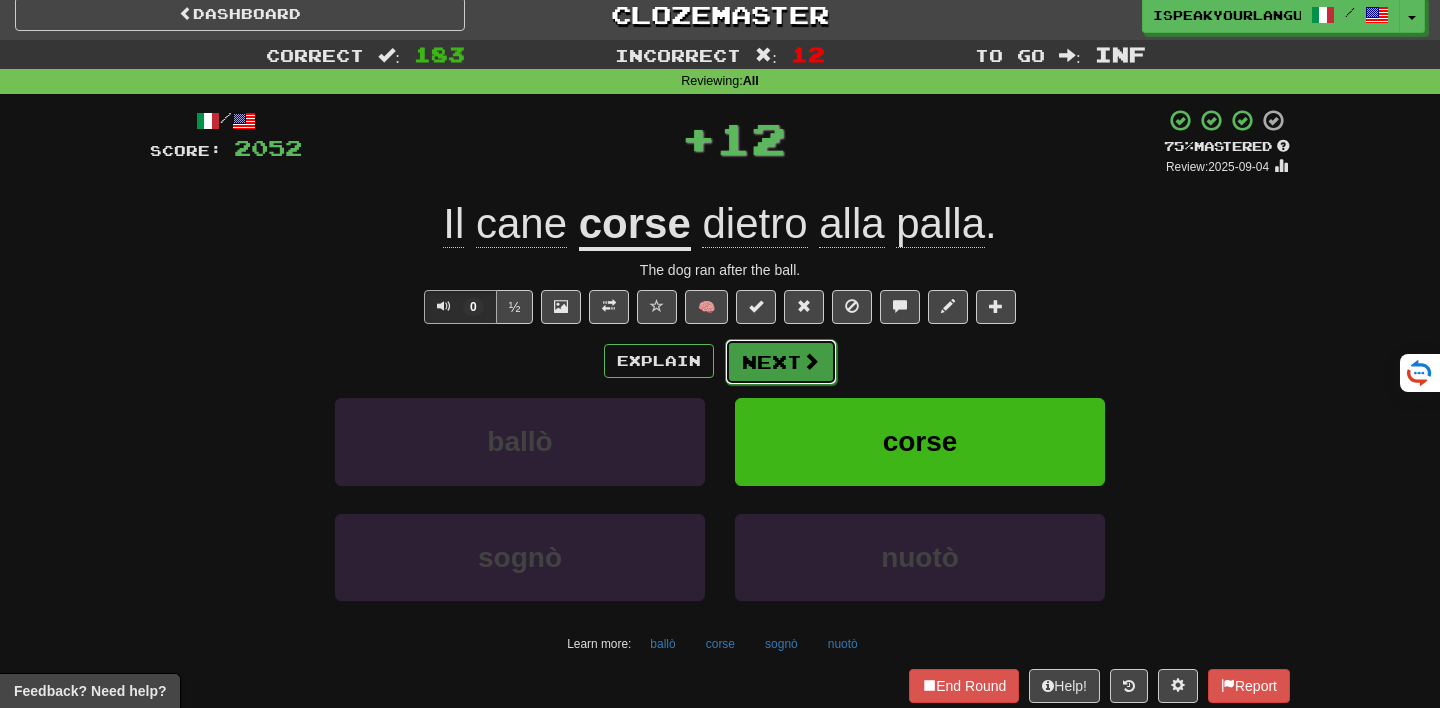 click on "Next" at bounding box center [781, 362] 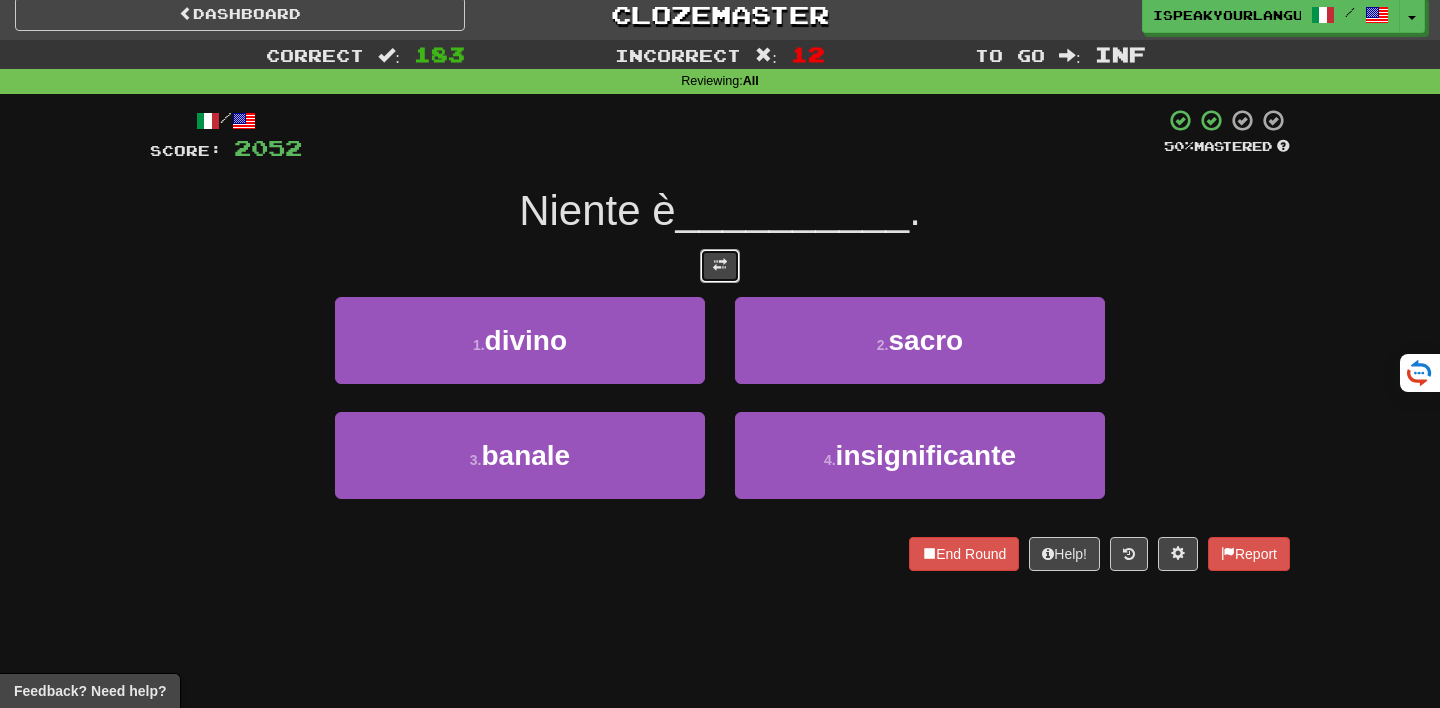 click at bounding box center (720, 266) 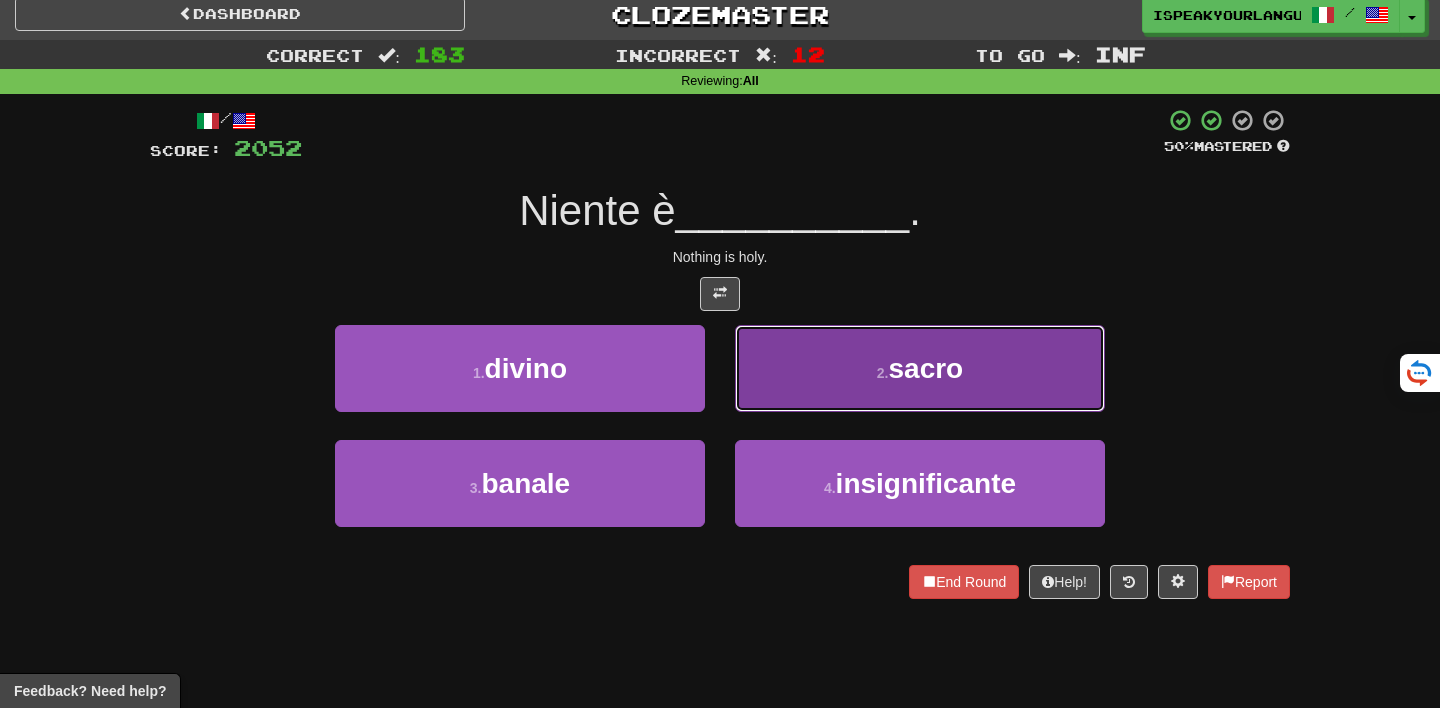 click on "2 .  sacro" at bounding box center (920, 368) 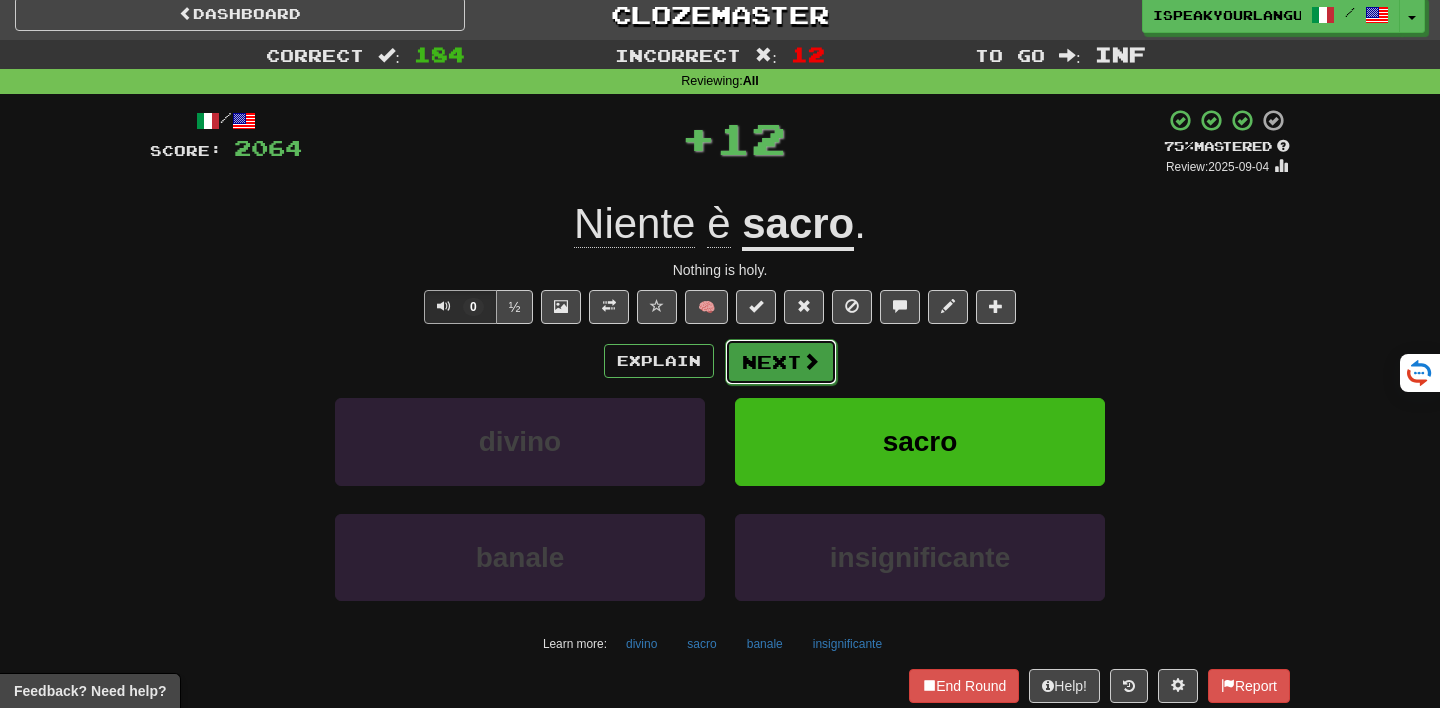 click on "Next" at bounding box center (781, 362) 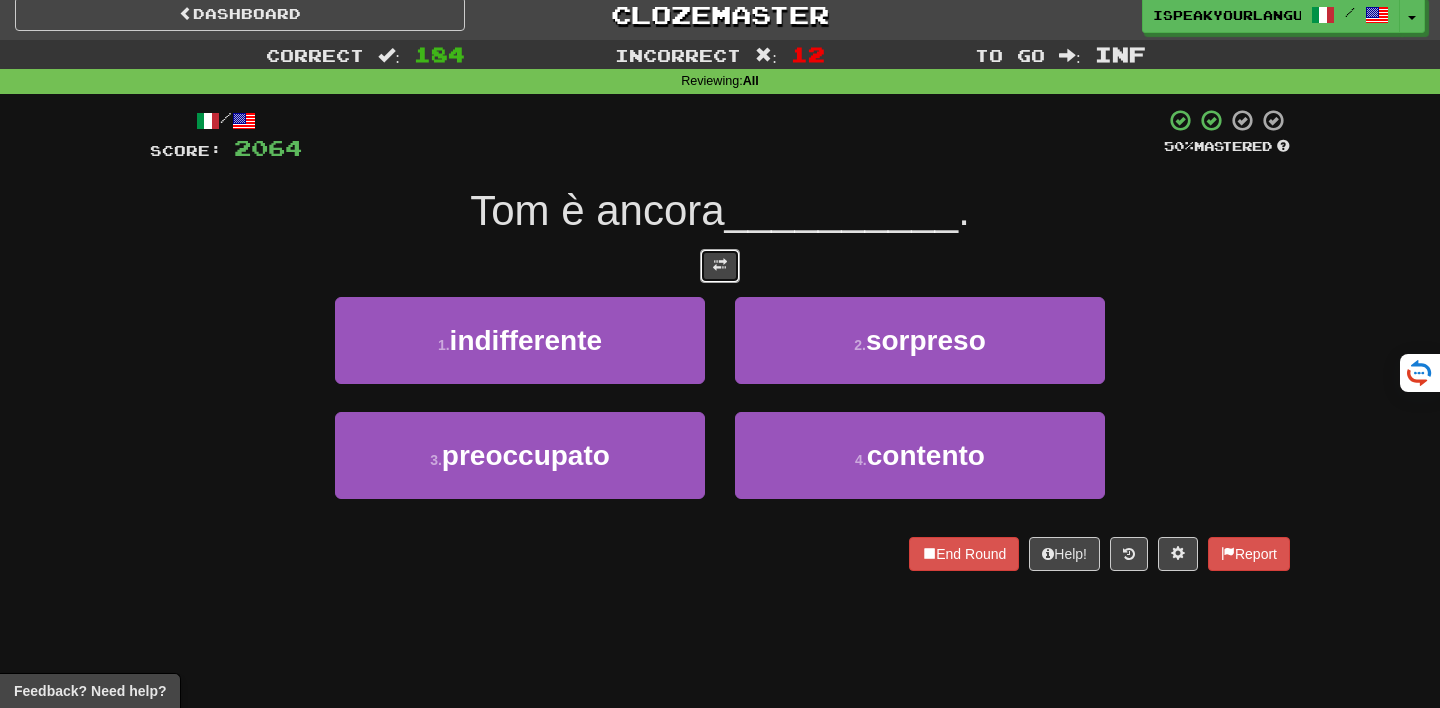 click at bounding box center (720, 265) 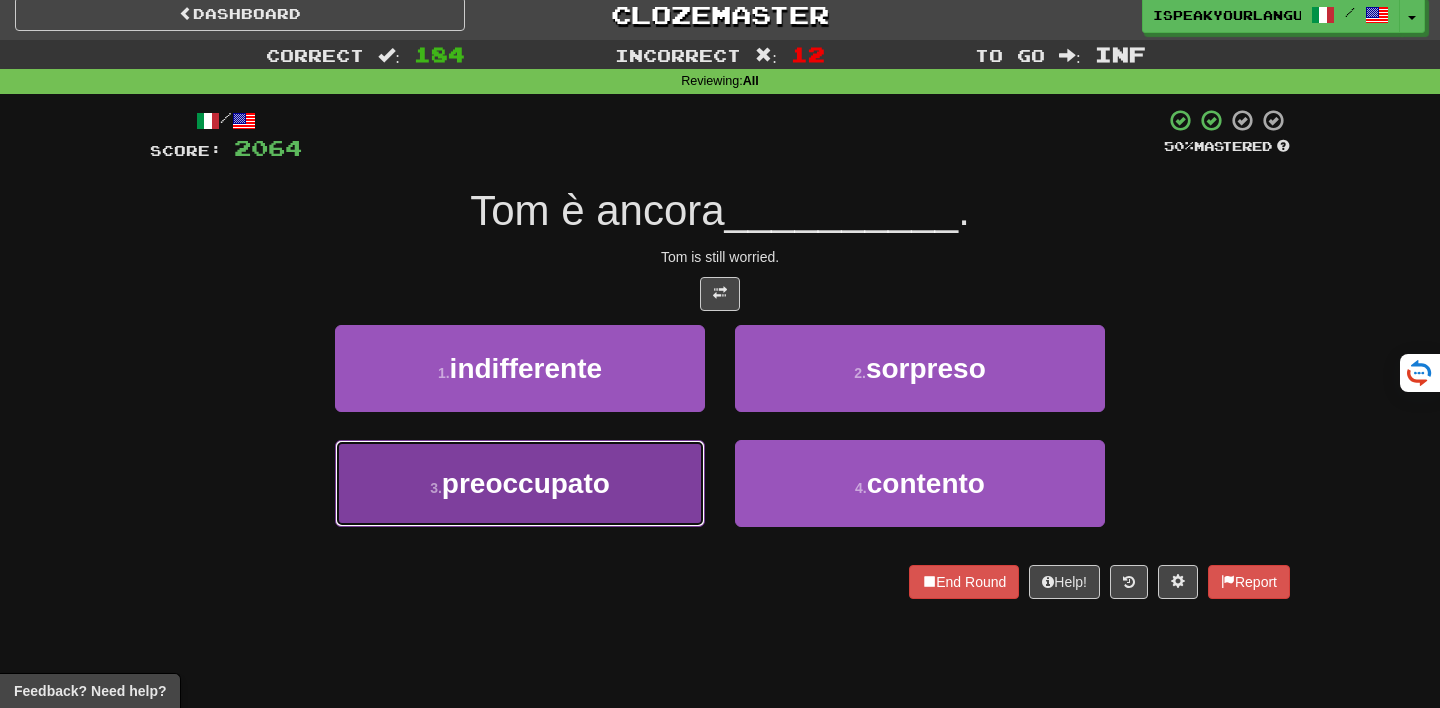 click on "preoccupato" at bounding box center (526, 483) 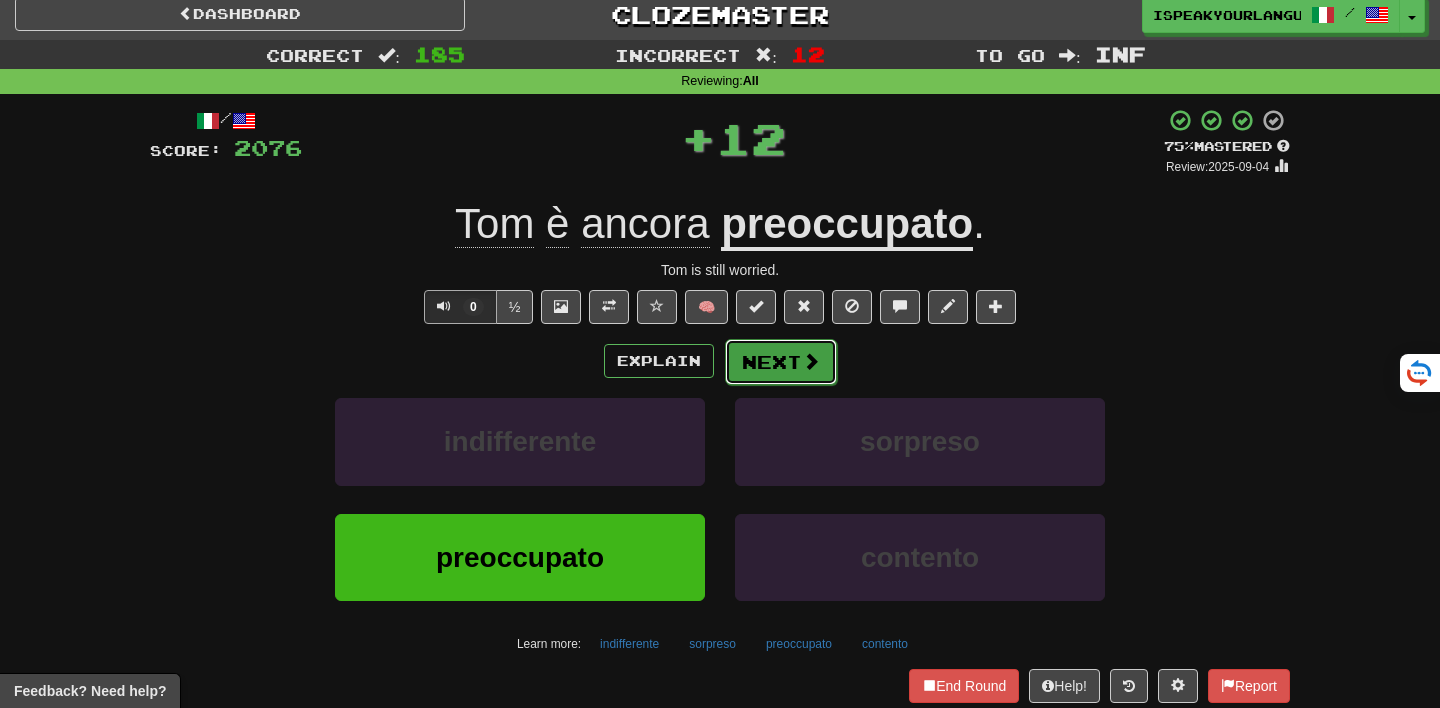 click on "Next" at bounding box center [781, 362] 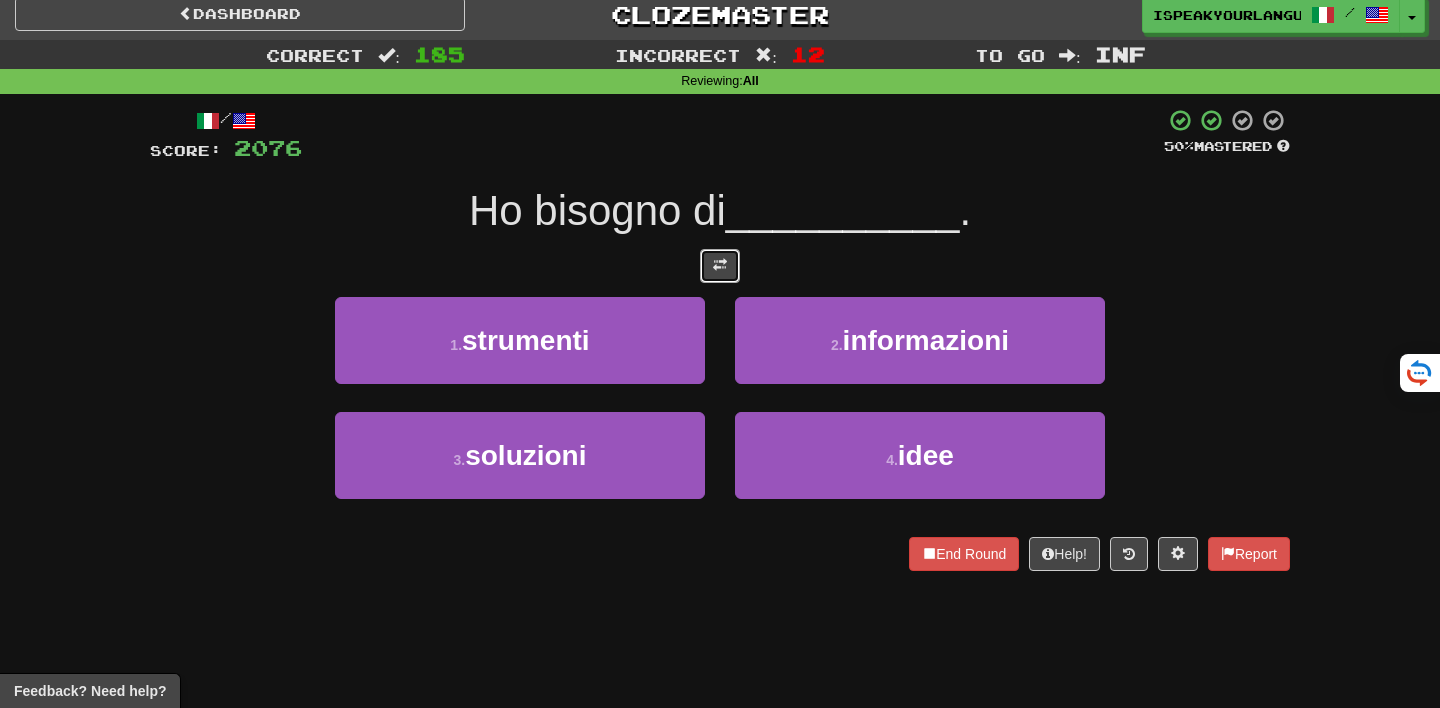 click at bounding box center [720, 266] 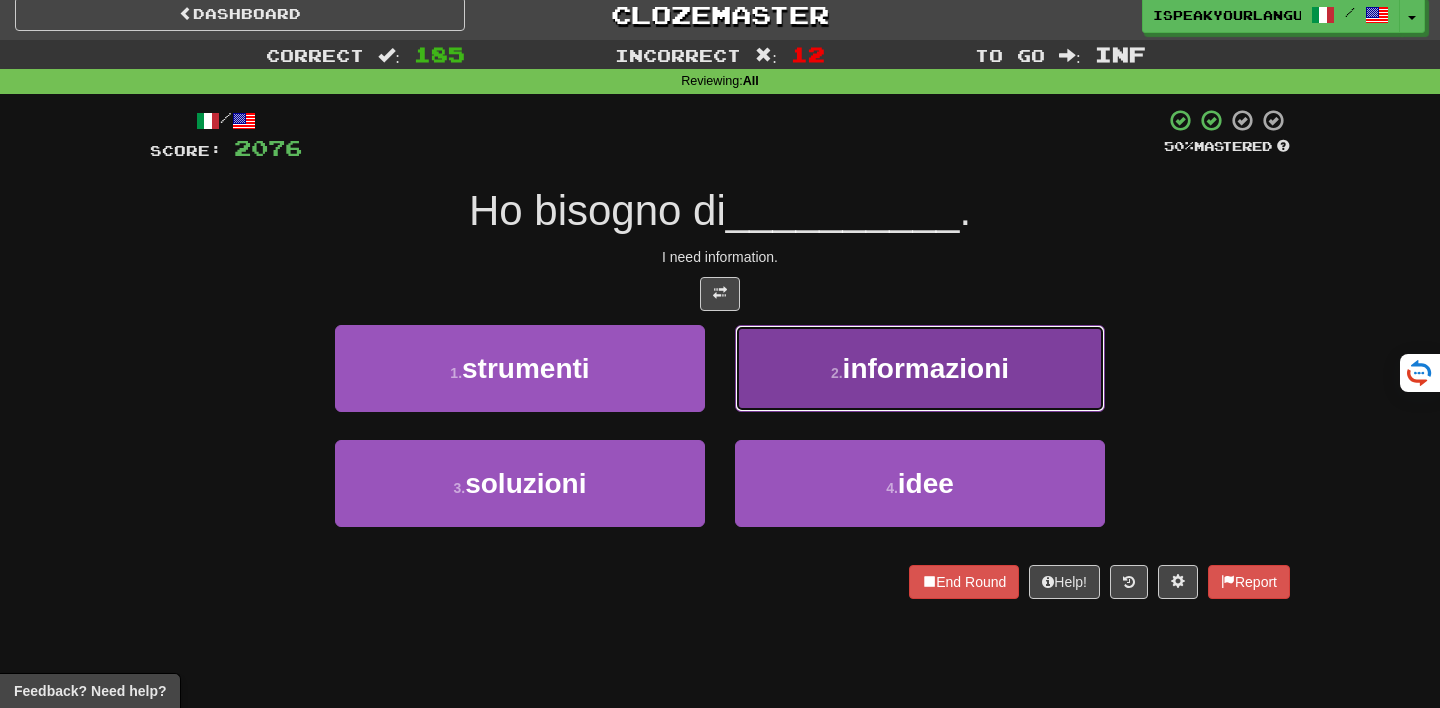 click on "2 ." at bounding box center (837, 373) 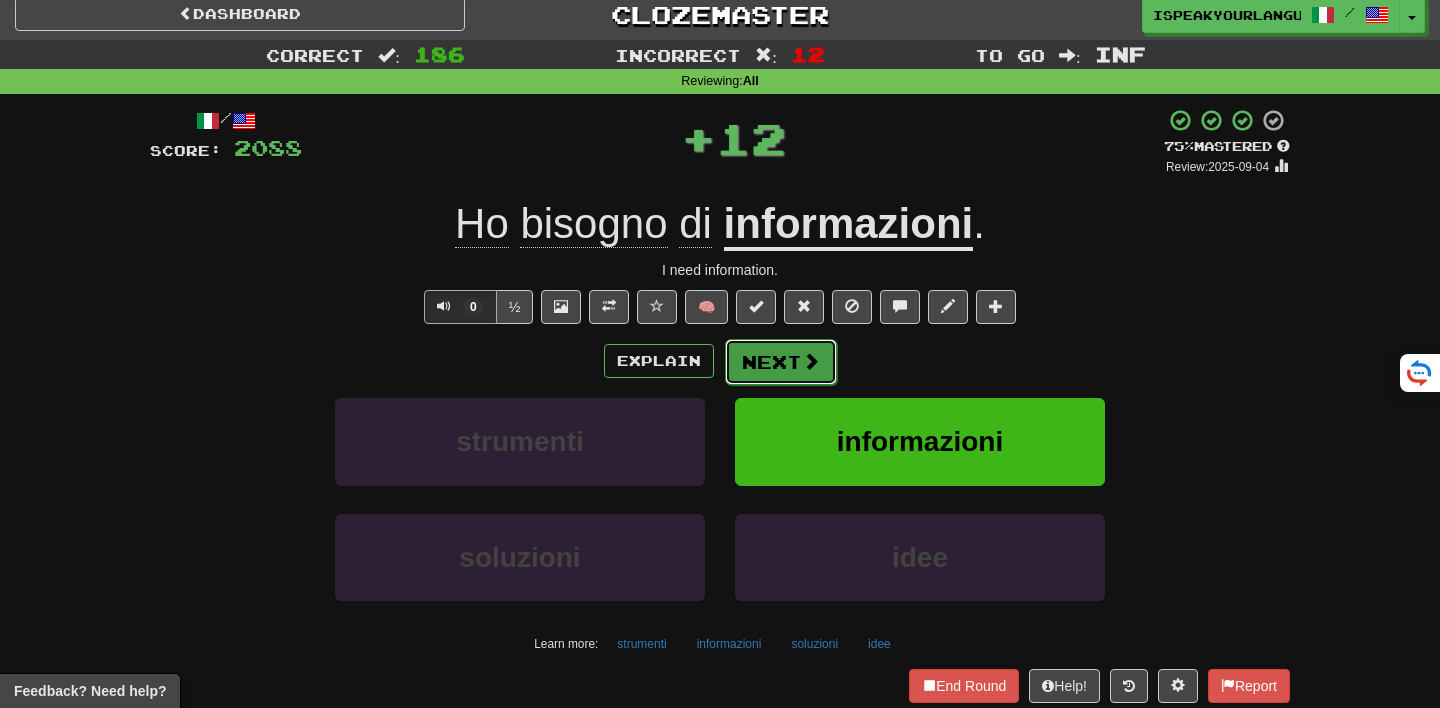 click on "Next" at bounding box center [781, 362] 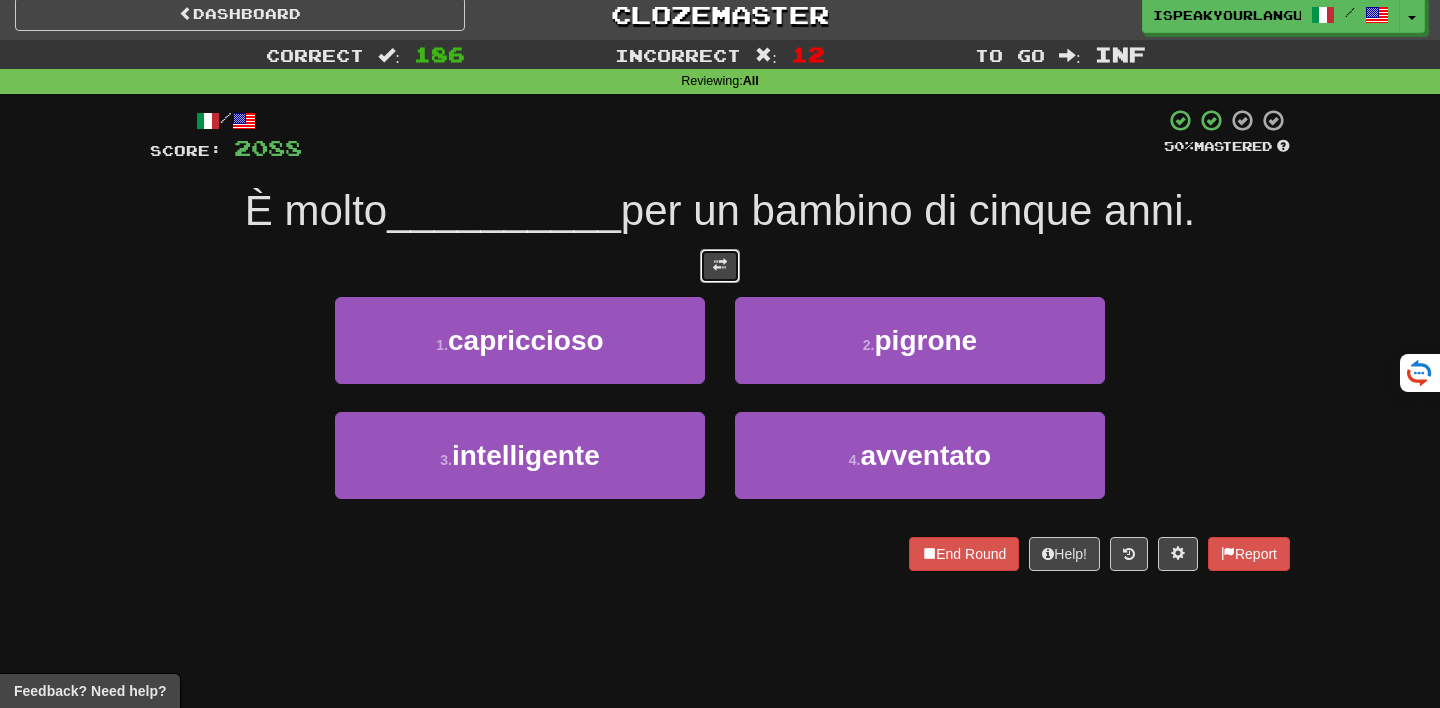 click at bounding box center (720, 266) 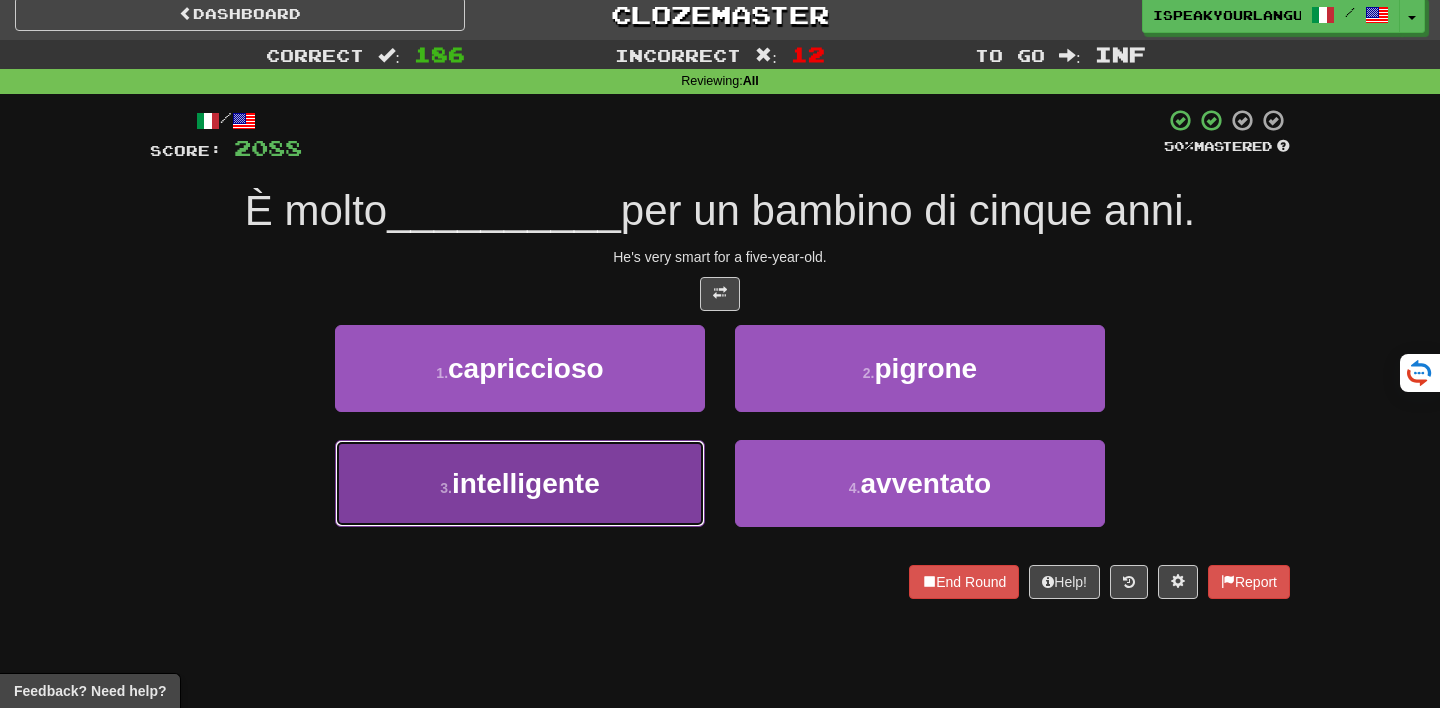 click on "3 .  intelligente" at bounding box center [520, 483] 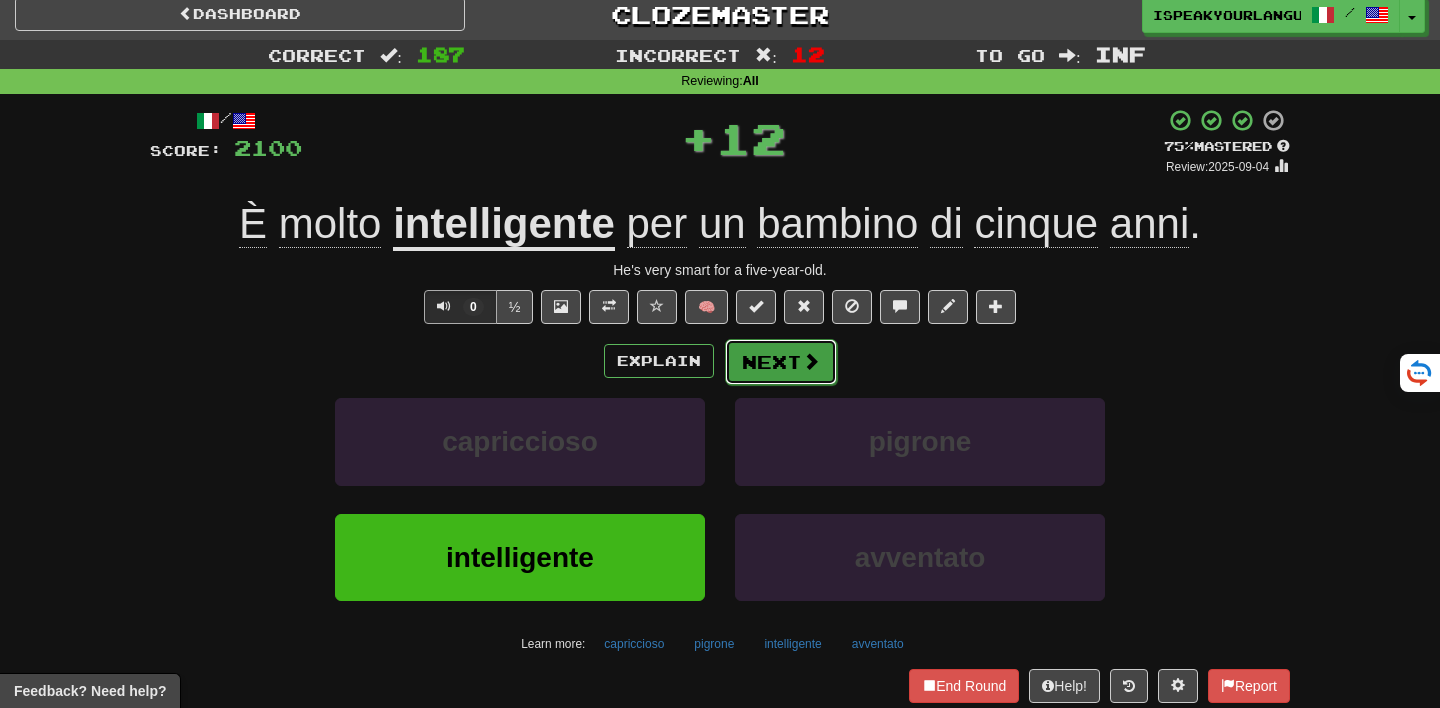 click on "Next" at bounding box center (781, 362) 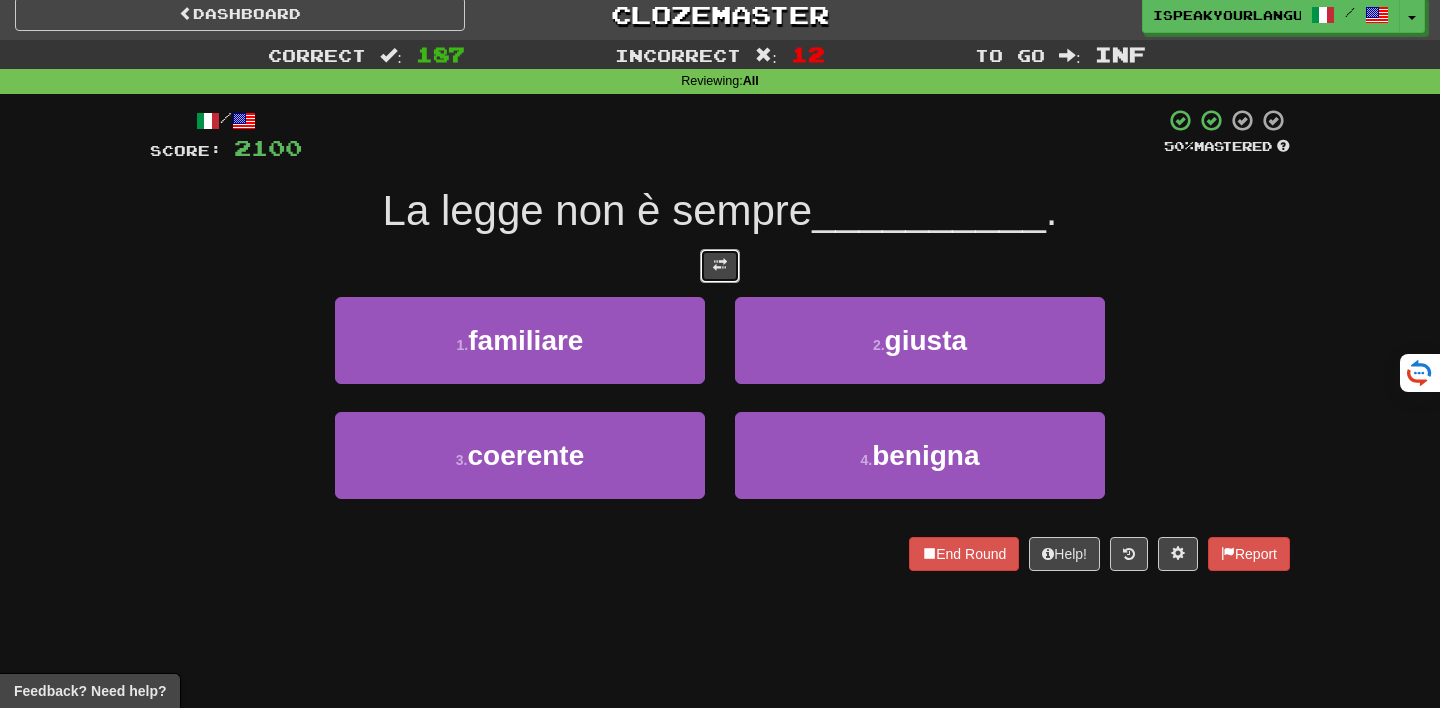 click at bounding box center (720, 266) 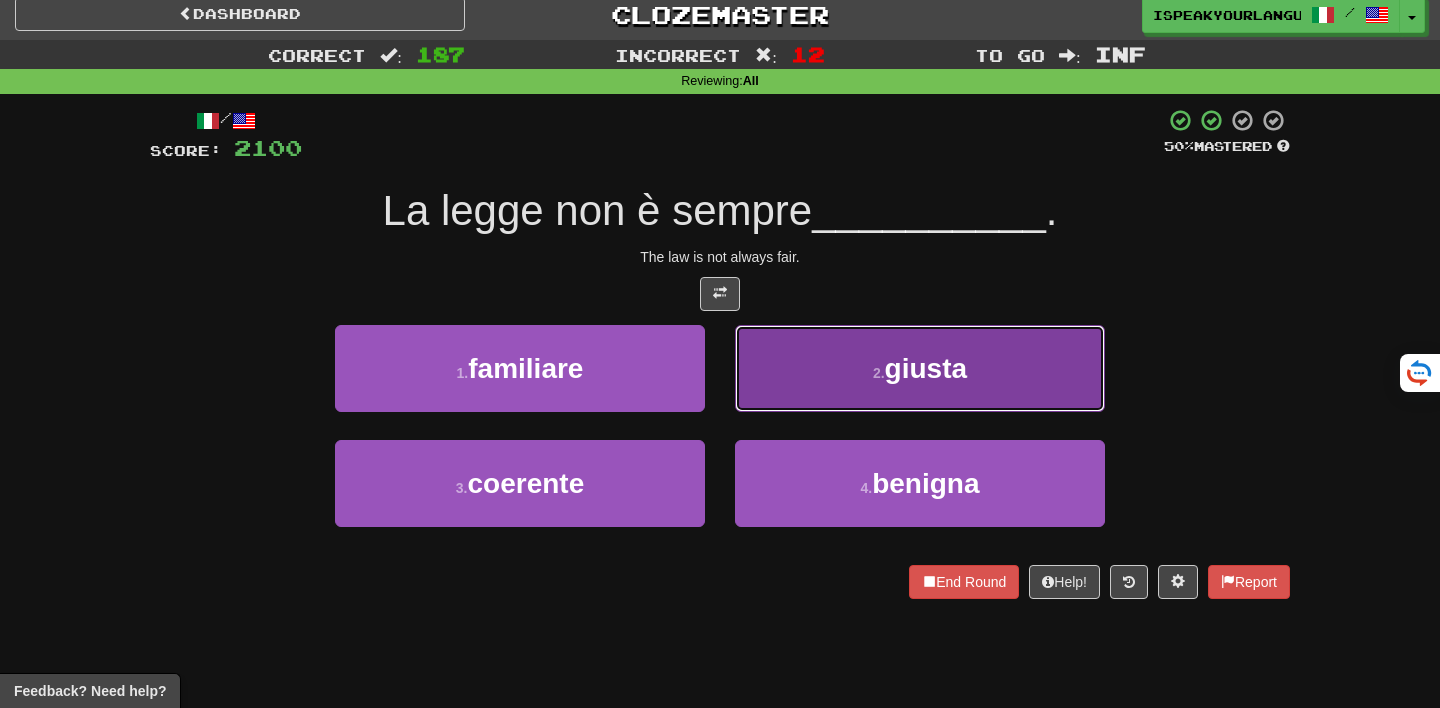 click on "2 .  giusta" at bounding box center (920, 368) 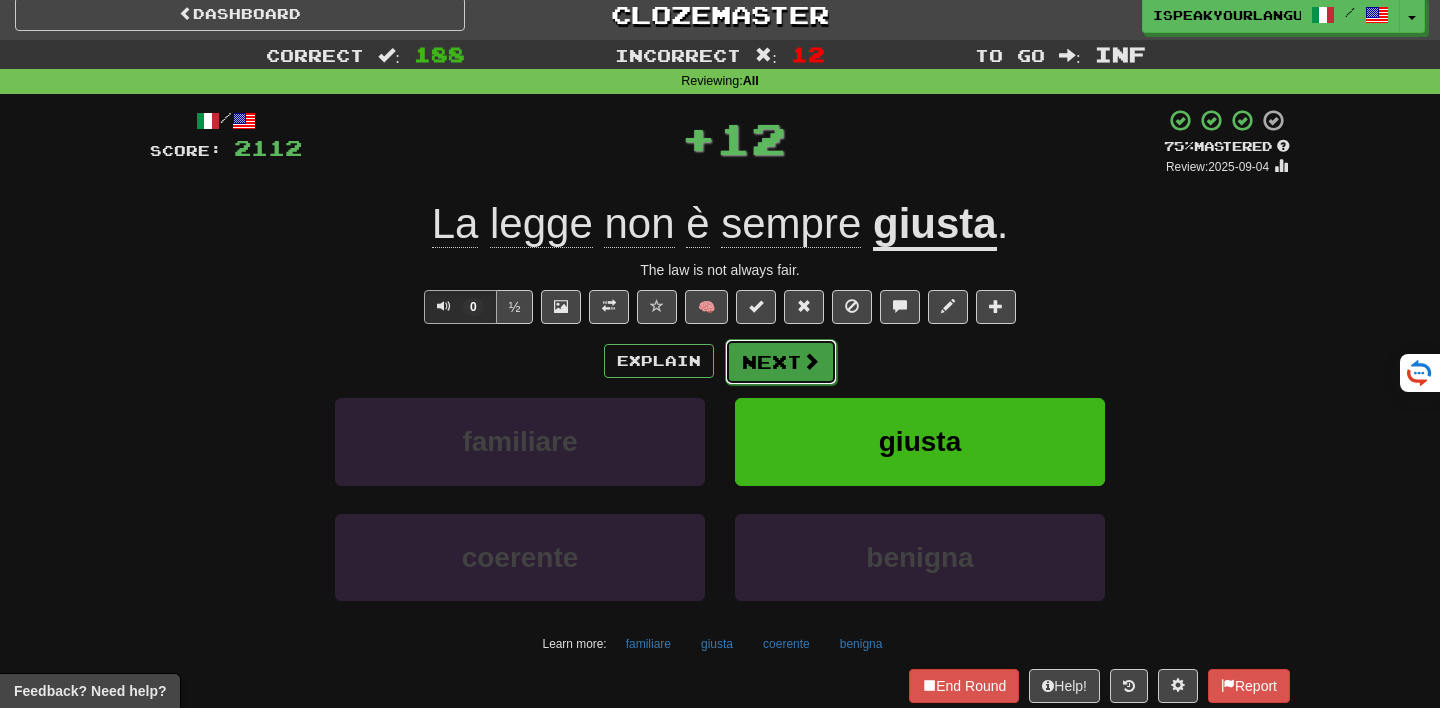 click on "Next" at bounding box center (781, 362) 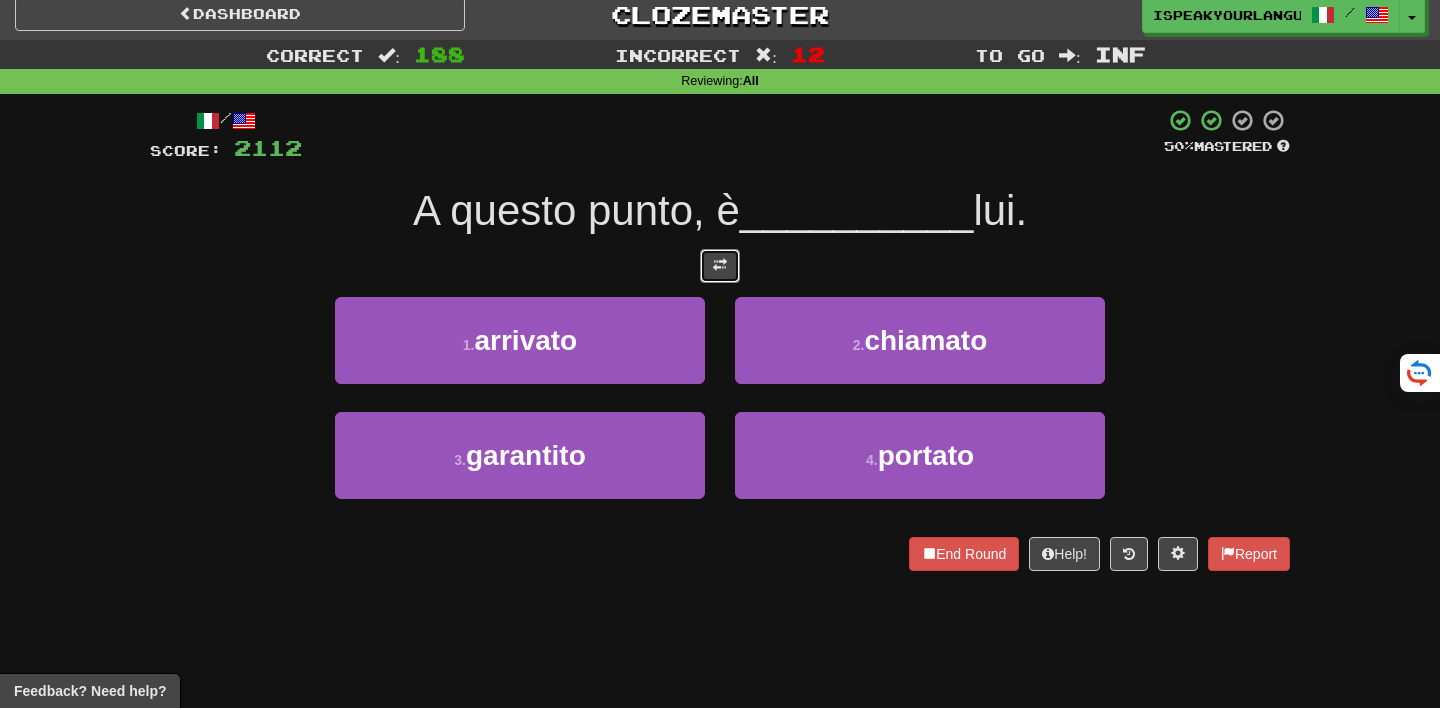 click at bounding box center (720, 265) 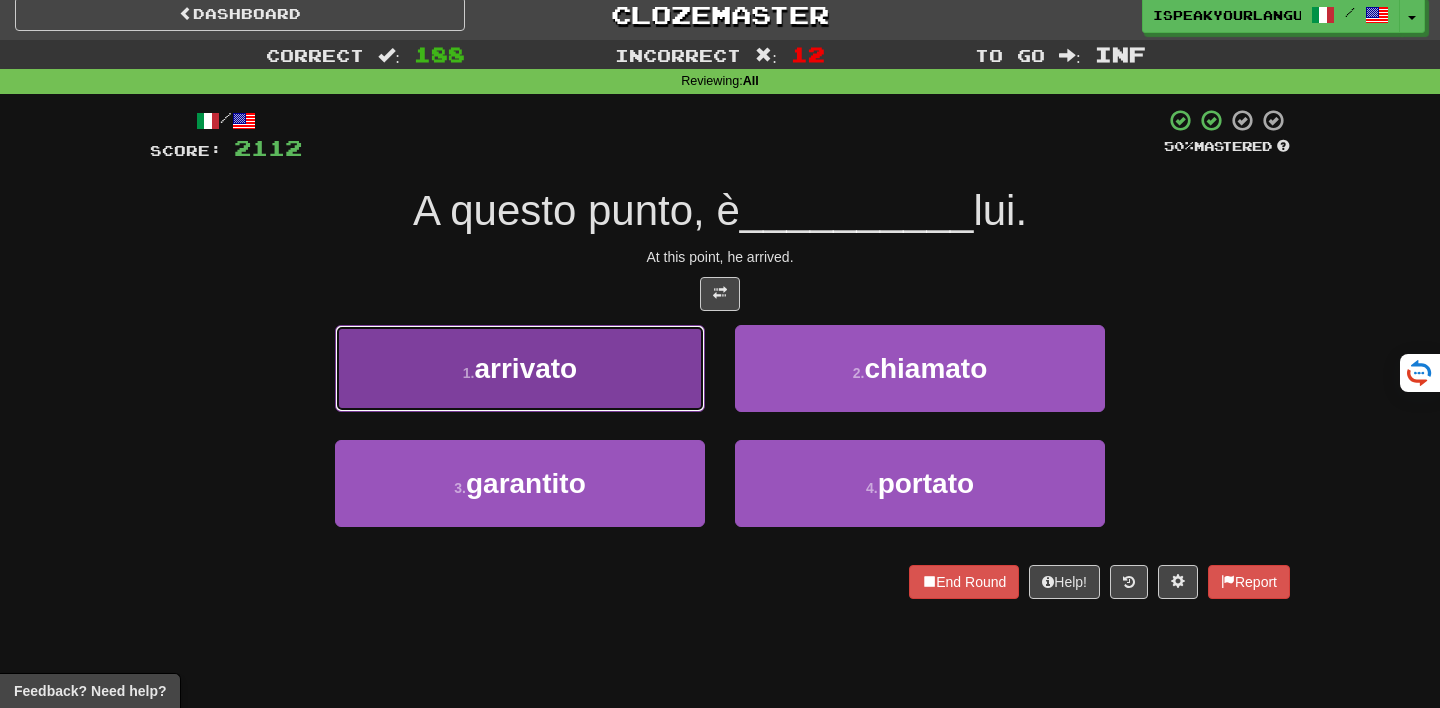 click on "1 .  arrivato" at bounding box center [520, 368] 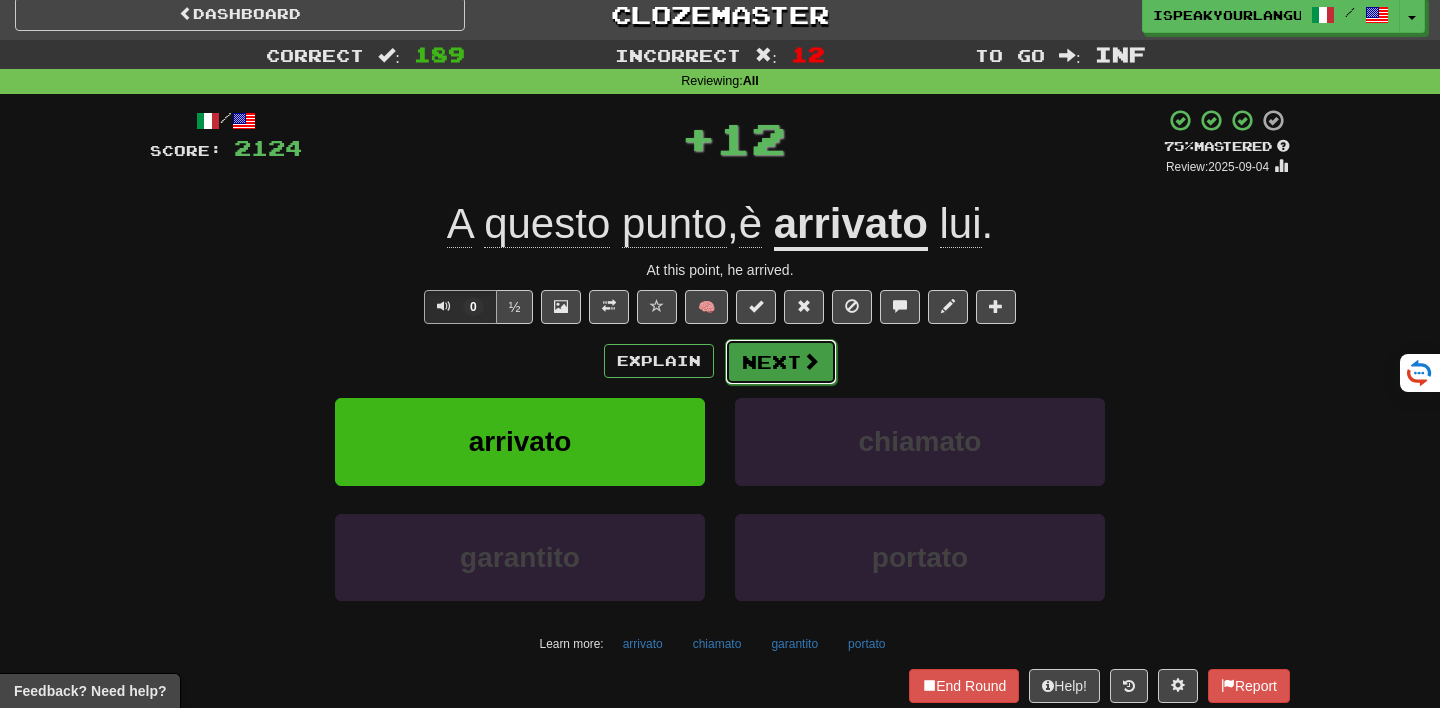click on "Next" at bounding box center (781, 362) 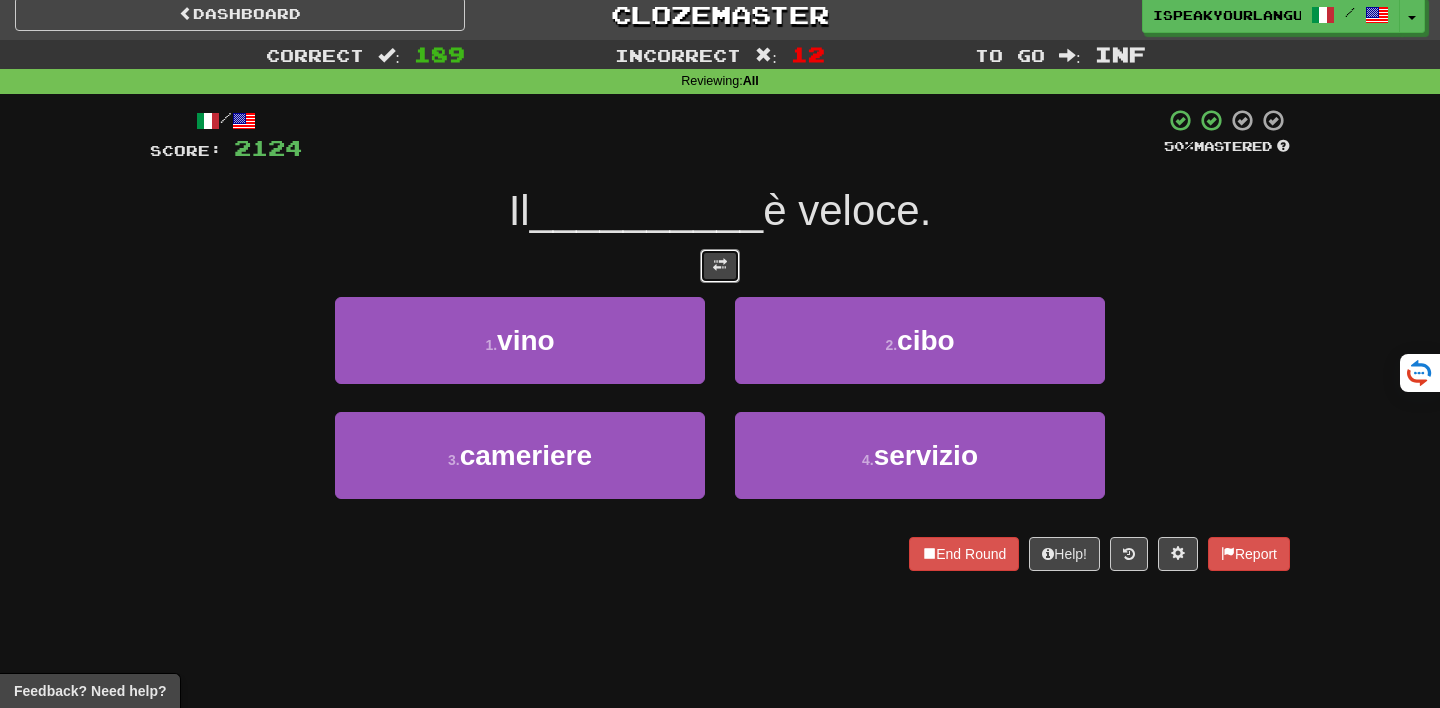 click at bounding box center (720, 266) 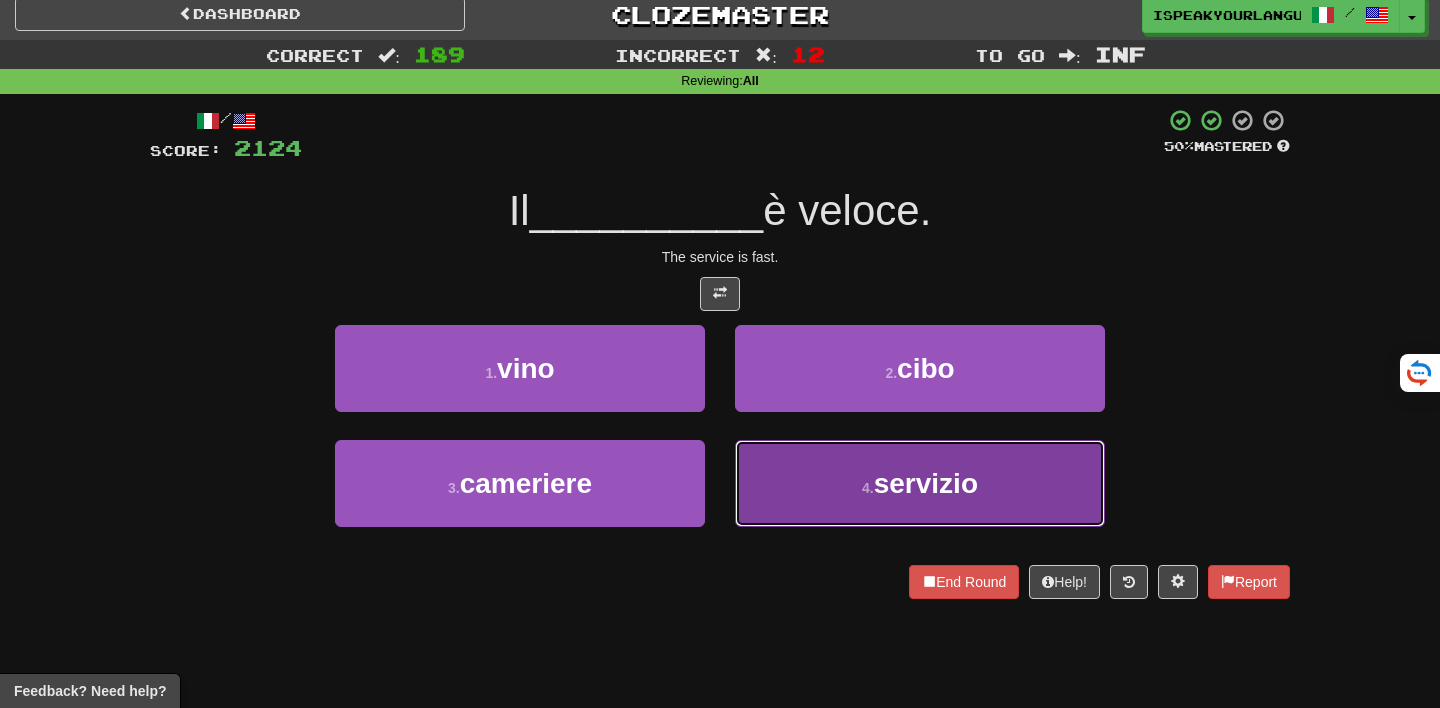 click on "4 .  servizio" at bounding box center (920, 483) 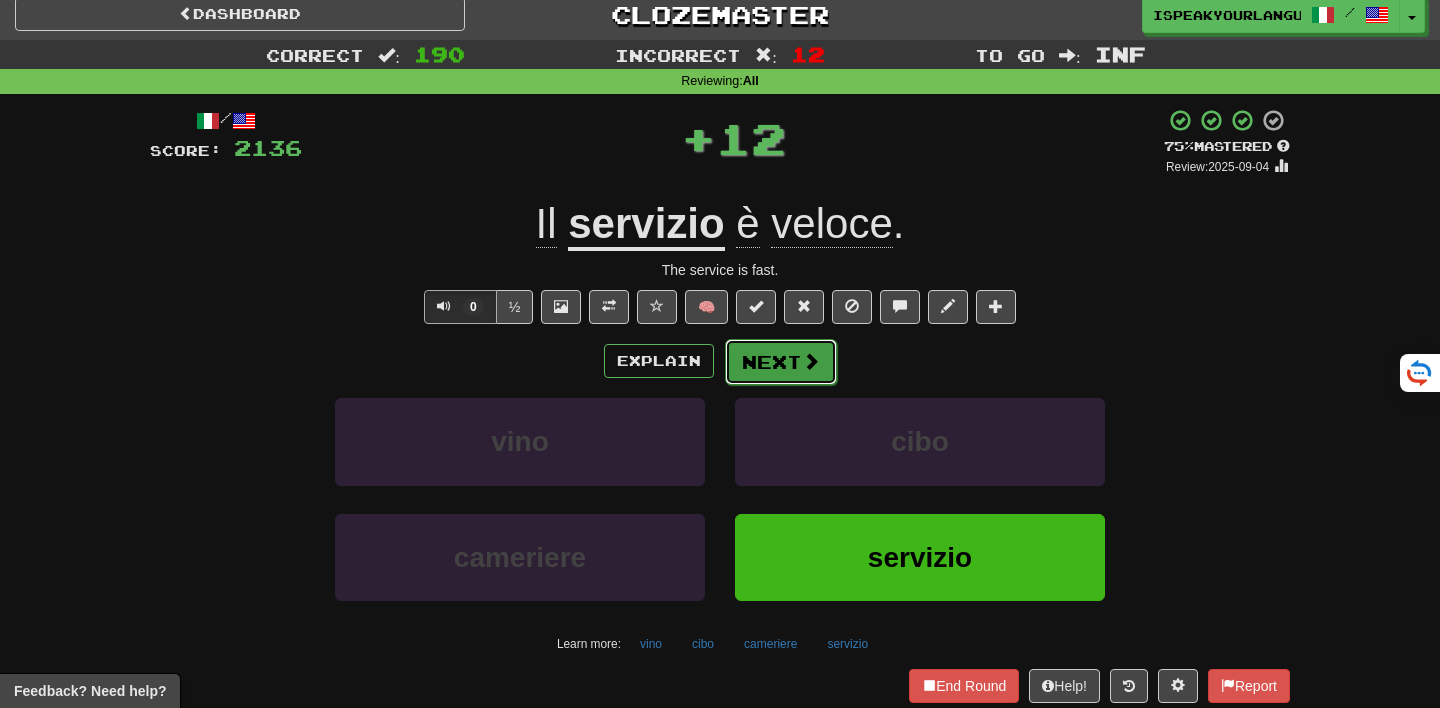 click on "Next" at bounding box center [781, 362] 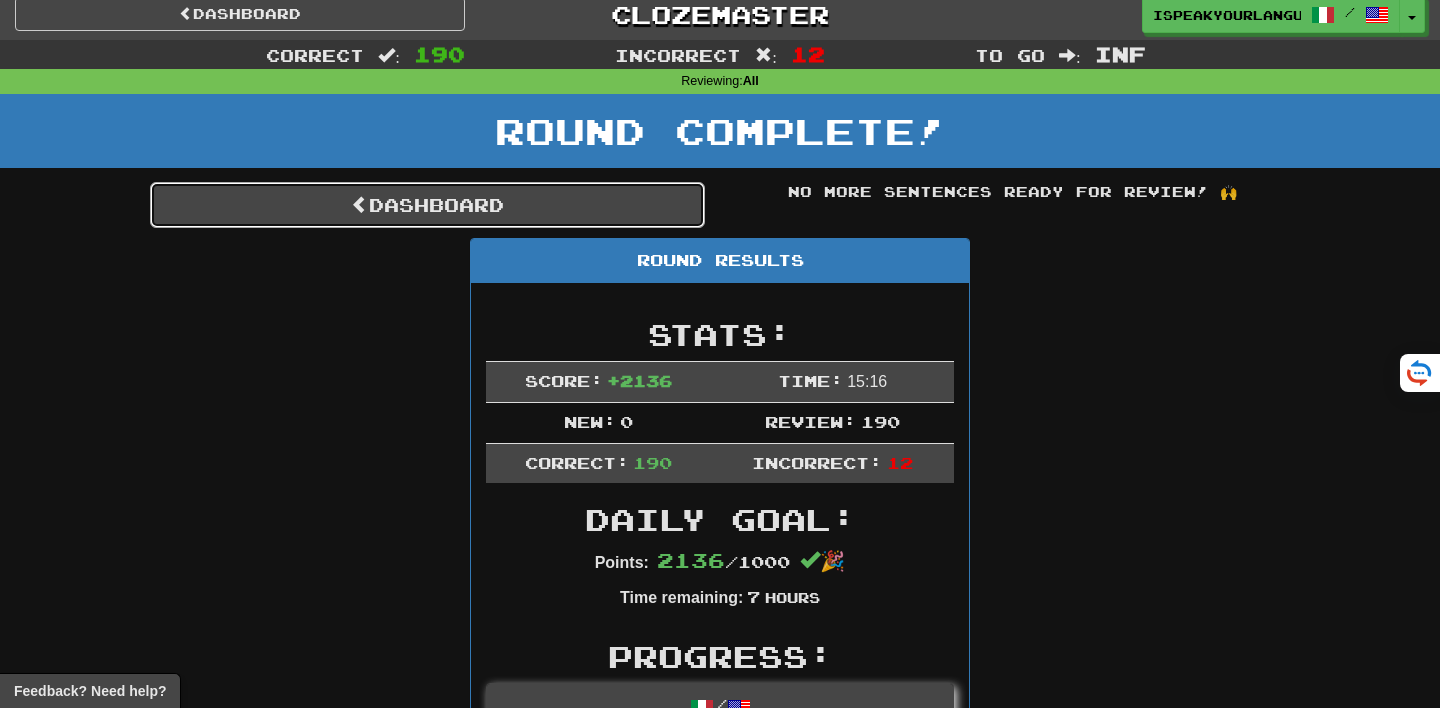 click on "Dashboard" at bounding box center (427, 205) 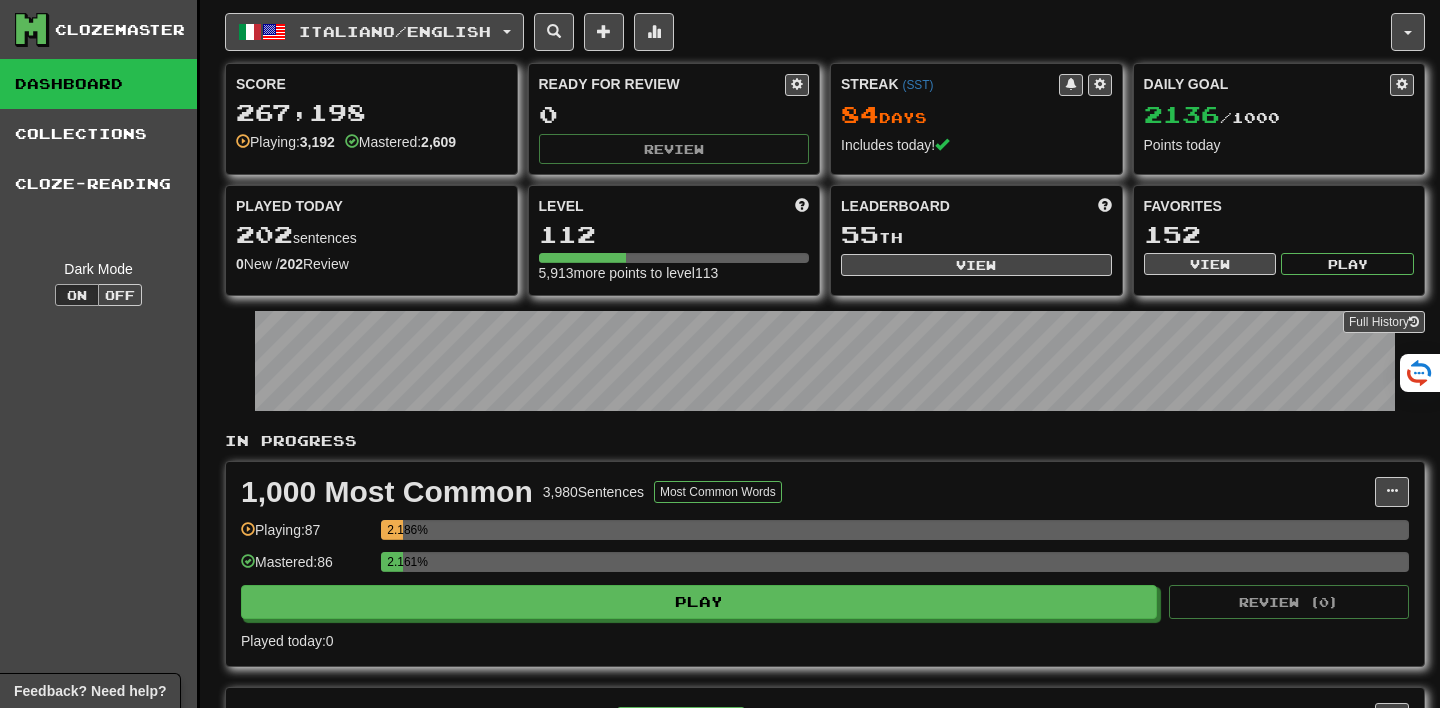 scroll, scrollTop: 9, scrollLeft: 0, axis: vertical 